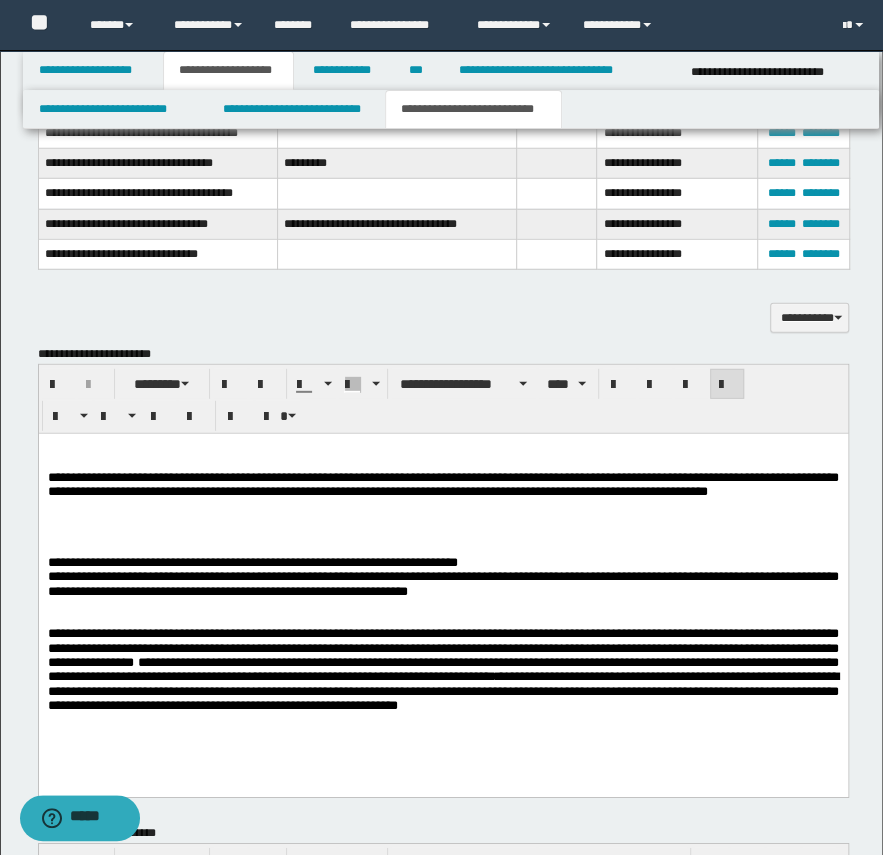 scroll, scrollTop: 0, scrollLeft: 0, axis: both 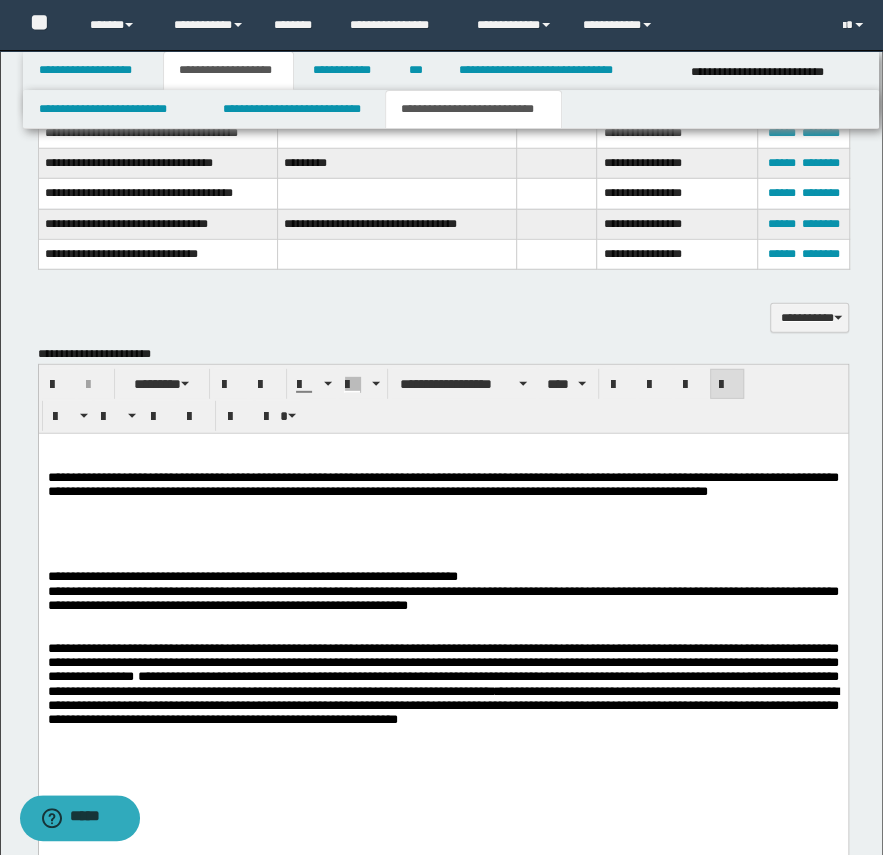 click on "**********" at bounding box center (442, 485) 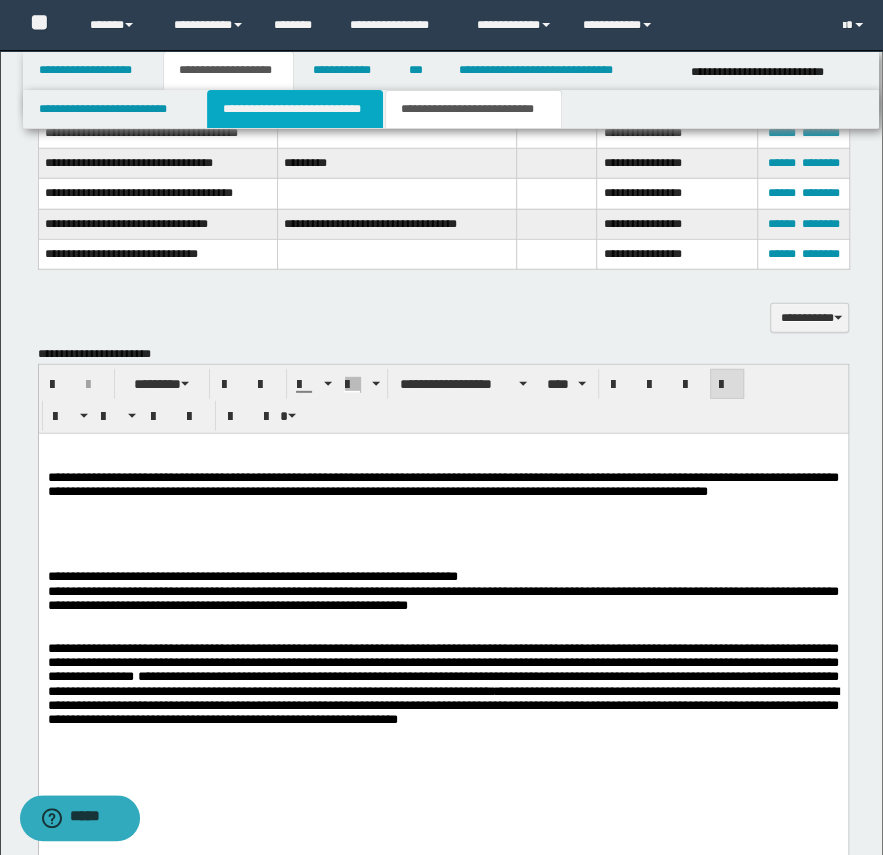 click on "**********" at bounding box center [294, 109] 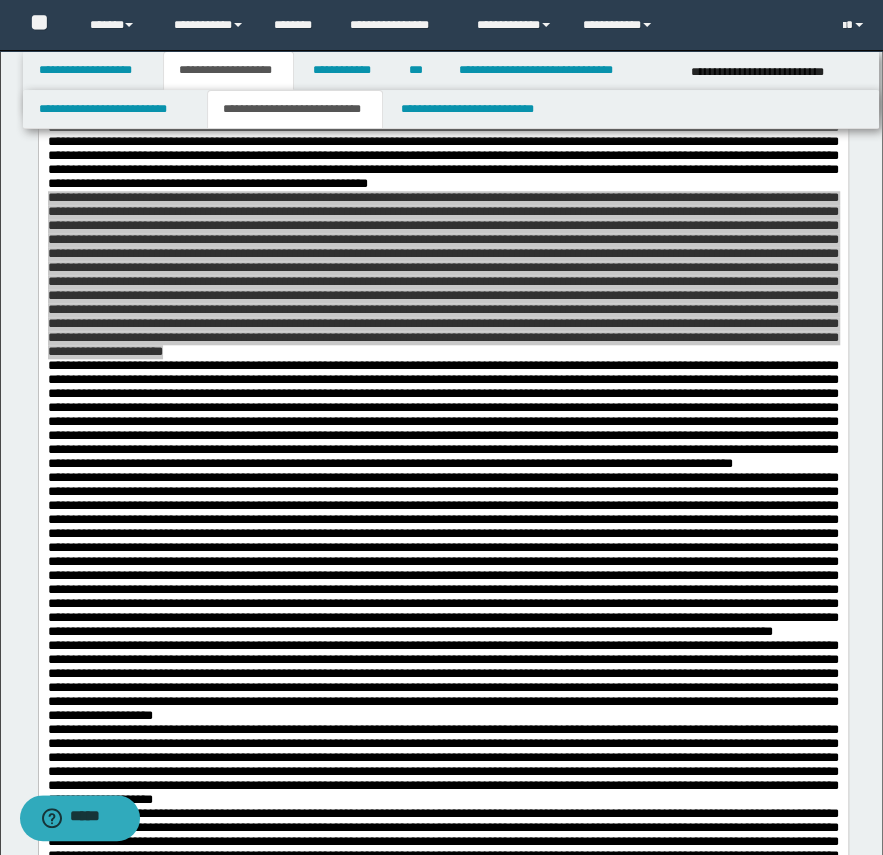 scroll, scrollTop: 376, scrollLeft: 0, axis: vertical 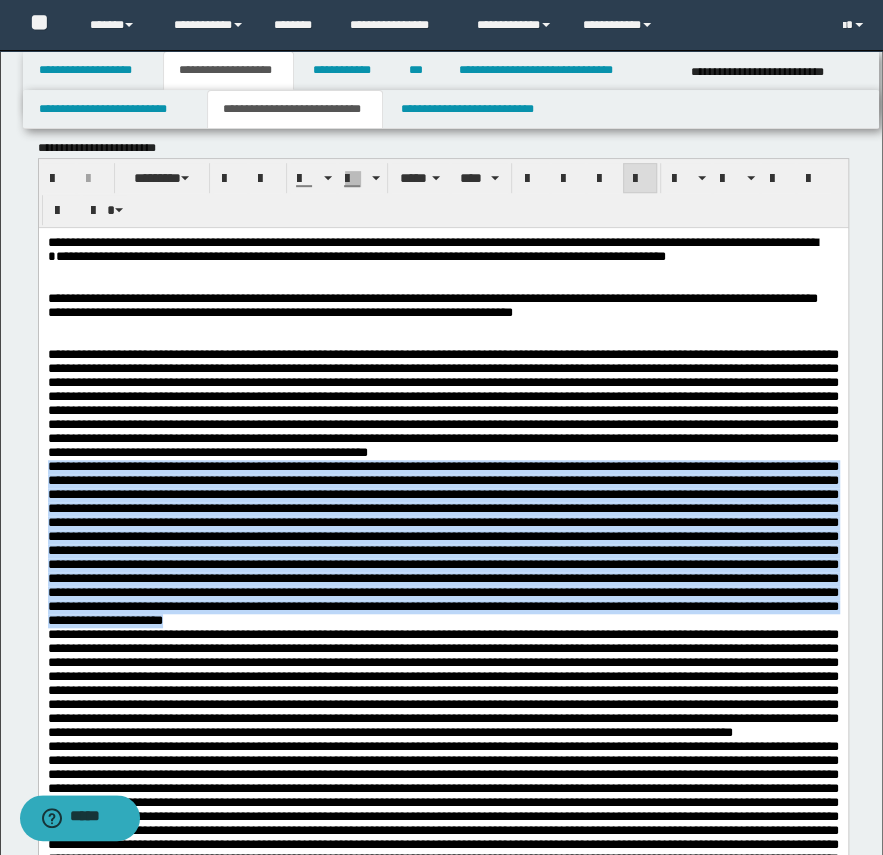 click at bounding box center (442, 271) 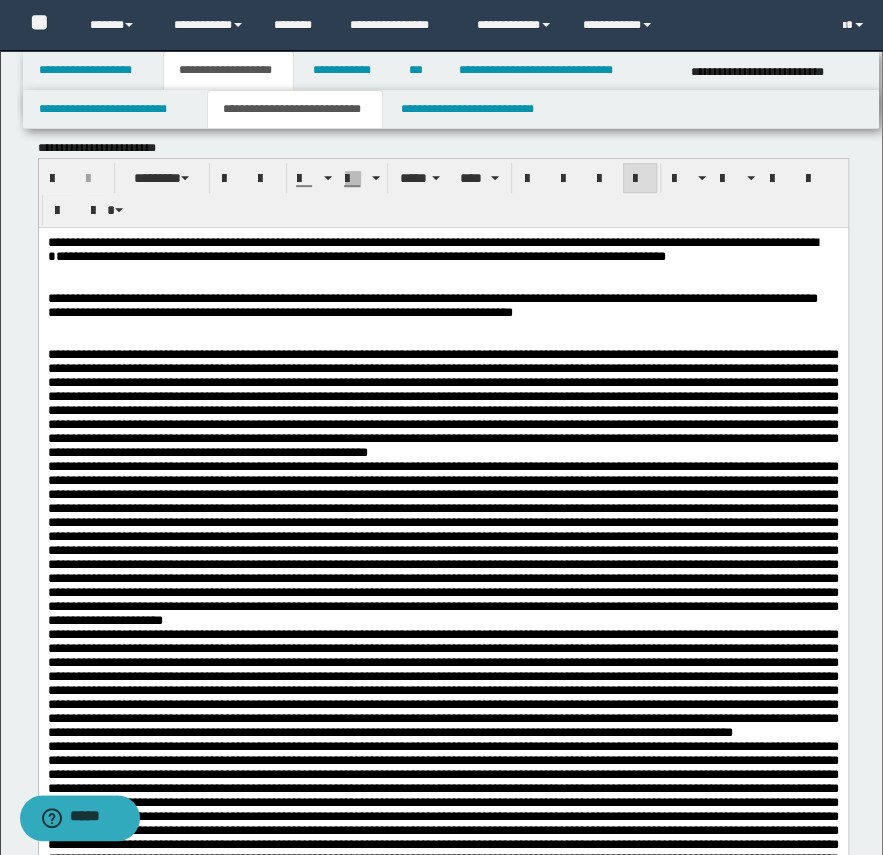 click at bounding box center (442, 271) 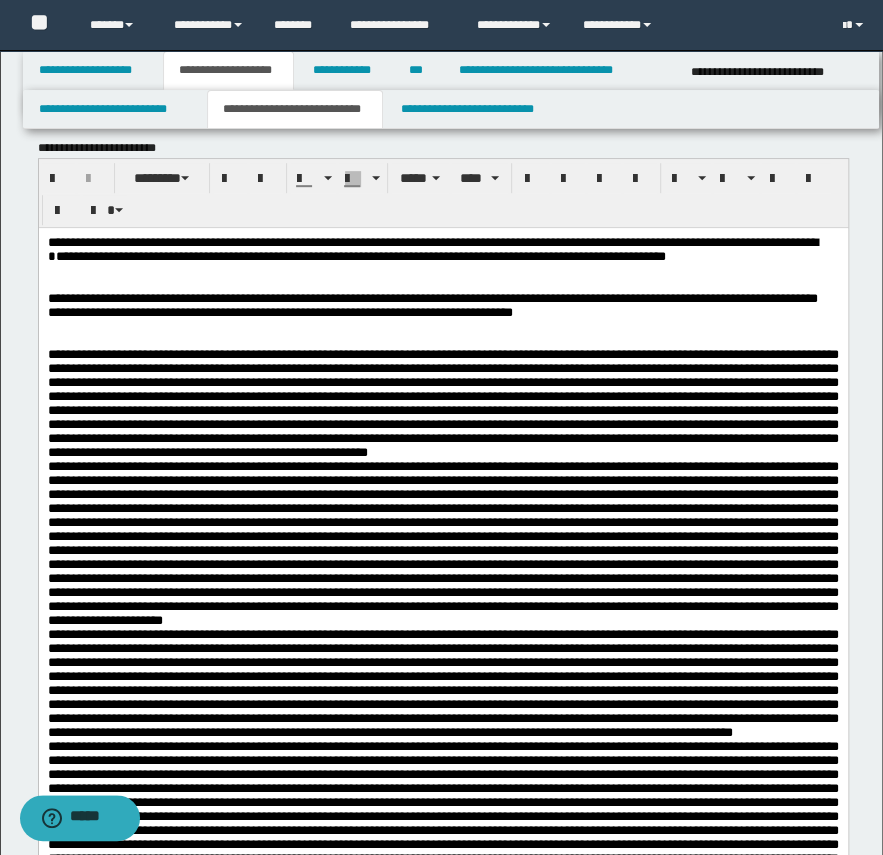 click on "**********" at bounding box center [360, 256] 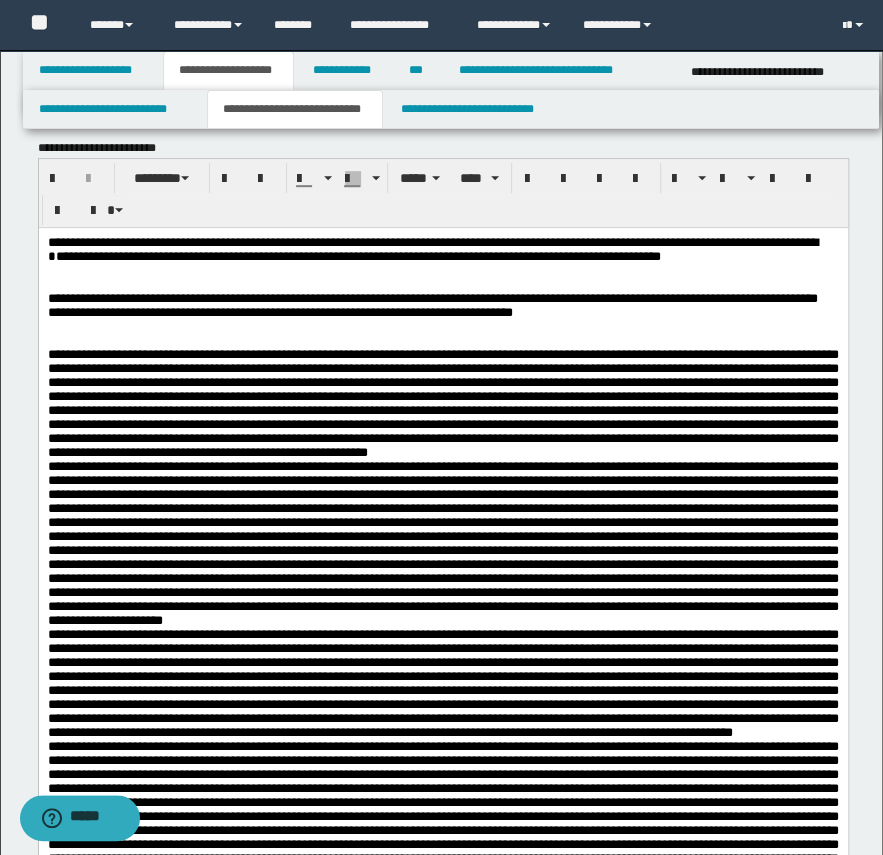 drag, startPoint x: 214, startPoint y: 280, endPoint x: -181, endPoint y: 168, distance: 410.57156 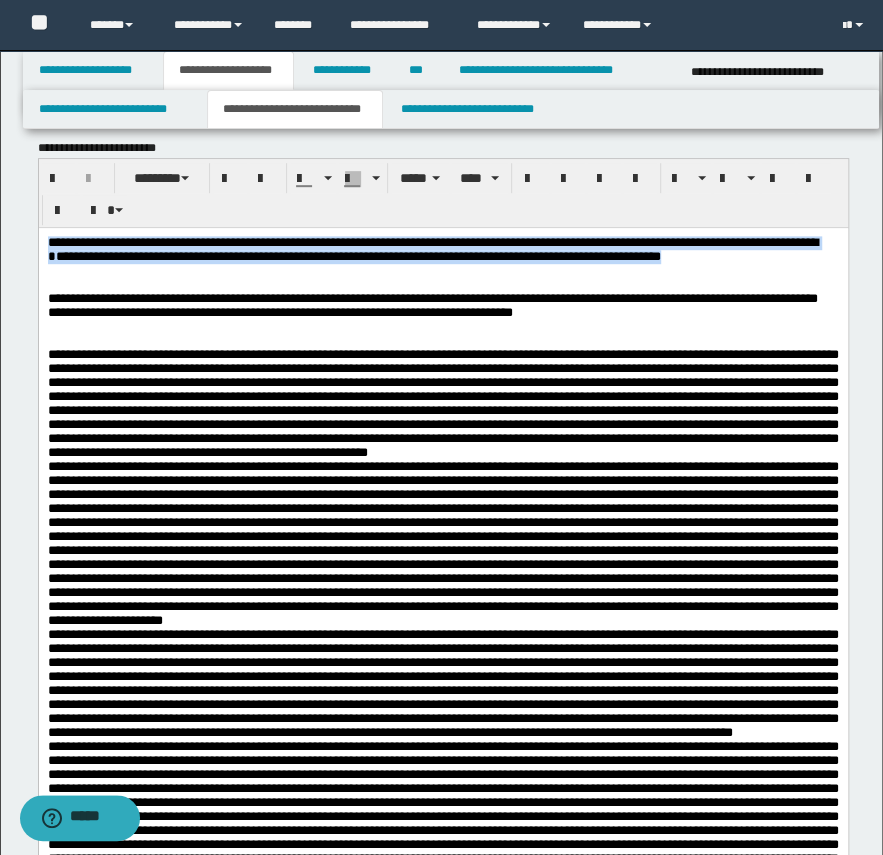 click at bounding box center [640, 179] 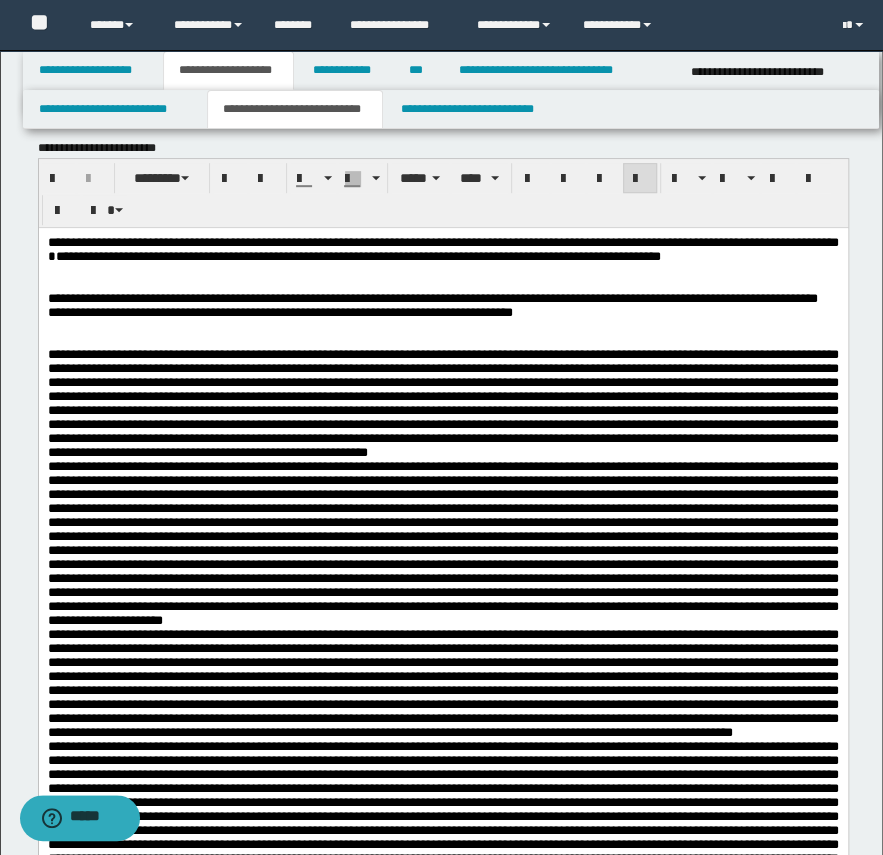 click at bounding box center (442, 271) 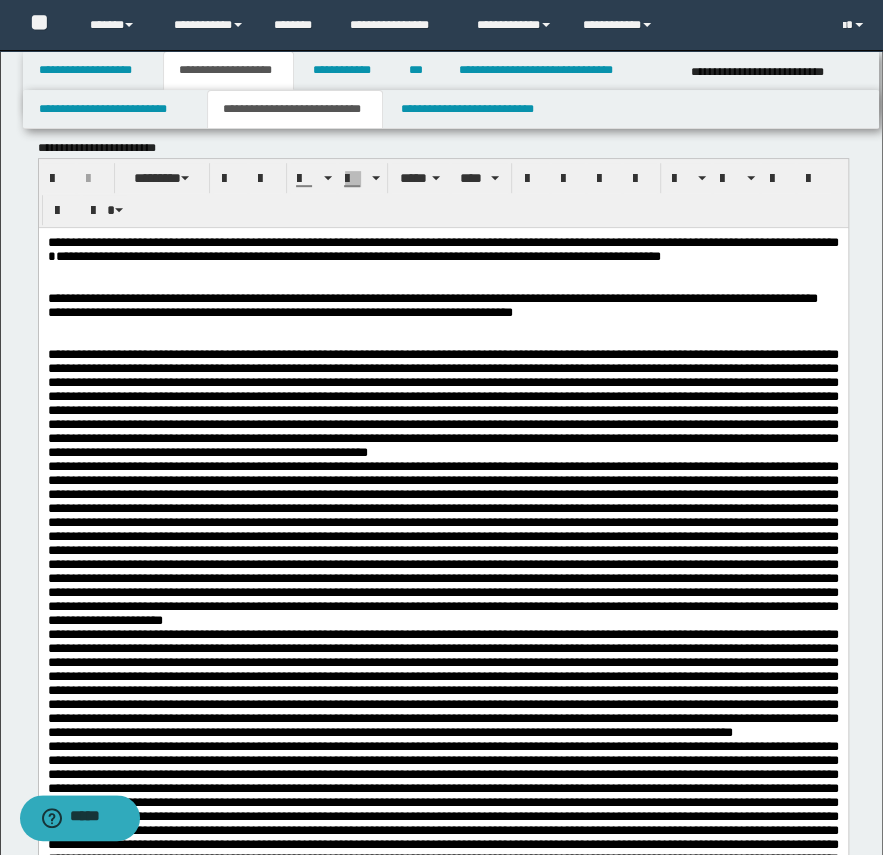 click on "**********" at bounding box center [442, 250] 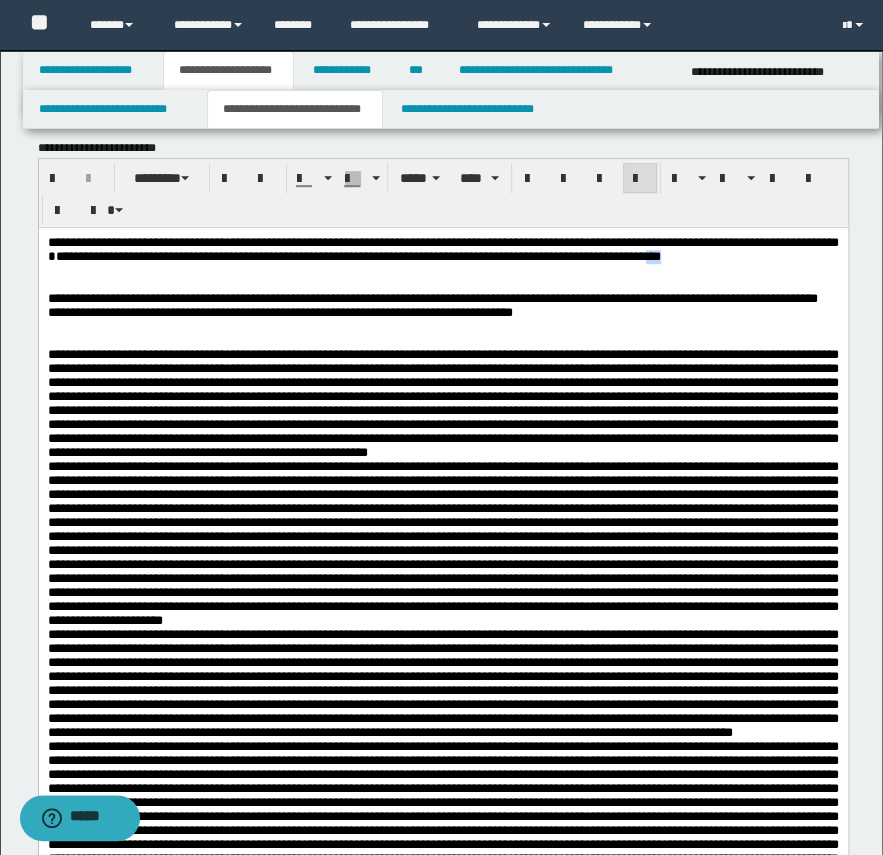 drag, startPoint x: 140, startPoint y: 276, endPoint x: 205, endPoint y: 277, distance: 65.00769 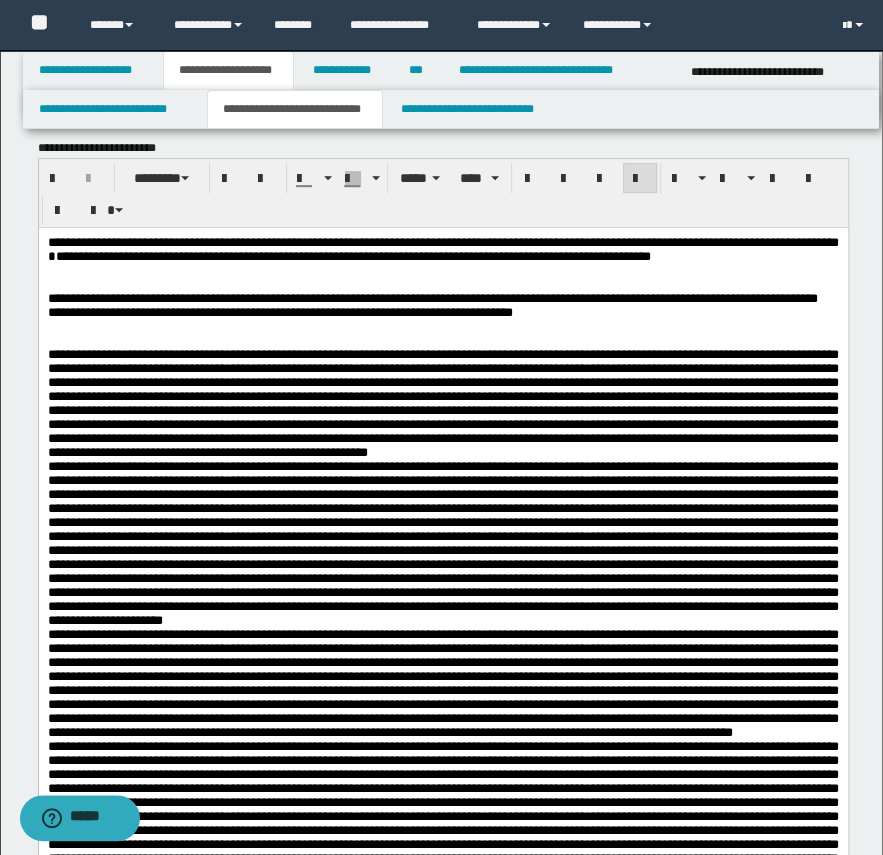 click on "**********" at bounding box center (442, 250) 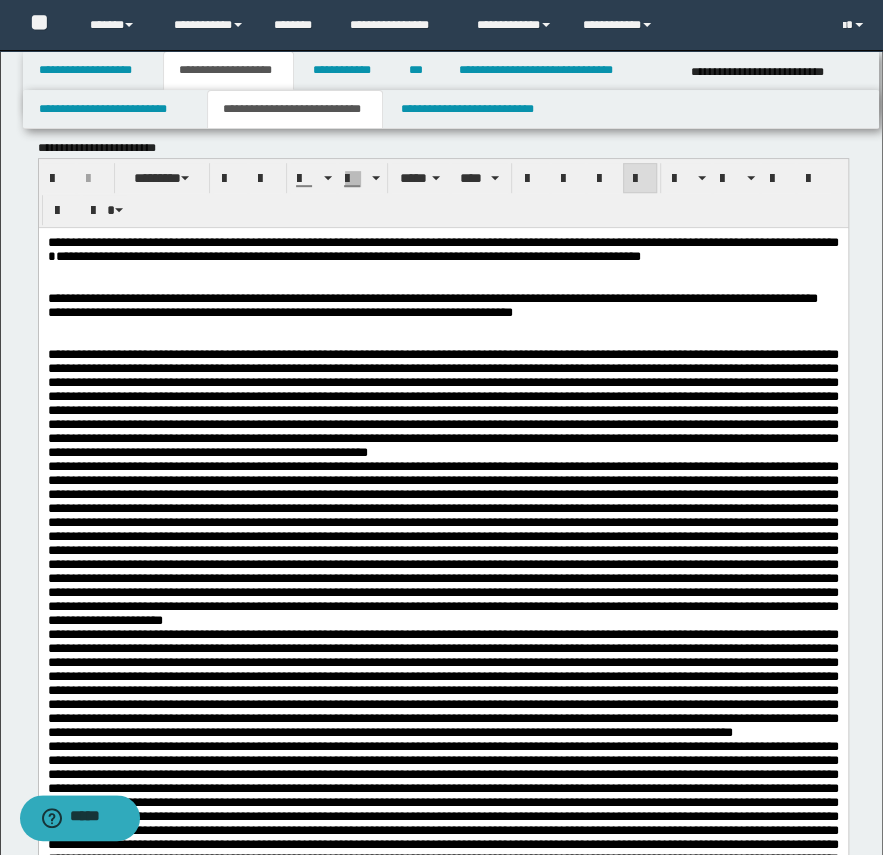 click on "**********" at bounding box center [347, 256] 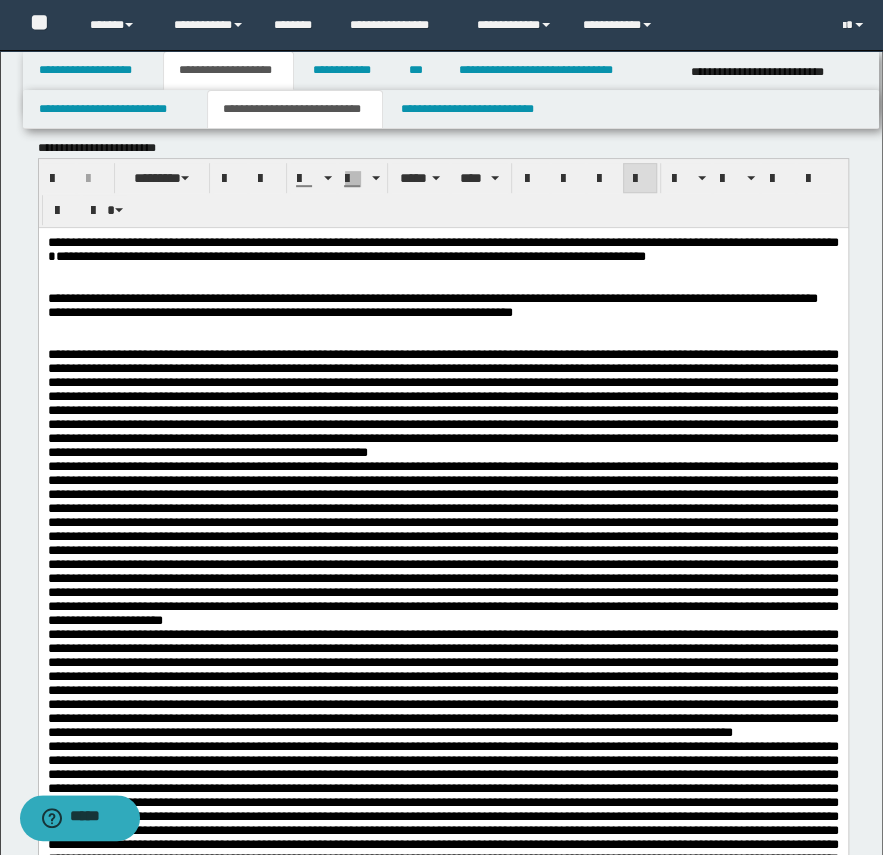 click on "**********" at bounding box center [442, 250] 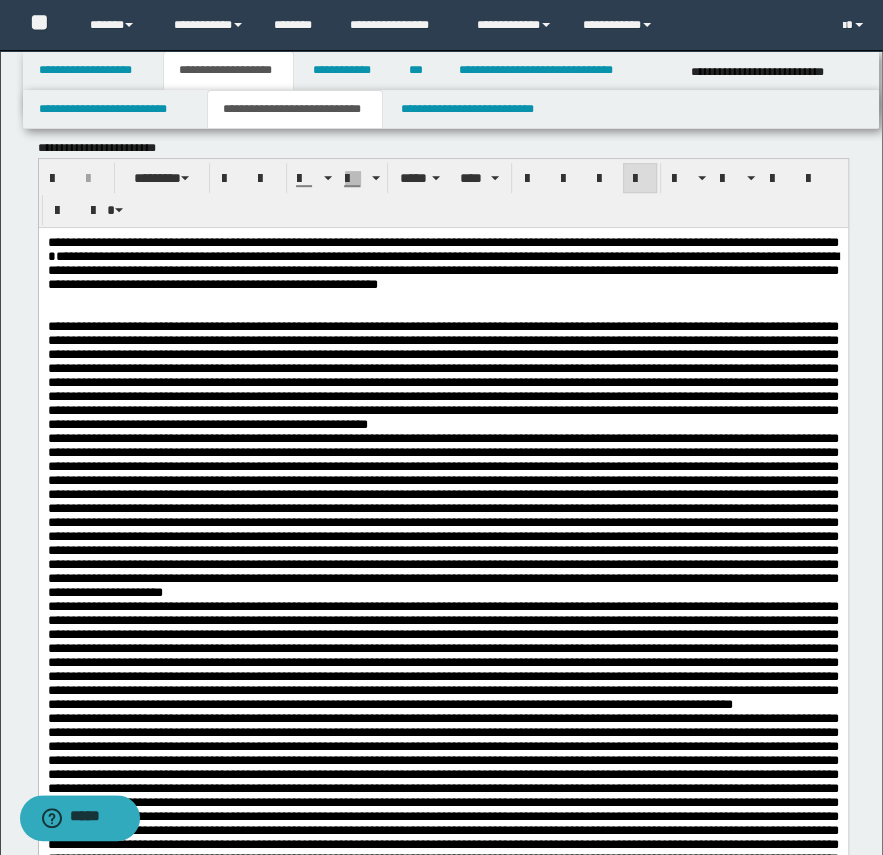 click on "**********" at bounding box center (442, 277) 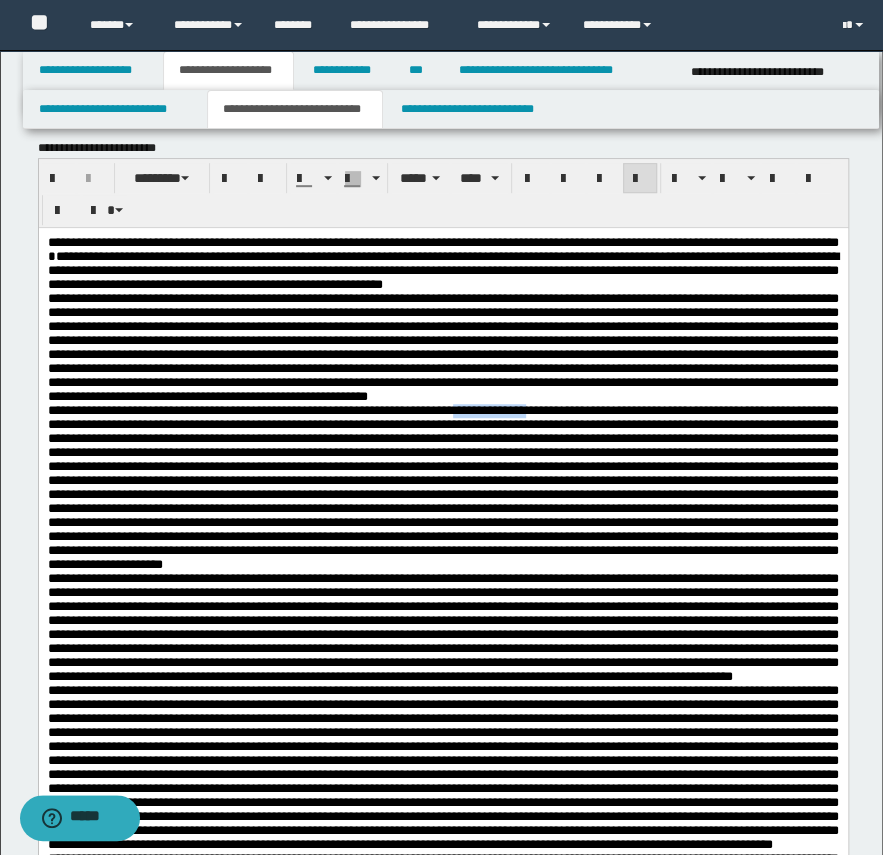 drag, startPoint x: 599, startPoint y: 472, endPoint x: 688, endPoint y: 473, distance: 89.005615 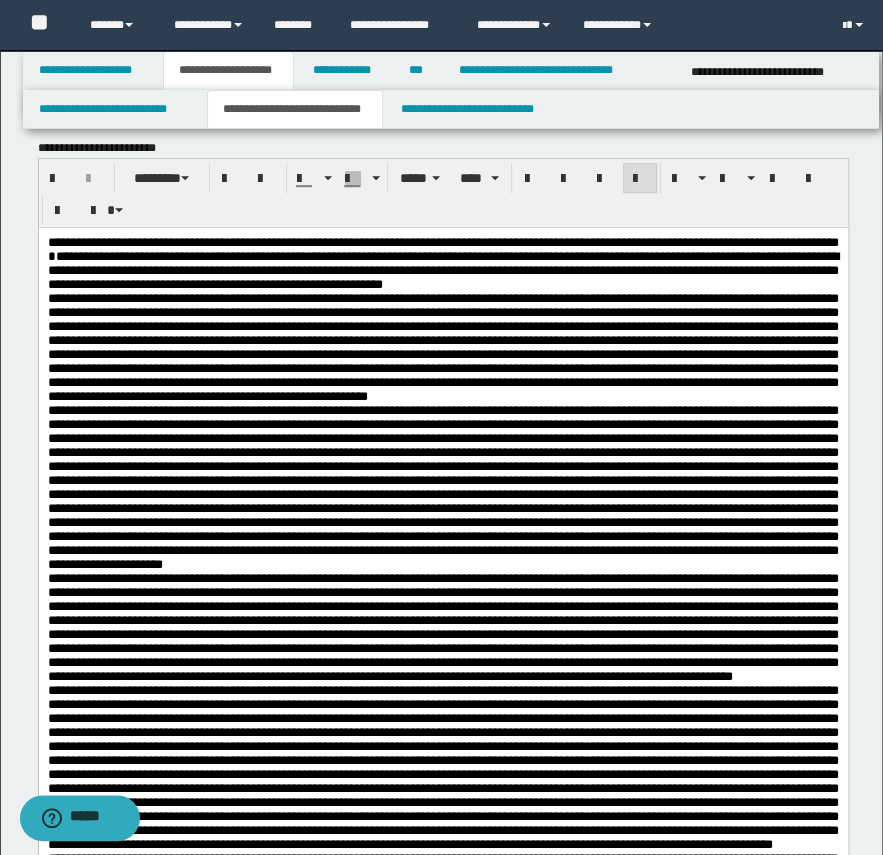 click at bounding box center (442, 487) 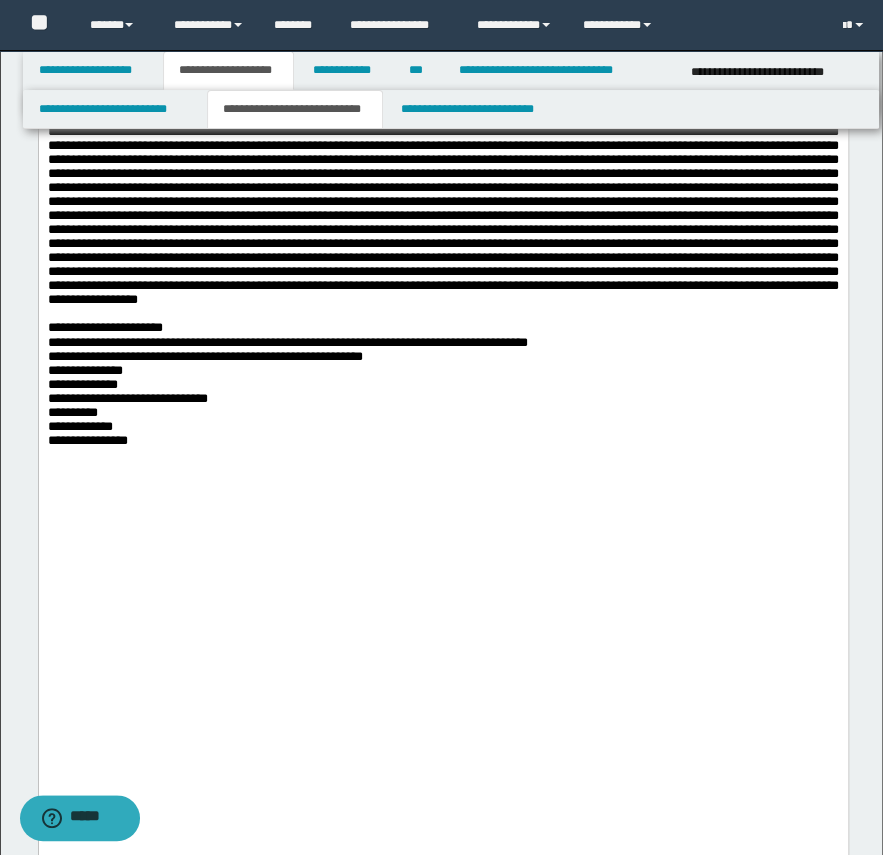 scroll, scrollTop: 1376, scrollLeft: 0, axis: vertical 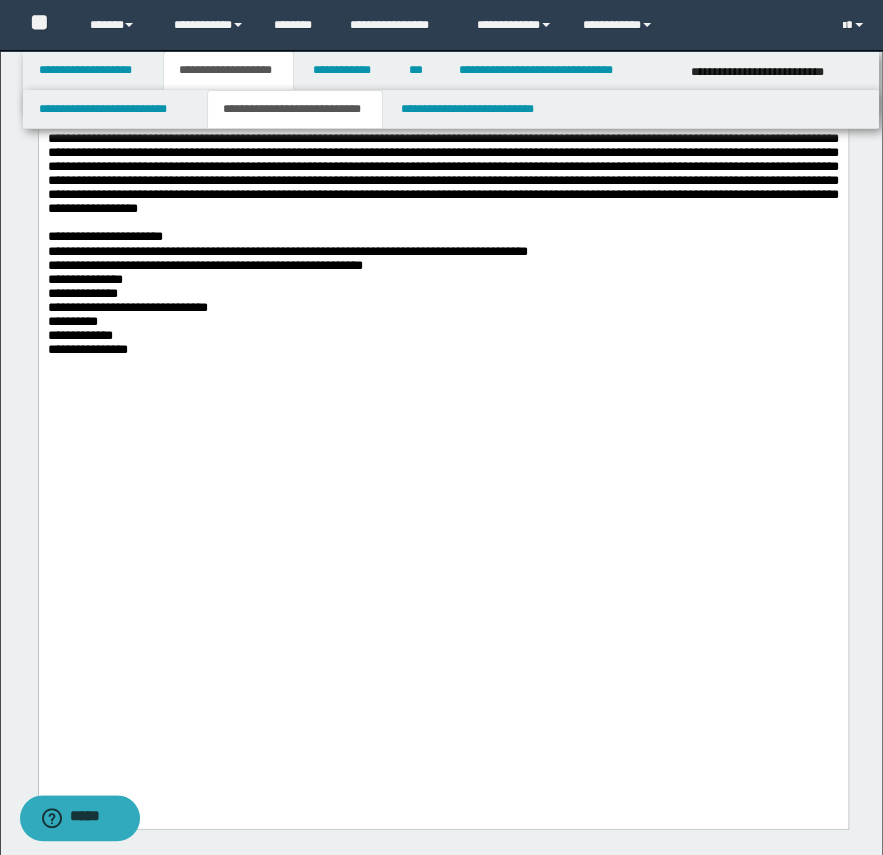 click on "**********" at bounding box center [442, 237] 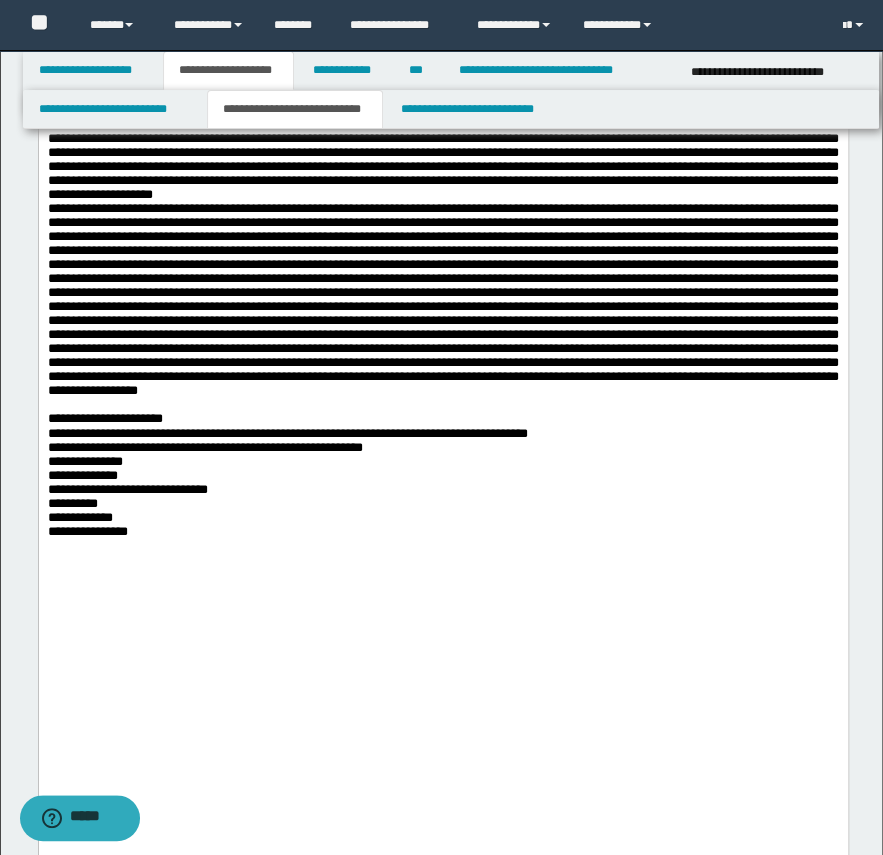 scroll, scrollTop: 1558, scrollLeft: 0, axis: vertical 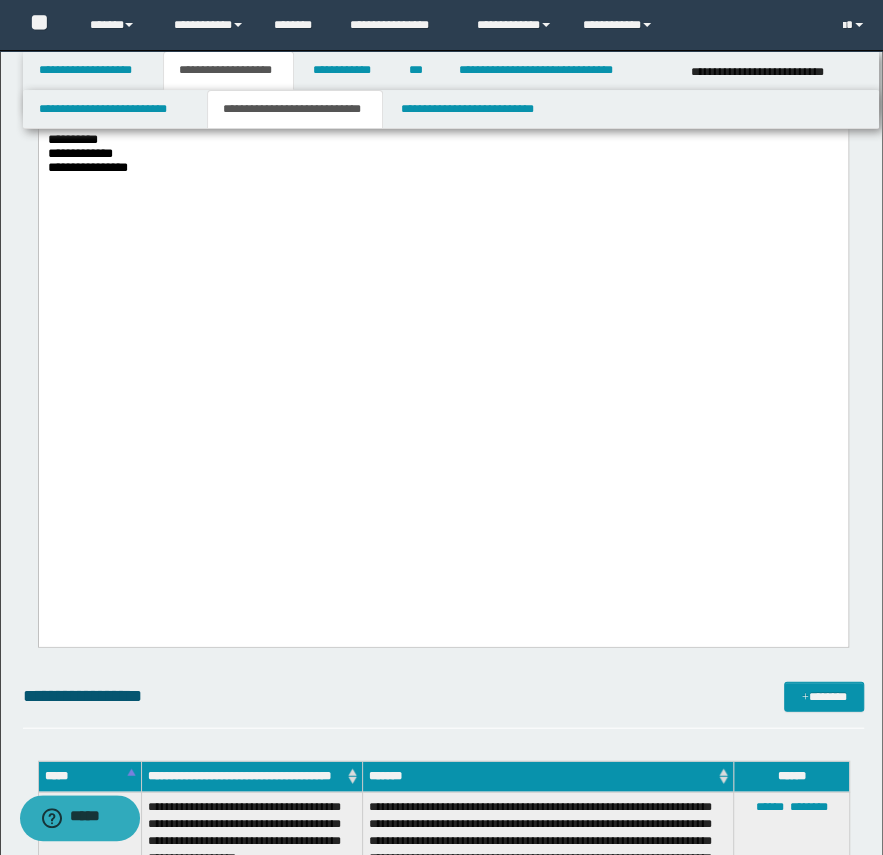 drag, startPoint x: 163, startPoint y: 525, endPoint x: 43, endPoint y: 390, distance: 180.62392 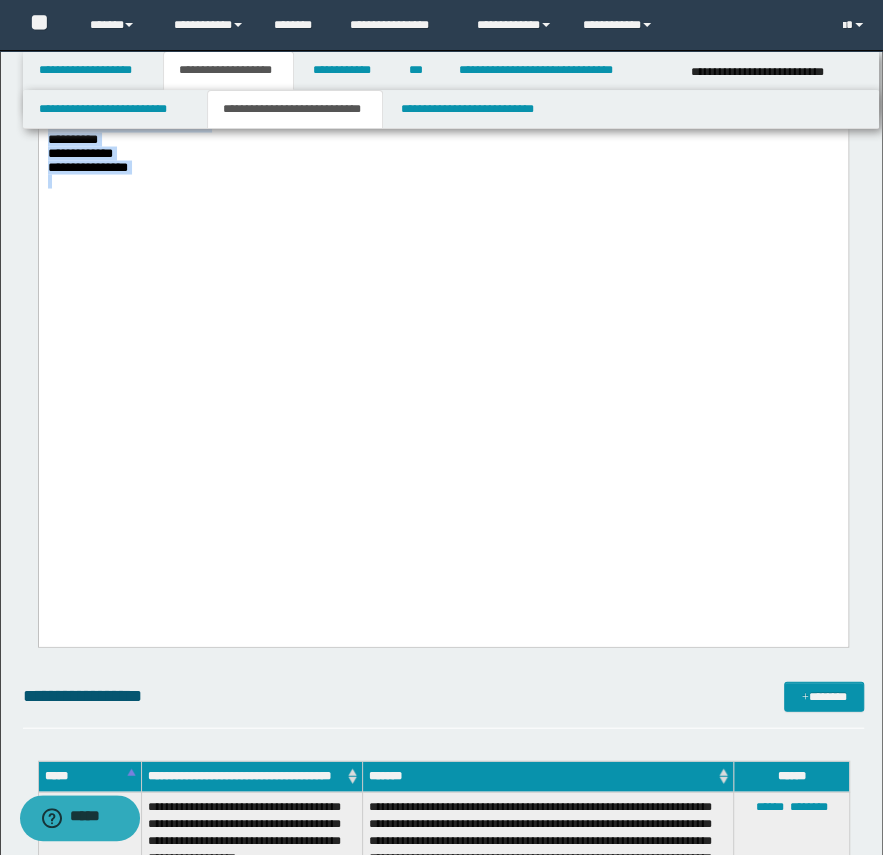drag, startPoint x: 96, startPoint y: 369, endPoint x: 165, endPoint y: 529, distance: 174.24408 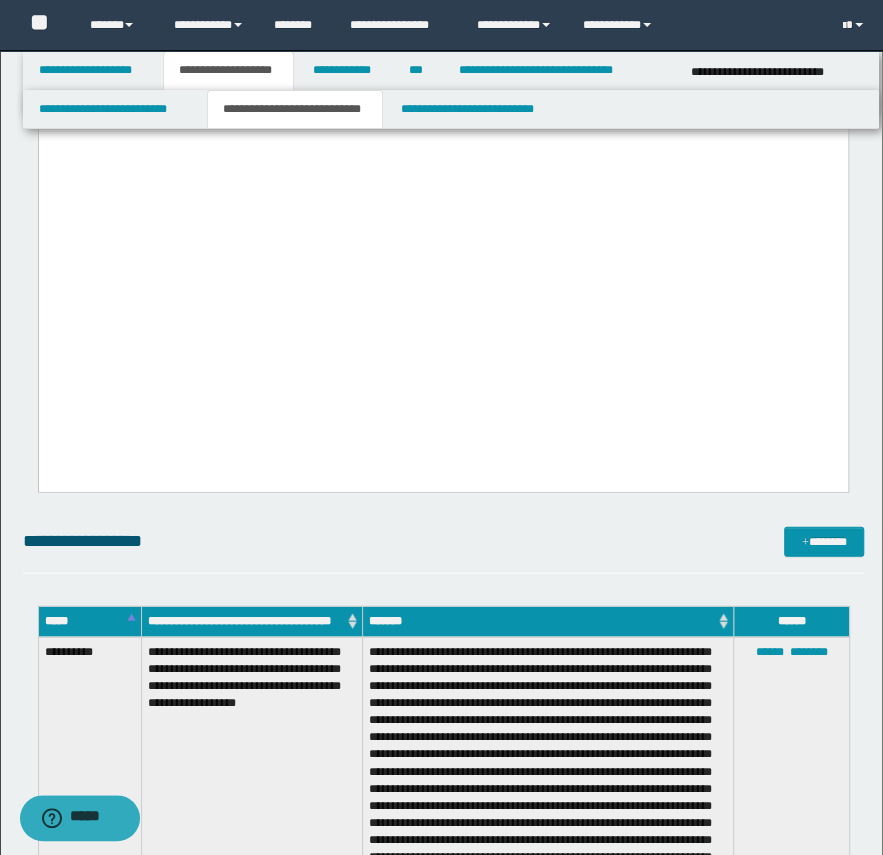 click on "**********" at bounding box center (442, -106) 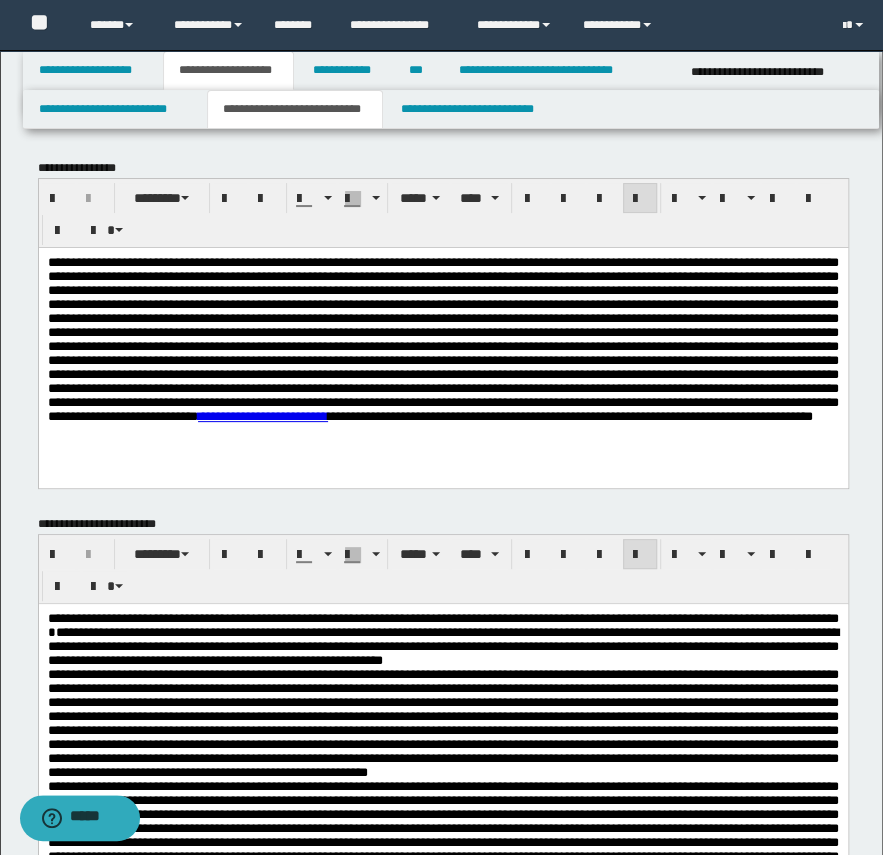 scroll, scrollTop: 181, scrollLeft: 0, axis: vertical 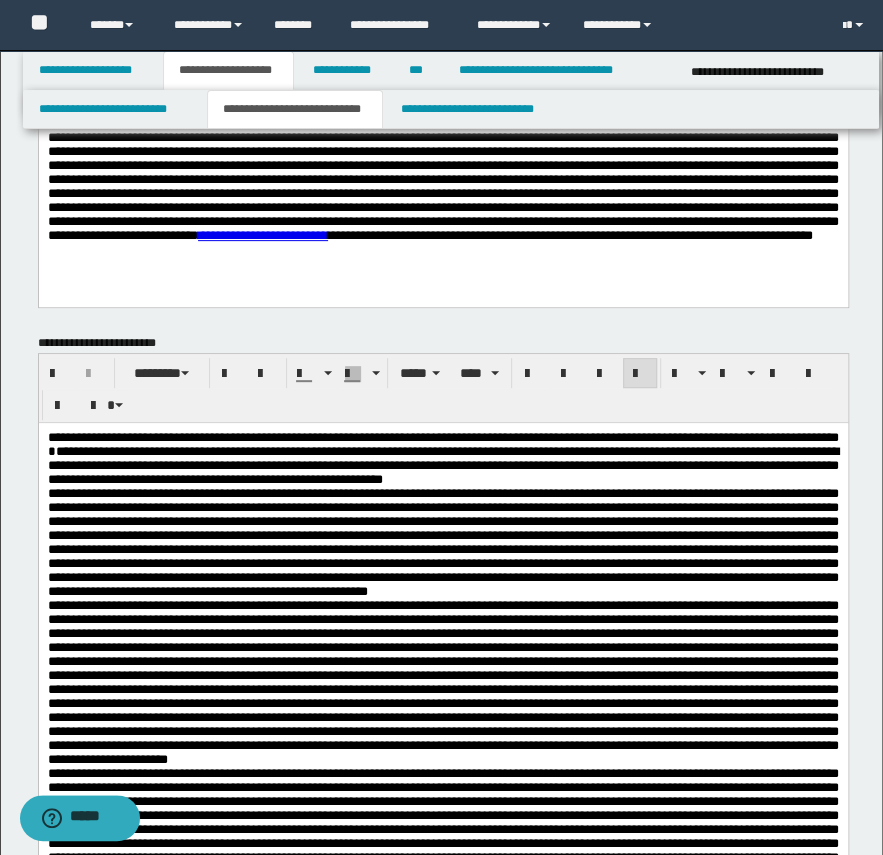 click on "**********" at bounding box center (442, 472) 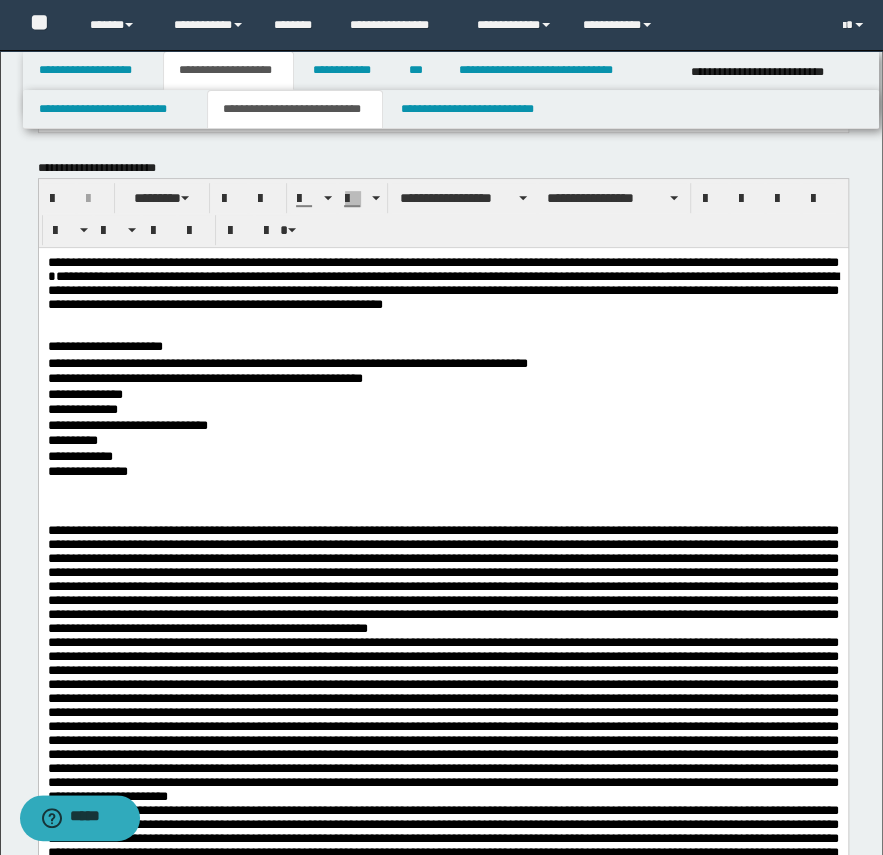 scroll, scrollTop: 545, scrollLeft: 0, axis: vertical 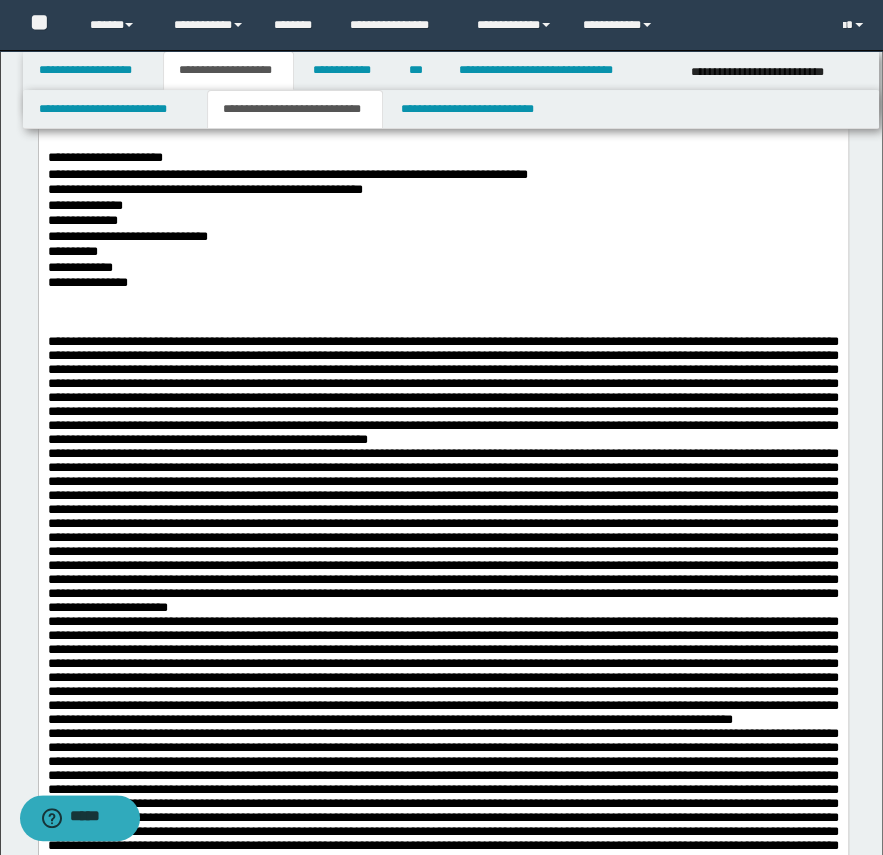 drag, startPoint x: 401, startPoint y: 491, endPoint x: 351, endPoint y: 522, distance: 58.830265 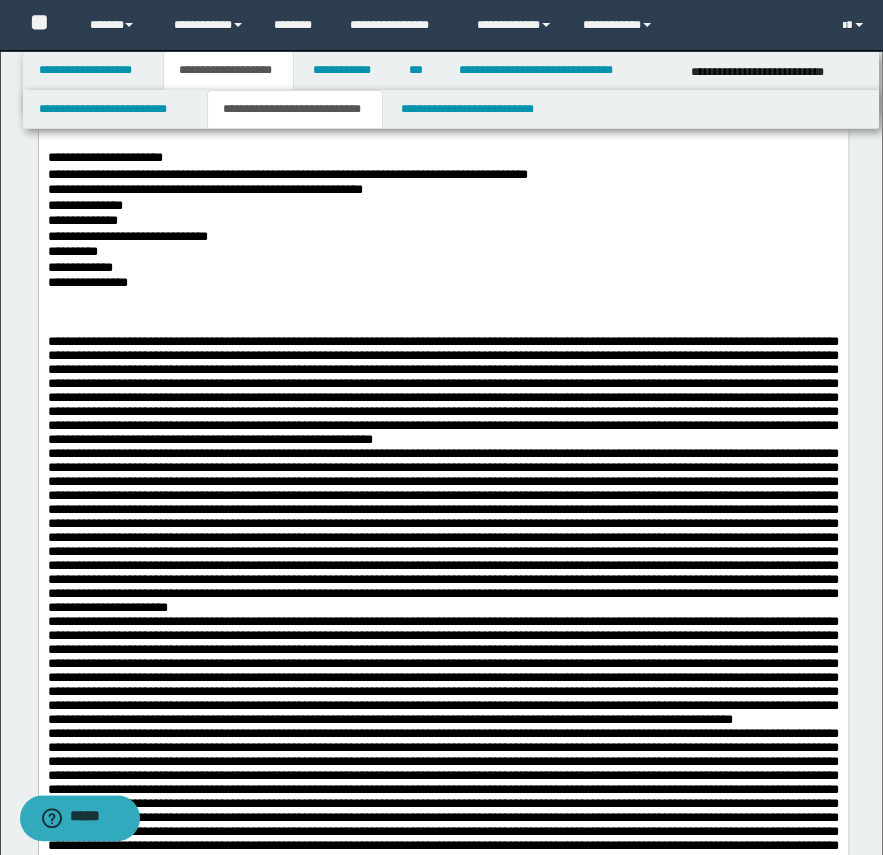 click at bounding box center (442, 529) 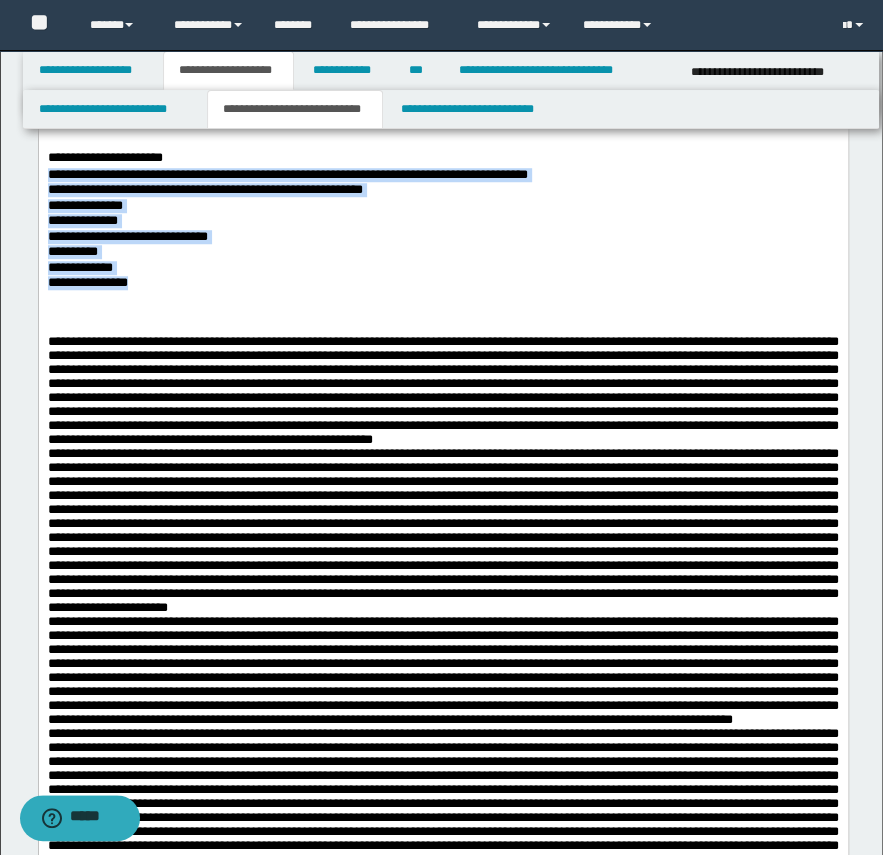 drag, startPoint x: 172, startPoint y: 309, endPoint x: -87, endPoint y: 192, distance: 284.20062 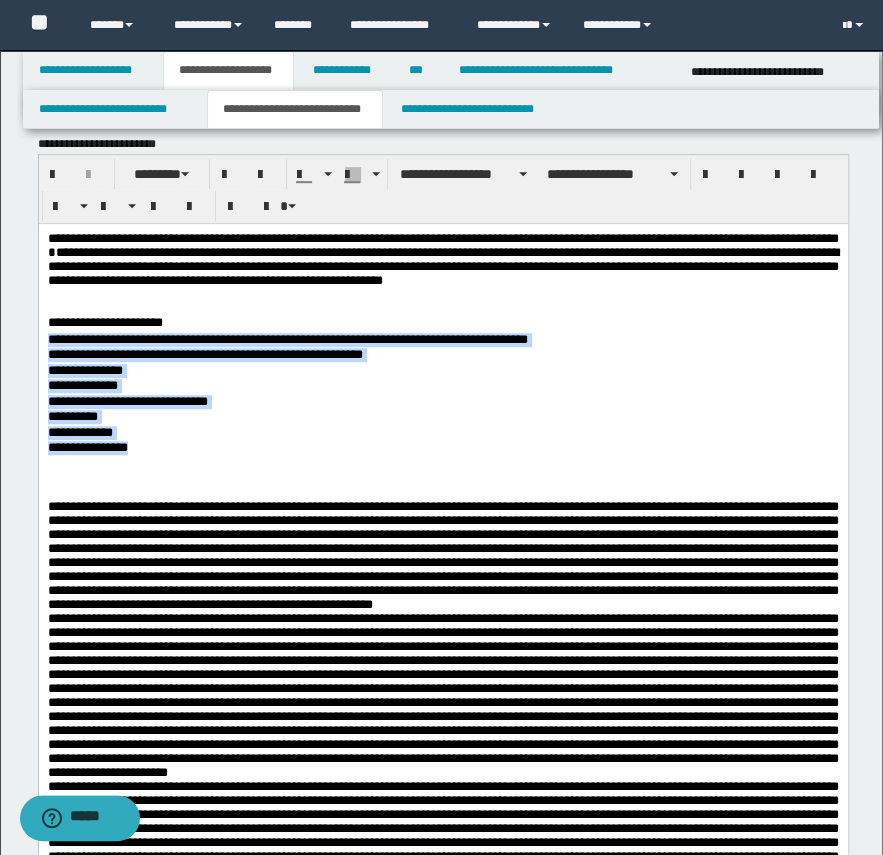 scroll, scrollTop: 363, scrollLeft: 0, axis: vertical 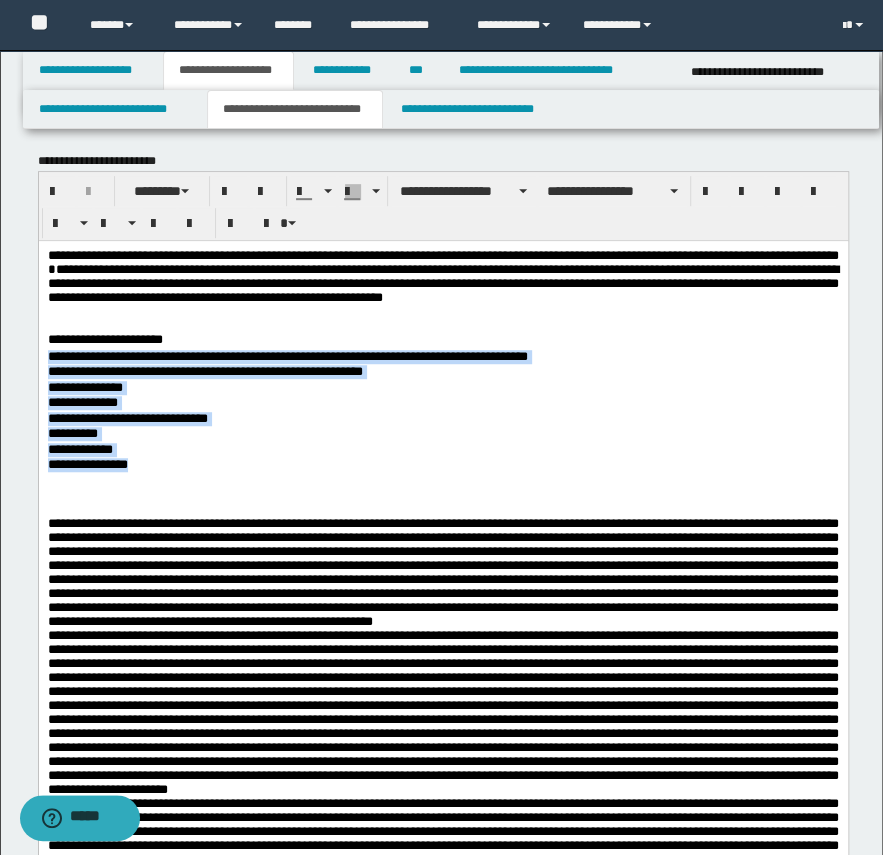 click on "**********" at bounding box center [442, 357] 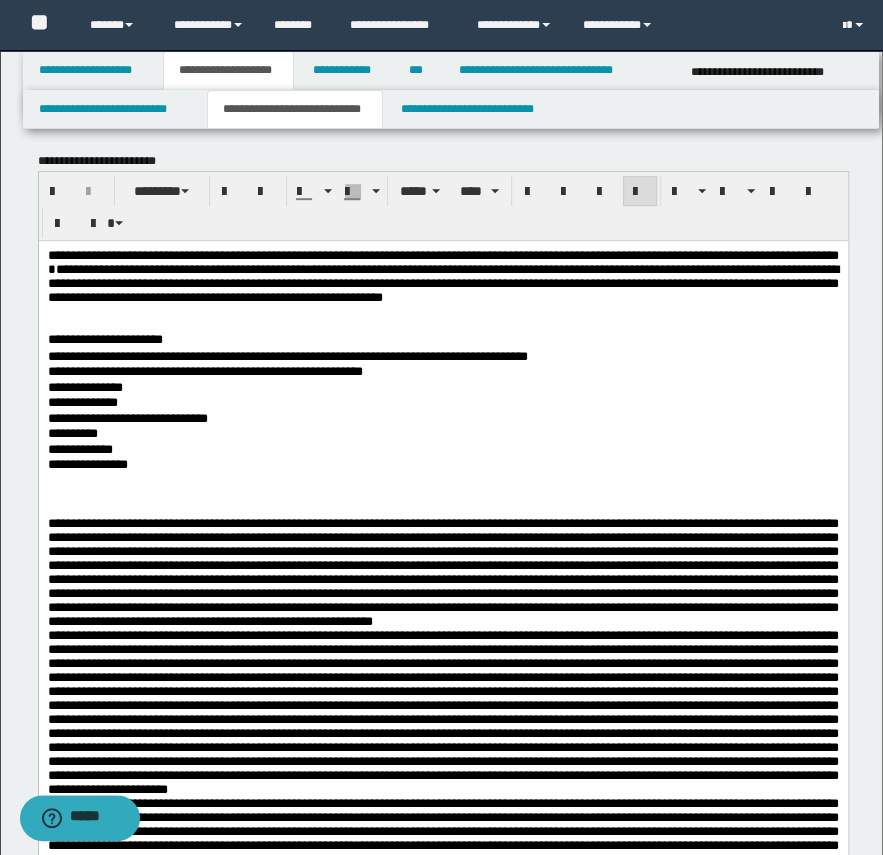 click at bounding box center [442, 312] 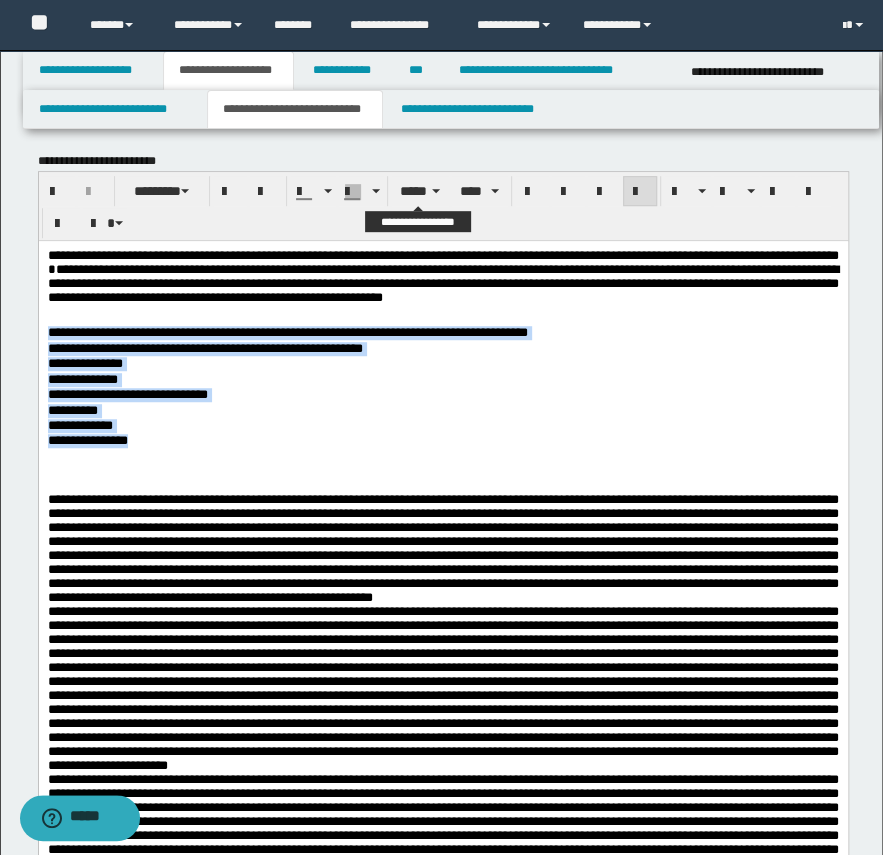 click on "*****" at bounding box center (420, 191) 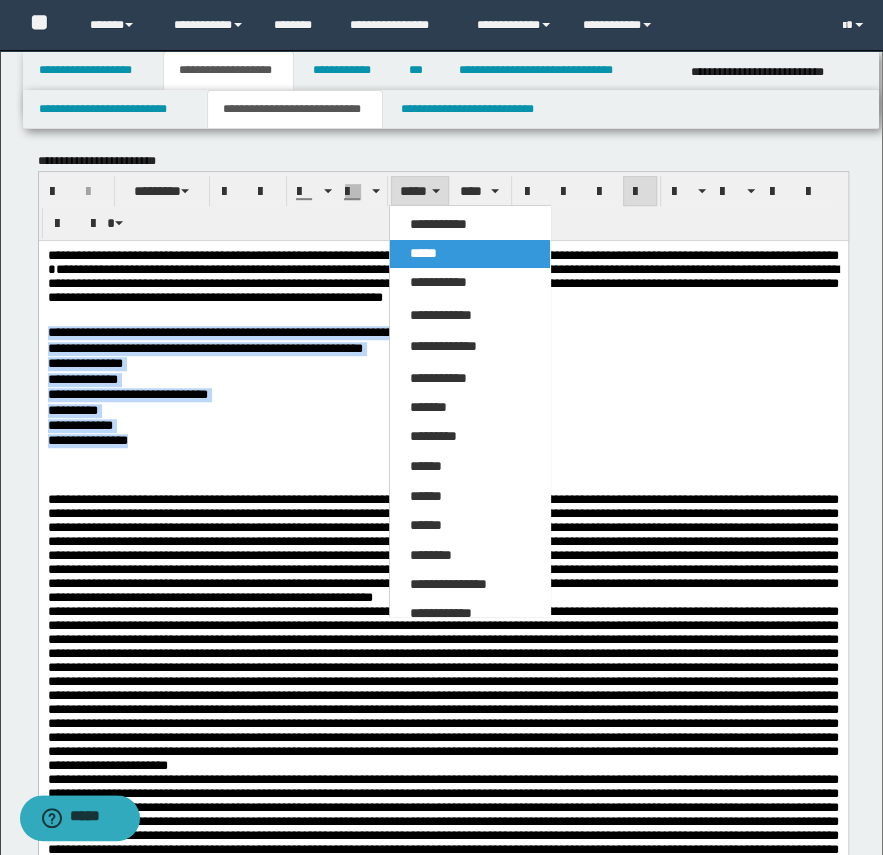 click on "**********" at bounding box center (438, 224) 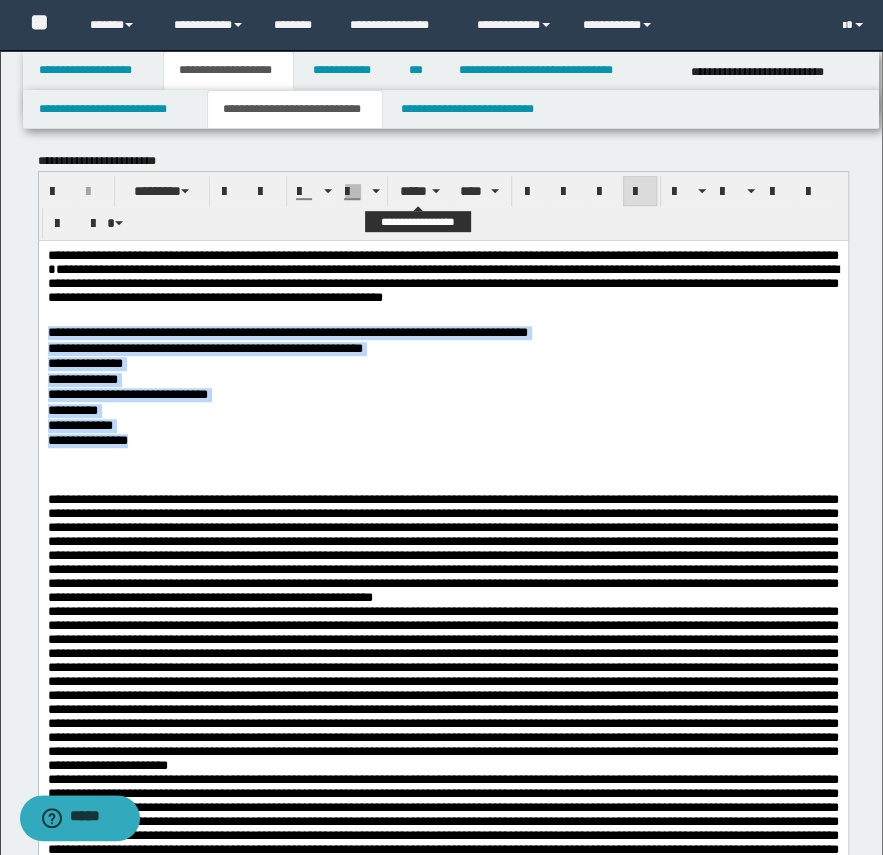click on "*****" at bounding box center [420, 191] 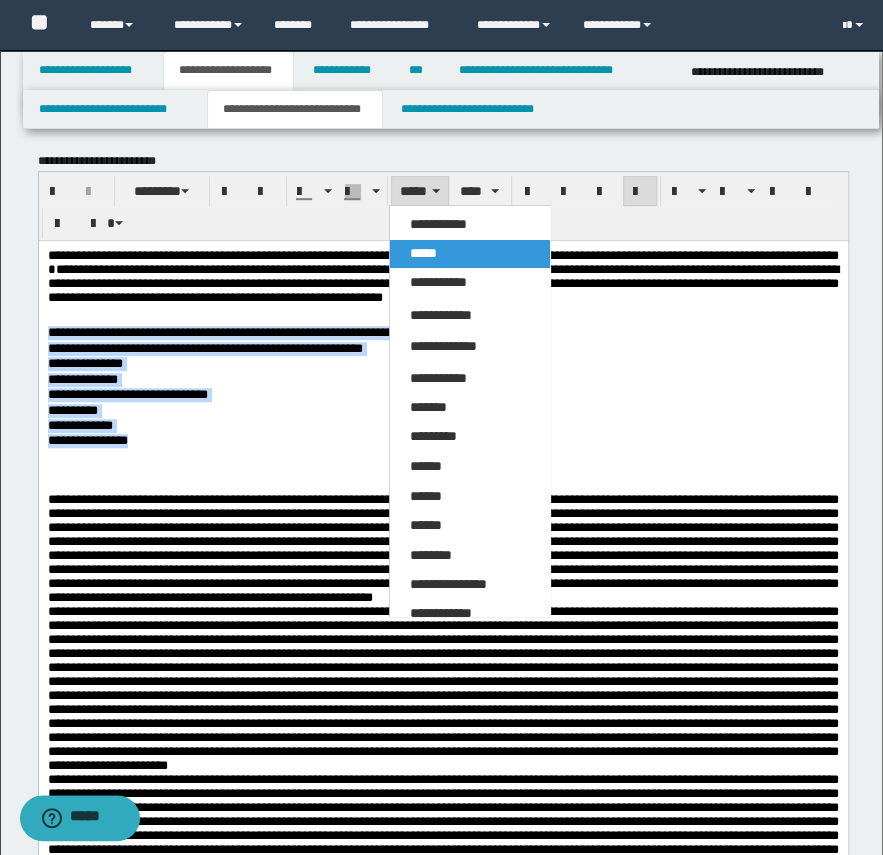 click on "**********" at bounding box center [438, 224] 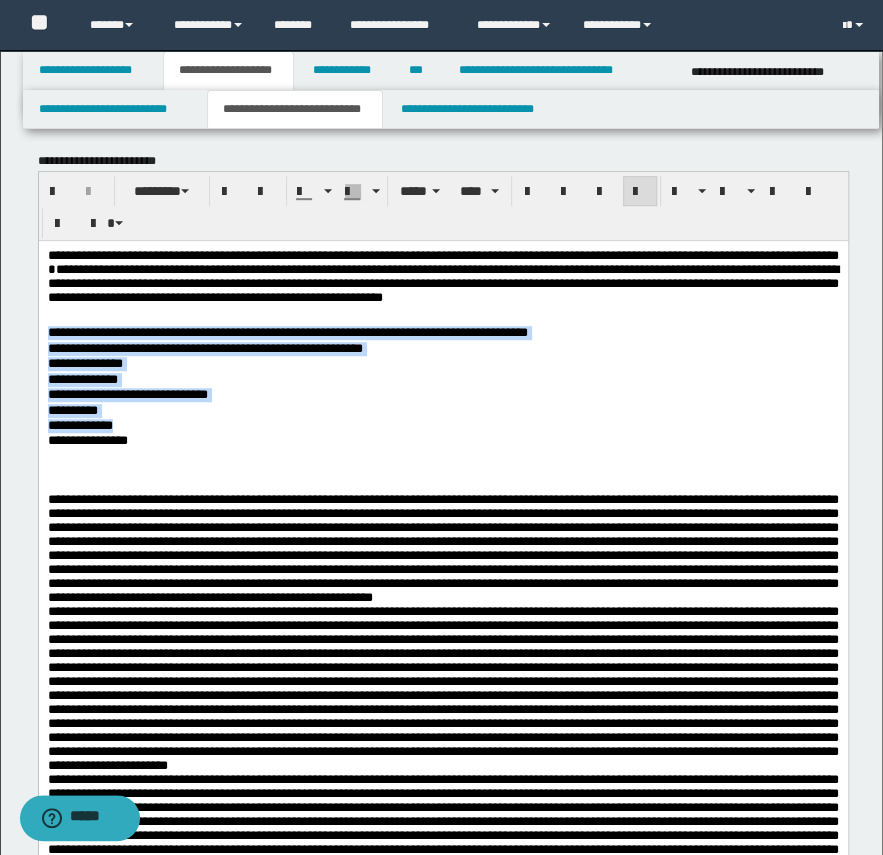 click on "*****" at bounding box center (420, 191) 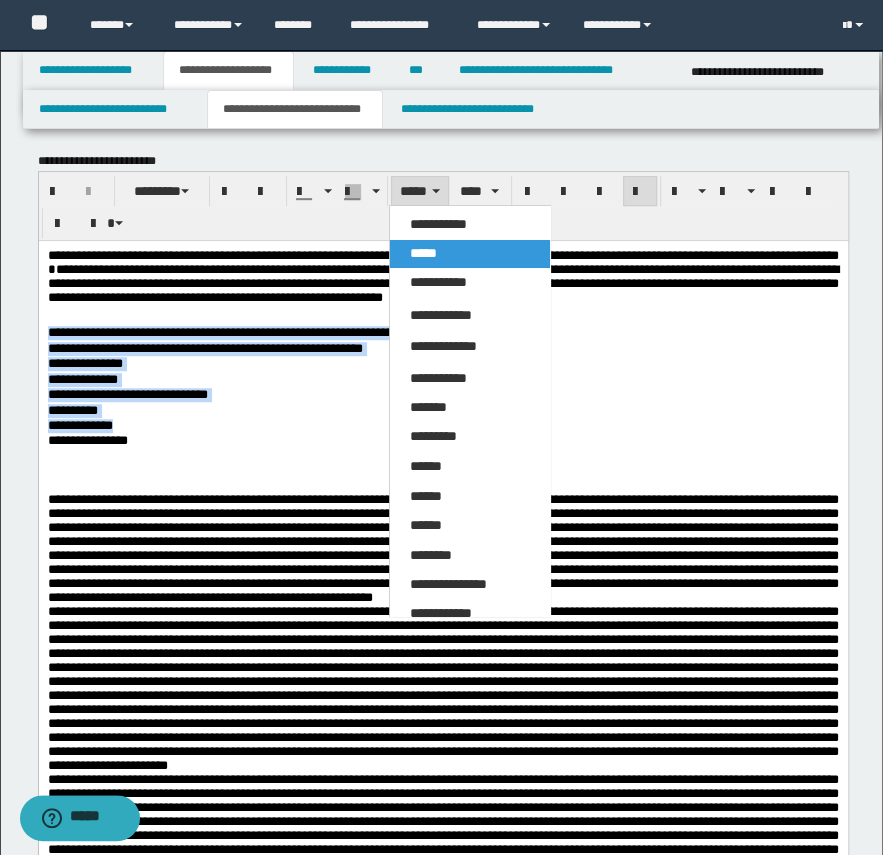 drag, startPoint x: 429, startPoint y: 310, endPoint x: 397, endPoint y: 58, distance: 254.02362 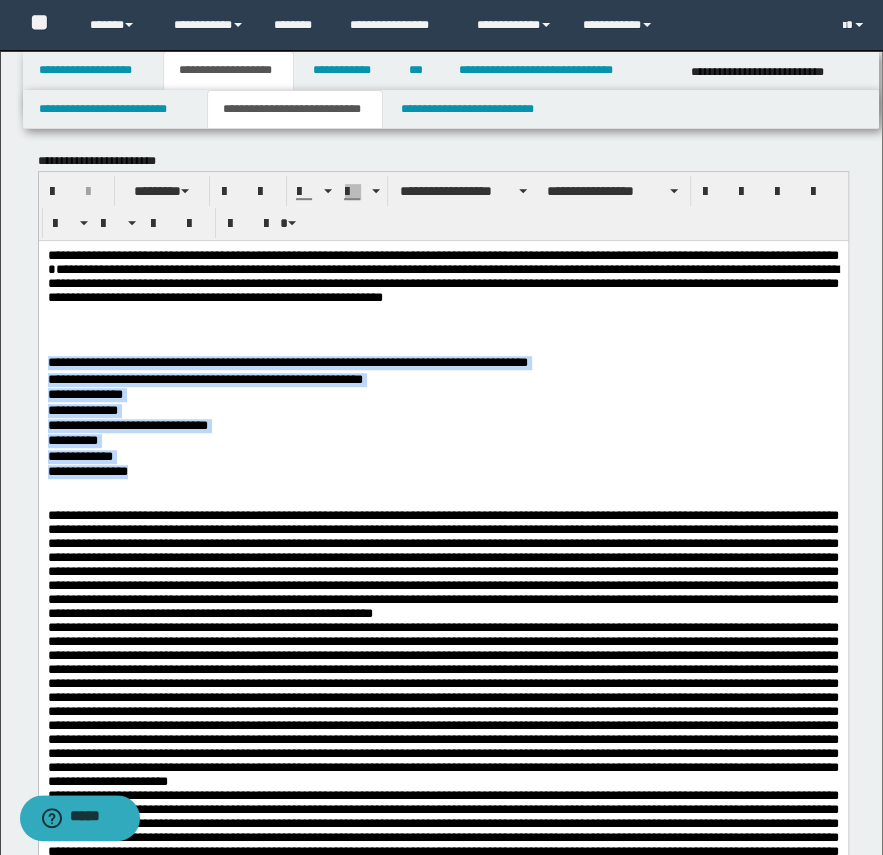 drag, startPoint x: 143, startPoint y: 485, endPoint x: 35, endPoint y: 363, distance: 162.93558 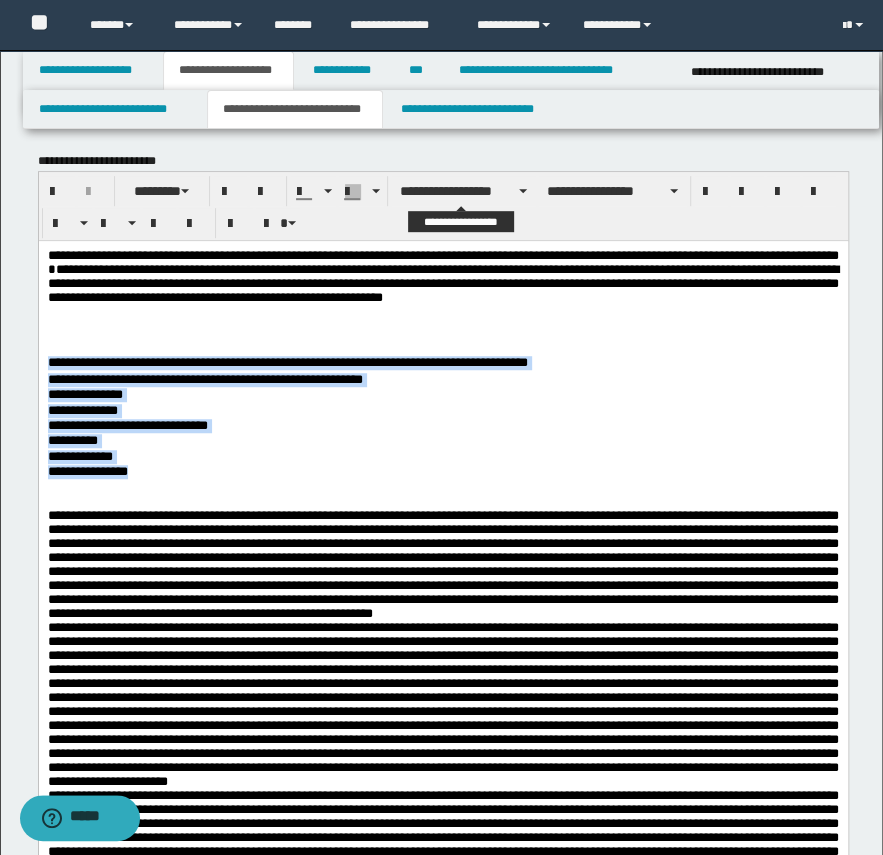 click on "**********" at bounding box center (463, 191) 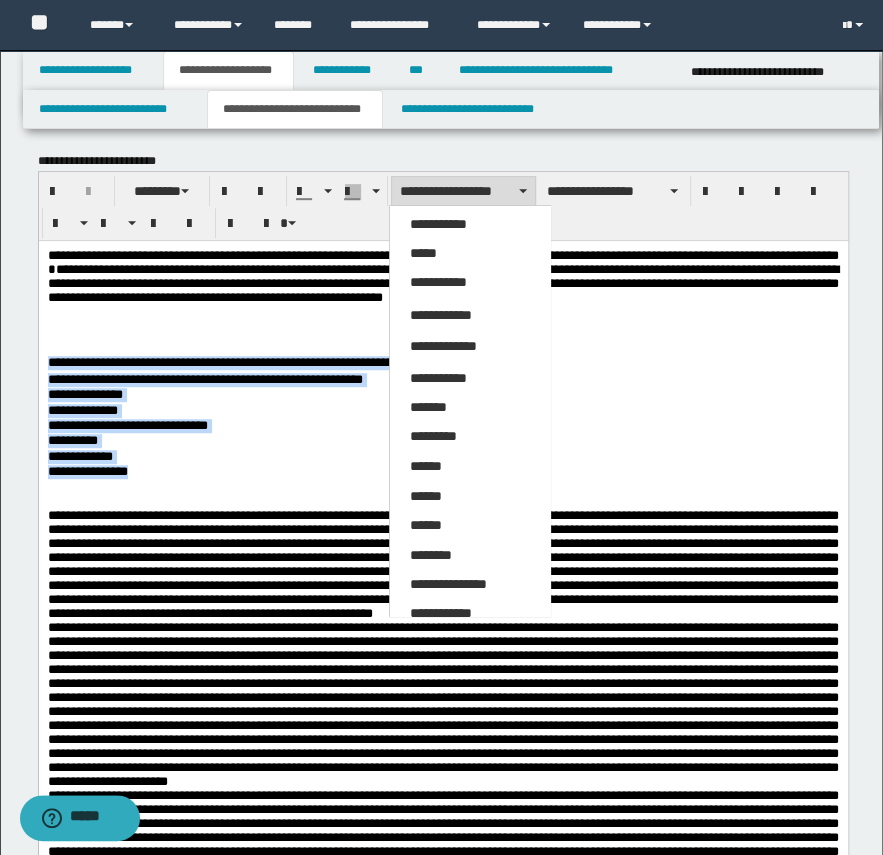 click on "*****" at bounding box center (423, 253) 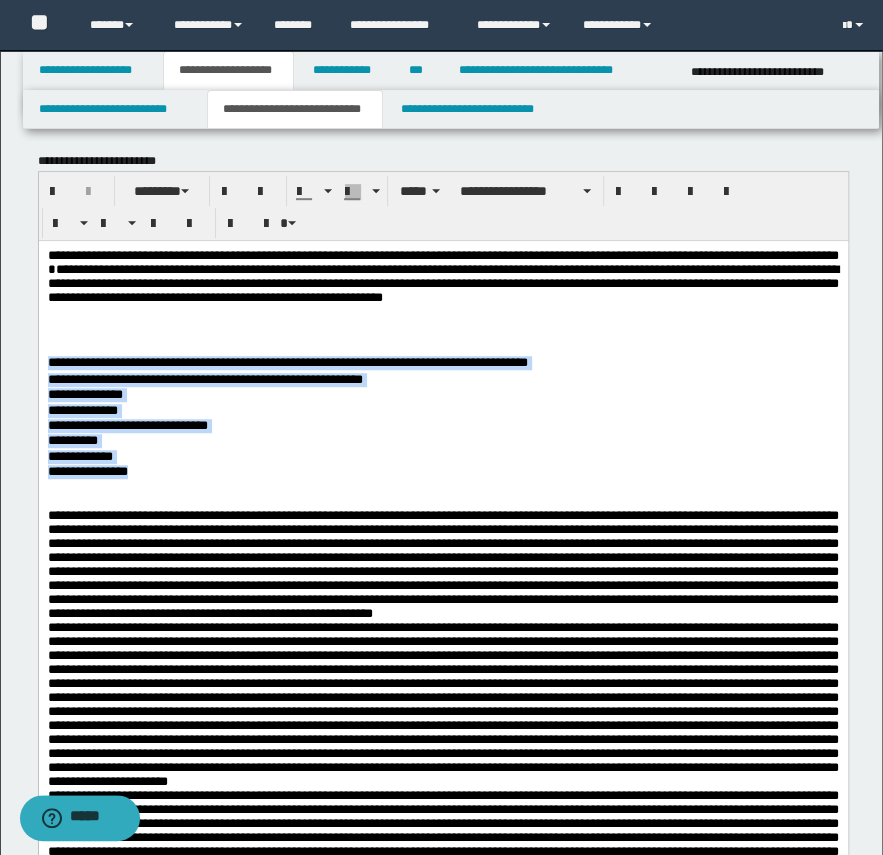 click on "**********" 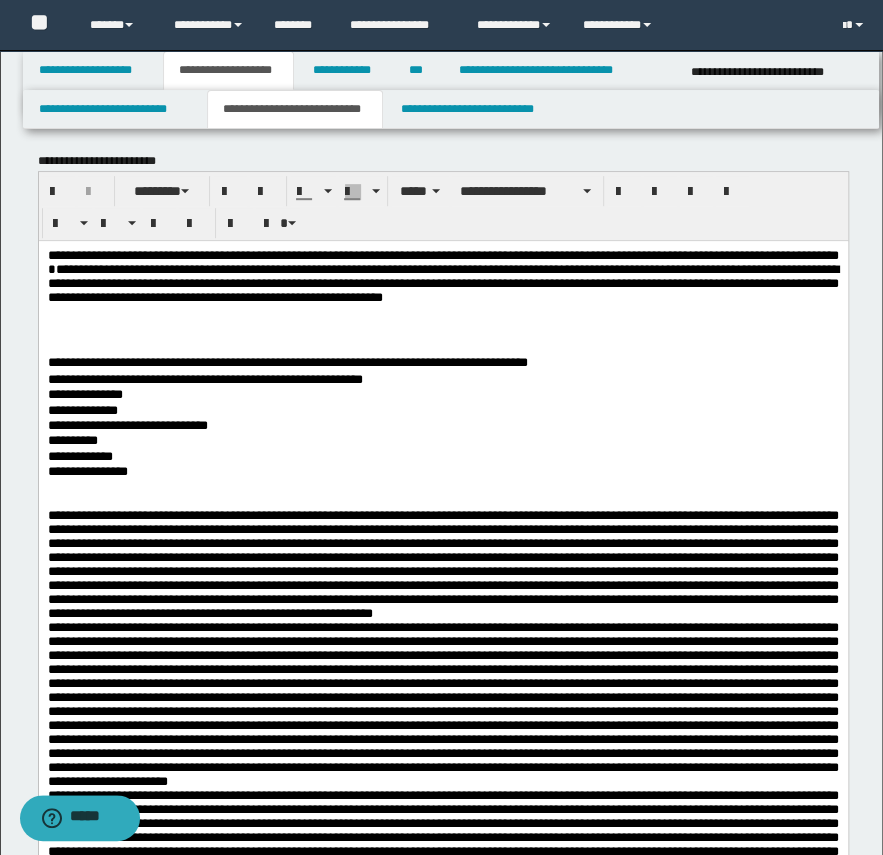 click on "**********" at bounding box center (442, 287) 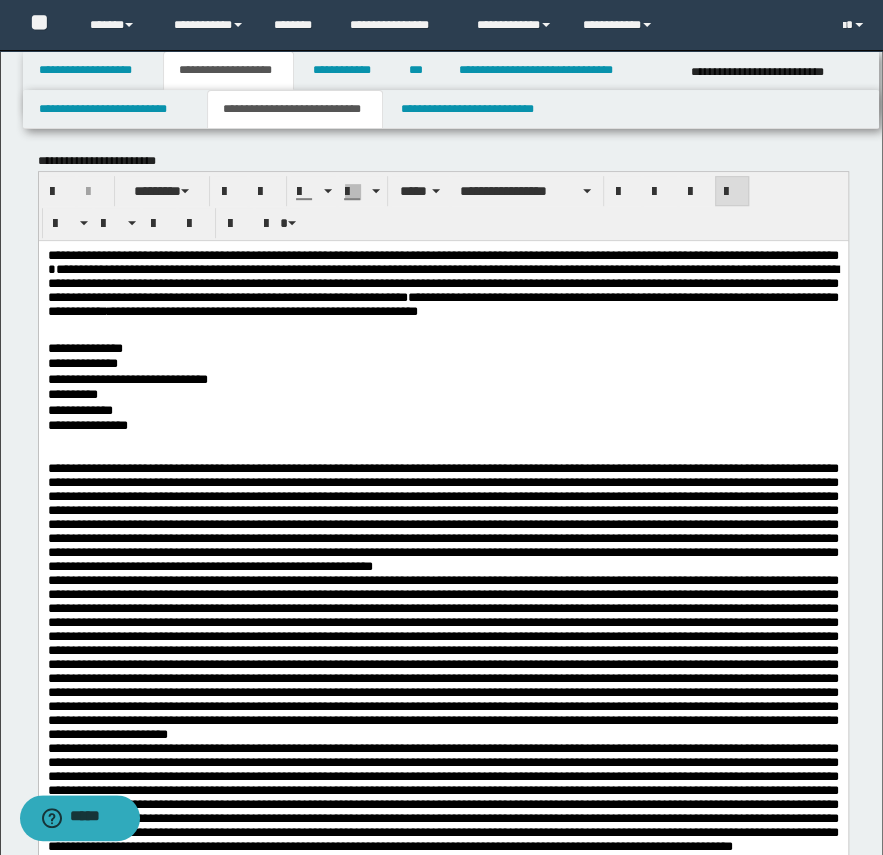 click on "**********" at bounding box center (262, 311) 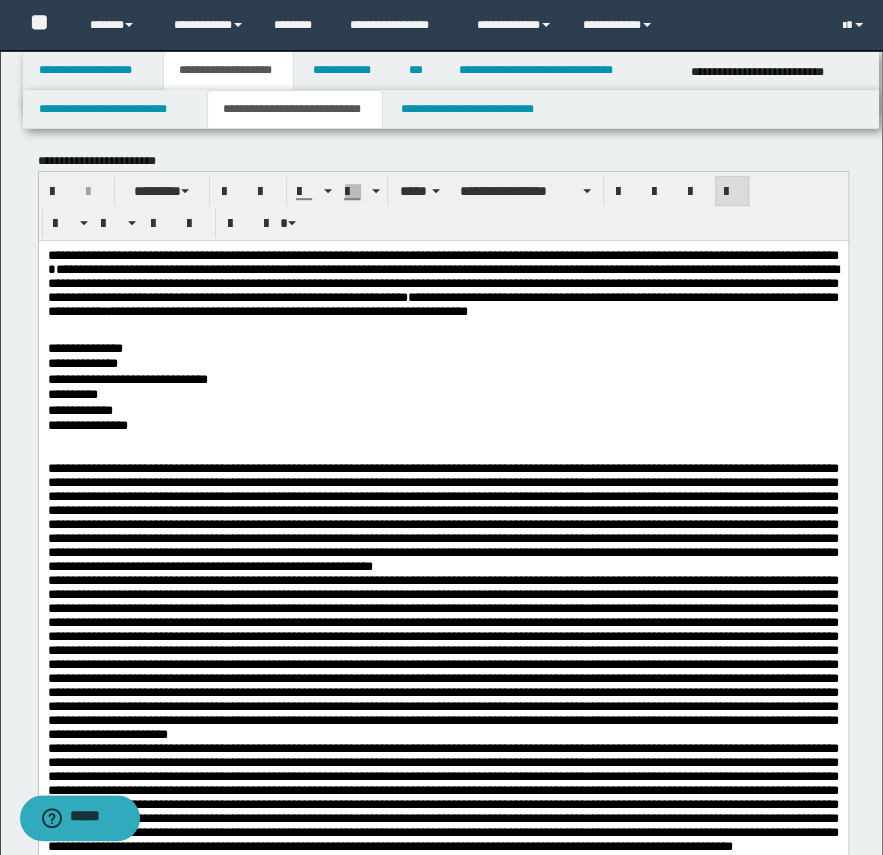 click on "**********" at bounding box center (287, 311) 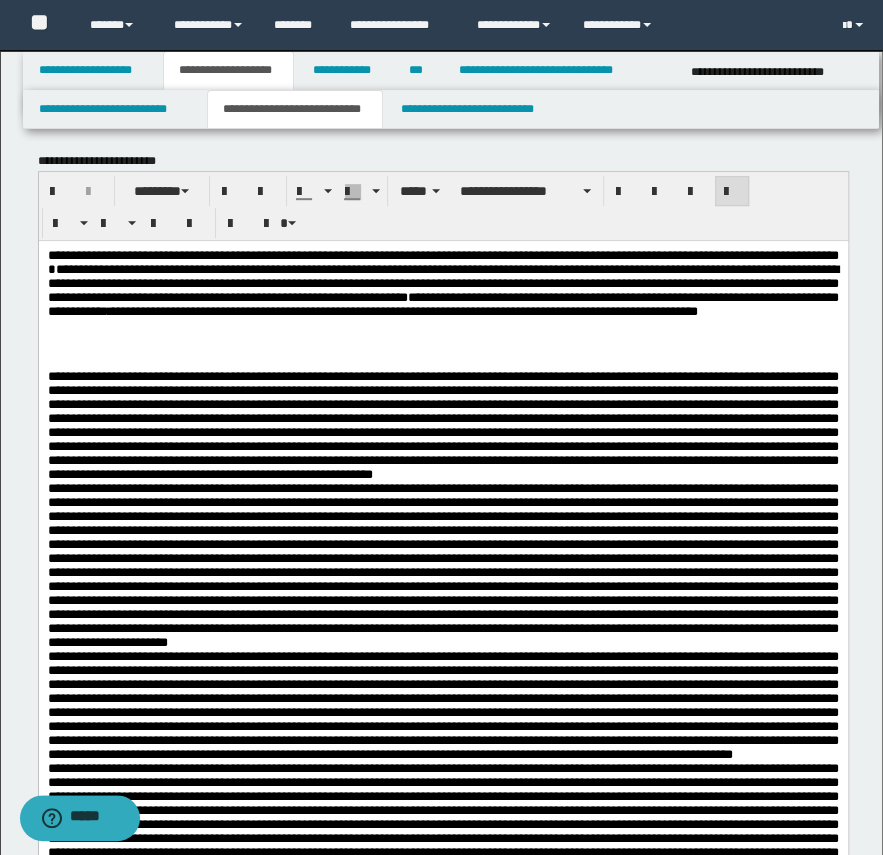 click at bounding box center [442, 349] 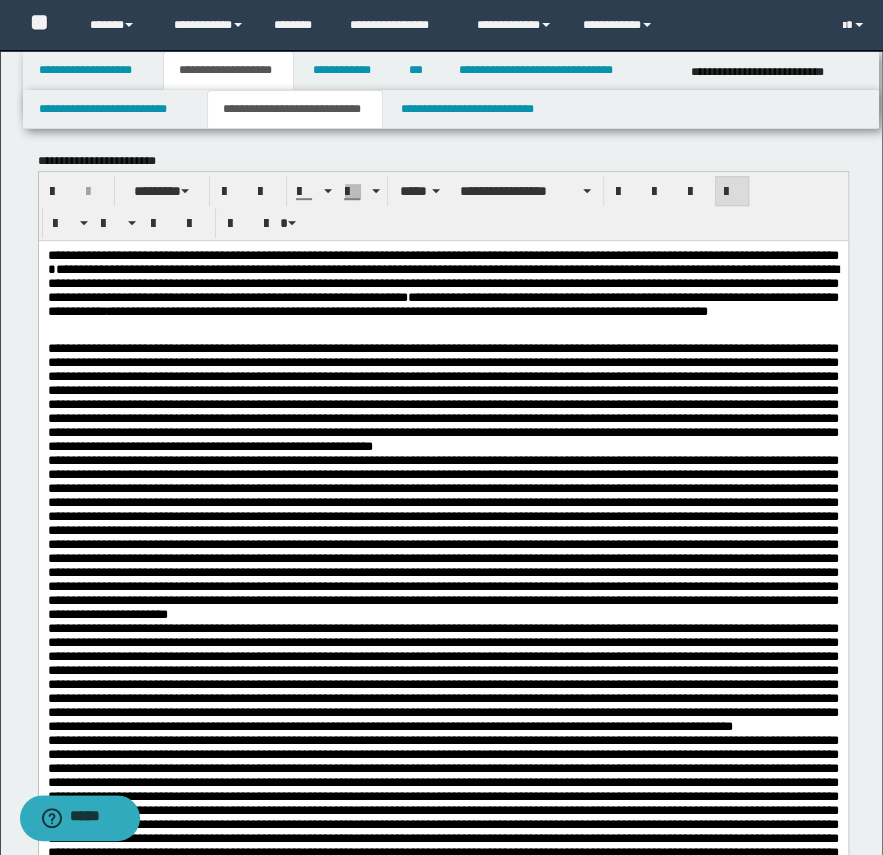 click on "**********" at bounding box center (362, 311) 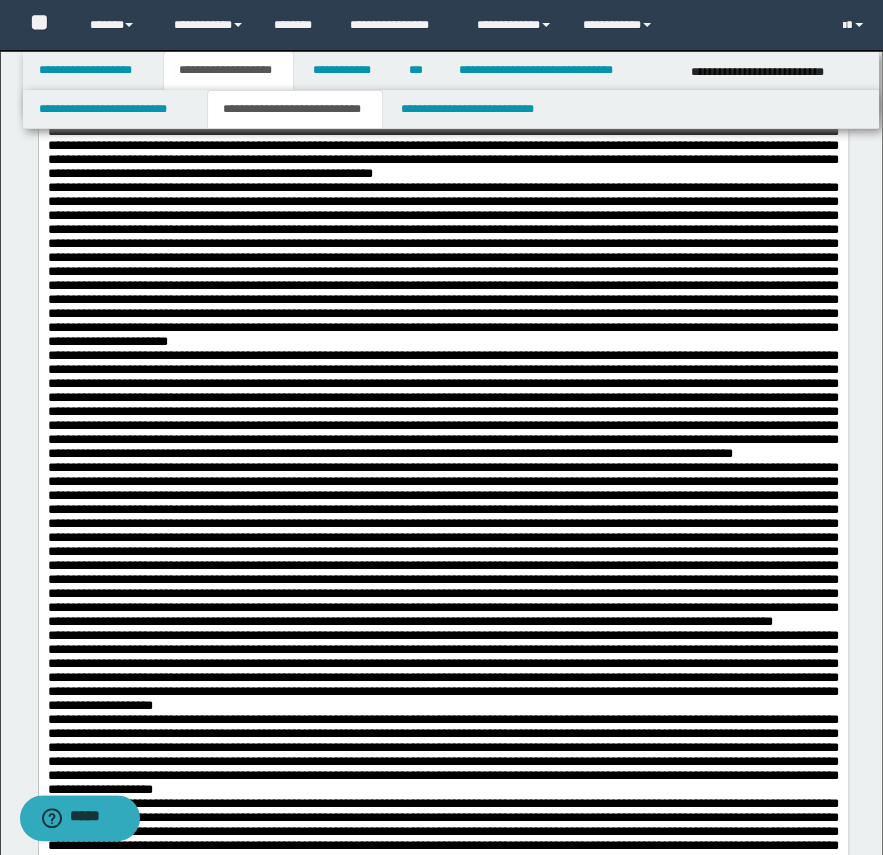 scroll, scrollTop: 818, scrollLeft: 0, axis: vertical 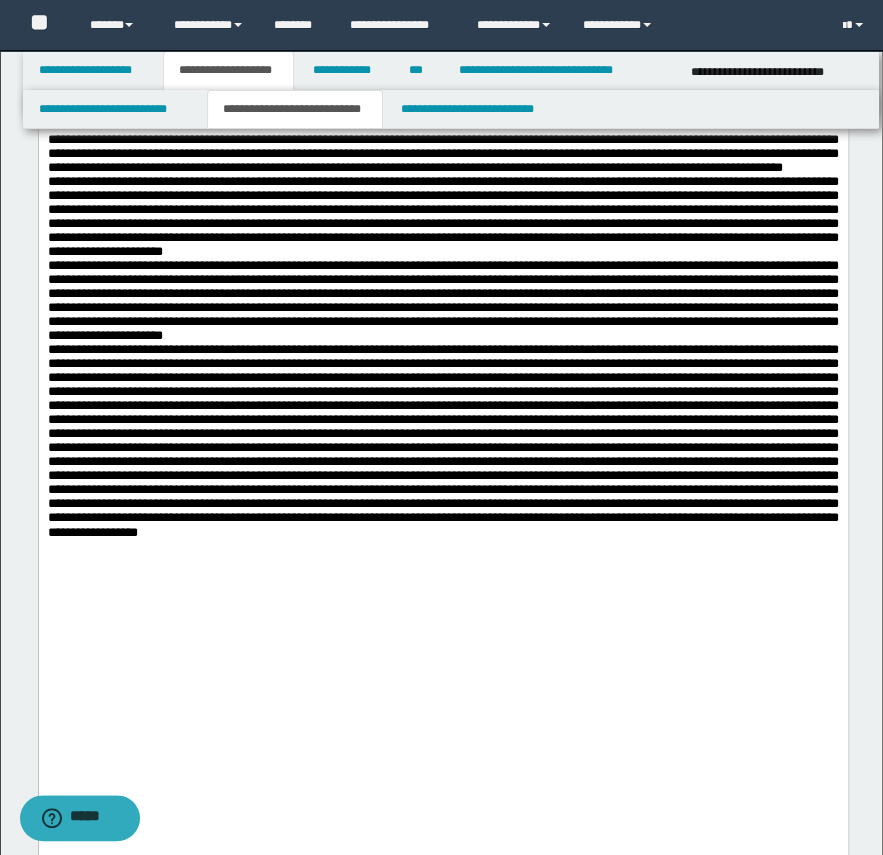 click on "**********" at bounding box center [442, 300] 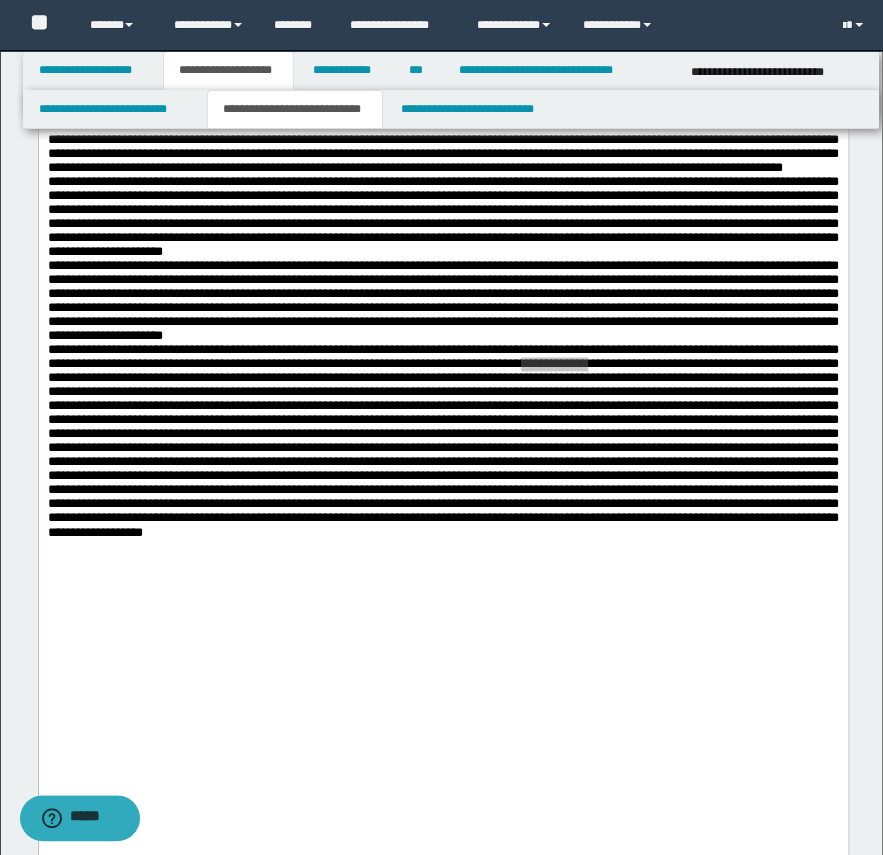 drag, startPoint x: 53, startPoint y: 1120, endPoint x: 23, endPoint y: 557, distance: 563.7987 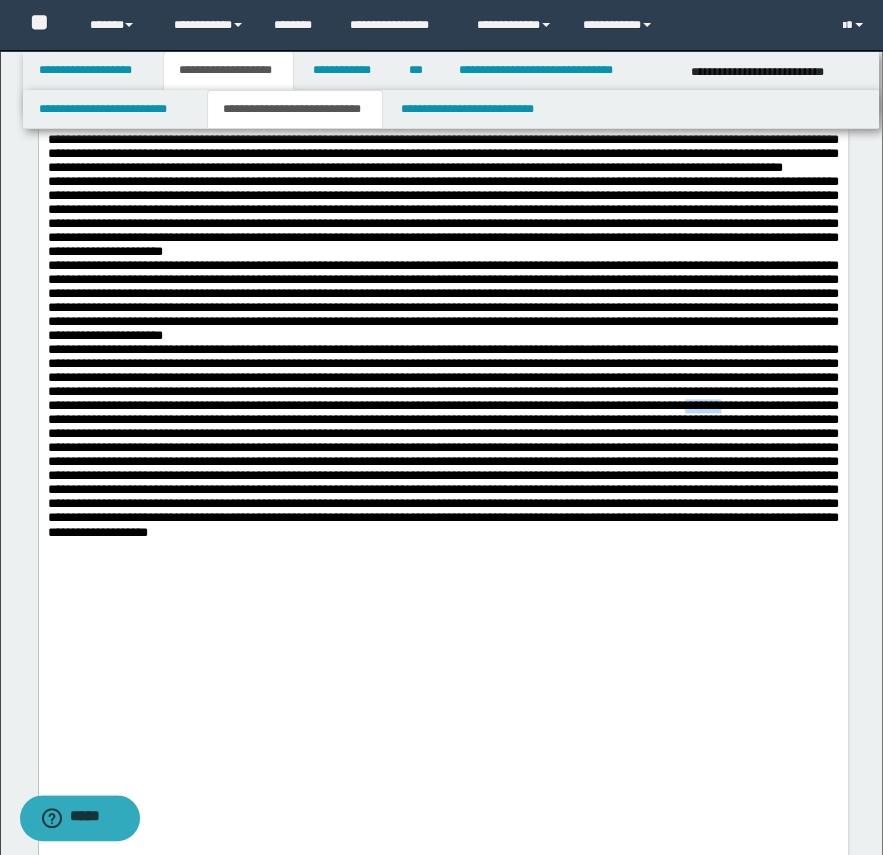 drag, startPoint x: 782, startPoint y: 676, endPoint x: 899, endPoint y: 184, distance: 505.72028 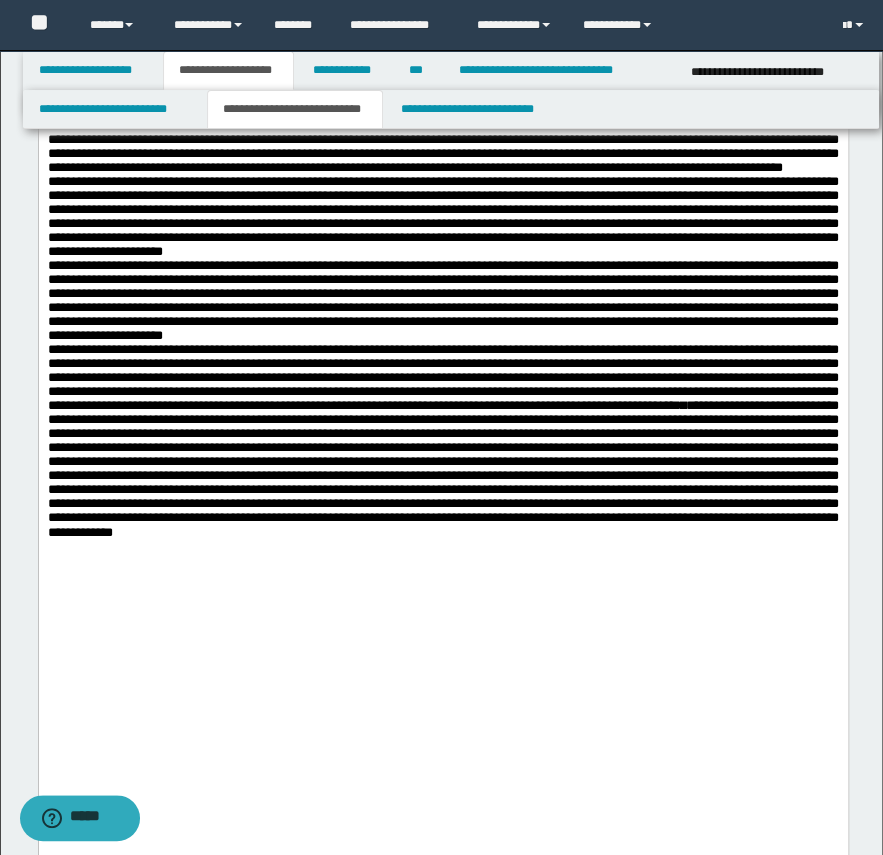 drag, startPoint x: 356, startPoint y: 704, endPoint x: 248, endPoint y: 756, distance: 119.86659 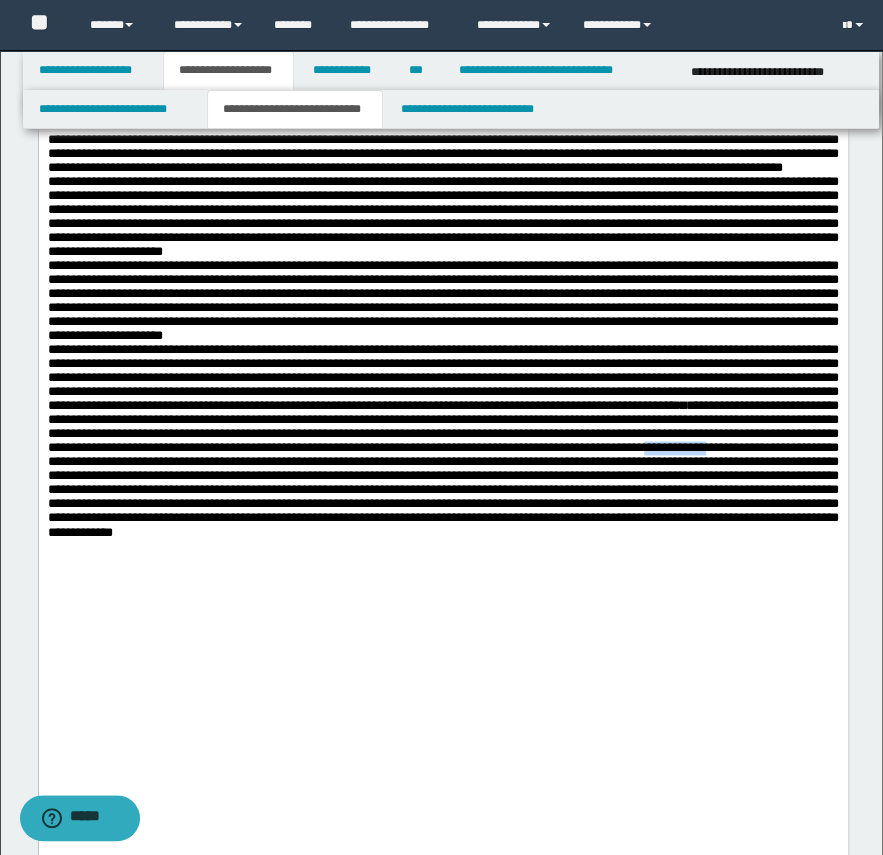 click on "**********" at bounding box center [442, 440] 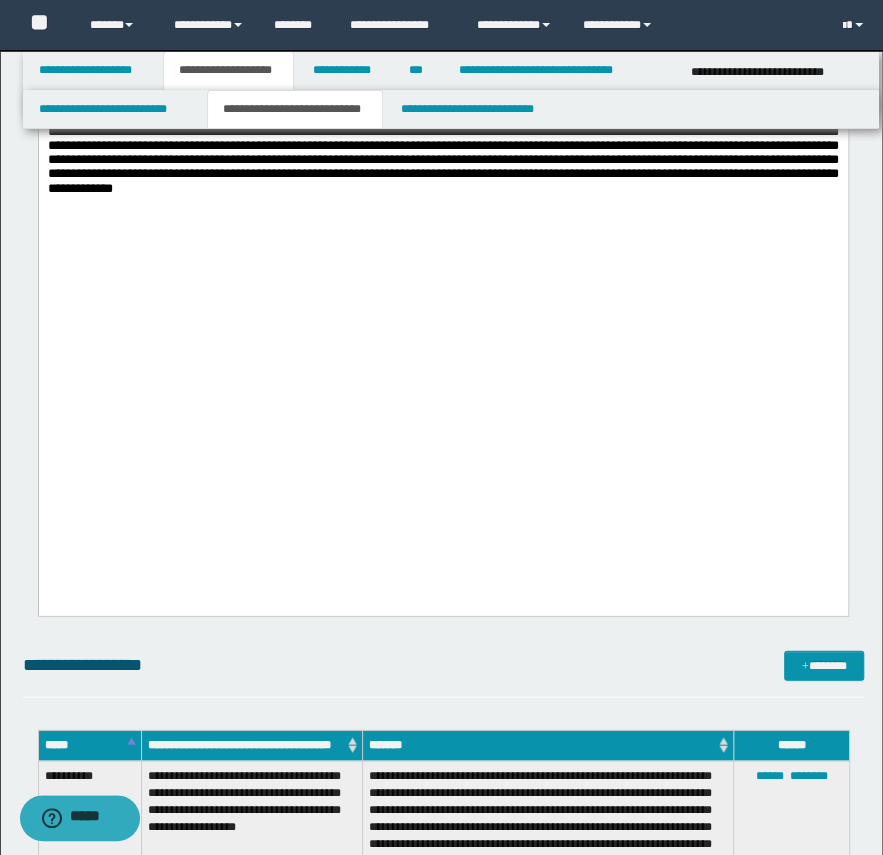 scroll, scrollTop: 1545, scrollLeft: 0, axis: vertical 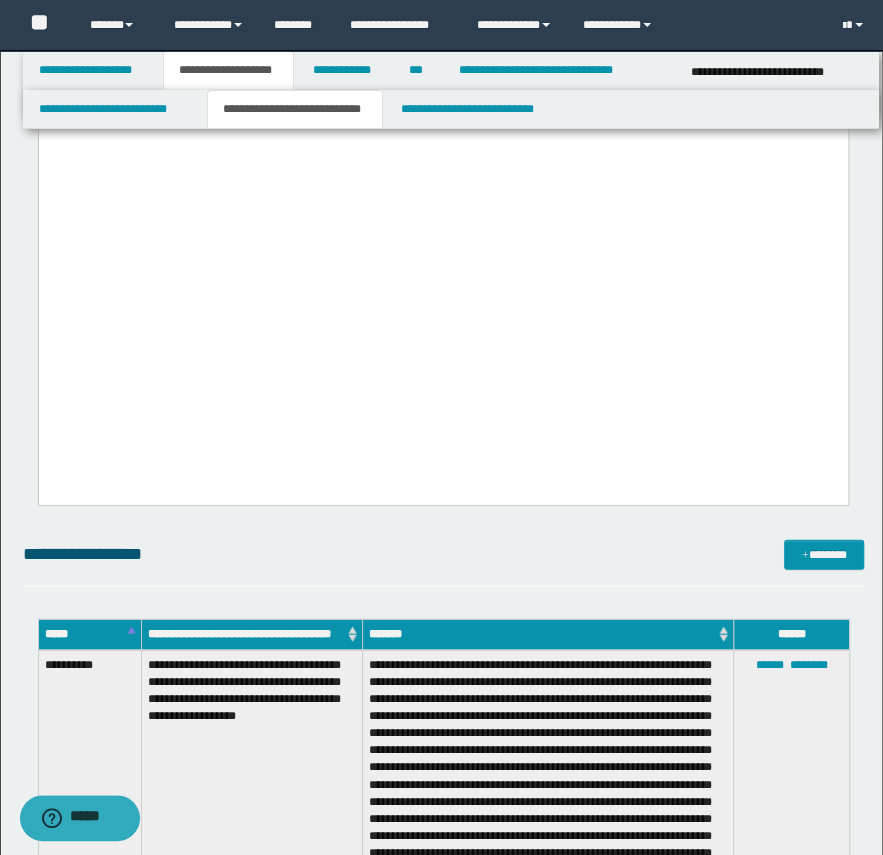 click on "**********" at bounding box center (442, -400) 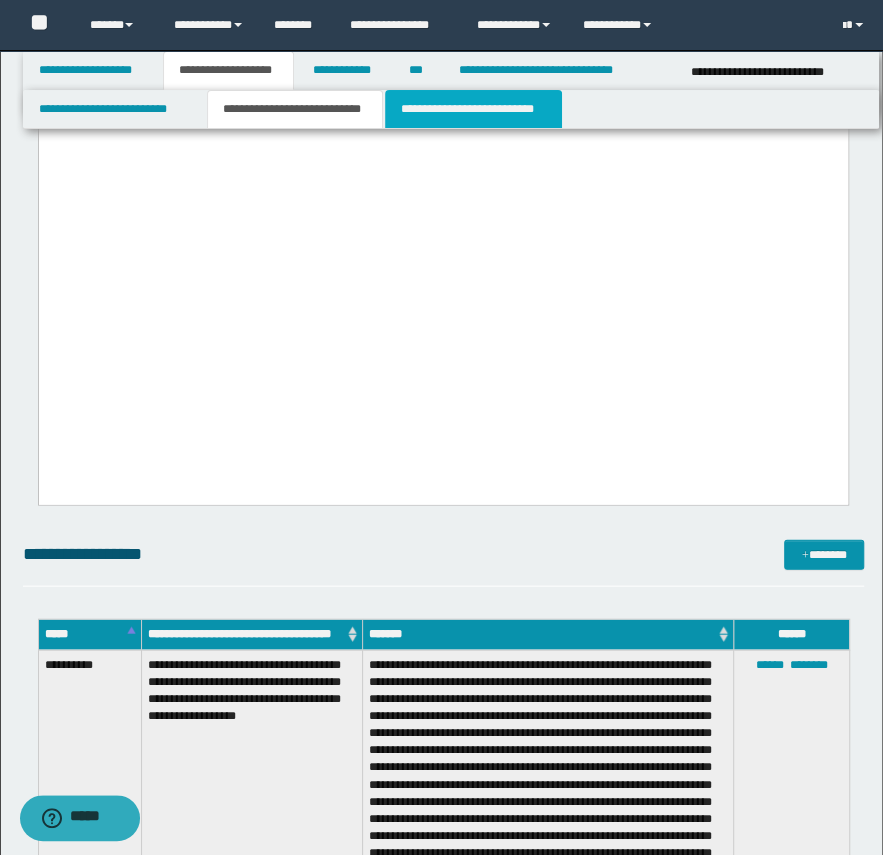 click on "**********" at bounding box center [473, 109] 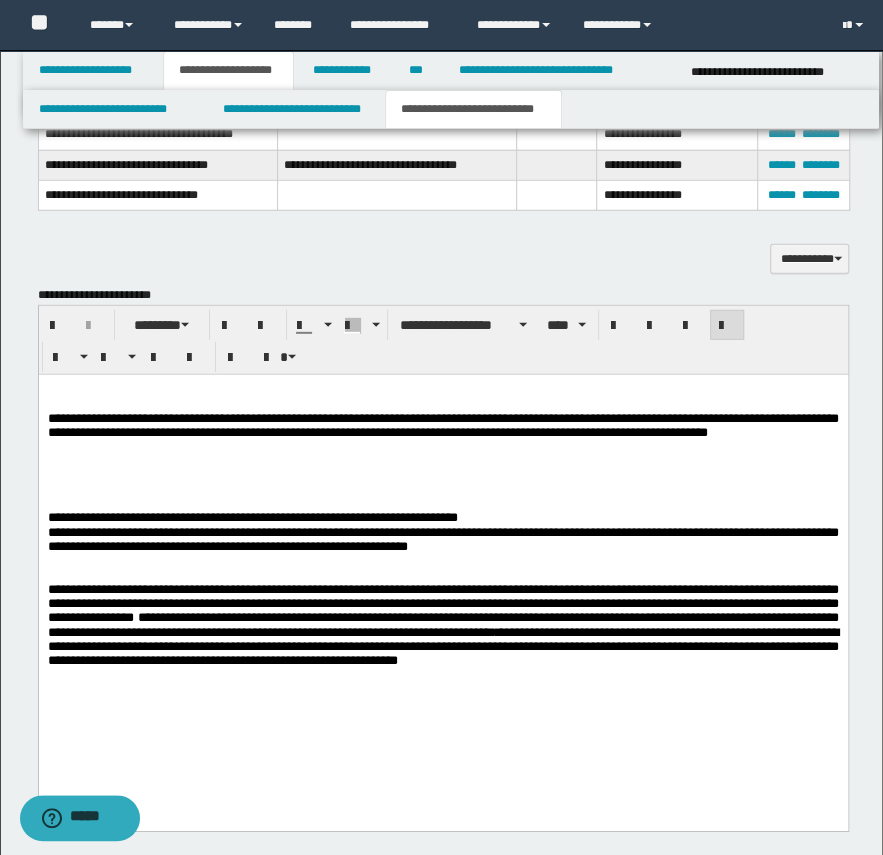 scroll, scrollTop: 2454, scrollLeft: 0, axis: vertical 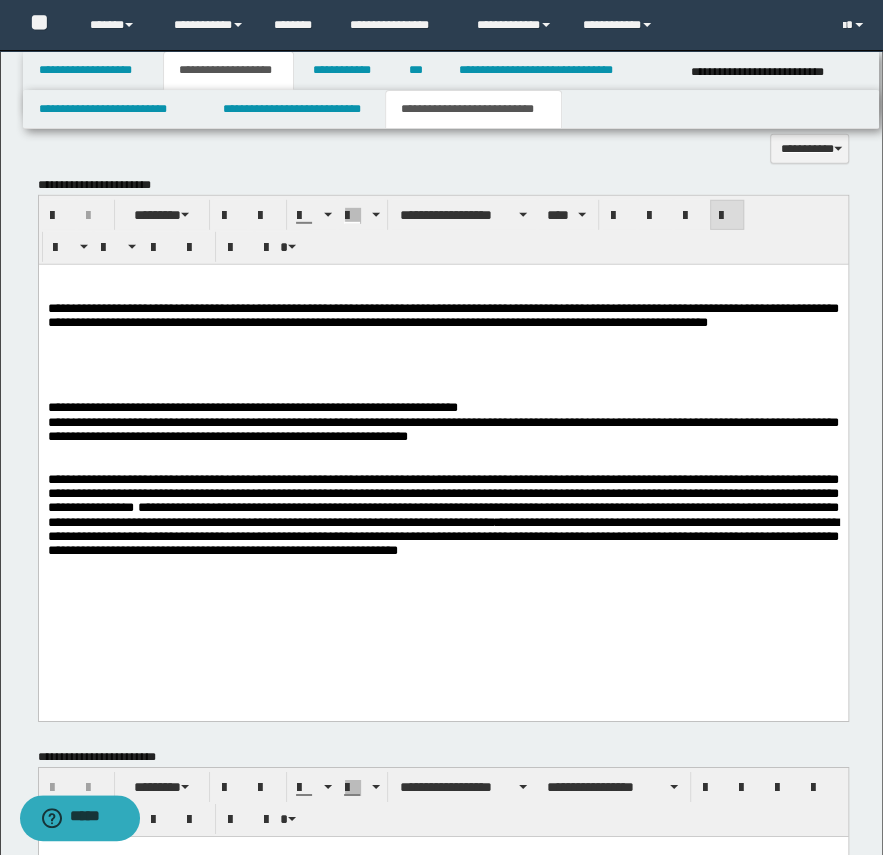 click at bounding box center (442, 394) 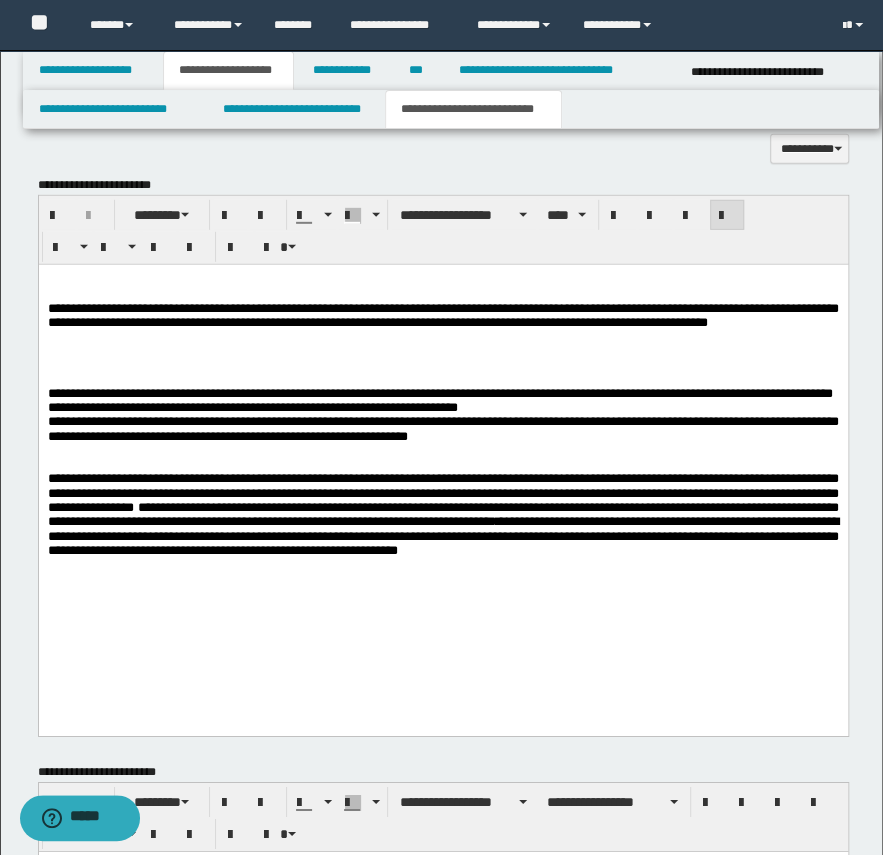 click at bounding box center [442, 337] 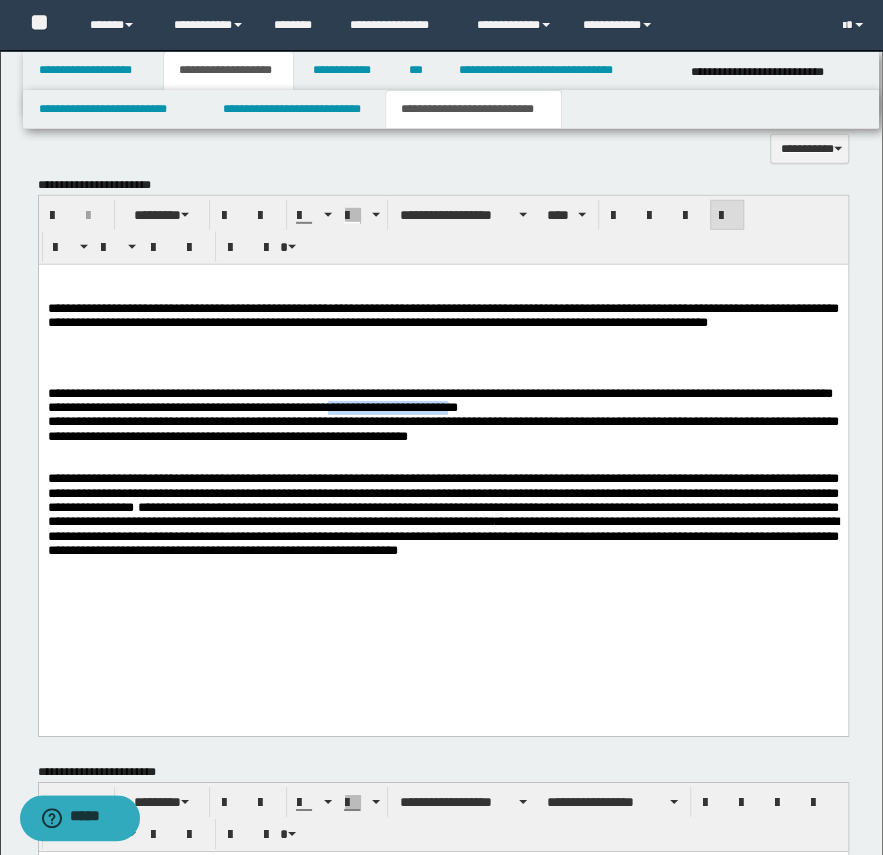 drag, startPoint x: 386, startPoint y: 451, endPoint x: 501, endPoint y: 444, distance: 115.212845 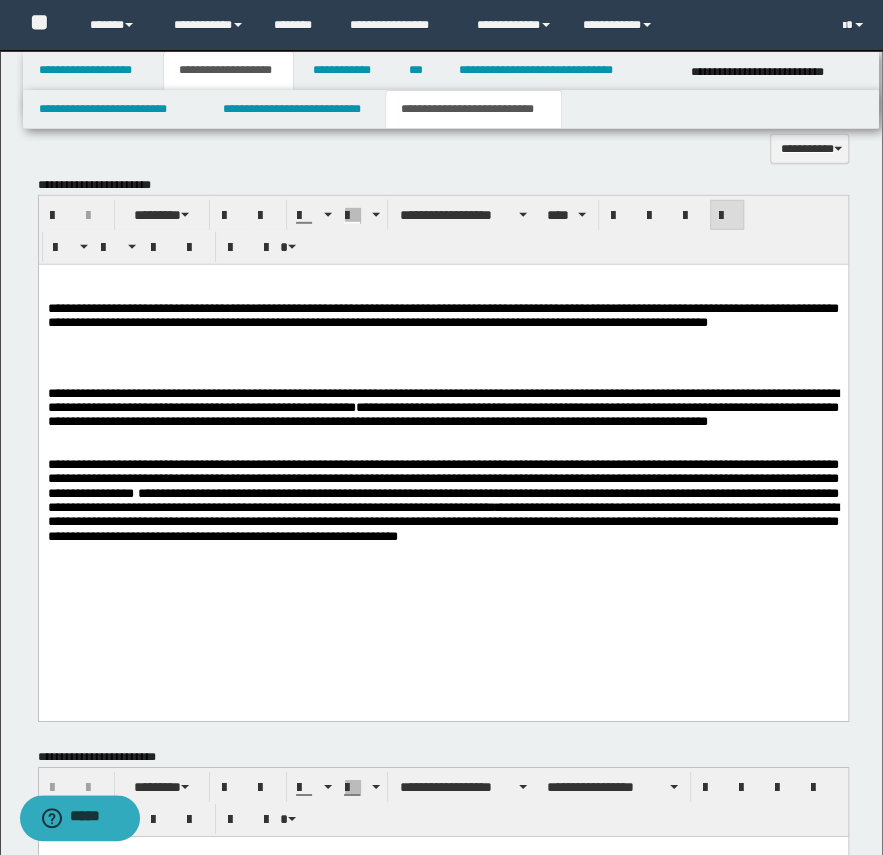 click on "**********" at bounding box center (442, 408) 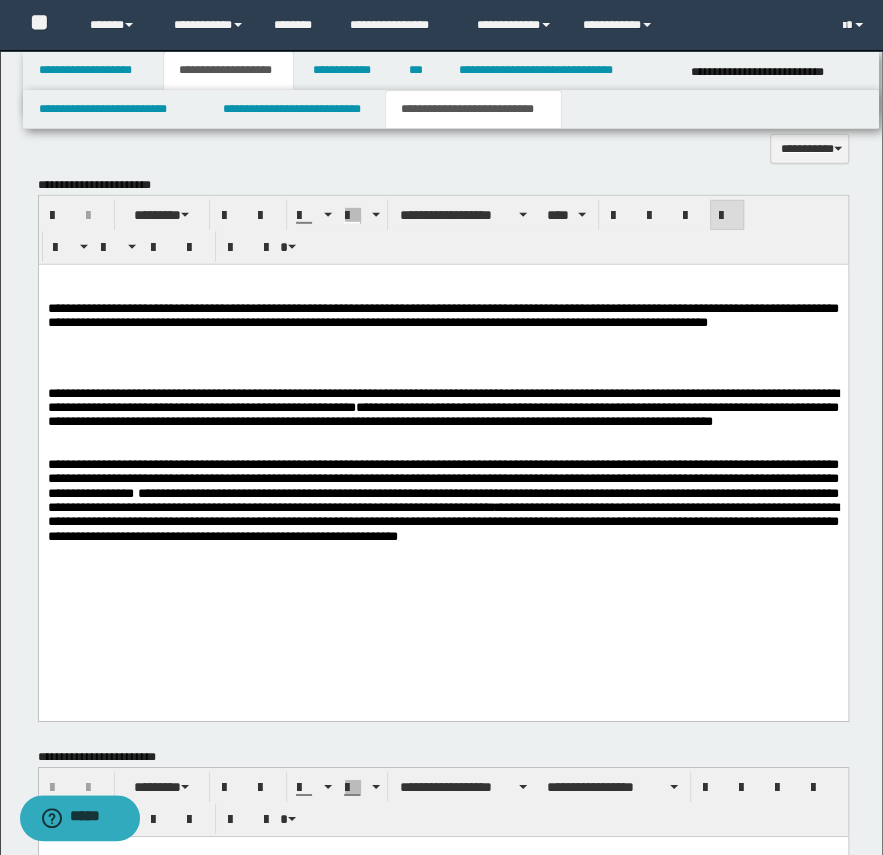 click on "**********" at bounding box center [442, 500] 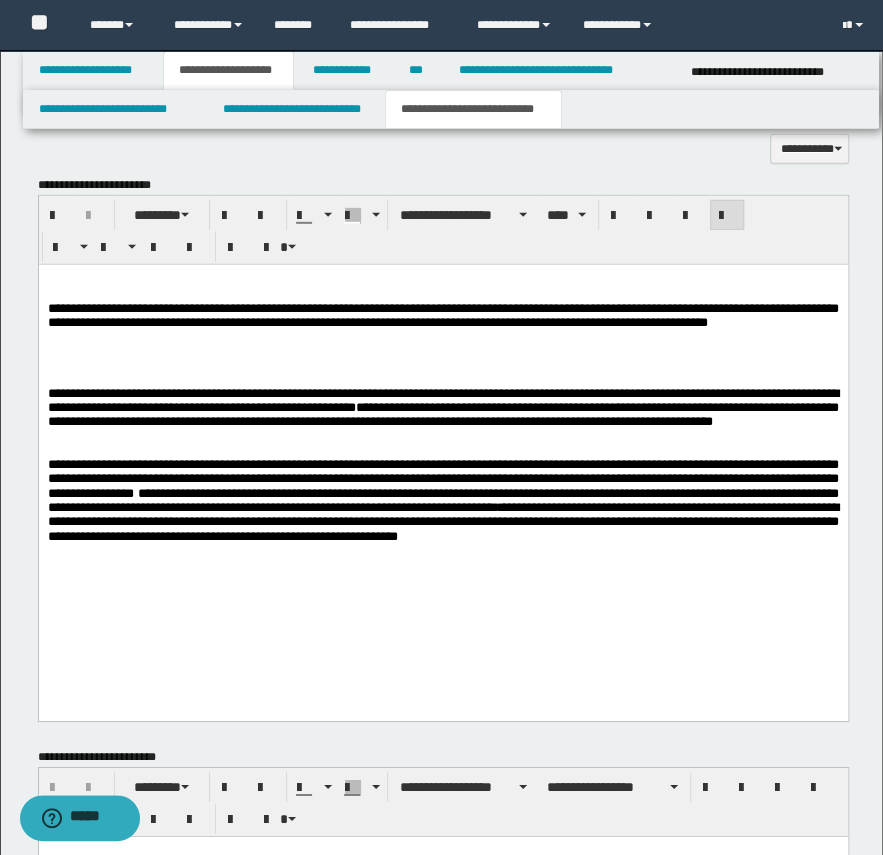 click on "**********" at bounding box center [442, 500] 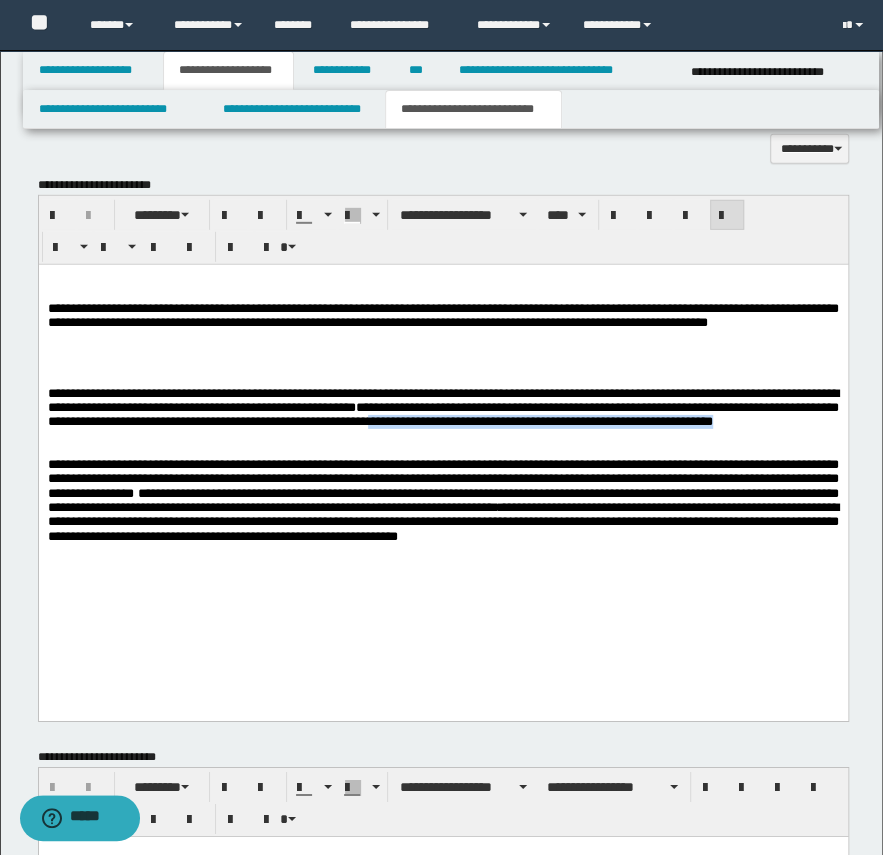 drag, startPoint x: 793, startPoint y: 448, endPoint x: 808, endPoint y: 468, distance: 25 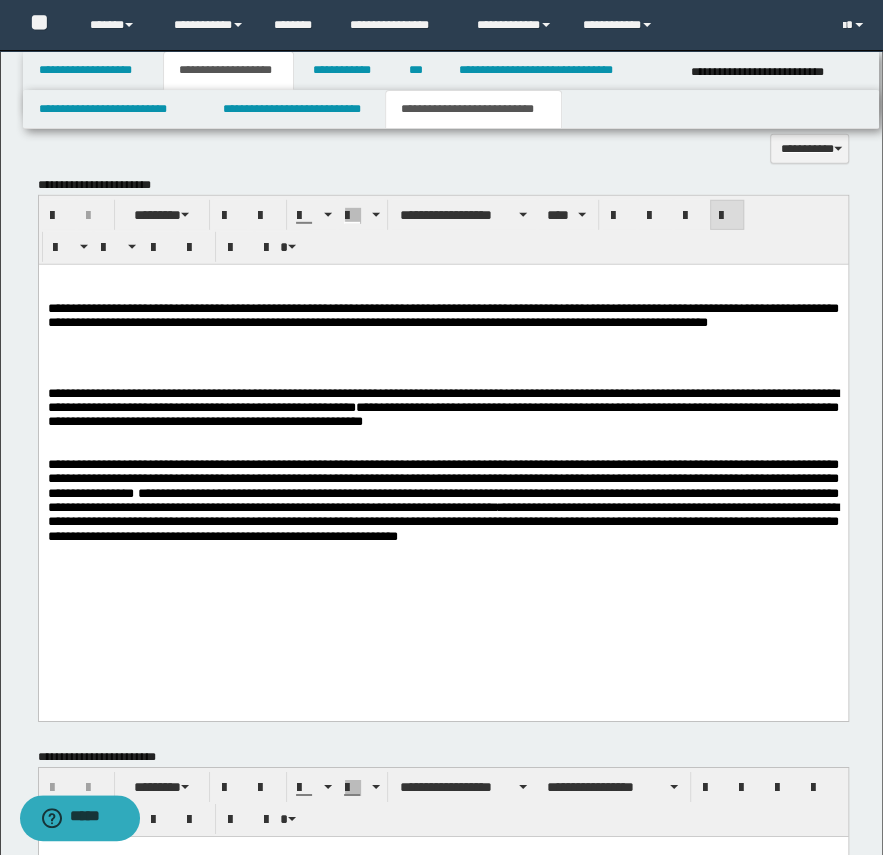 click on "**********" at bounding box center [442, 433] 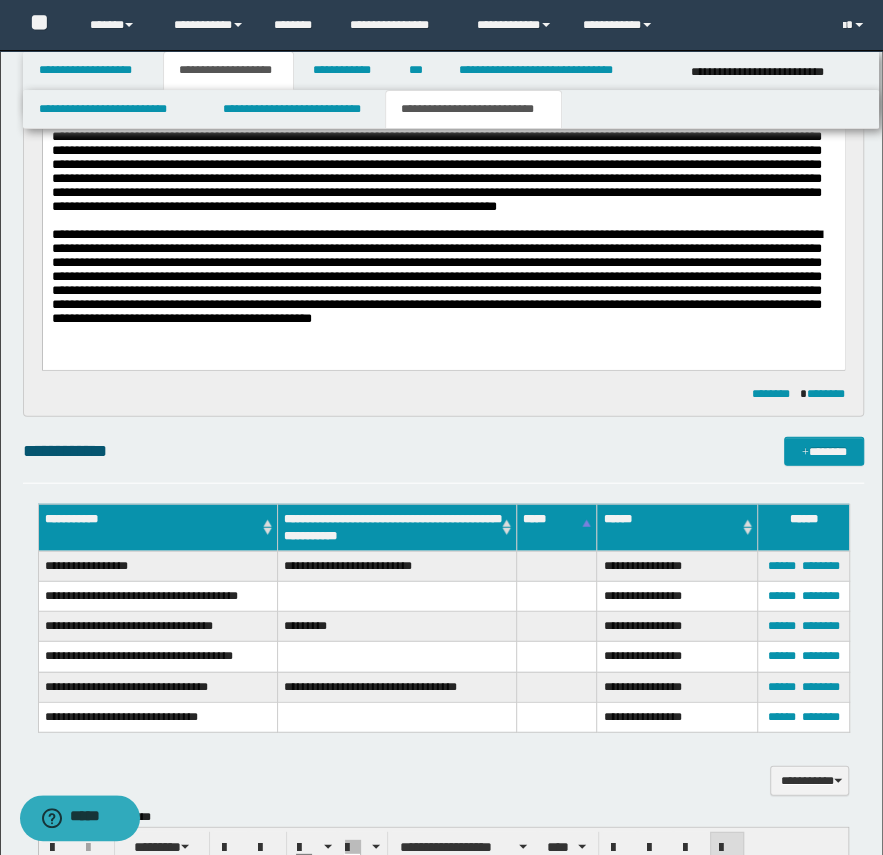 scroll, scrollTop: 1818, scrollLeft: 0, axis: vertical 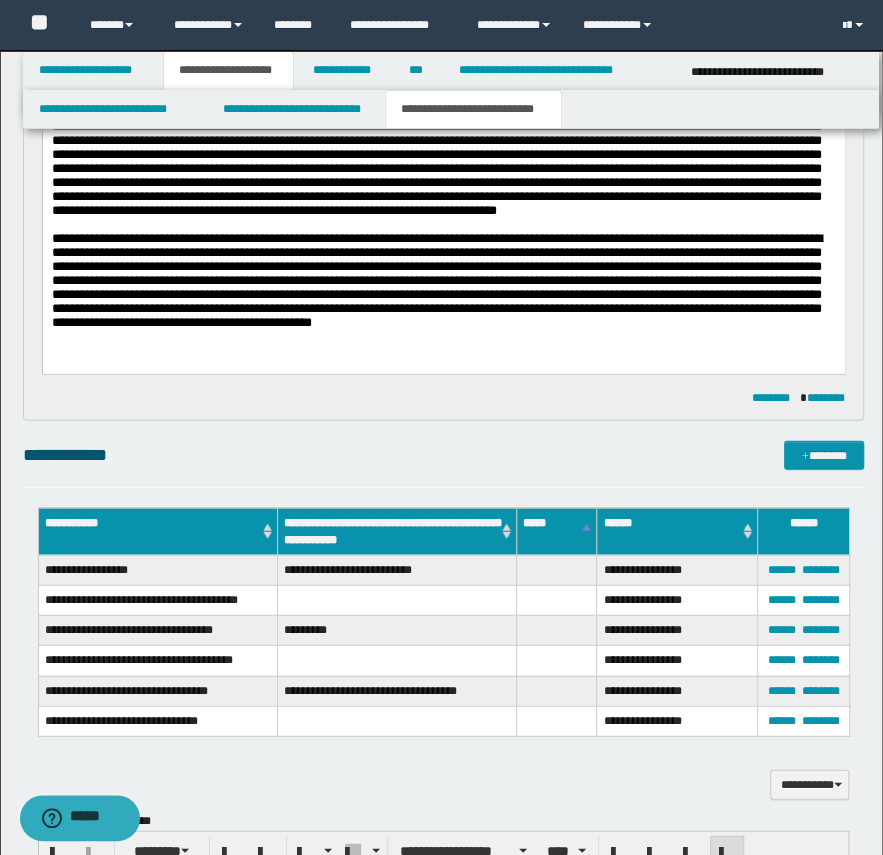 click at bounding box center [436, 161] 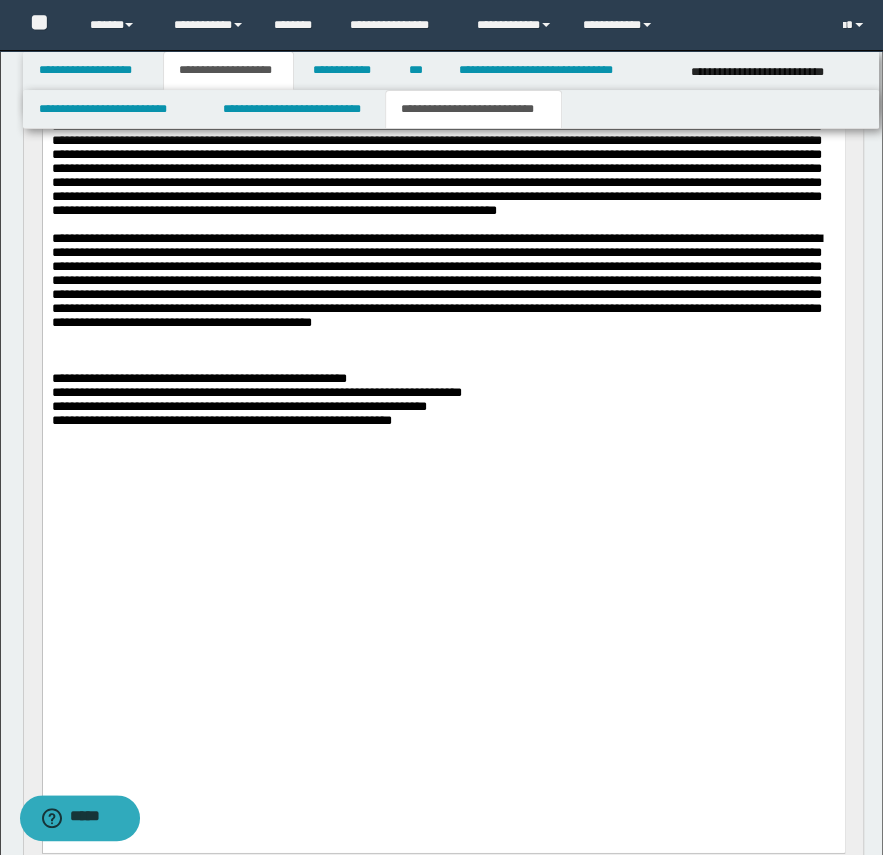 click at bounding box center (443, 435) 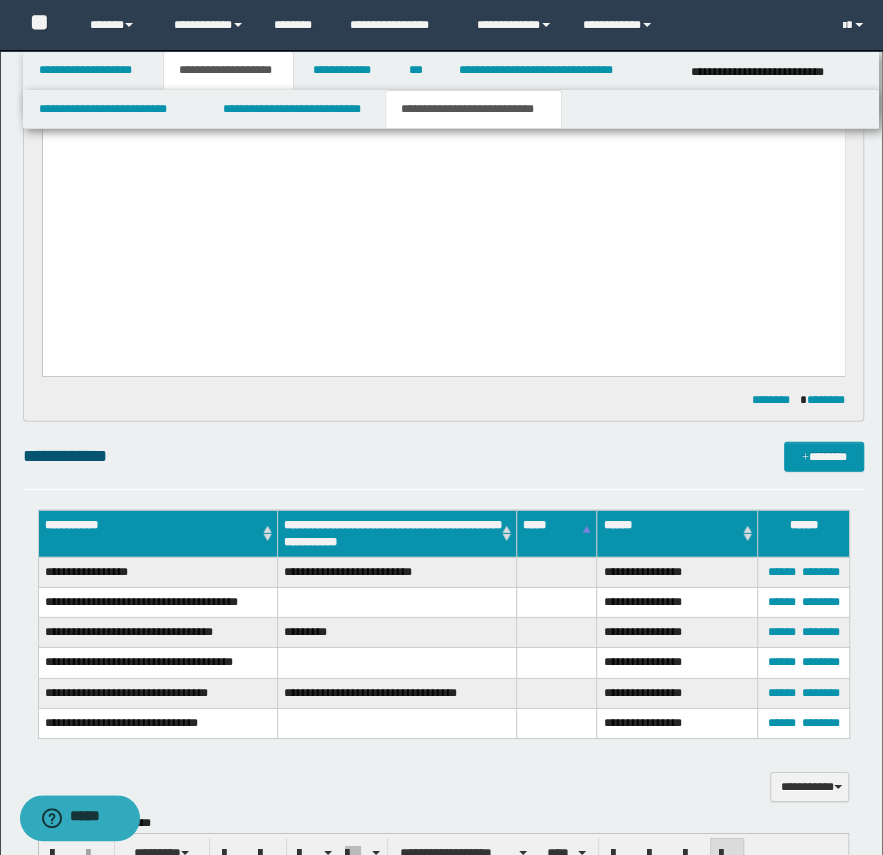 scroll, scrollTop: 2181, scrollLeft: 0, axis: vertical 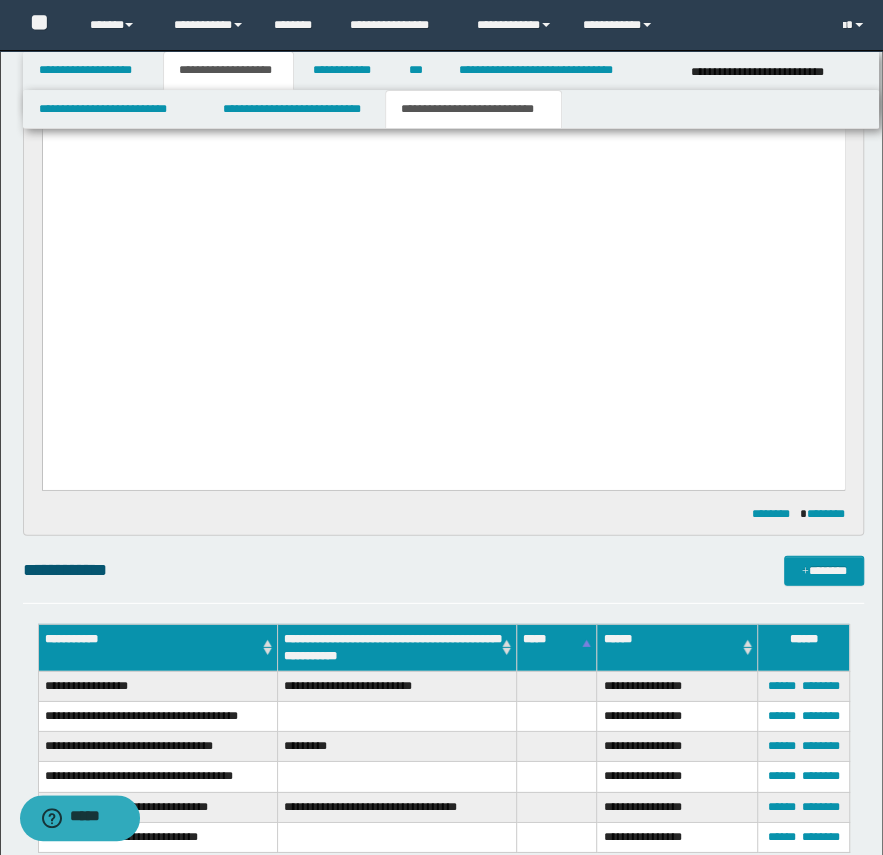 click on "**********" at bounding box center [443, 44] 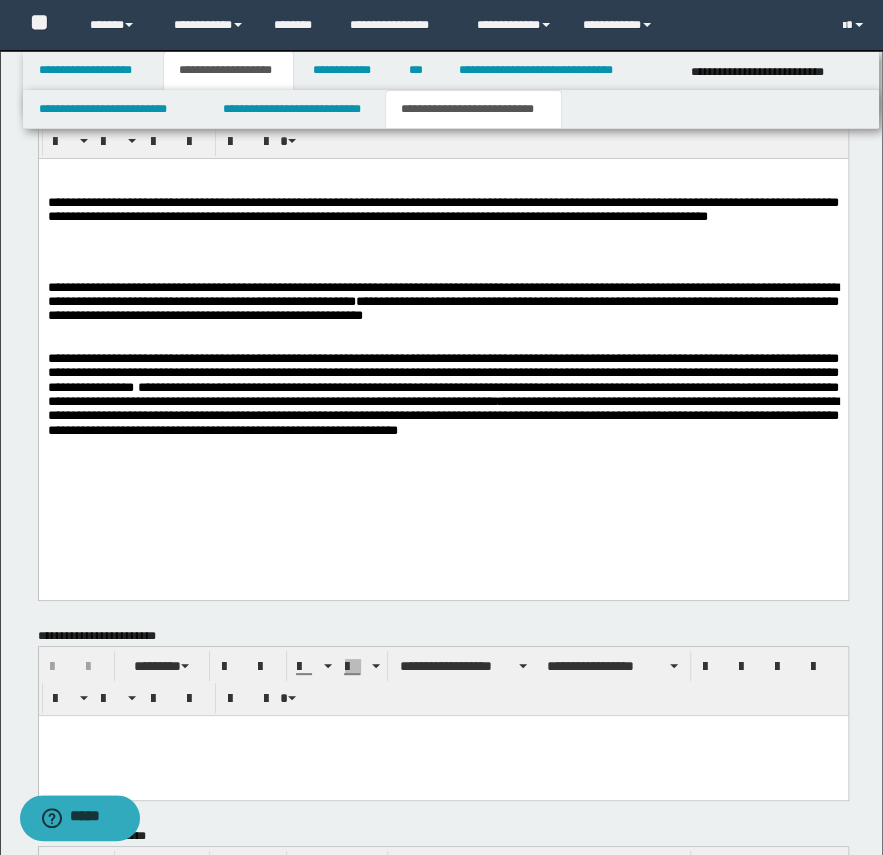 scroll, scrollTop: 3000, scrollLeft: 0, axis: vertical 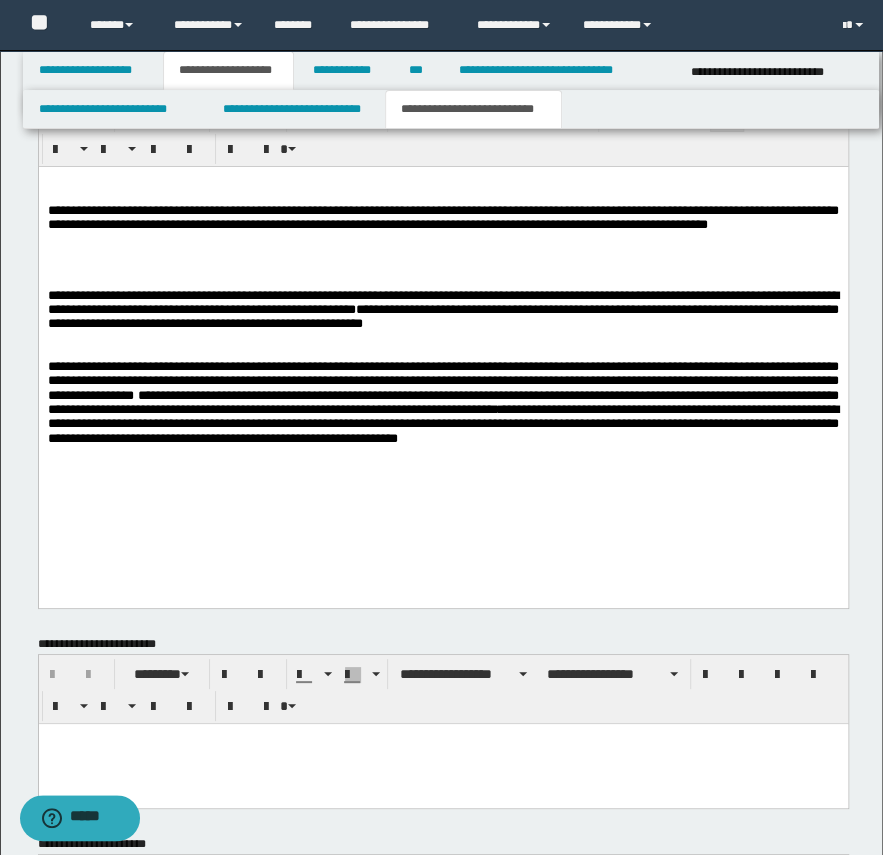 click on "**********" at bounding box center (442, 402) 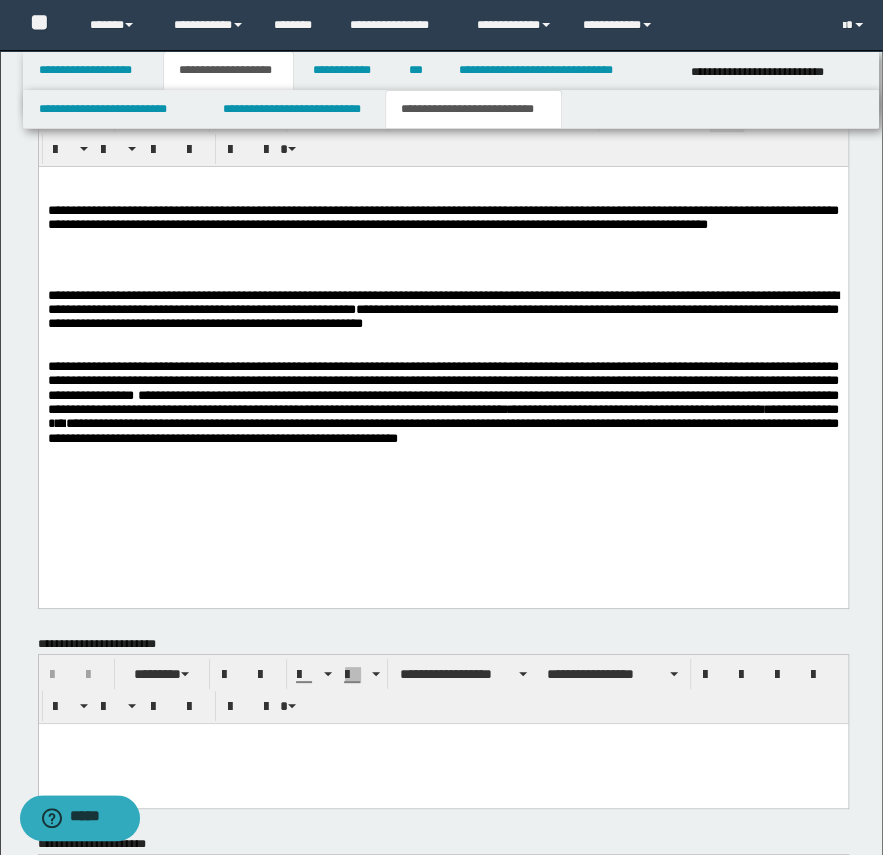 click on "**********" at bounding box center [442, 310] 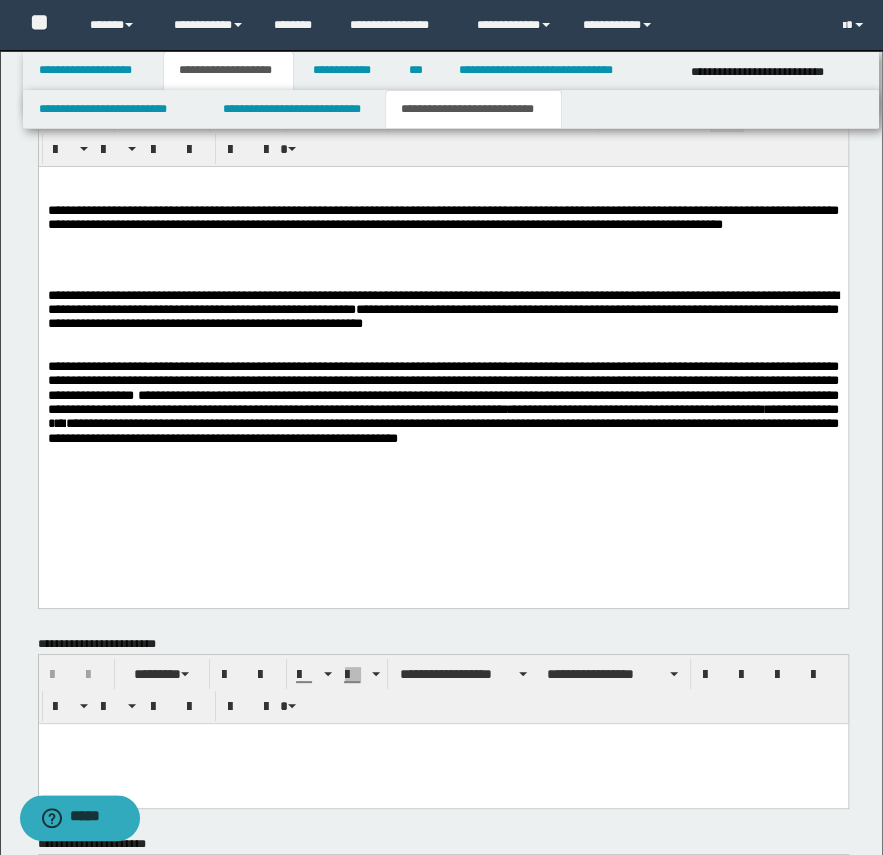 click at bounding box center [442, 253] 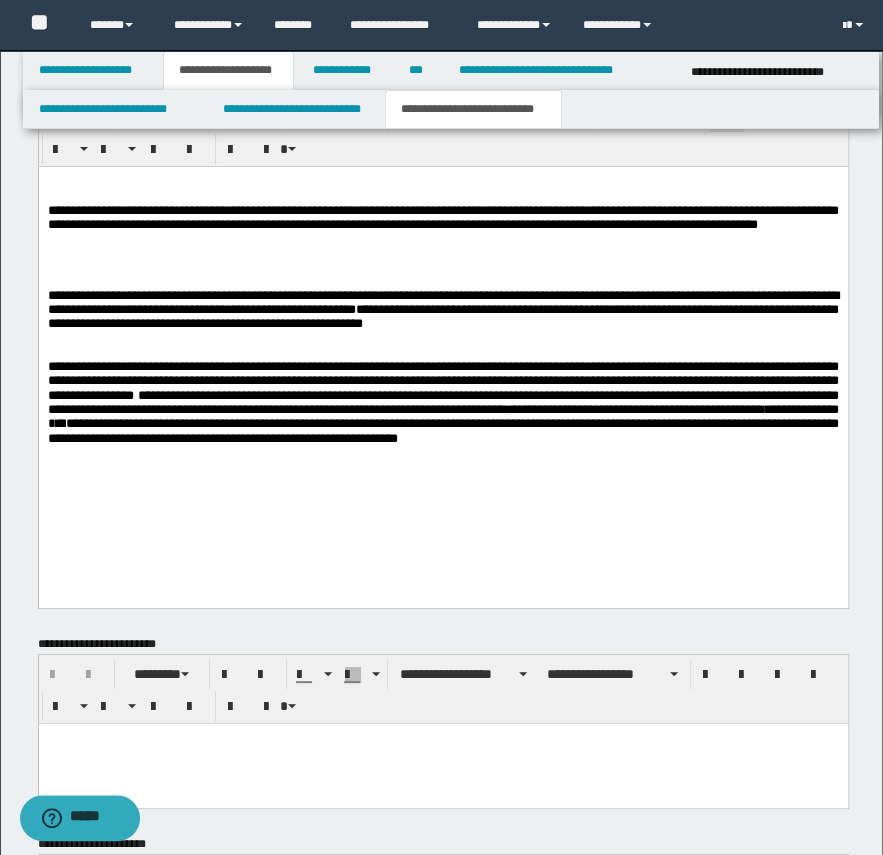 click on "**********" at bounding box center [442, 217] 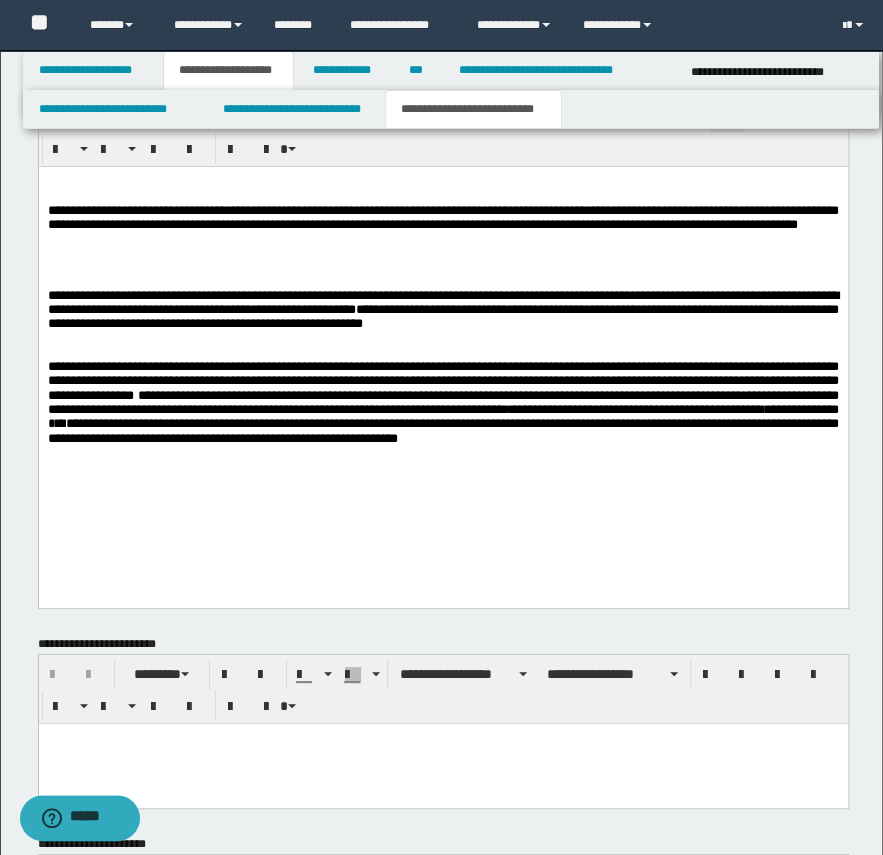 click on "**********" at bounding box center (442, 217) 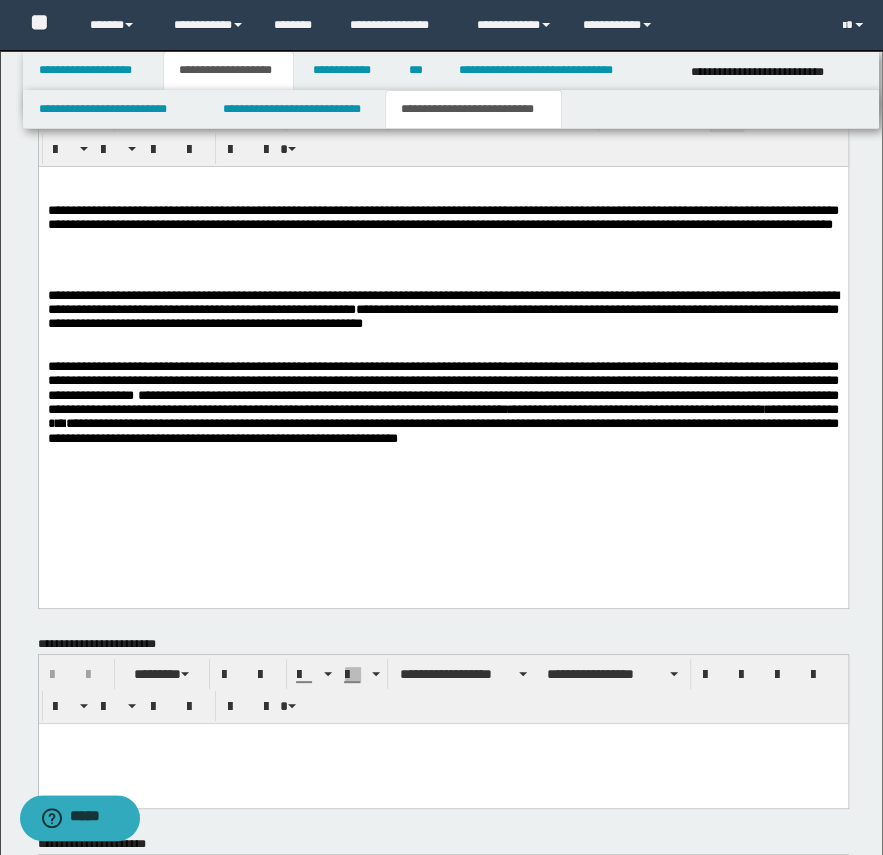 click on "**********" at bounding box center [442, 217] 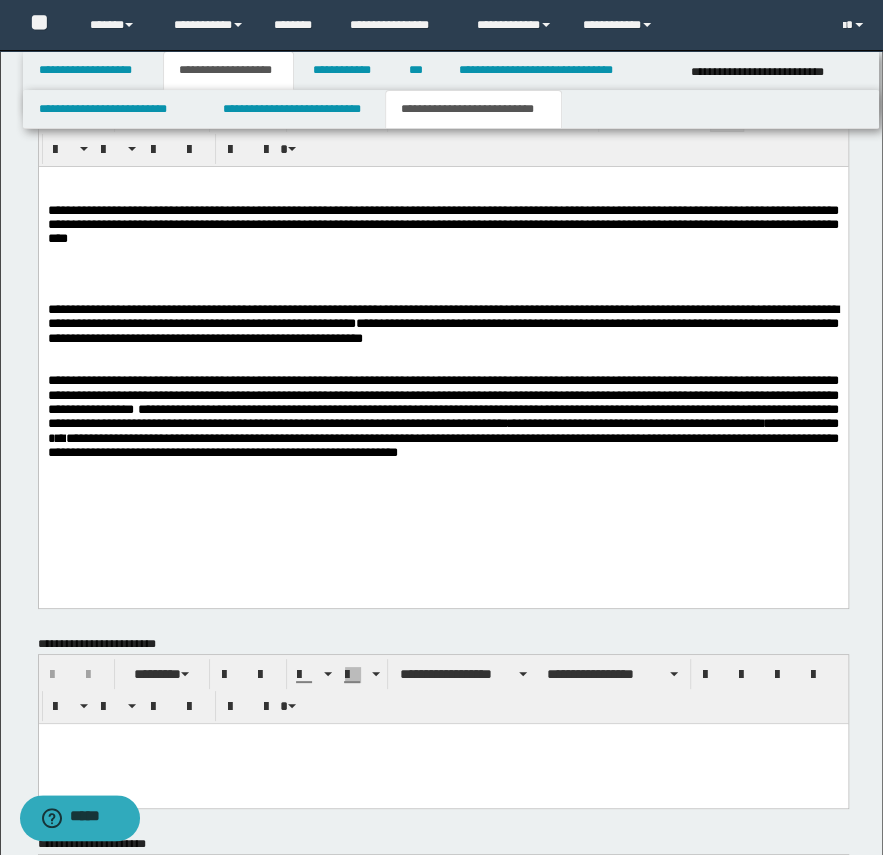 click on "**********" at bounding box center [442, 225] 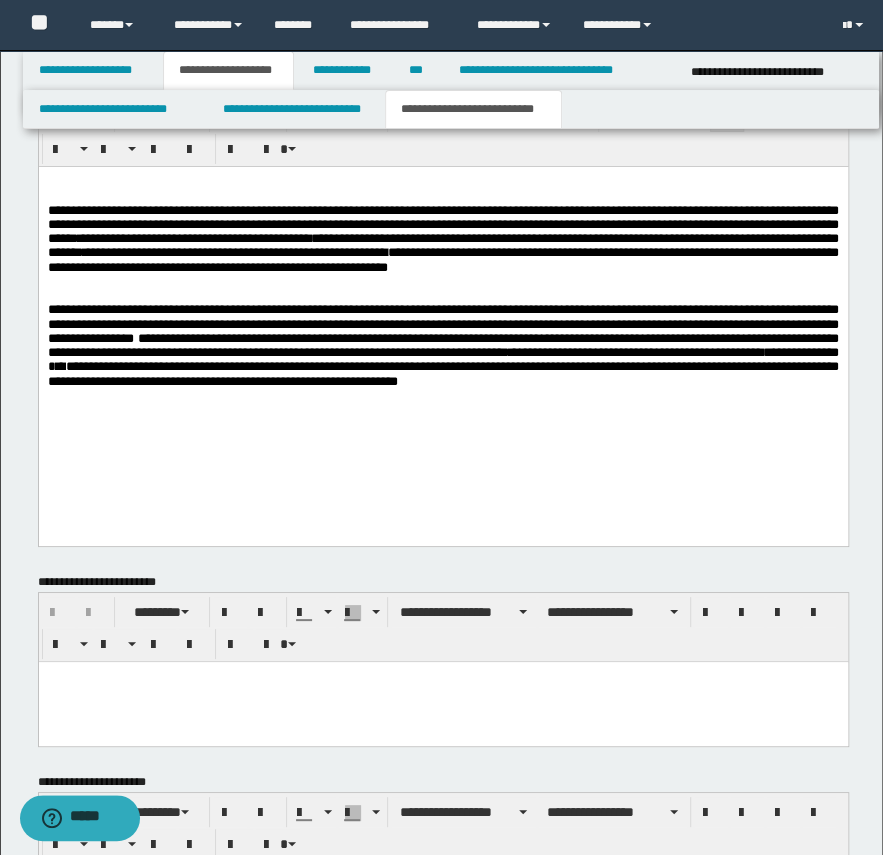 click on "**********" at bounding box center (442, 259) 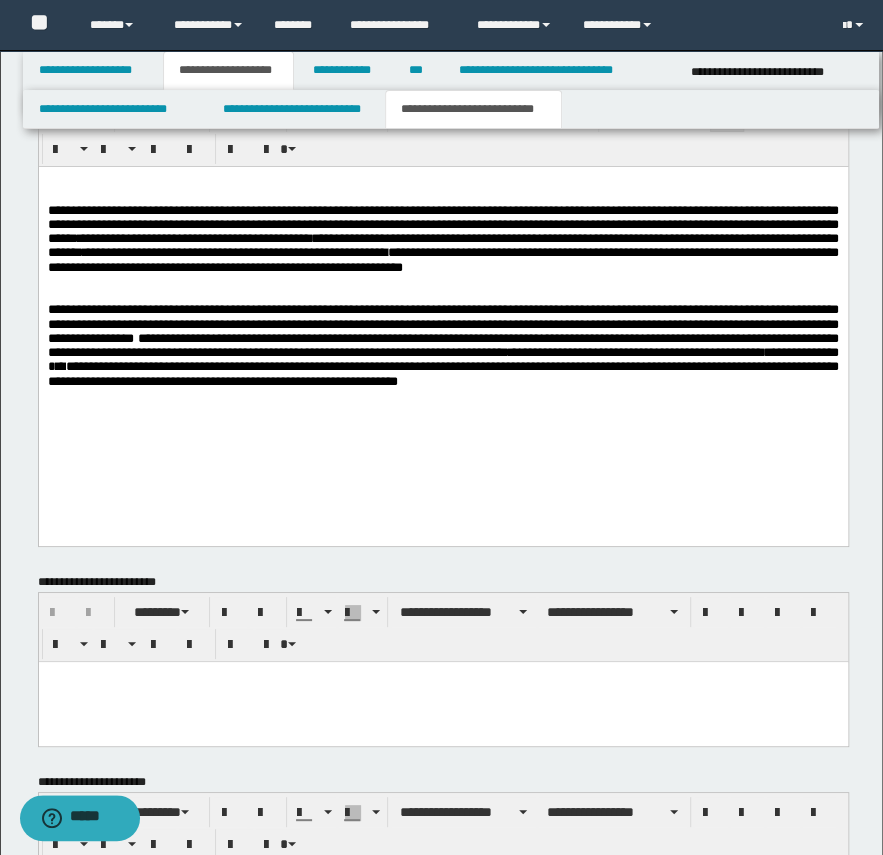 click on "**********" at bounding box center (442, 259) 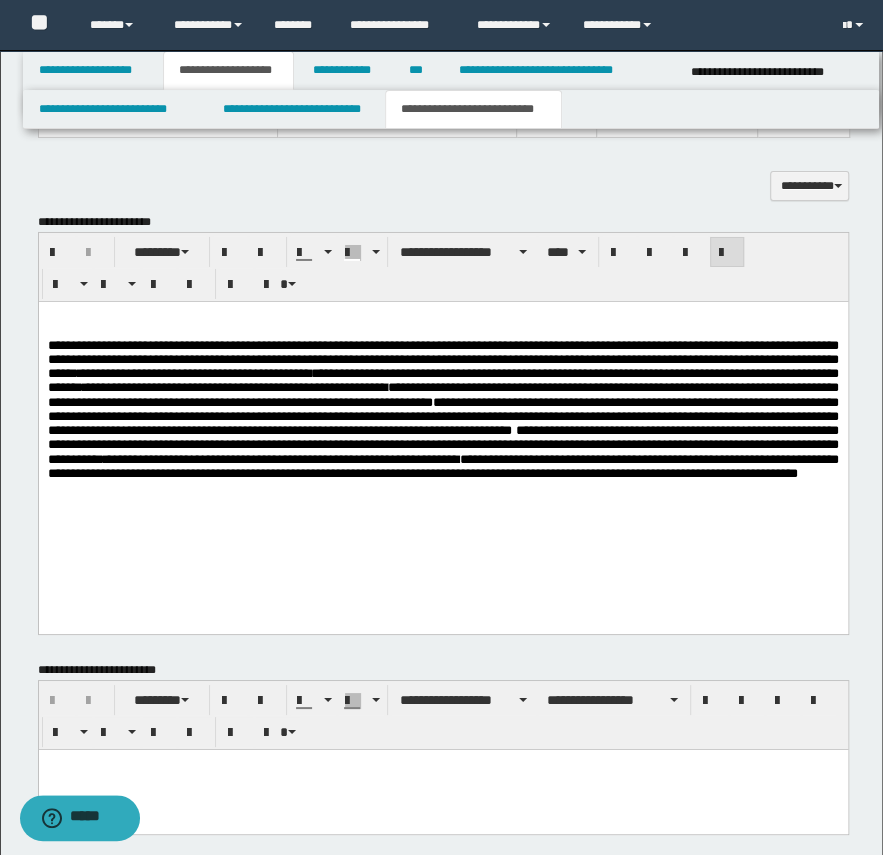 scroll, scrollTop: 2909, scrollLeft: 0, axis: vertical 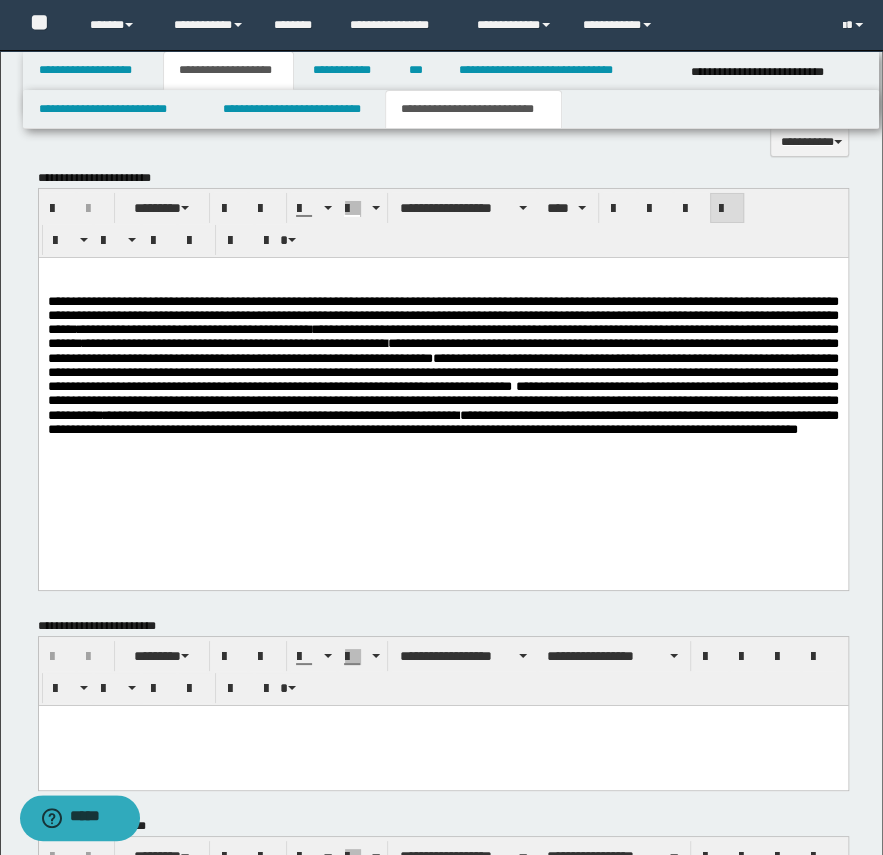 click on "**********" at bounding box center [442, 376] 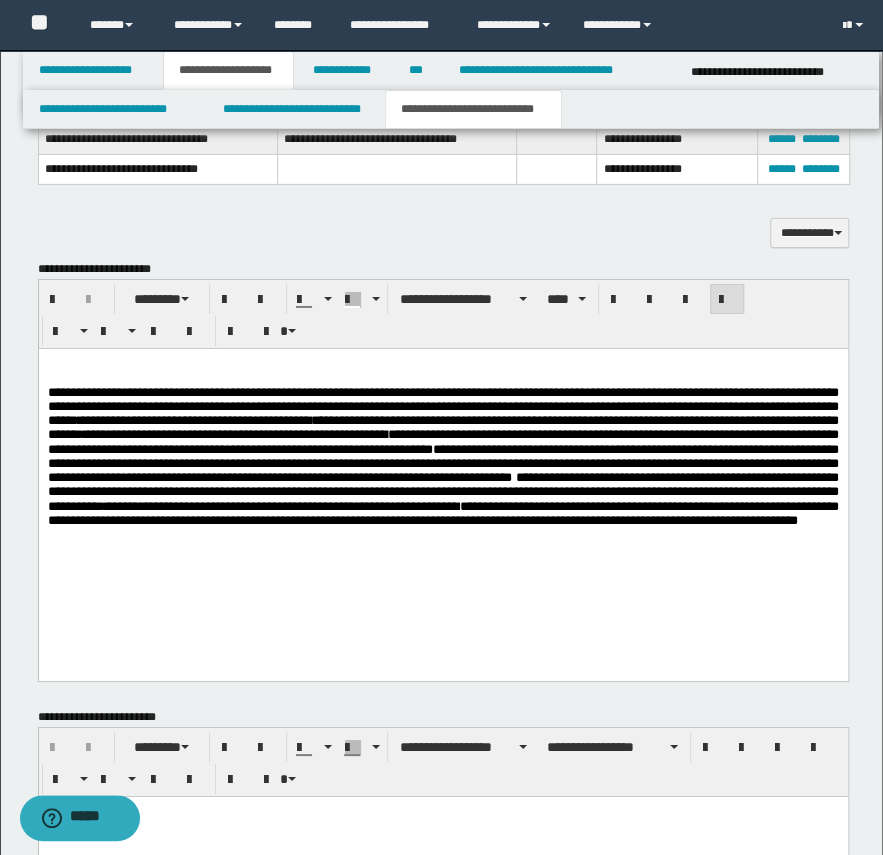 click on "**********" at bounding box center (294, 109) 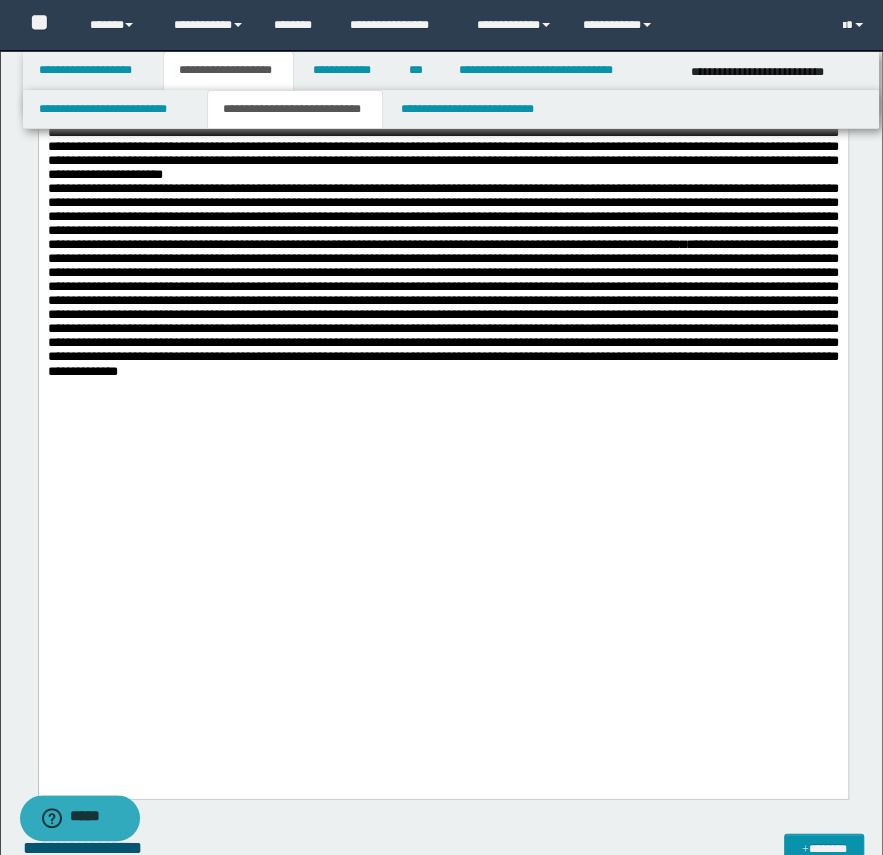 scroll, scrollTop: 1181, scrollLeft: 0, axis: vertical 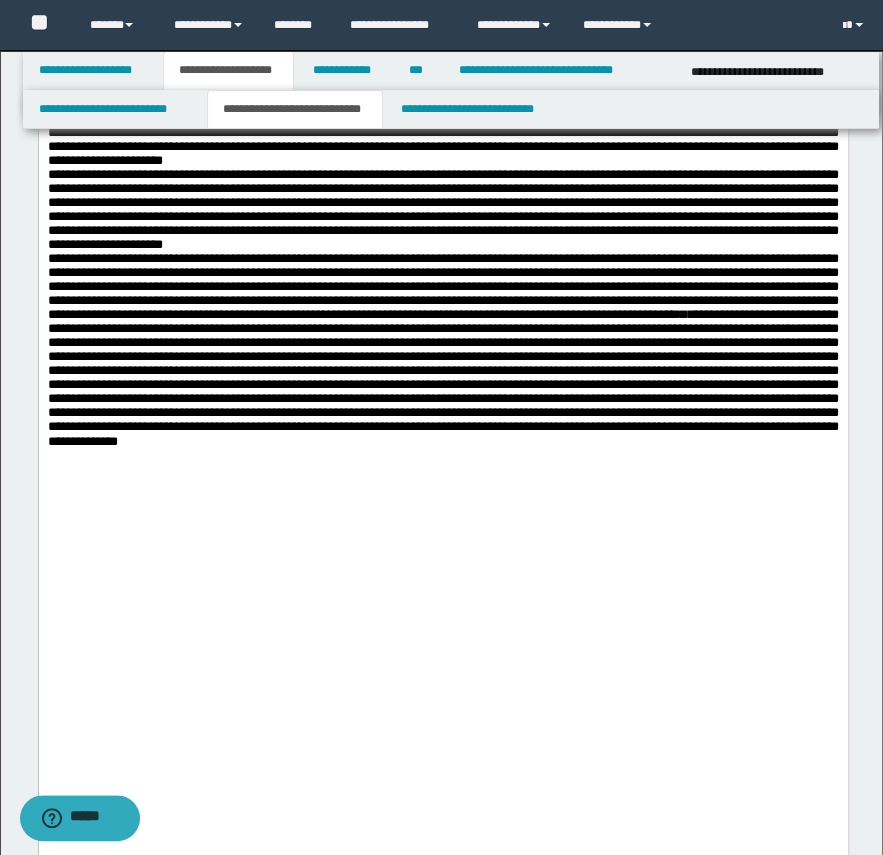 drag, startPoint x: 652, startPoint y: -571, endPoint x: 442, endPoint y: 153, distance: 753.8408 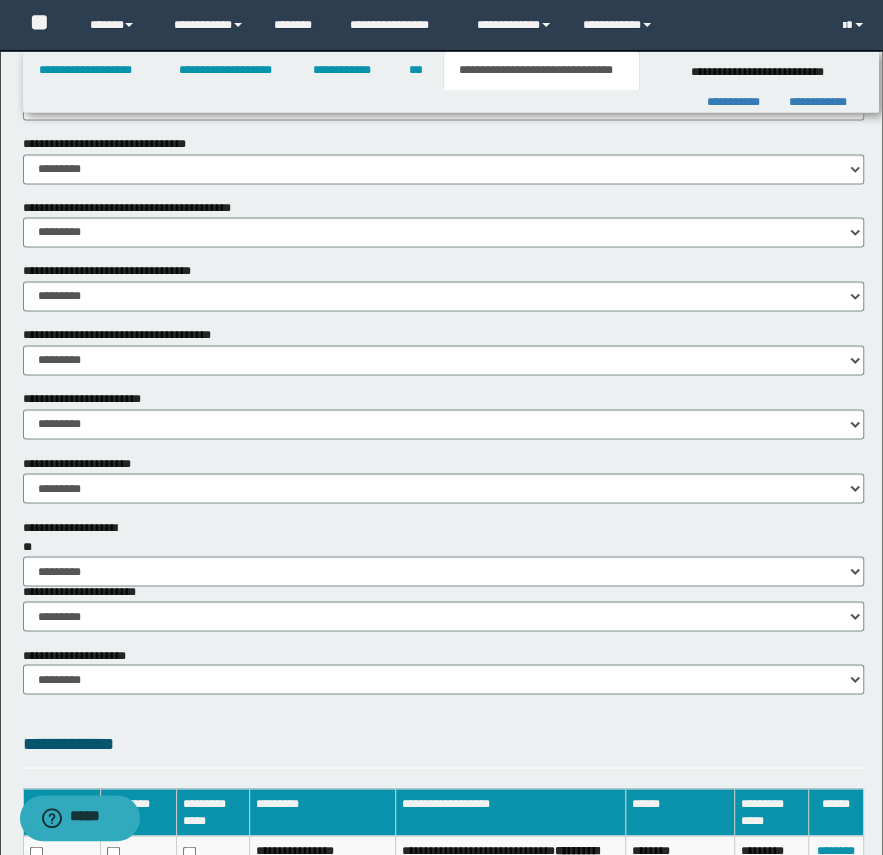 scroll, scrollTop: 1163, scrollLeft: 0, axis: vertical 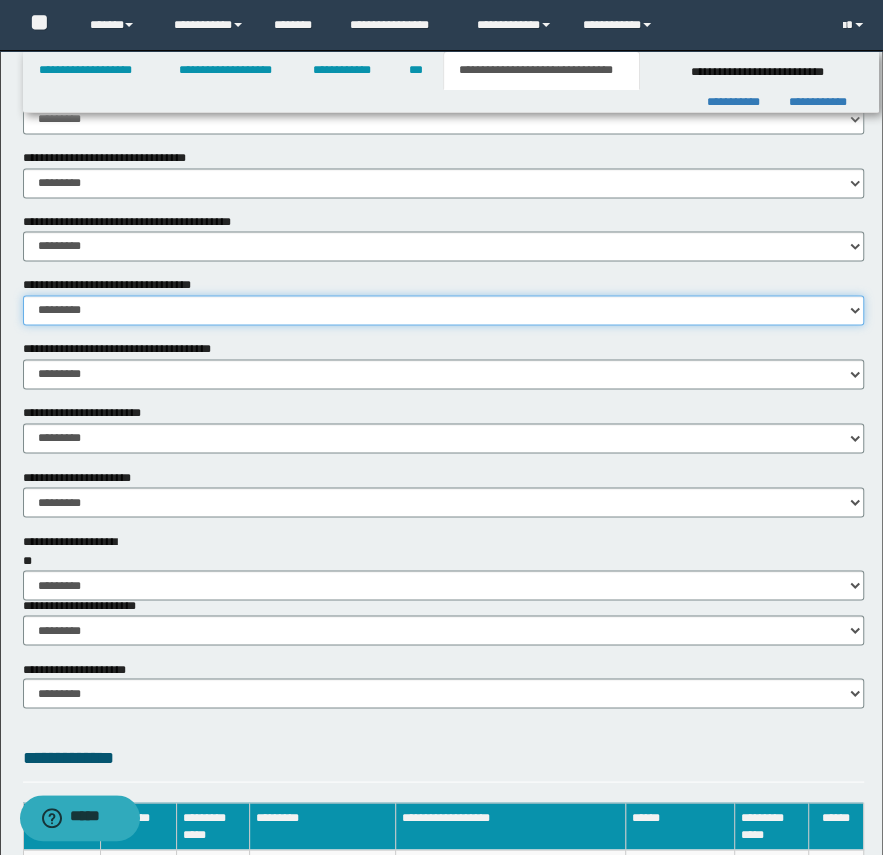 click on "*********
**
**" at bounding box center (443, 310) 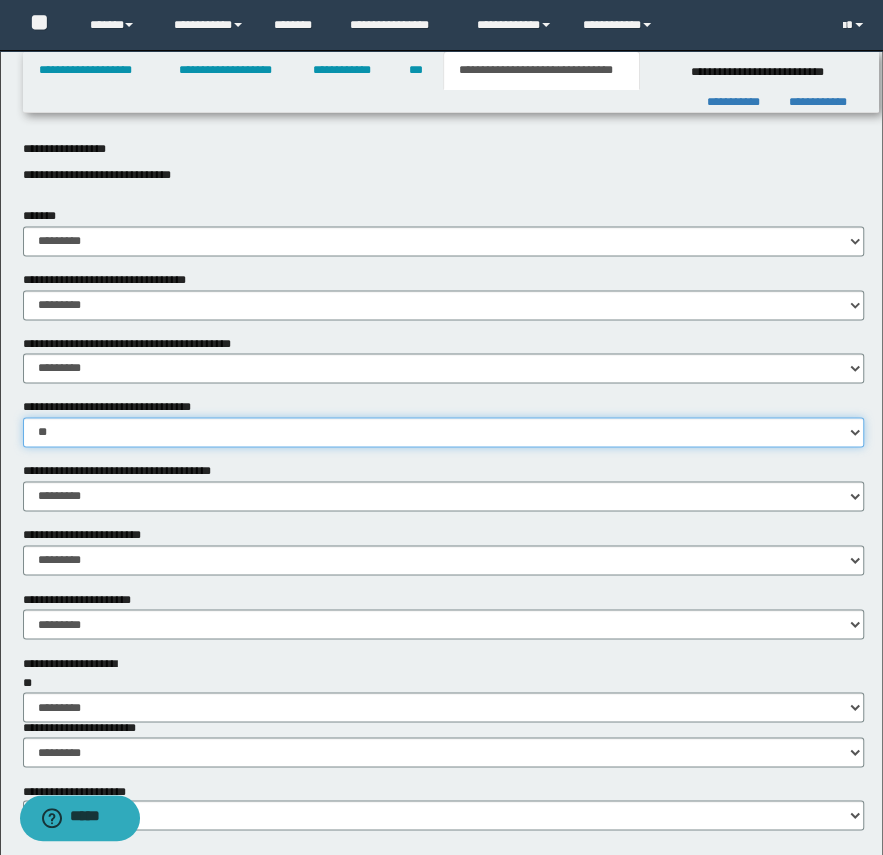 scroll, scrollTop: 890, scrollLeft: 0, axis: vertical 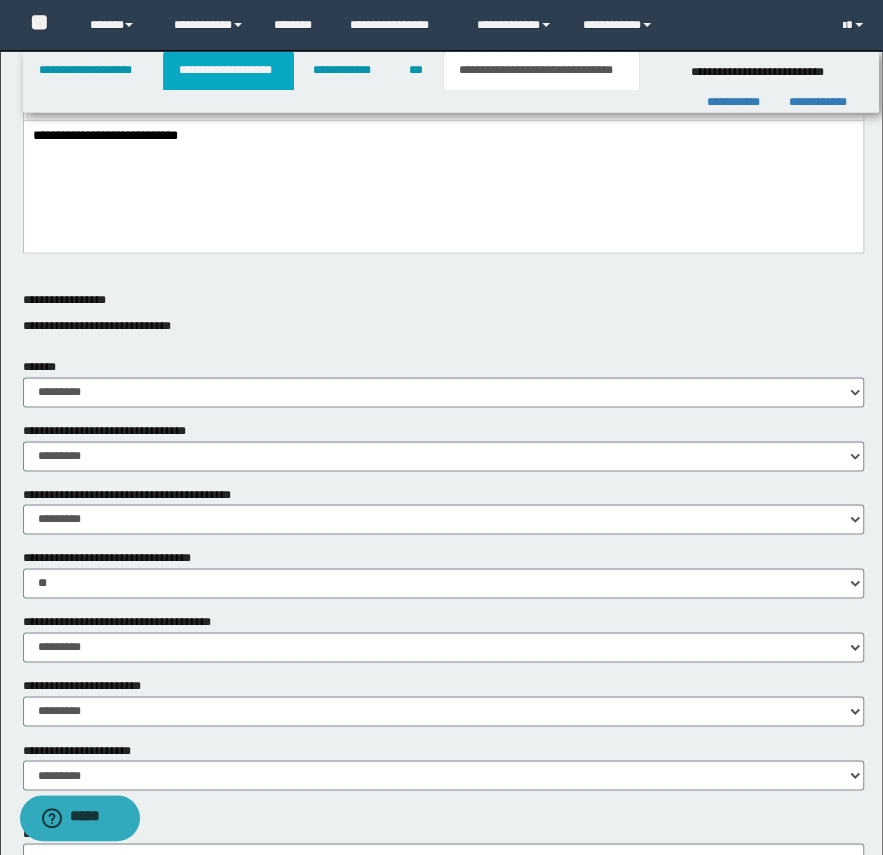 click on "**********" at bounding box center (228, 70) 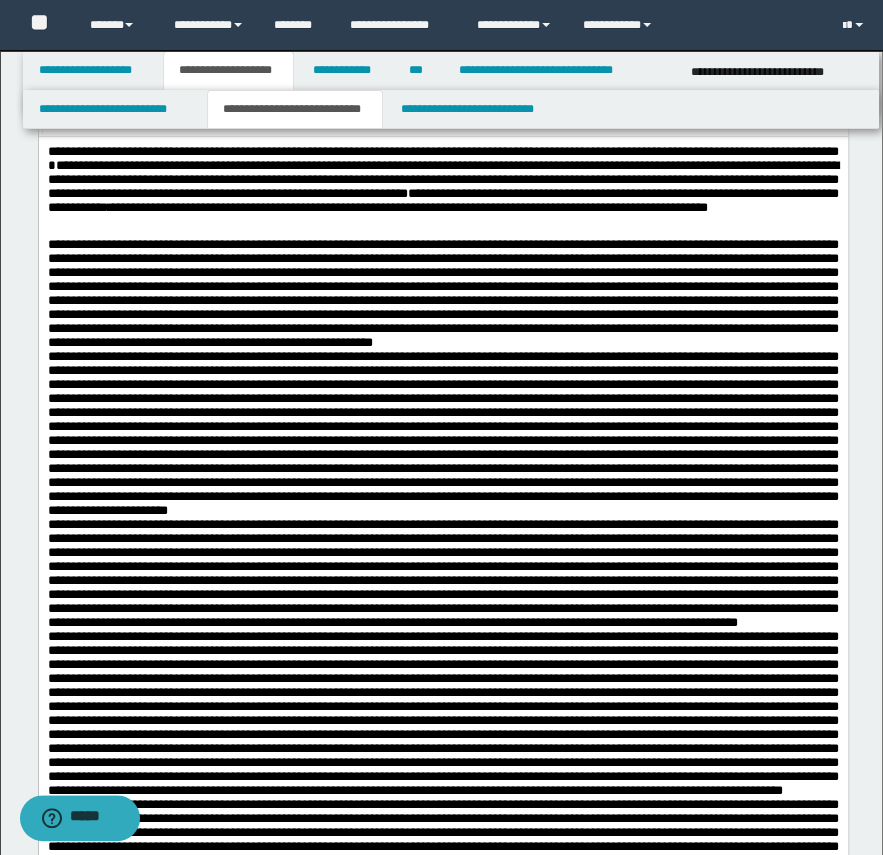 scroll, scrollTop: 558, scrollLeft: 0, axis: vertical 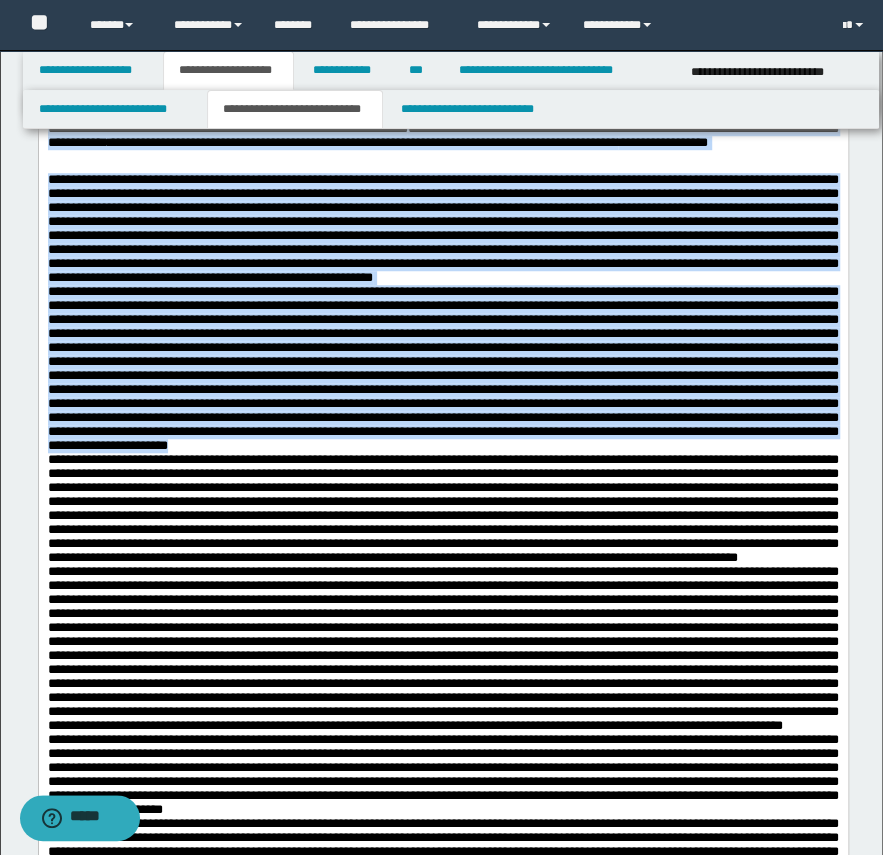 drag, startPoint x: 442, startPoint y: 532, endPoint x: -140, endPoint y: -43, distance: 818.1375 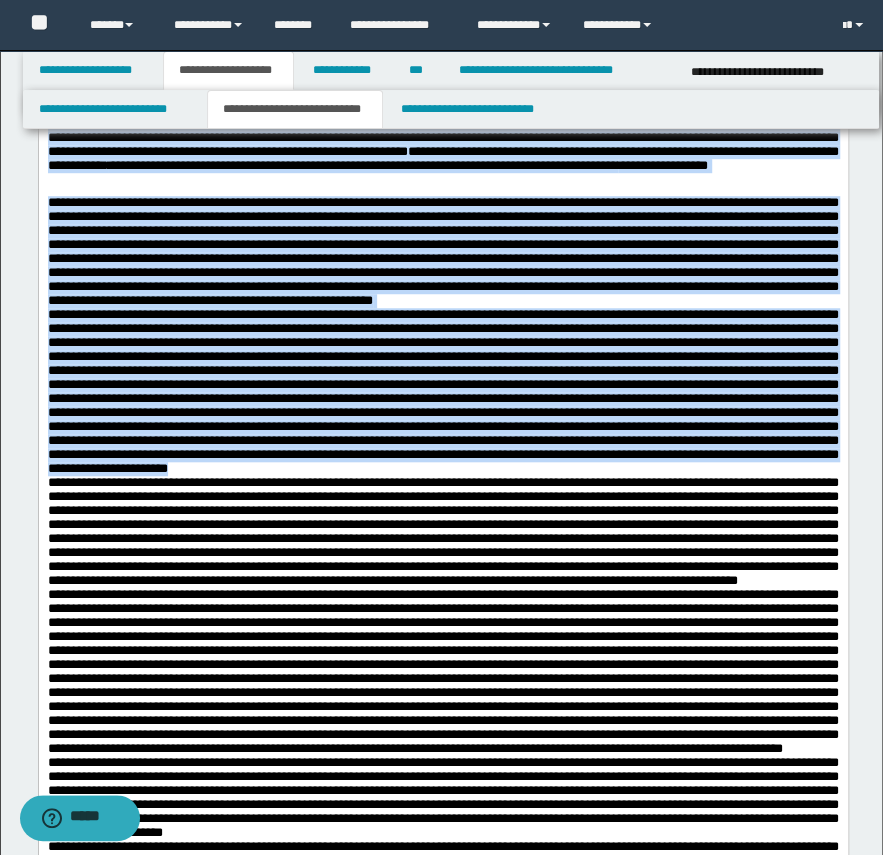 click at bounding box center [442, 391] 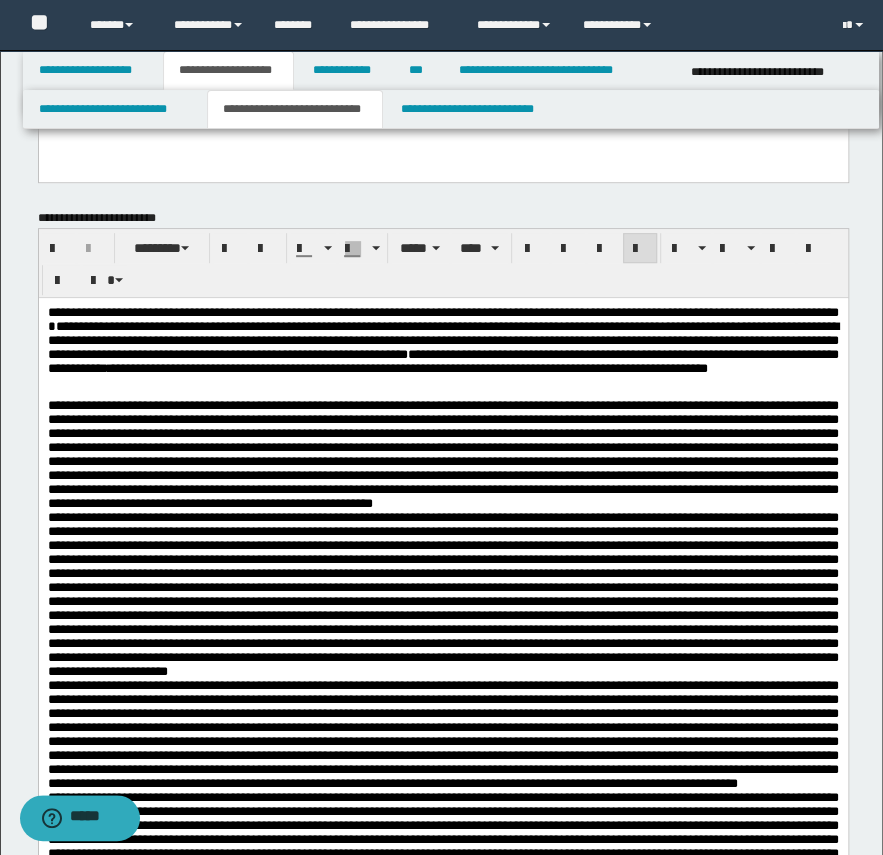 scroll, scrollTop: 418, scrollLeft: 0, axis: vertical 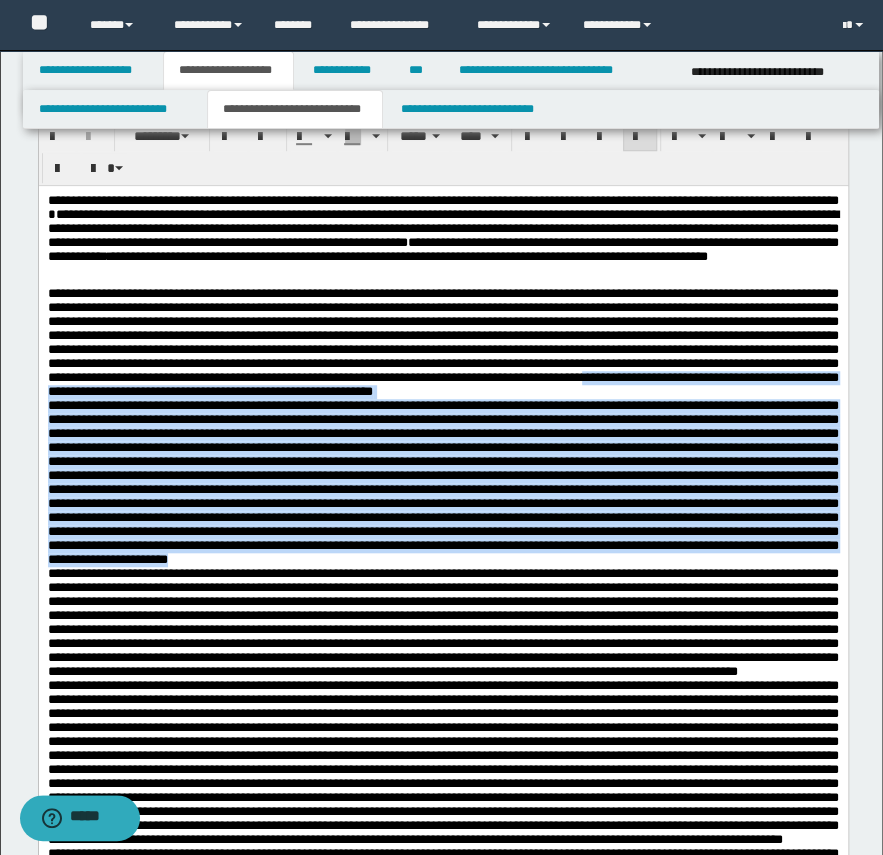 drag, startPoint x: 433, startPoint y: 649, endPoint x: -116, endPoint y: 110, distance: 769.3647 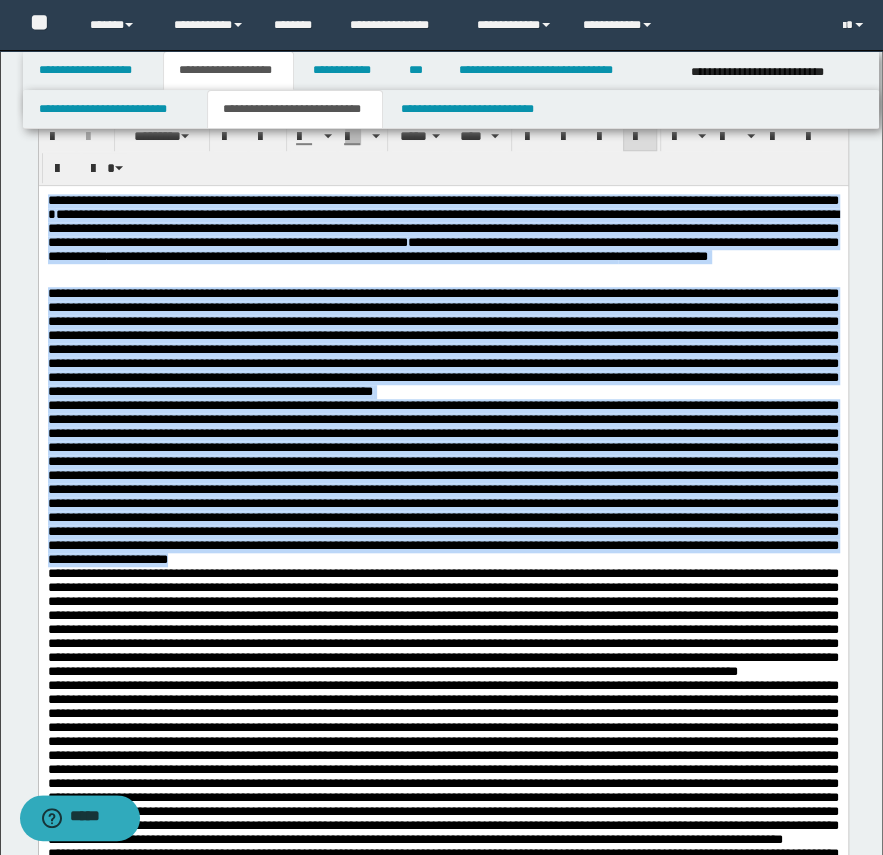copy on "**********" 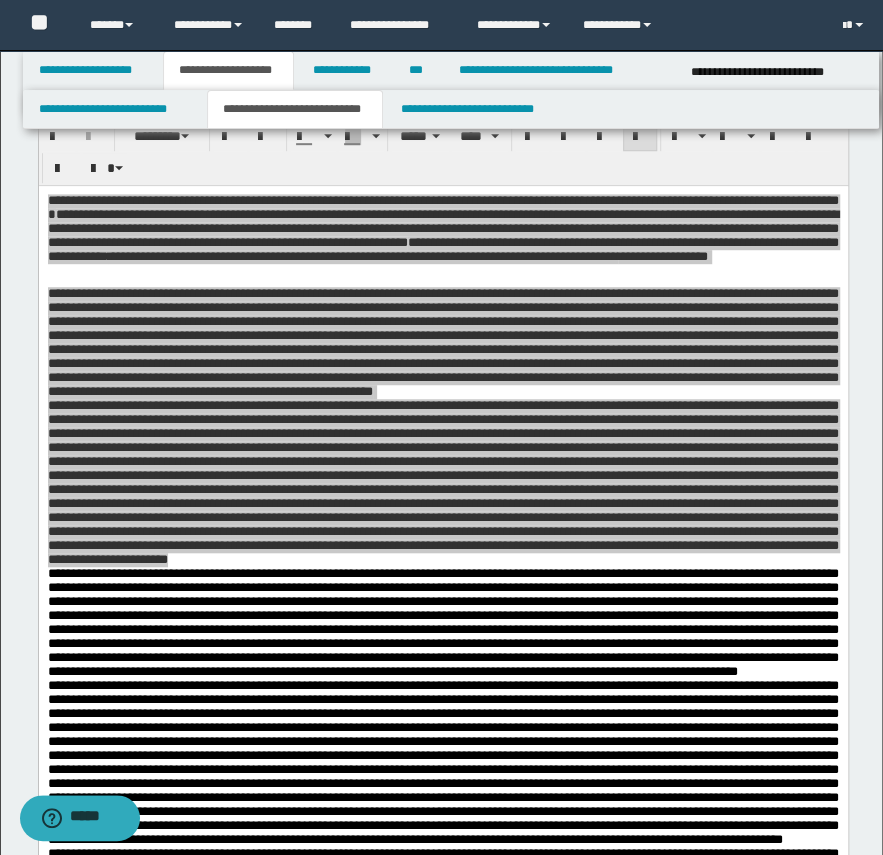 click on "**********" at bounding box center [473, 109] 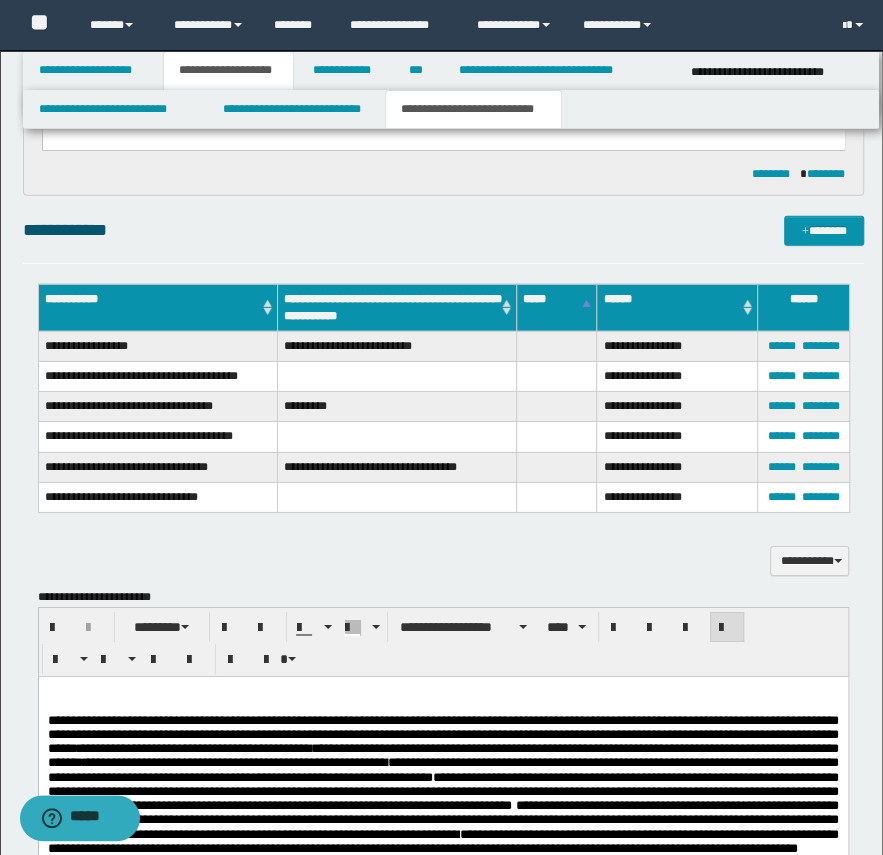 scroll, scrollTop: 2690, scrollLeft: 0, axis: vertical 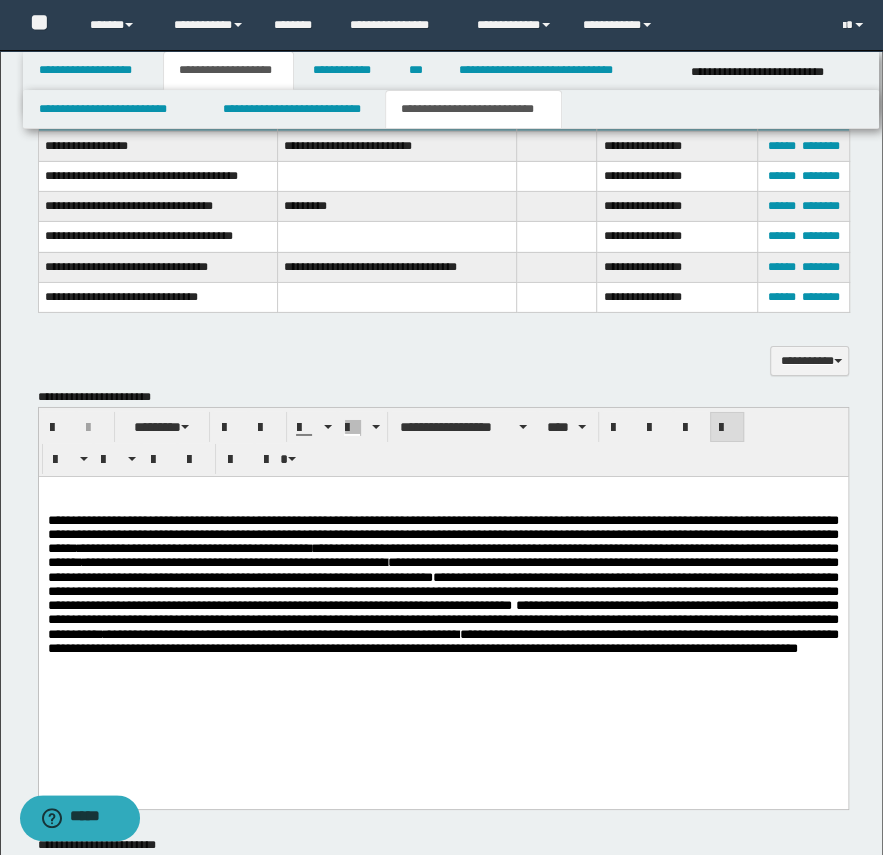 click on "**********" at bounding box center (442, 595) 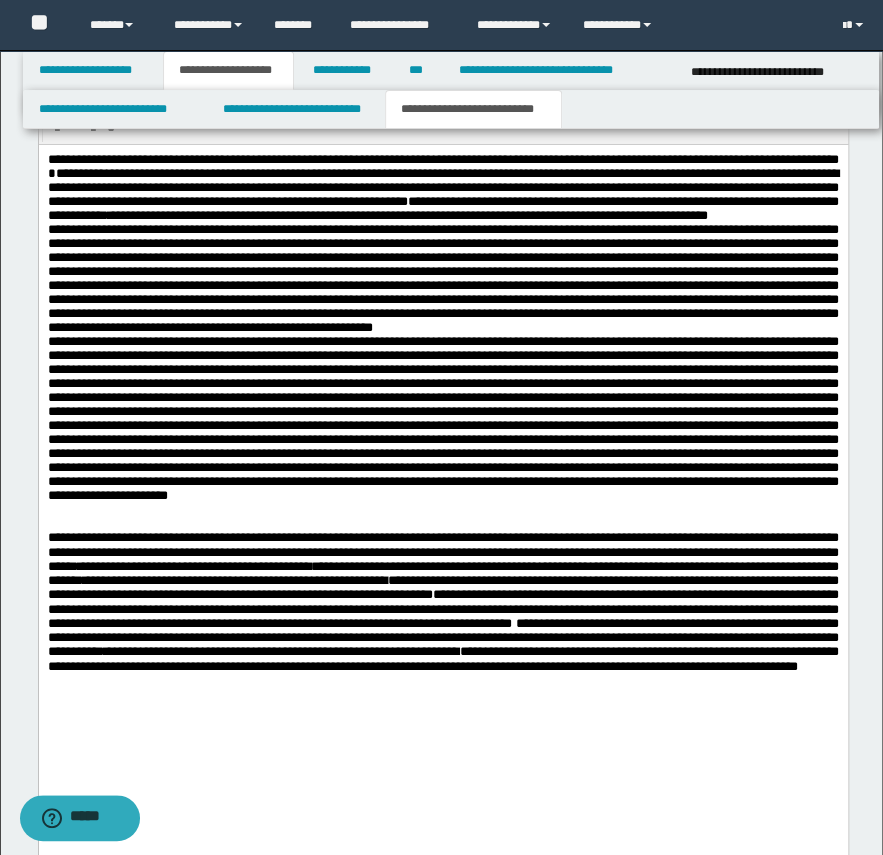 scroll, scrollTop: 3054, scrollLeft: 0, axis: vertical 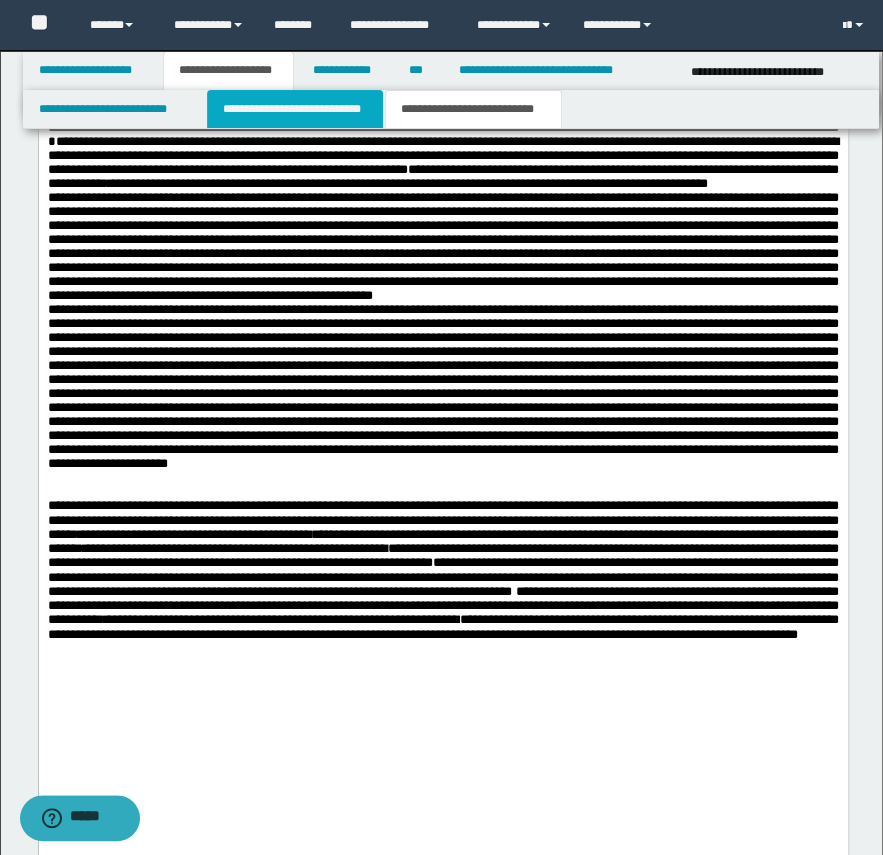 click on "**********" at bounding box center (294, 109) 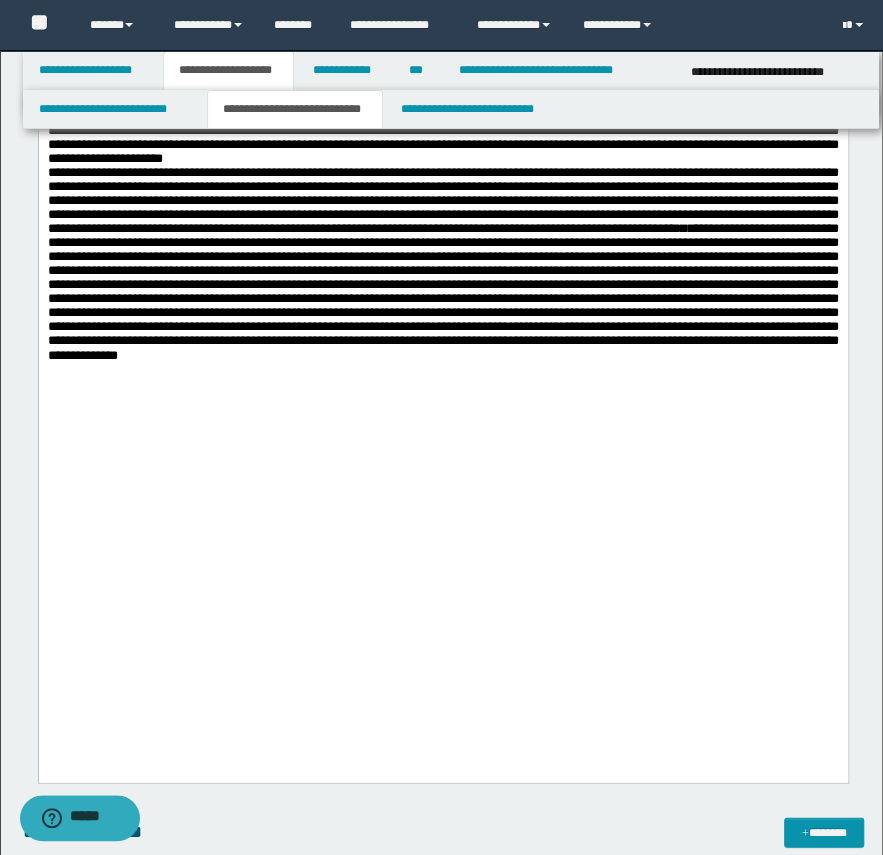 scroll, scrollTop: 1418, scrollLeft: 0, axis: vertical 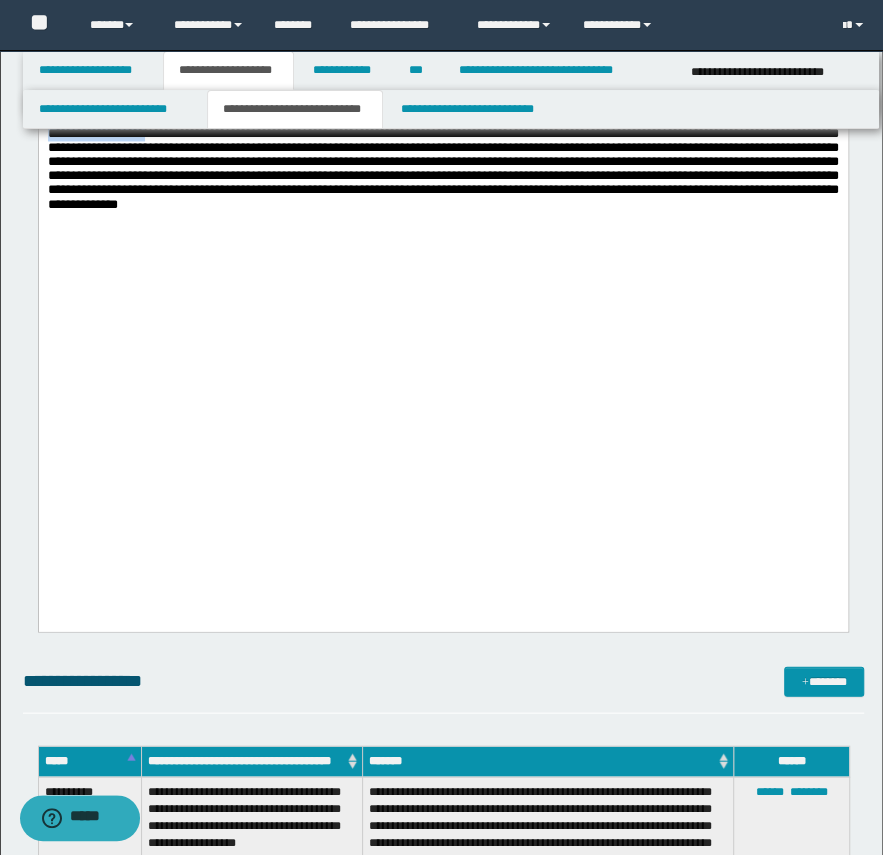 drag, startPoint x: 45, startPoint y: 160, endPoint x: 151, endPoint y: 418, distance: 278.9265 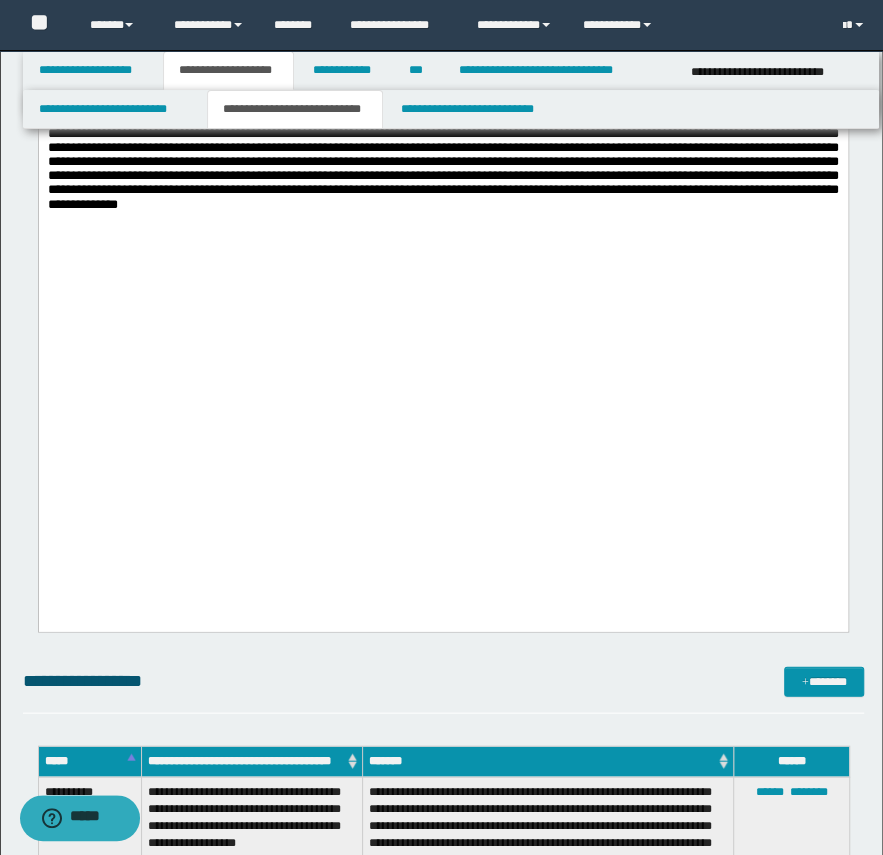 click on "**********" at bounding box center (442, 71) 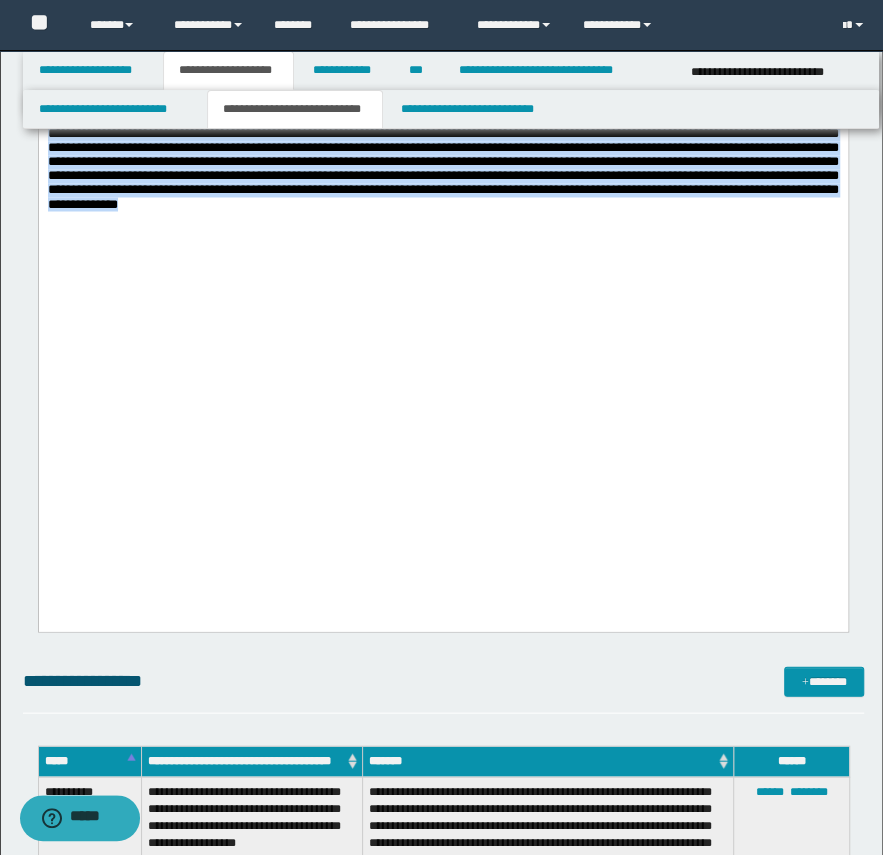 drag, startPoint x: 102, startPoint y: 492, endPoint x: 35, endPoint y: 275, distance: 227.10791 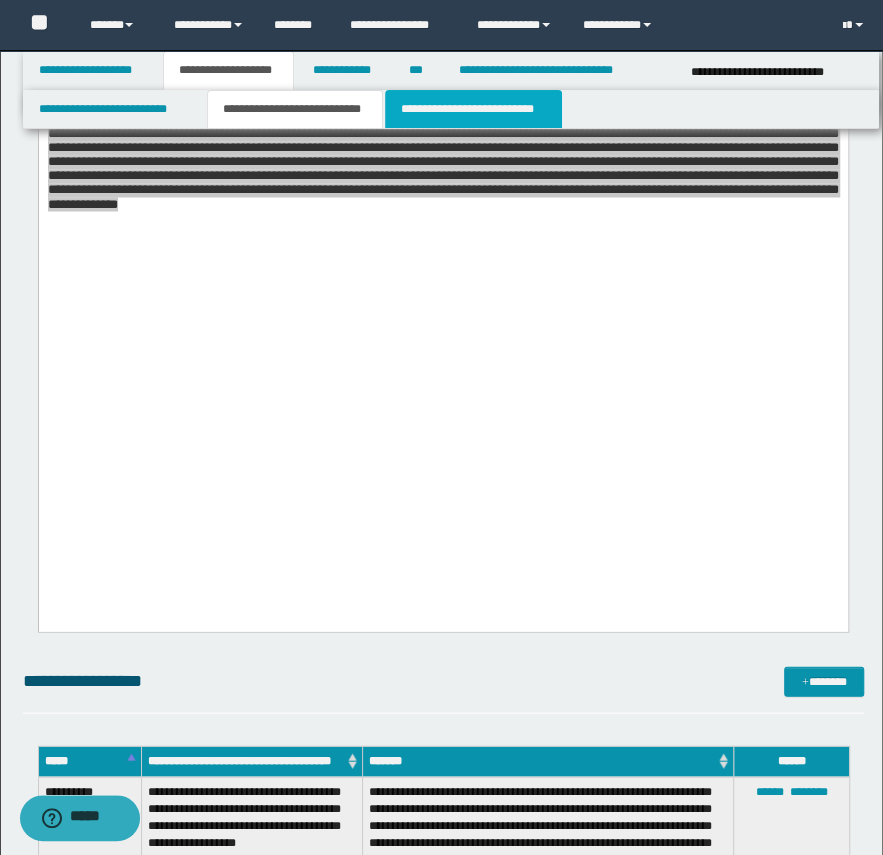 click on "**********" at bounding box center (473, 109) 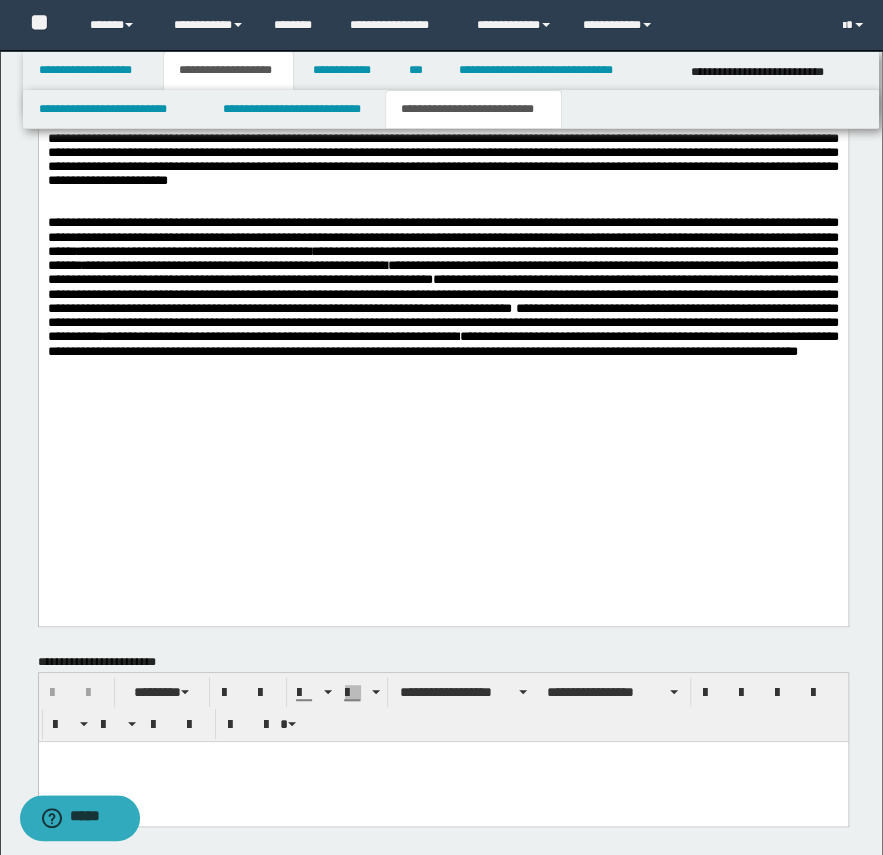 scroll, scrollTop: 3236, scrollLeft: 0, axis: vertical 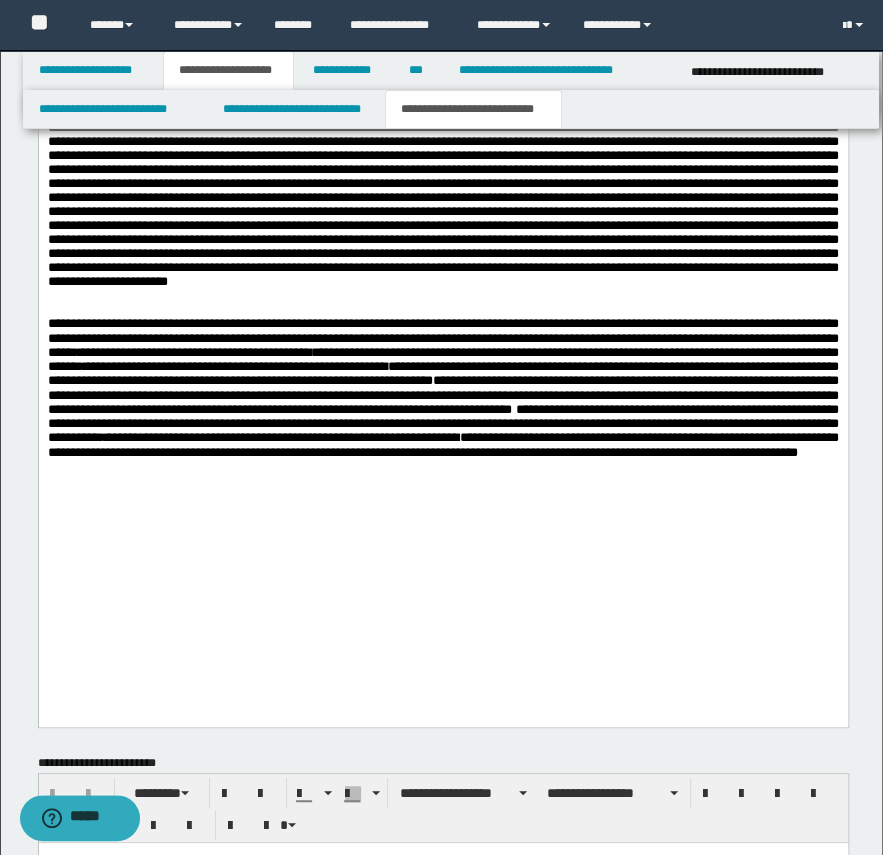 click at bounding box center [442, 297] 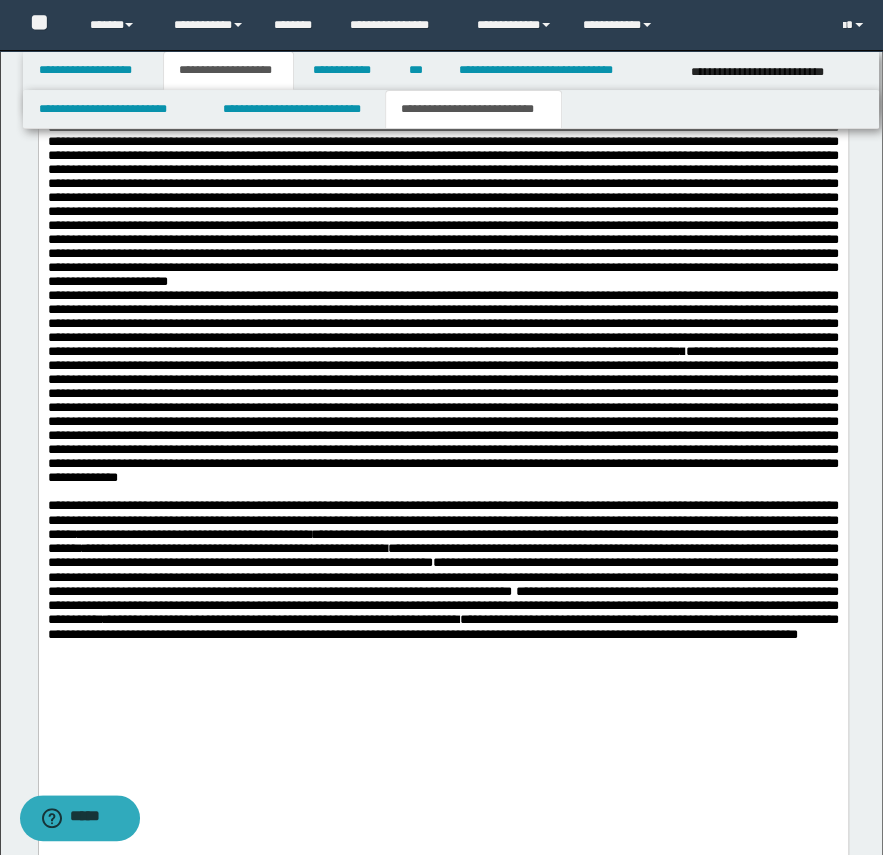 scroll, scrollTop: 3509, scrollLeft: 0, axis: vertical 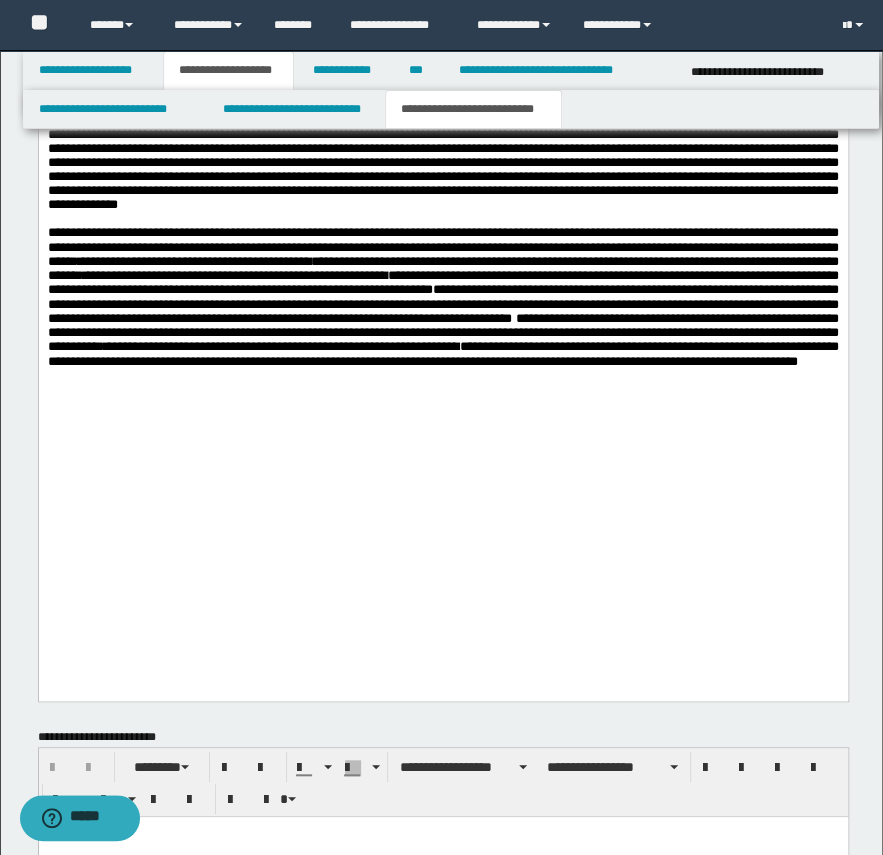 click on "**********" at bounding box center (442, 247) 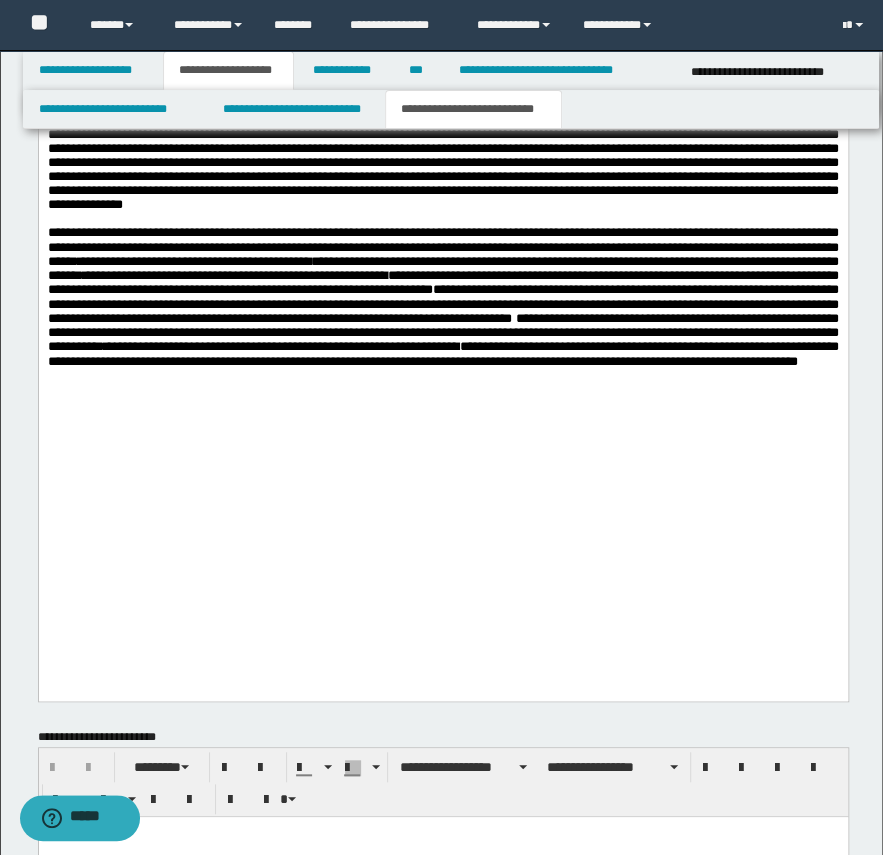 click at bounding box center [442, 141] 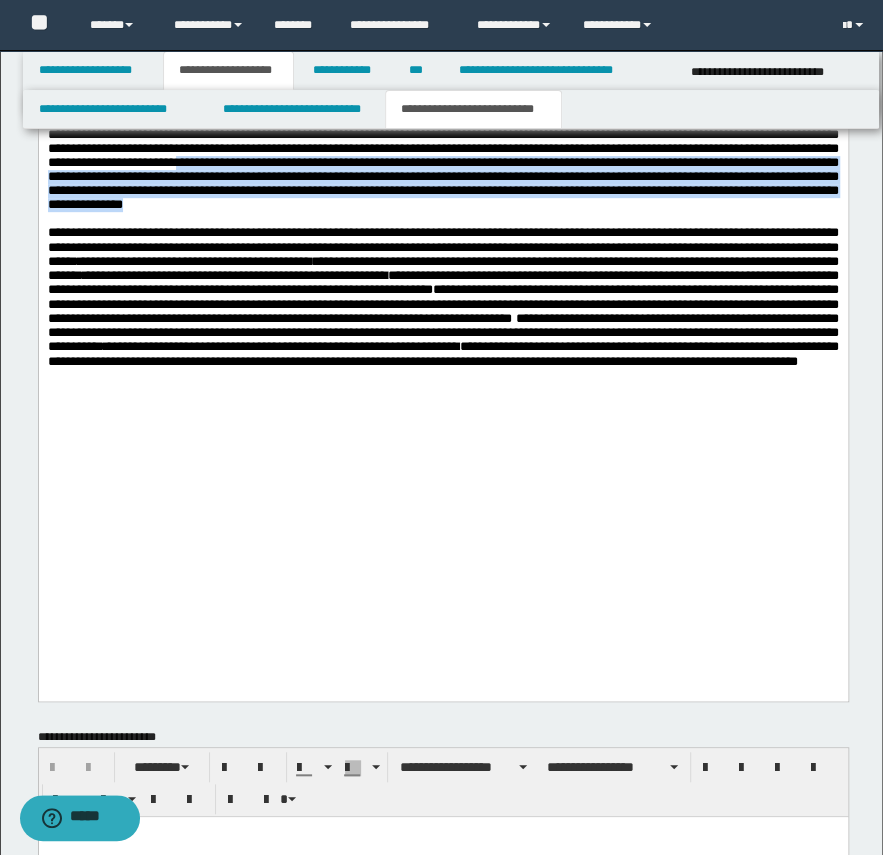 drag, startPoint x: 550, startPoint y: 321, endPoint x: 517, endPoint y: 382, distance: 69.354164 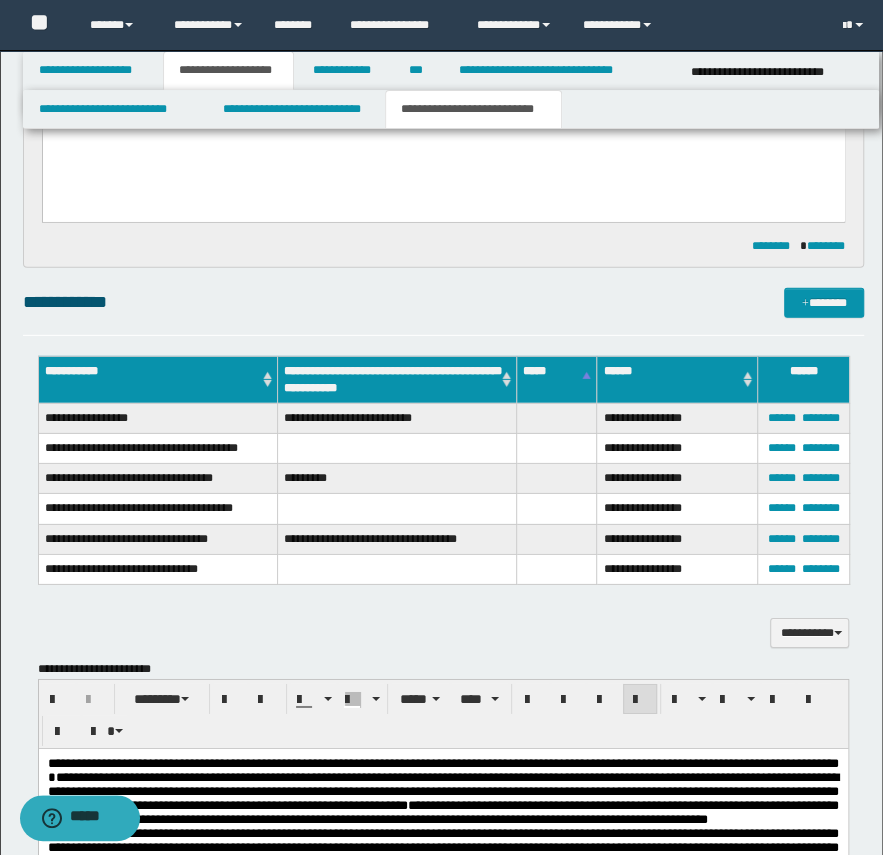scroll, scrollTop: 2600, scrollLeft: 0, axis: vertical 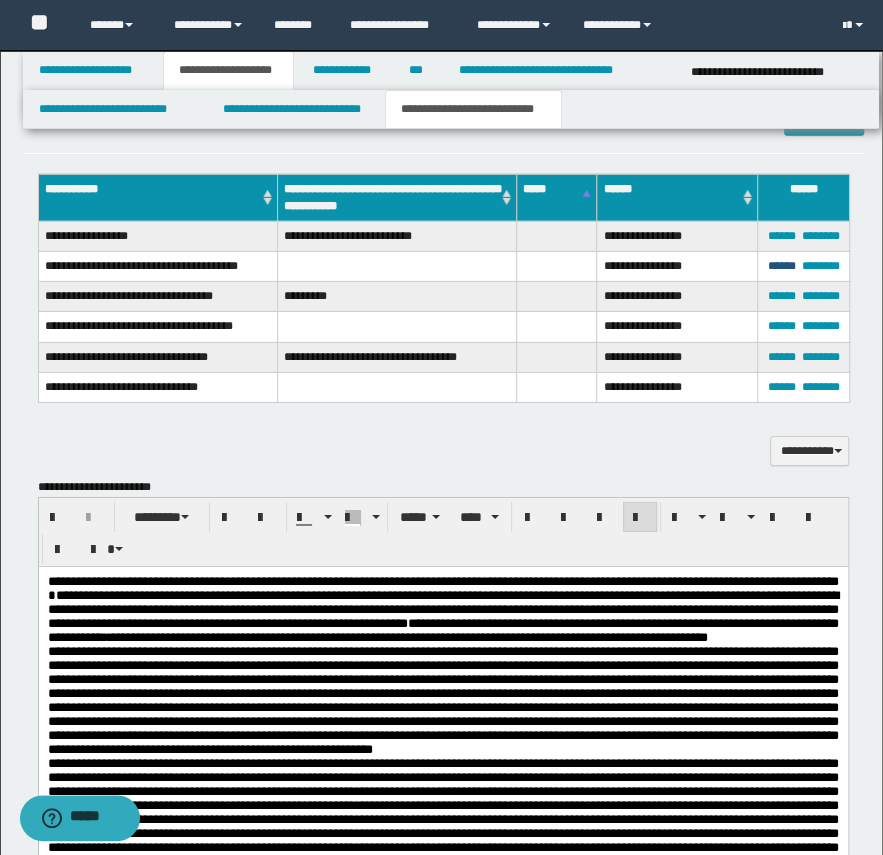 click on "******" at bounding box center (781, 266) 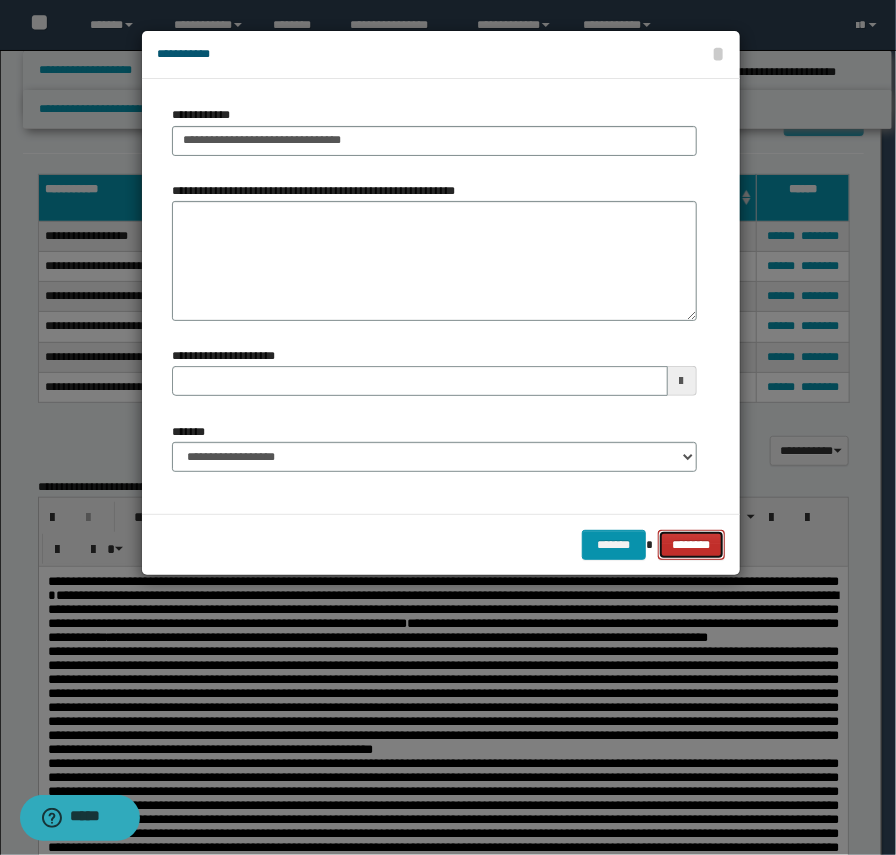 click on "********" at bounding box center (691, 545) 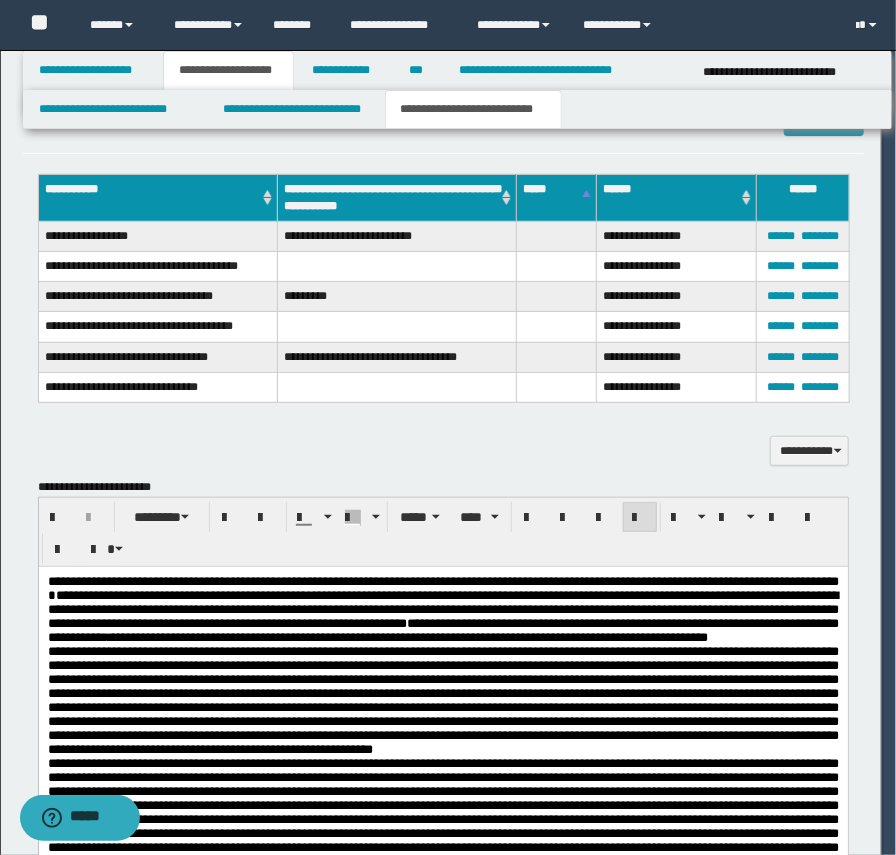 type 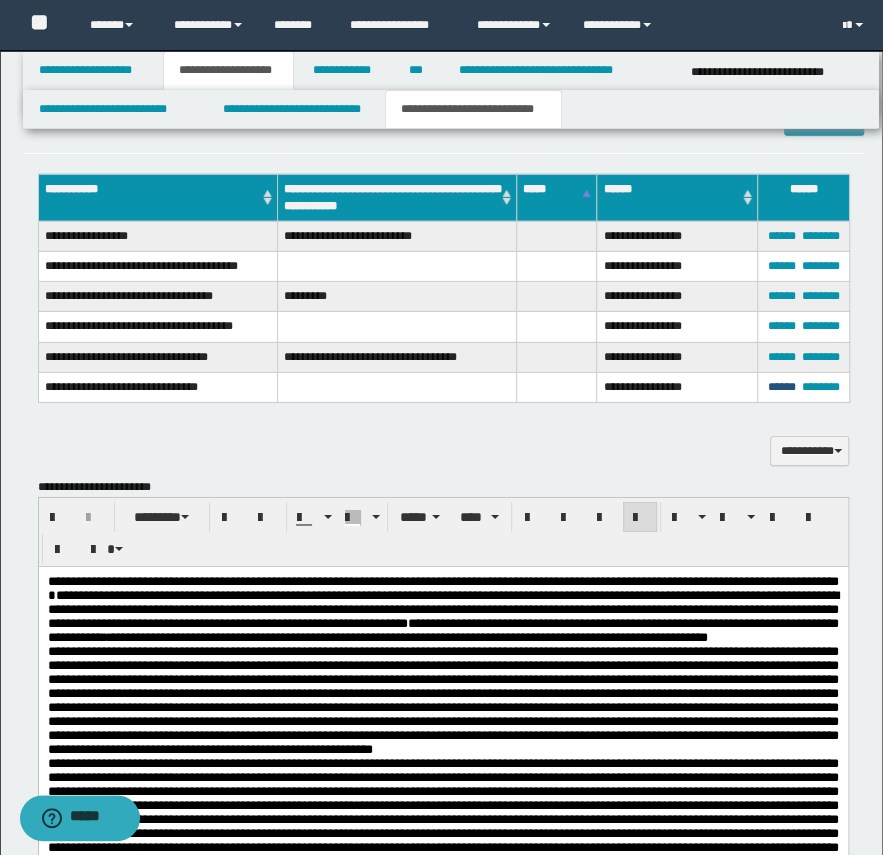 click on "******" at bounding box center (781, 387) 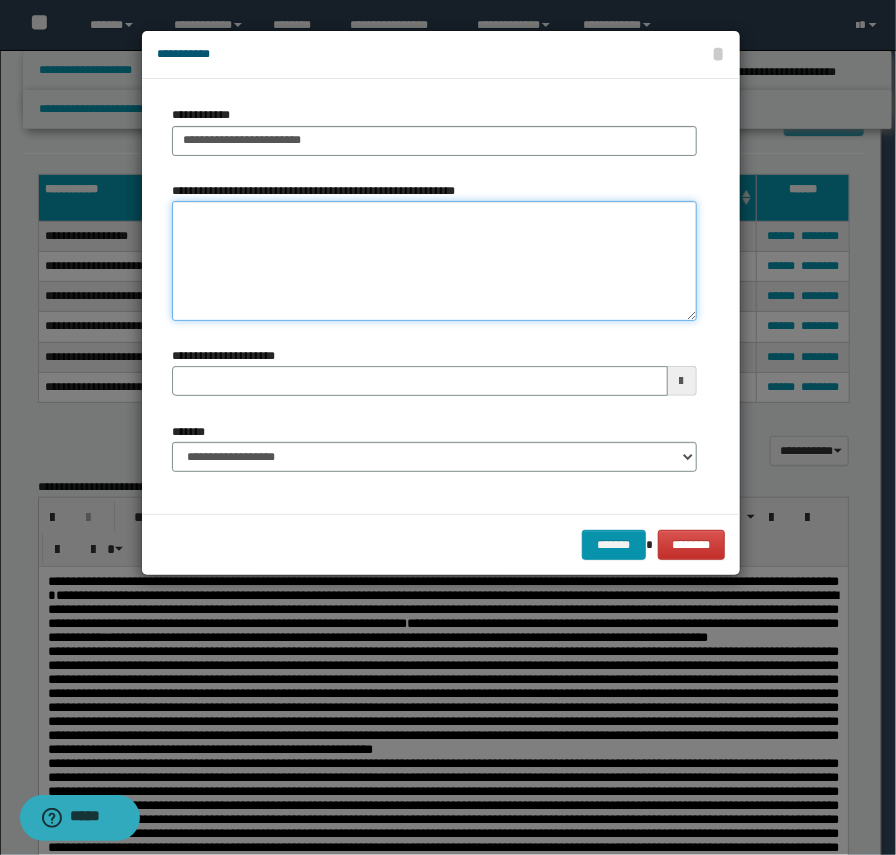 click on "**********" at bounding box center (434, 261) 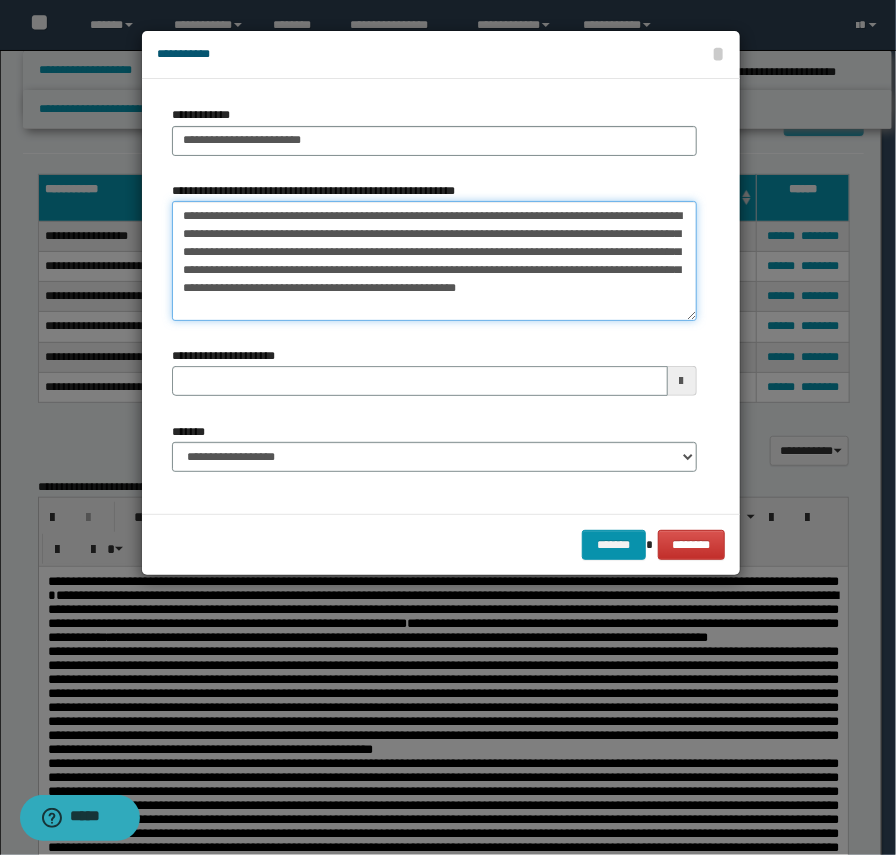 type on "**********" 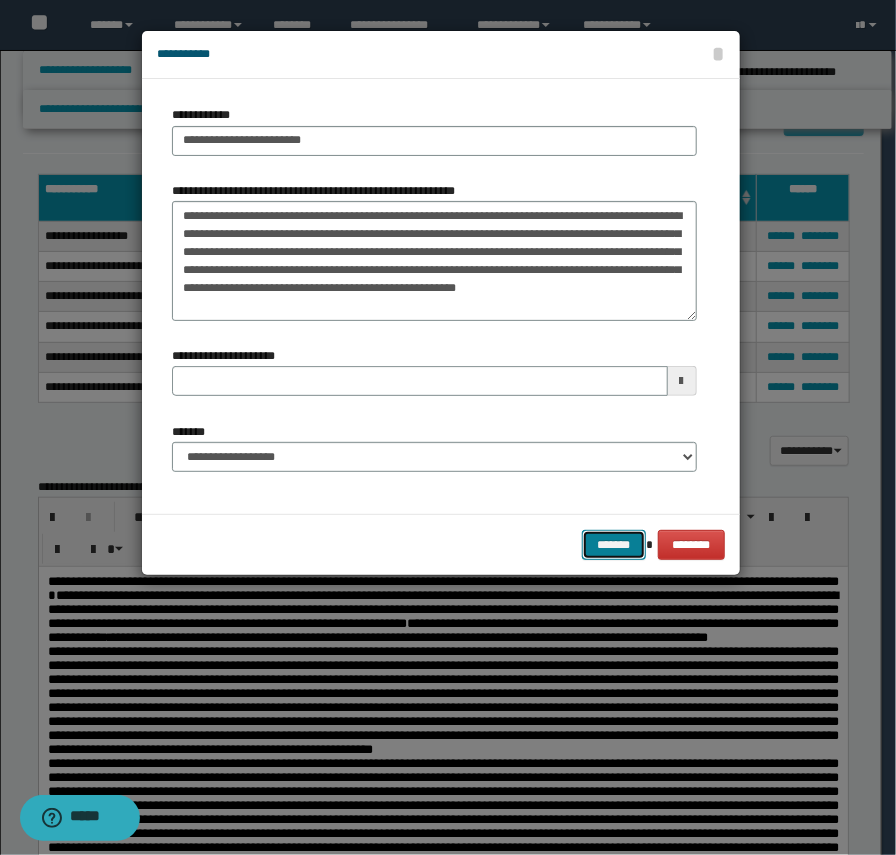 click on "*******" at bounding box center (614, 545) 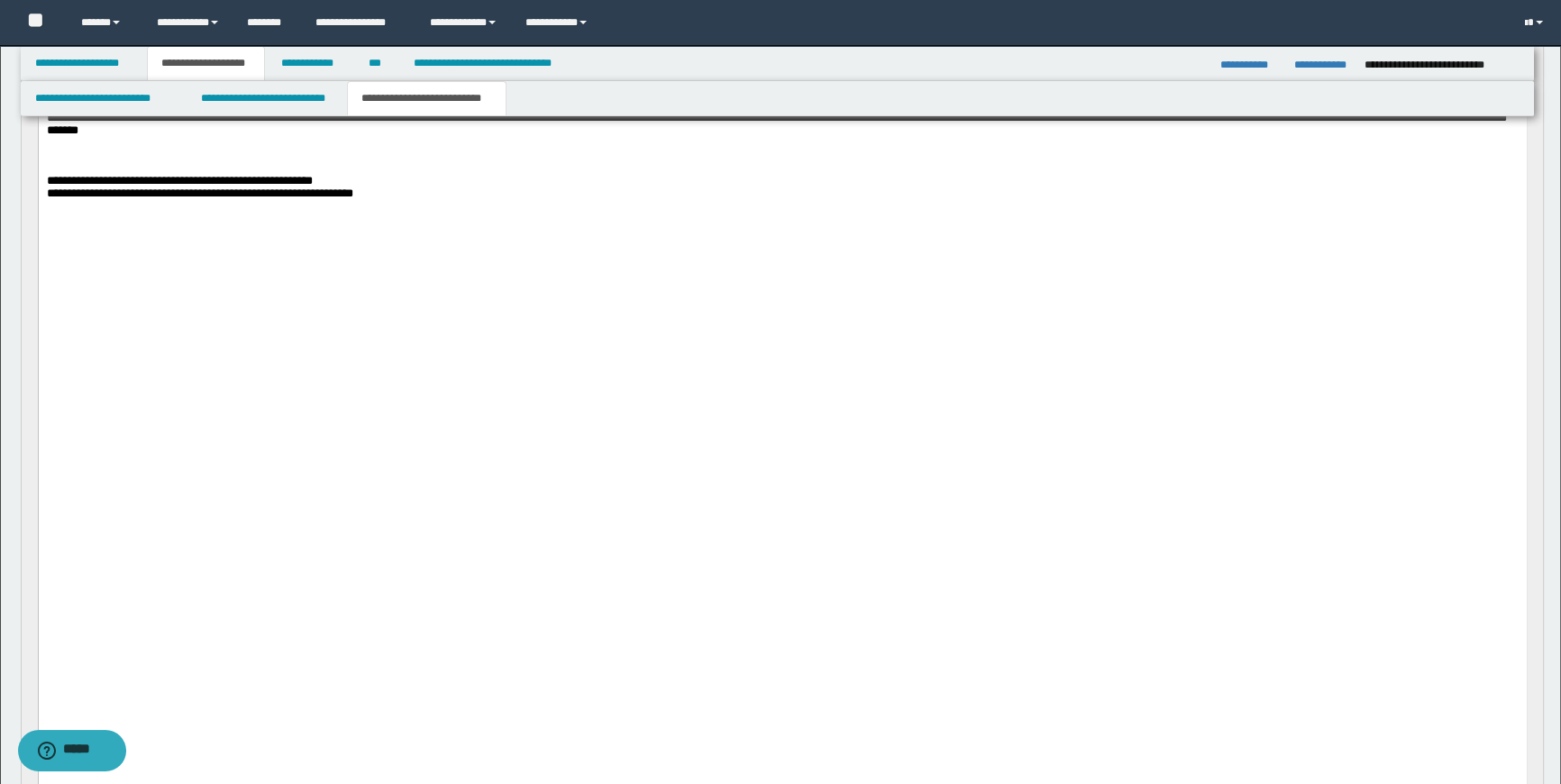 scroll, scrollTop: 1278, scrollLeft: 0, axis: vertical 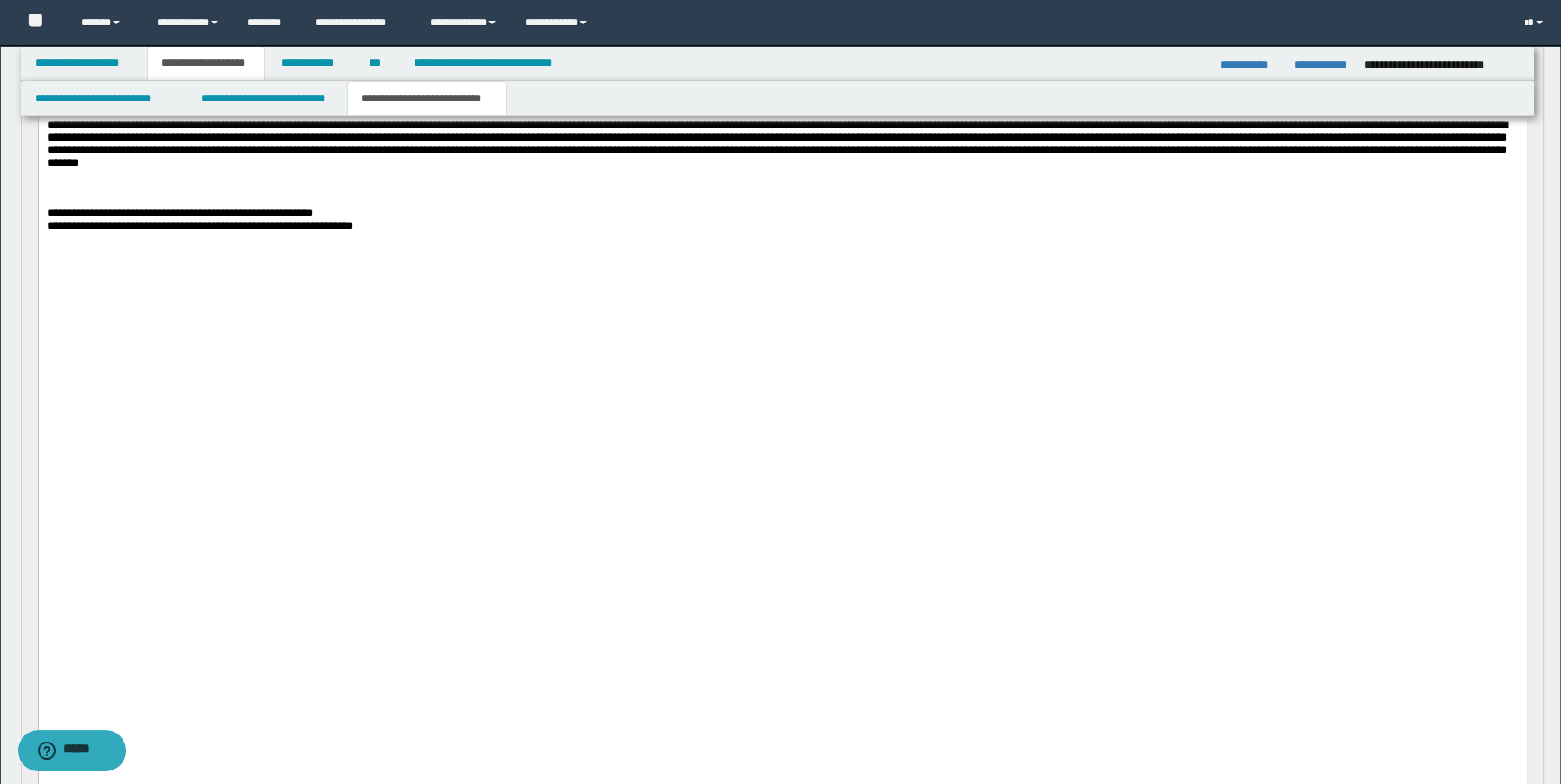 click on "**********" at bounding box center [781, 226] 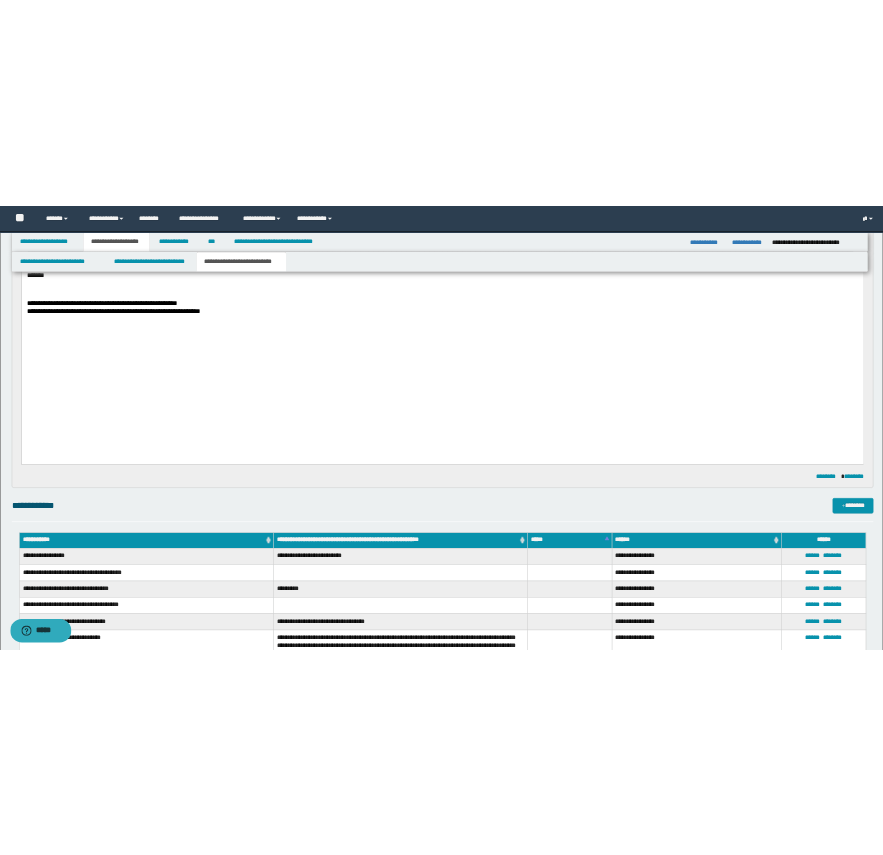 scroll, scrollTop: 1178, scrollLeft: 0, axis: vertical 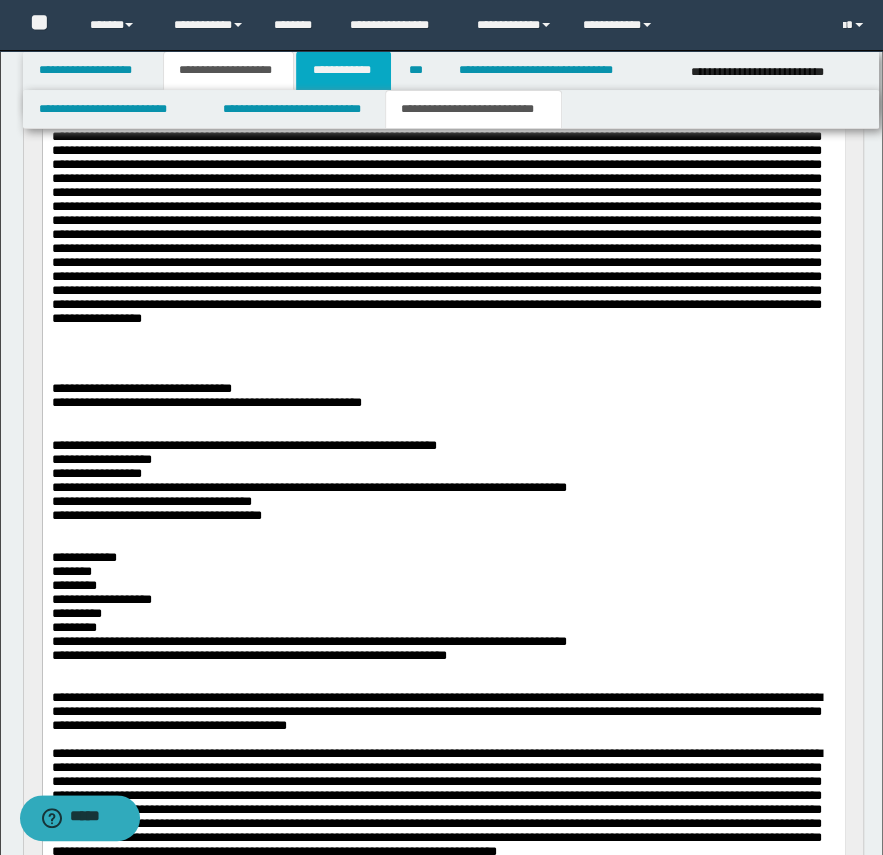 click on "**********" at bounding box center (343, 70) 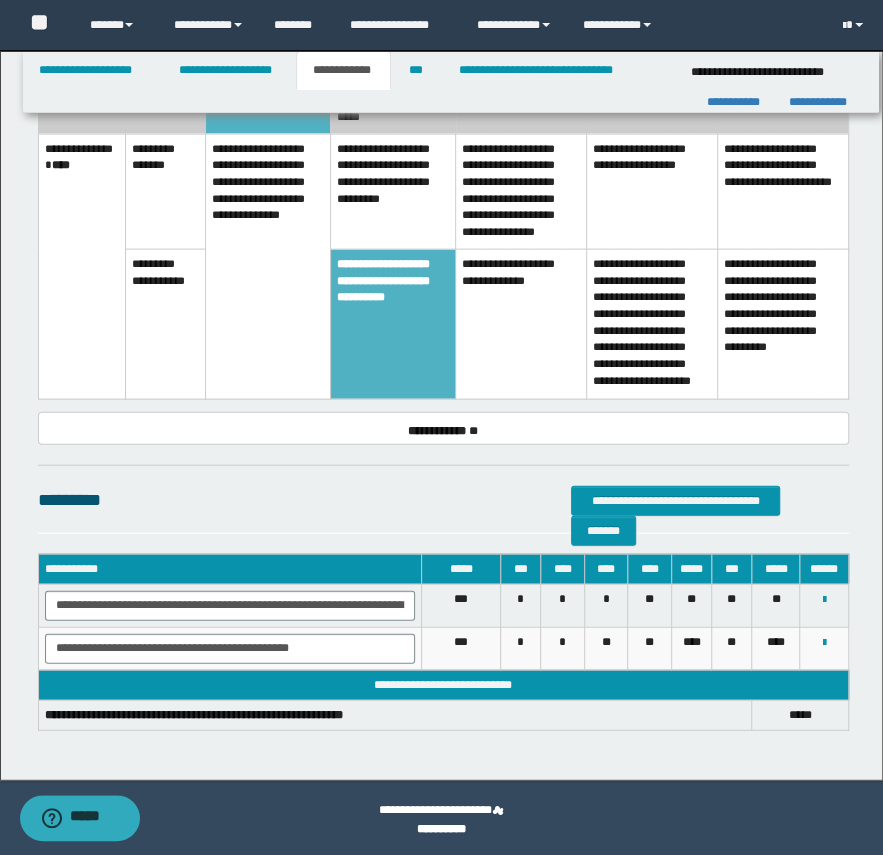 scroll, scrollTop: 1757, scrollLeft: 0, axis: vertical 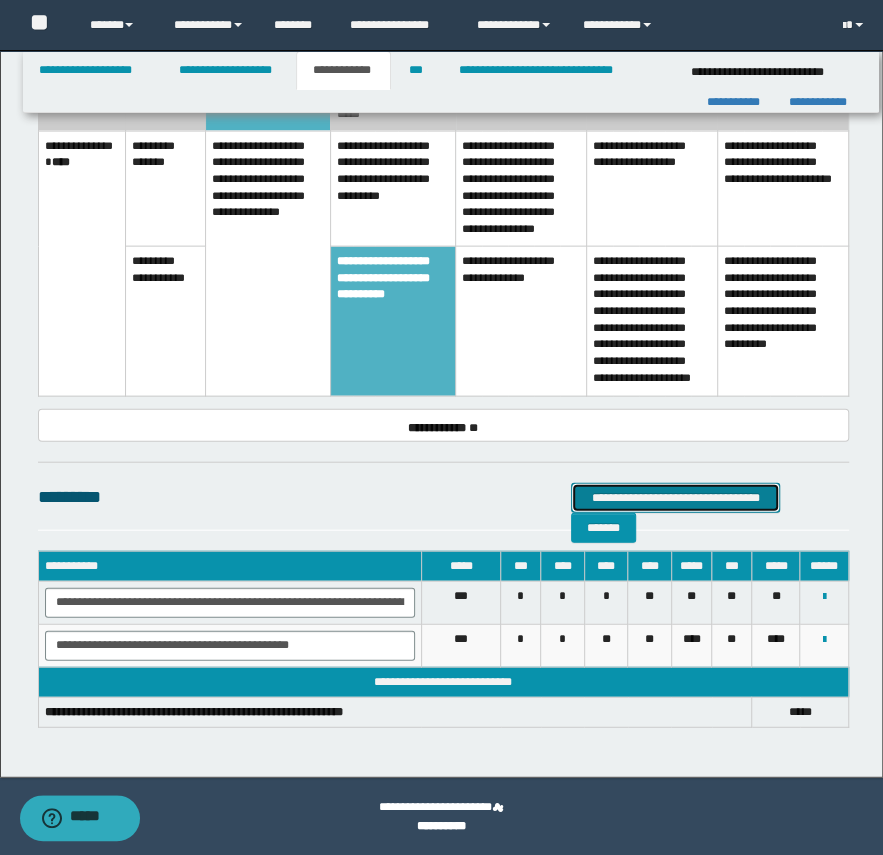 click on "**********" at bounding box center (675, 498) 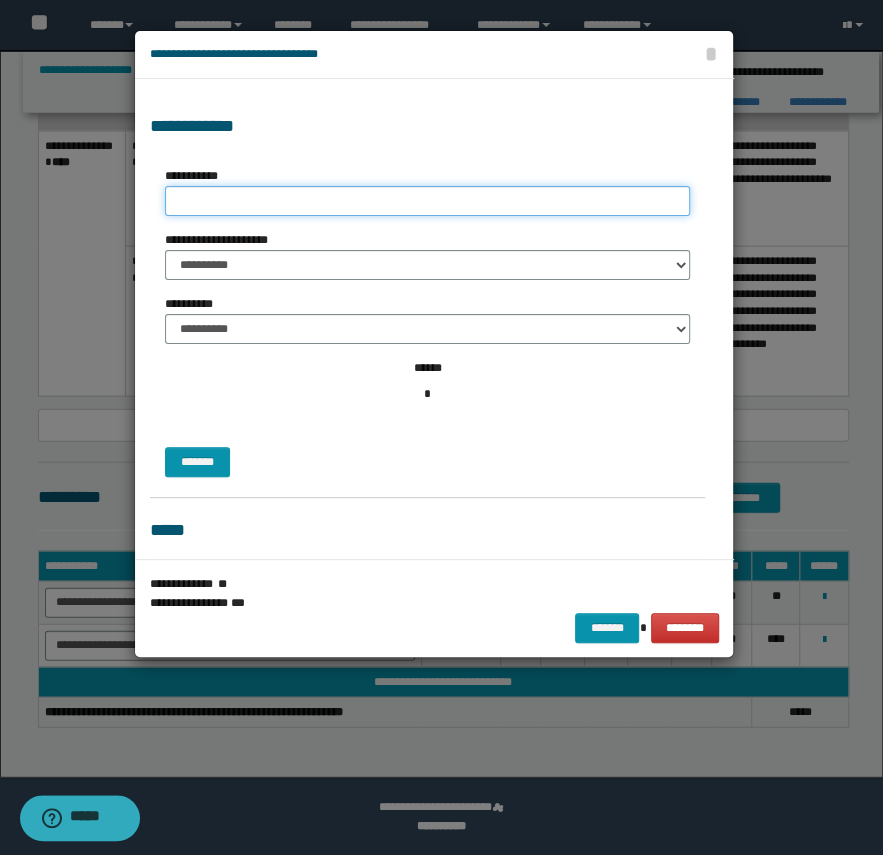 click on "**********" at bounding box center [427, 201] 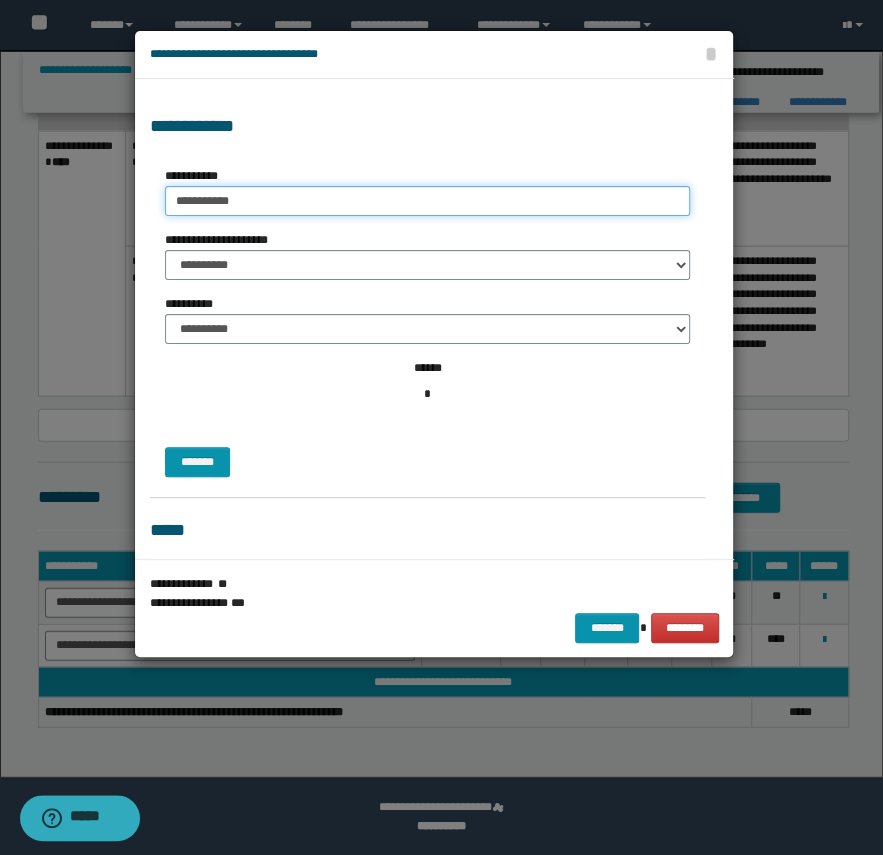 click on "**********" at bounding box center [427, 201] 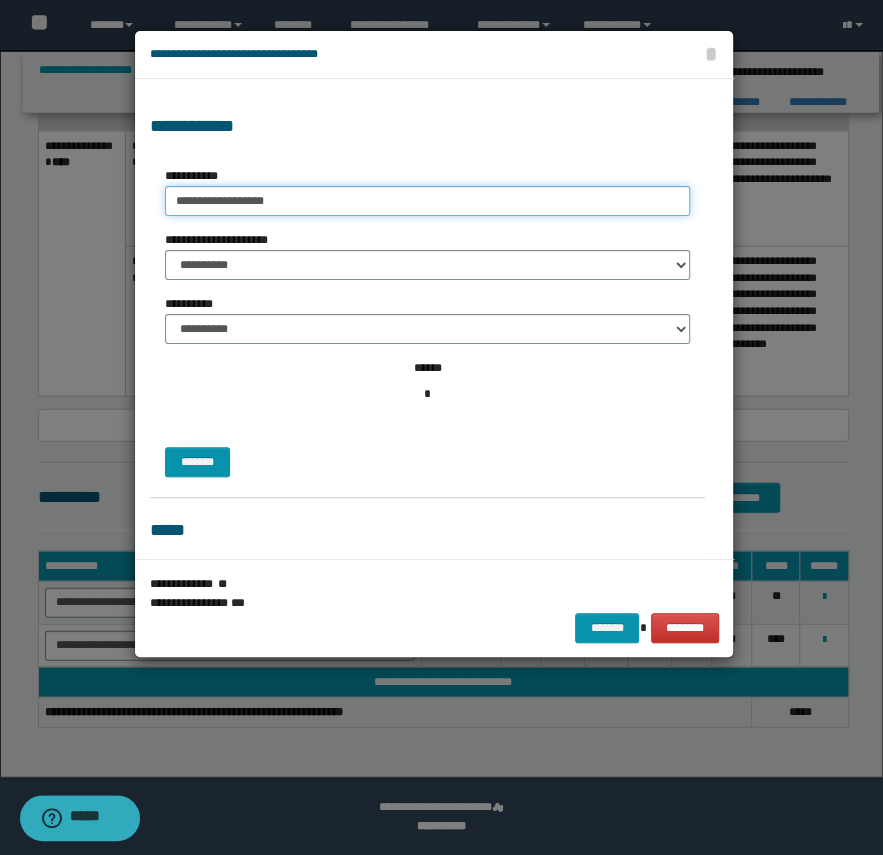 type on "**********" 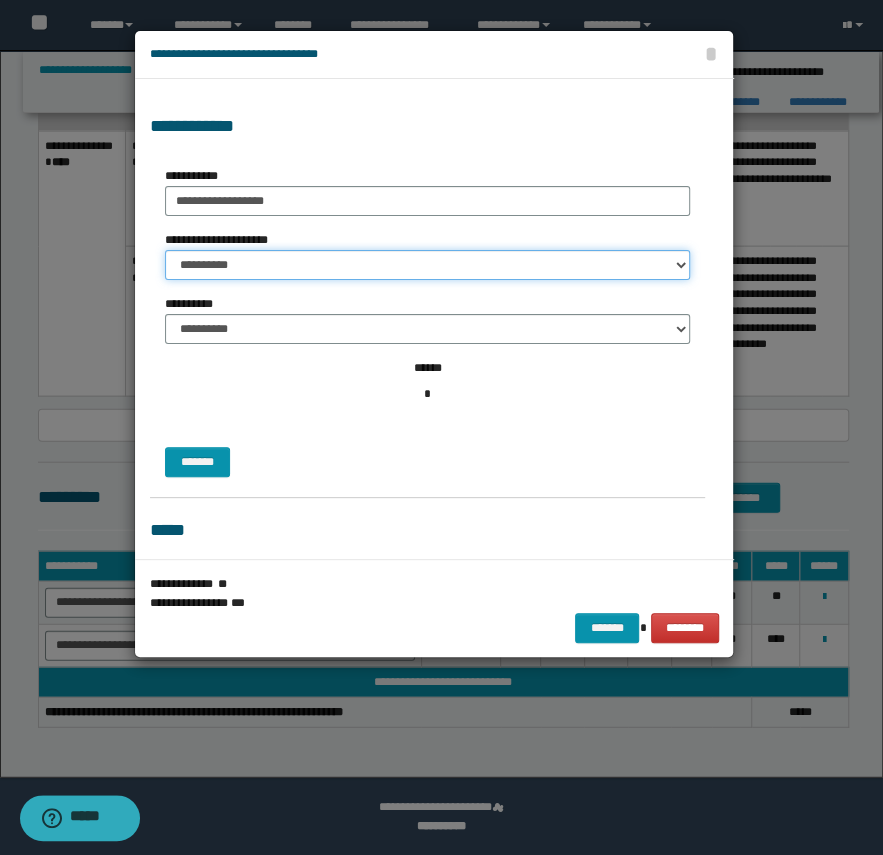 click on "**********" at bounding box center [427, 265] 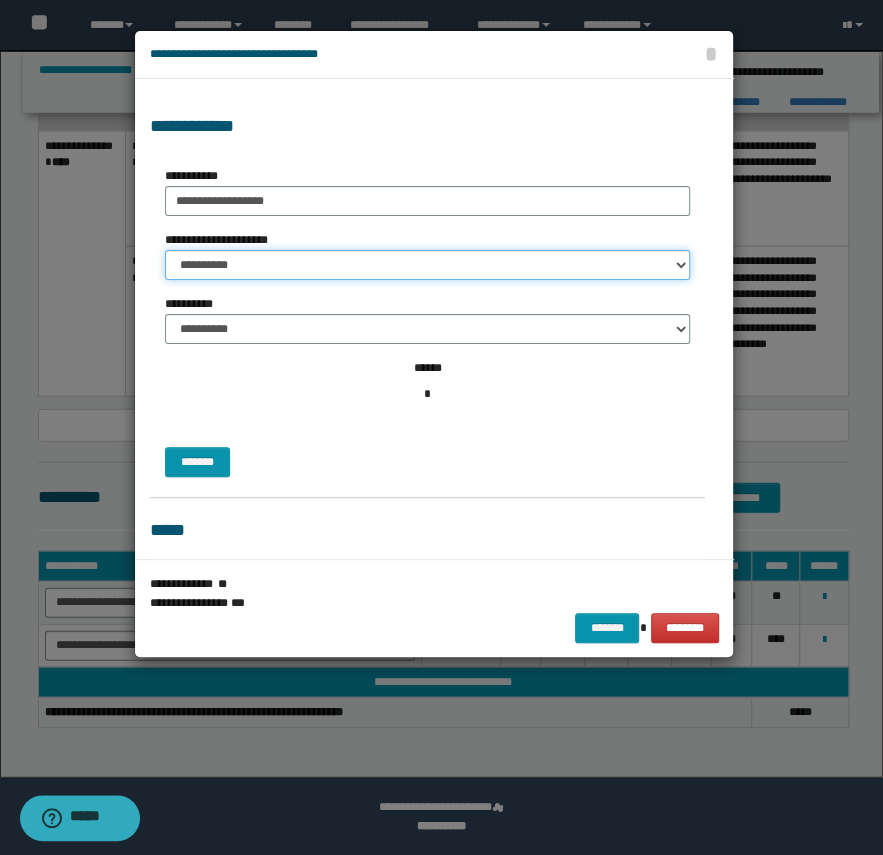 click on "**********" at bounding box center (427, 265) 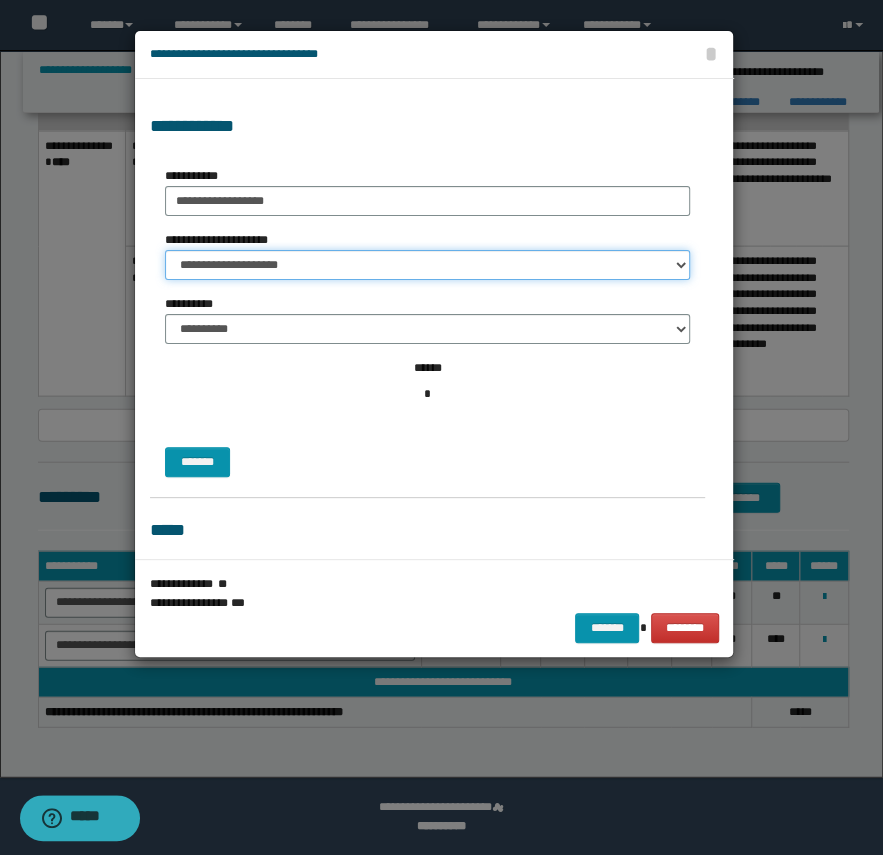 click on "**********" at bounding box center [427, 265] 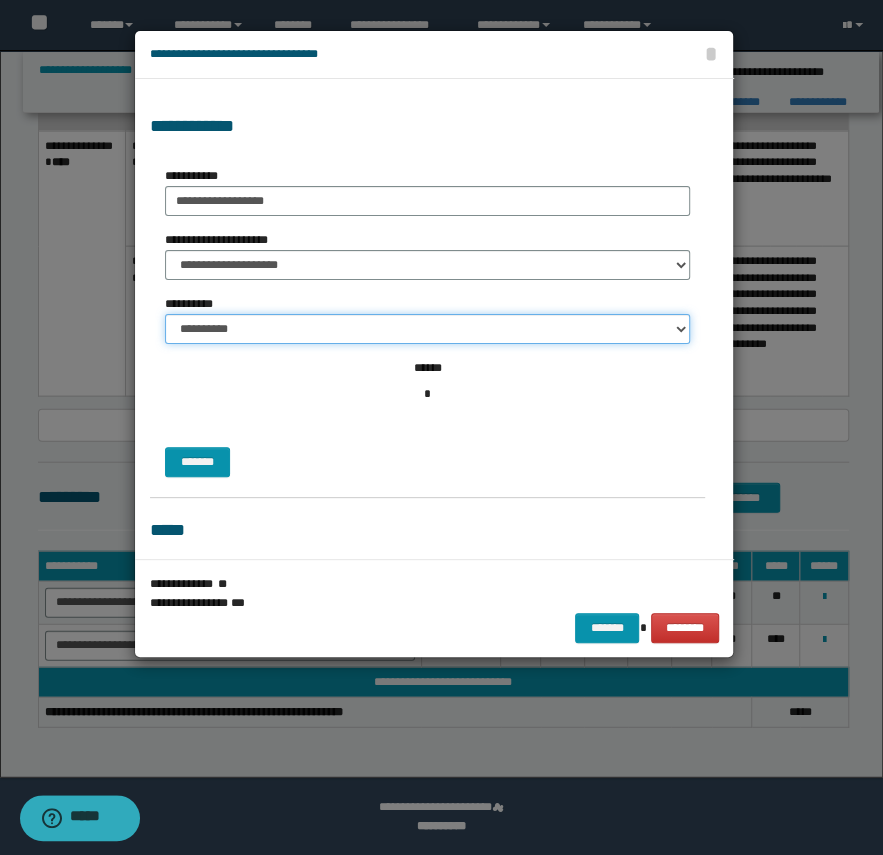 click on "**********" at bounding box center (427, 329) 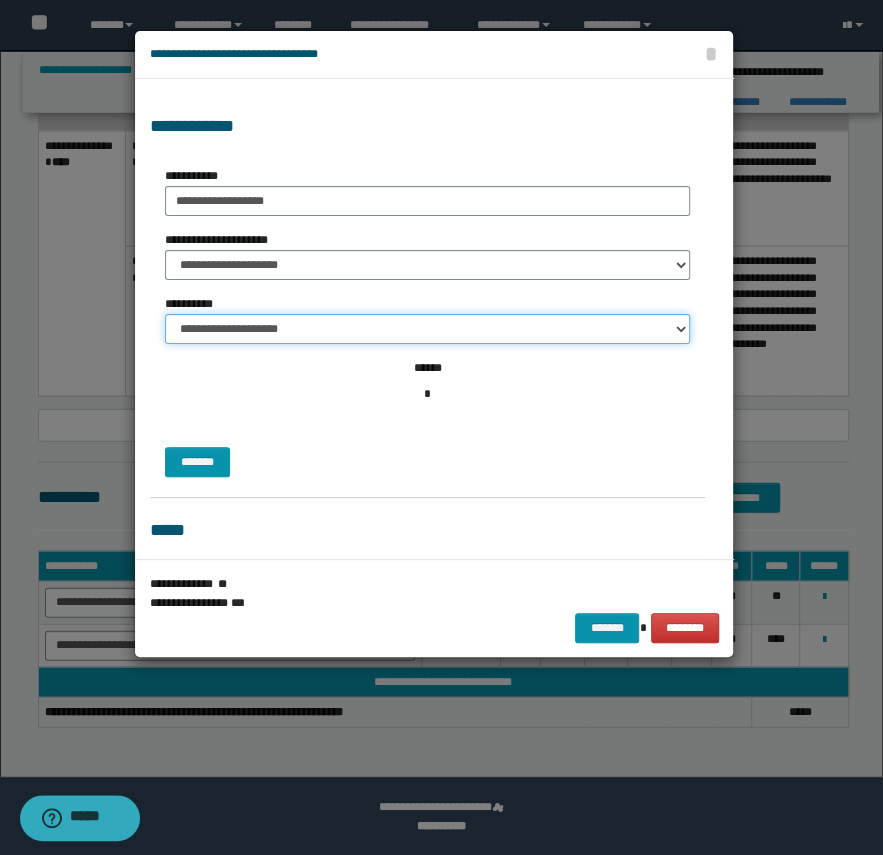 click on "**********" at bounding box center (427, 329) 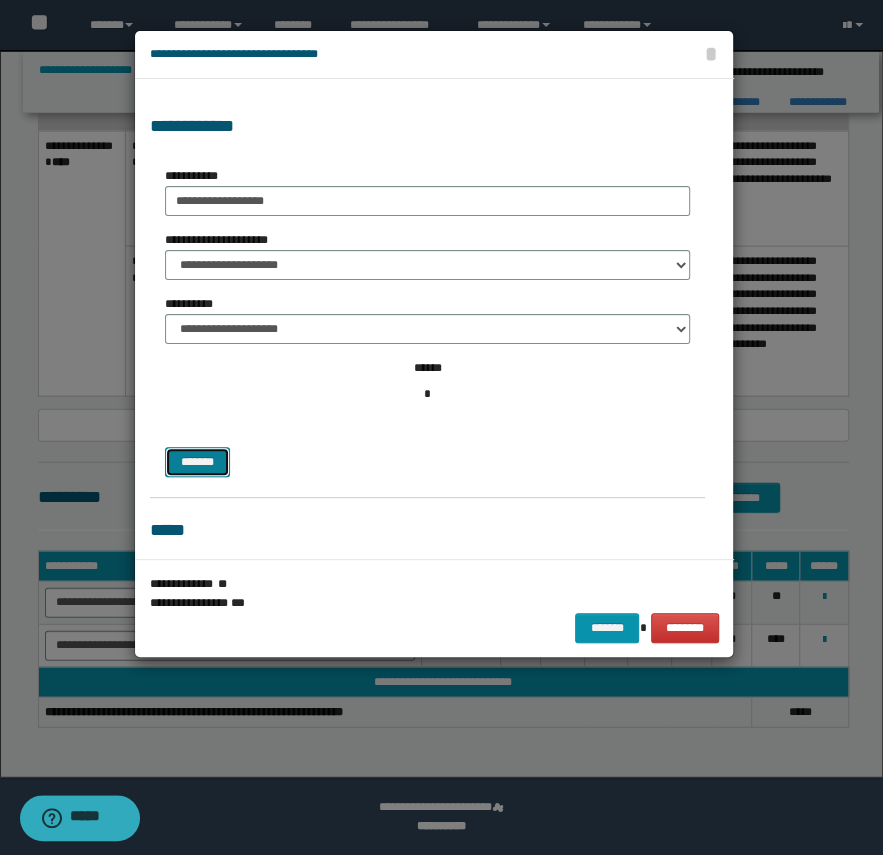 click on "*******" at bounding box center (197, 462) 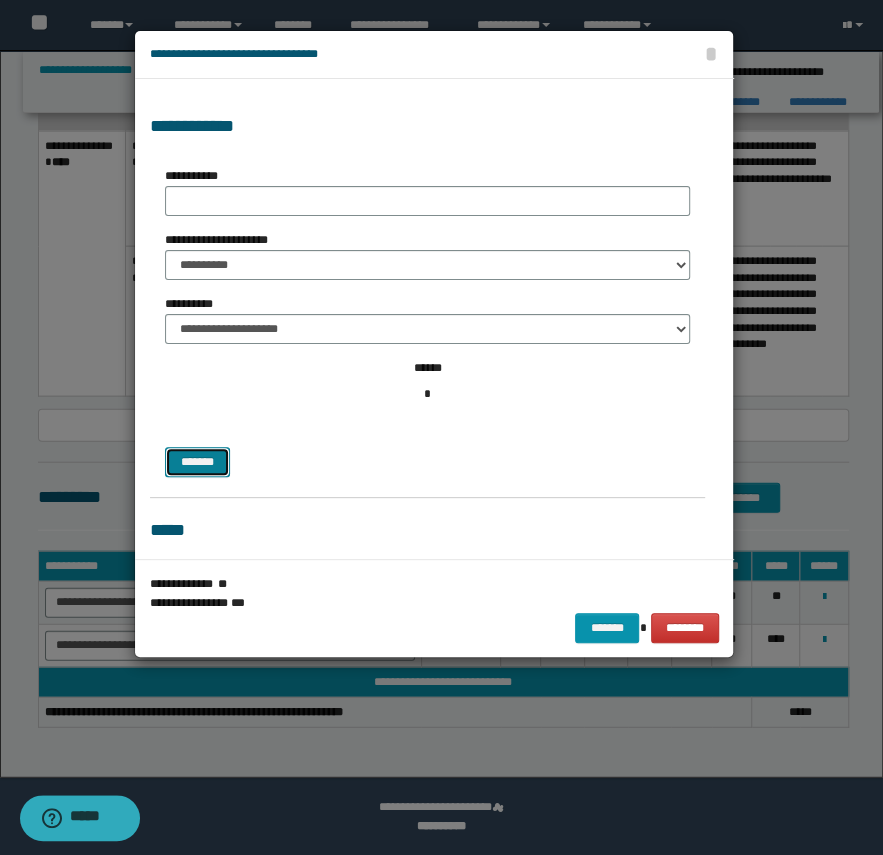 select 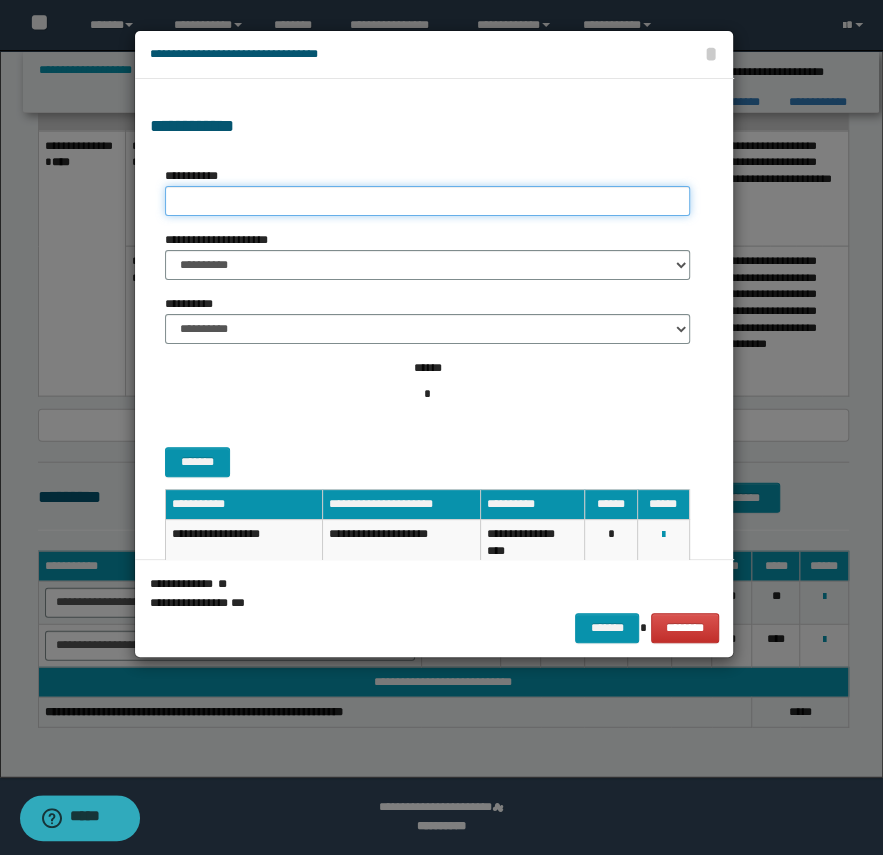 click on "**********" at bounding box center [427, 201] 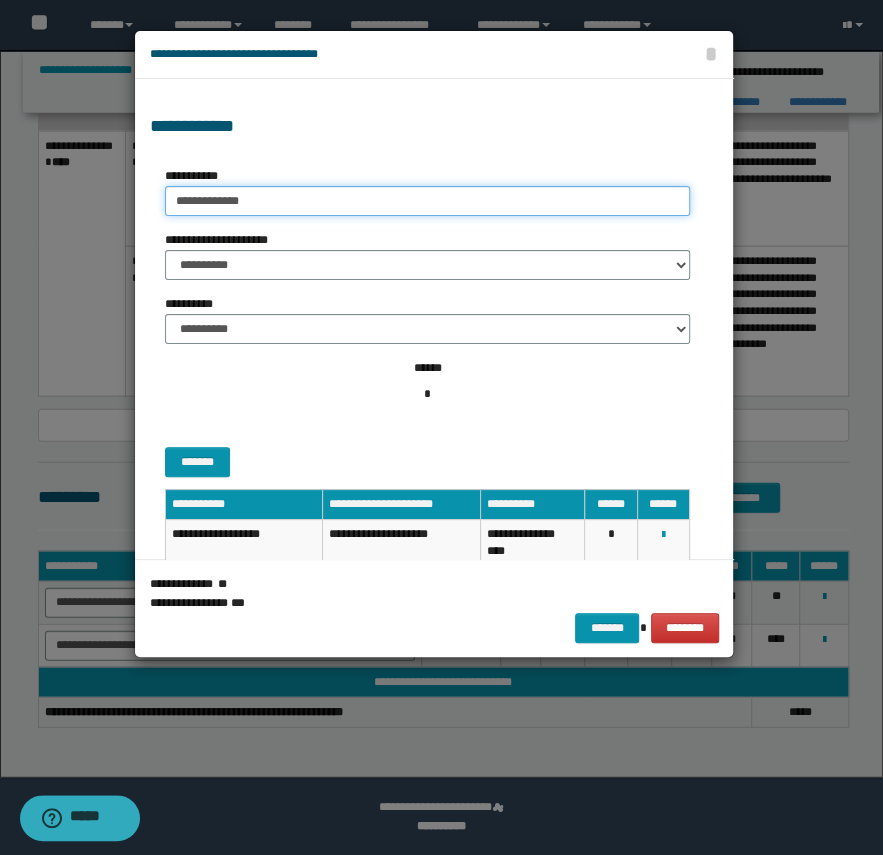 type on "**********" 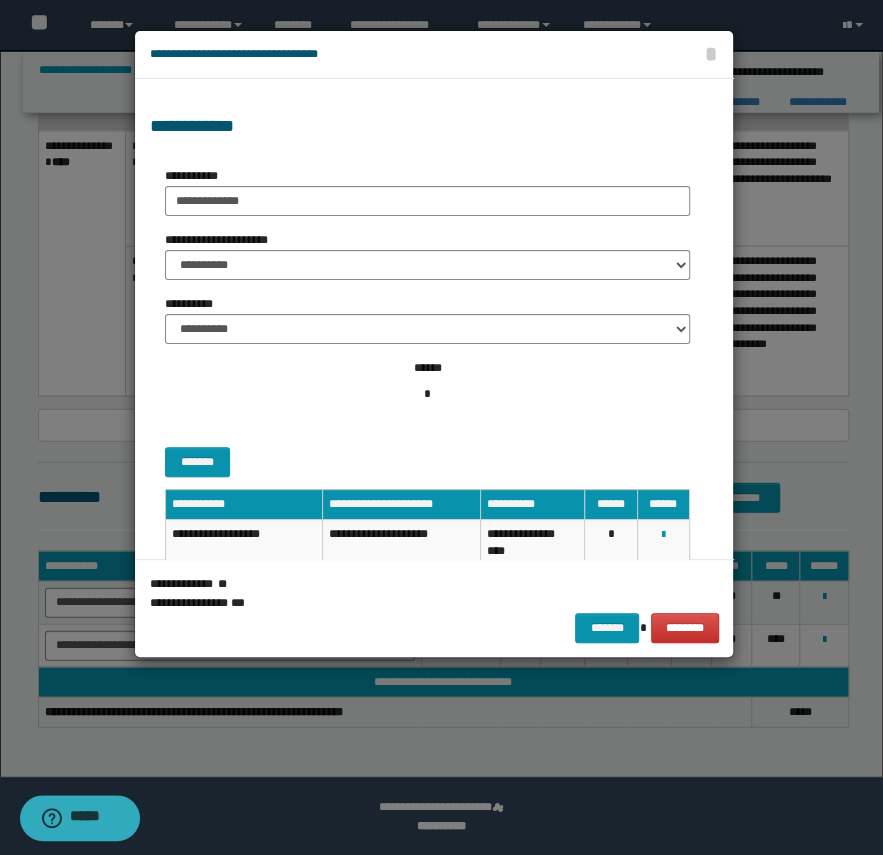 click on "**********" at bounding box center [222, 240] 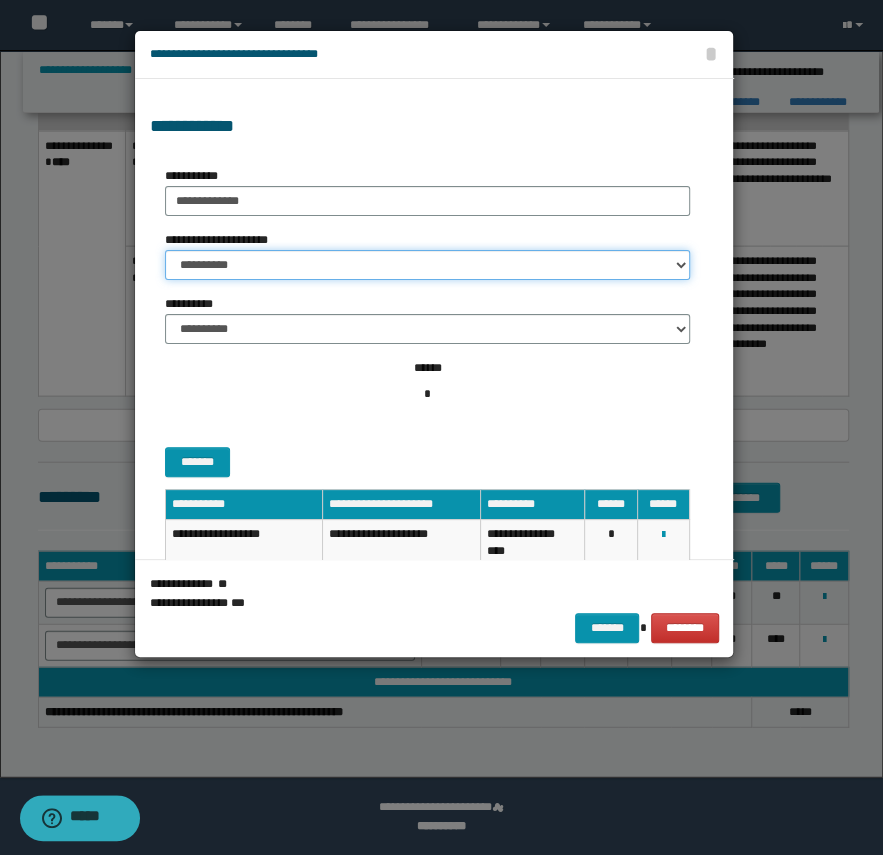 click on "**********" at bounding box center (427, 265) 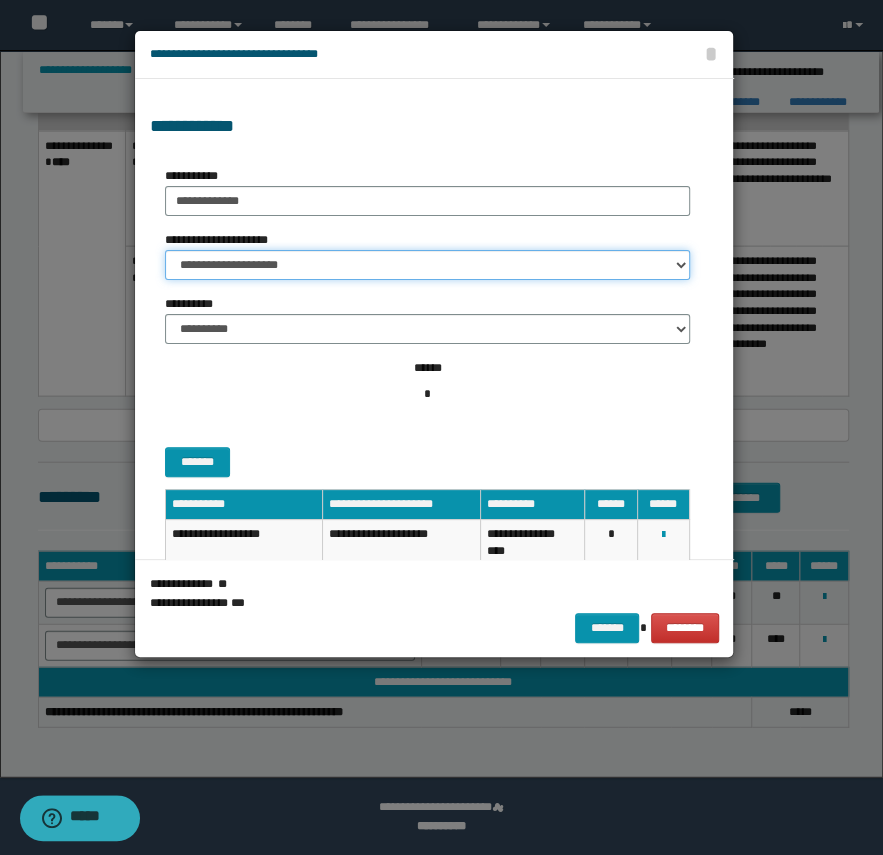 click on "**********" at bounding box center [427, 265] 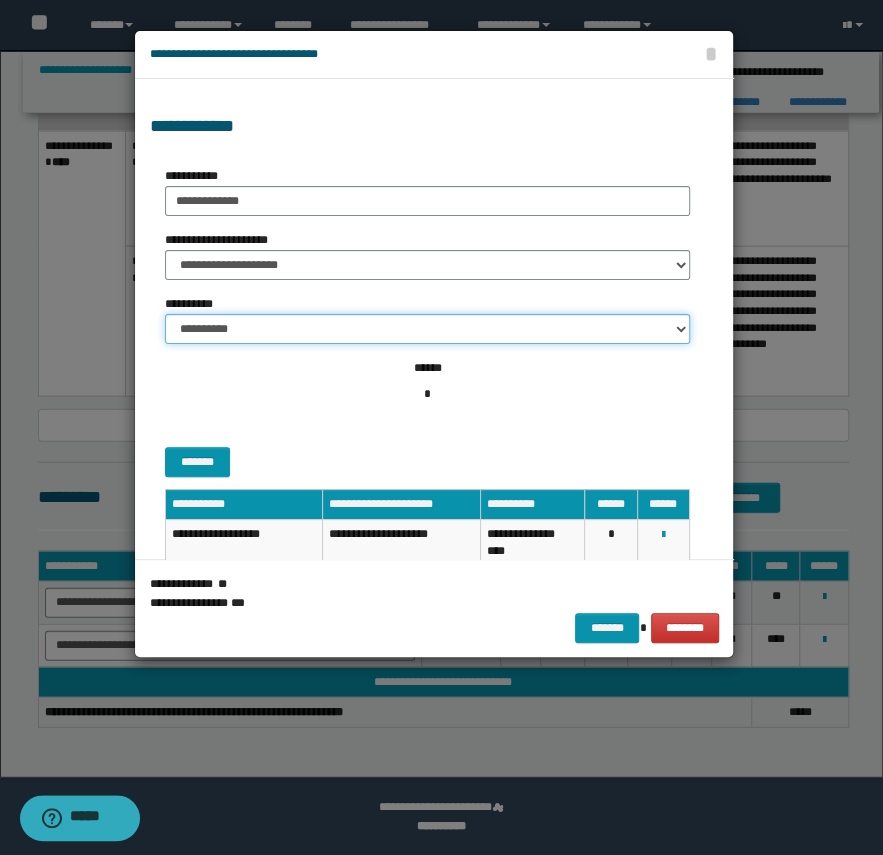 click on "**********" at bounding box center (427, 329) 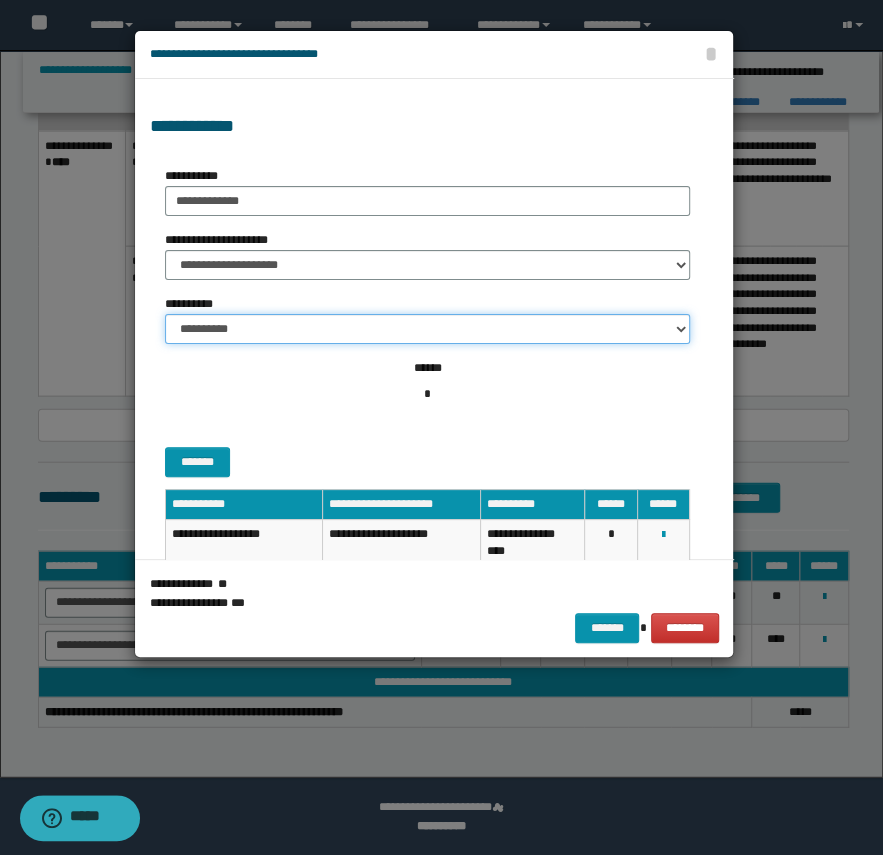 select on "**" 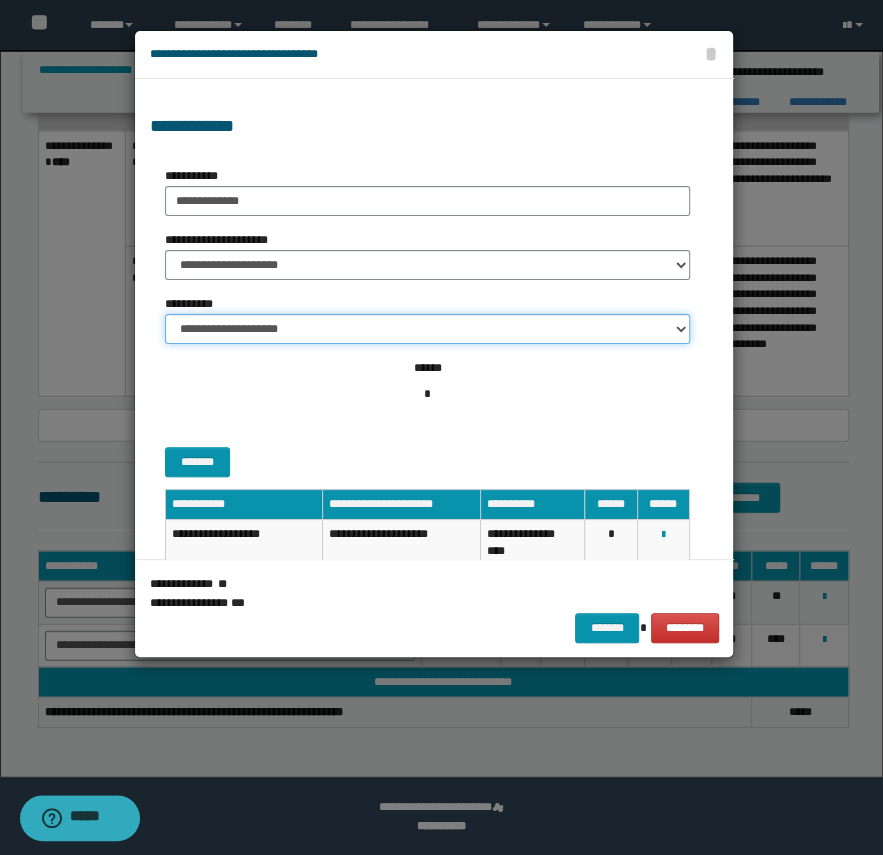 click on "**********" at bounding box center [427, 329] 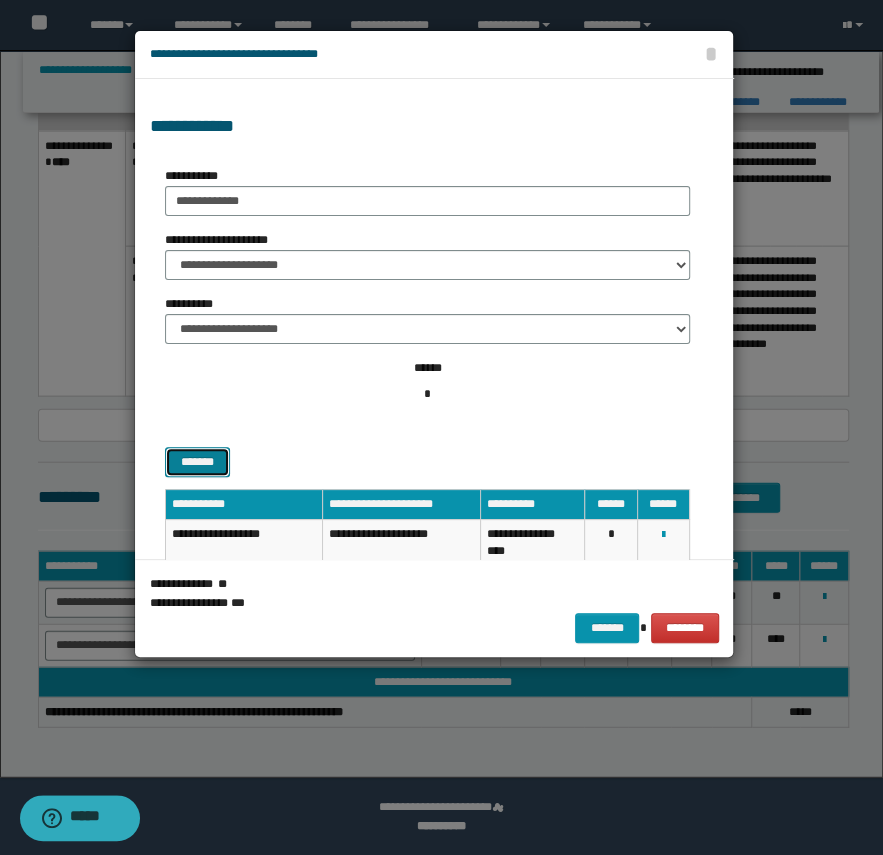 click on "*******" at bounding box center [197, 462] 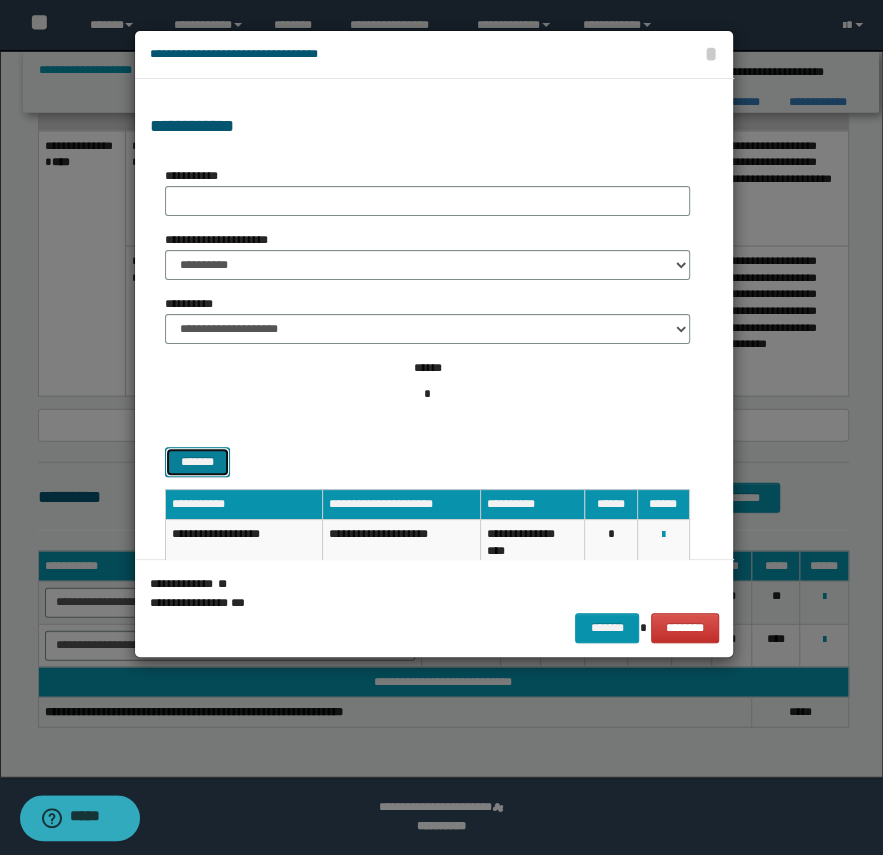 select 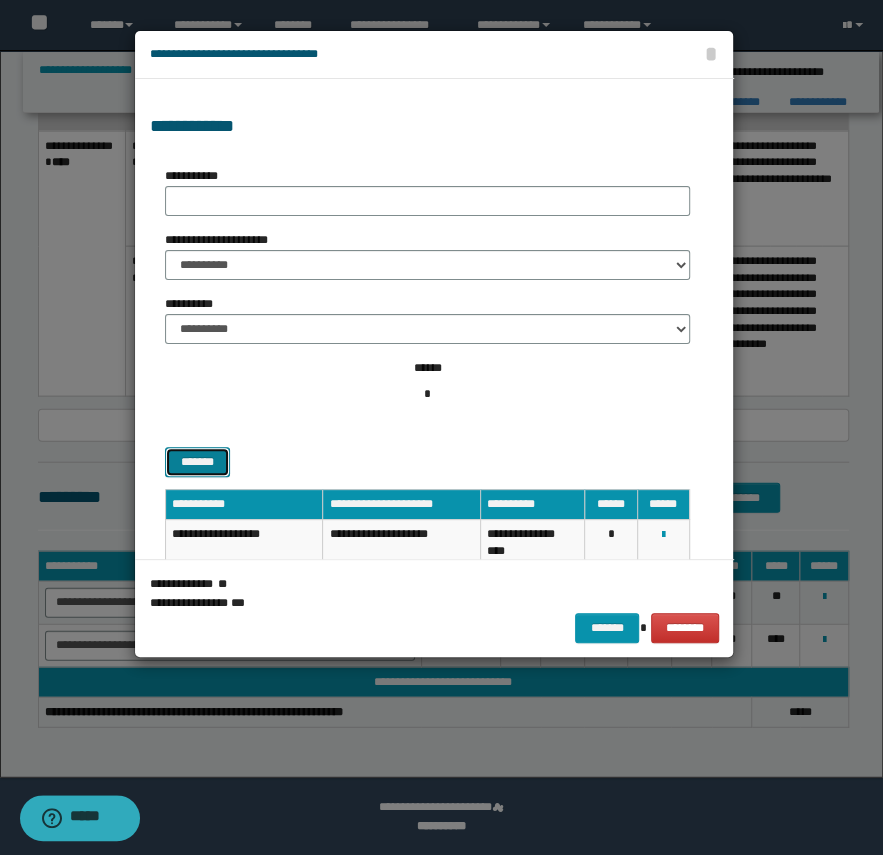 click on "*******" at bounding box center [197, 462] 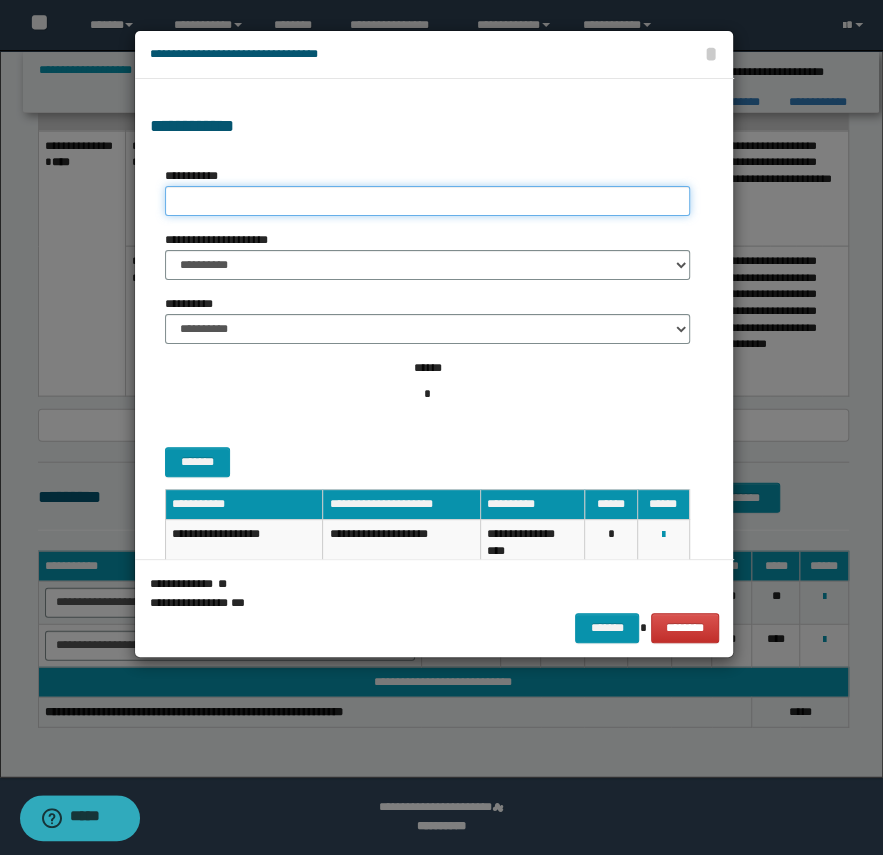 click on "**********" at bounding box center [427, 201] 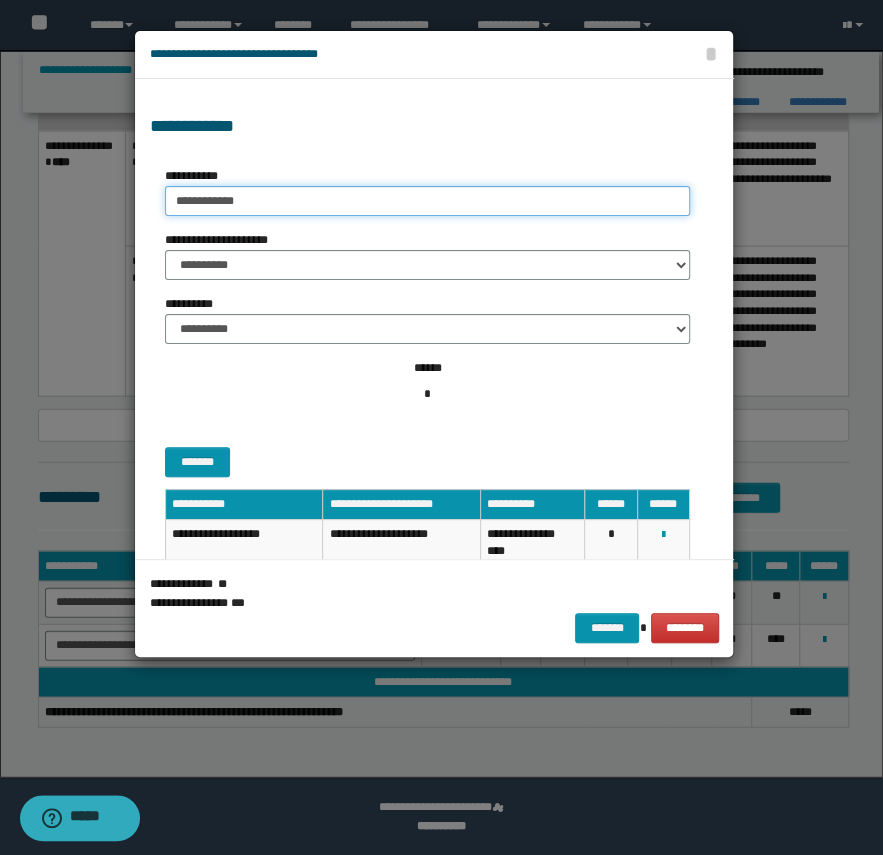 type on "**********" 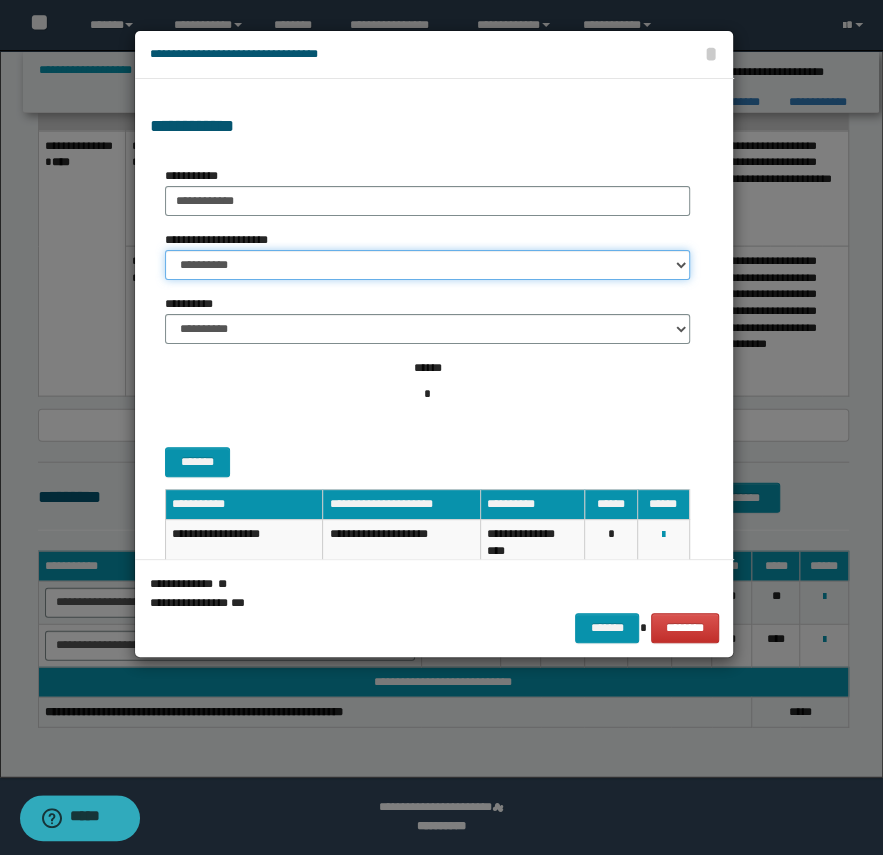 click on "**********" at bounding box center (427, 265) 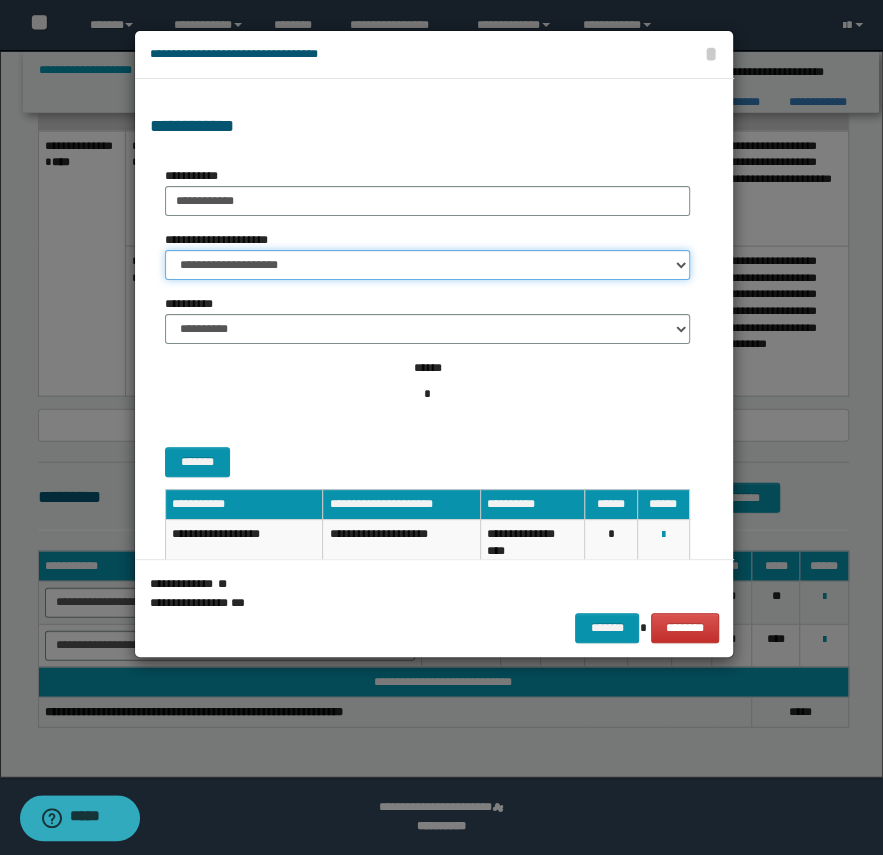 click on "**********" at bounding box center [427, 265] 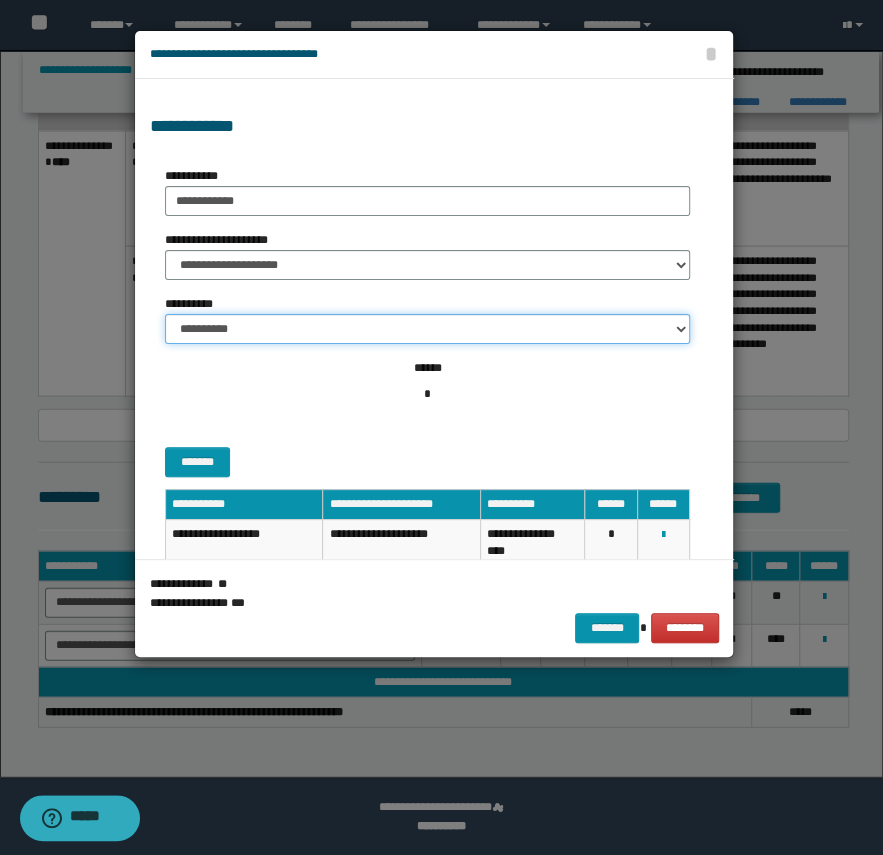 click on "**********" at bounding box center (427, 329) 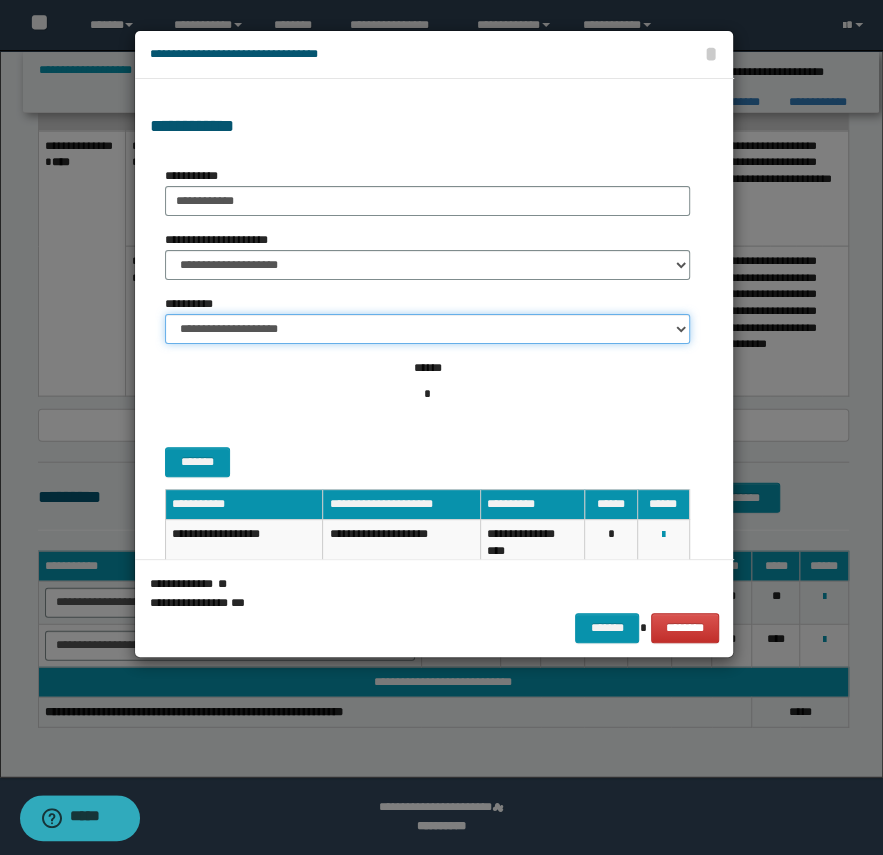 click on "**********" at bounding box center [427, 329] 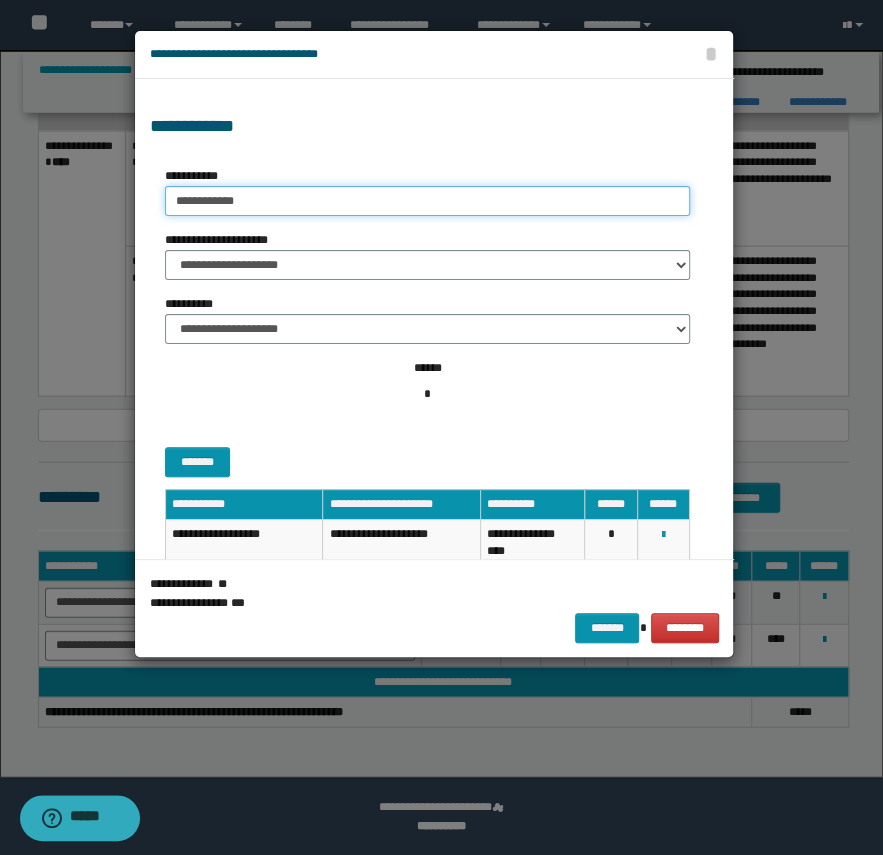 click on "**********" at bounding box center [427, 201] 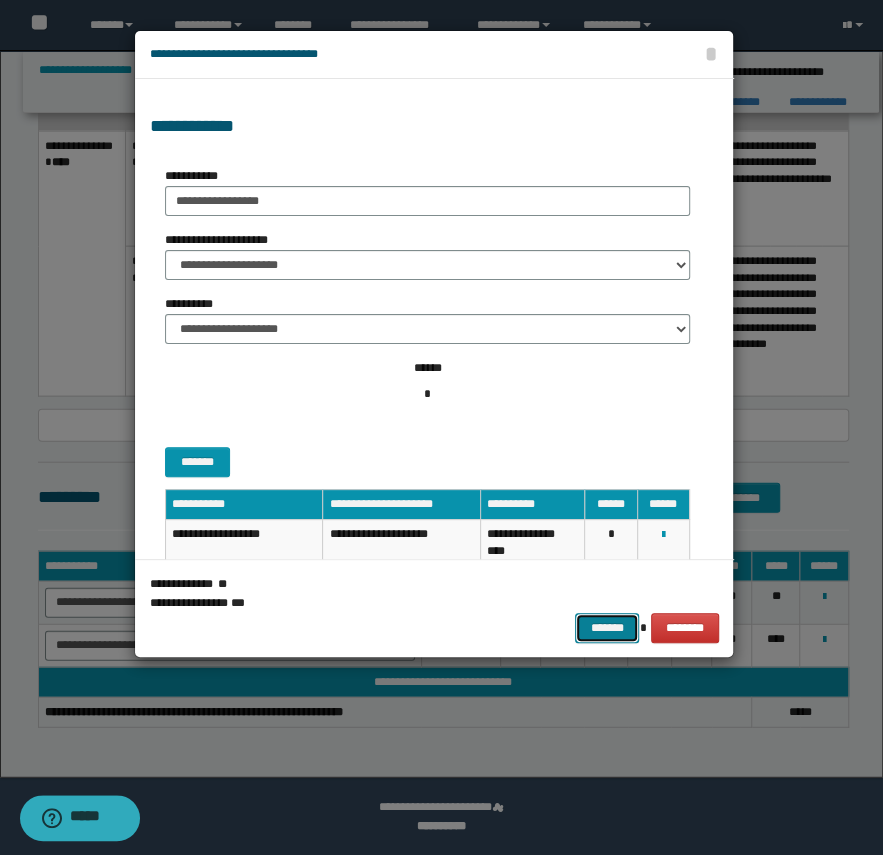 click on "*******" at bounding box center [607, 628] 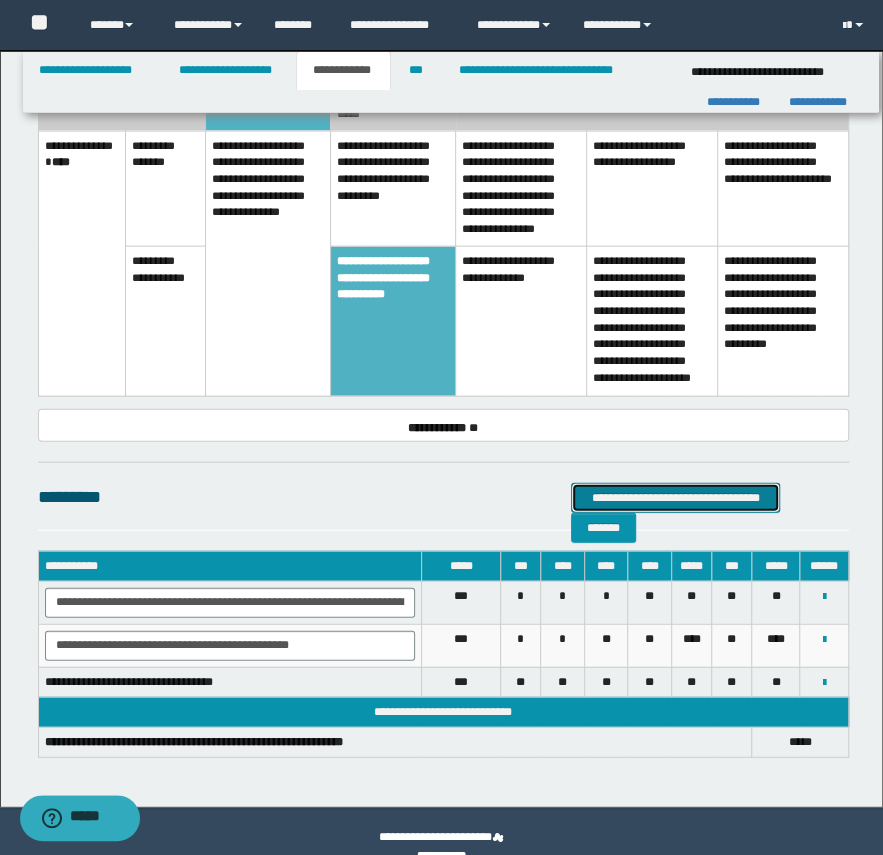 click on "**********" at bounding box center (675, 498) 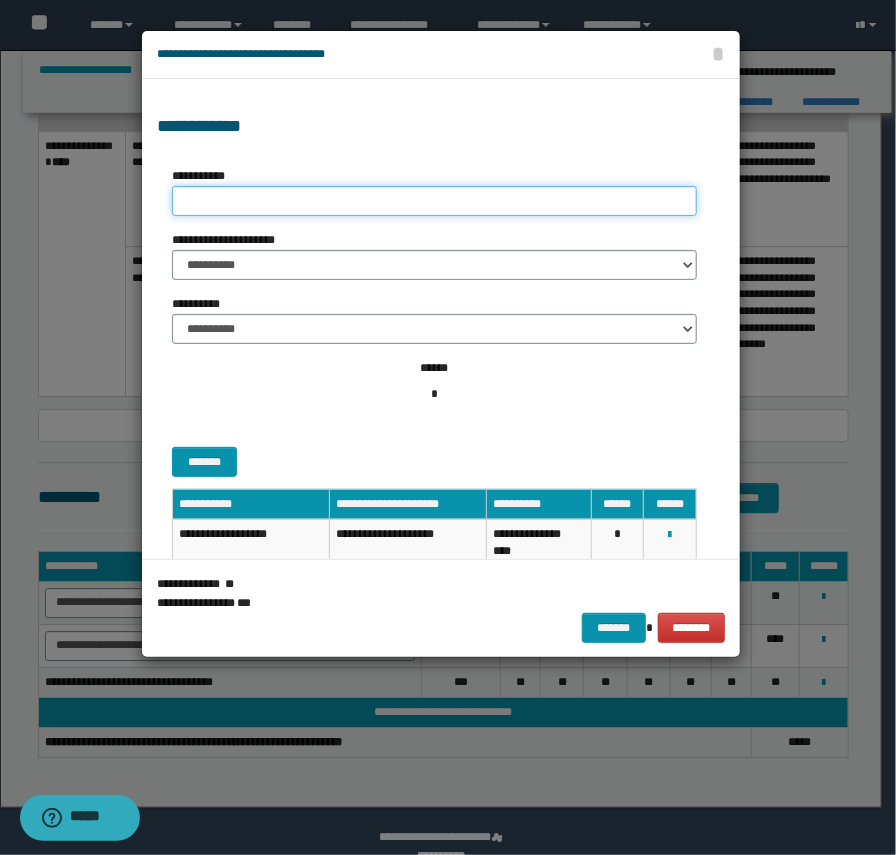 click on "**********" at bounding box center [434, 201] 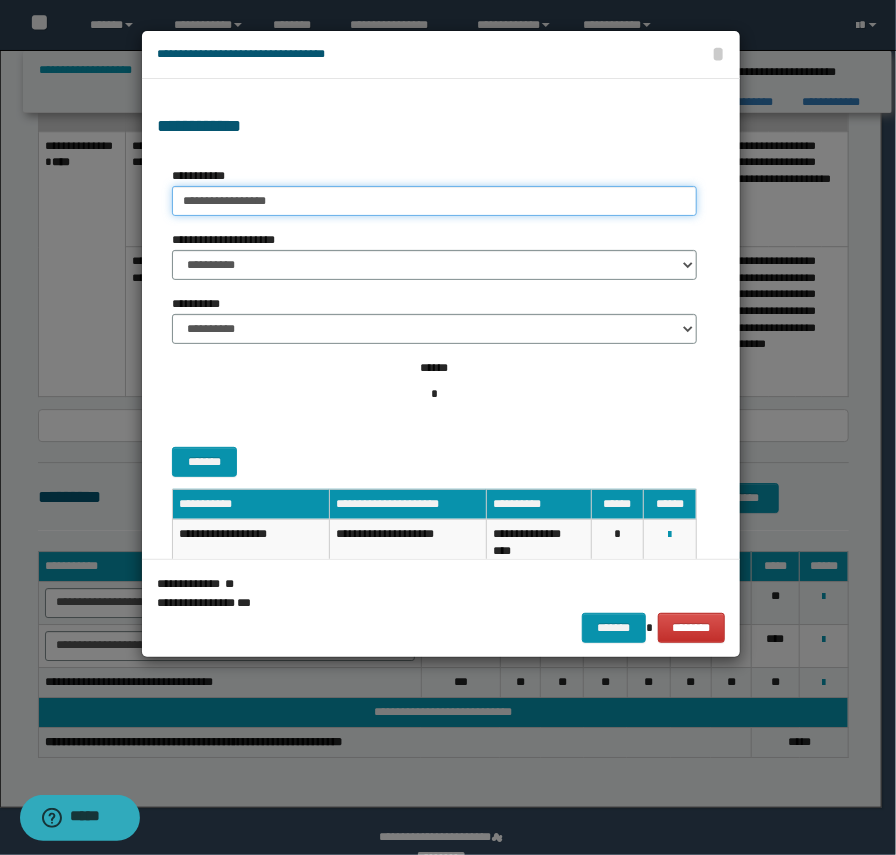 type on "**********" 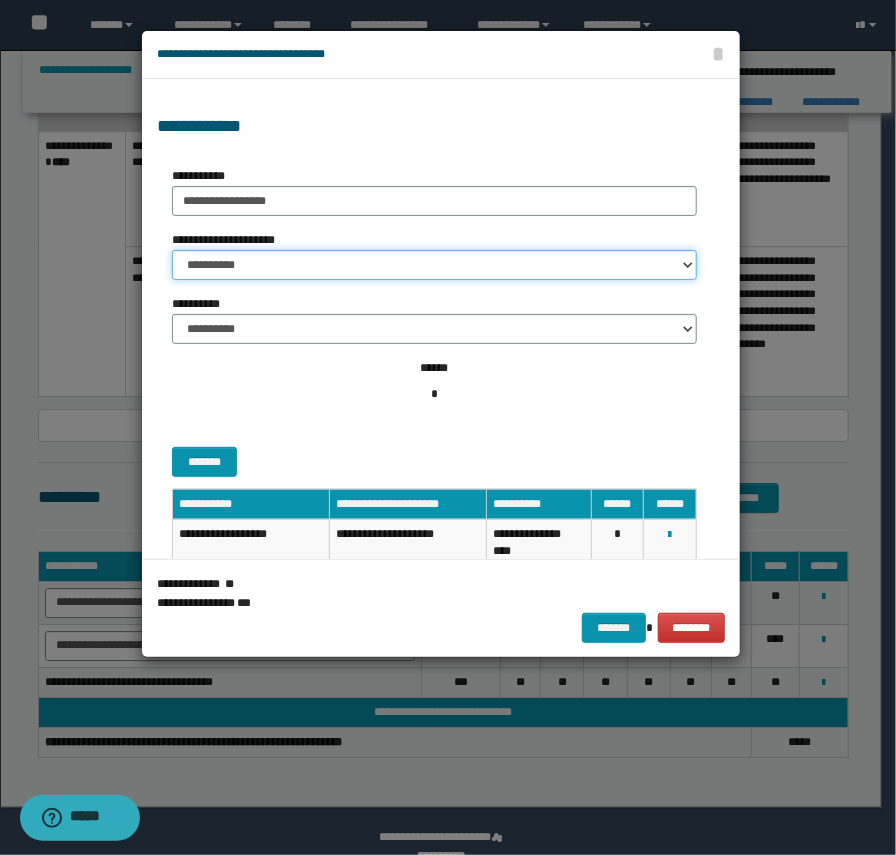 click on "**********" at bounding box center [434, 265] 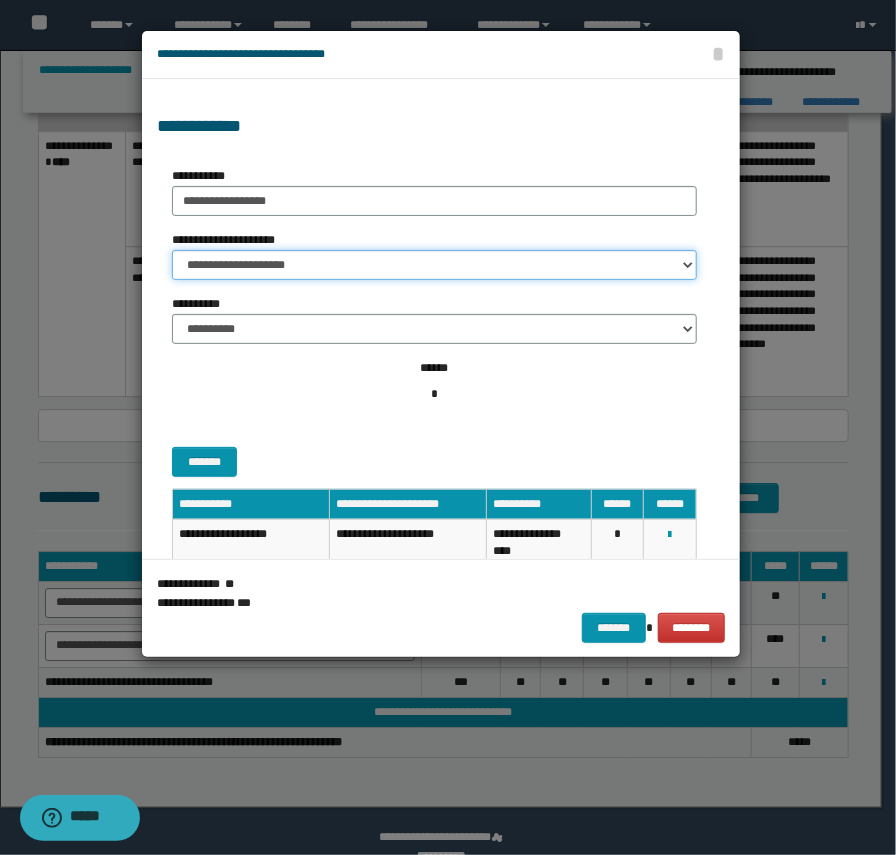 click on "**********" at bounding box center (434, 265) 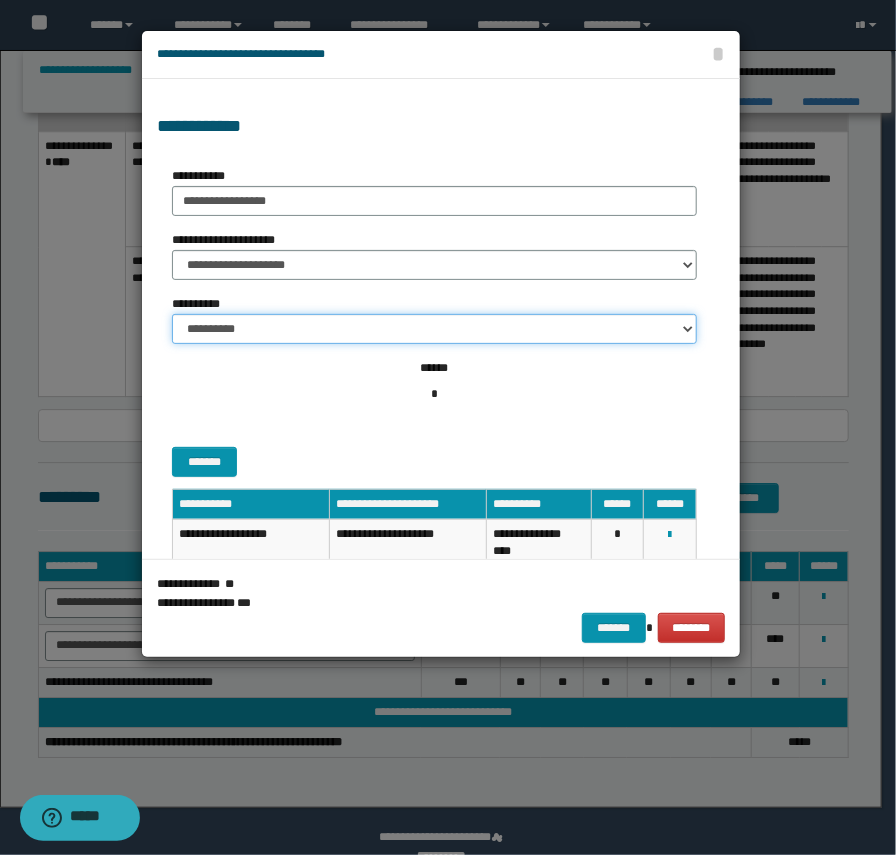 click on "**********" at bounding box center (434, 329) 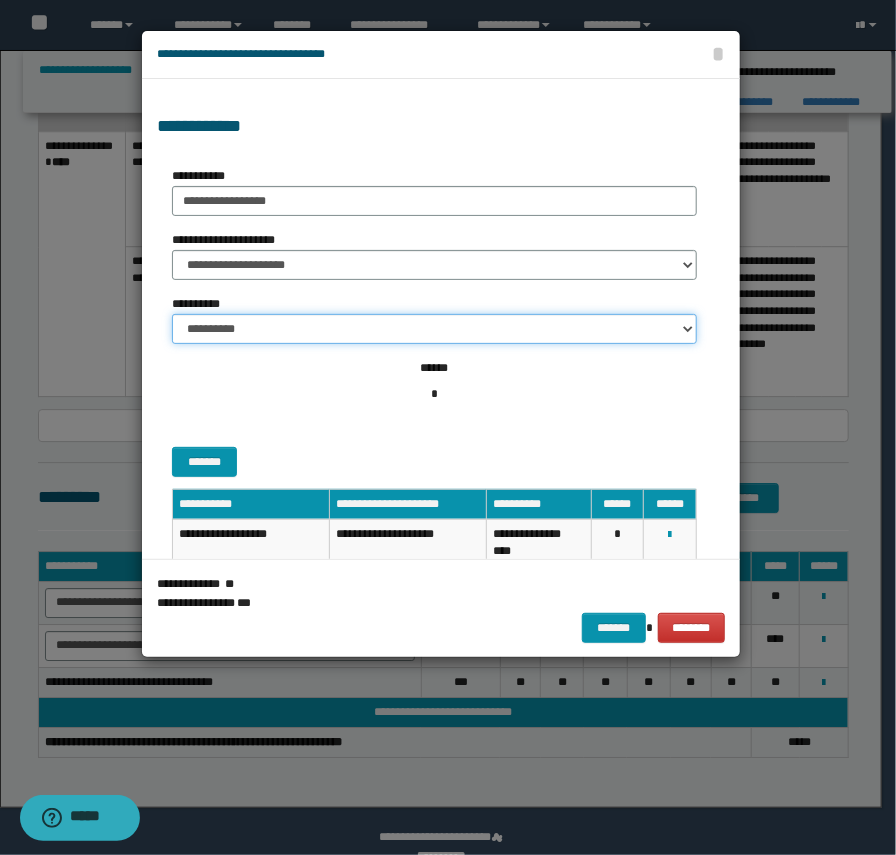 select on "**" 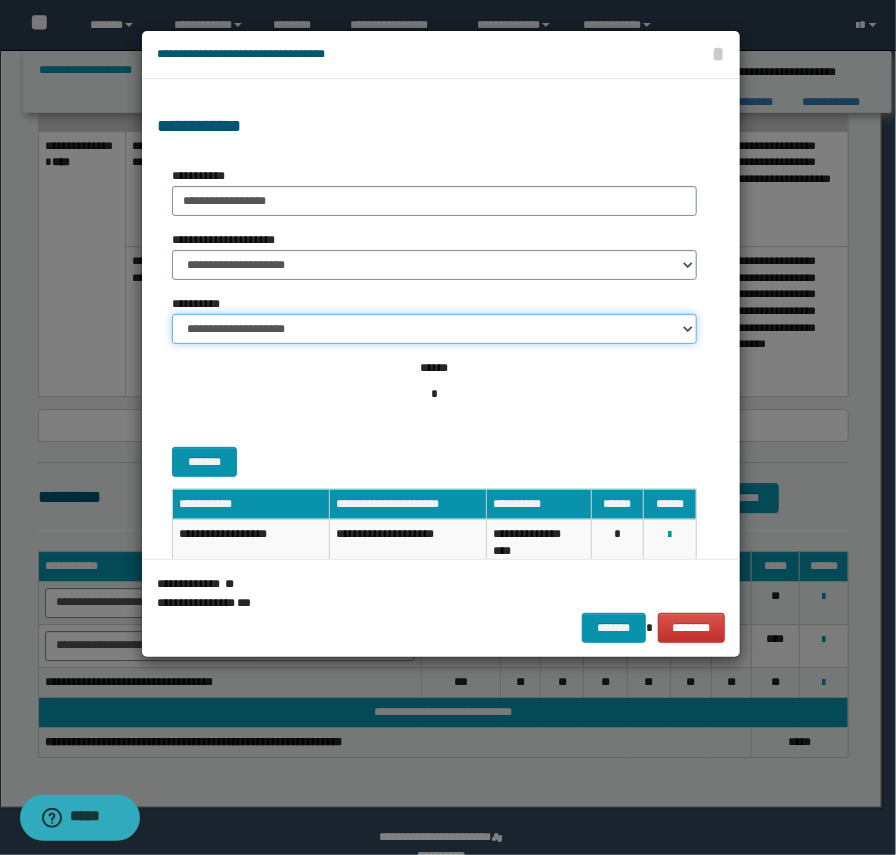 click on "**********" at bounding box center (434, 329) 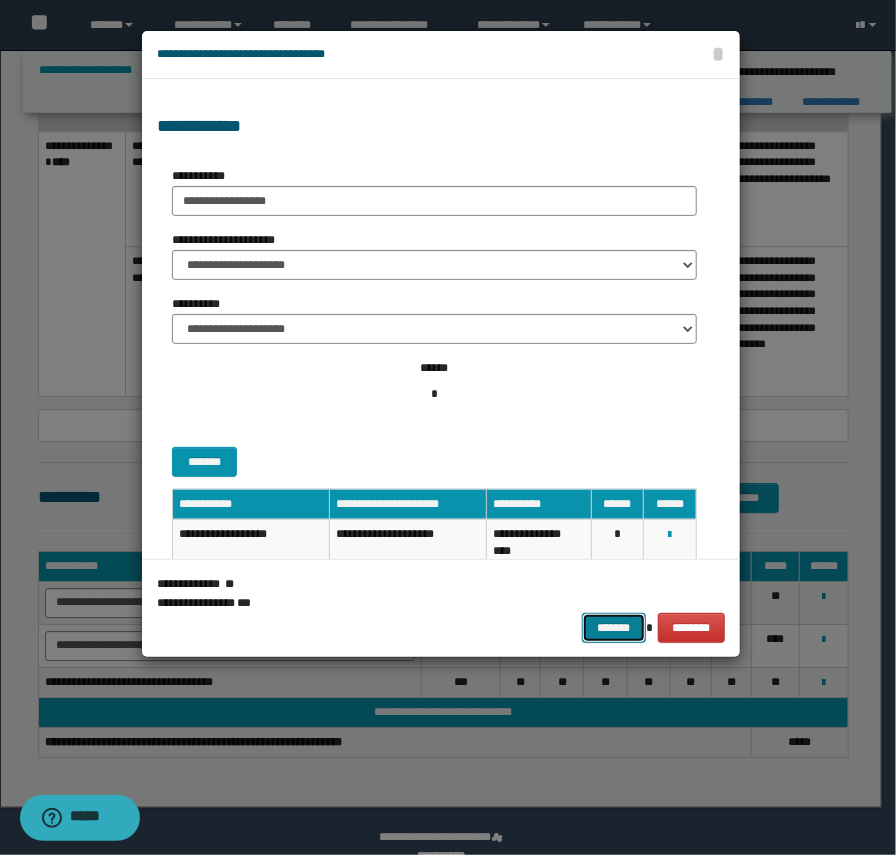 click on "*******" at bounding box center (614, 628) 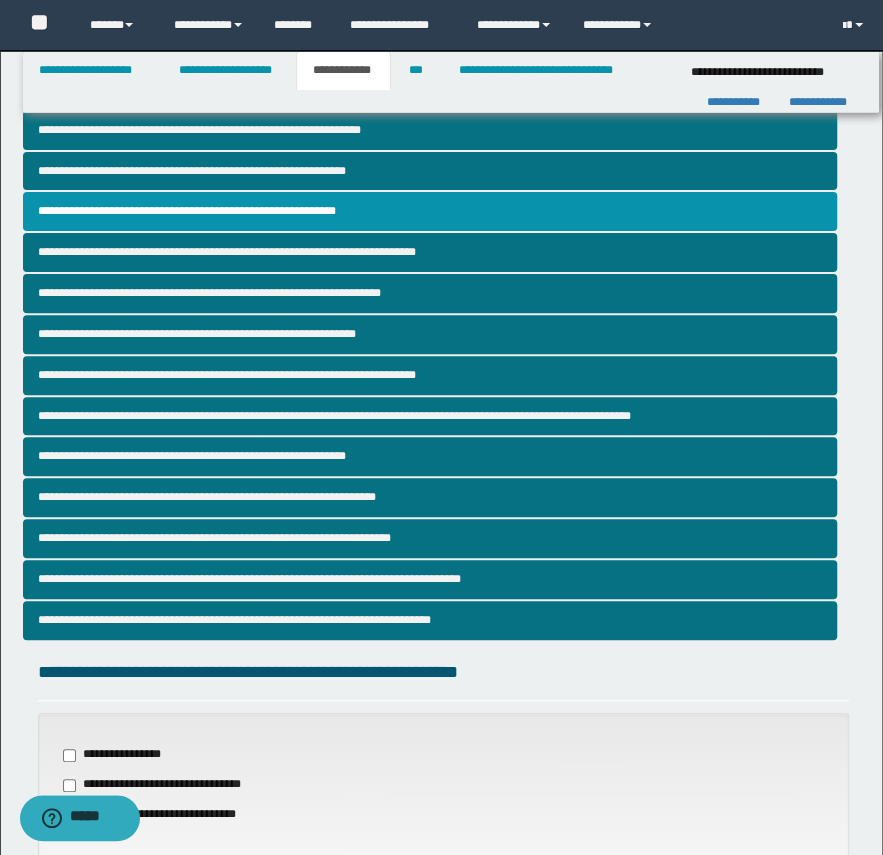 scroll, scrollTop: 0, scrollLeft: 0, axis: both 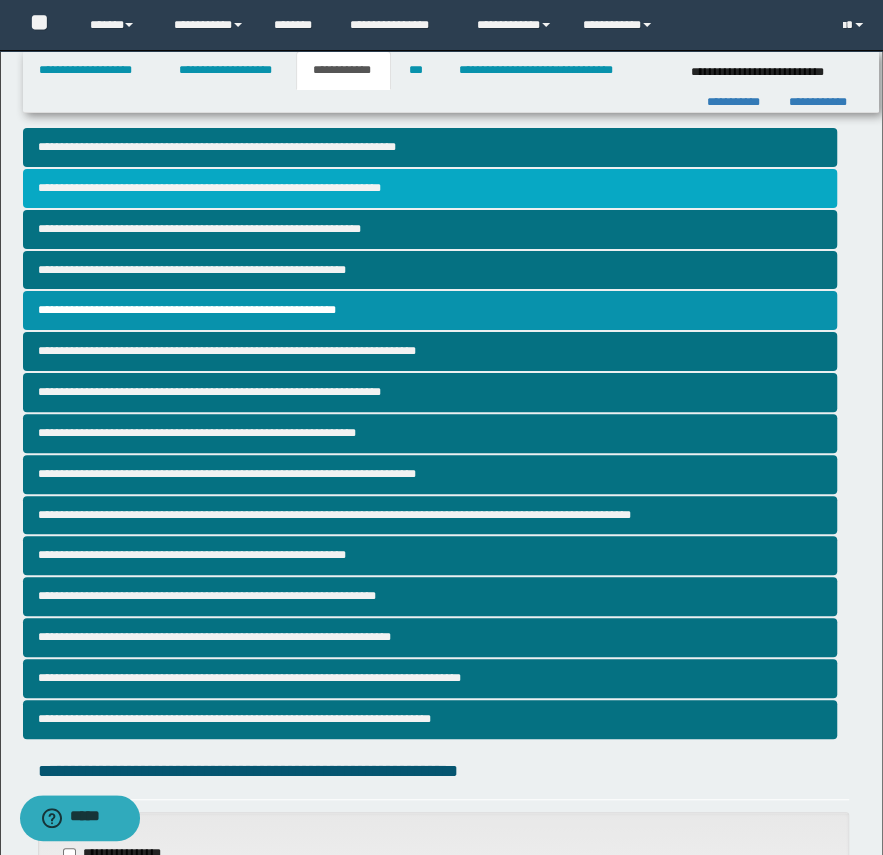click on "**********" at bounding box center [430, 188] 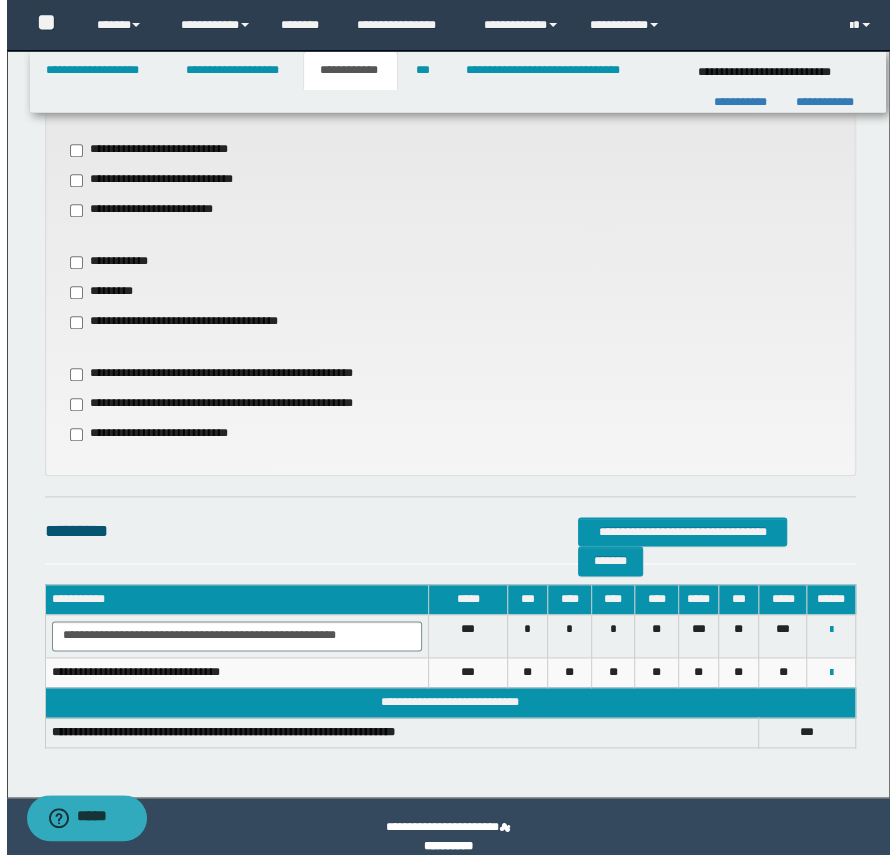 scroll, scrollTop: 724, scrollLeft: 0, axis: vertical 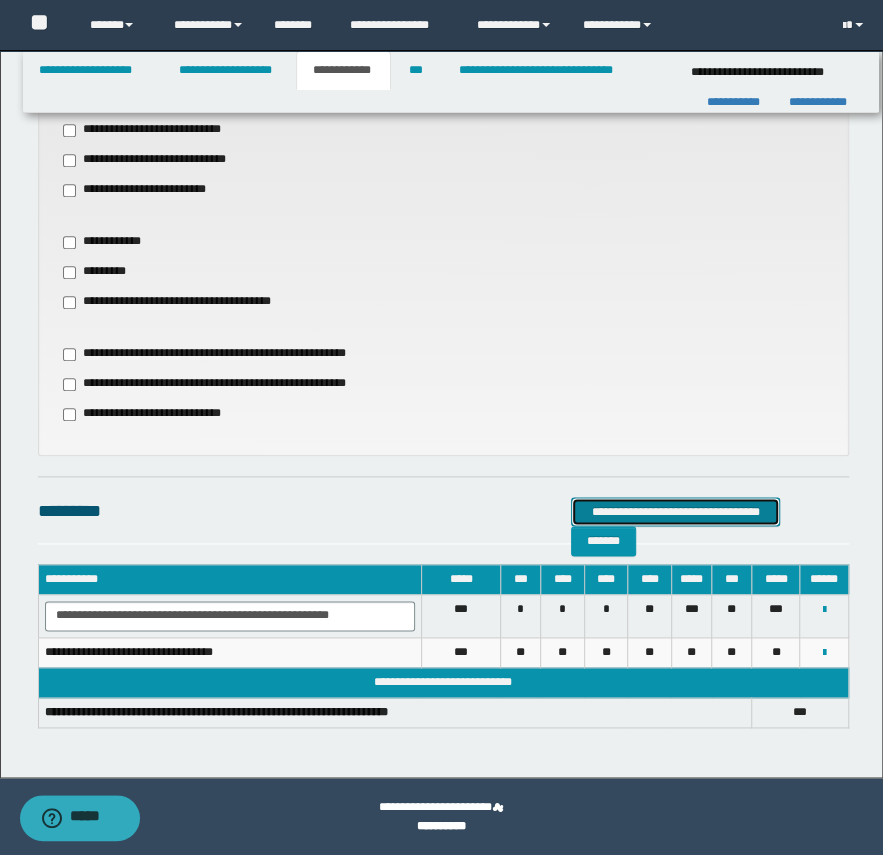 click on "**********" at bounding box center [675, 512] 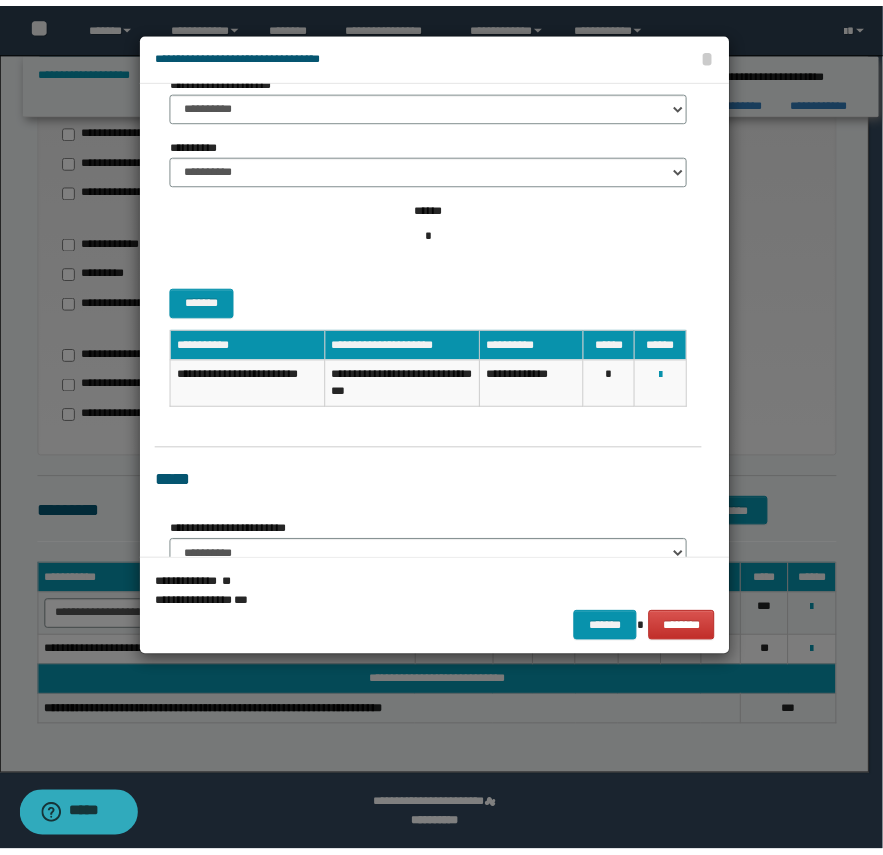 scroll, scrollTop: 181, scrollLeft: 0, axis: vertical 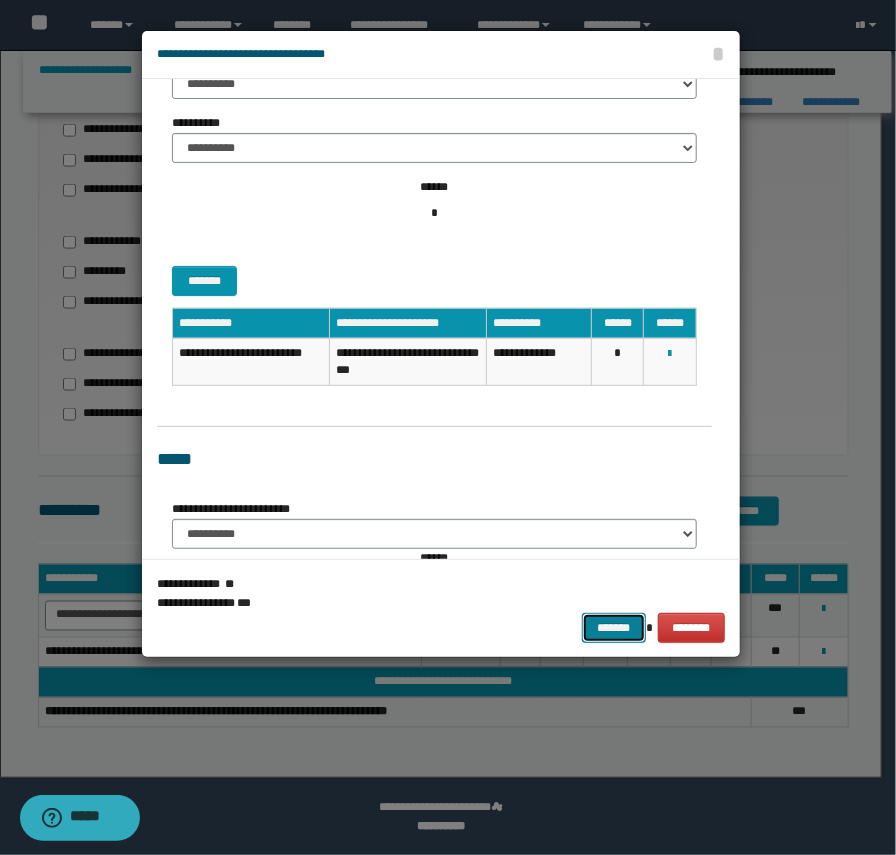 click on "*******" at bounding box center (614, 628) 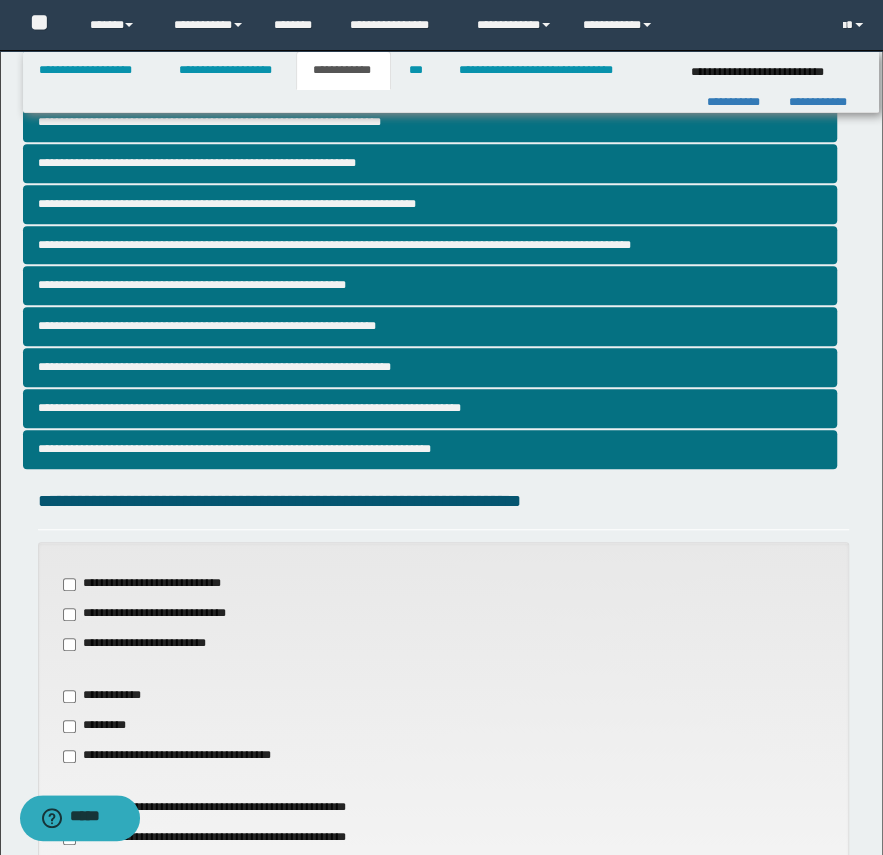 scroll, scrollTop: 0, scrollLeft: 0, axis: both 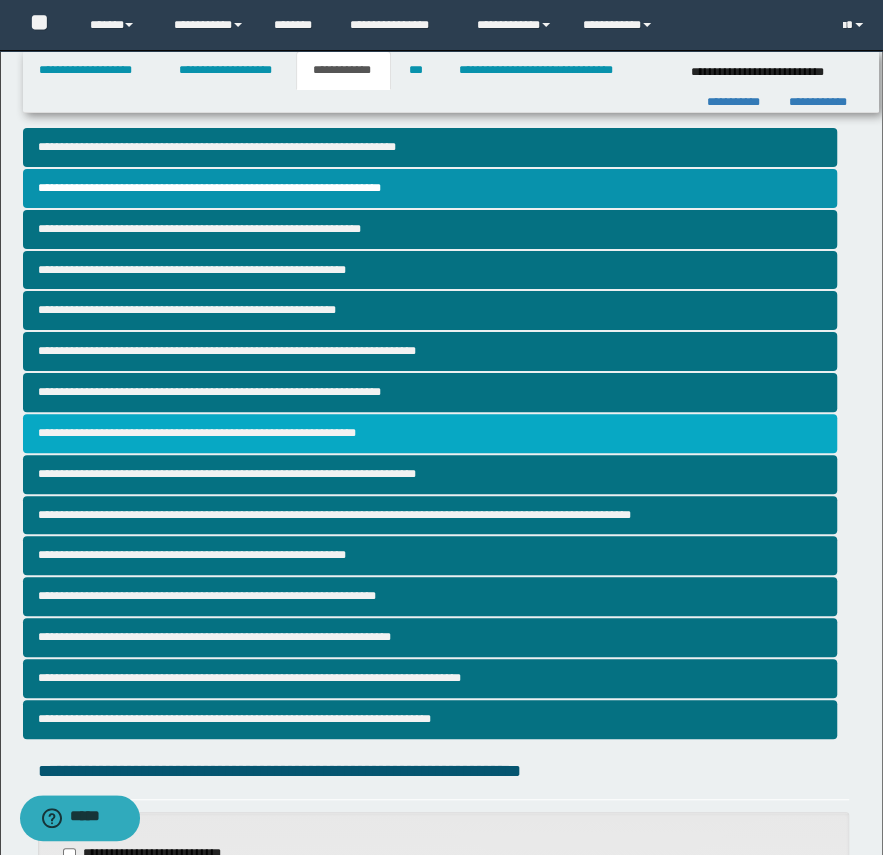 click on "**********" at bounding box center (430, 433) 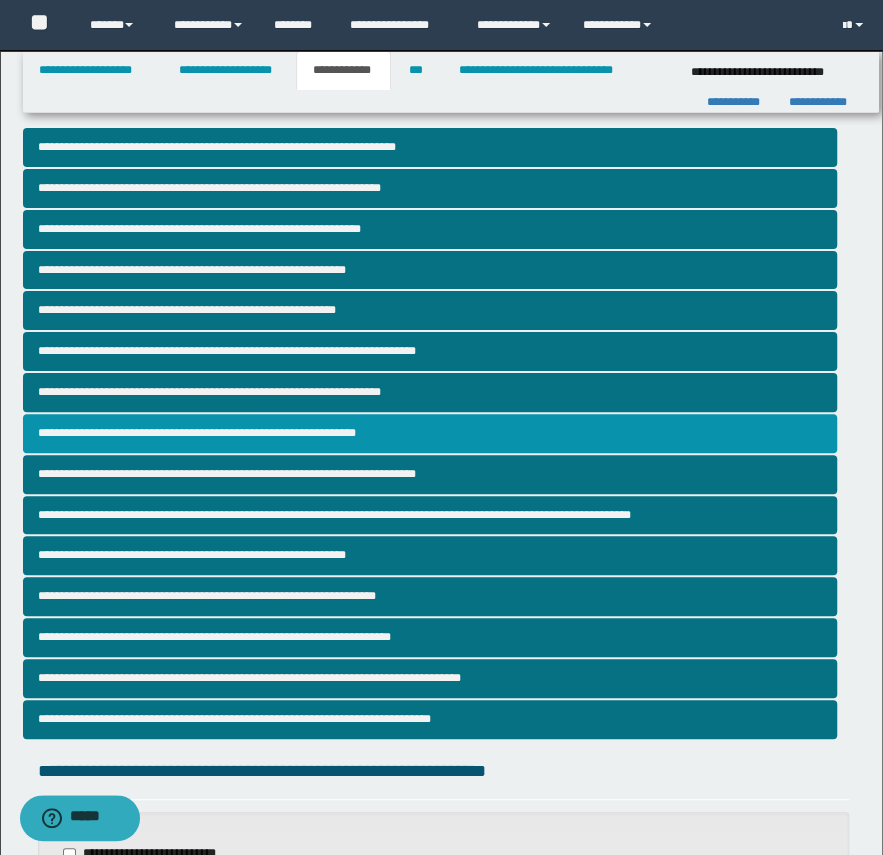click on "**********" at bounding box center [430, 433] 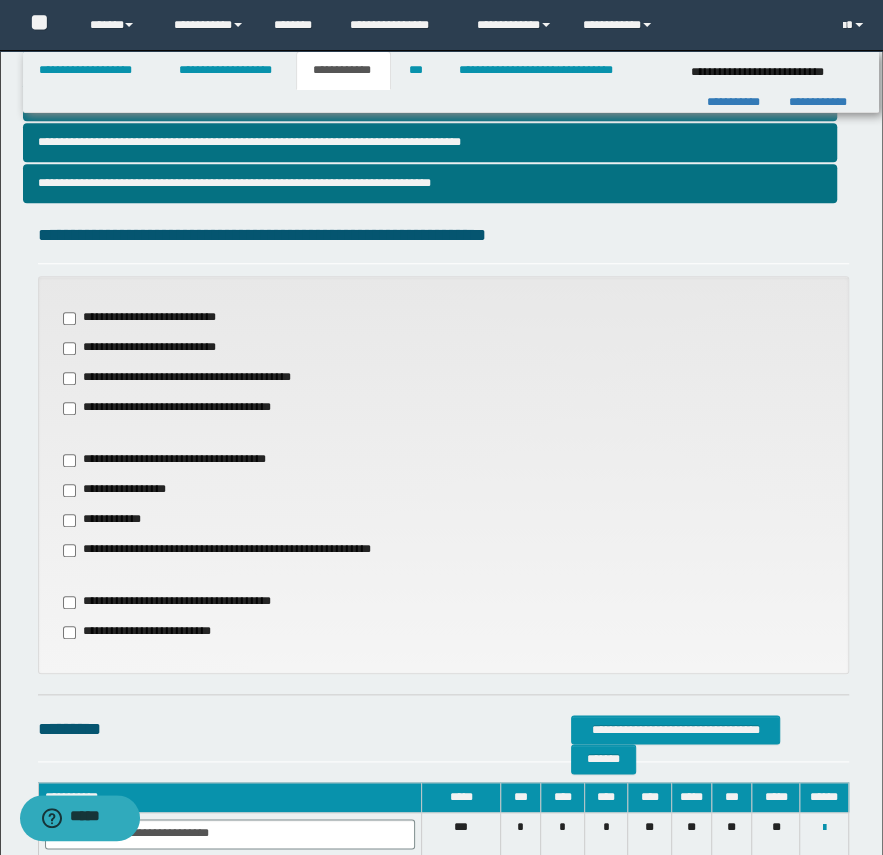 scroll, scrollTop: 545, scrollLeft: 0, axis: vertical 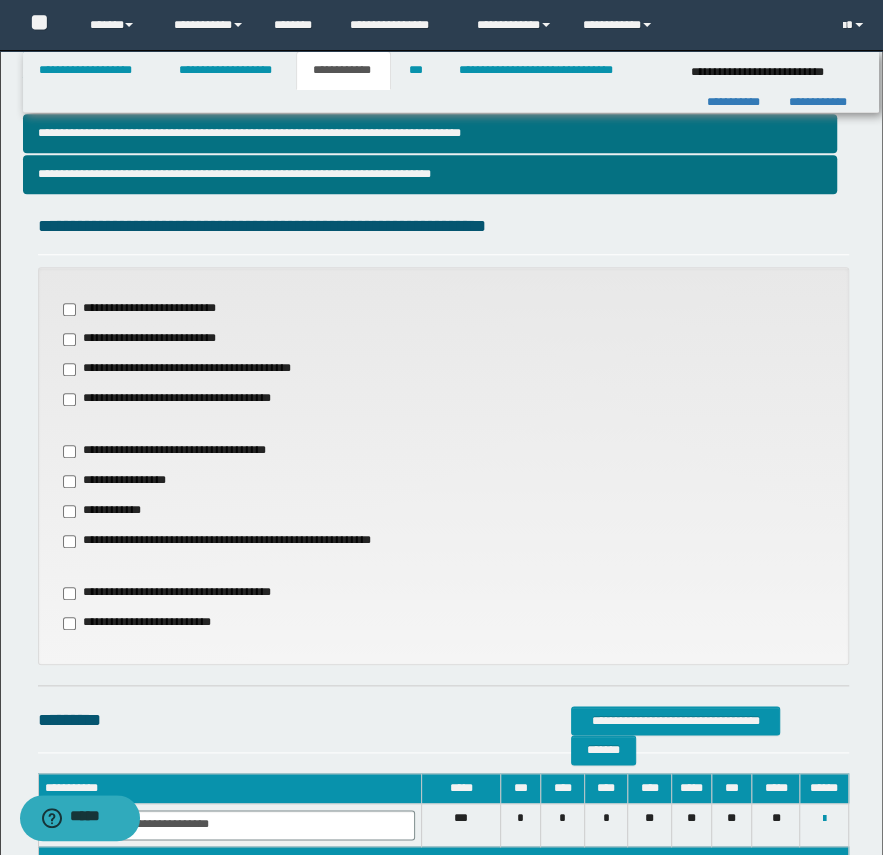 click on "**********" at bounding box center (118, 481) 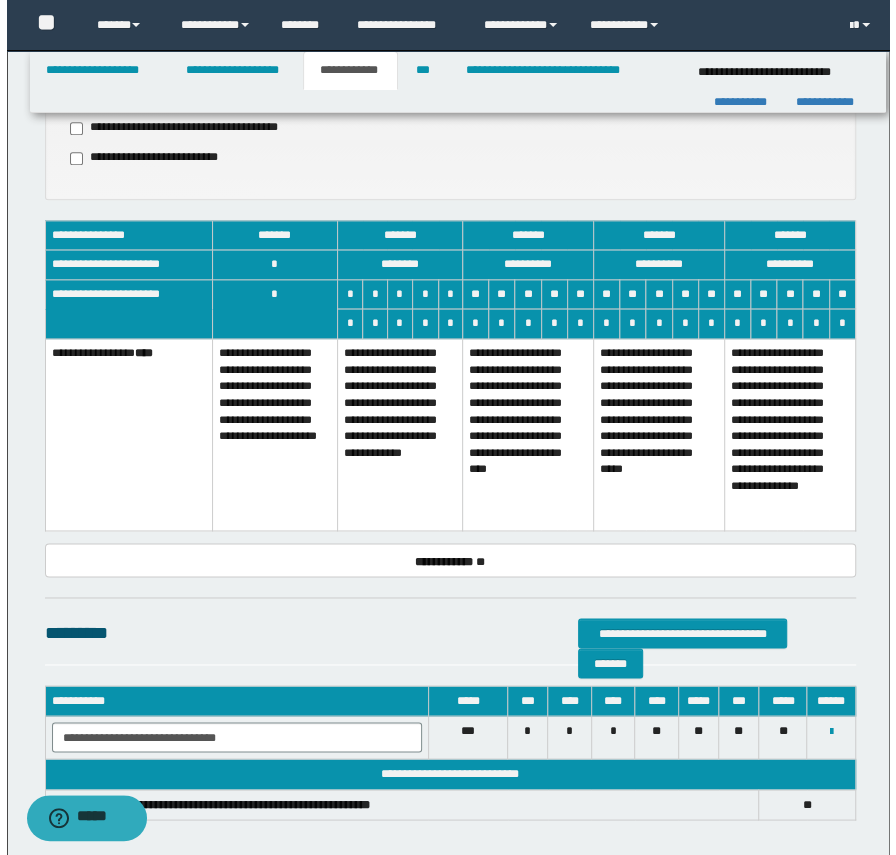 scroll, scrollTop: 1090, scrollLeft: 0, axis: vertical 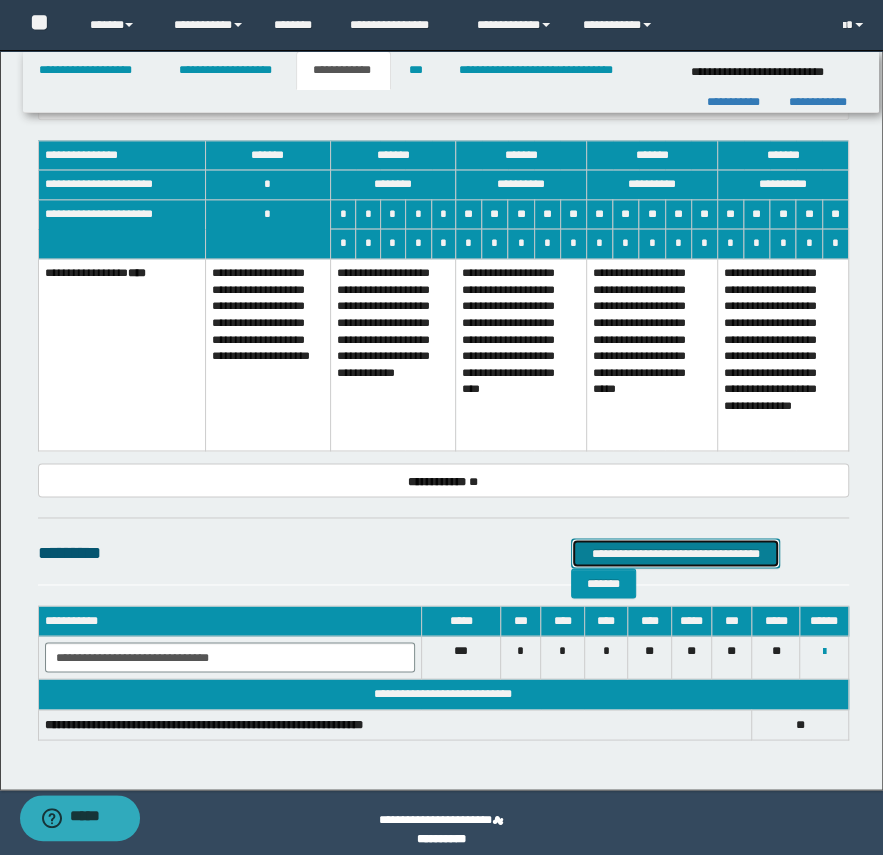 click on "**********" at bounding box center [675, 553] 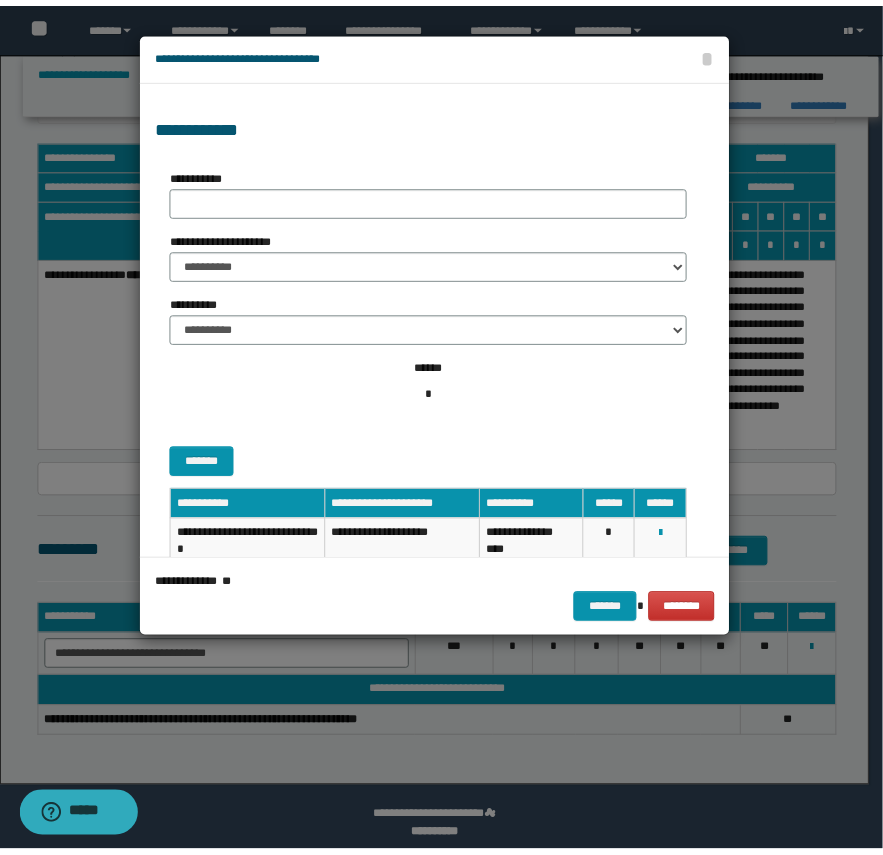 scroll, scrollTop: 0, scrollLeft: 0, axis: both 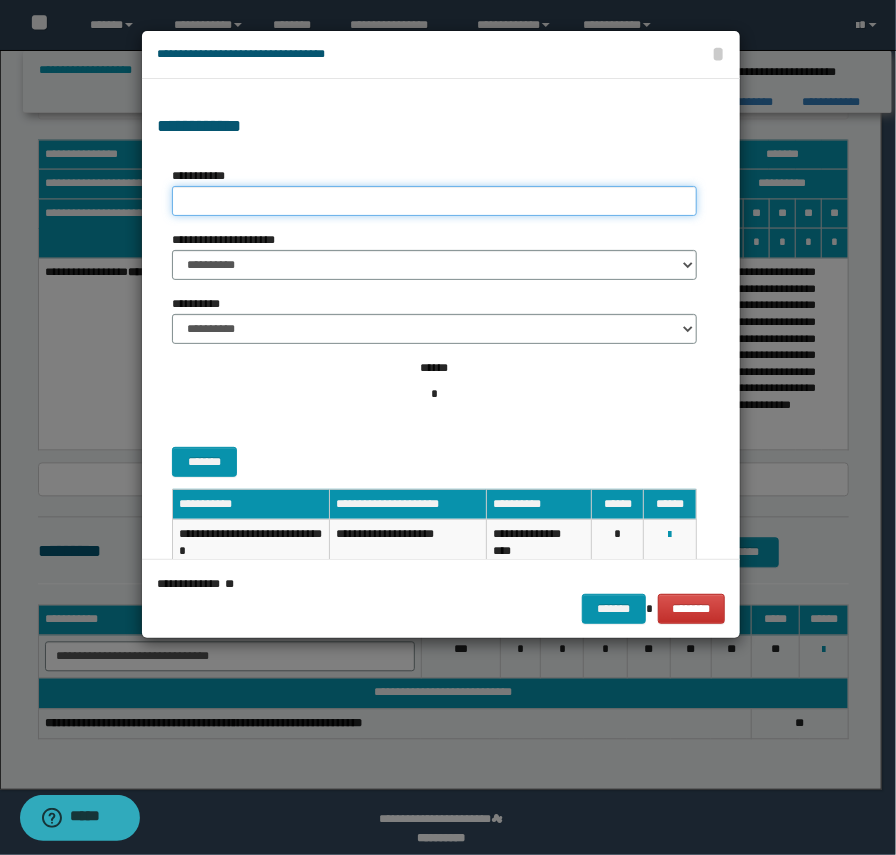 click on "**********" at bounding box center (434, 201) 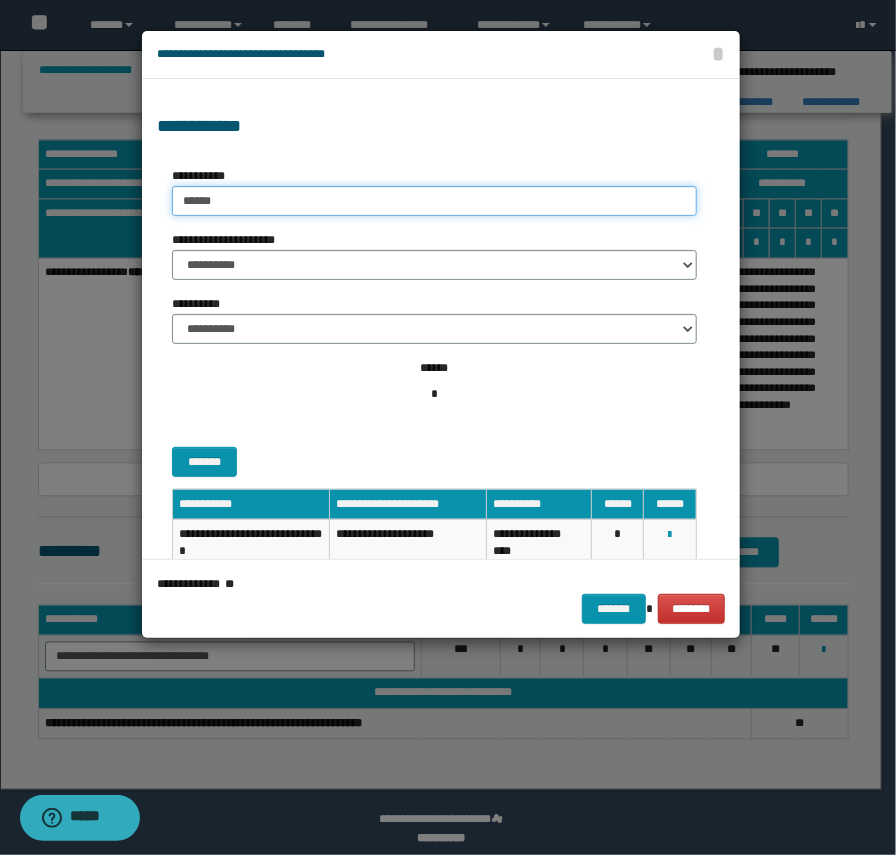 type on "**********" 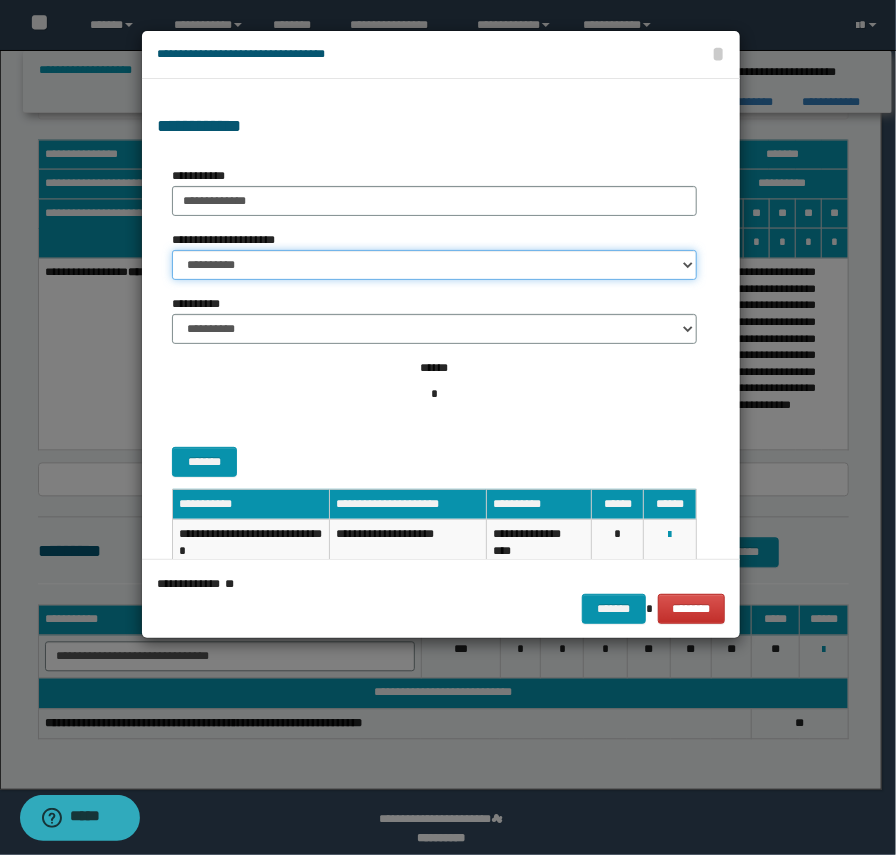 click on "**********" at bounding box center (434, 265) 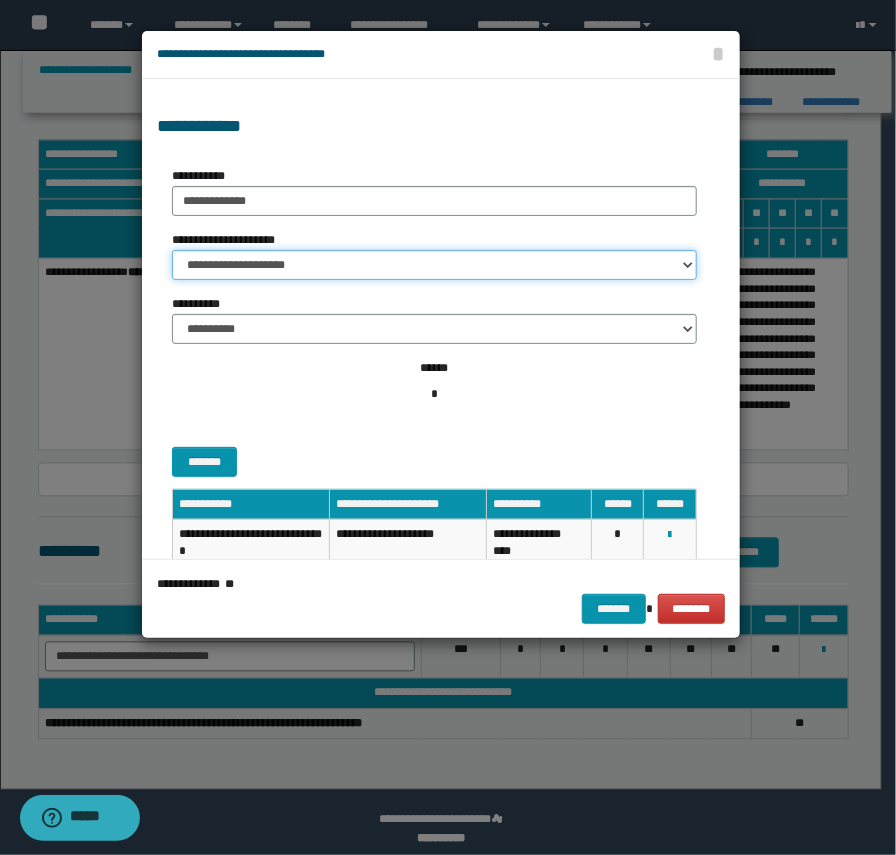 click on "**********" at bounding box center (434, 265) 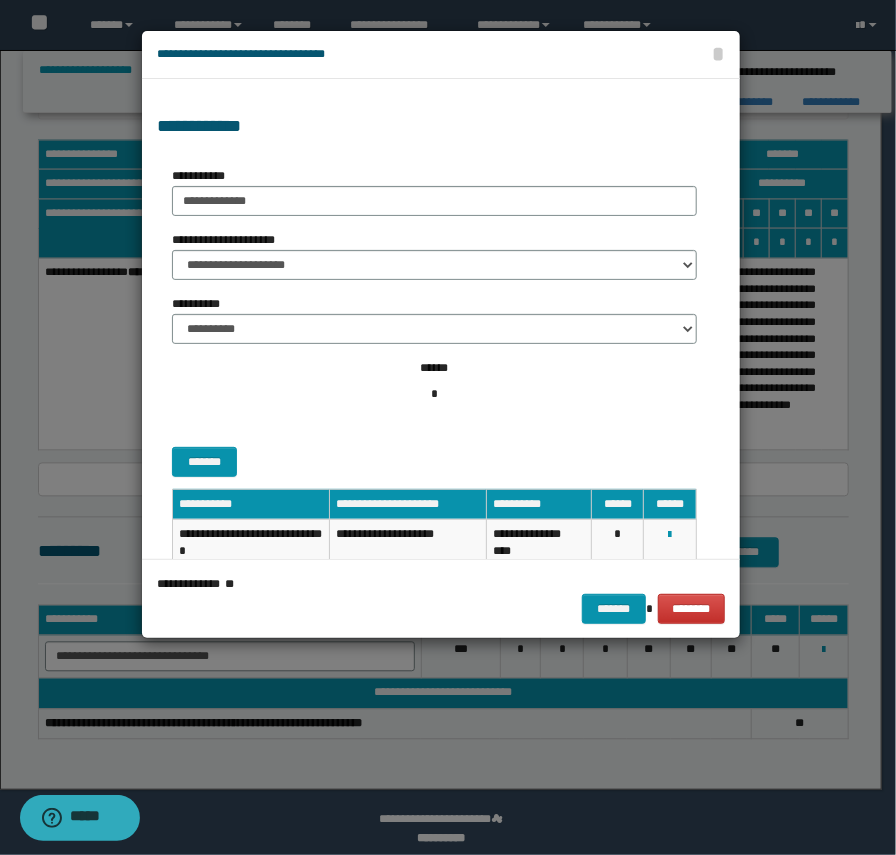 click on "**********" at bounding box center [434, 322] 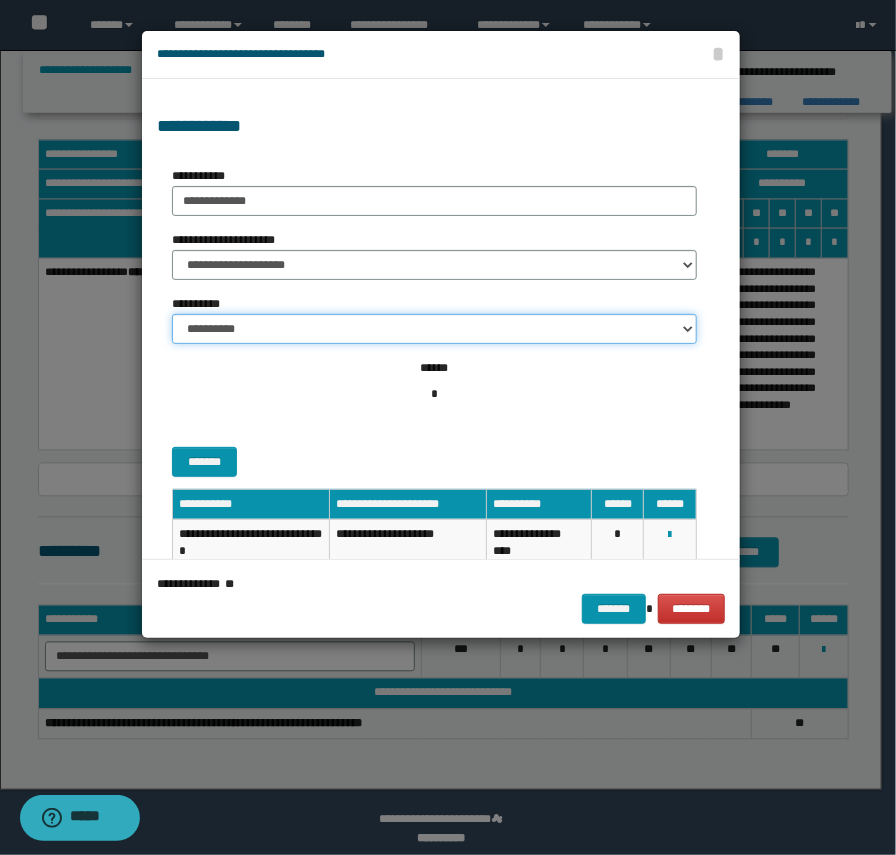 click on "**********" at bounding box center [434, 329] 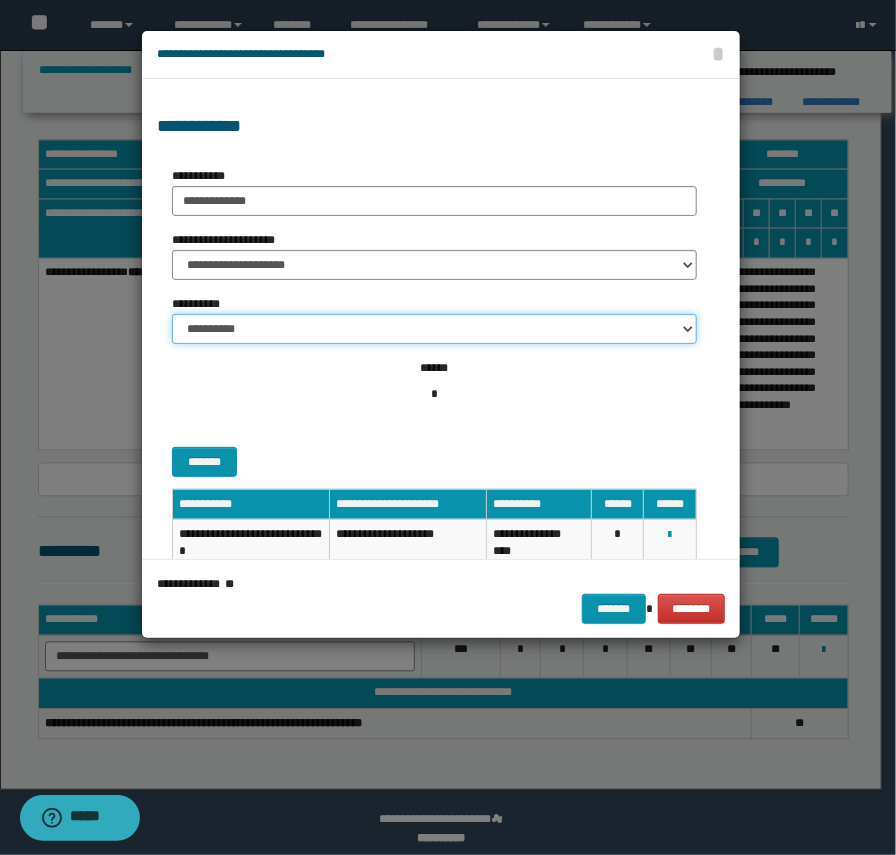 select on "**" 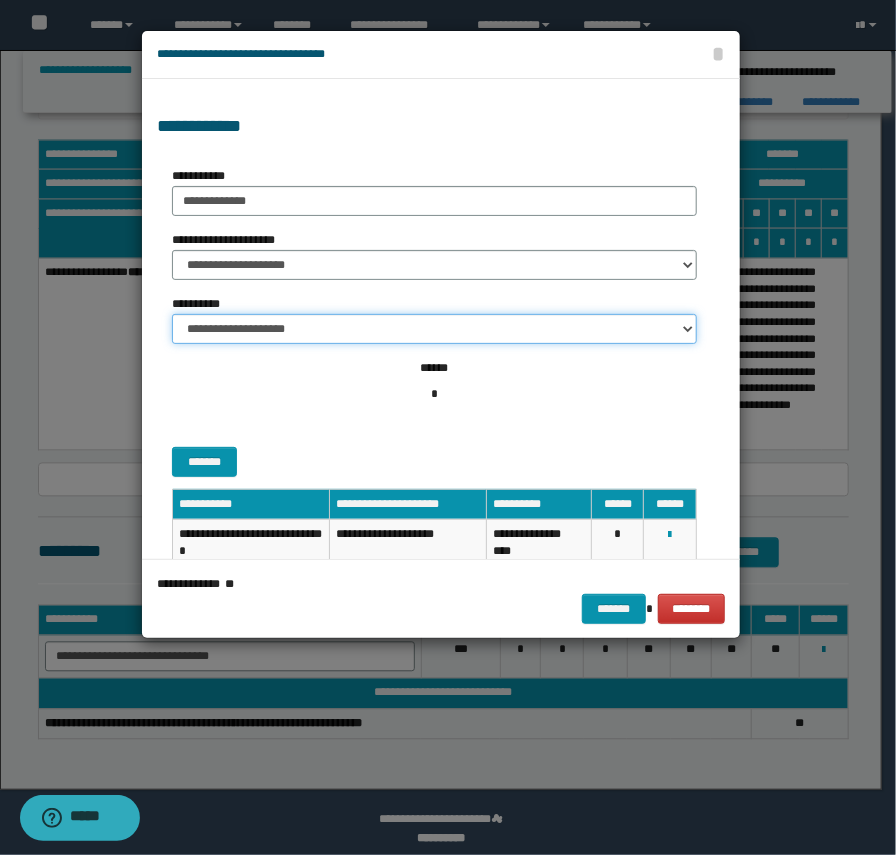 click on "**********" at bounding box center [434, 329] 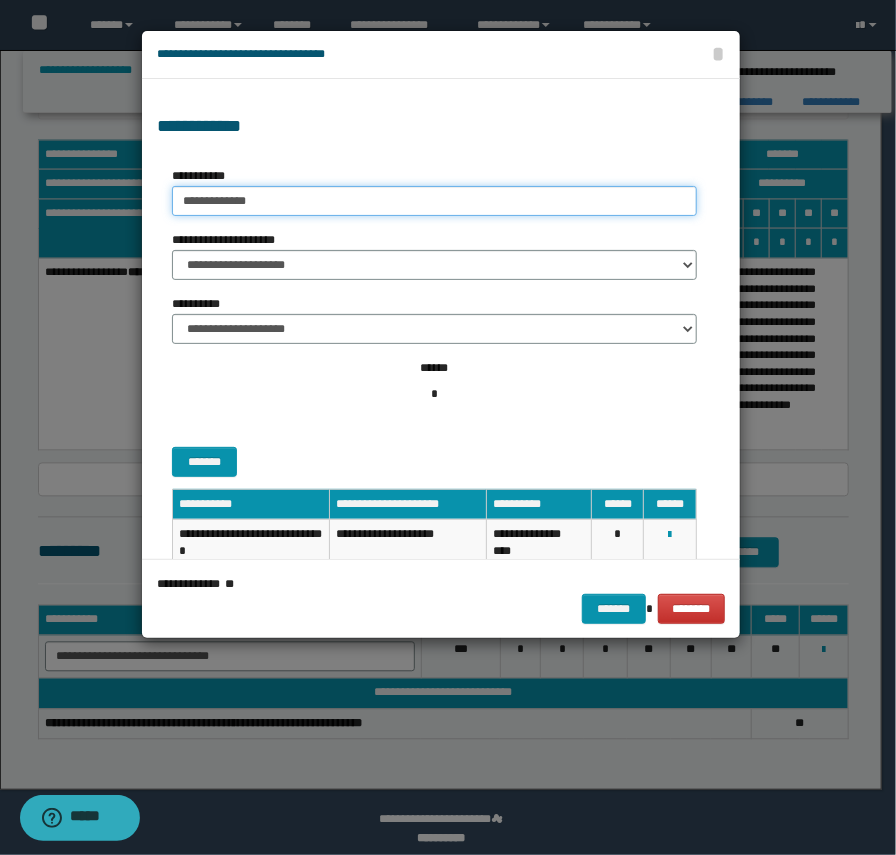click on "**********" at bounding box center [434, 201] 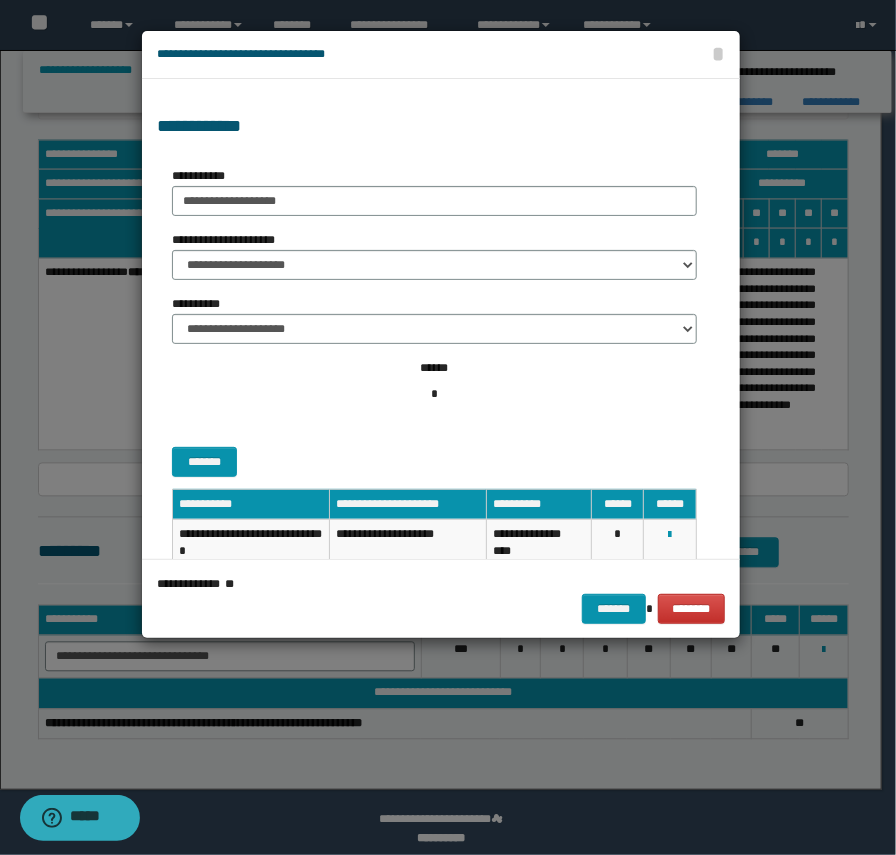 click on "**********" at bounding box center (441, 584) 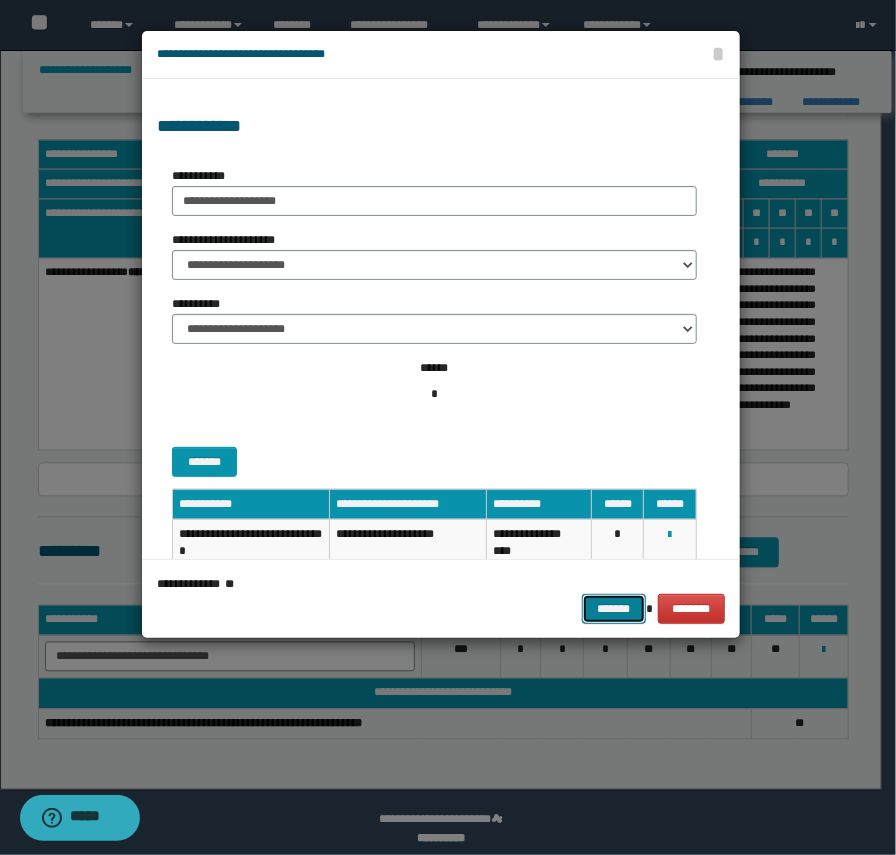 click on "*******" at bounding box center (614, 609) 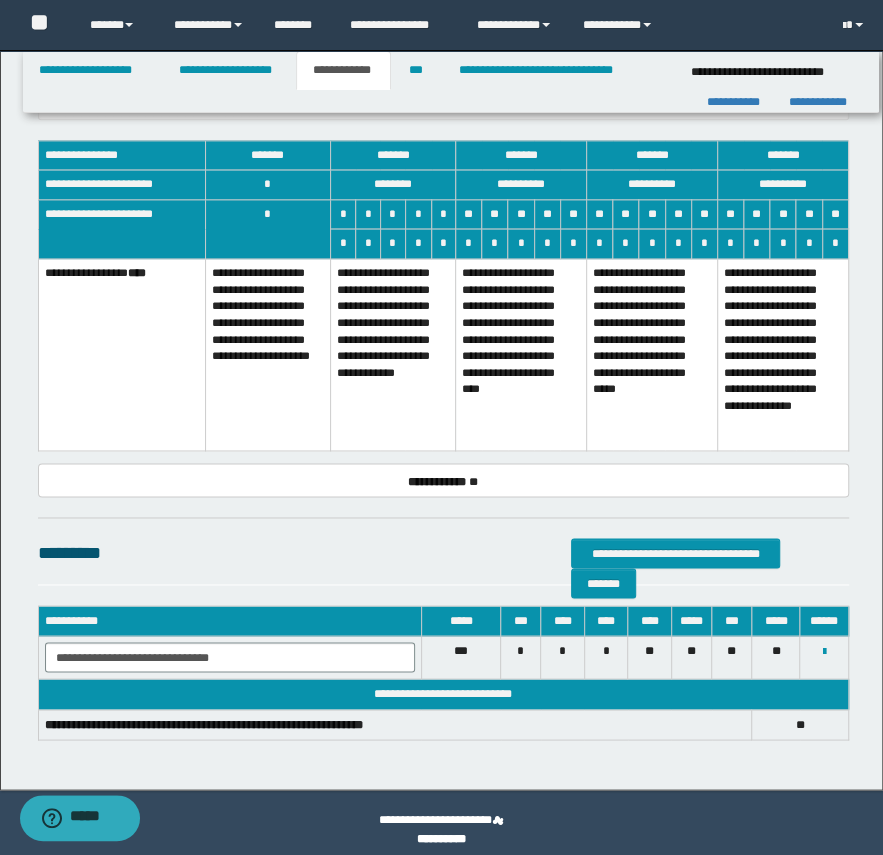 click on "**********" at bounding box center (392, 355) 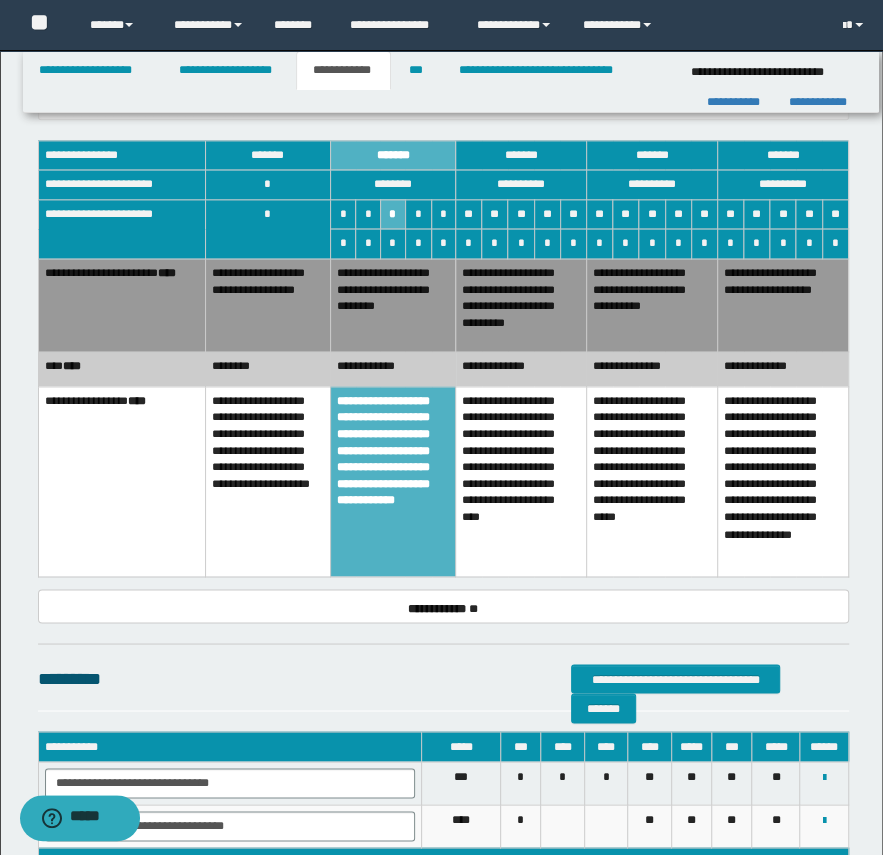 click on "**********" at bounding box center (392, 305) 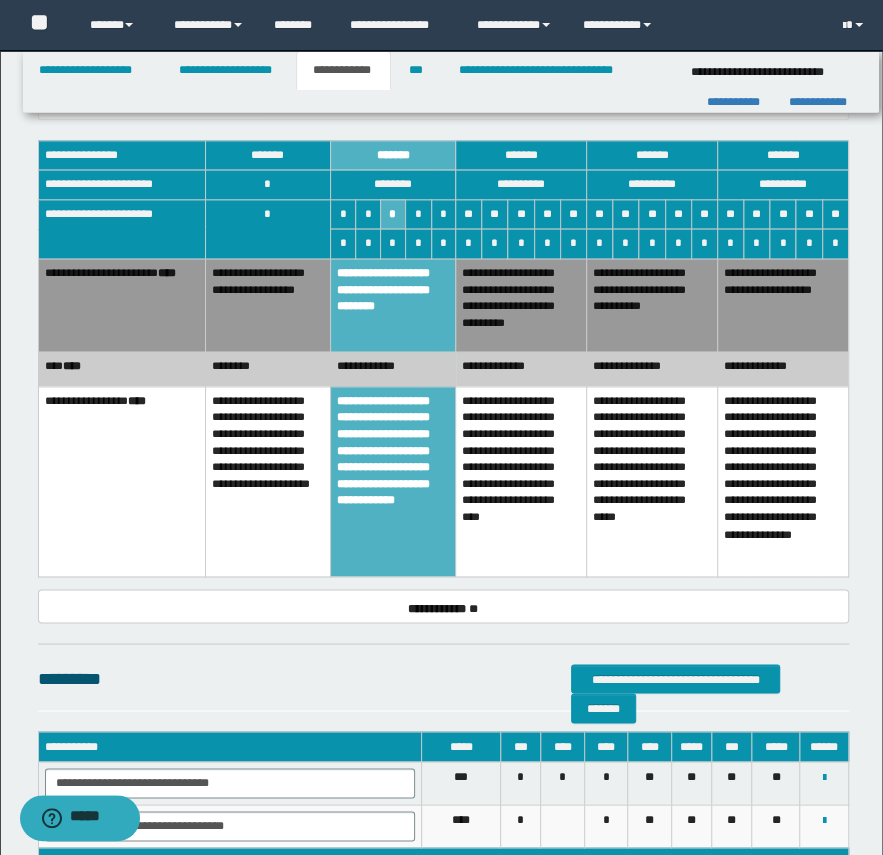 click on "**********" at bounding box center (392, 369) 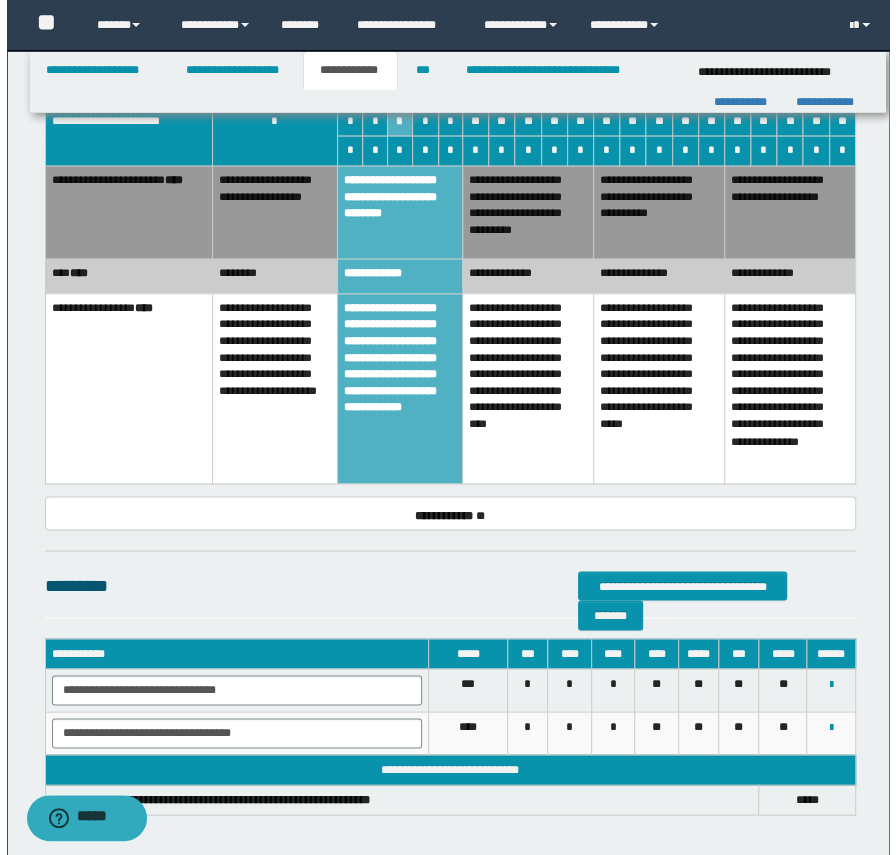 scroll, scrollTop: 1270, scrollLeft: 0, axis: vertical 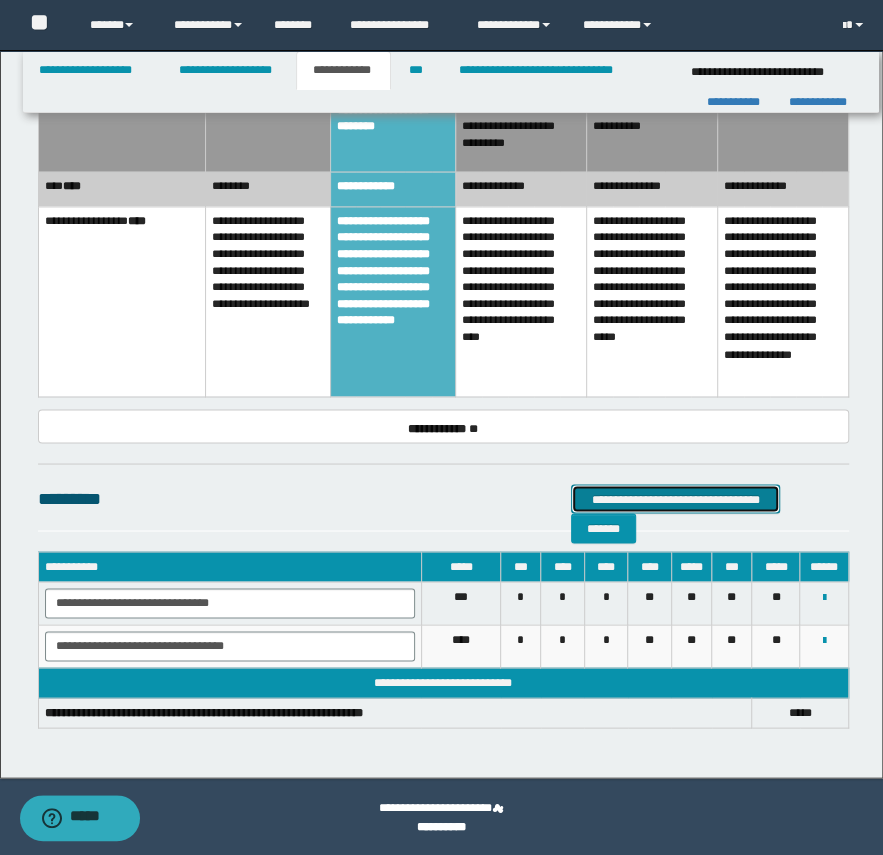 click on "**********" at bounding box center (675, 499) 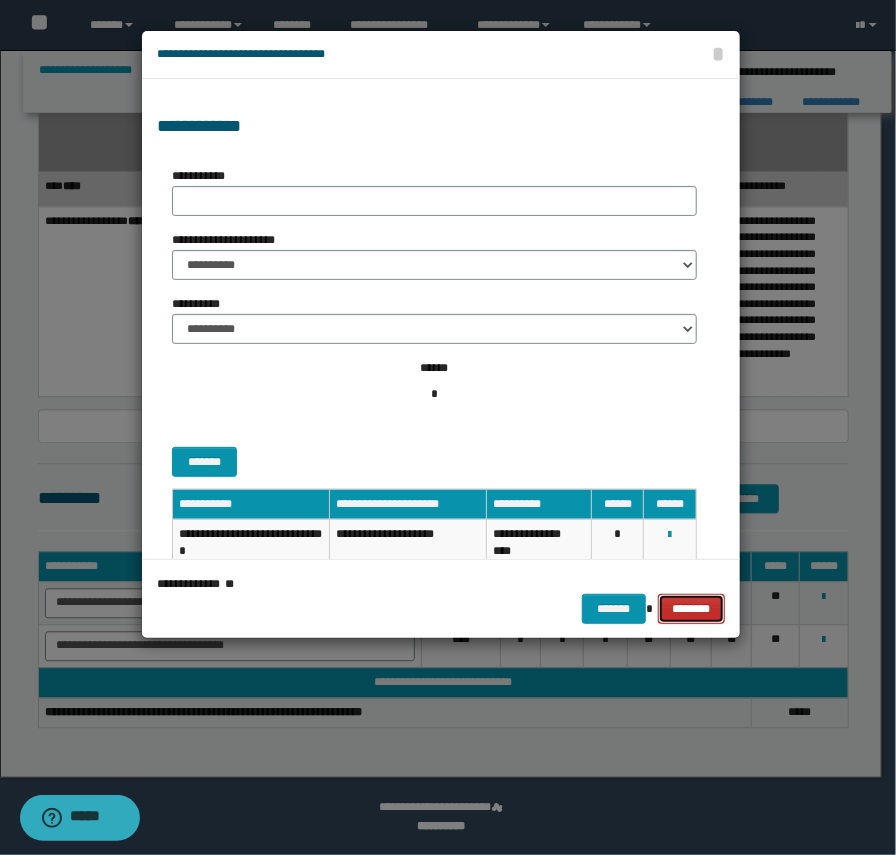 click on "********" at bounding box center [691, 609] 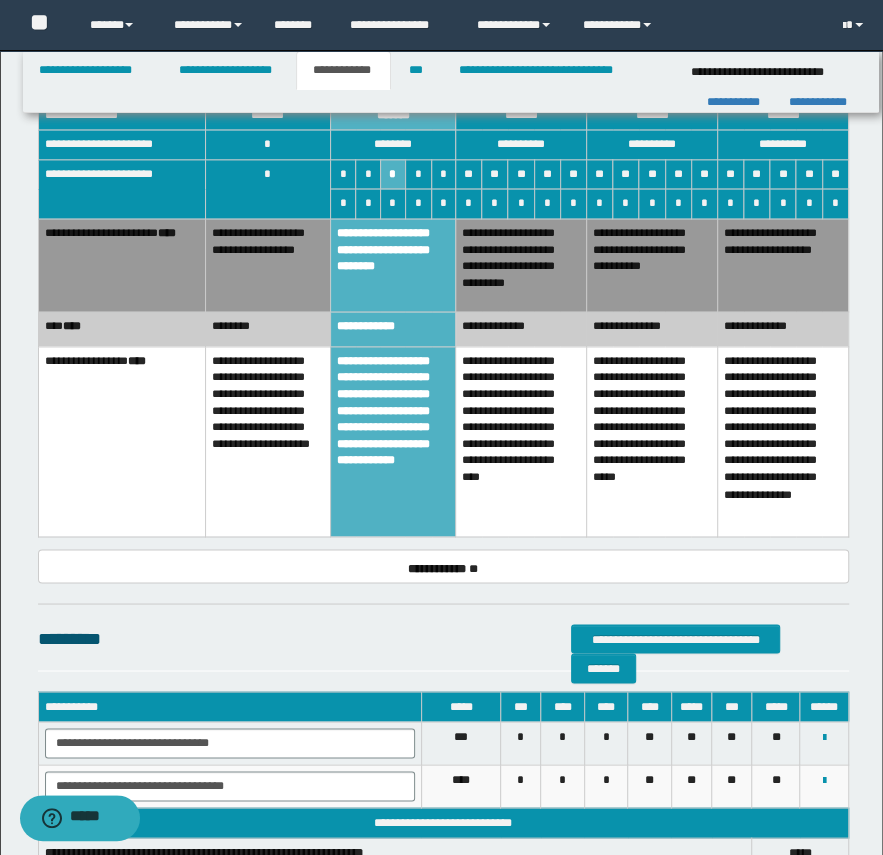 scroll, scrollTop: 980, scrollLeft: 0, axis: vertical 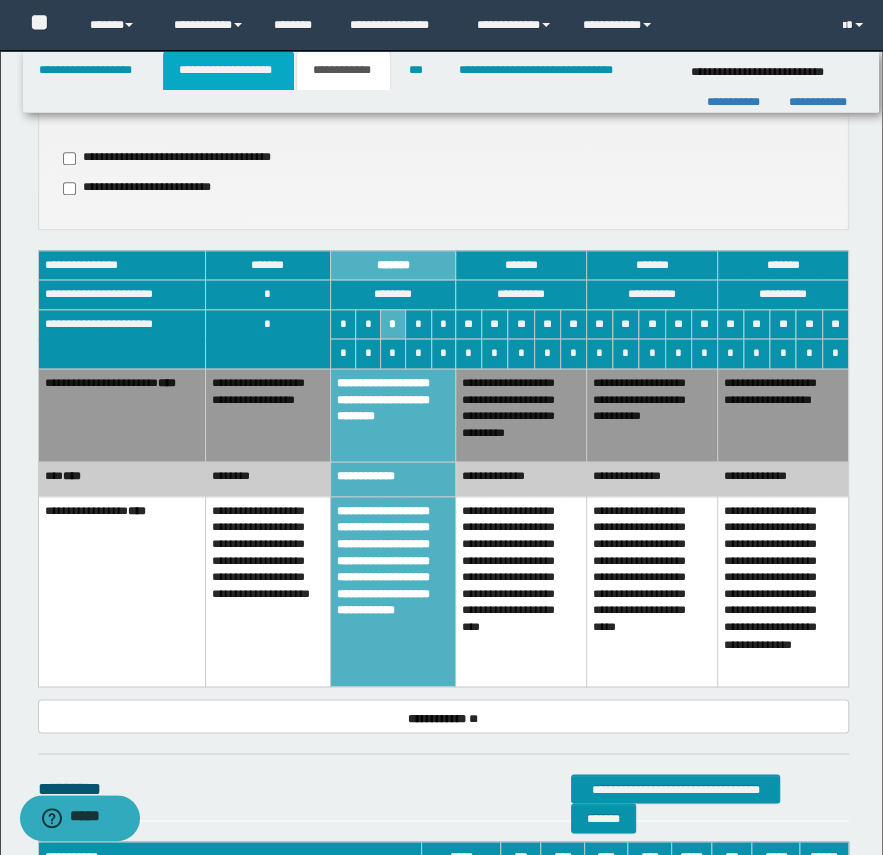 click on "**********" at bounding box center (228, 70) 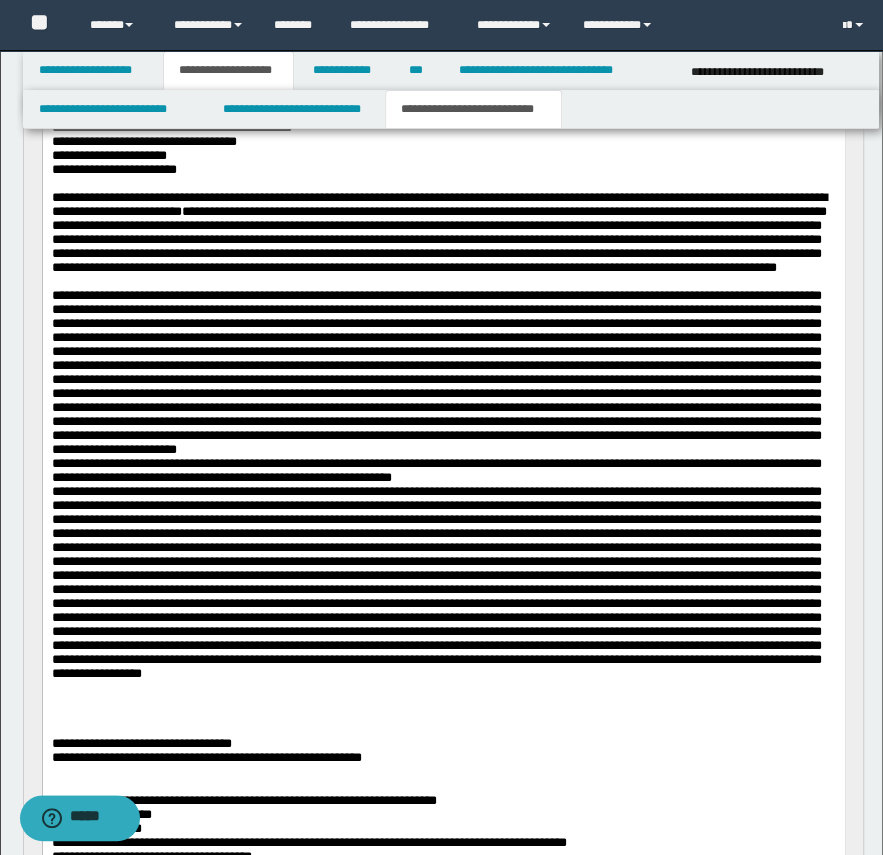 scroll, scrollTop: 557, scrollLeft: 0, axis: vertical 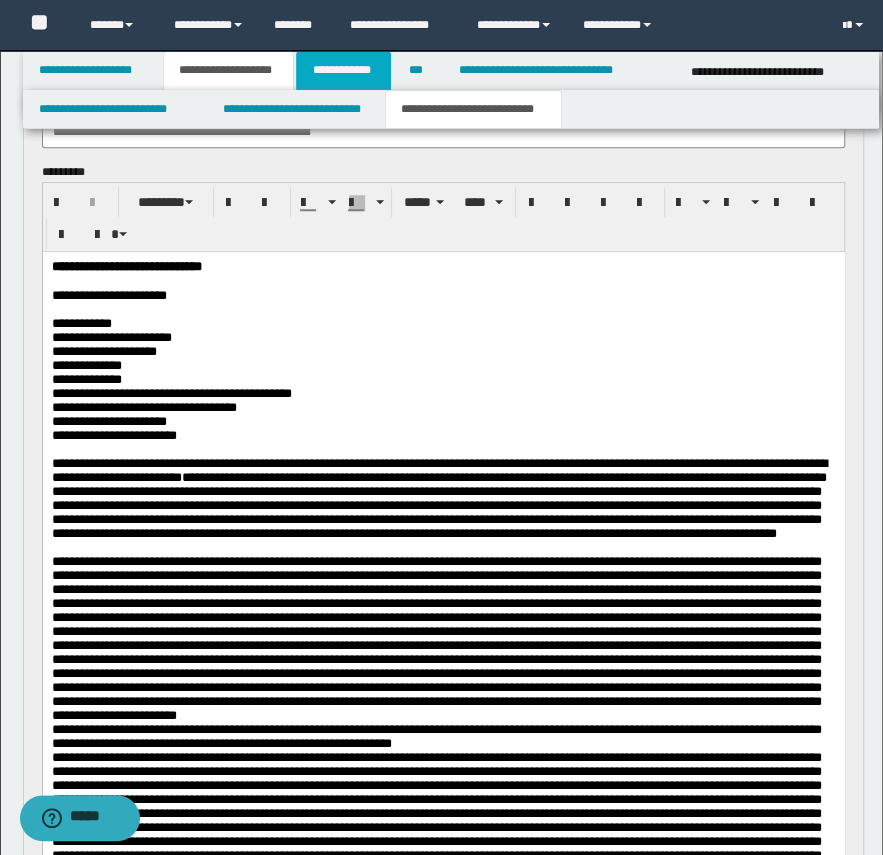 click on "**********" at bounding box center [343, 70] 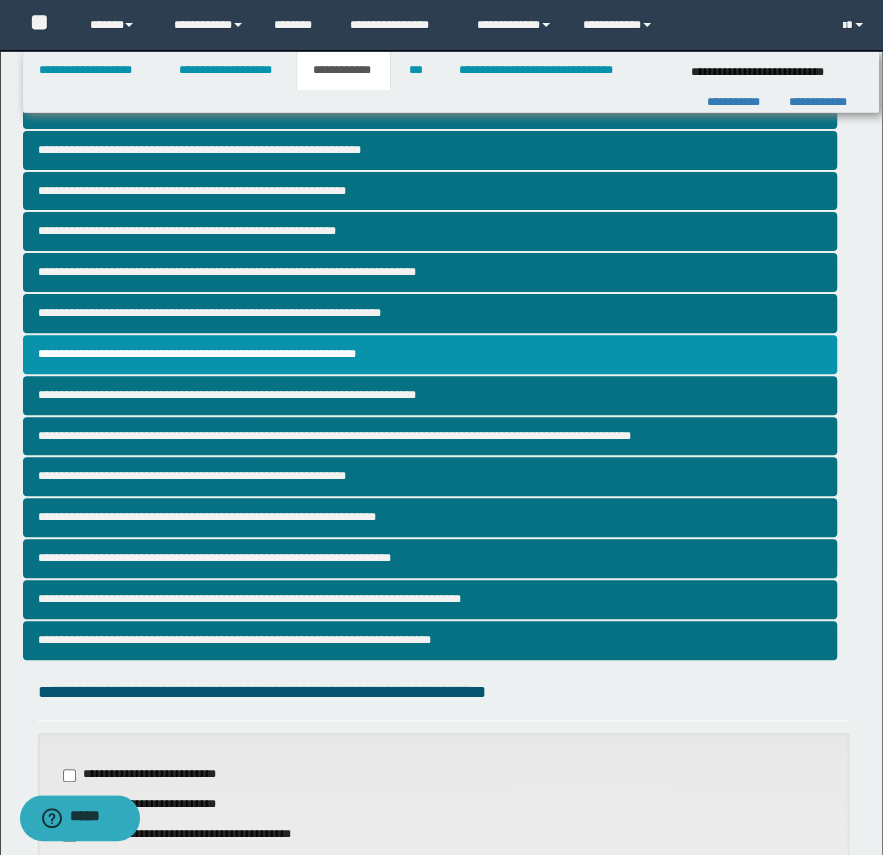 scroll, scrollTop: 0, scrollLeft: 0, axis: both 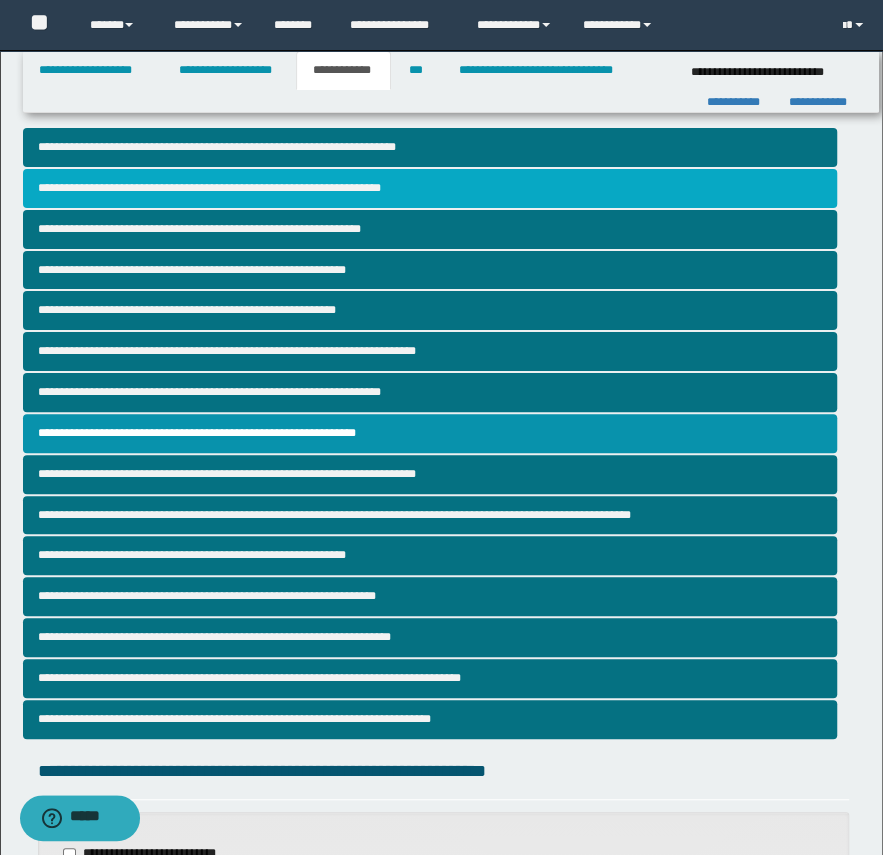 click on "**********" at bounding box center (430, 188) 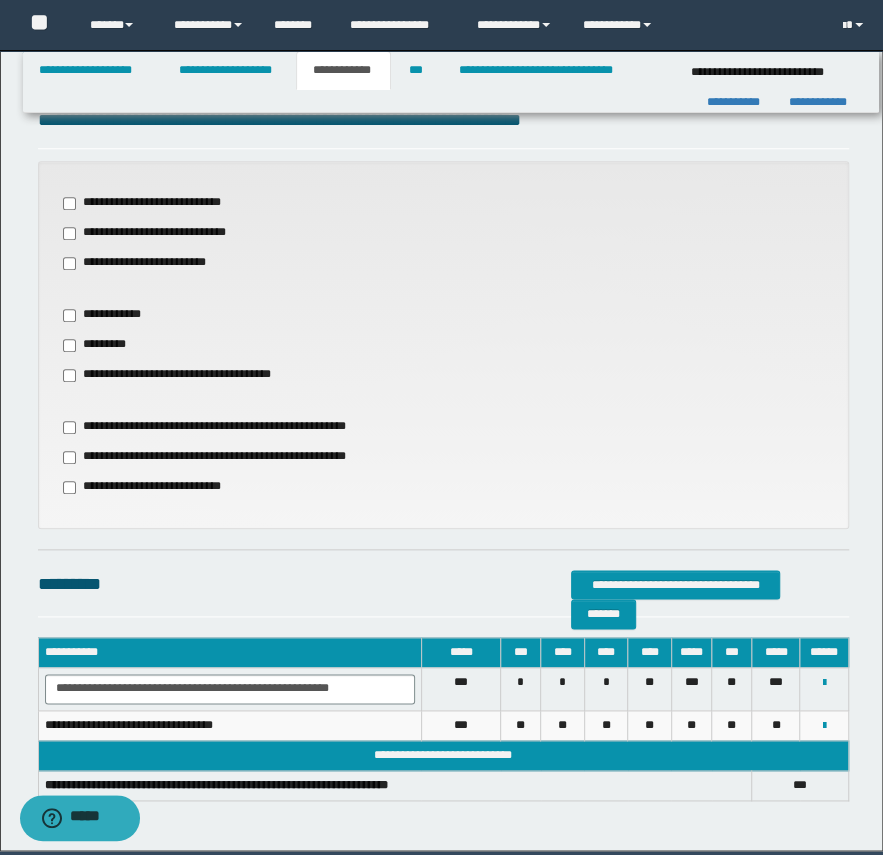 scroll, scrollTop: 724, scrollLeft: 0, axis: vertical 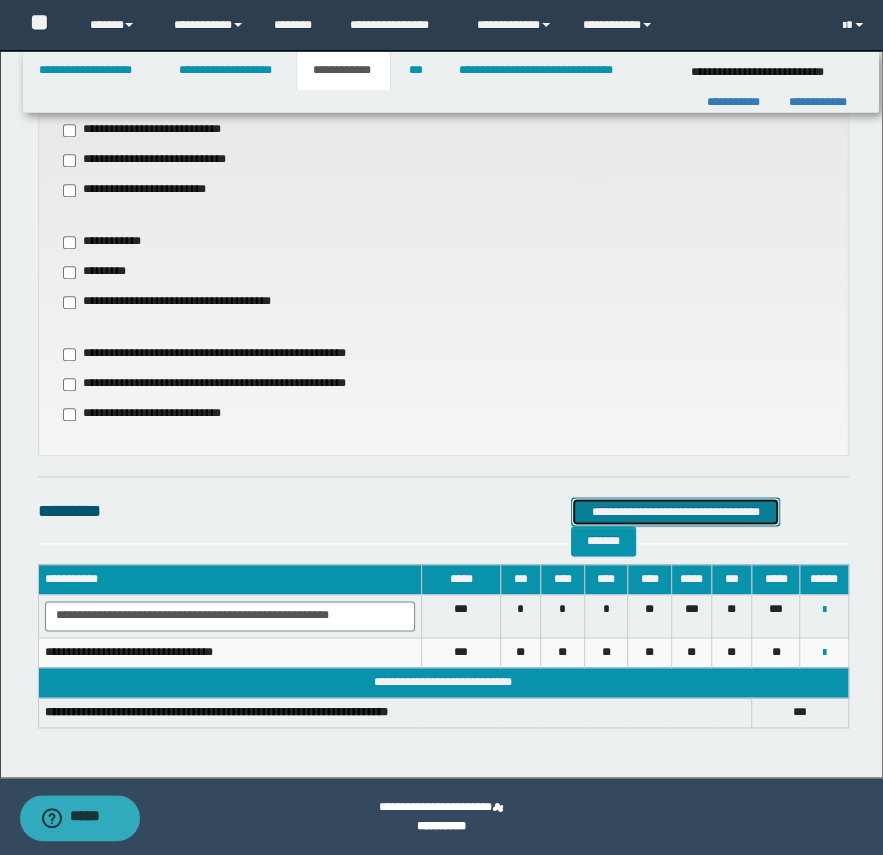 click on "**********" at bounding box center (675, 512) 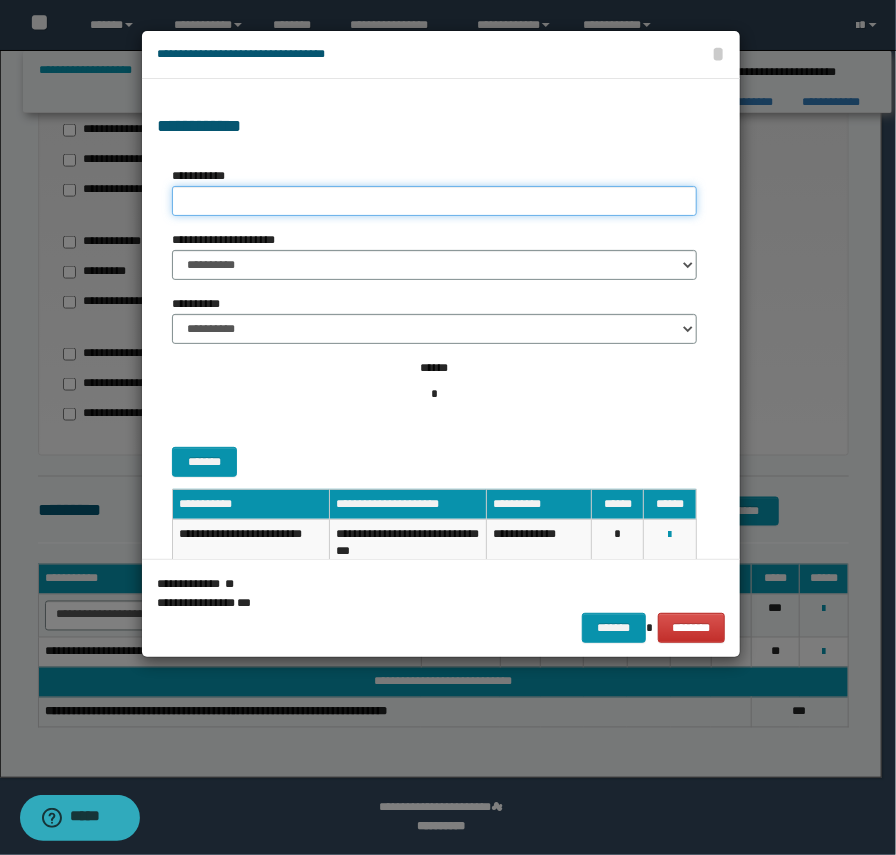 click on "**********" at bounding box center (434, 201) 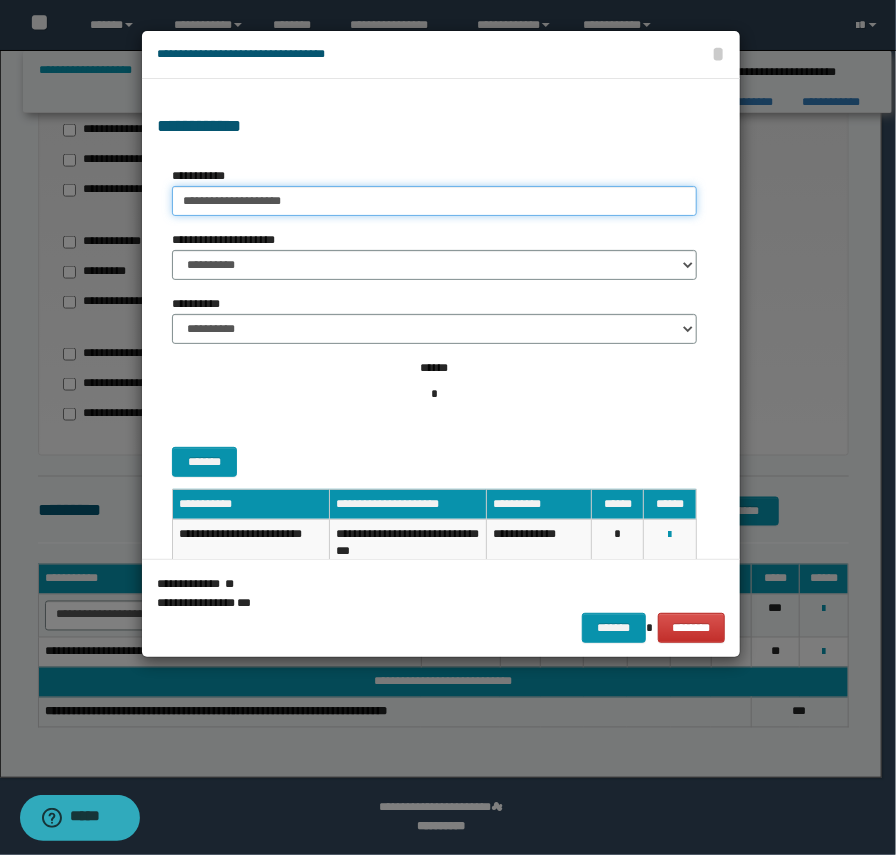 type on "**********" 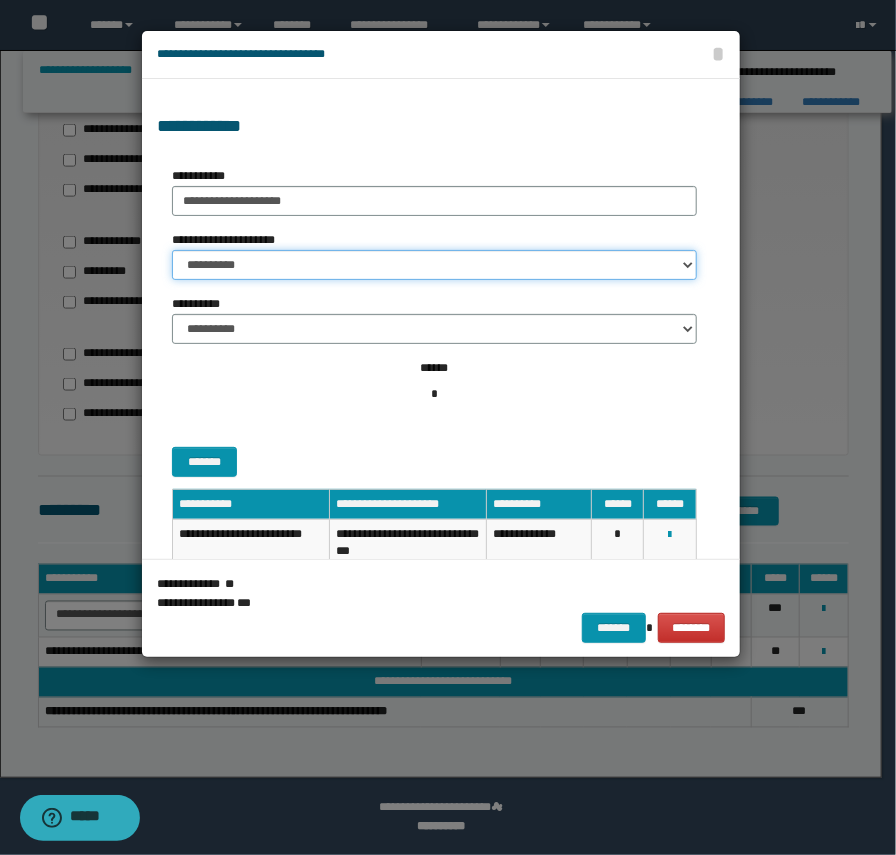 click on "**********" at bounding box center (434, 265) 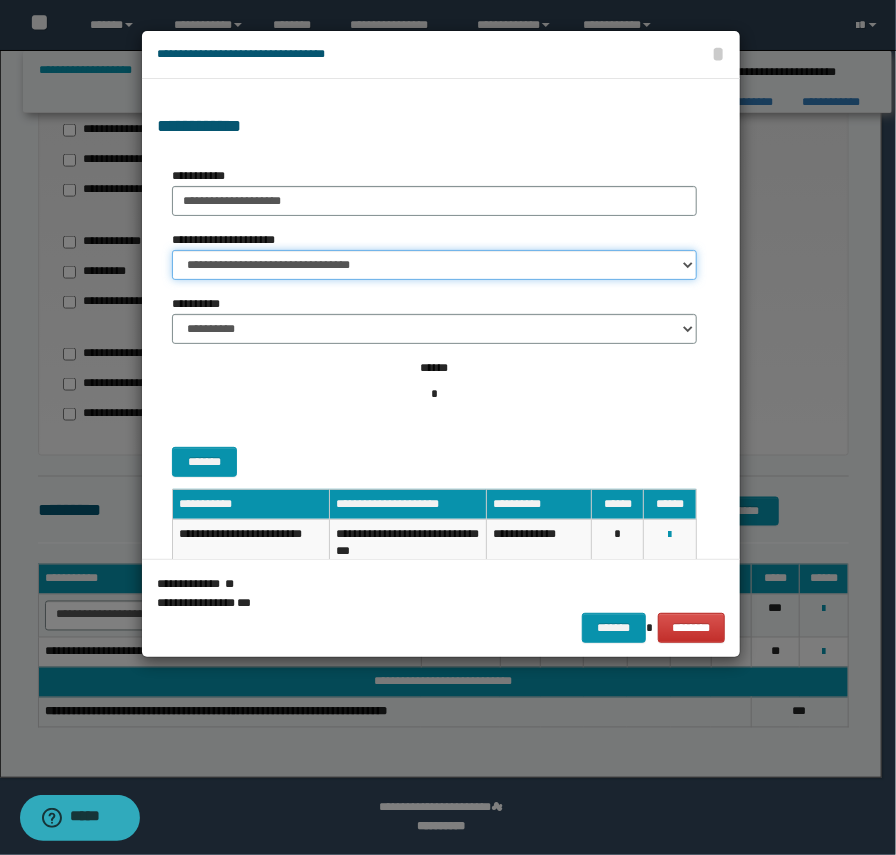 click on "**********" at bounding box center [434, 265] 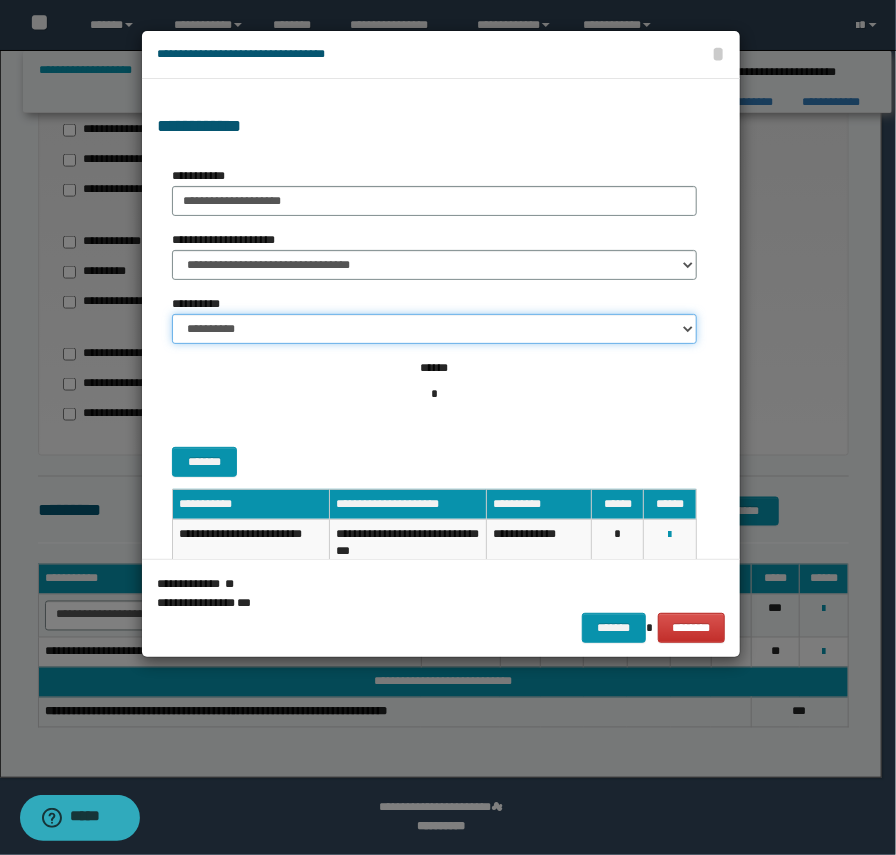 click on "**********" at bounding box center (434, 329) 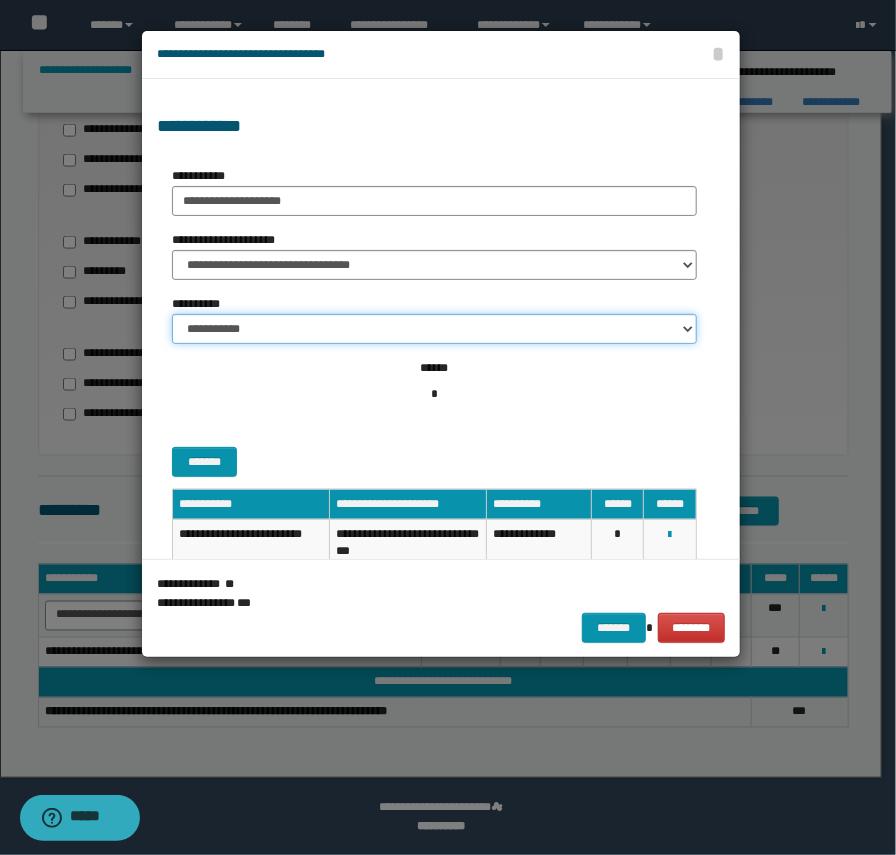 click on "**********" at bounding box center [434, 329] 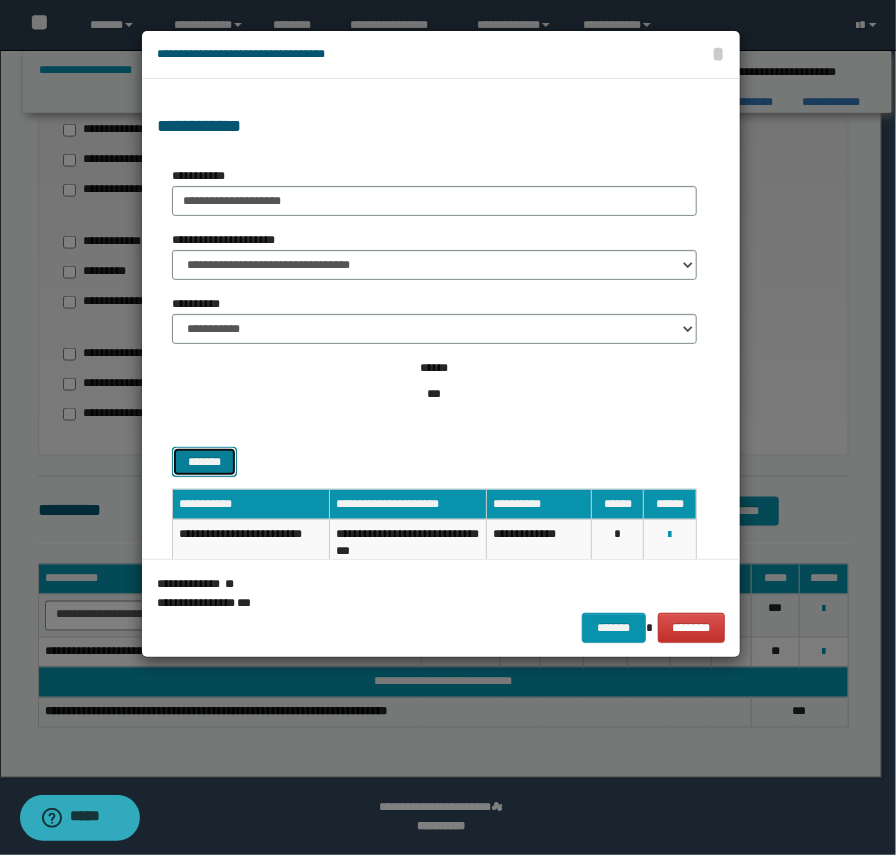 click on "*******" at bounding box center (204, 462) 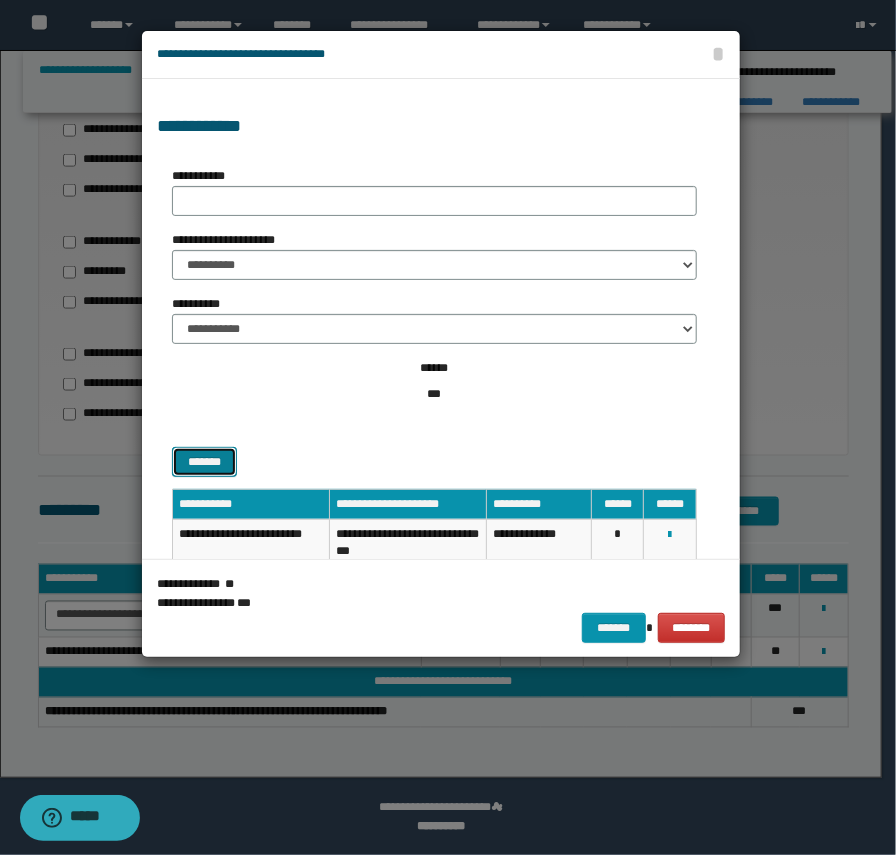 select 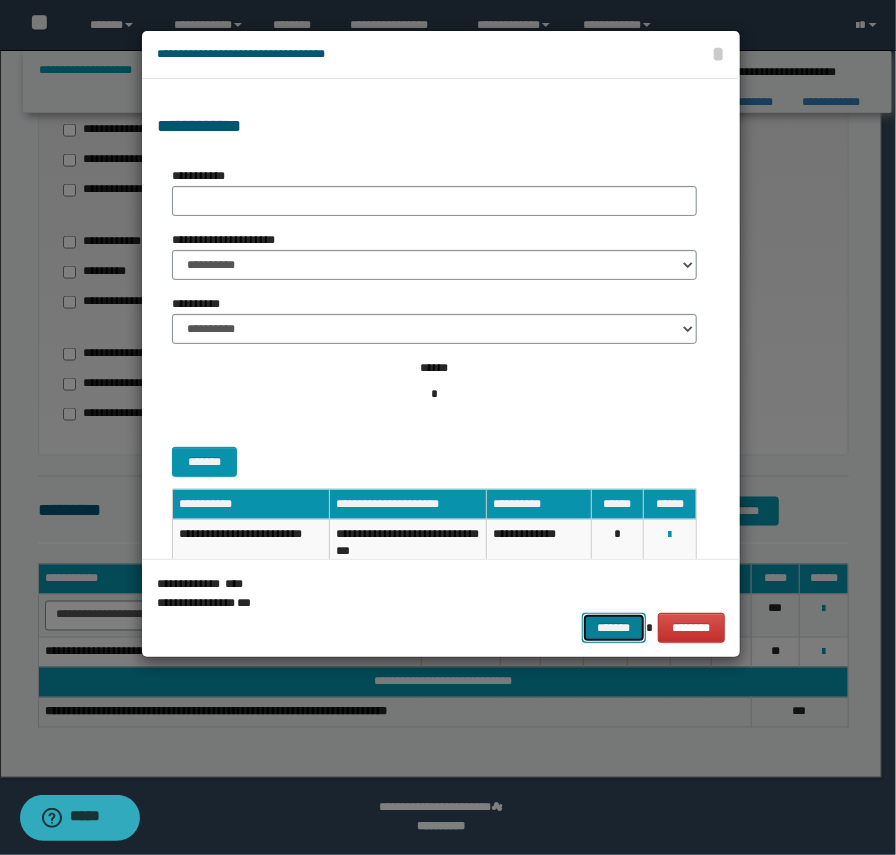 click on "*******" at bounding box center (614, 628) 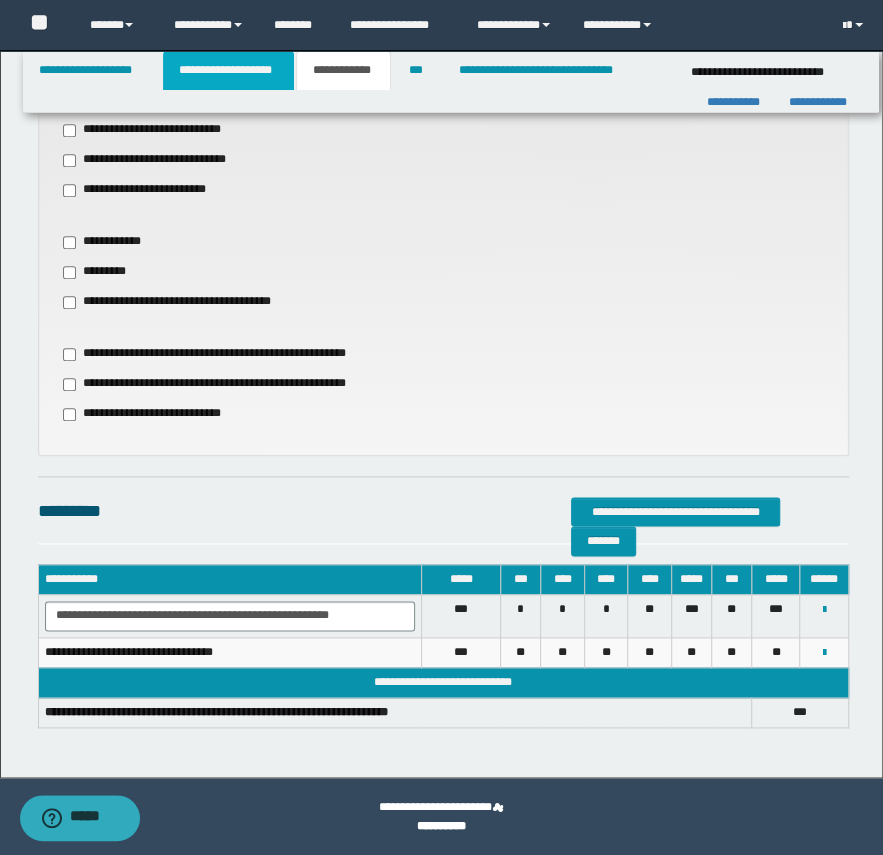 click on "**********" at bounding box center [228, 70] 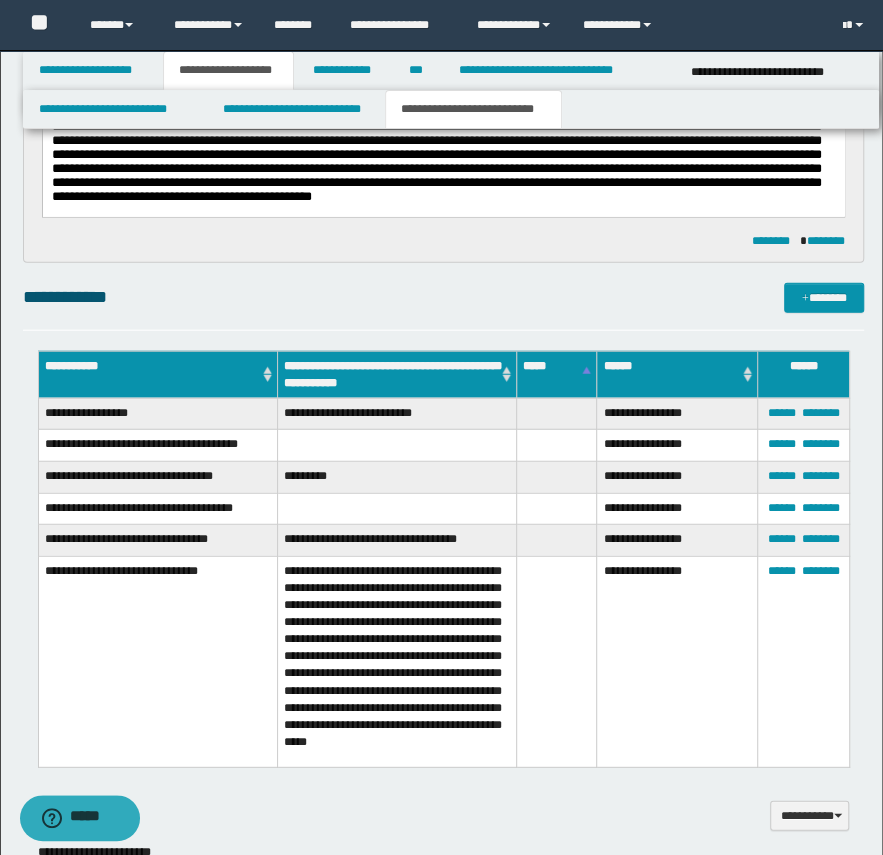 scroll, scrollTop: 1937, scrollLeft: 0, axis: vertical 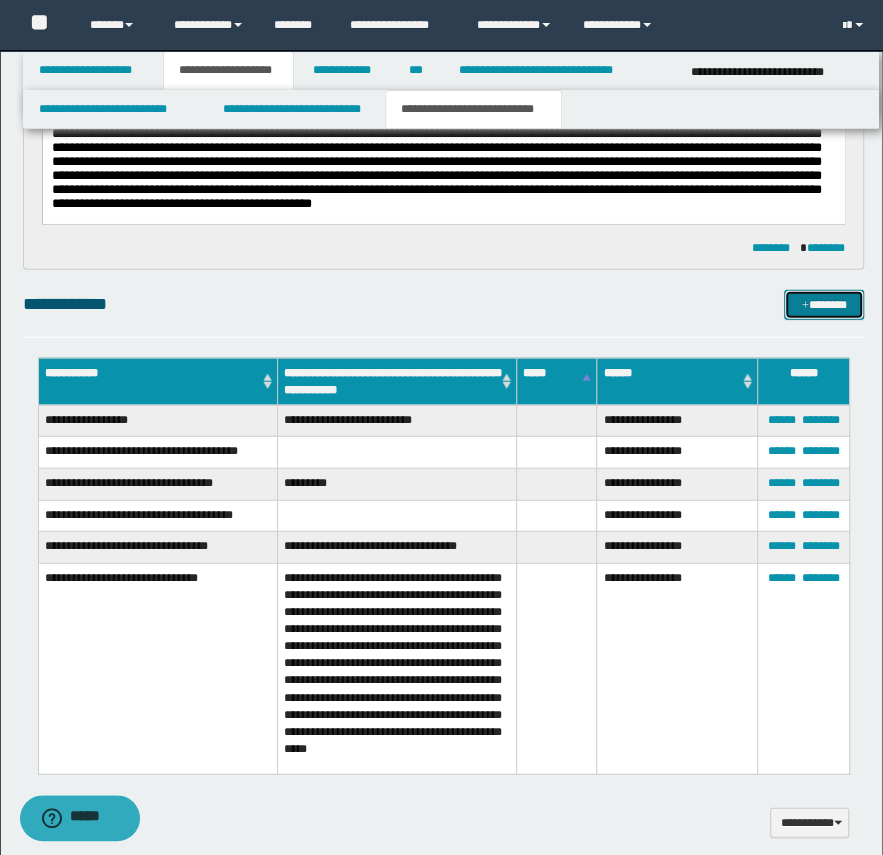 click at bounding box center (805, 306) 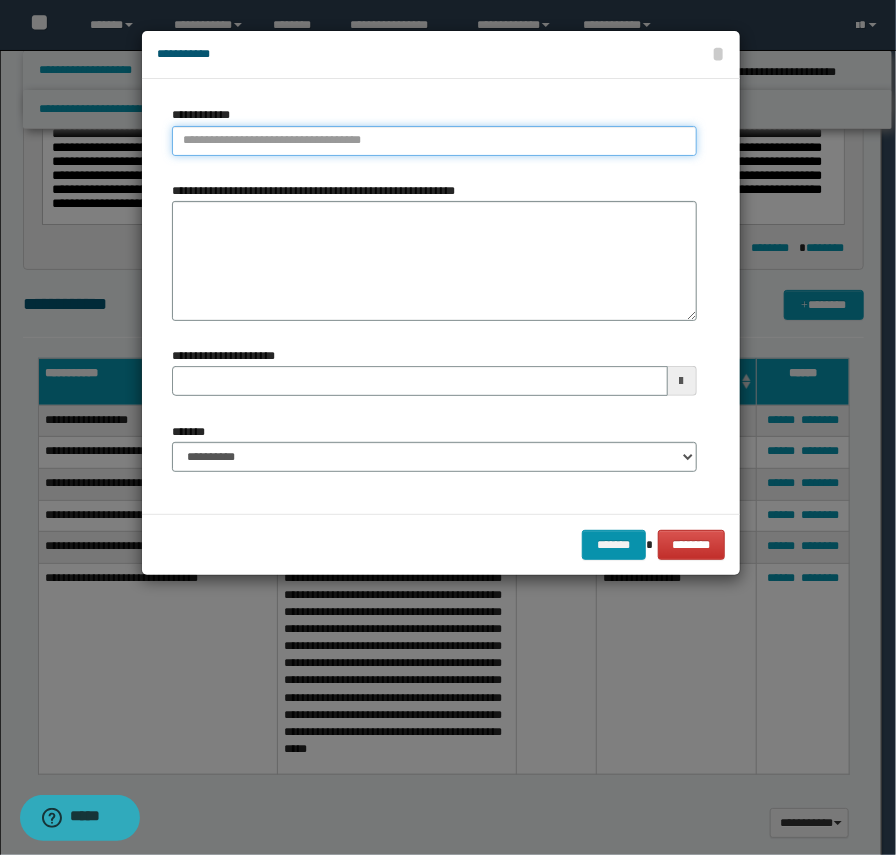 type on "**********" 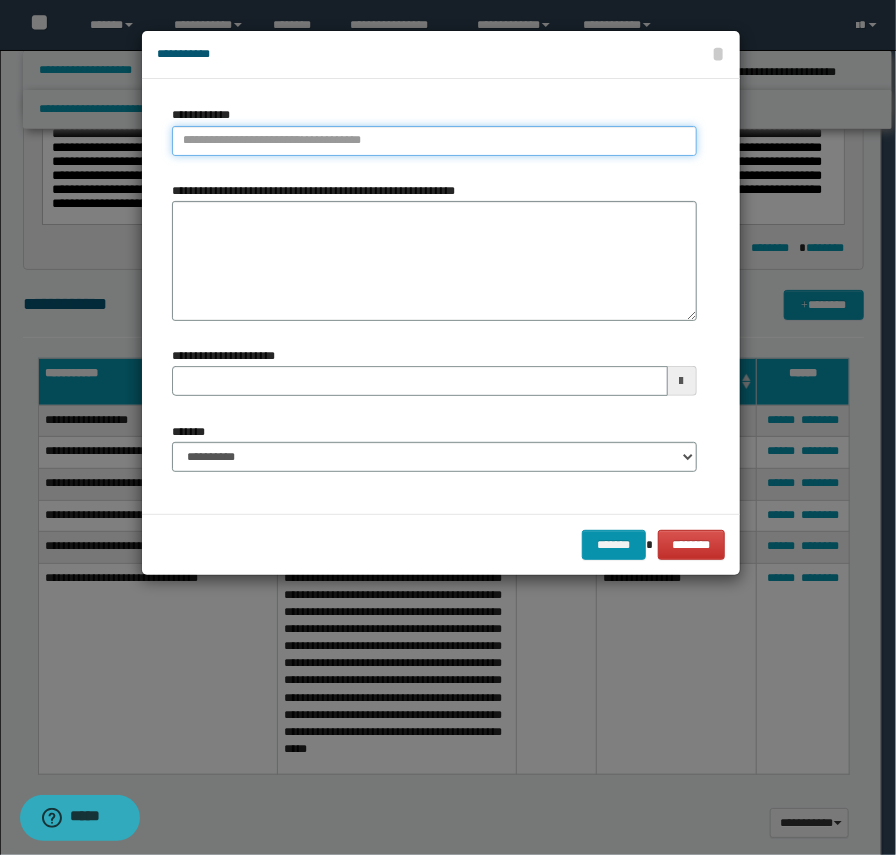 click on "**********" at bounding box center (434, 141) 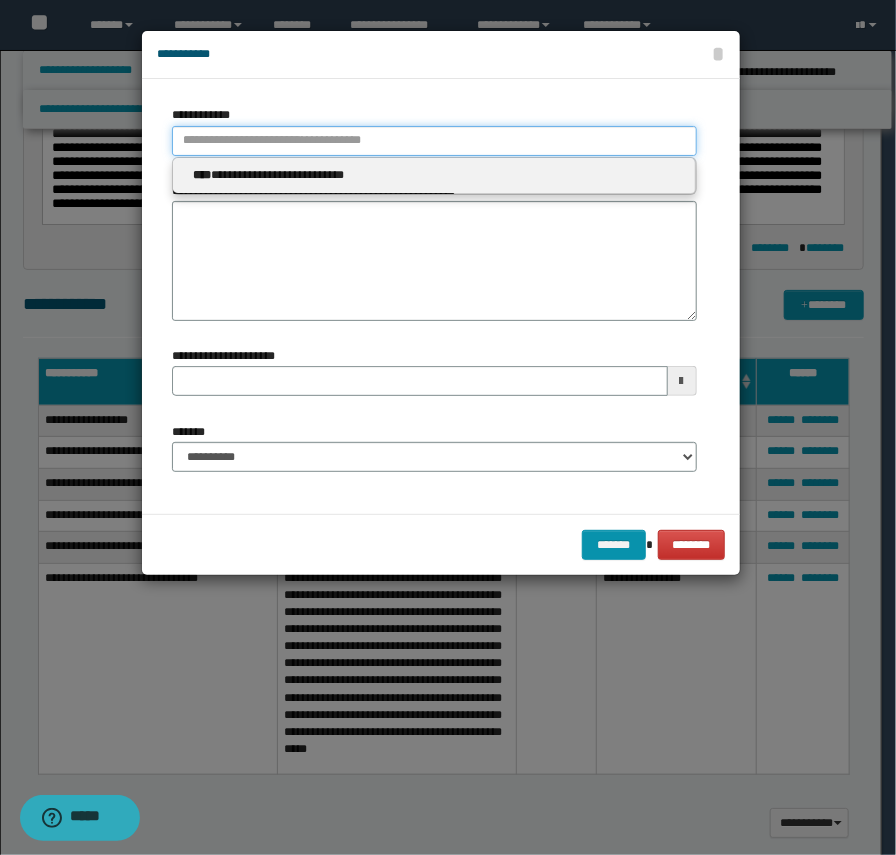 type 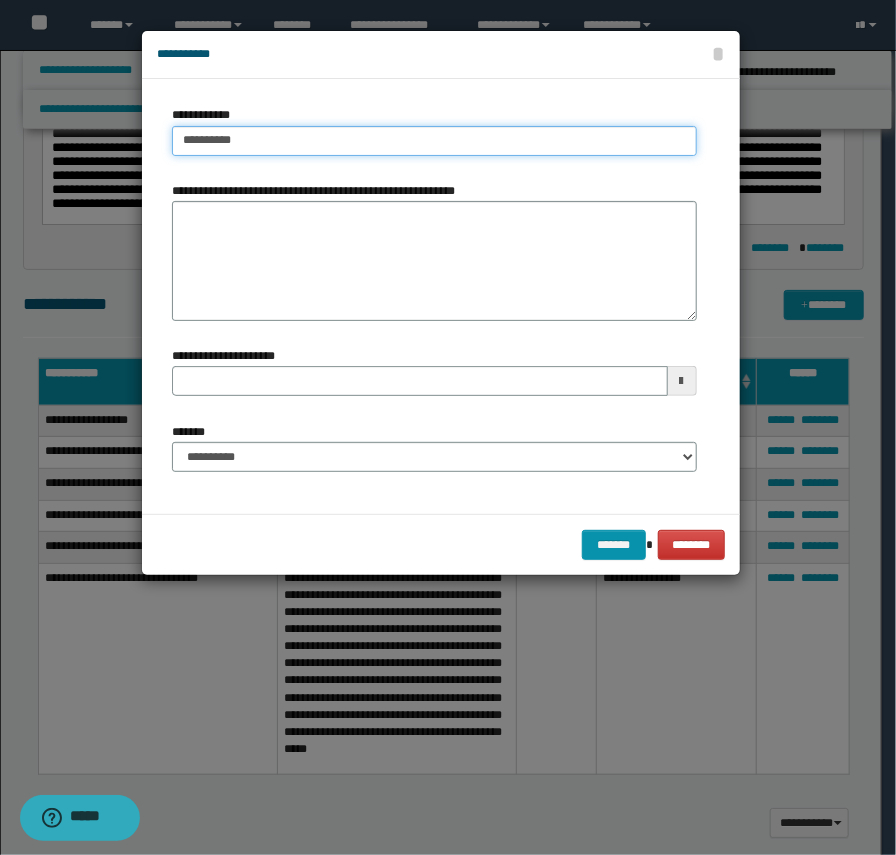 type on "**********" 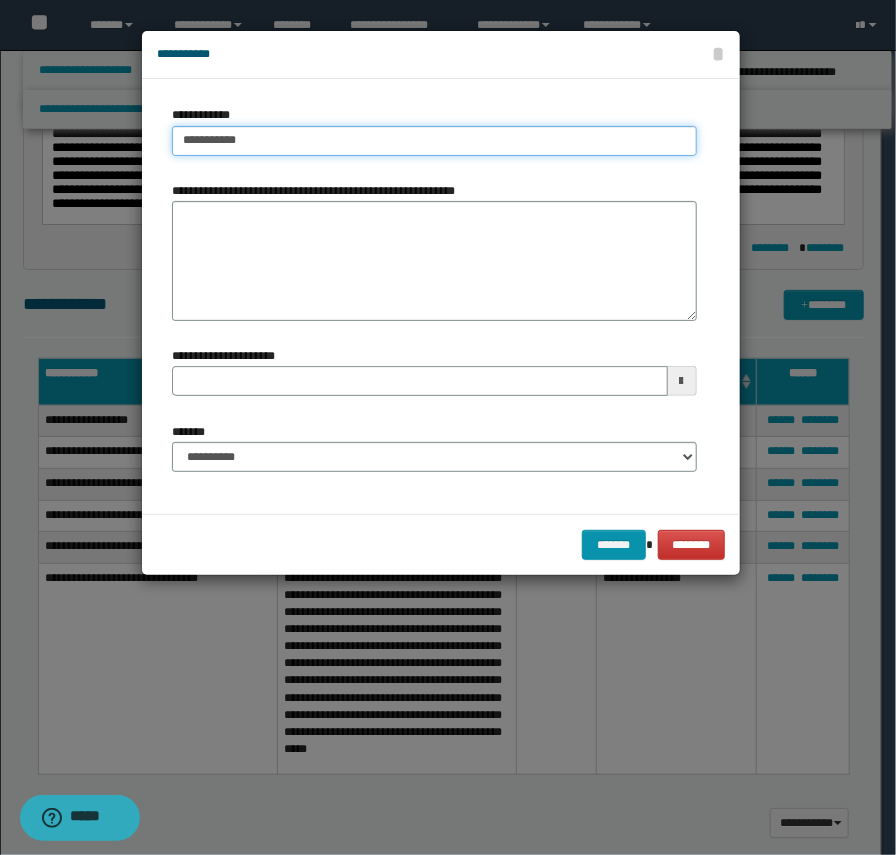 type on "**********" 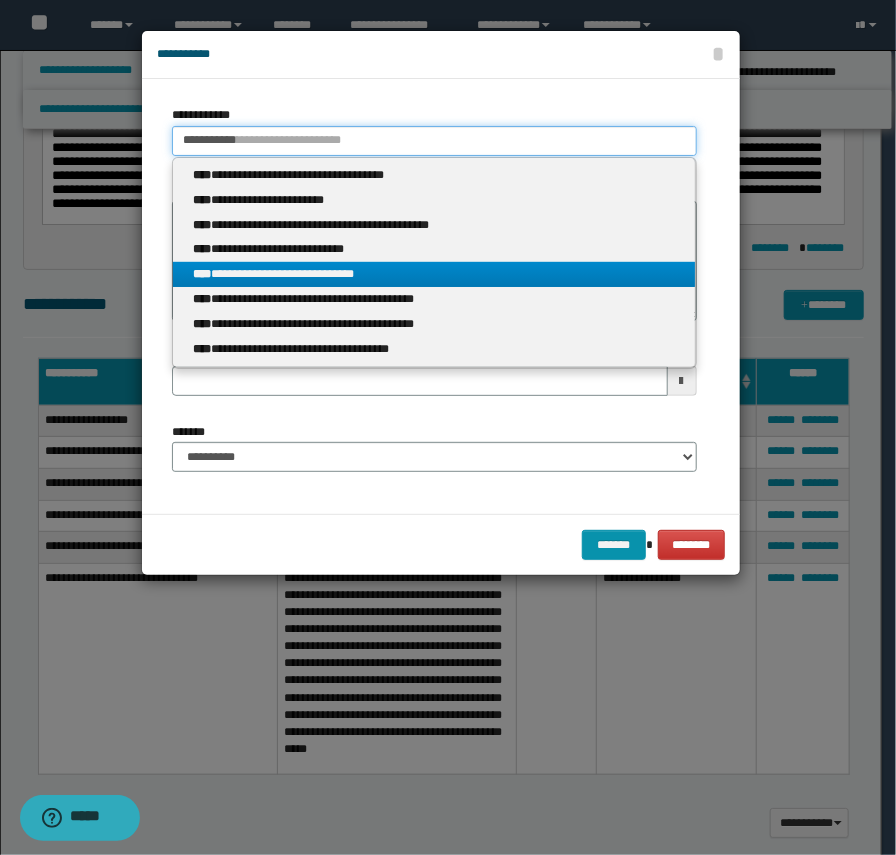 type on "**********" 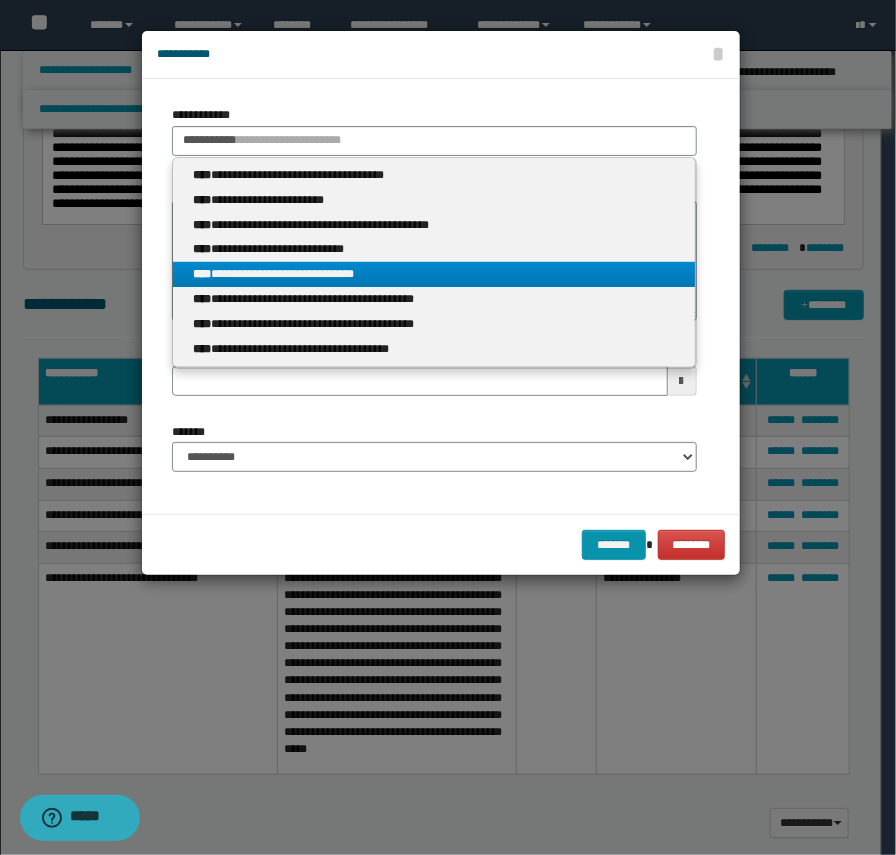 click on "**********" at bounding box center (434, 274) 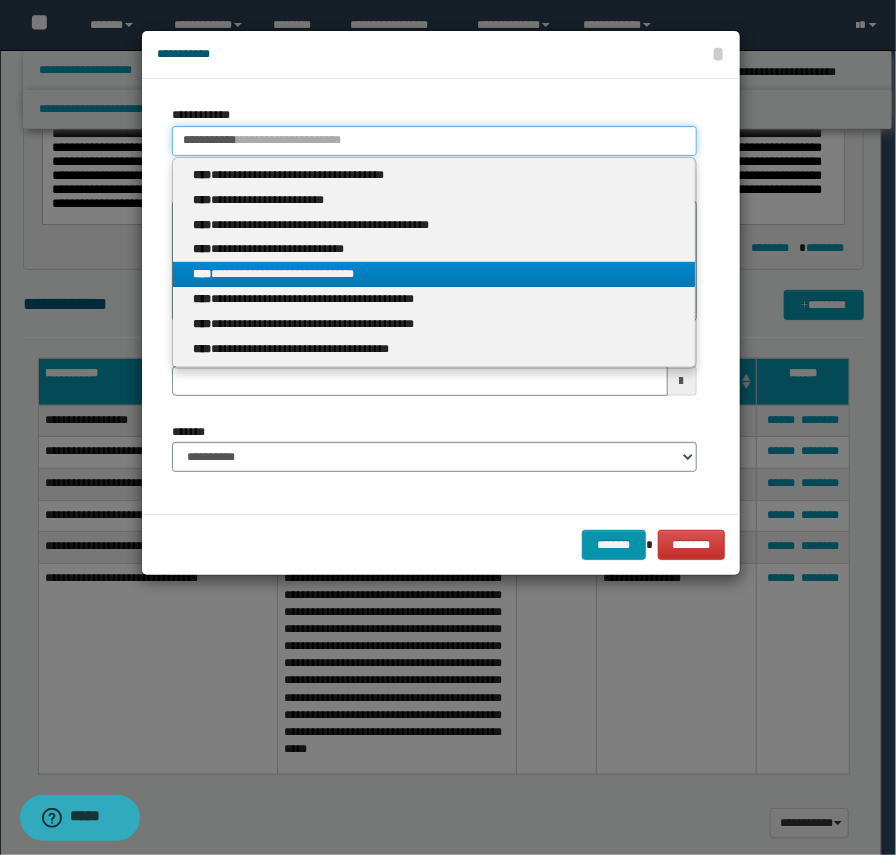 type 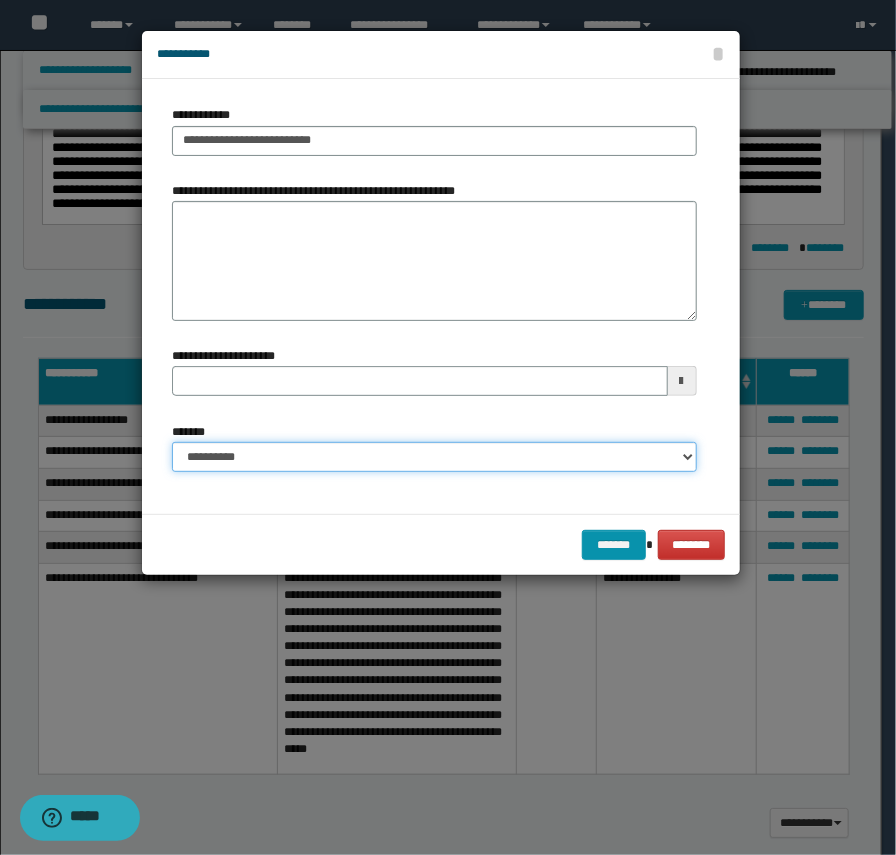 click on "**********" at bounding box center [434, 457] 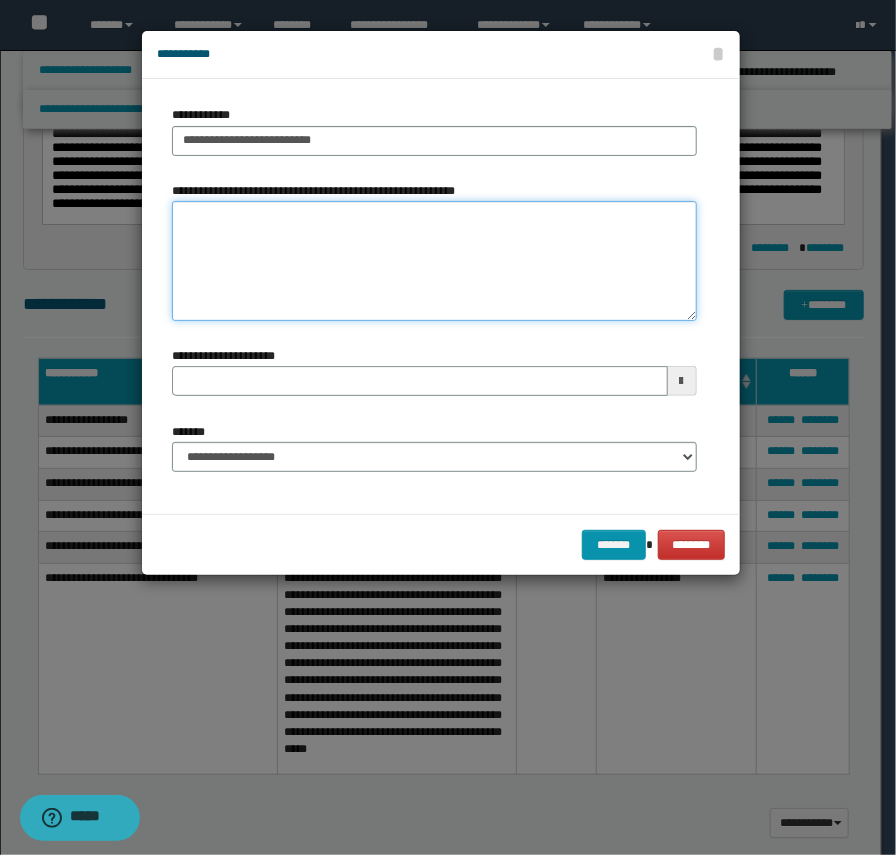 click on "**********" at bounding box center [434, 261] 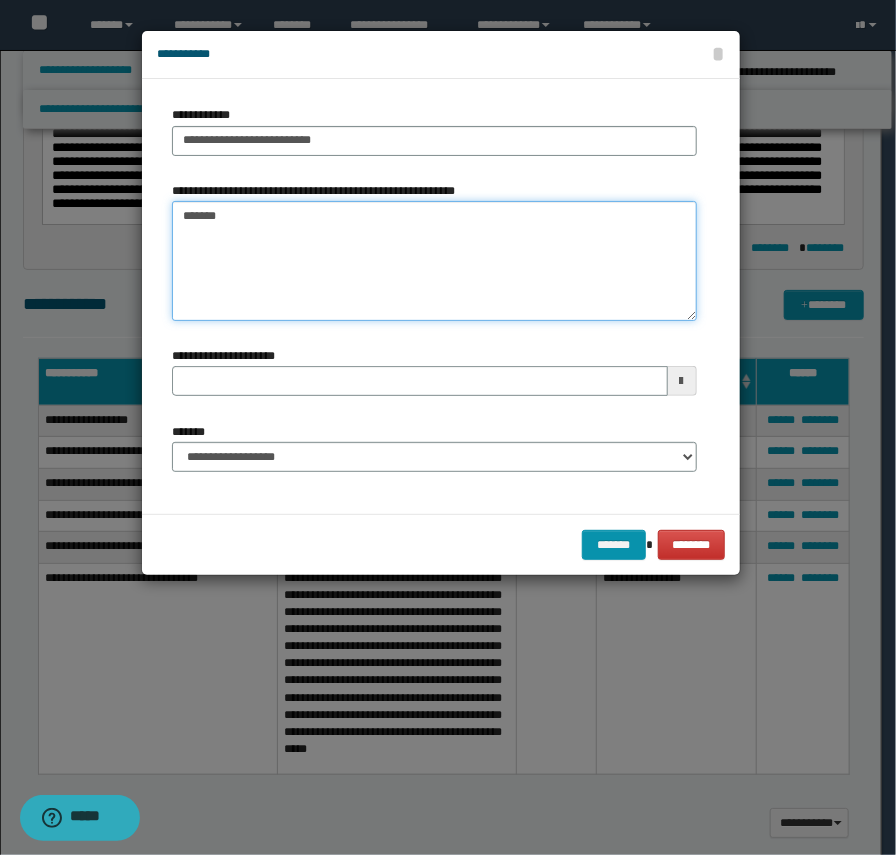 type on "*******" 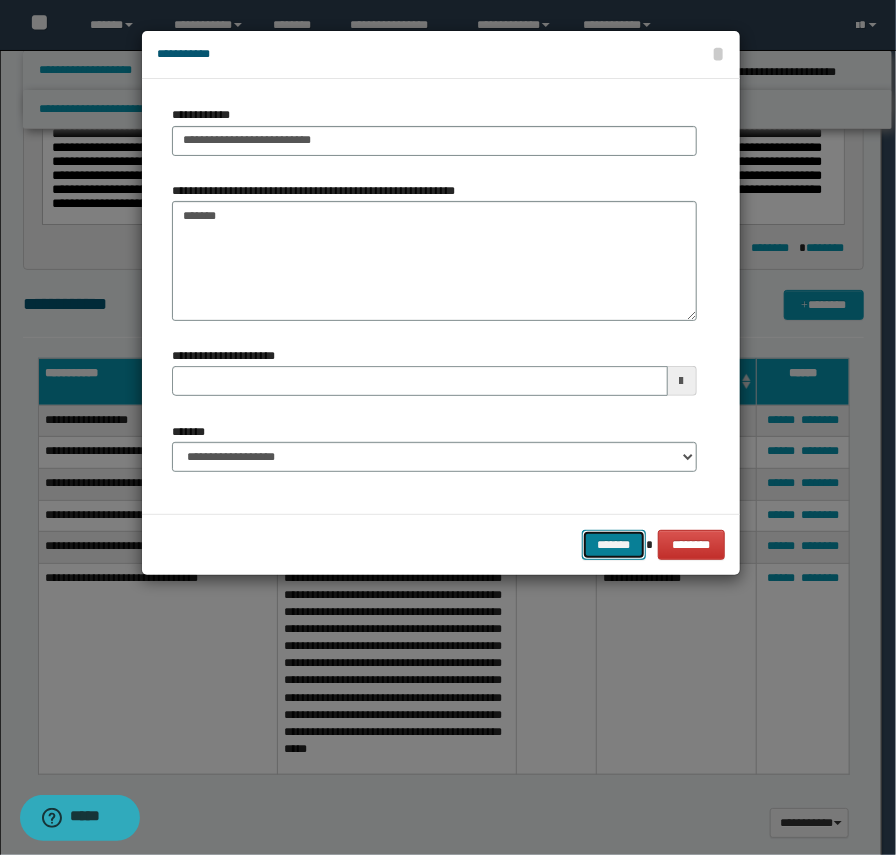 click on "*******" at bounding box center [614, 545] 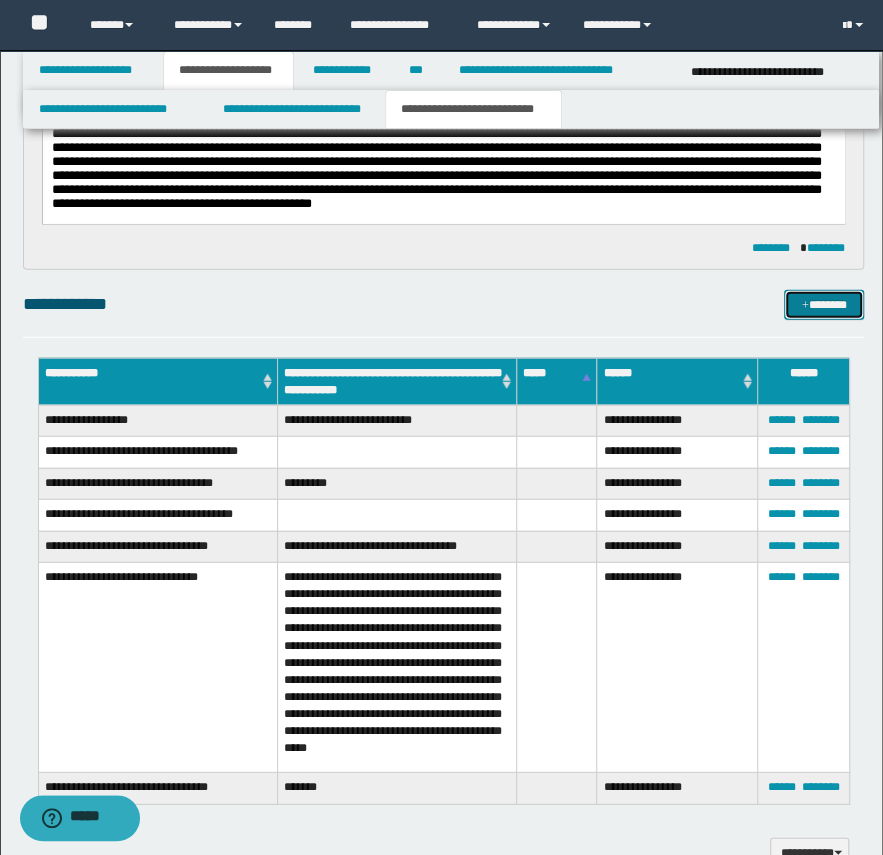 click on "*******" at bounding box center [824, 305] 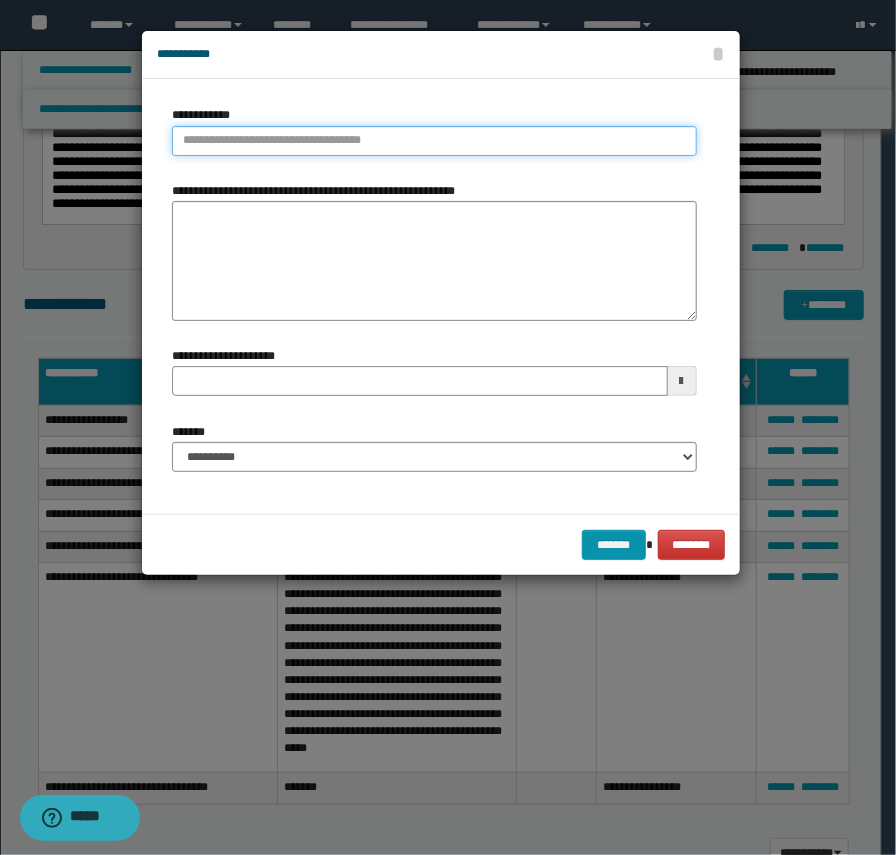 type on "**********" 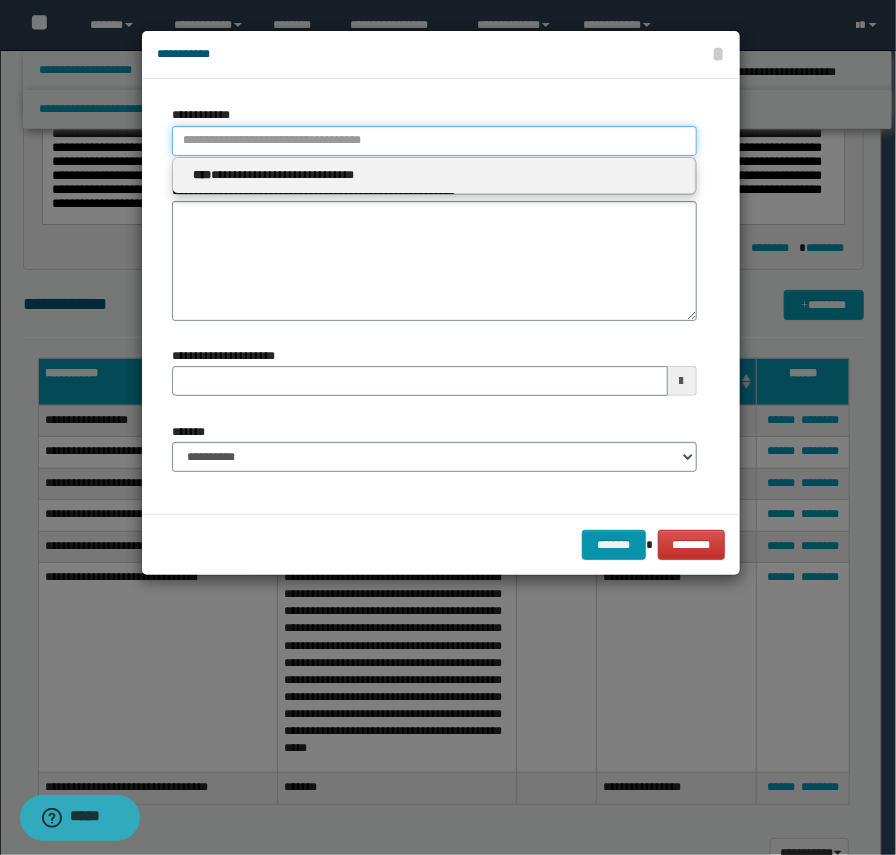 click on "**********" at bounding box center [434, 141] 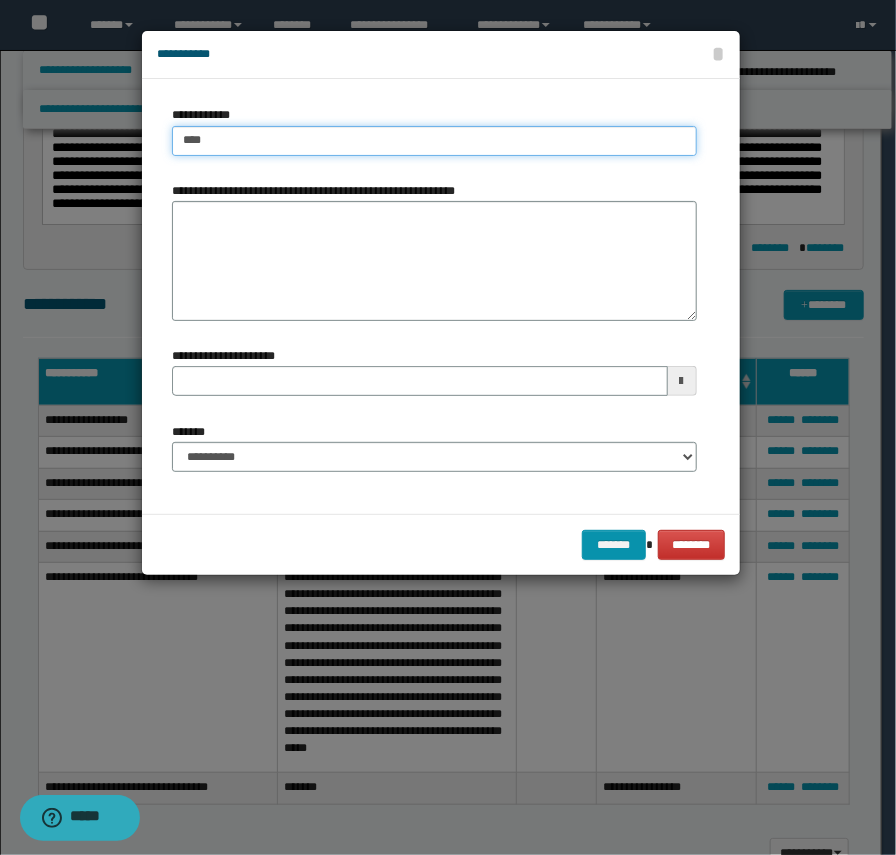 type on "*****" 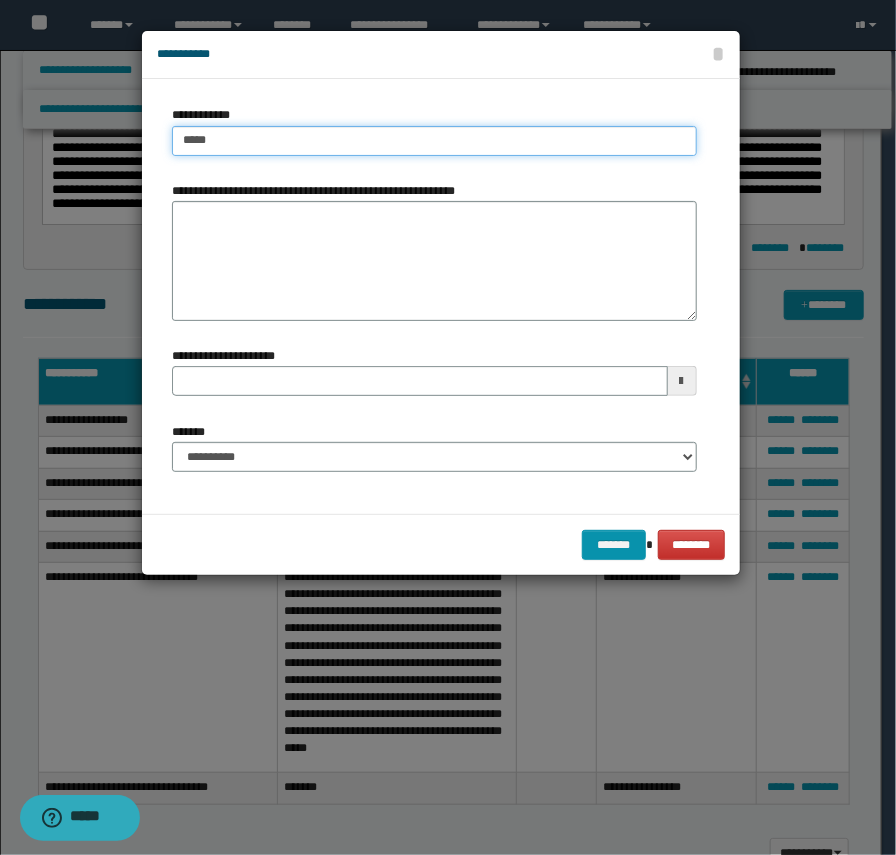 type on "*****" 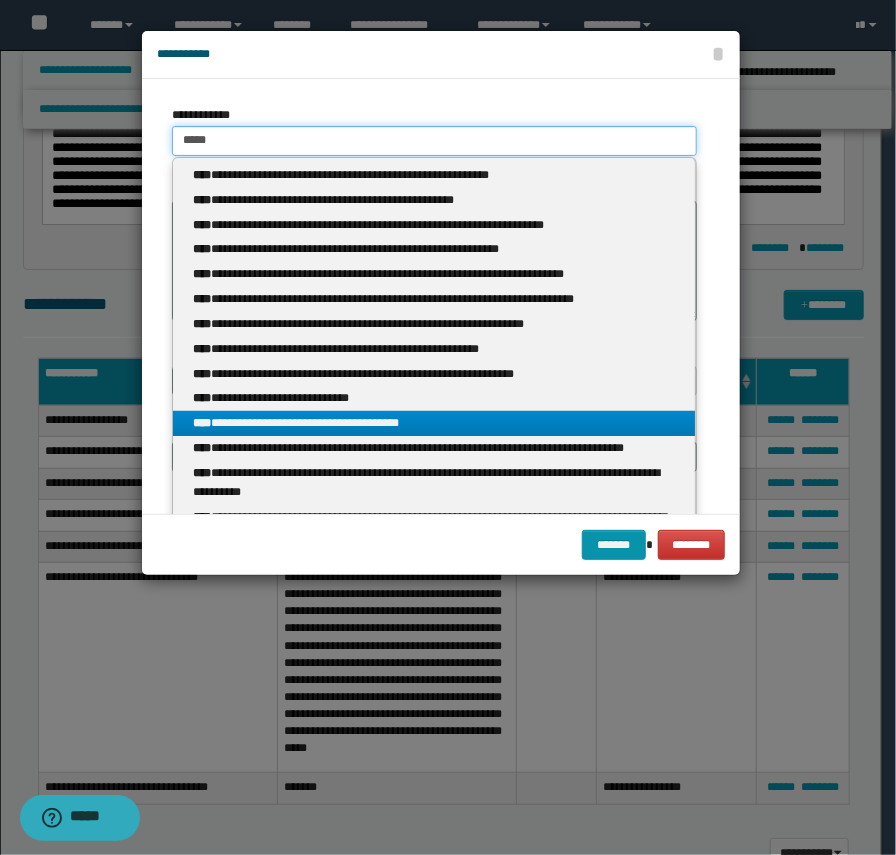 type on "*****" 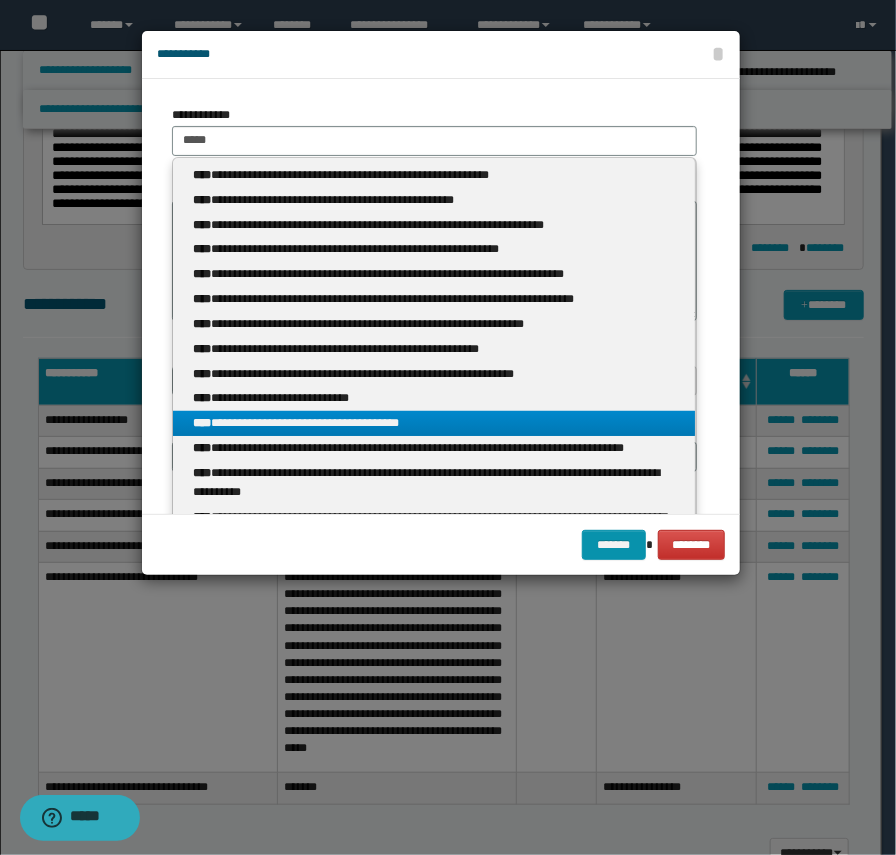 click on "**********" at bounding box center (434, 423) 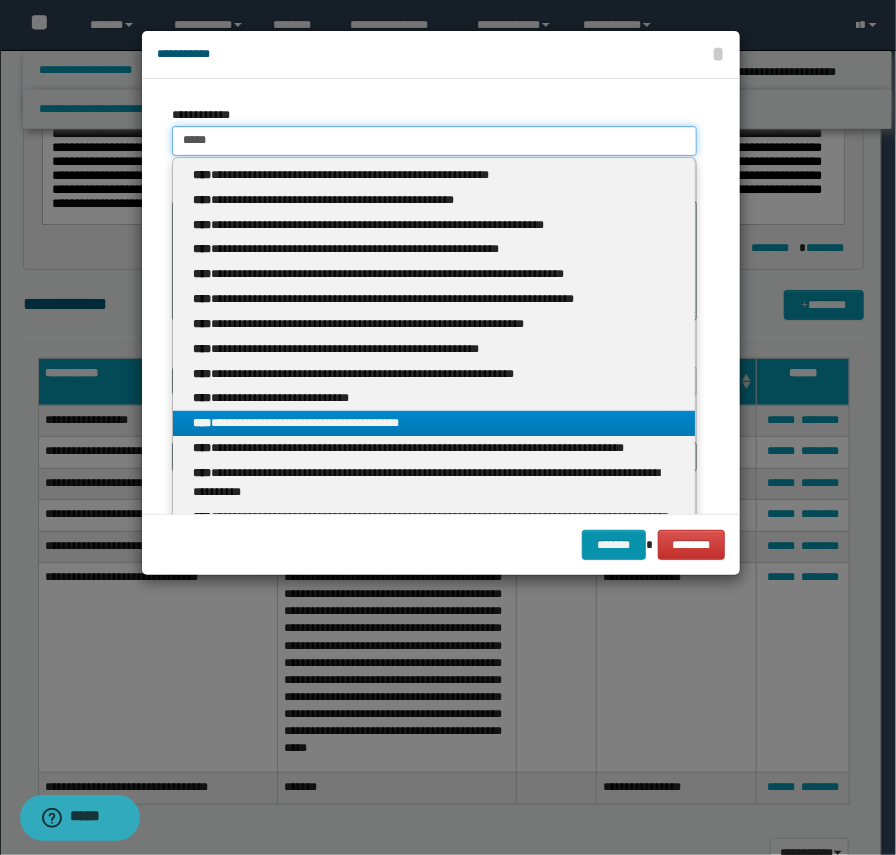 type 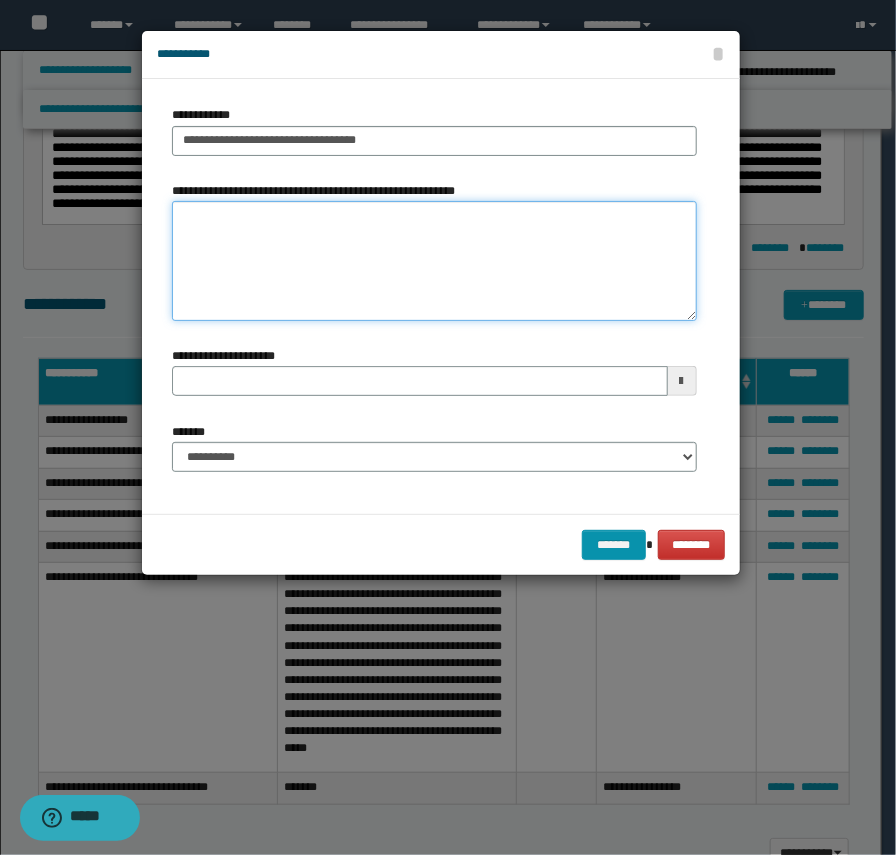 click on "**********" at bounding box center [434, 261] 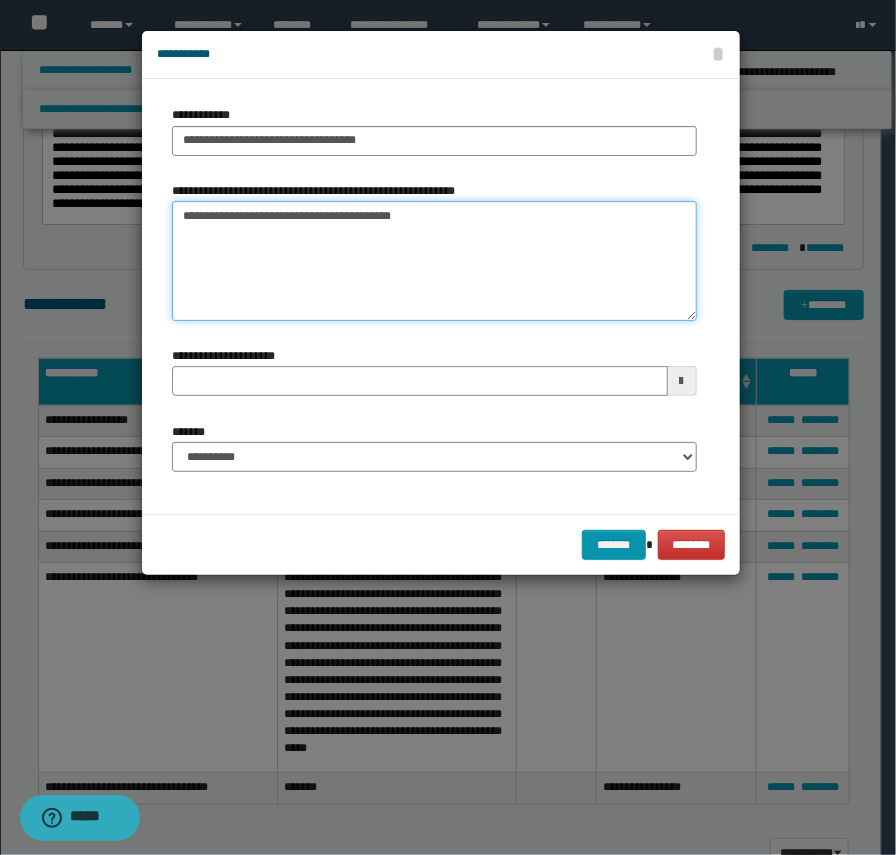 type on "**********" 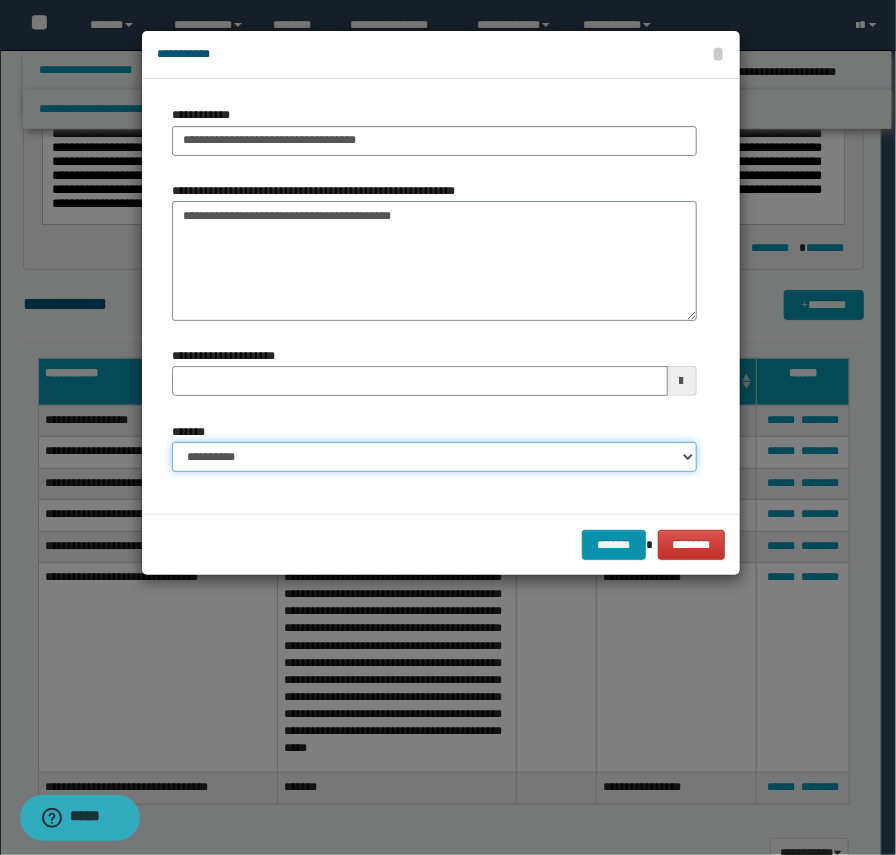 click on "**********" at bounding box center (434, 457) 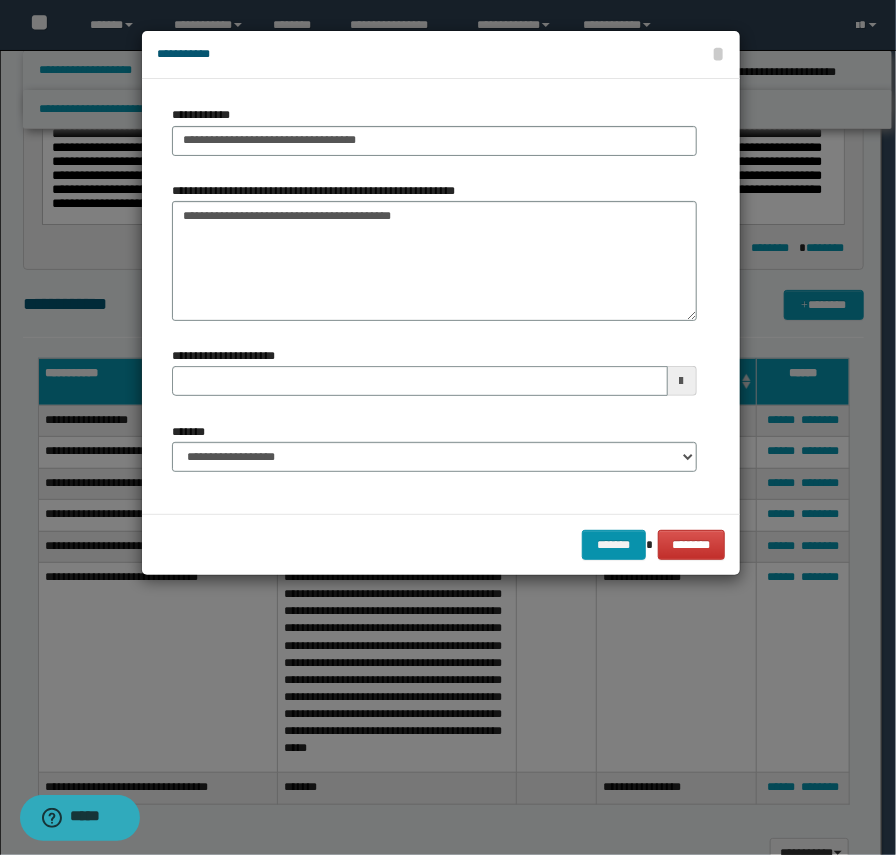 click on "*******
********" at bounding box center [441, 544] 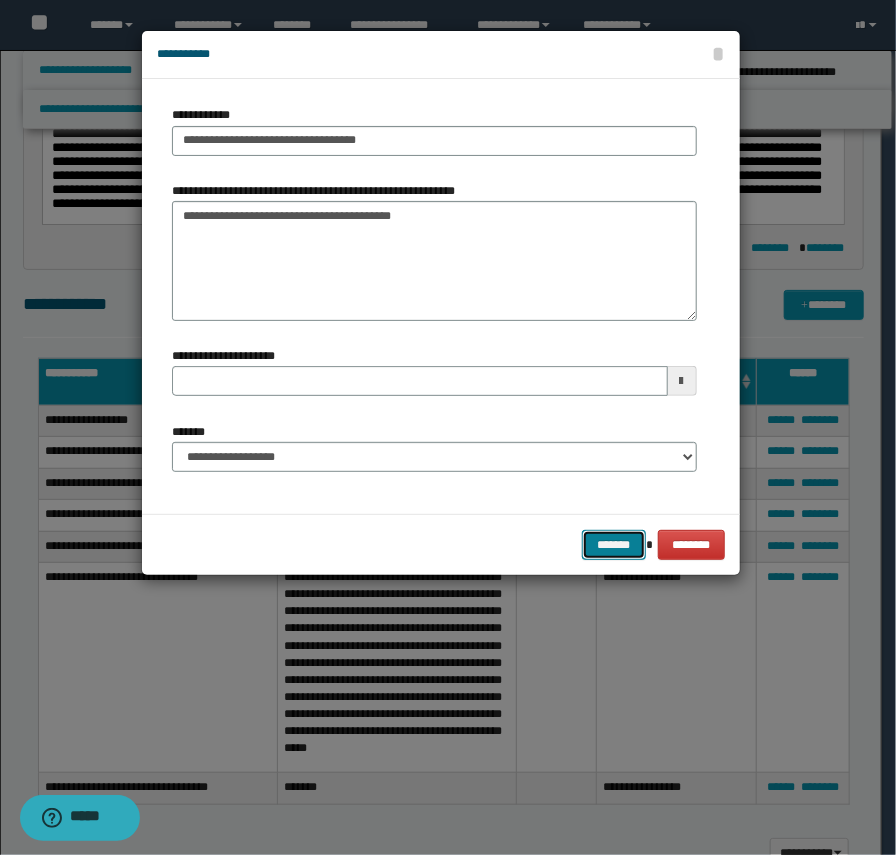 click on "*******" at bounding box center (614, 545) 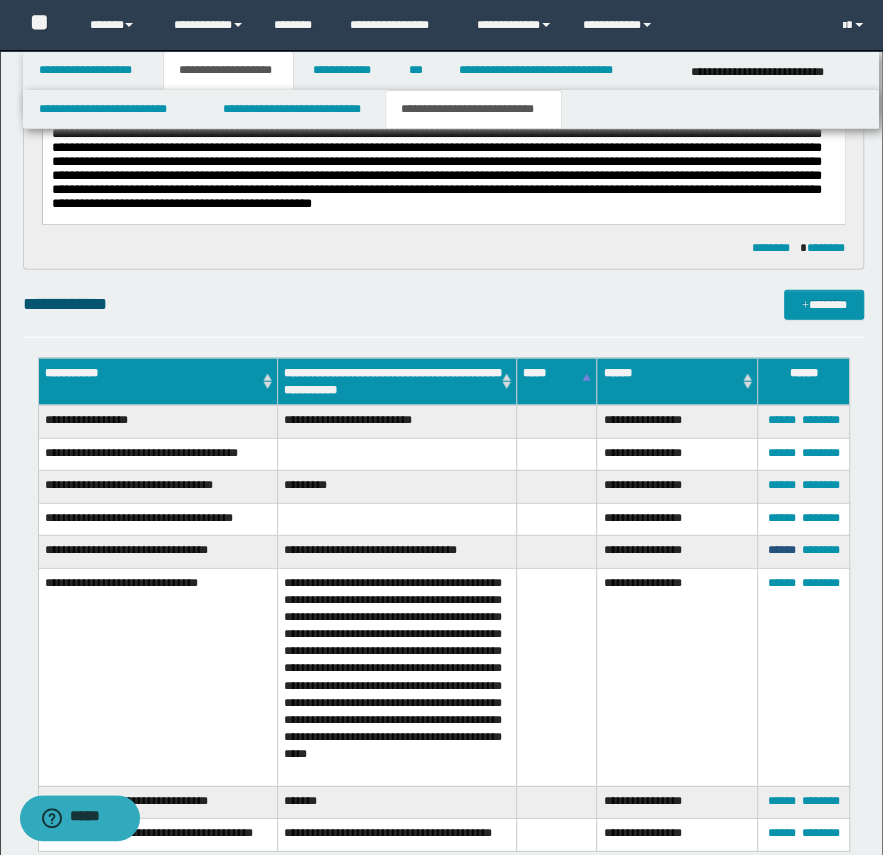 click on "******" at bounding box center [781, 550] 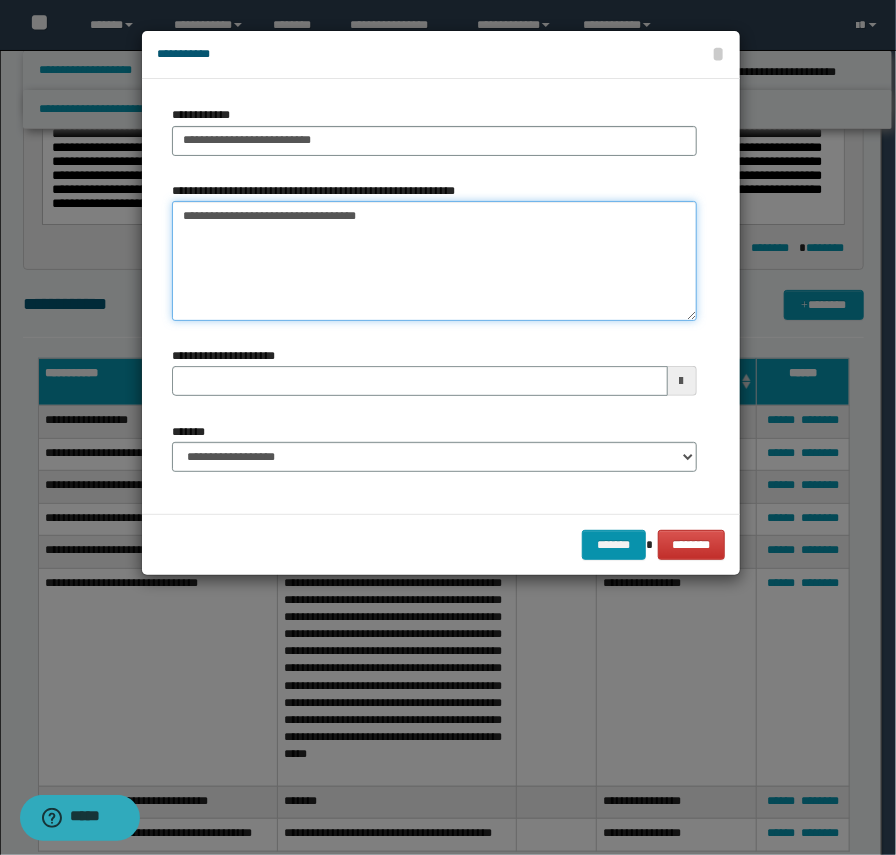 drag, startPoint x: 188, startPoint y: 218, endPoint x: 0, endPoint y: 187, distance: 190.53871 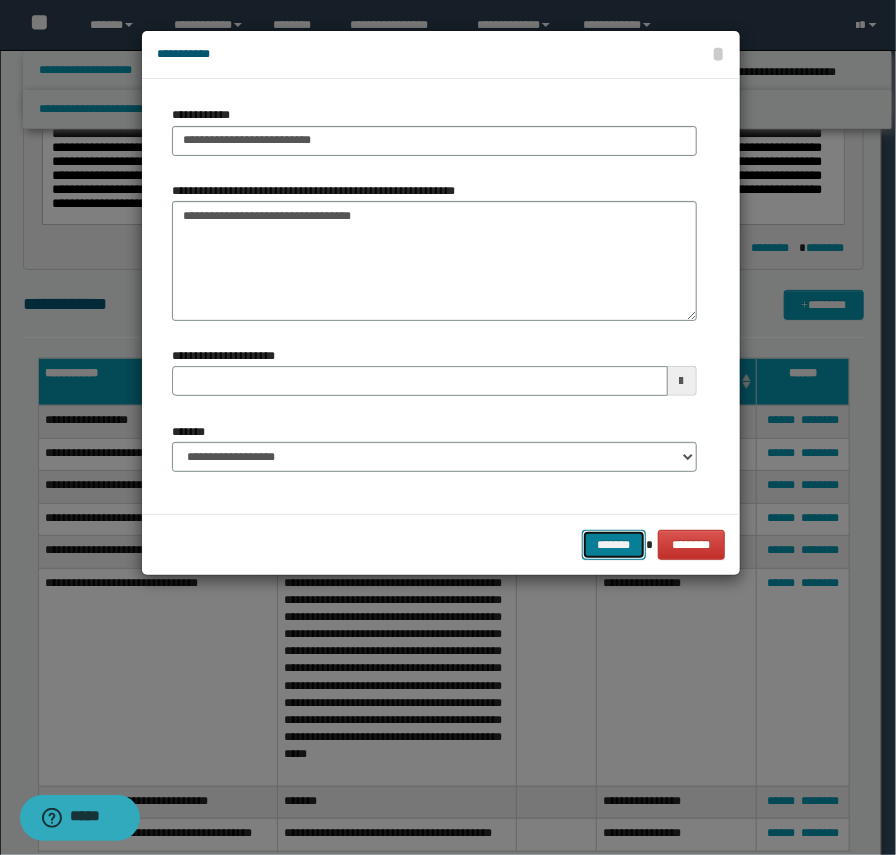 click on "*******" at bounding box center [614, 545] 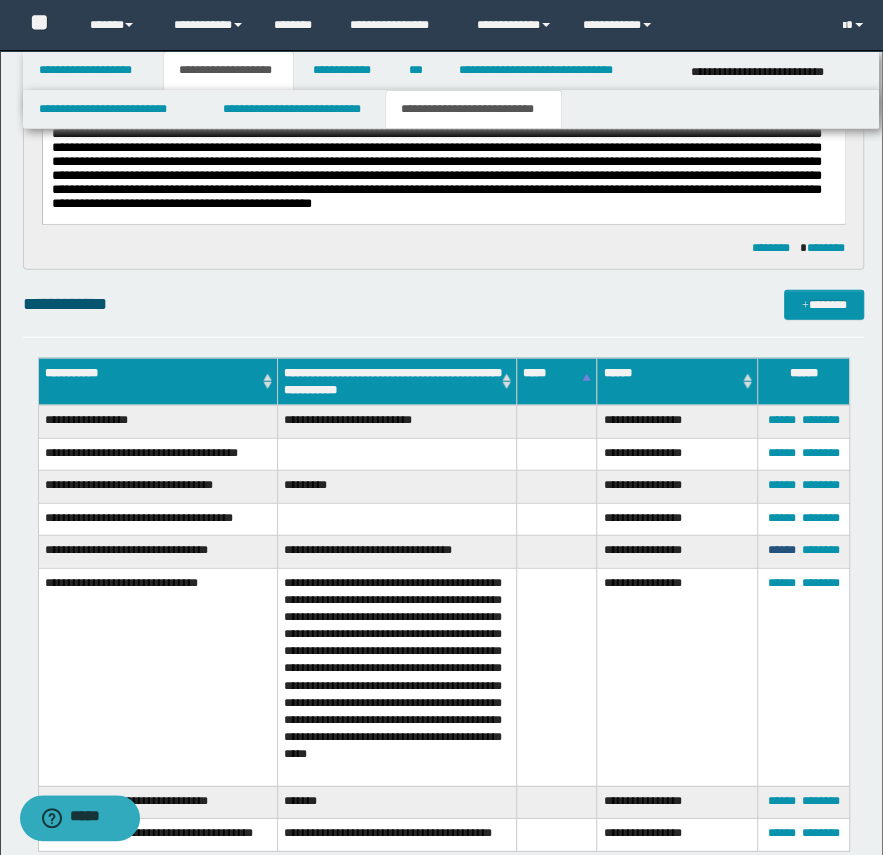 click on "******" at bounding box center [781, 550] 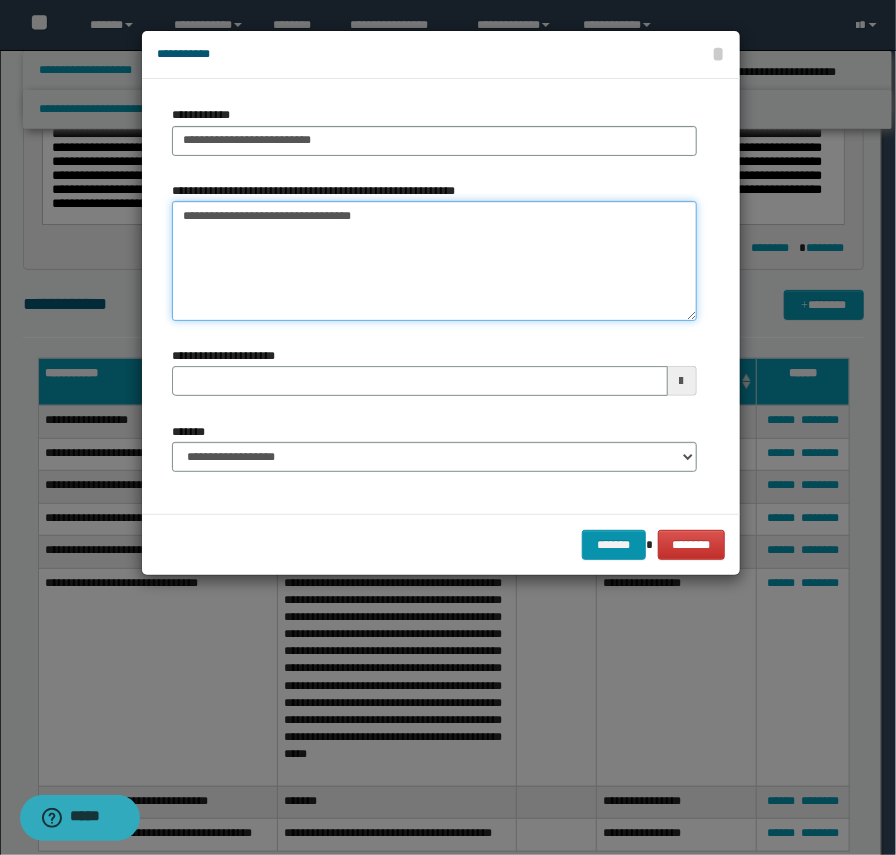 click on "**********" at bounding box center [434, 261] 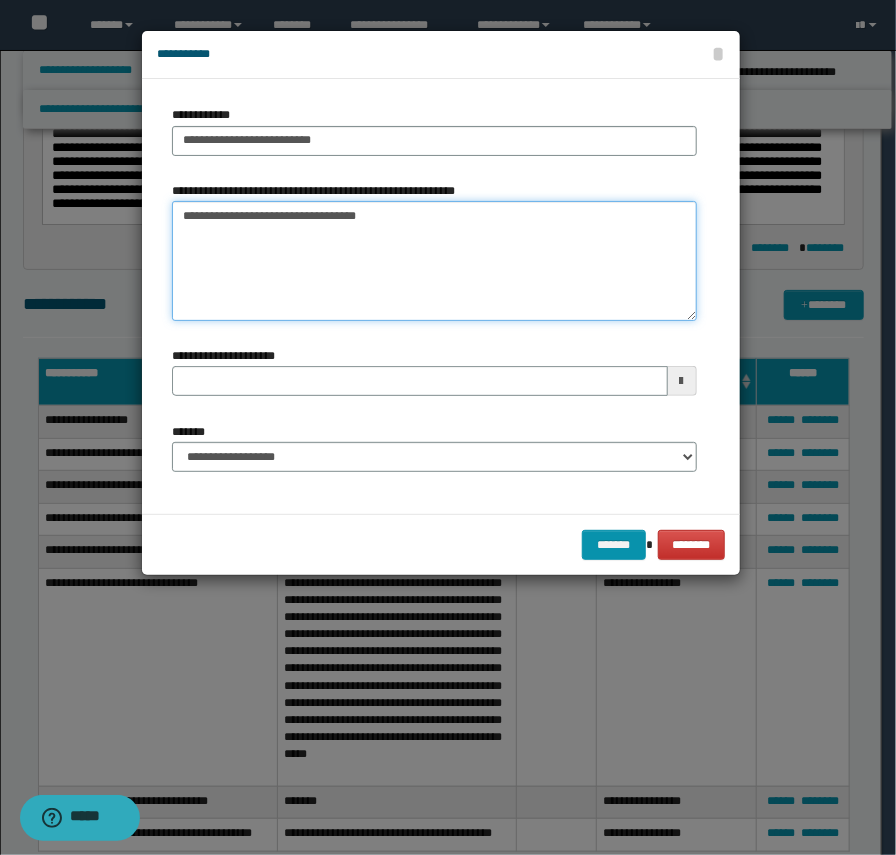 type on "**********" 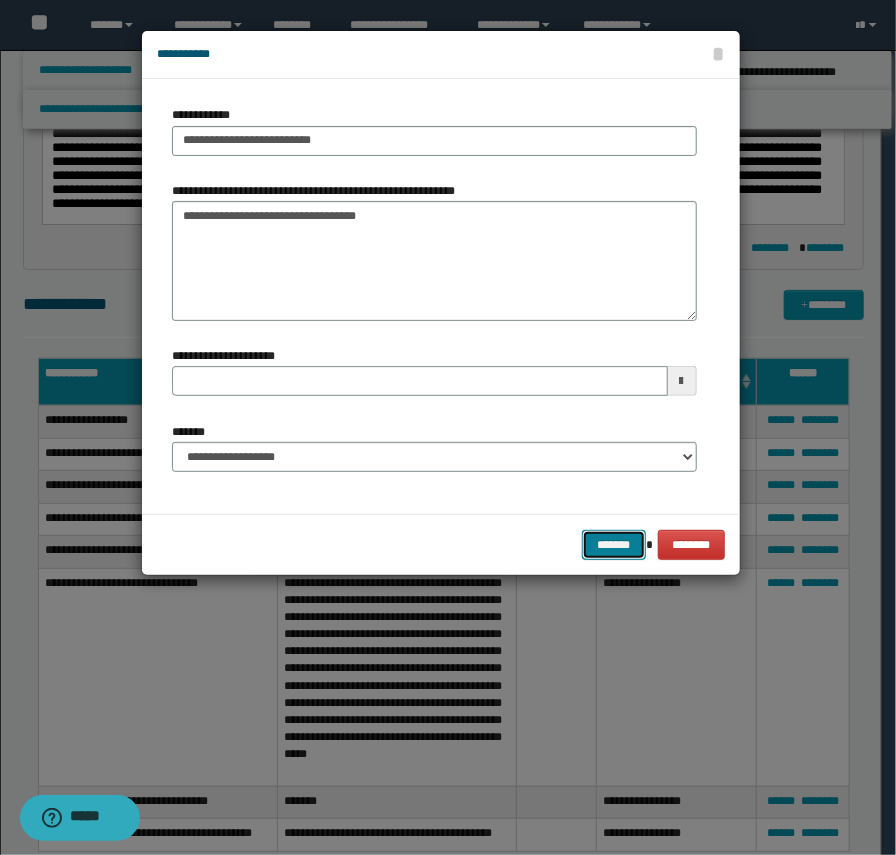 click on "*******" at bounding box center (614, 545) 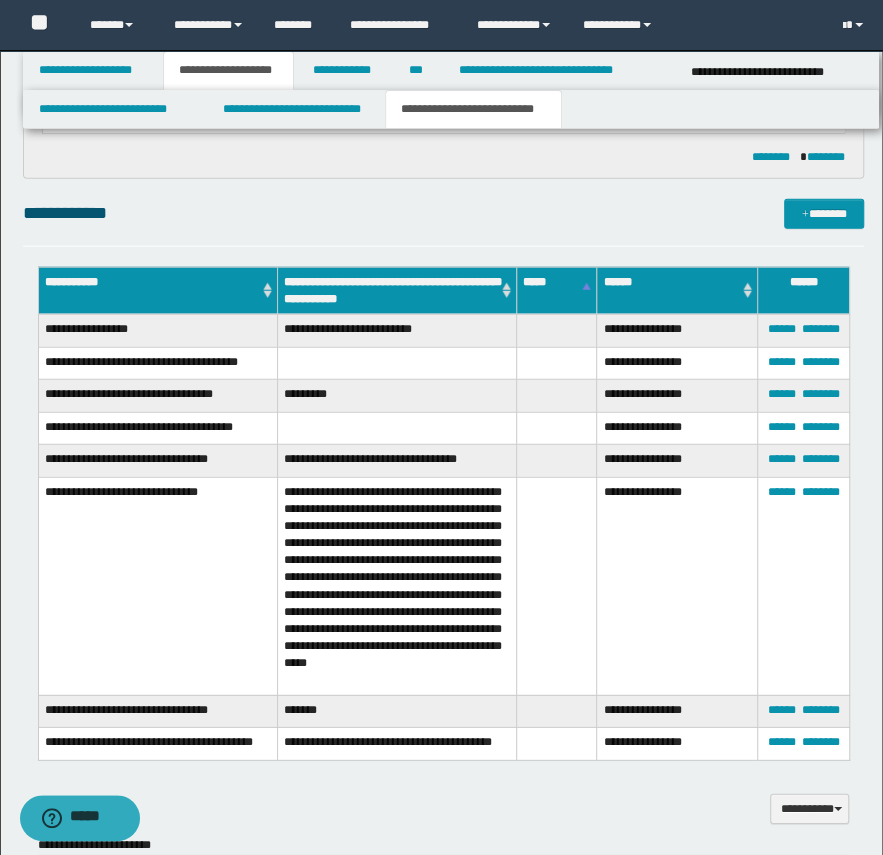 scroll, scrollTop: 2119, scrollLeft: 0, axis: vertical 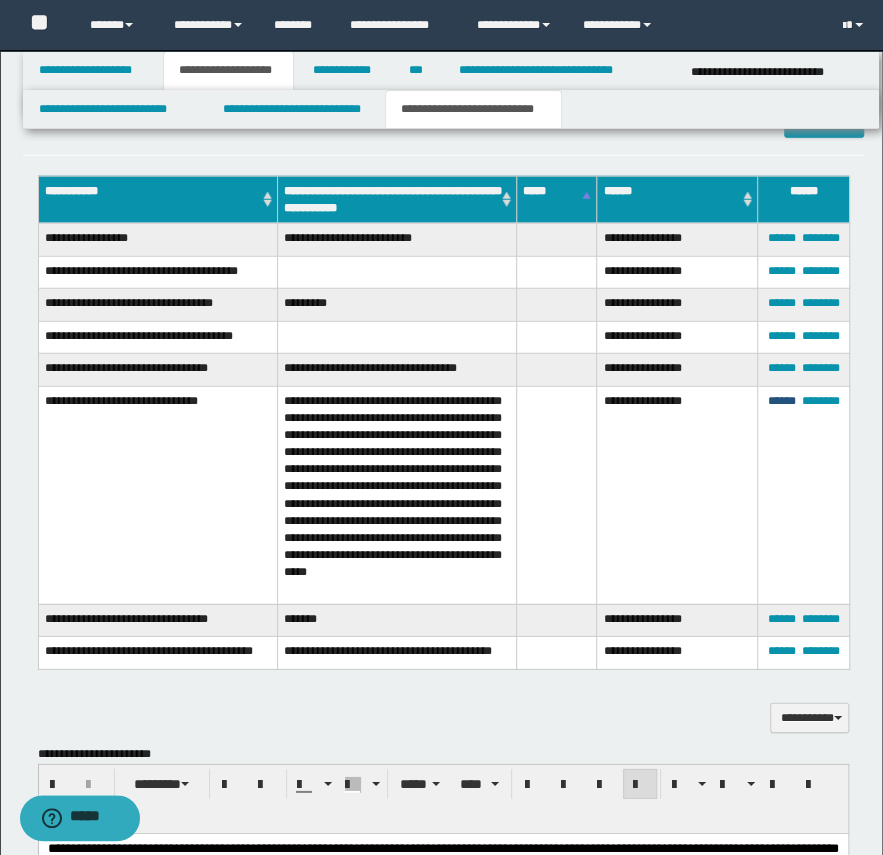 click on "******" at bounding box center (781, 401) 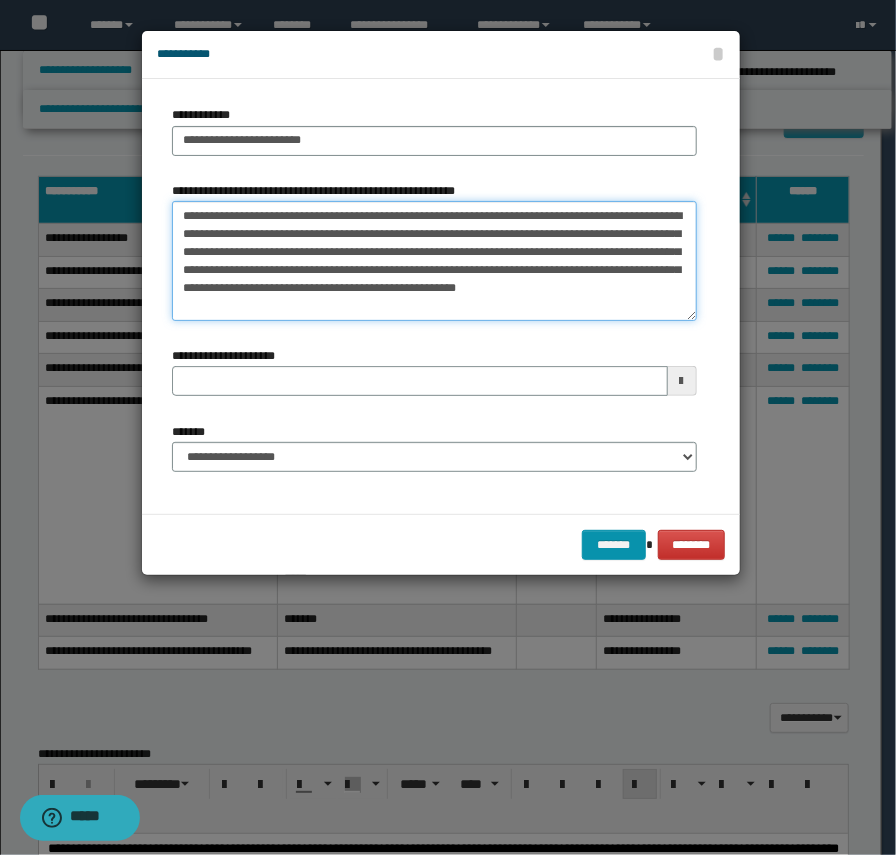 drag, startPoint x: 417, startPoint y: 219, endPoint x: 670, endPoint y: 303, distance: 266.5802 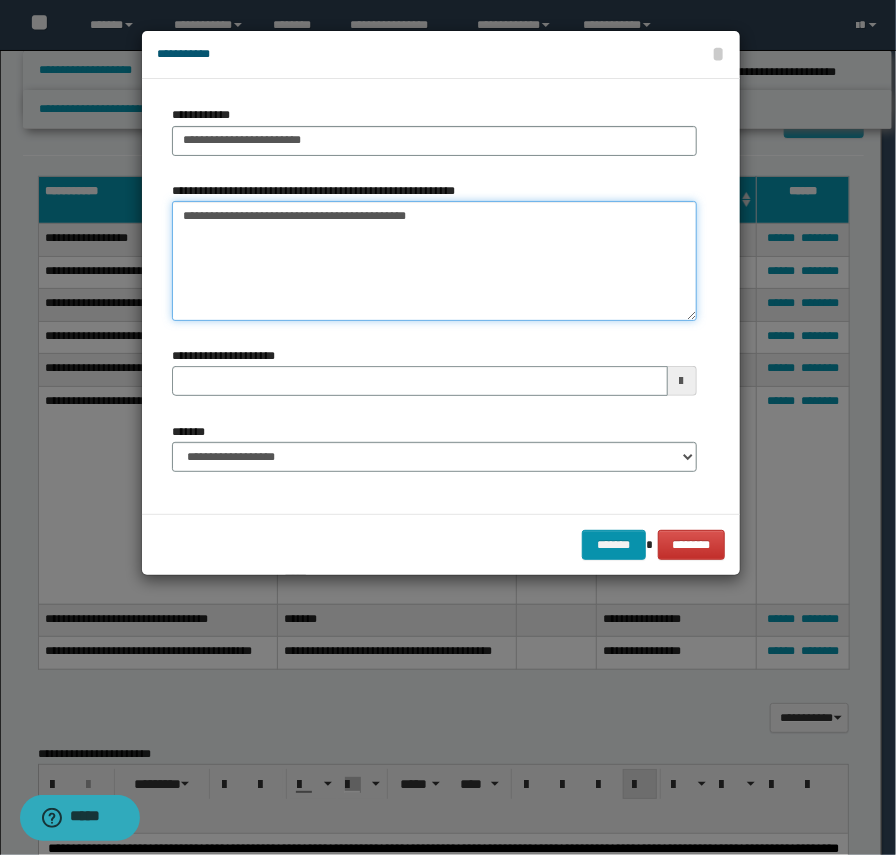 type on "**********" 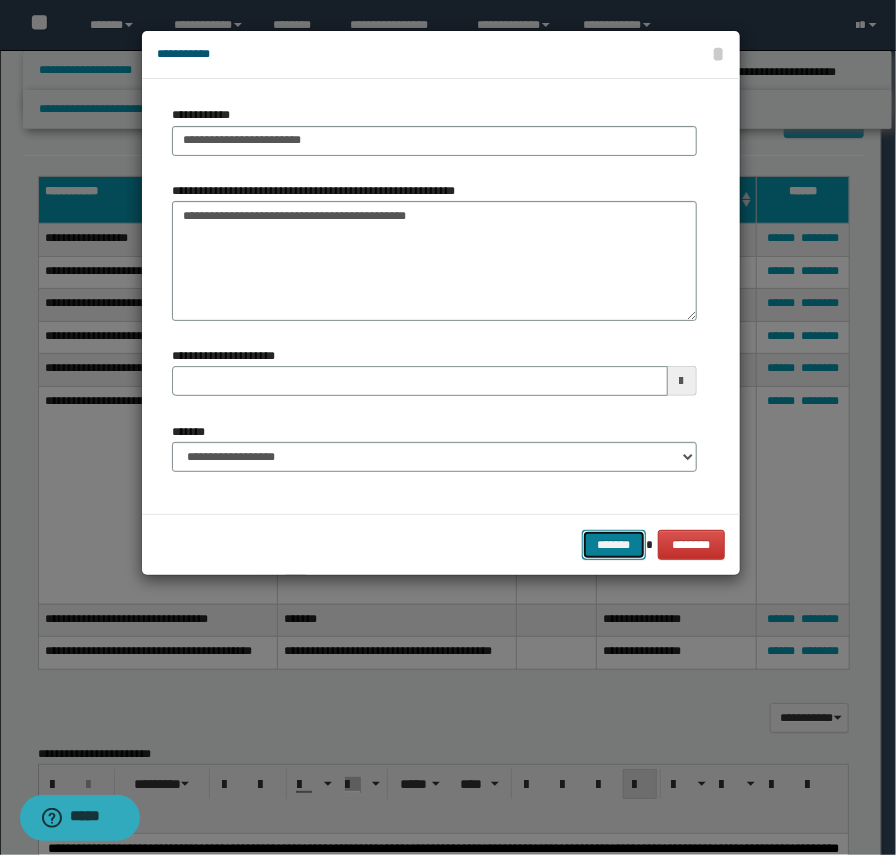 click on "*******" at bounding box center [614, 545] 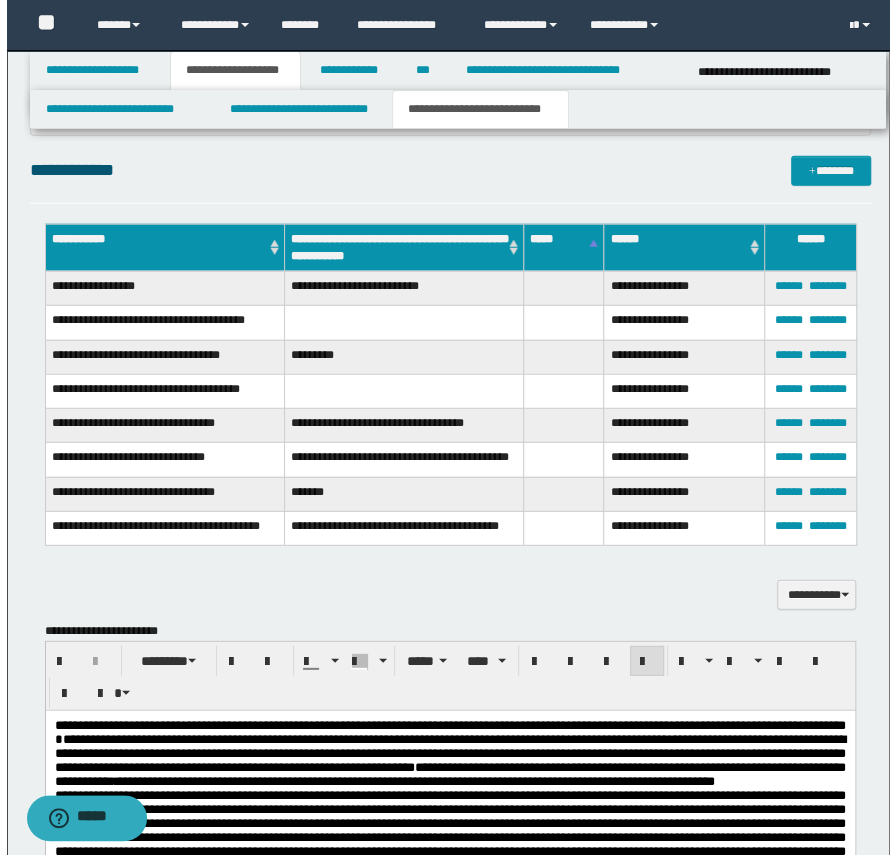 scroll, scrollTop: 2028, scrollLeft: 0, axis: vertical 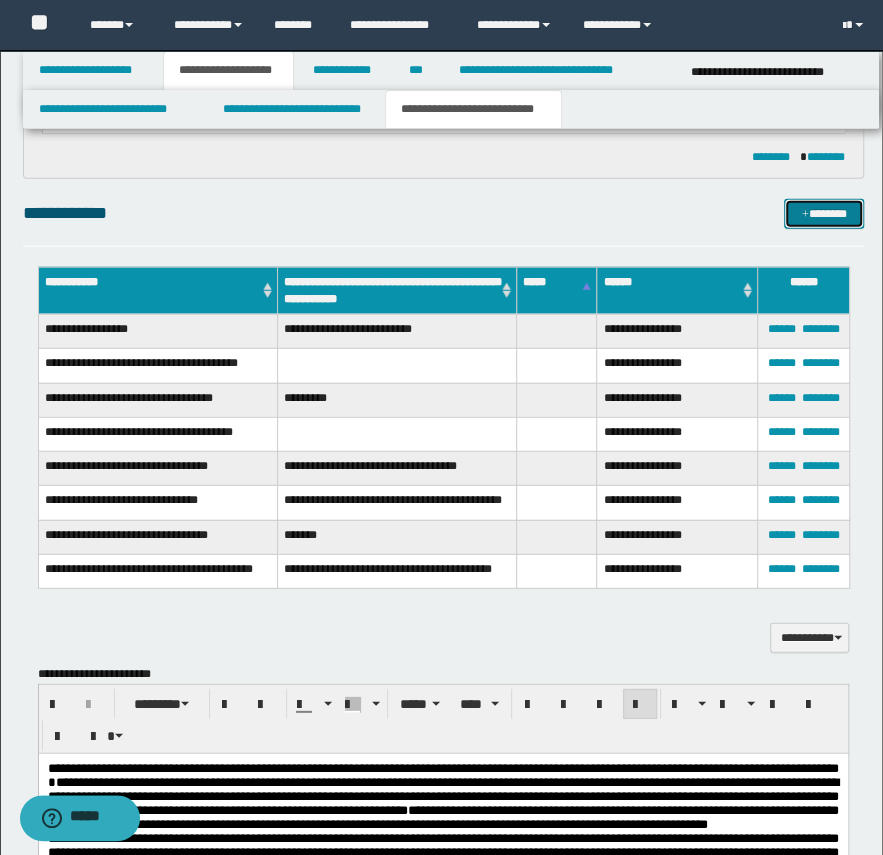 click on "*******" at bounding box center (824, 214) 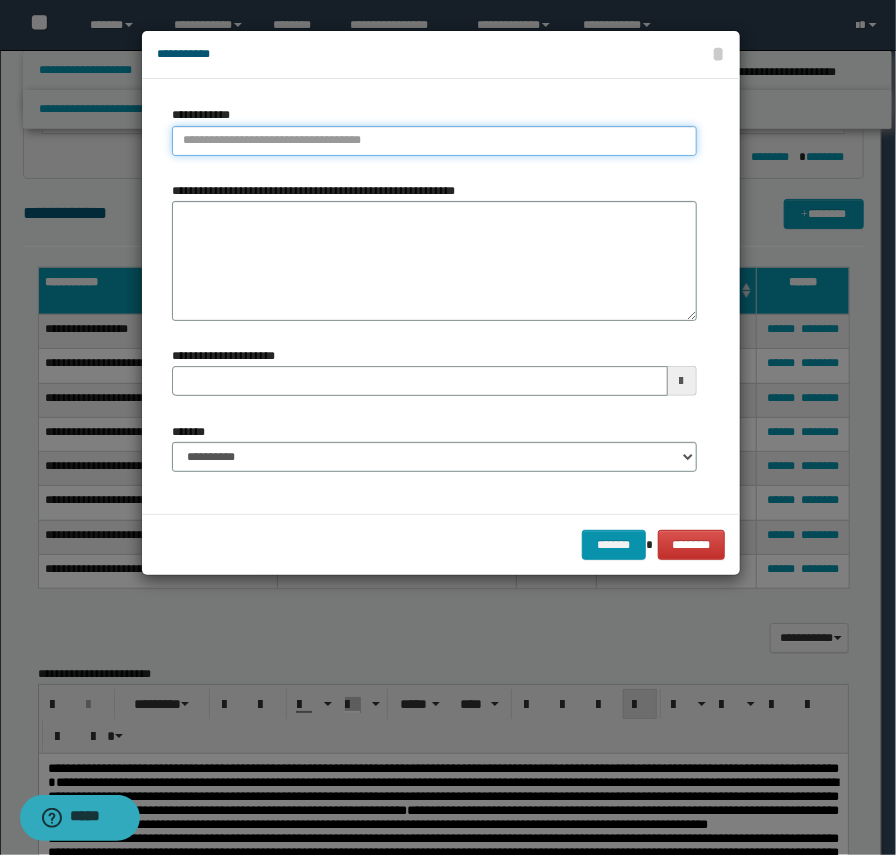 type on "**********" 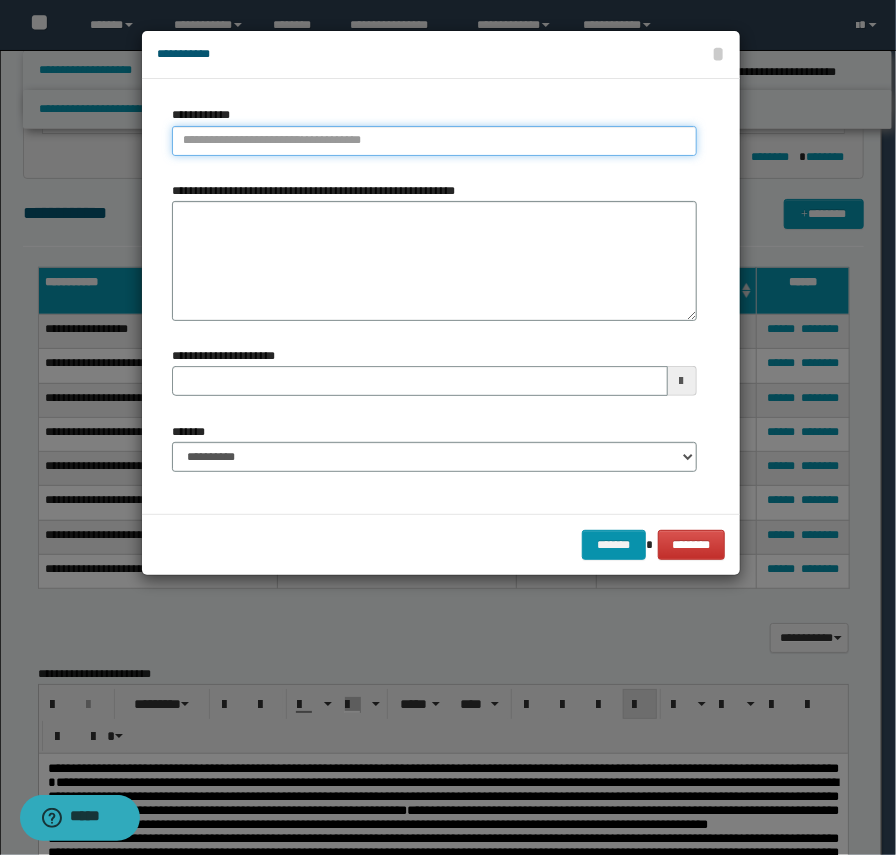 click on "**********" at bounding box center [434, 141] 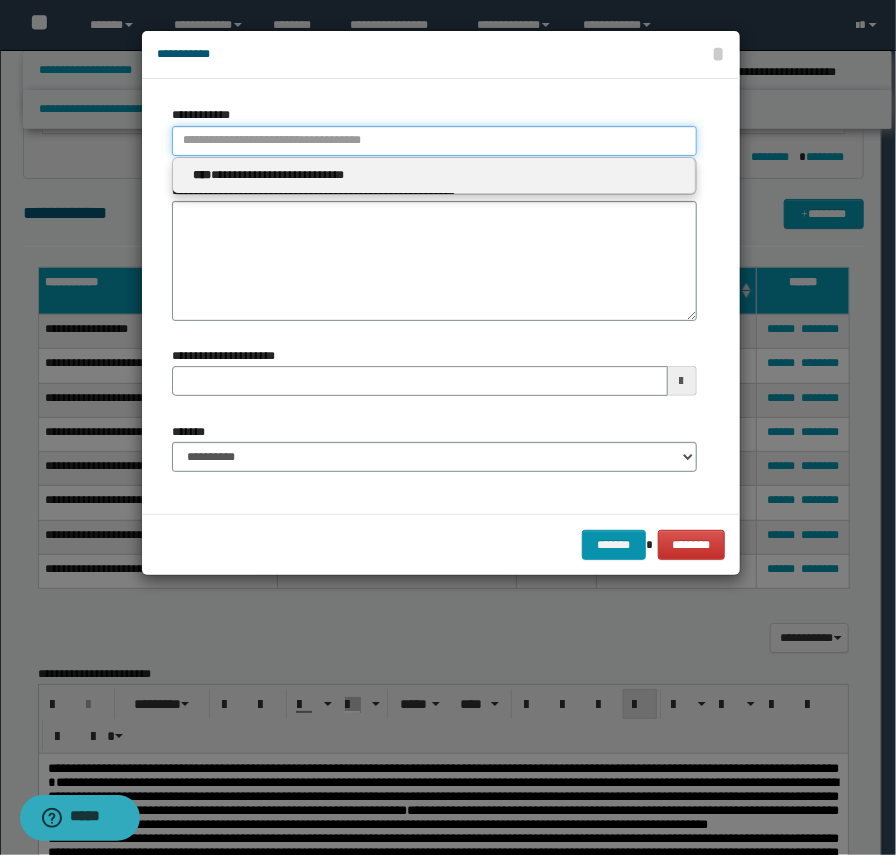 type 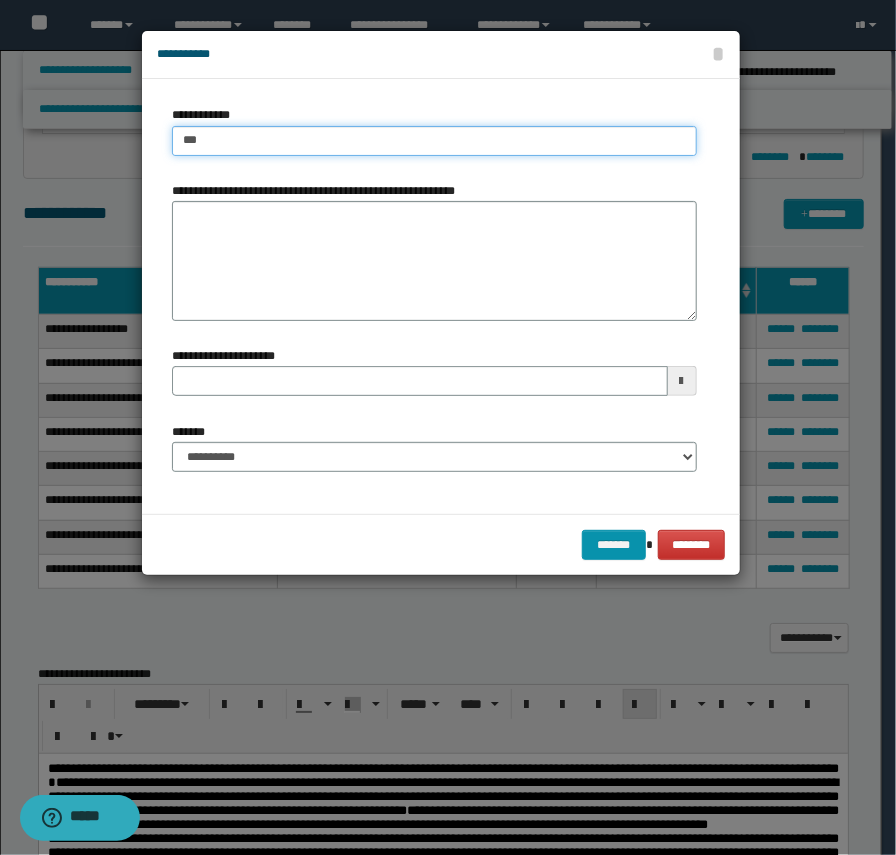 type on "****" 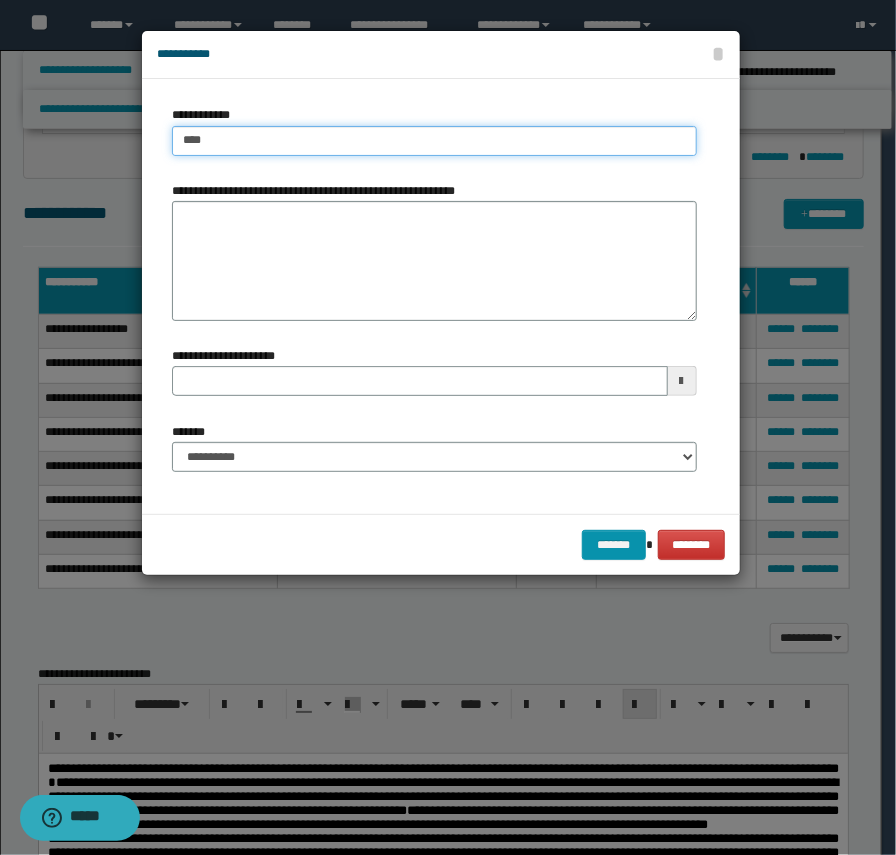 type on "****" 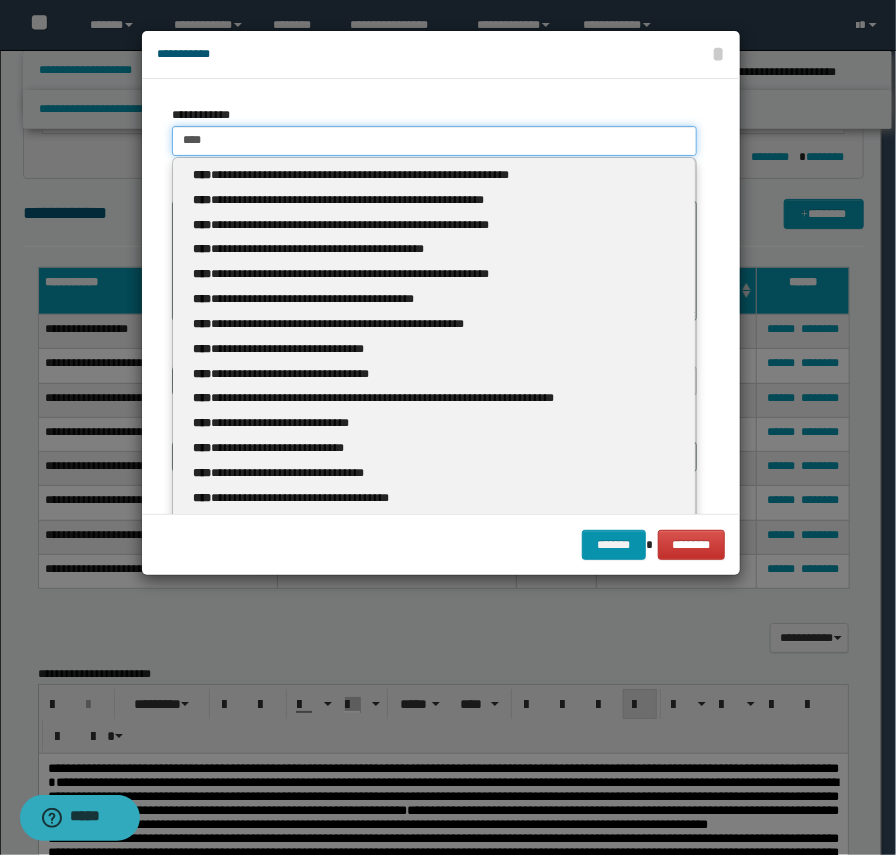 type 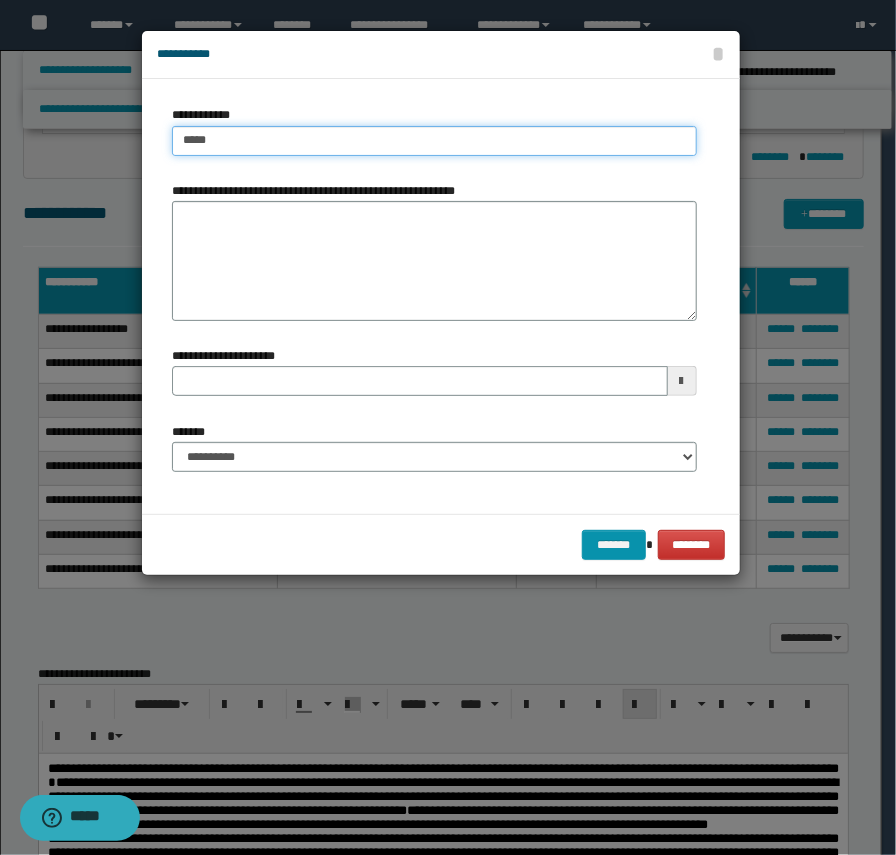 type on "*****" 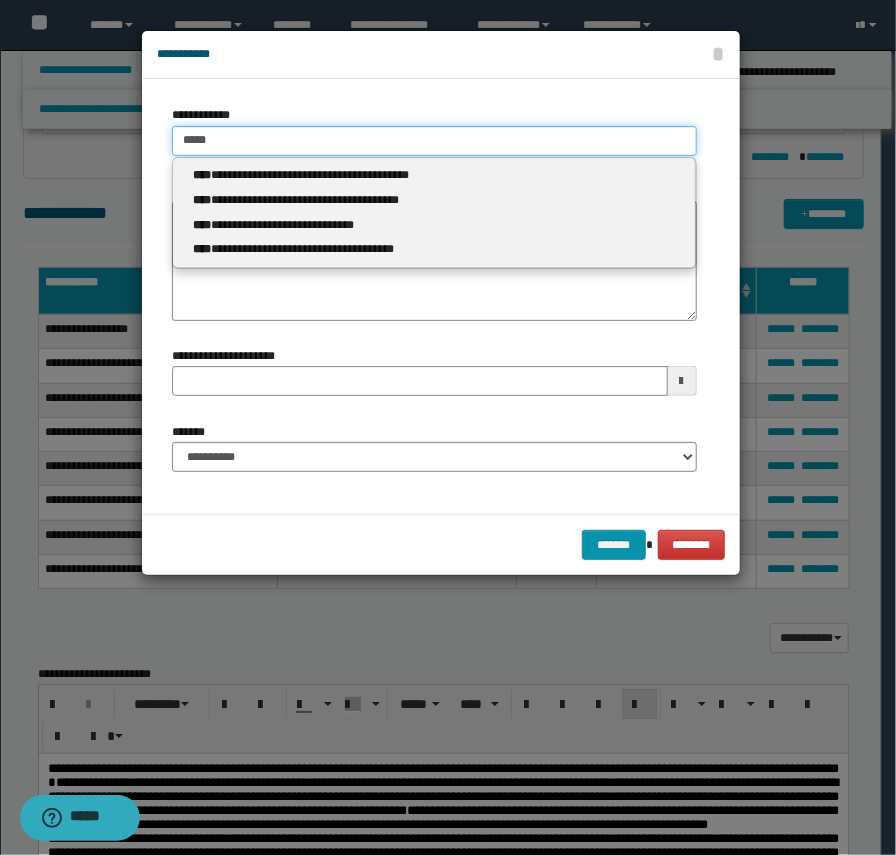 type 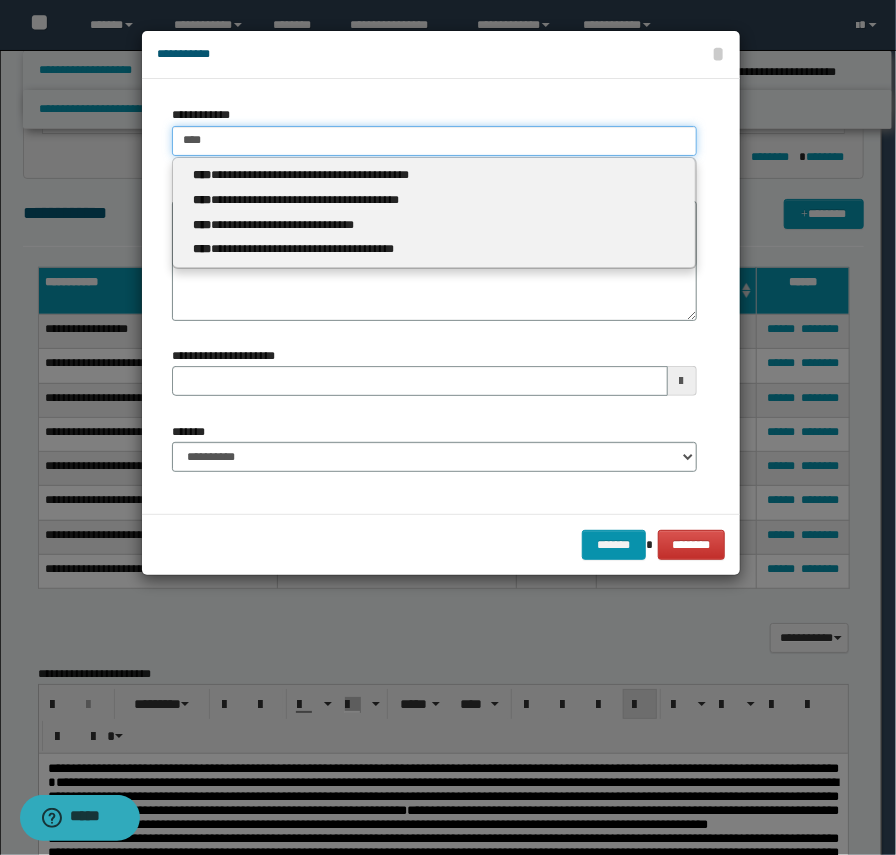 type on "****" 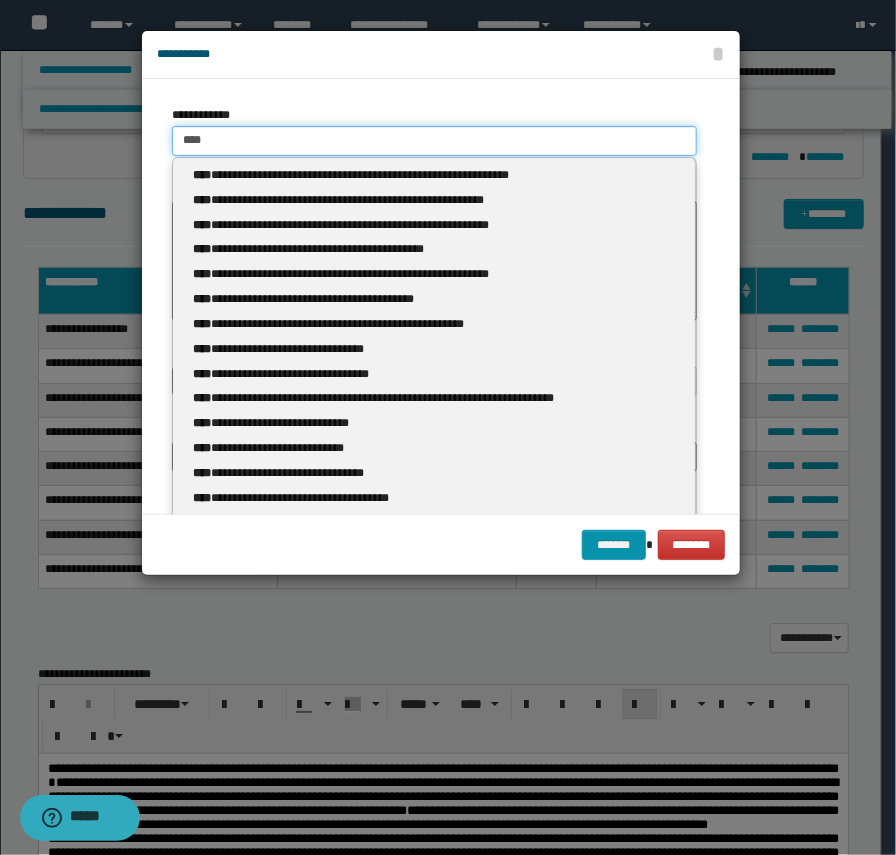 type 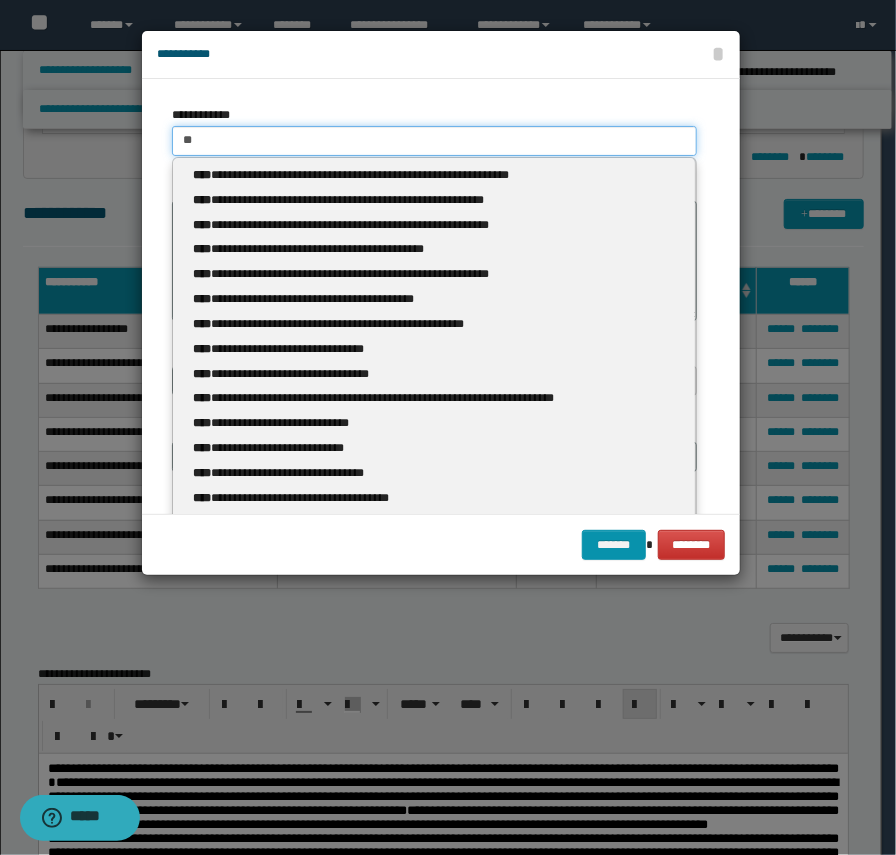 type on "*" 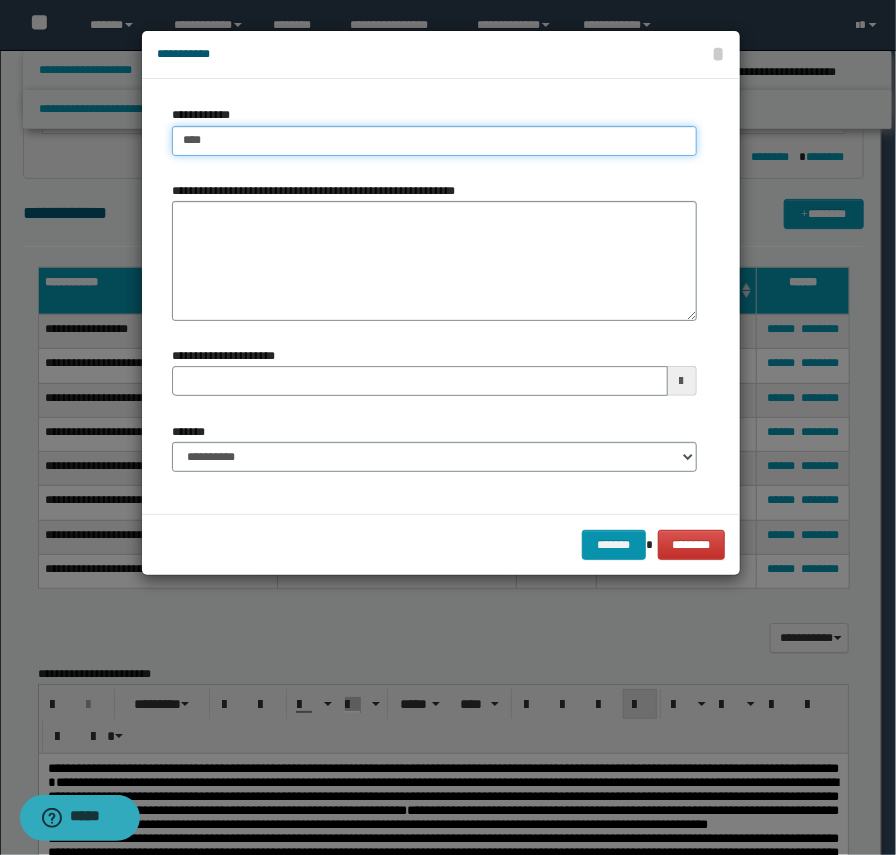 type on "*****" 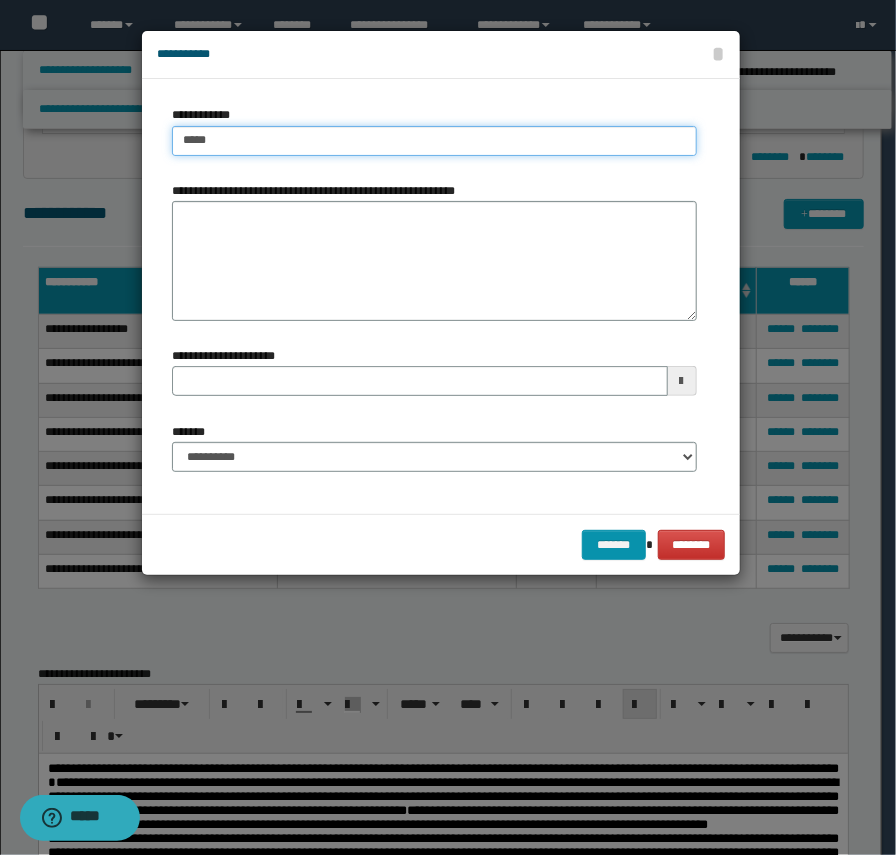 type on "**********" 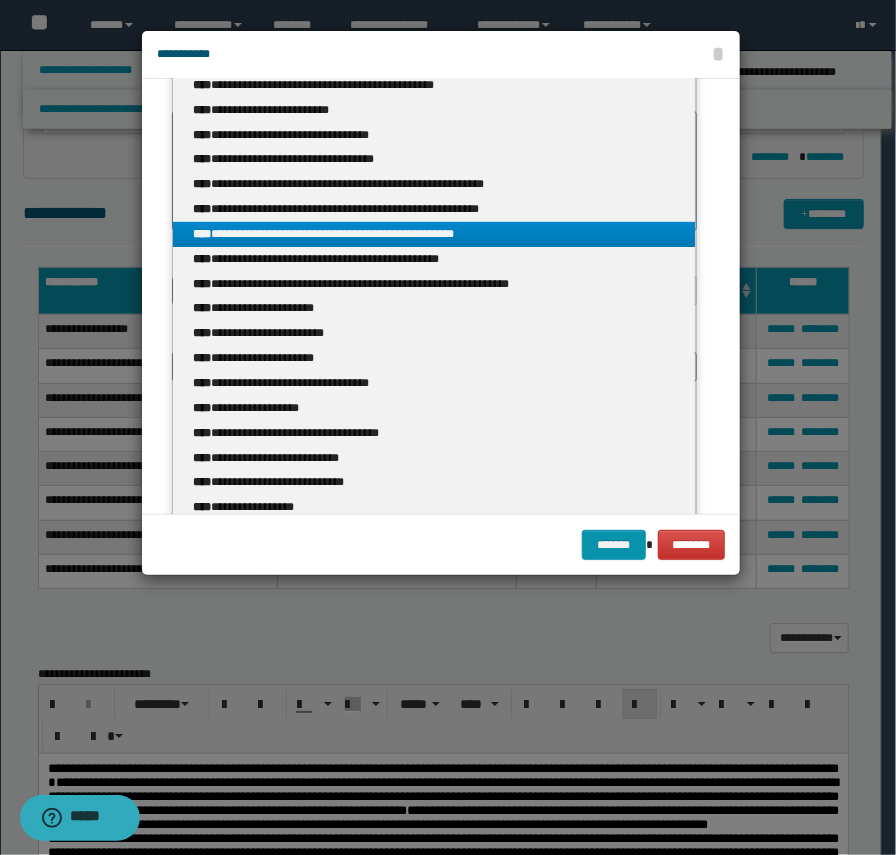 scroll, scrollTop: 201, scrollLeft: 0, axis: vertical 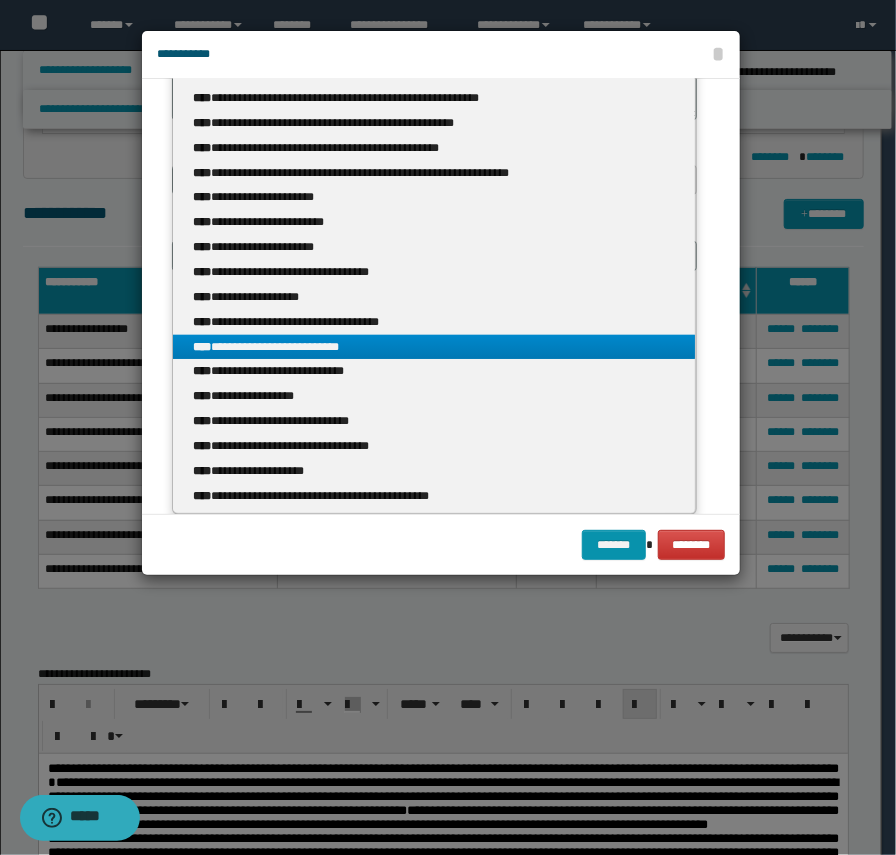 type on "*****" 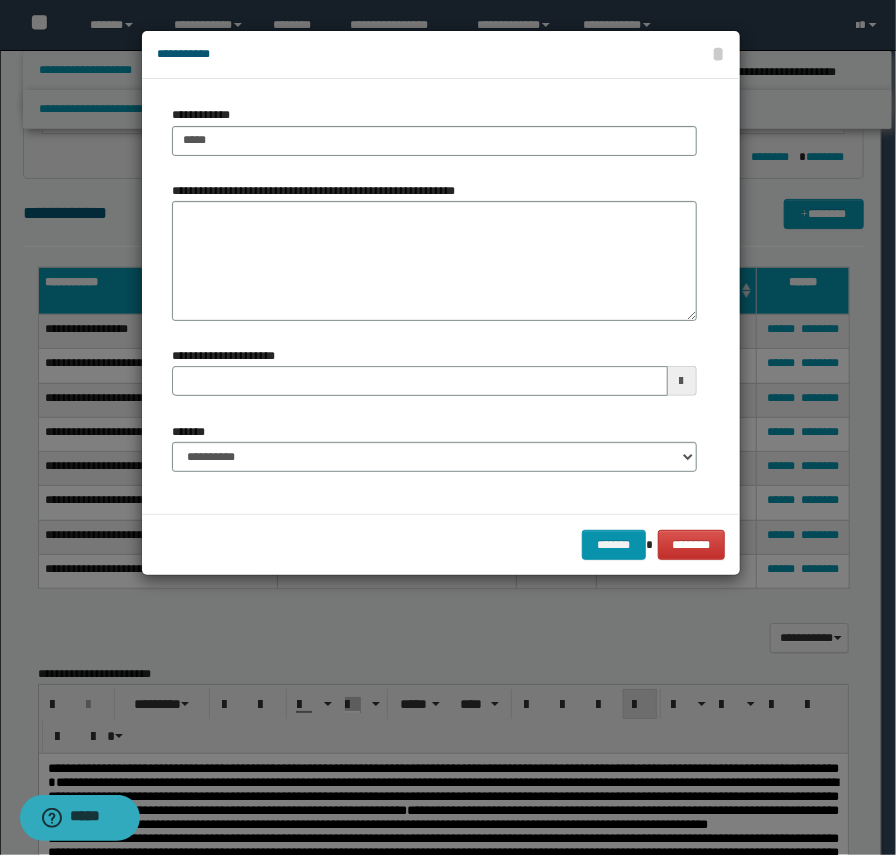 click at bounding box center [448, 427] 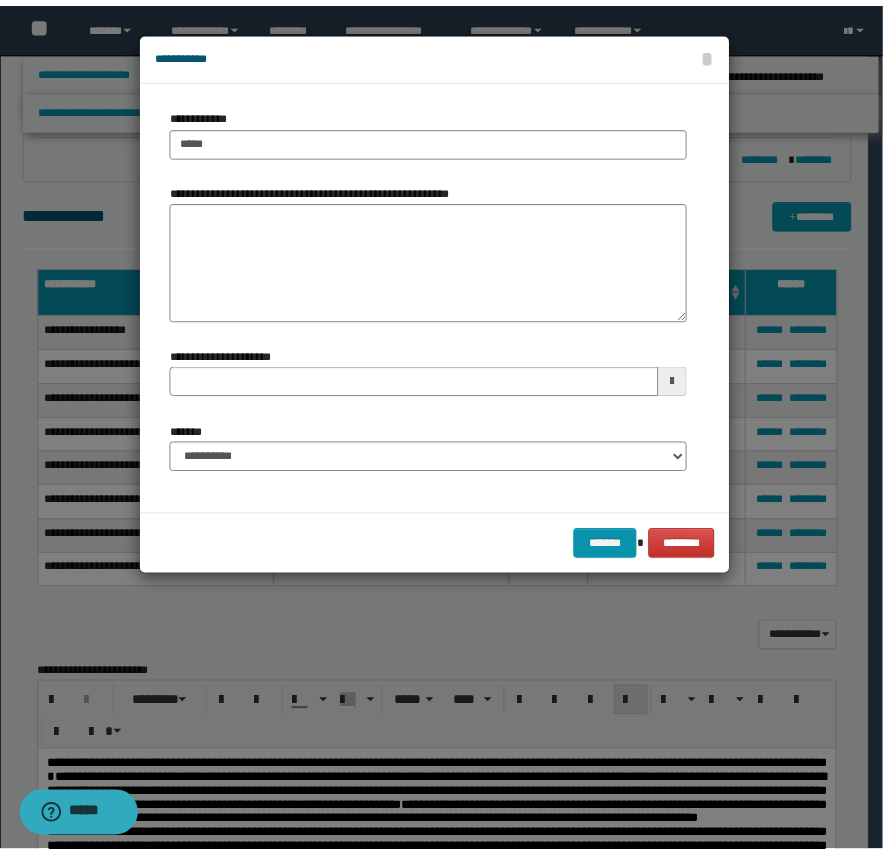 scroll, scrollTop: 0, scrollLeft: 0, axis: both 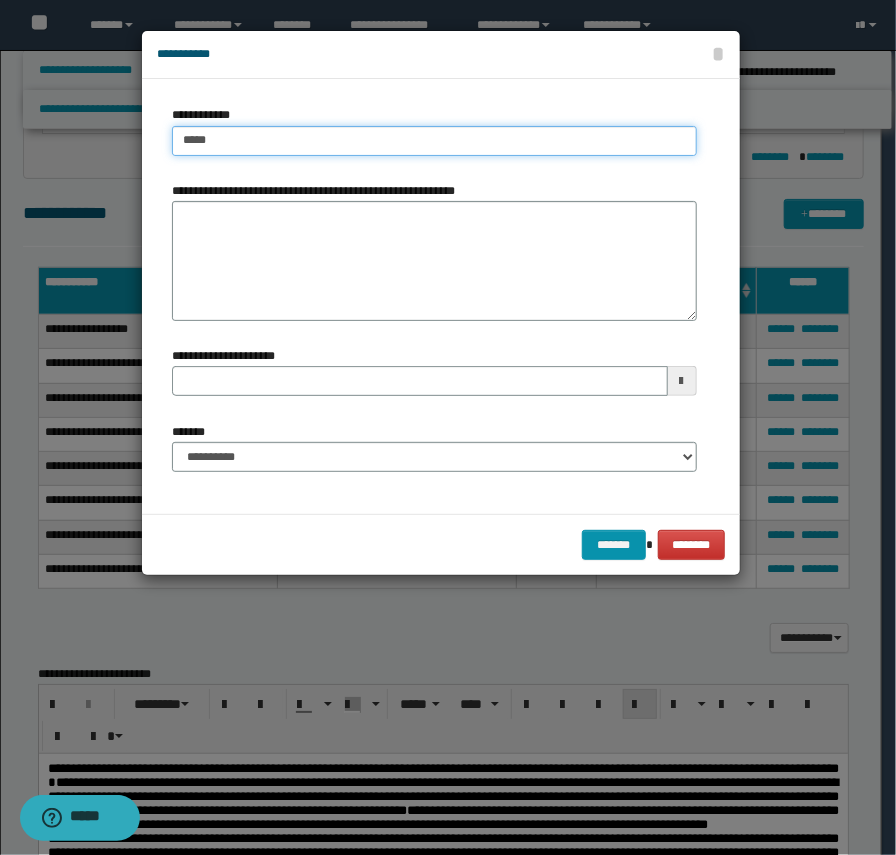 type on "**********" 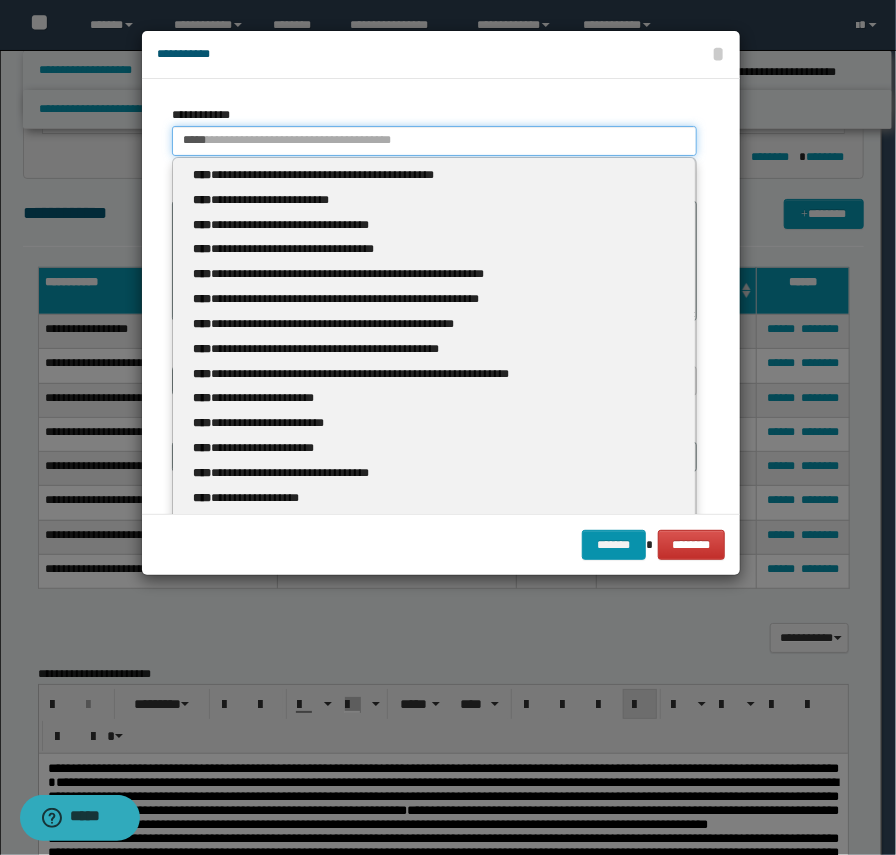 drag, startPoint x: 244, startPoint y: 153, endPoint x: 34, endPoint y: 96, distance: 217.59825 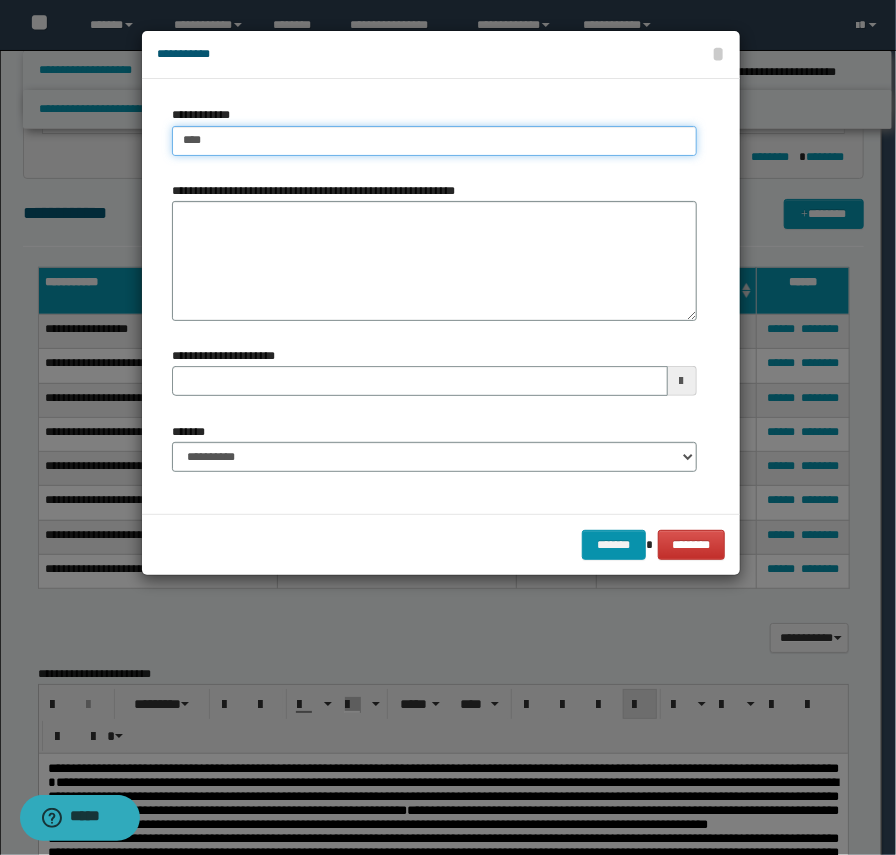 type on "*****" 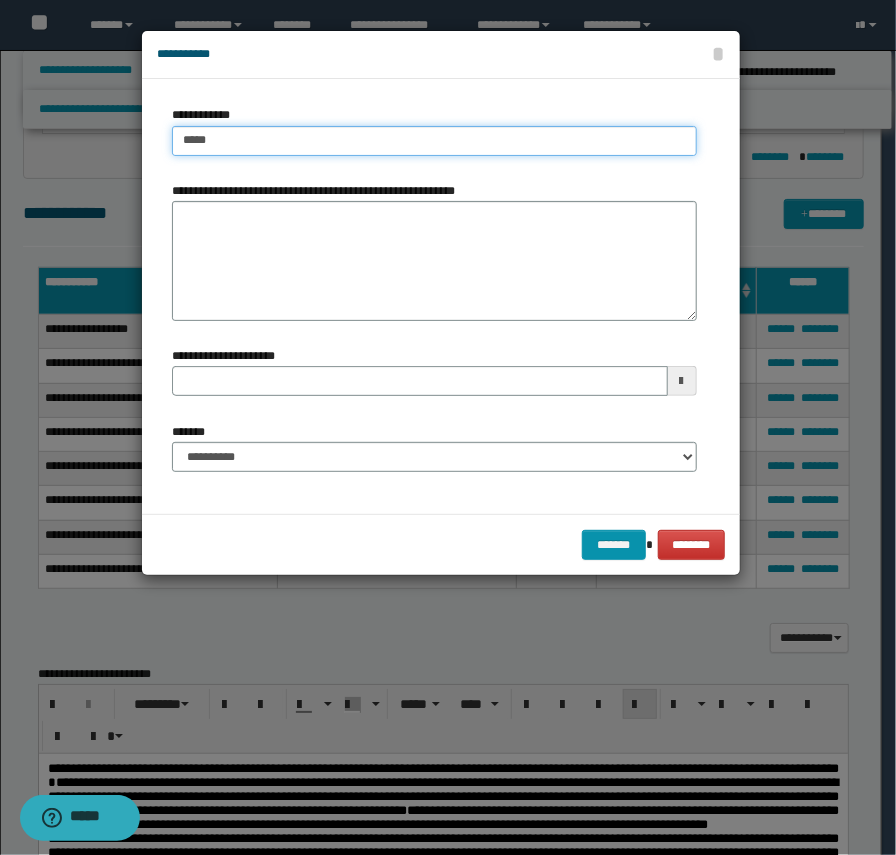 type on "**********" 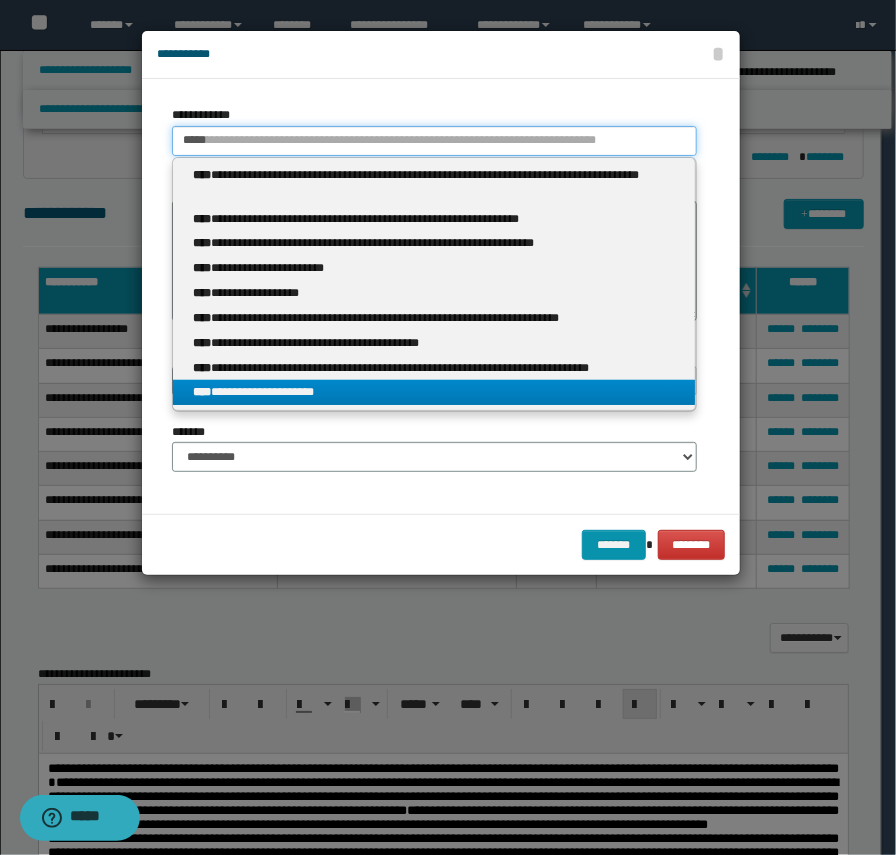 type on "*****" 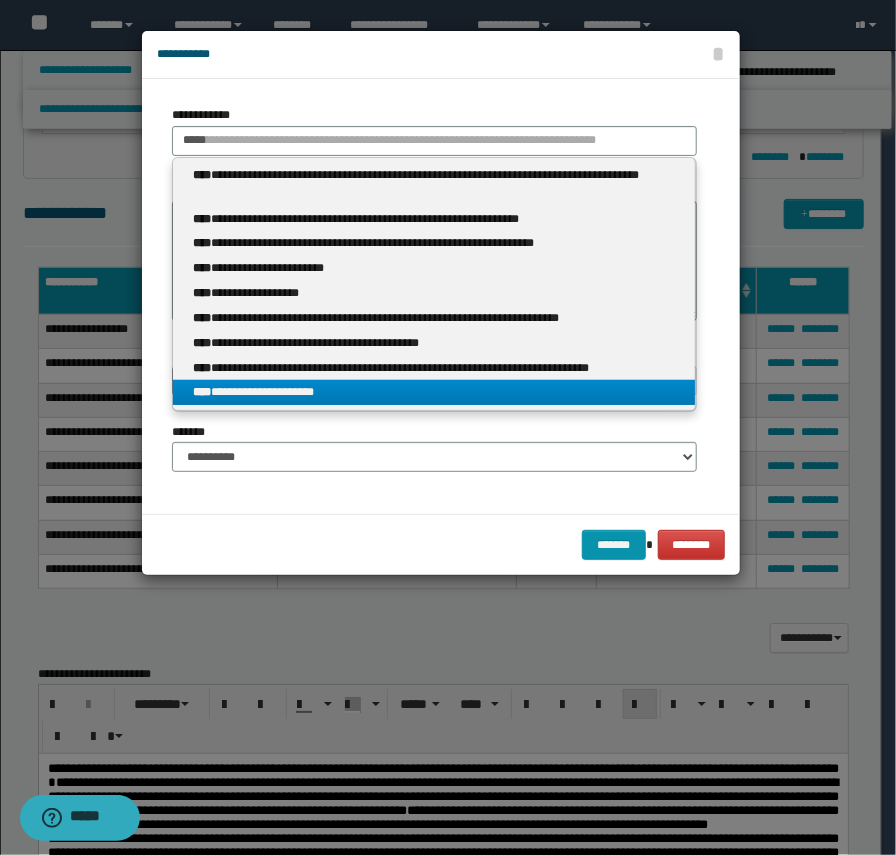 click on "**********" at bounding box center [434, 284] 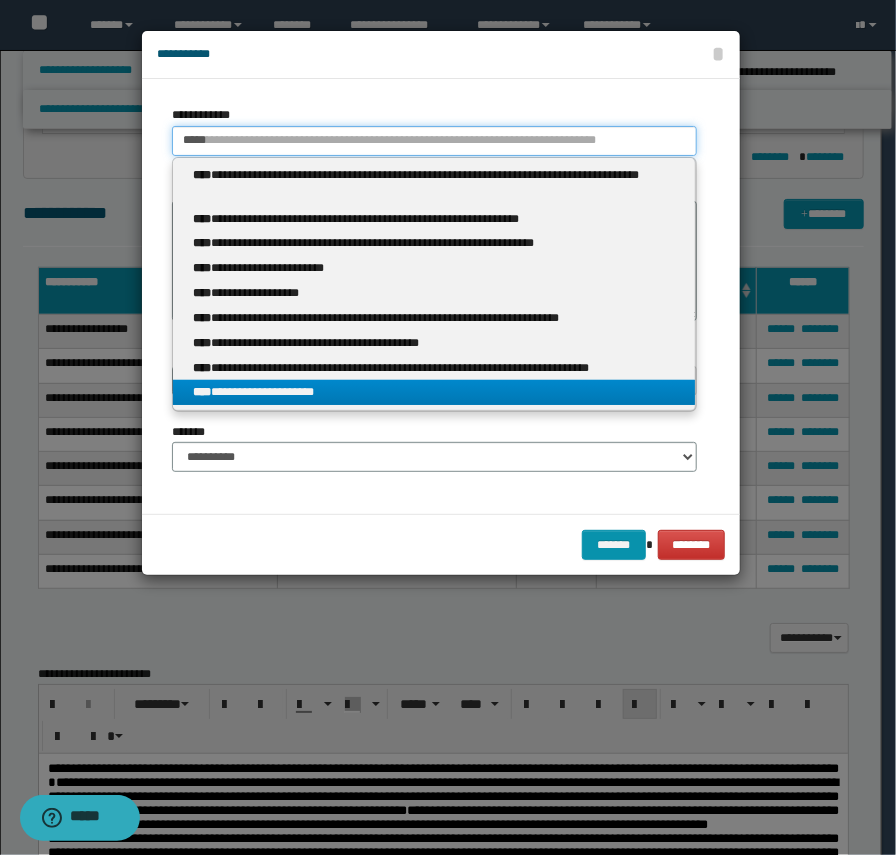 type 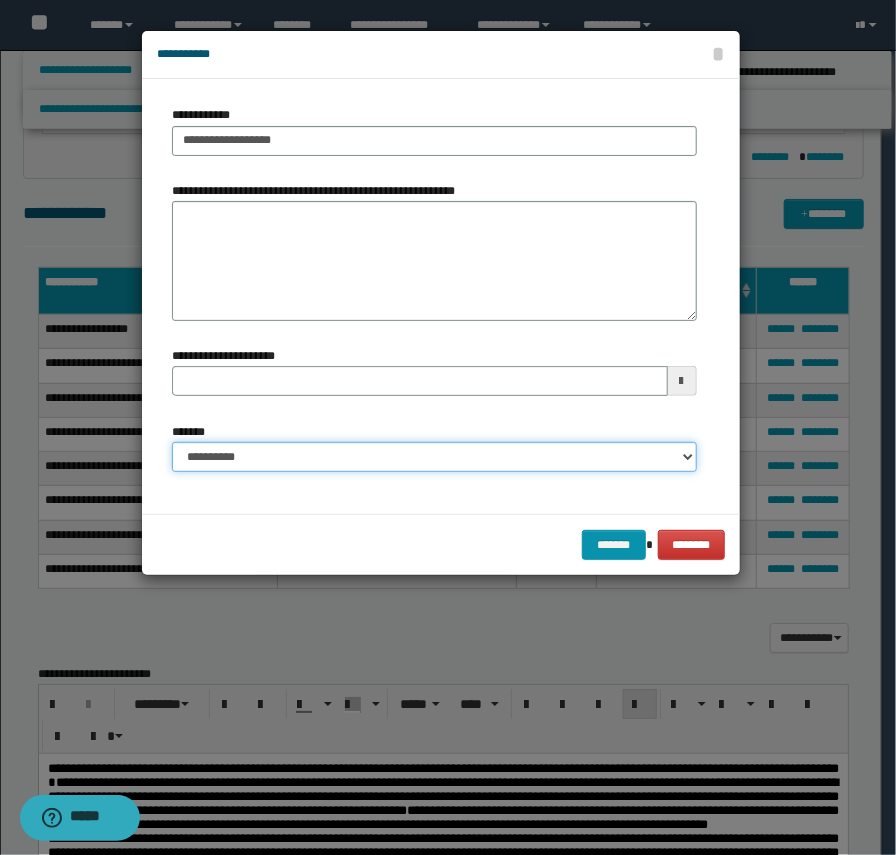 click on "**********" at bounding box center (434, 457) 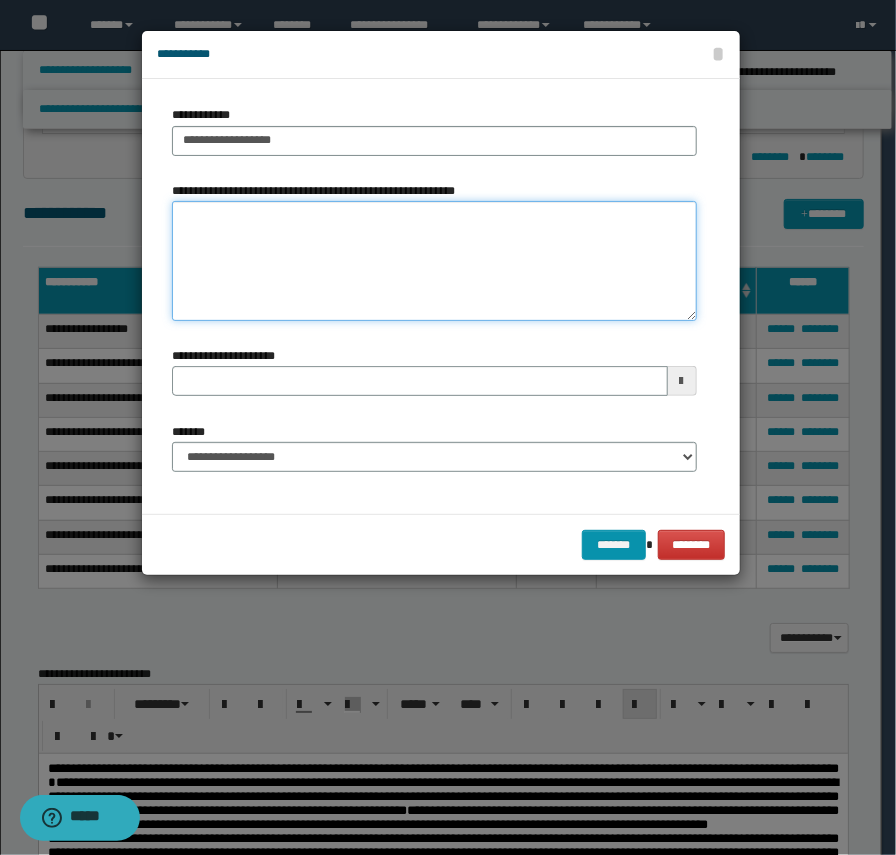 click on "**********" at bounding box center (434, 261) 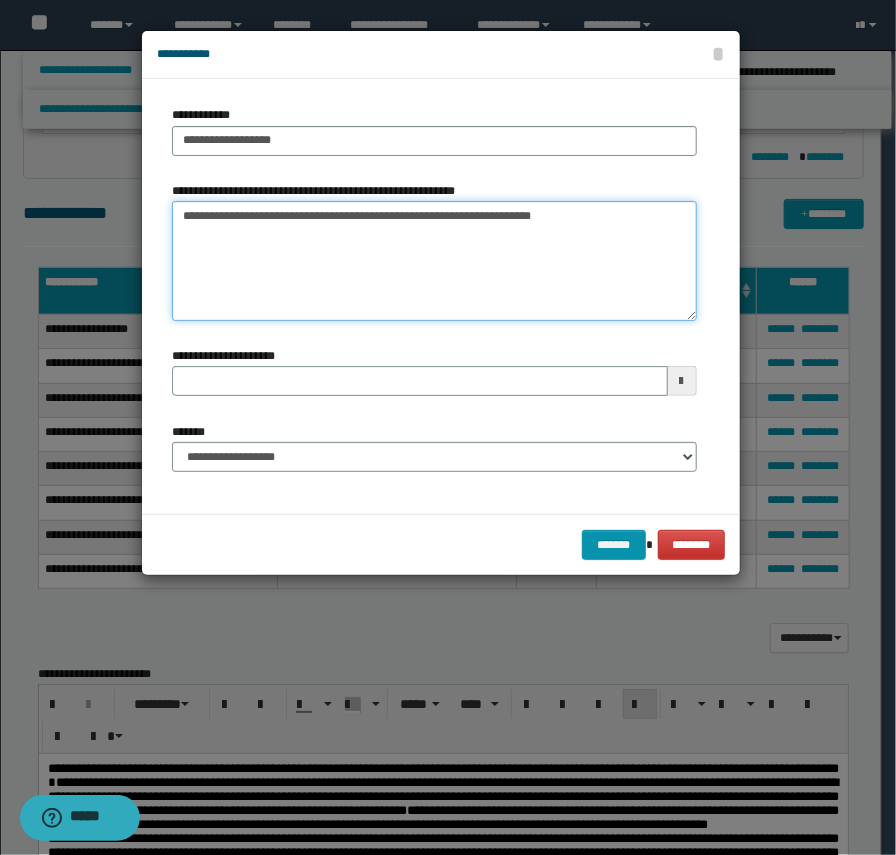 type on "**********" 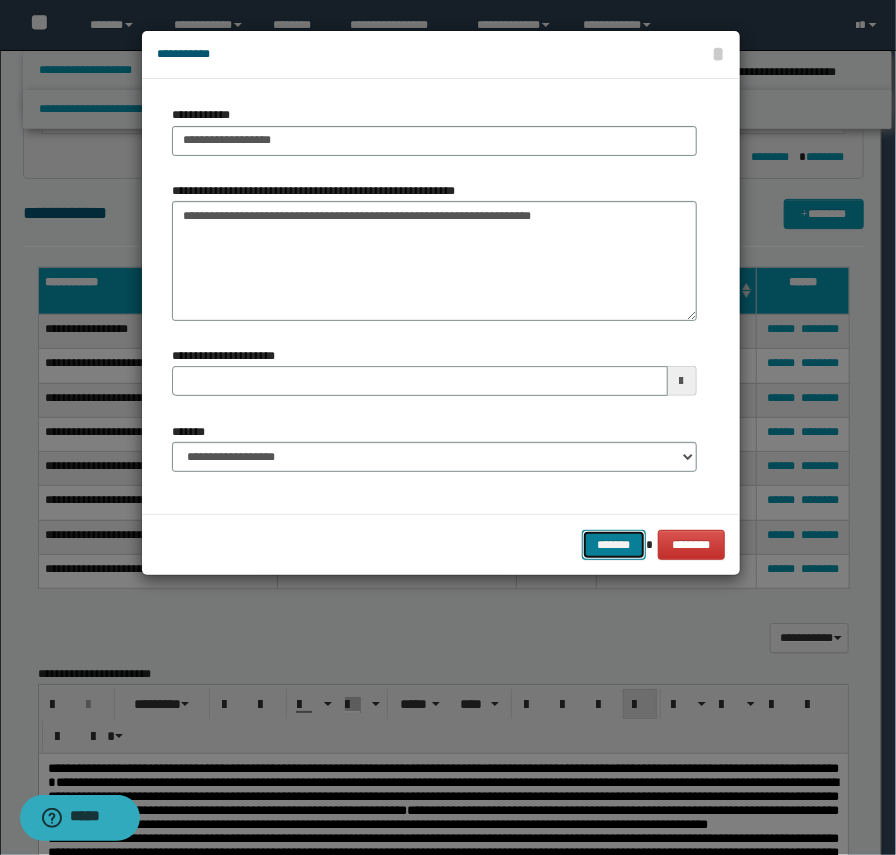 click on "*******" at bounding box center (614, 545) 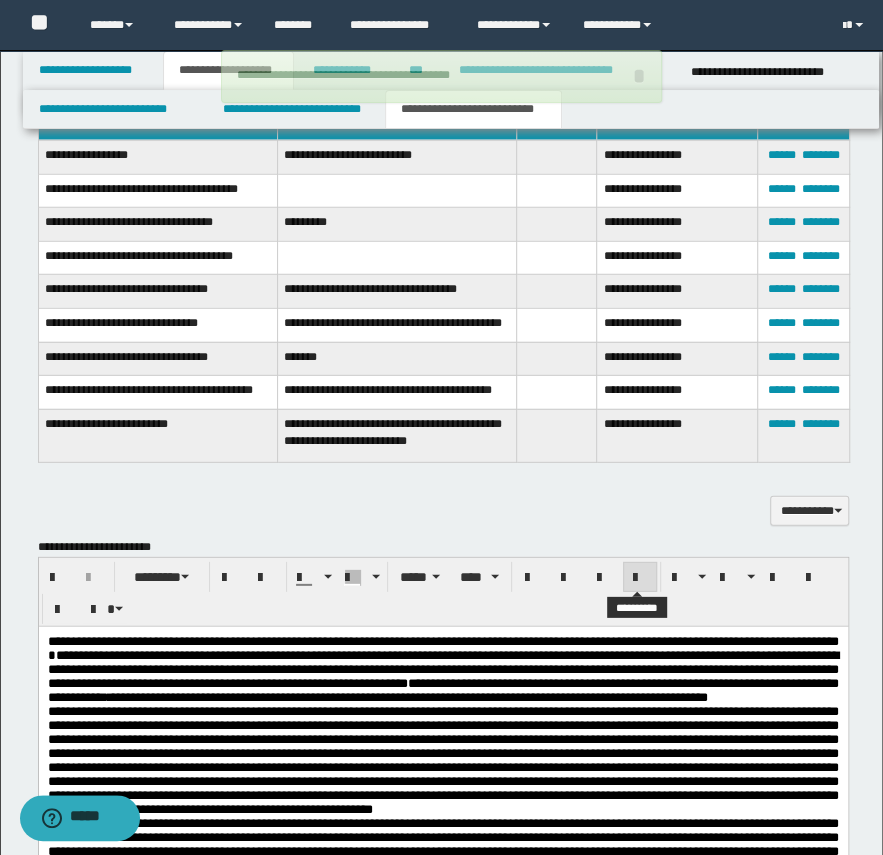 scroll, scrollTop: 1937, scrollLeft: 0, axis: vertical 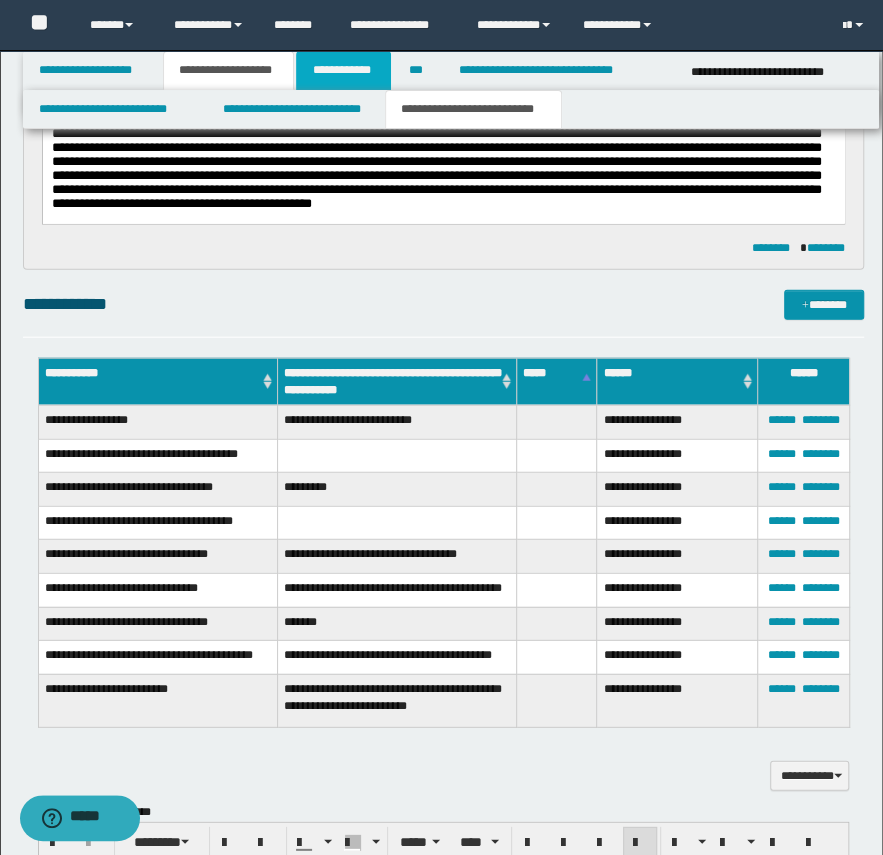 click on "**********" at bounding box center [343, 70] 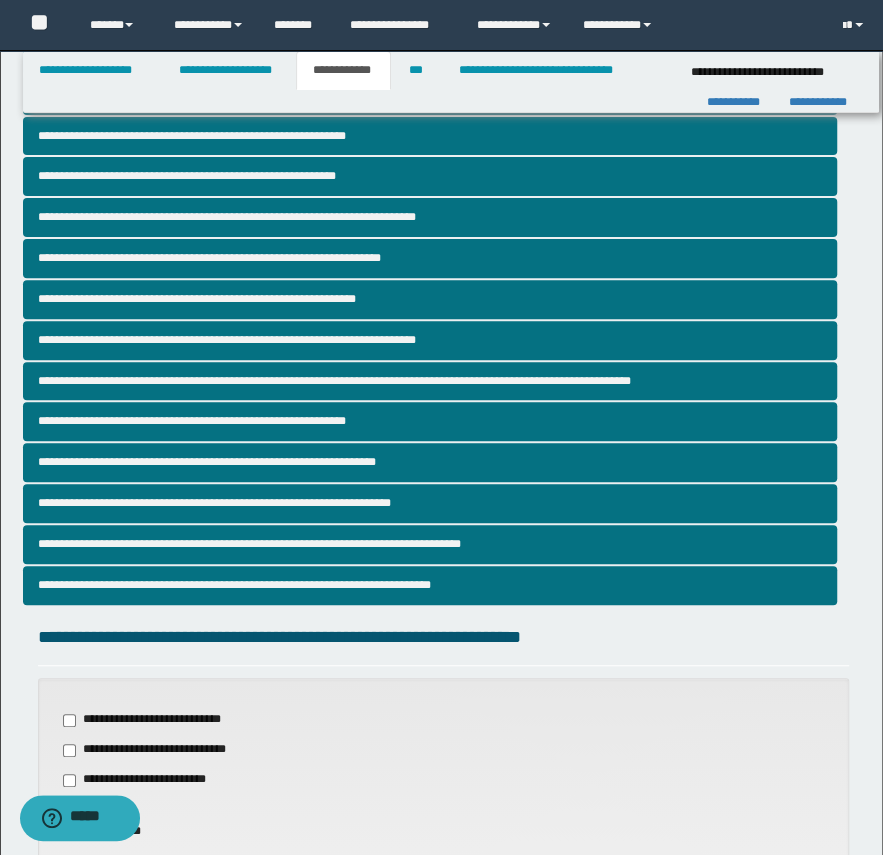 scroll, scrollTop: 0, scrollLeft: 0, axis: both 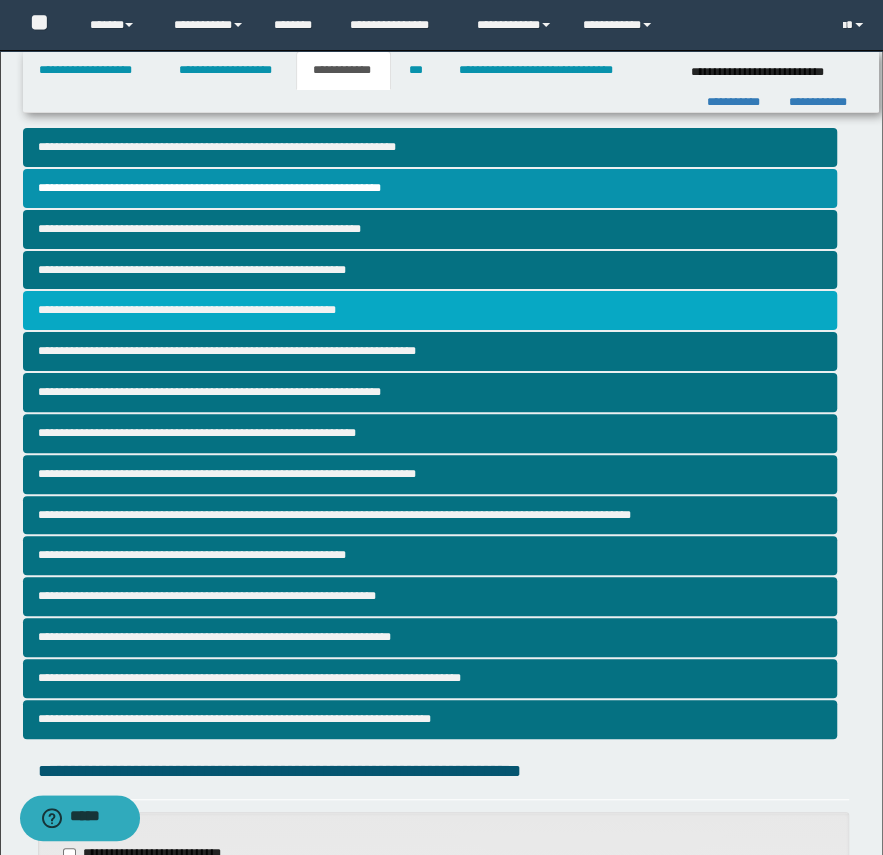 click on "**********" at bounding box center (430, 310) 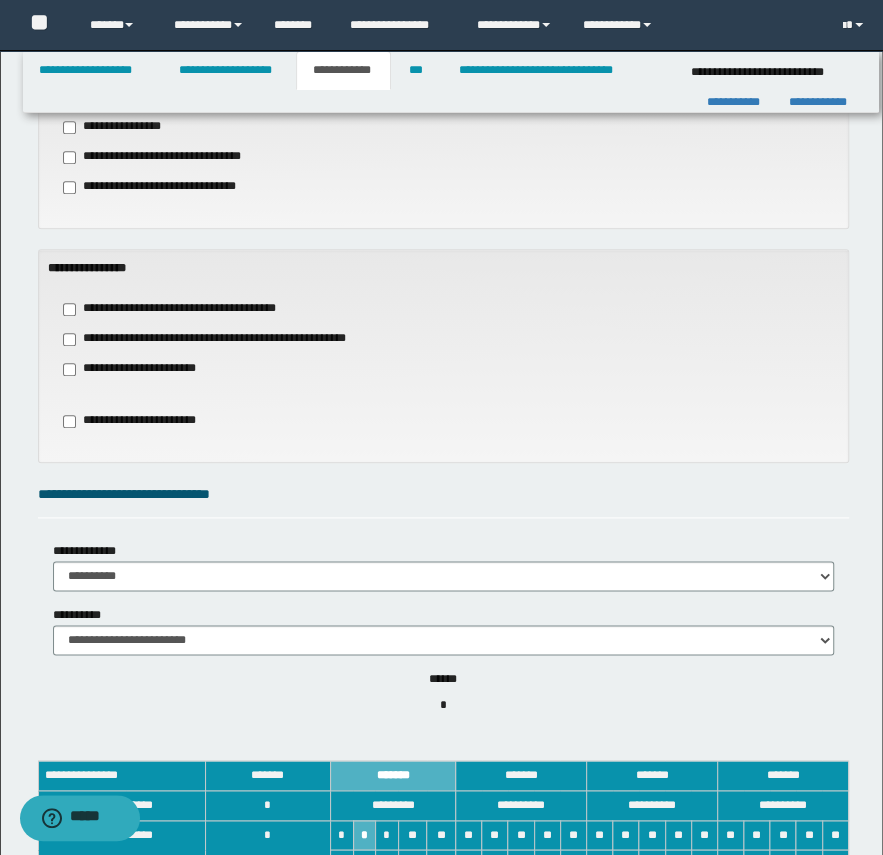 scroll, scrollTop: 909, scrollLeft: 0, axis: vertical 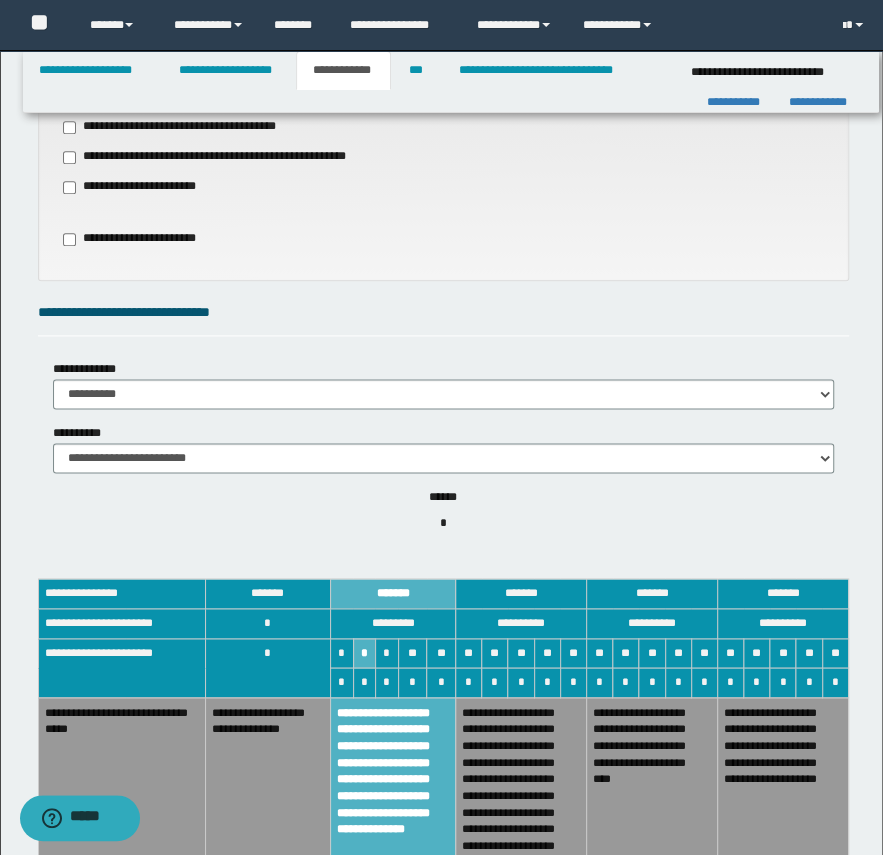 click on "**********" at bounding box center (136, 187) 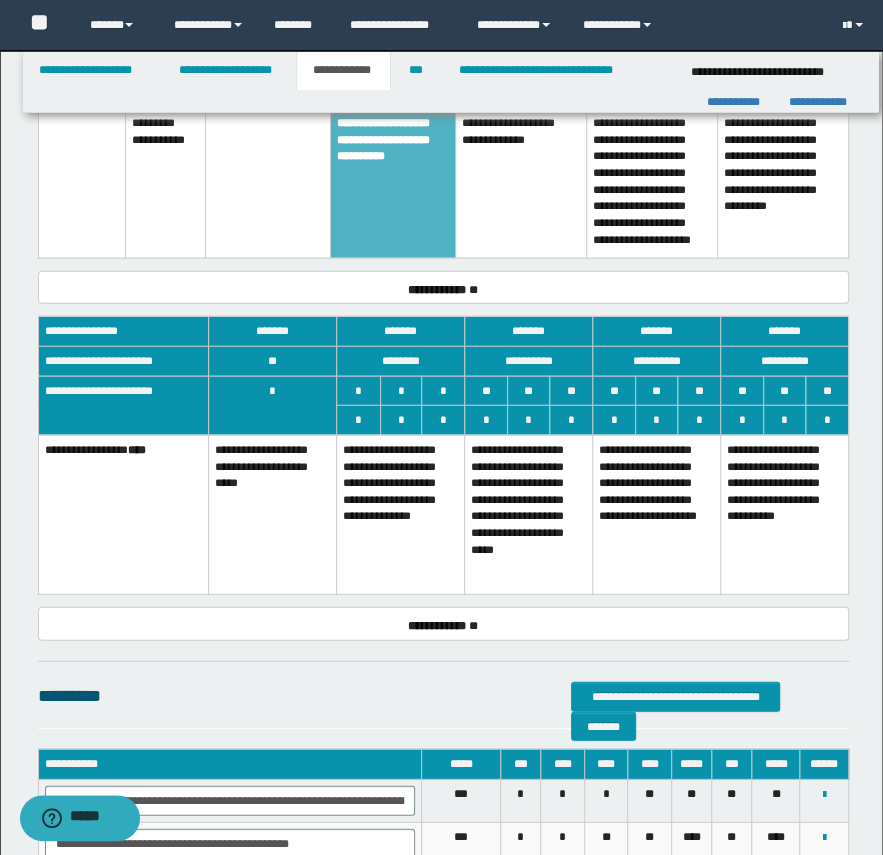 scroll, scrollTop: 1909, scrollLeft: 0, axis: vertical 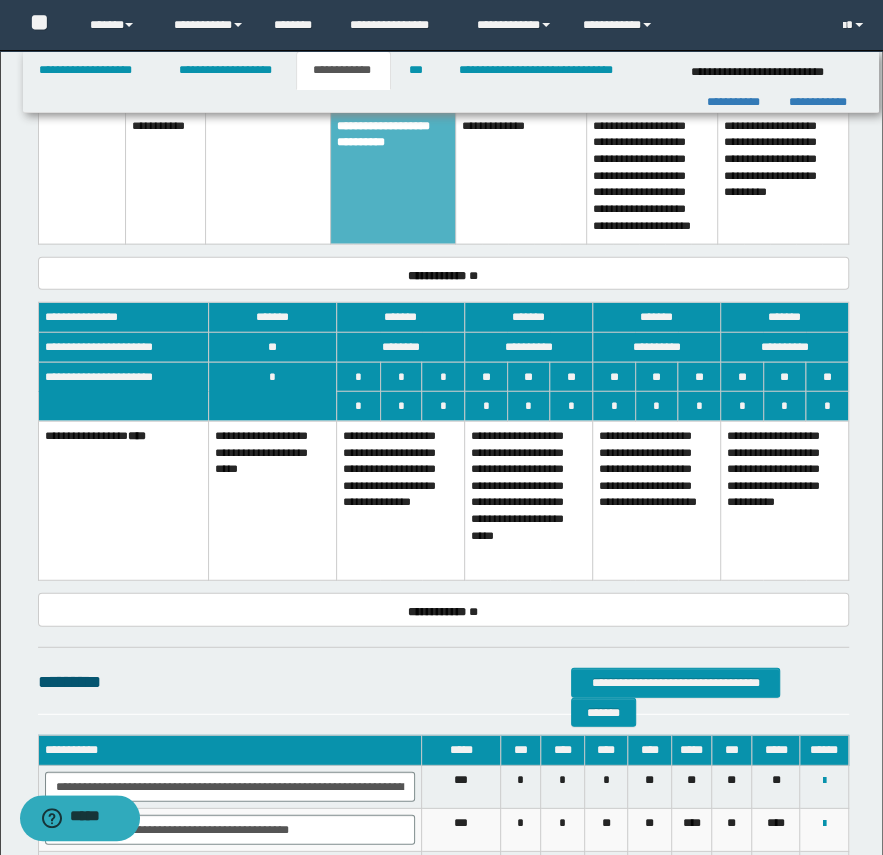 click on "**********" at bounding box center (401, 500) 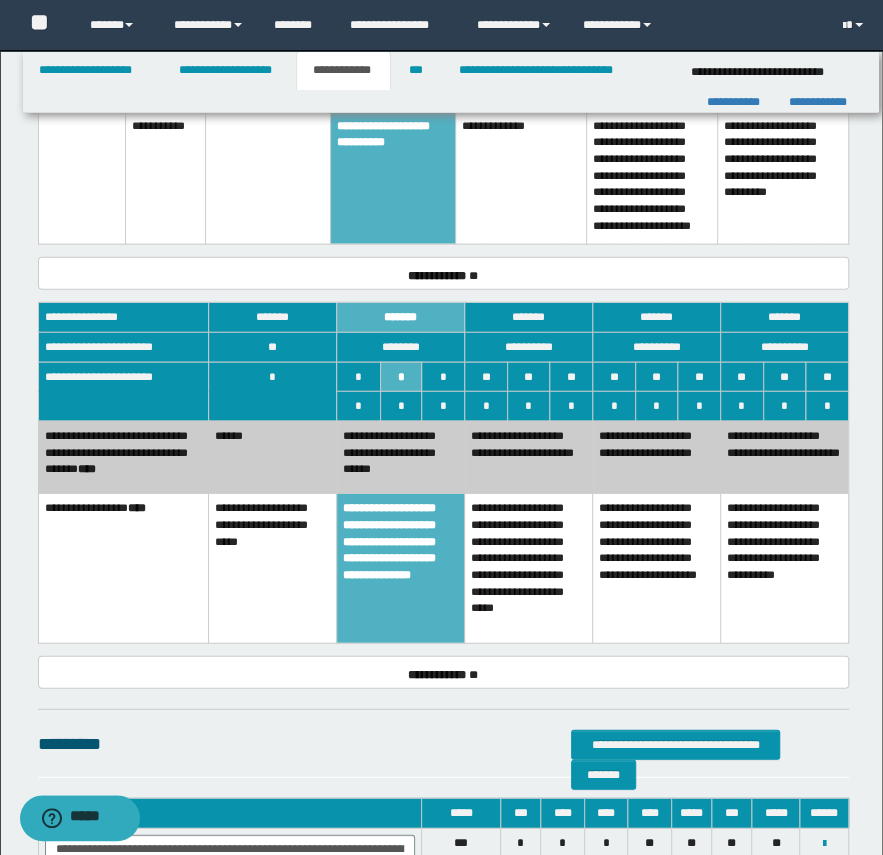 click on "******" at bounding box center (273, 457) 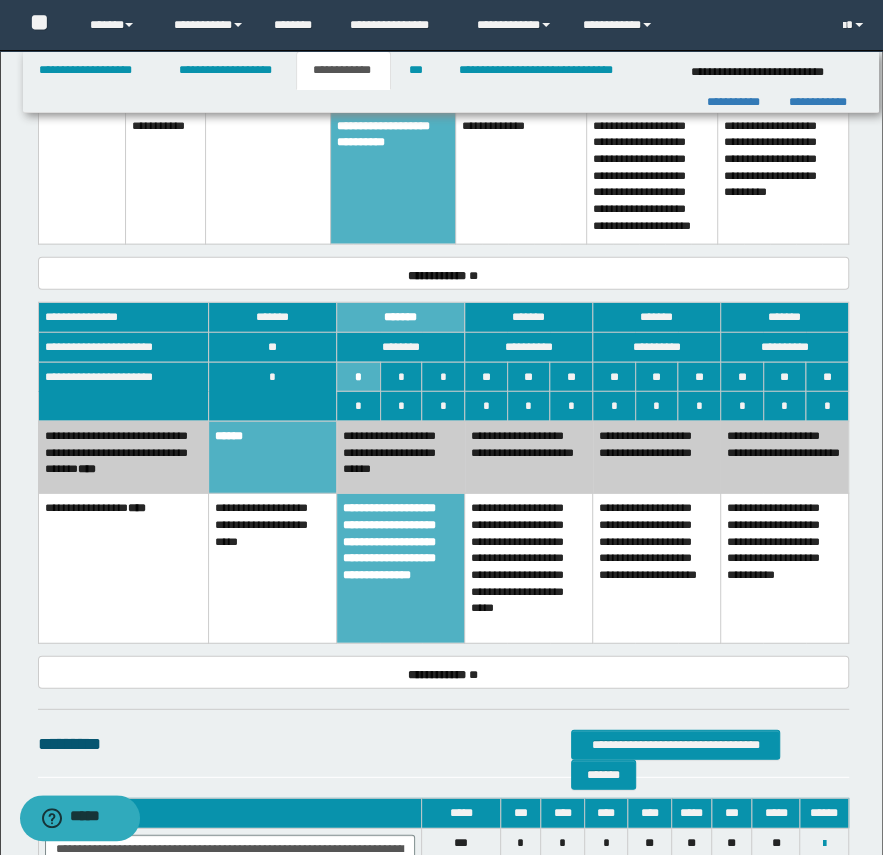 click on "**********" at bounding box center [401, 457] 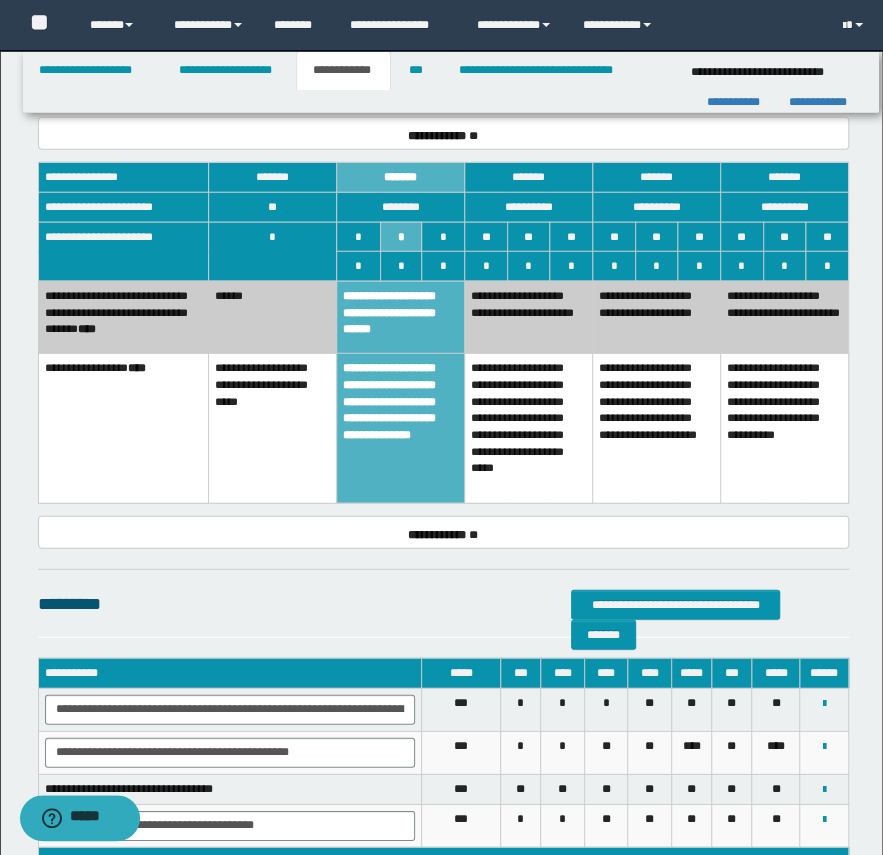 scroll, scrollTop: 2229, scrollLeft: 0, axis: vertical 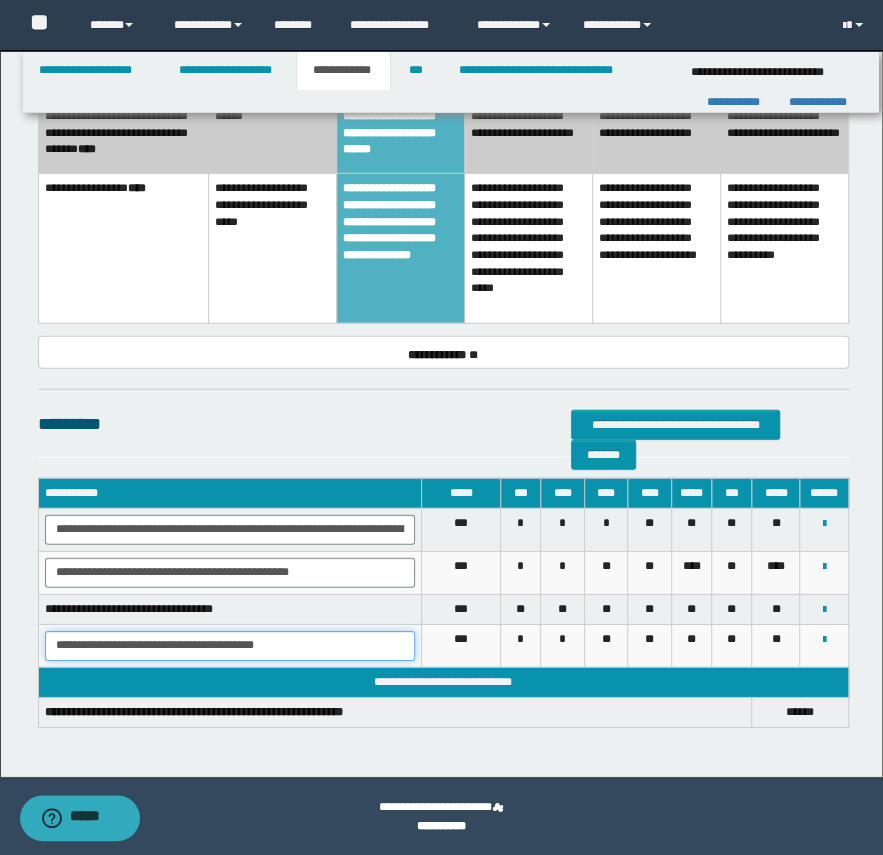 click on "**********" at bounding box center [230, 646] 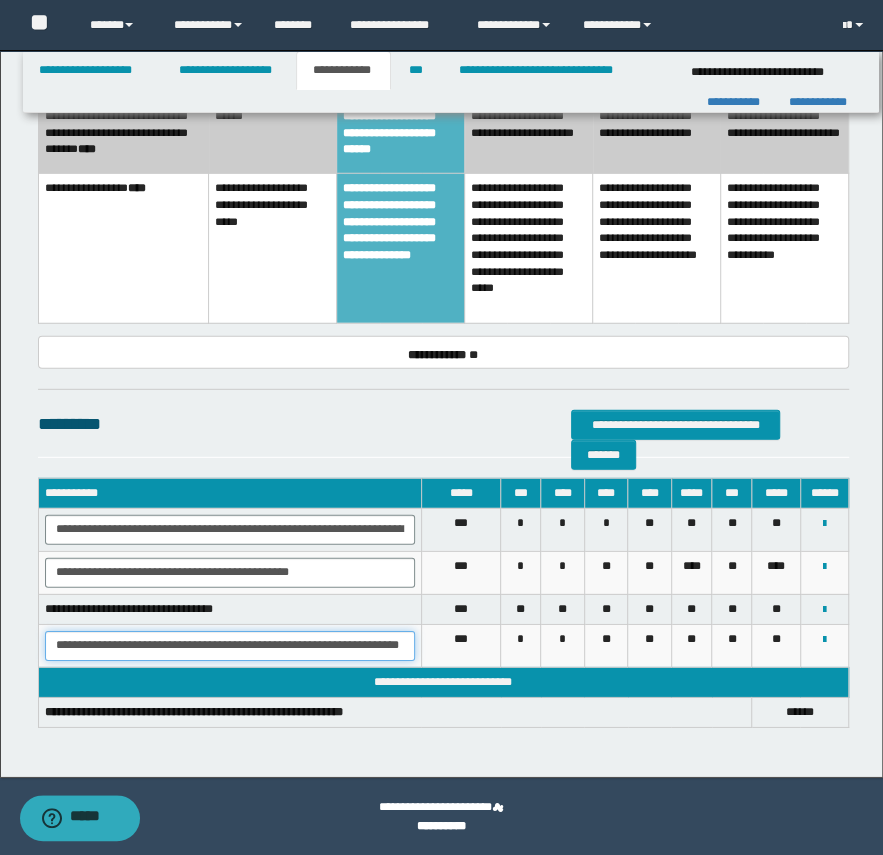 scroll, scrollTop: 0, scrollLeft: 30, axis: horizontal 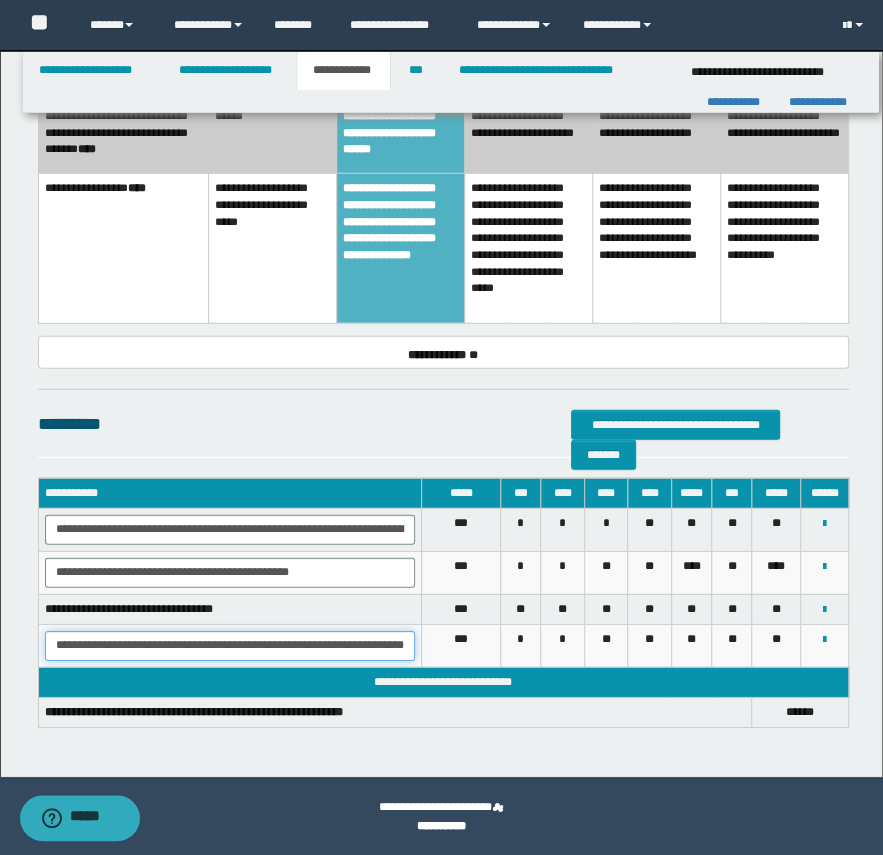 type on "**********" 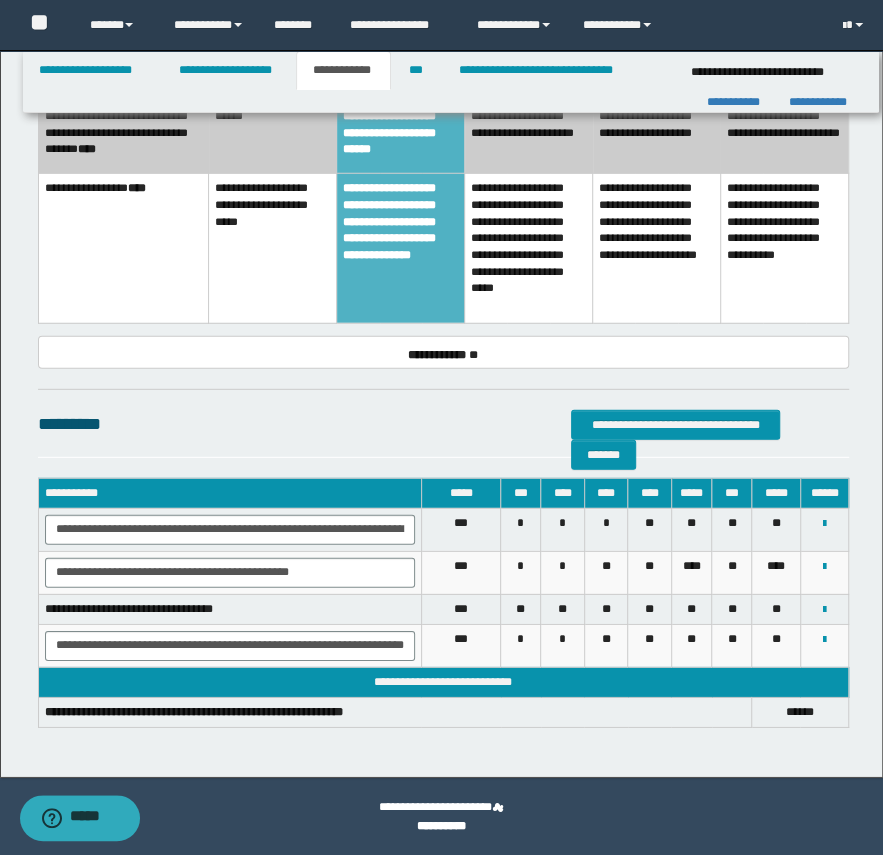 scroll, scrollTop: 0, scrollLeft: 0, axis: both 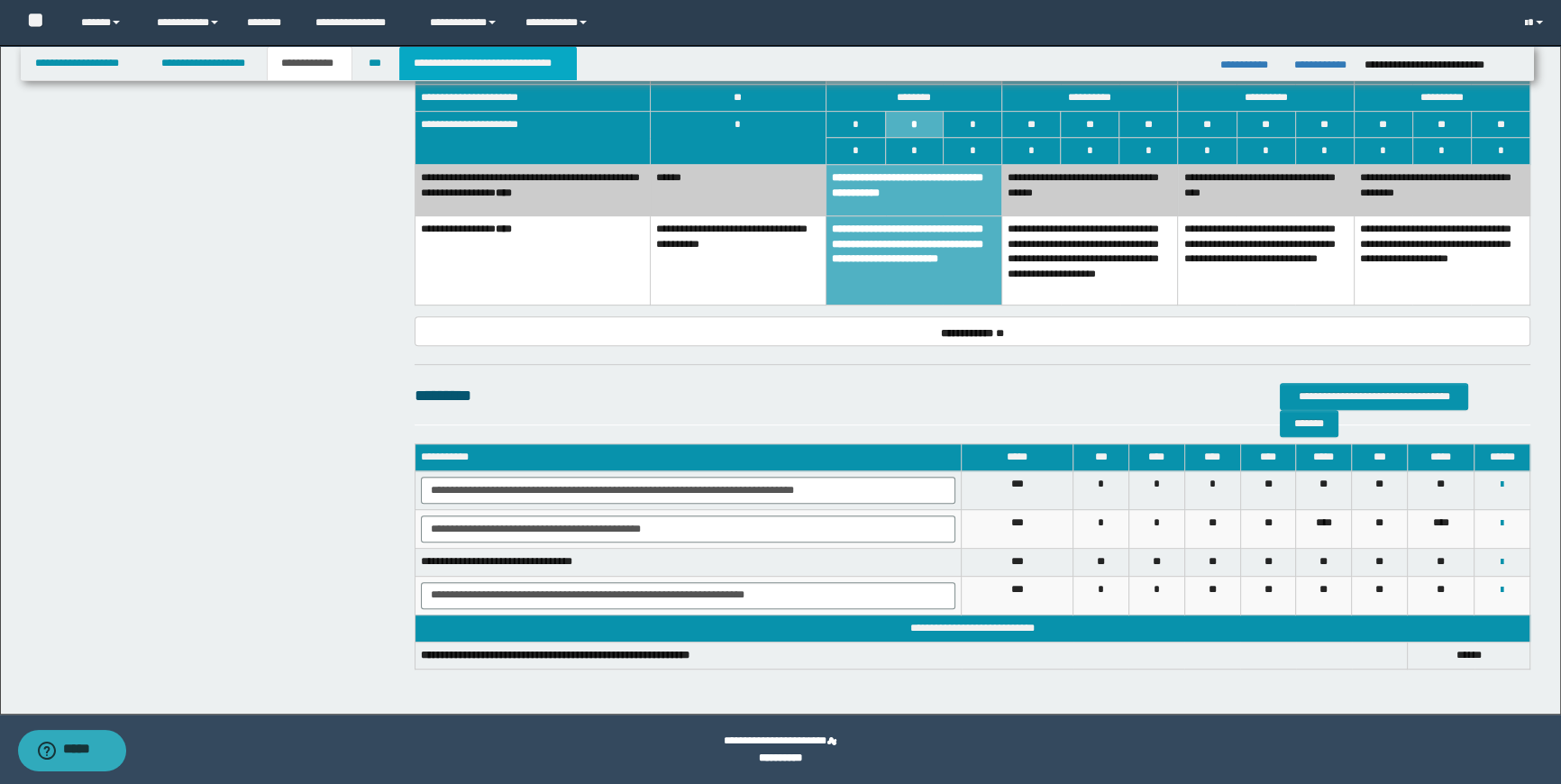 click on "**********" at bounding box center [488, 63] 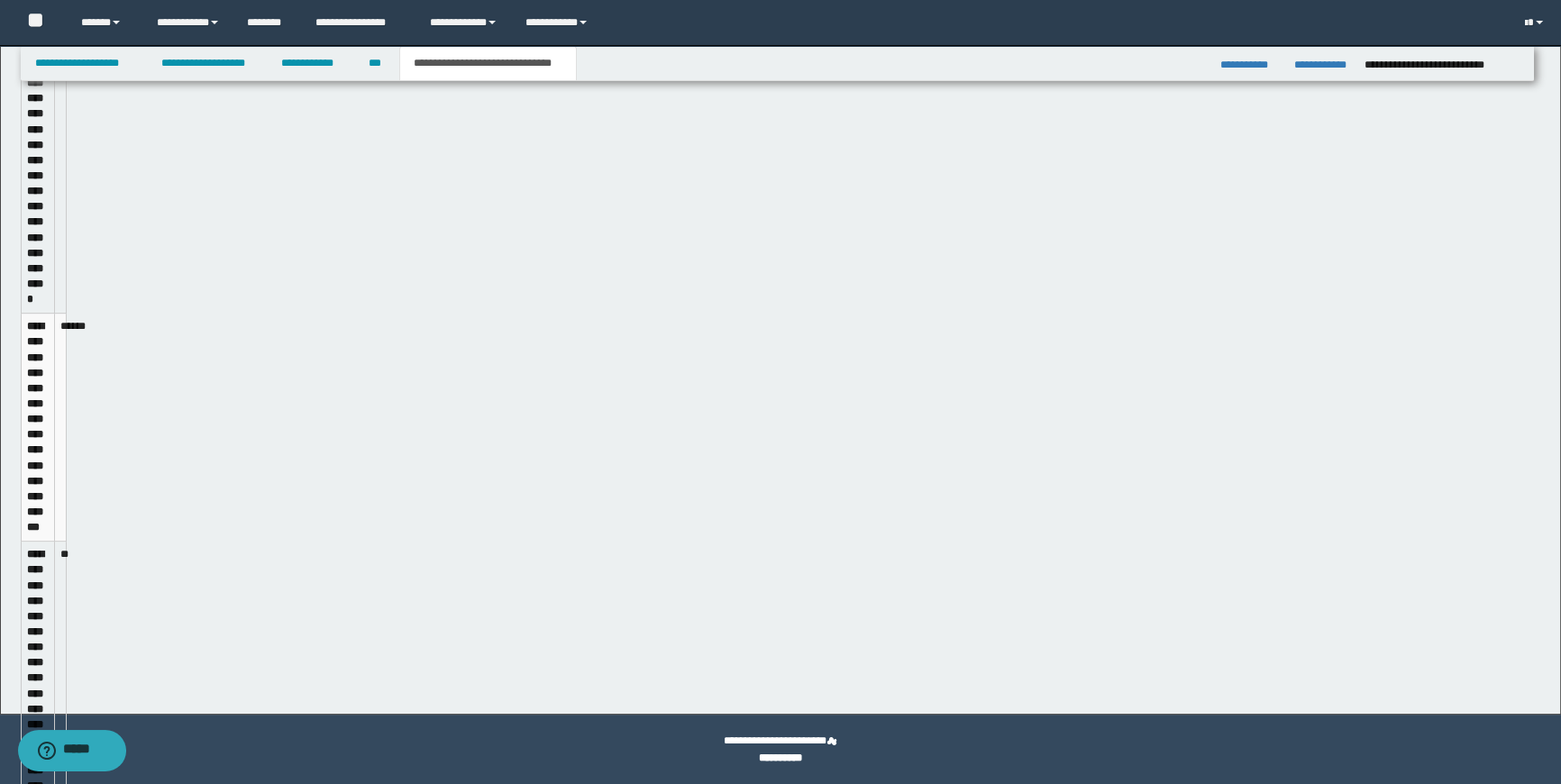 scroll, scrollTop: 794, scrollLeft: 0, axis: vertical 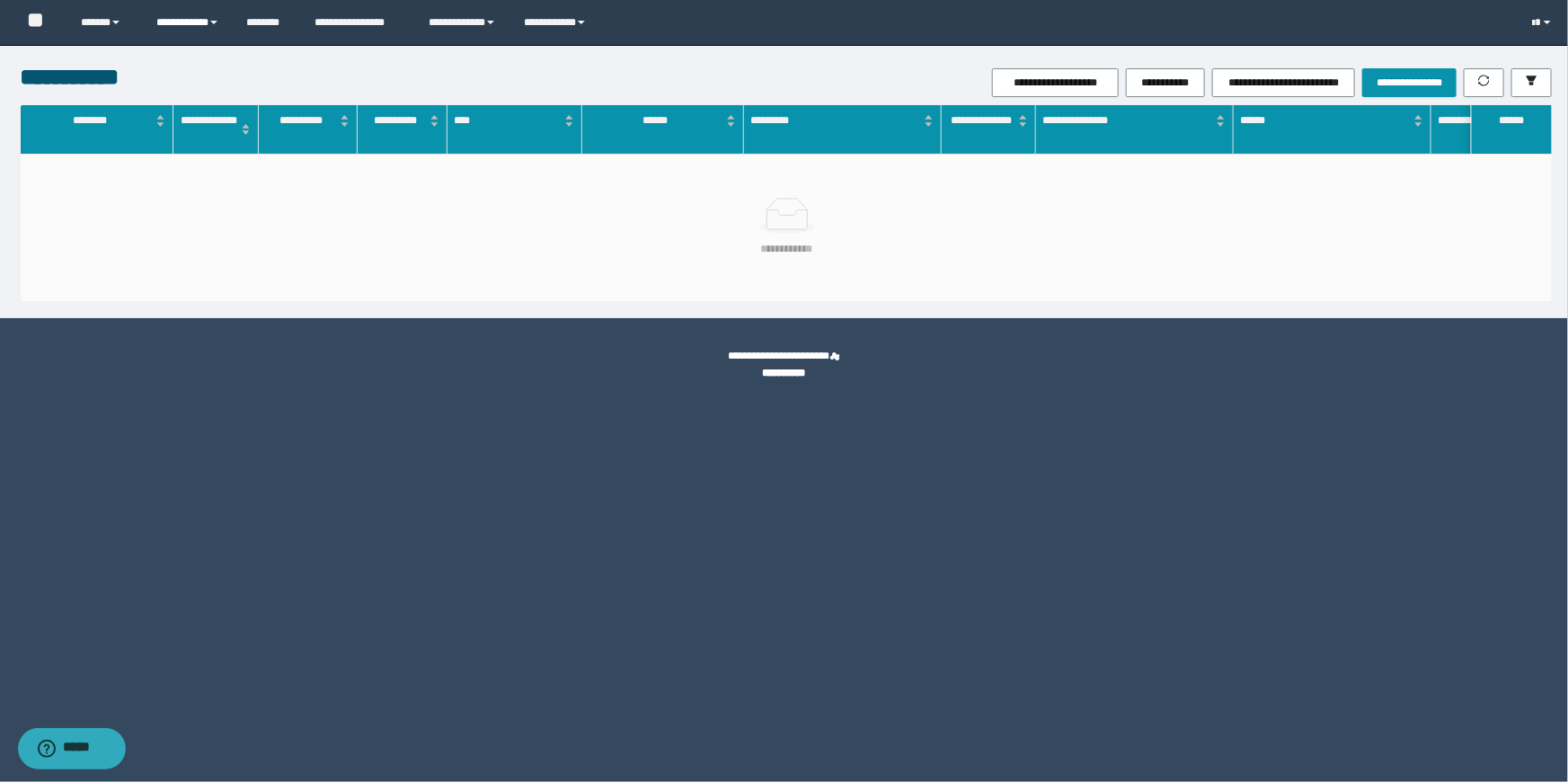click on "**********" at bounding box center [188, 22] 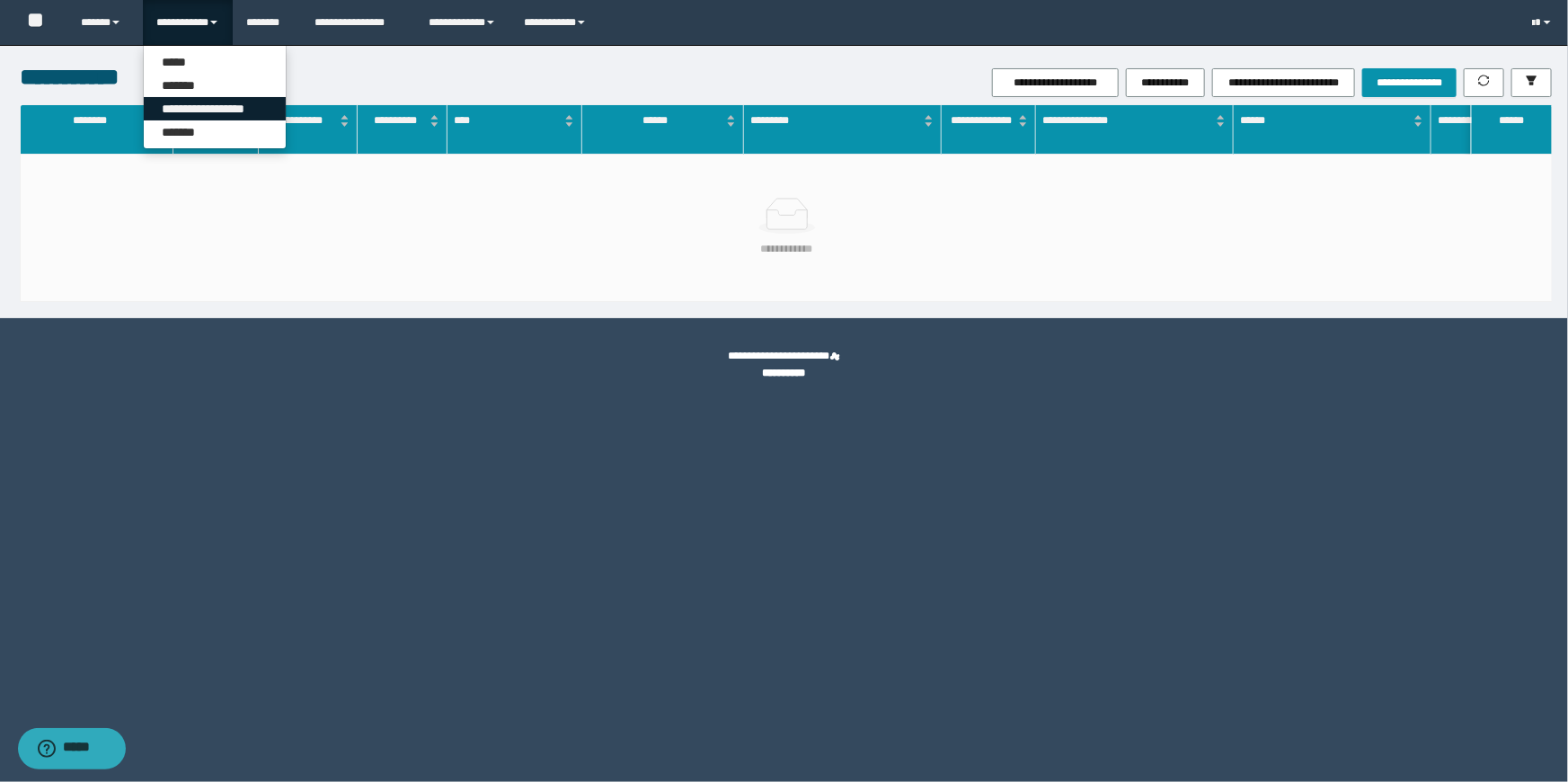 click on "**********" at bounding box center (215, 109) 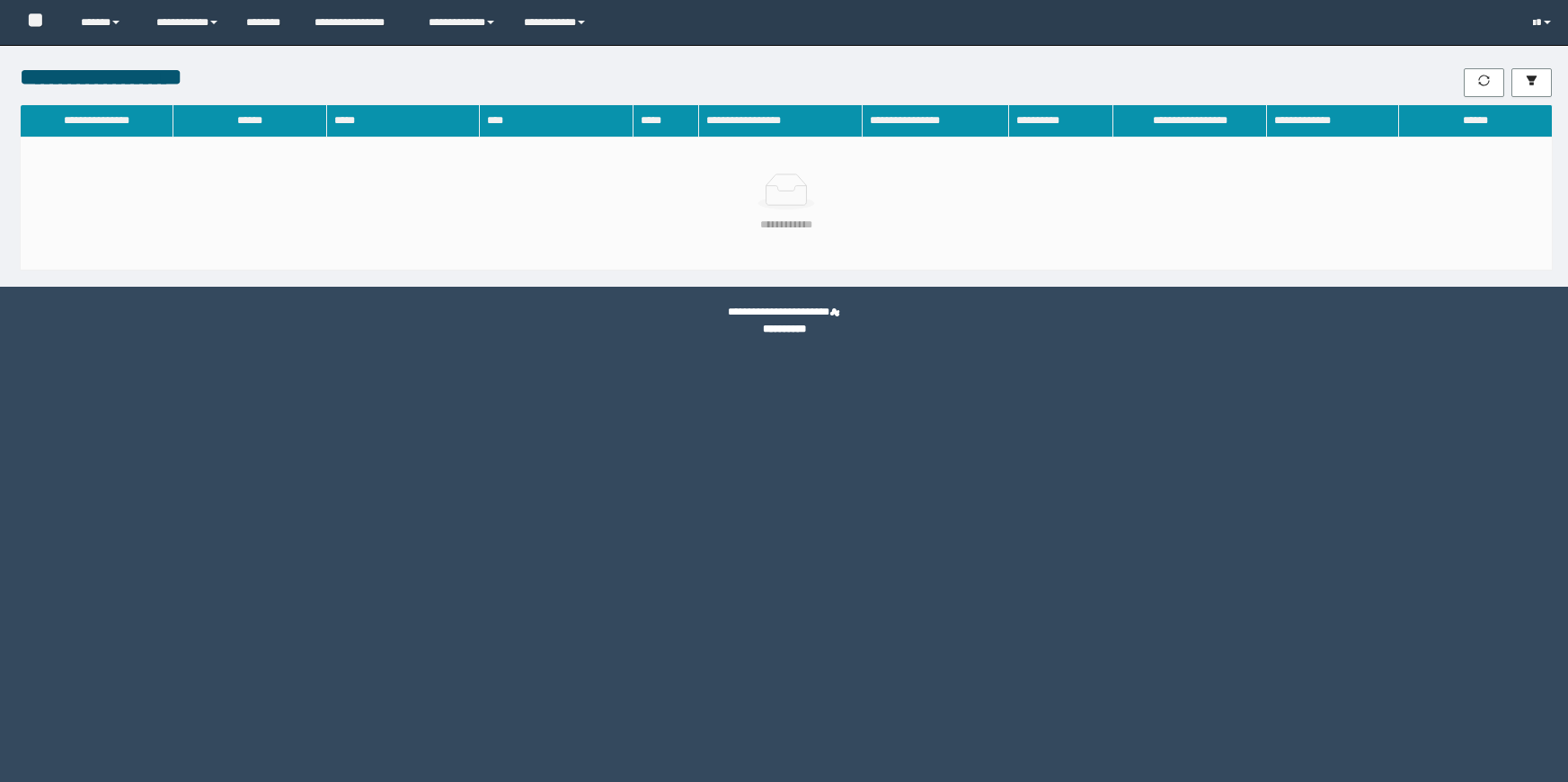 scroll, scrollTop: 0, scrollLeft: 0, axis: both 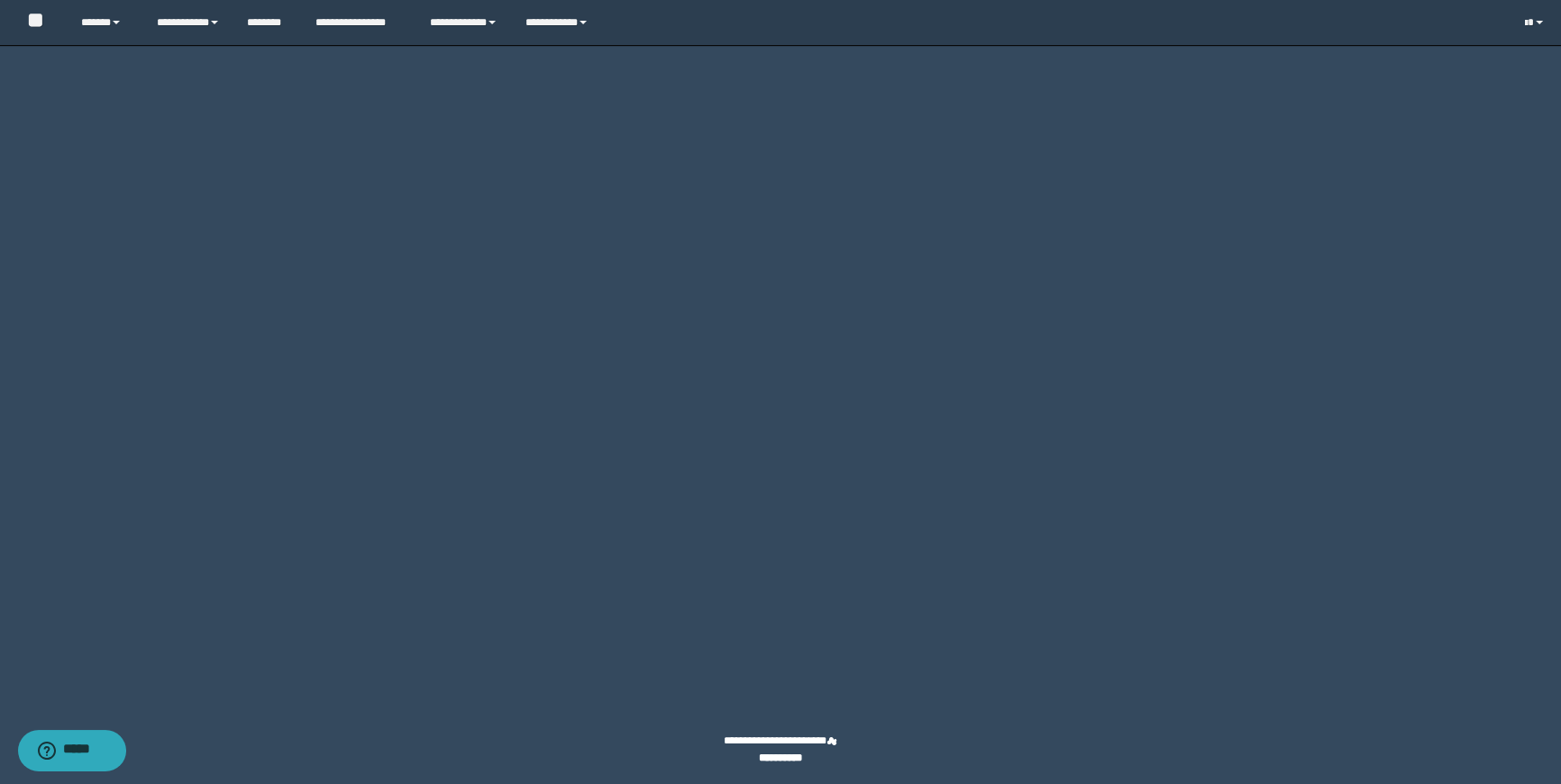 click 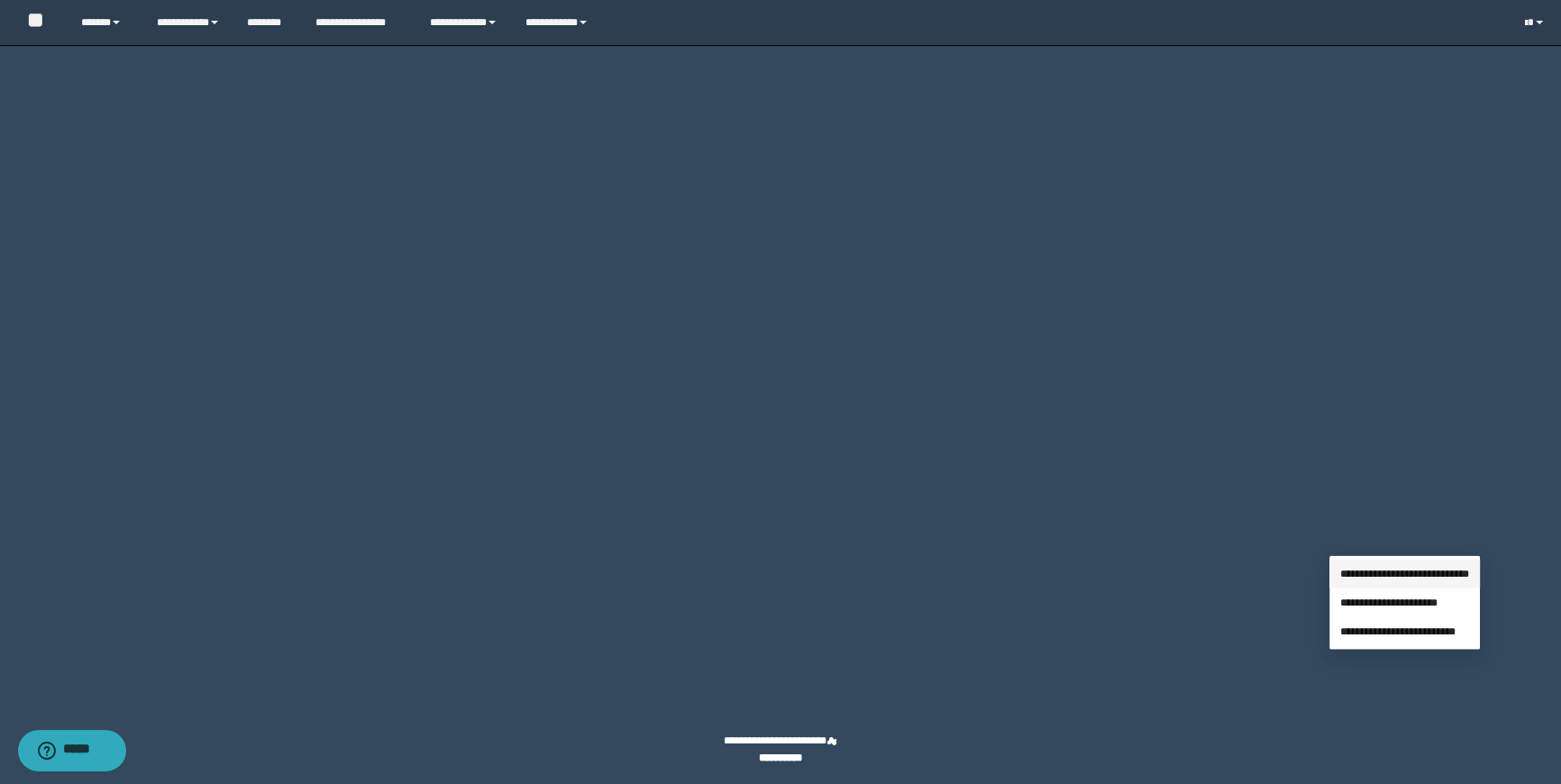 click on "**********" at bounding box center (1404, 574) 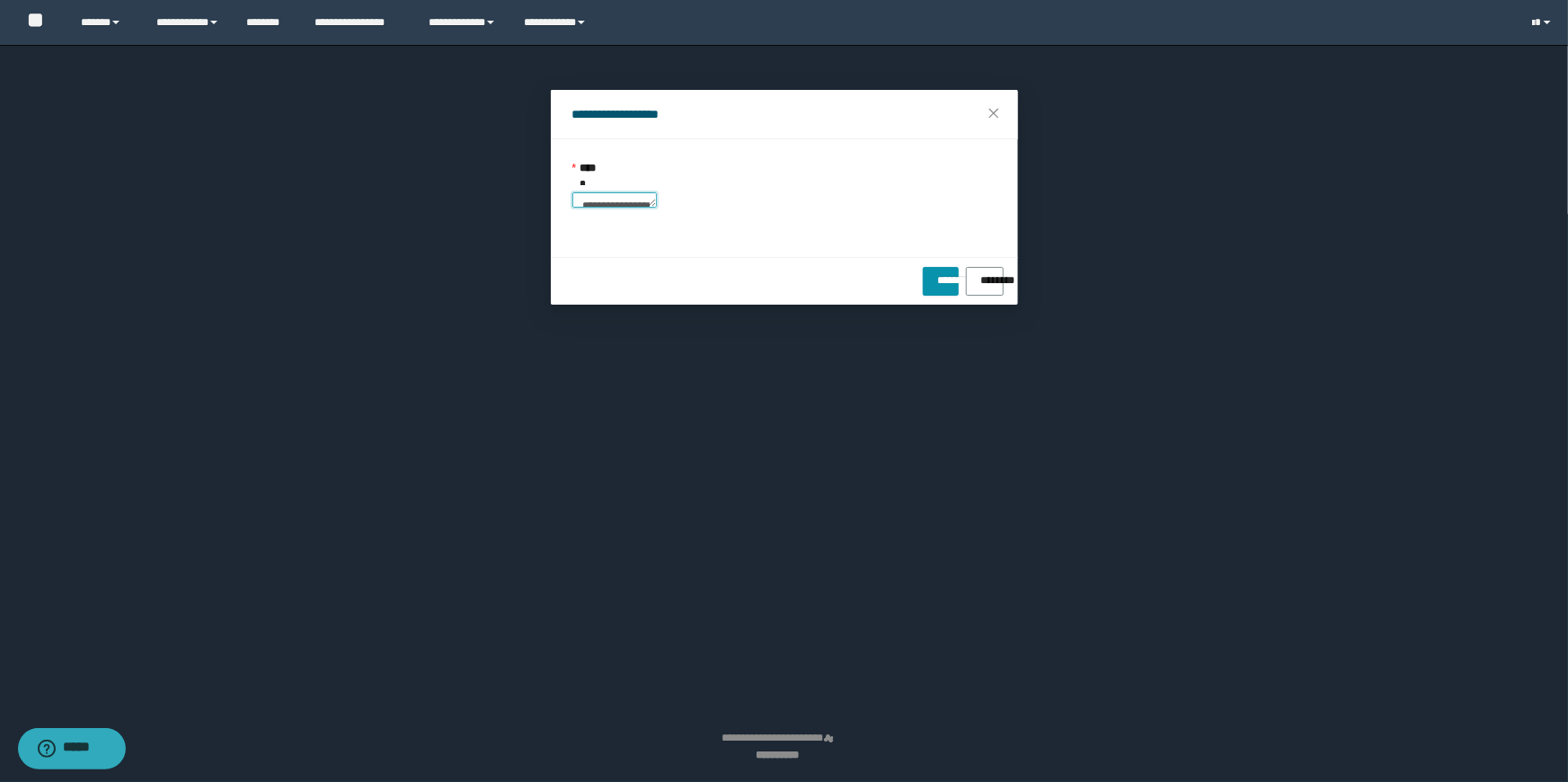click on "**********" at bounding box center (615, 200) 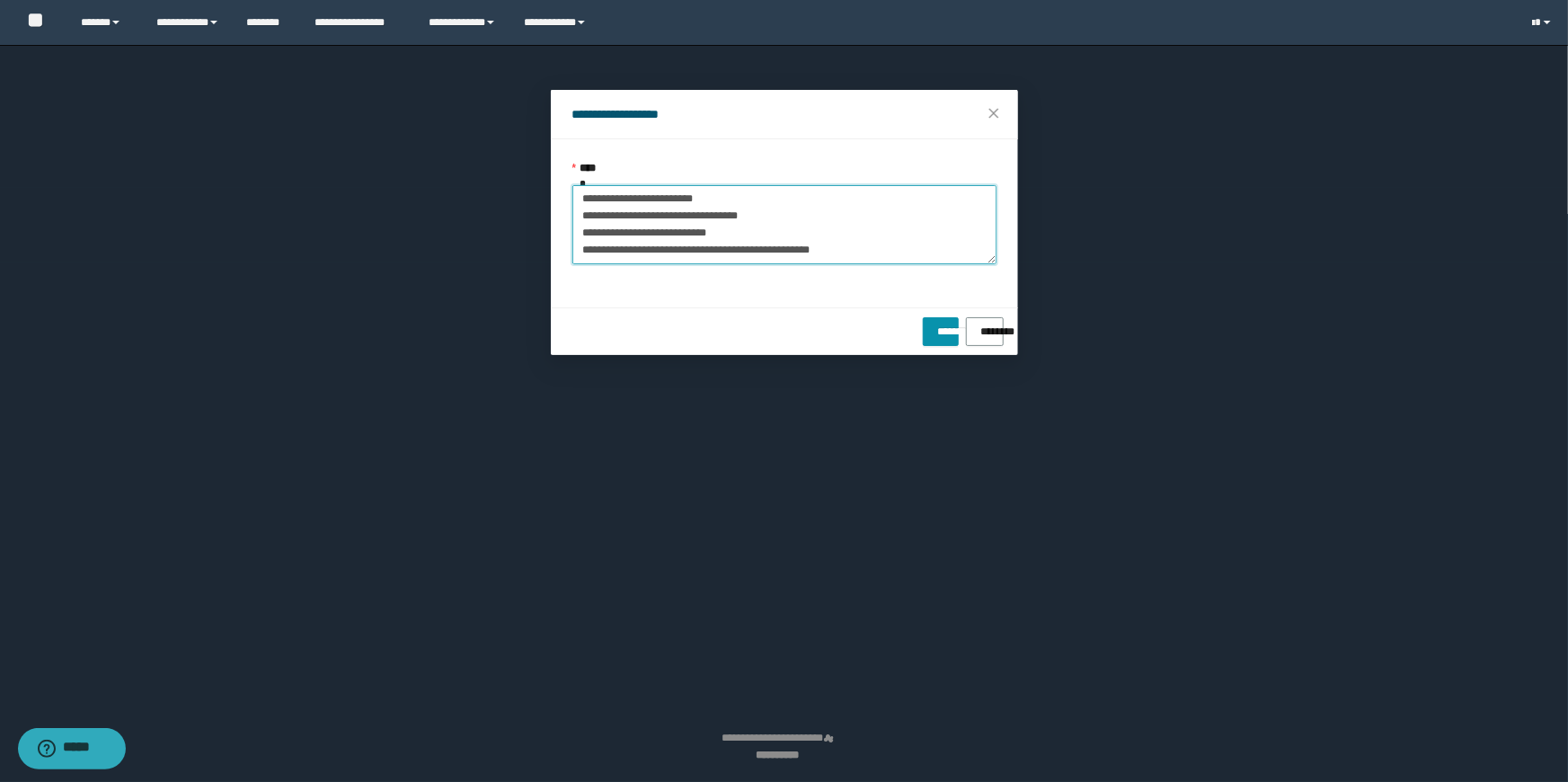 type on "**********" 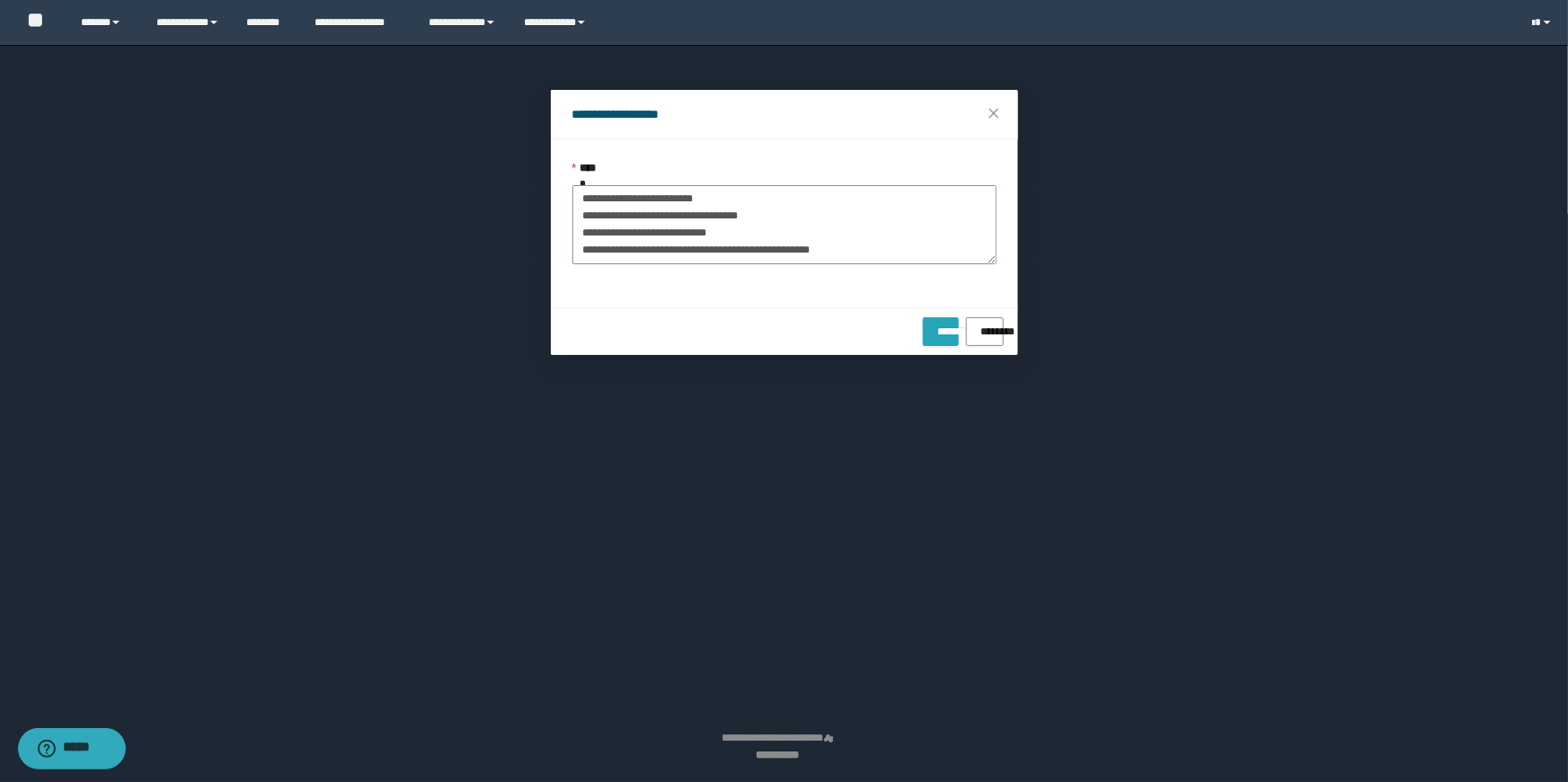 click on "*******" at bounding box center (941, 325) 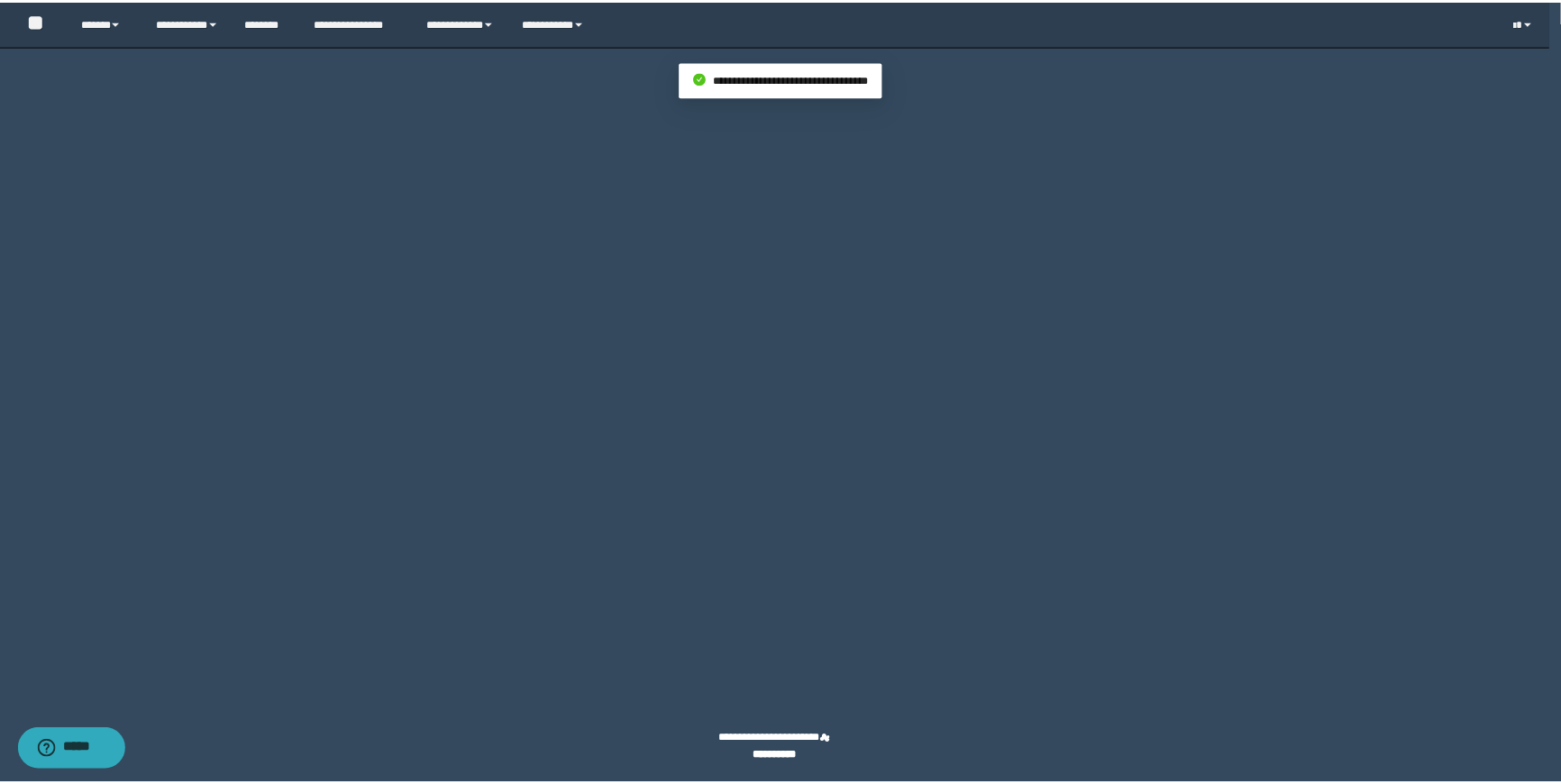 scroll, scrollTop: 4466, scrollLeft: 0, axis: vertical 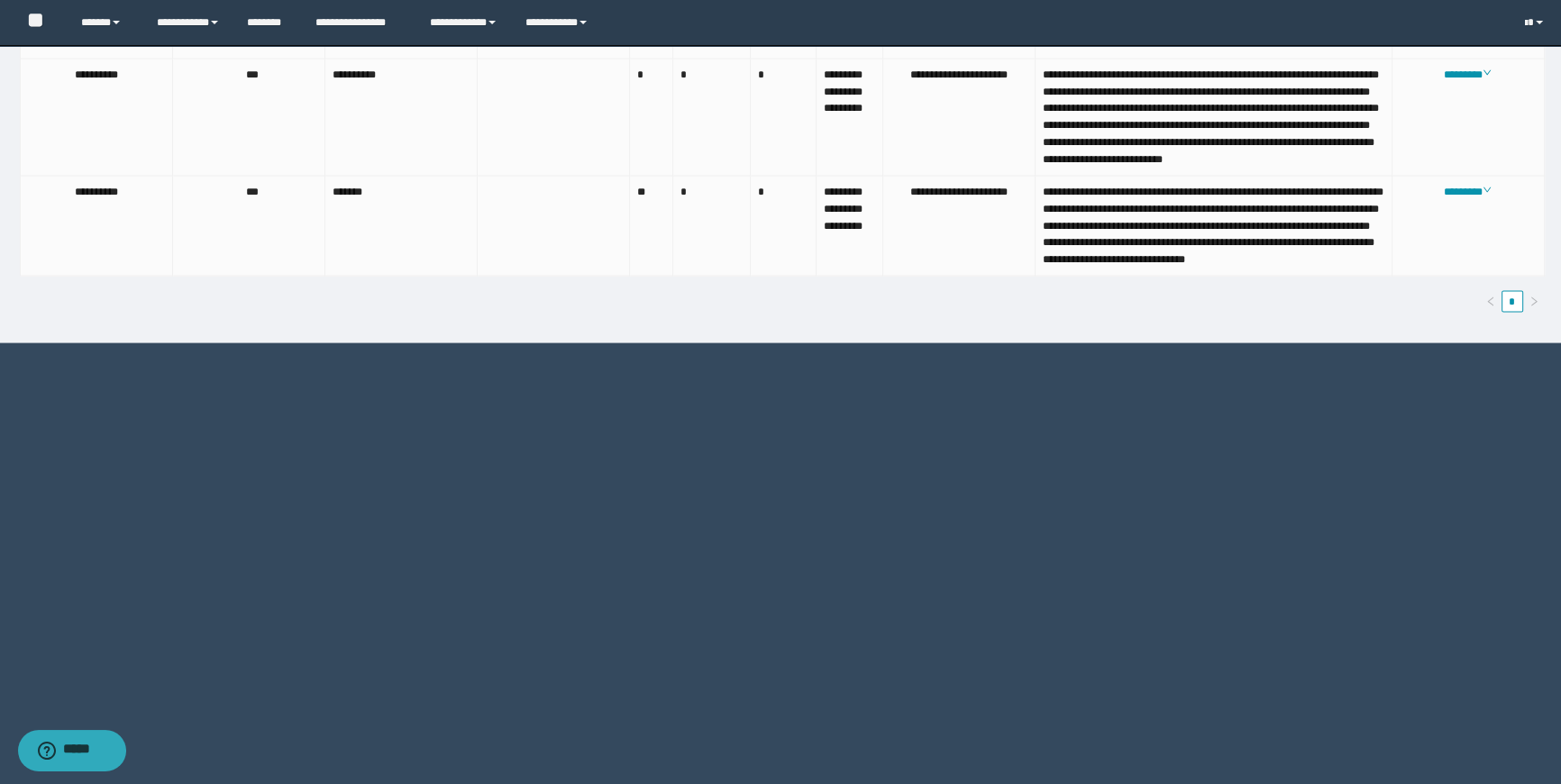 click on "********" at bounding box center [1467, -209] 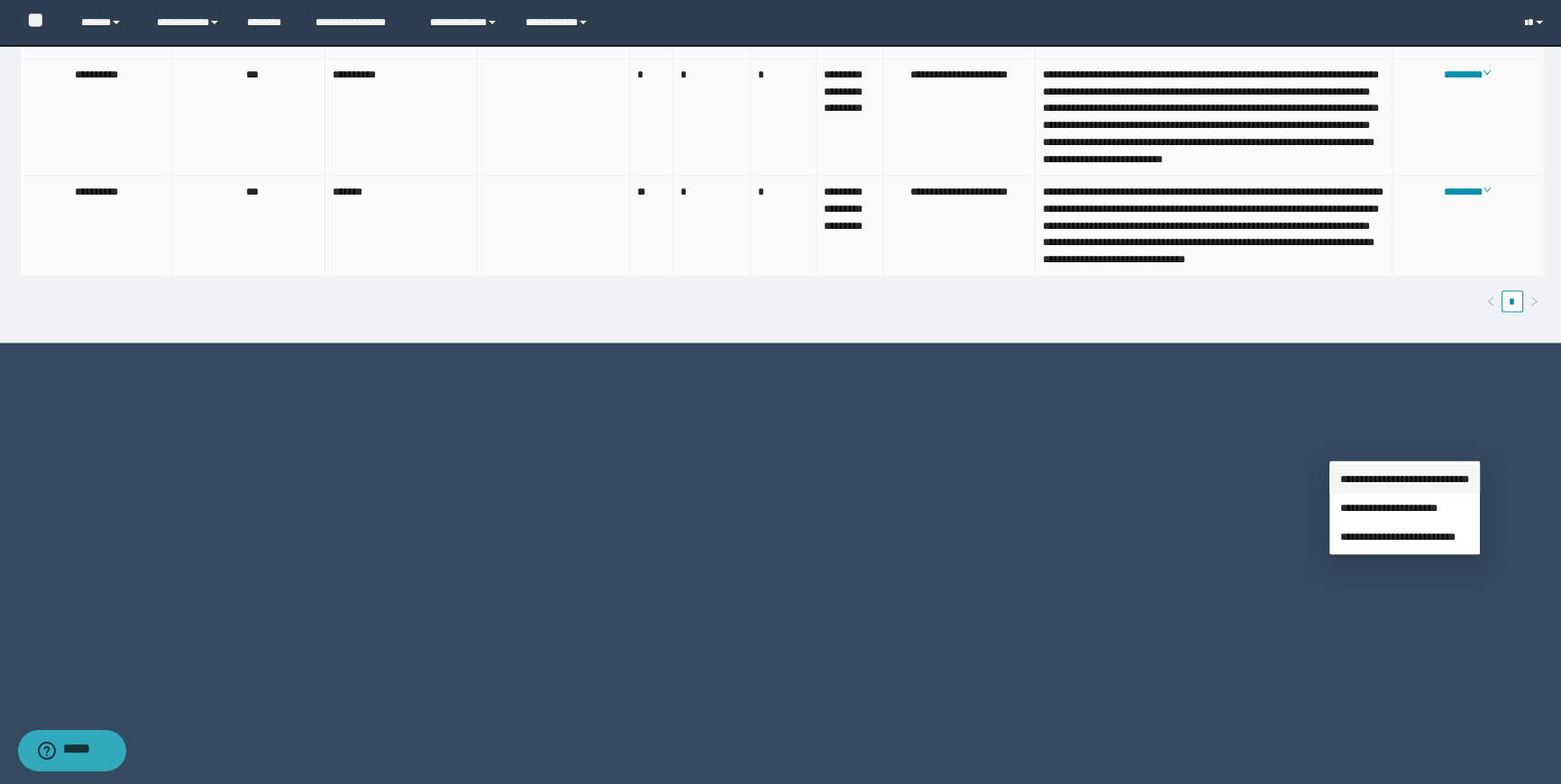 click on "**********" at bounding box center [1404, 479] 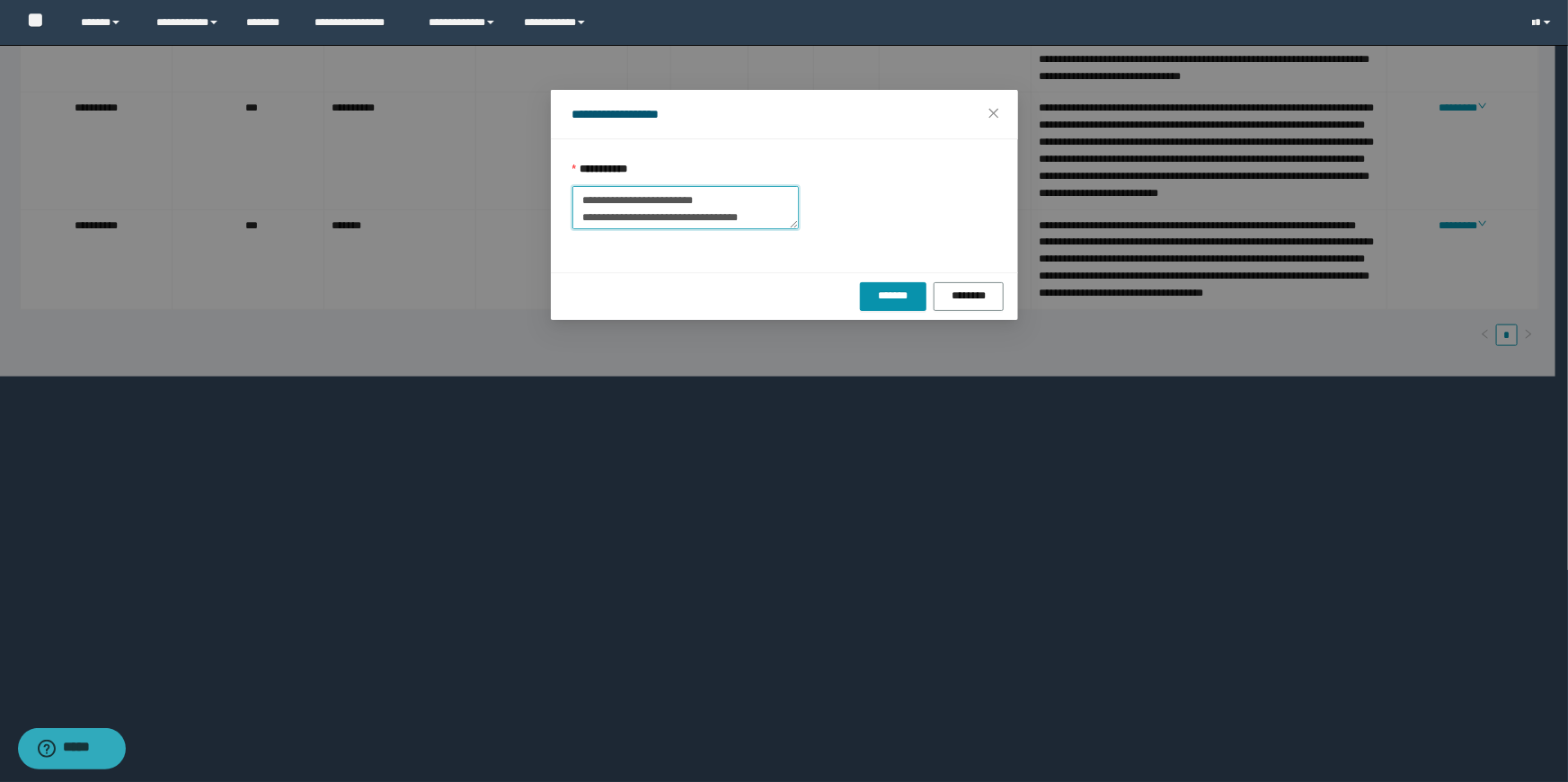 click on "**********" at bounding box center [686, 207] 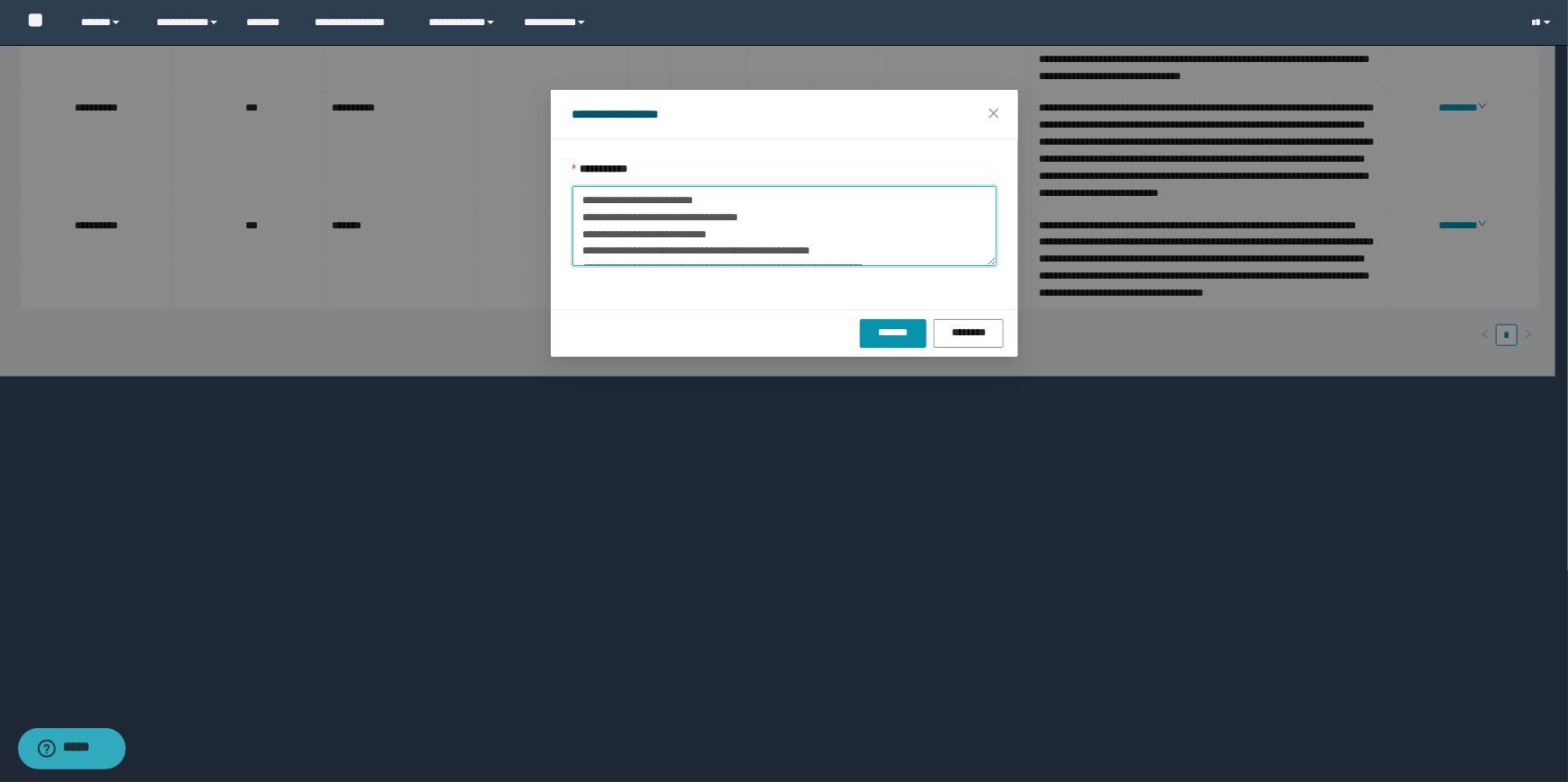 click on "**********" at bounding box center [784, 226] 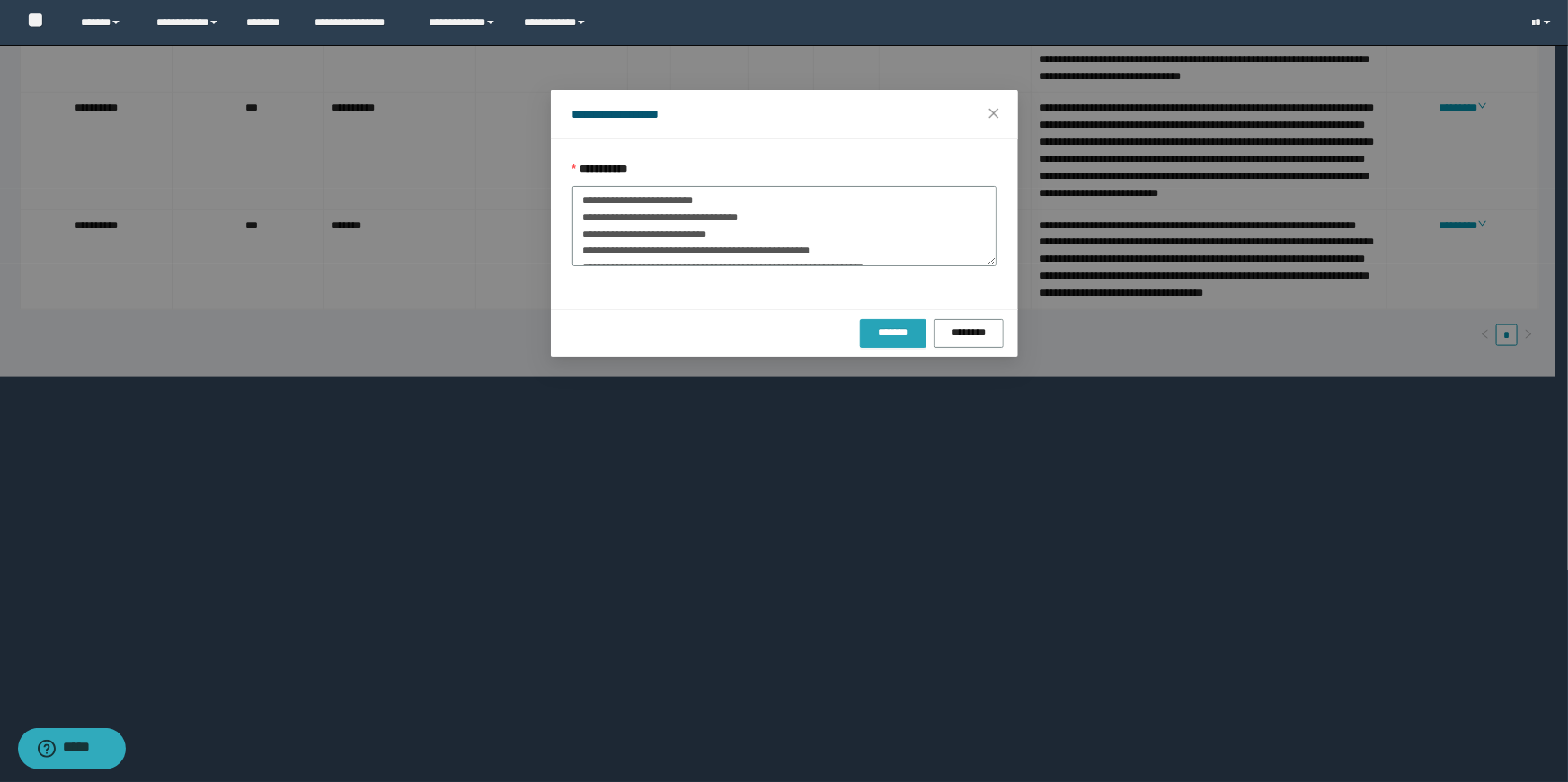 click on "*******" at bounding box center [893, 333] 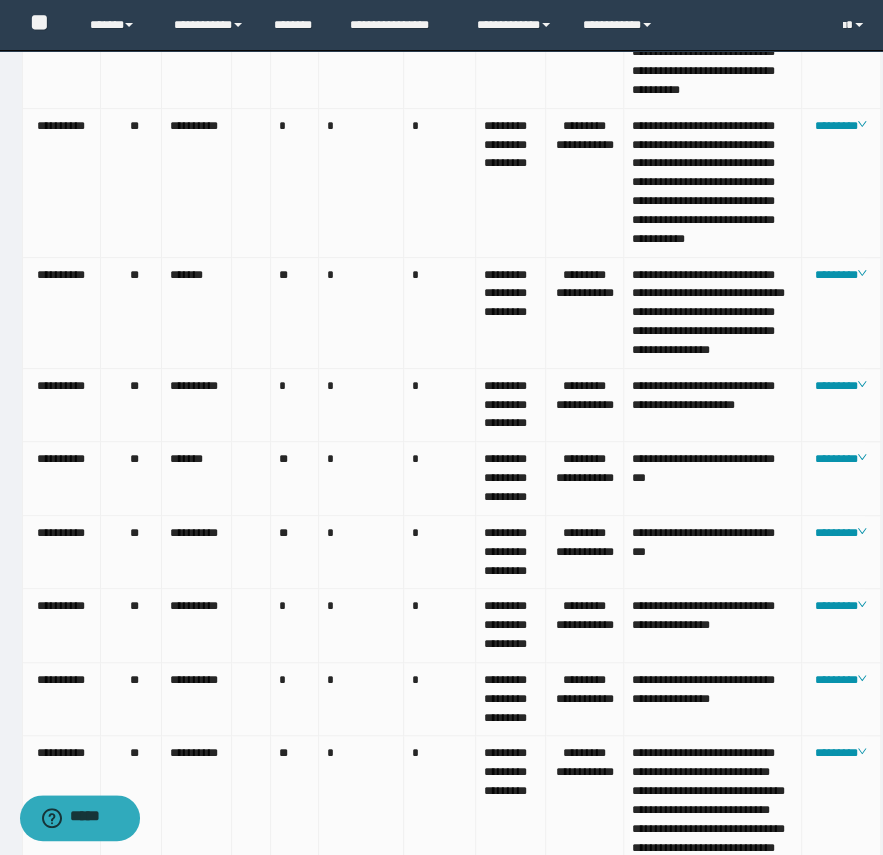 scroll, scrollTop: 0, scrollLeft: 0, axis: both 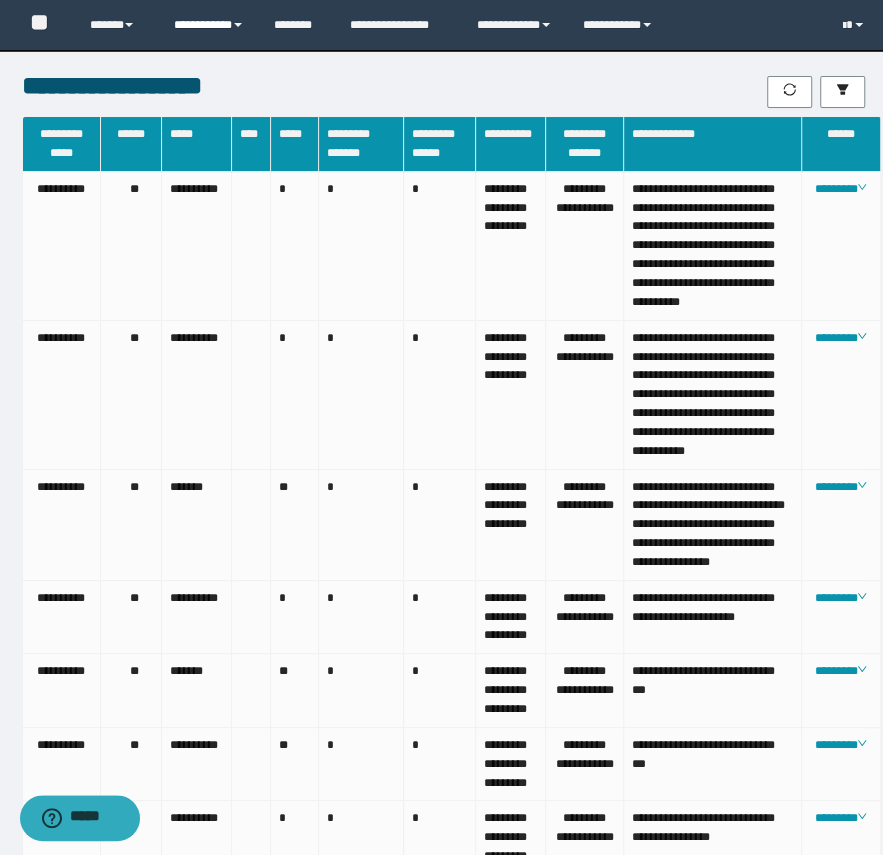 click on "**********" at bounding box center (209, 25) 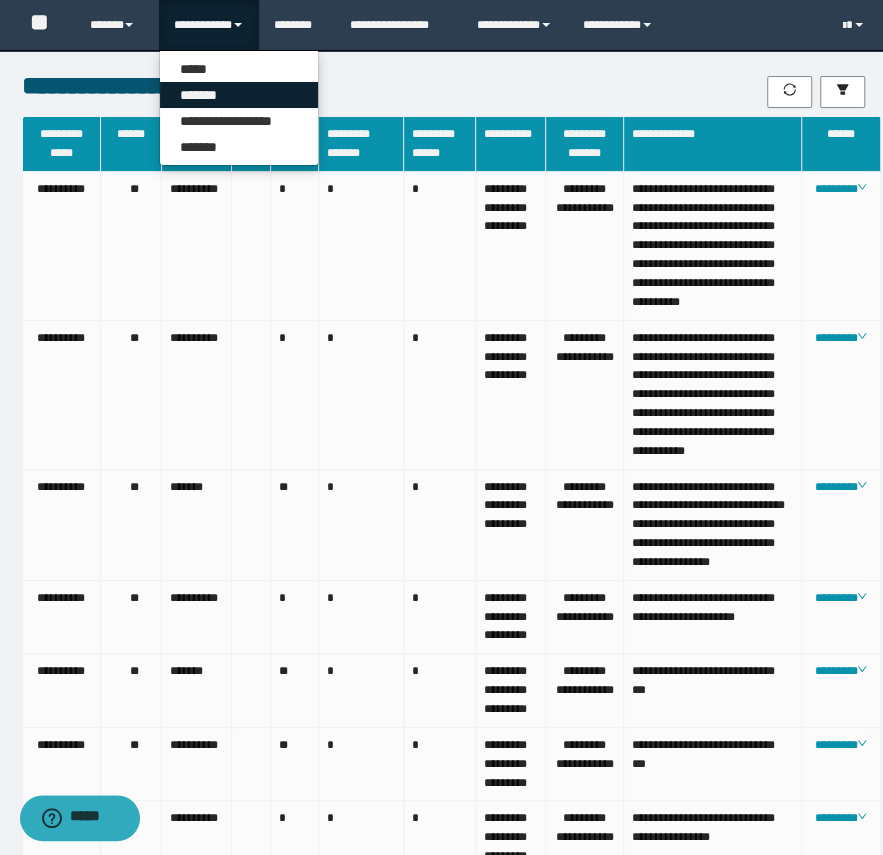 click on "*******" at bounding box center [239, 95] 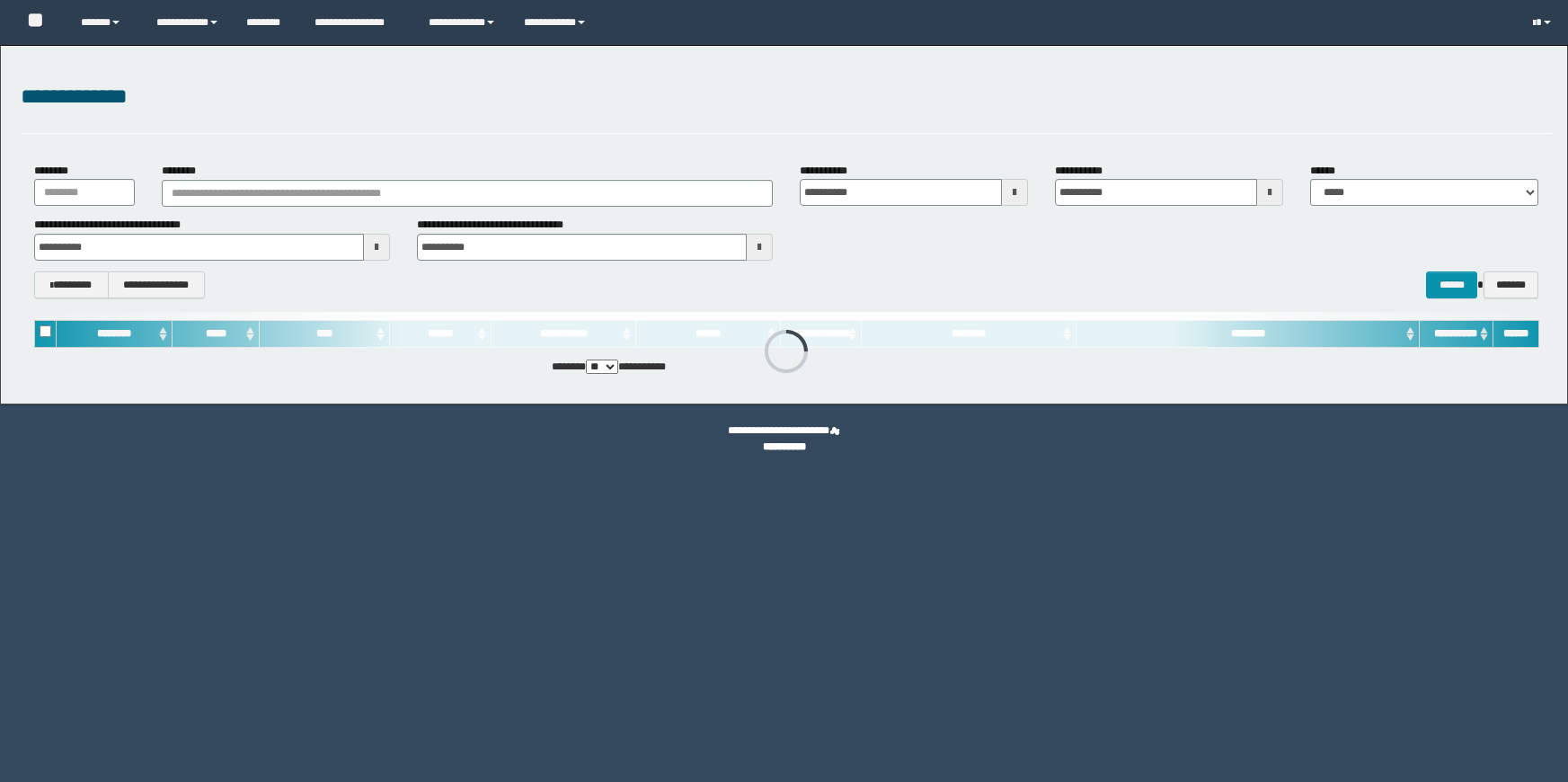 scroll, scrollTop: 0, scrollLeft: 0, axis: both 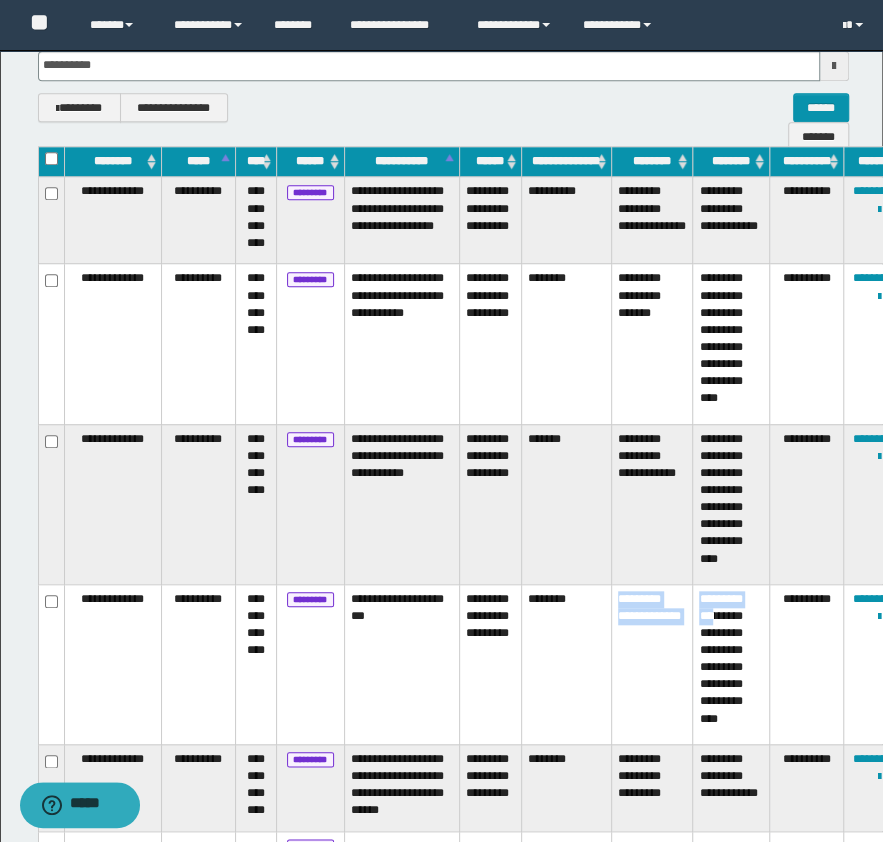 drag, startPoint x: 611, startPoint y: 581, endPoint x: 699, endPoint y: 611, distance: 92.973114 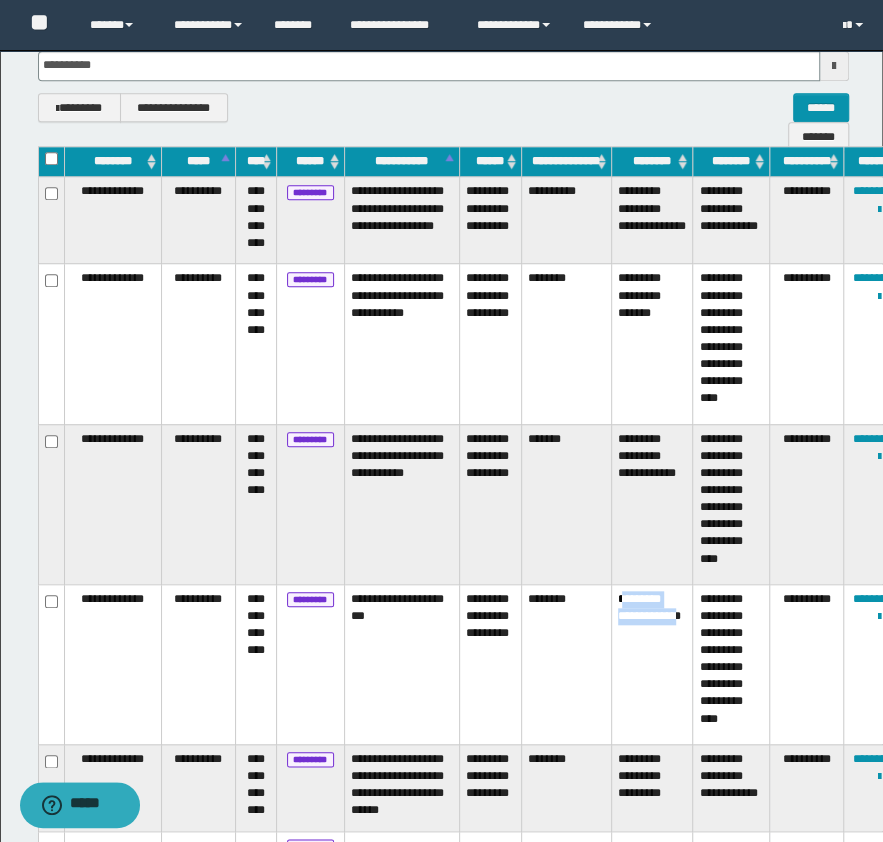 drag, startPoint x: 621, startPoint y: 591, endPoint x: 659, endPoint y: 616, distance: 45.486263 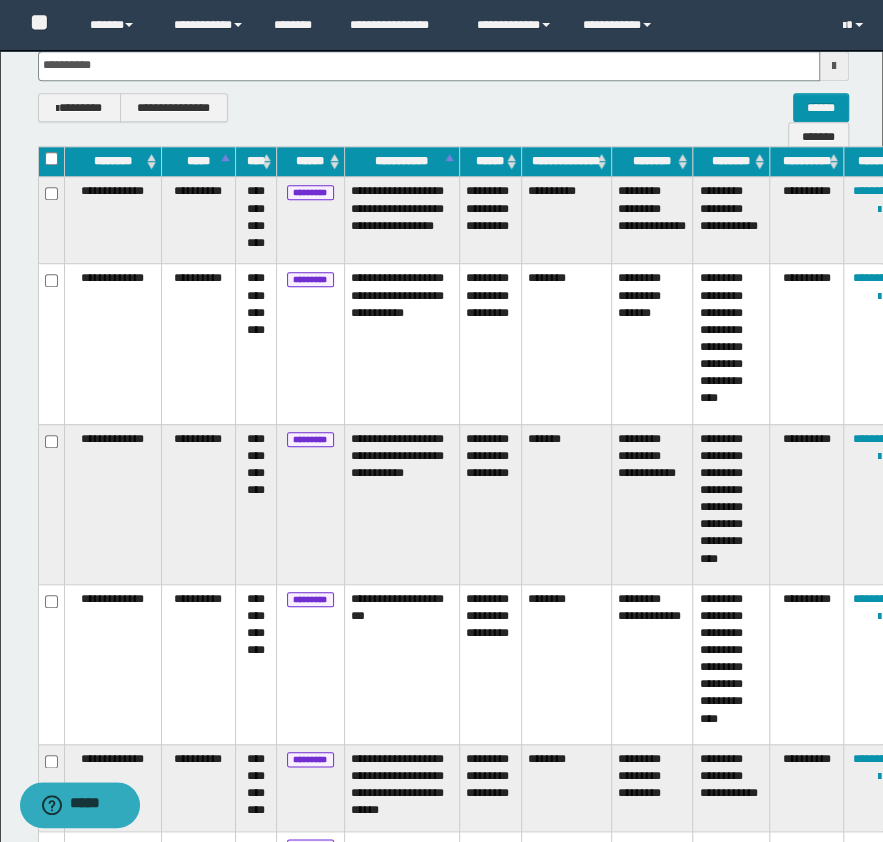 click on "**********" at bounding box center (652, 664) 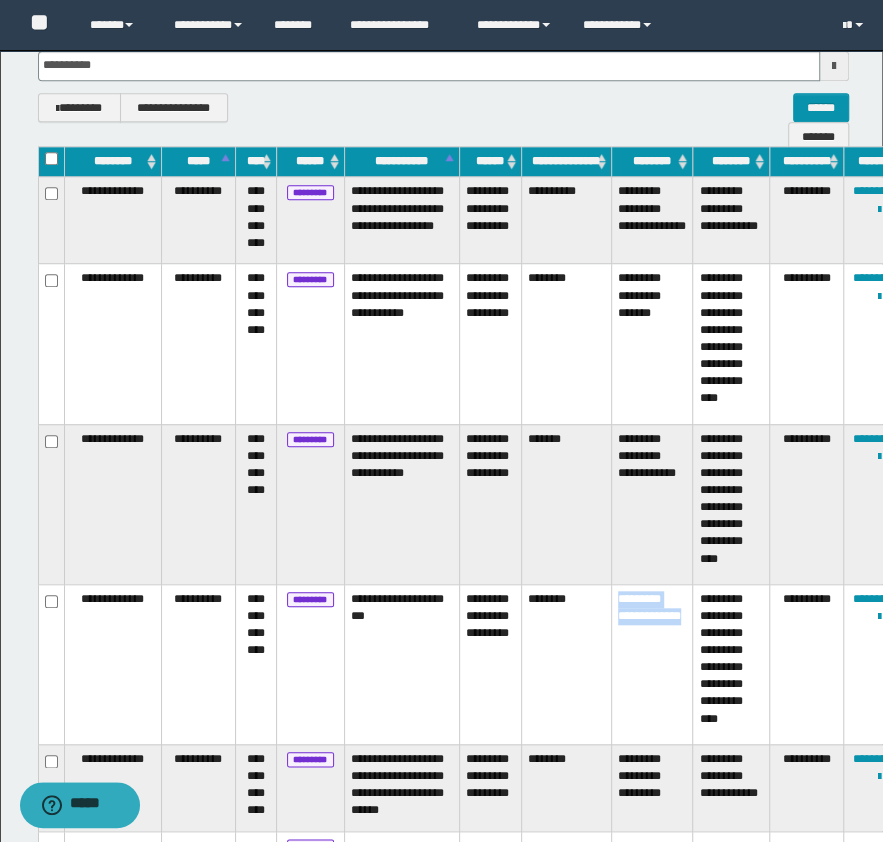 drag, startPoint x: 614, startPoint y: 590, endPoint x: 671, endPoint y: 622, distance: 65.36819 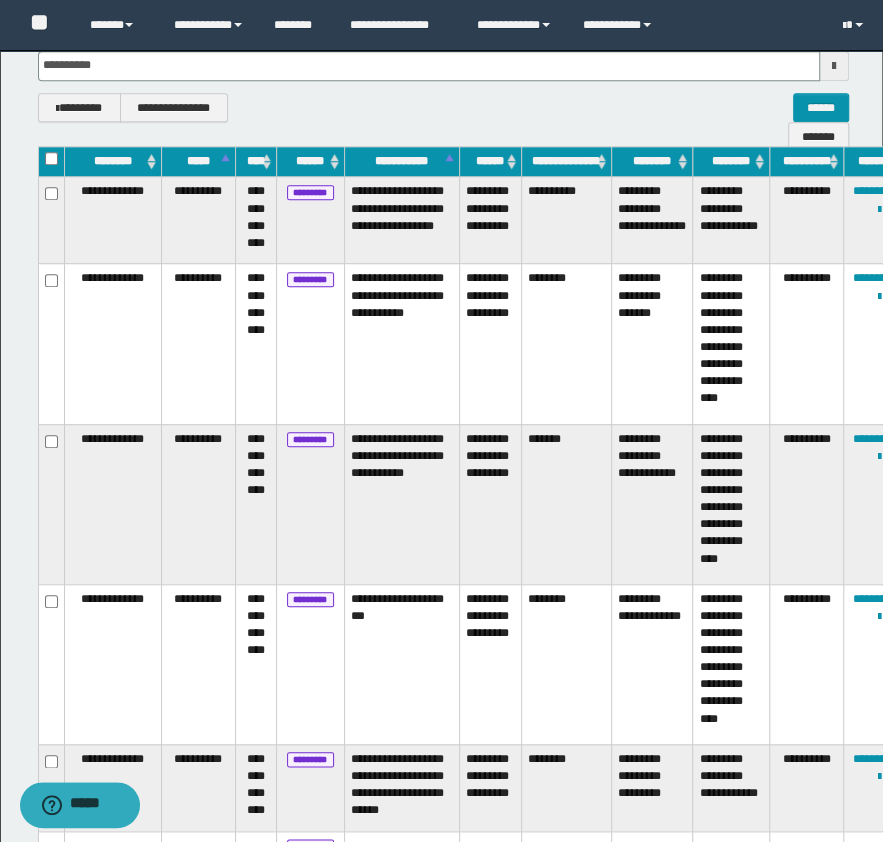 drag, startPoint x: 652, startPoint y: 600, endPoint x: 650, endPoint y: 632, distance: 32.06244 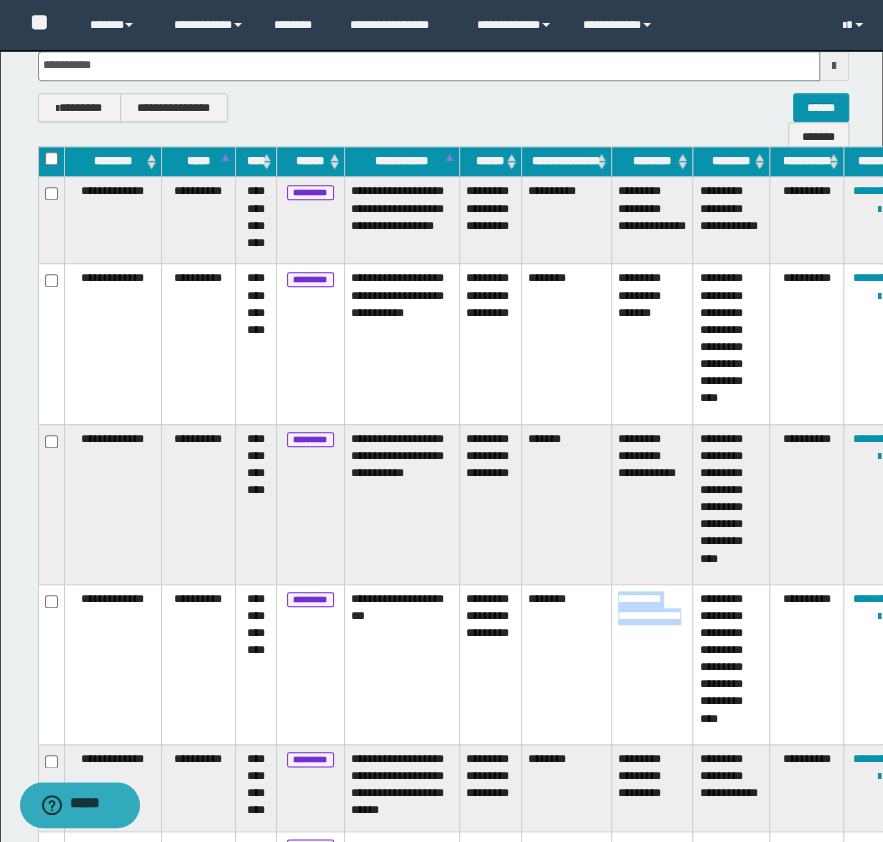 drag, startPoint x: 610, startPoint y: 587, endPoint x: 670, endPoint y: 624, distance: 70.491135 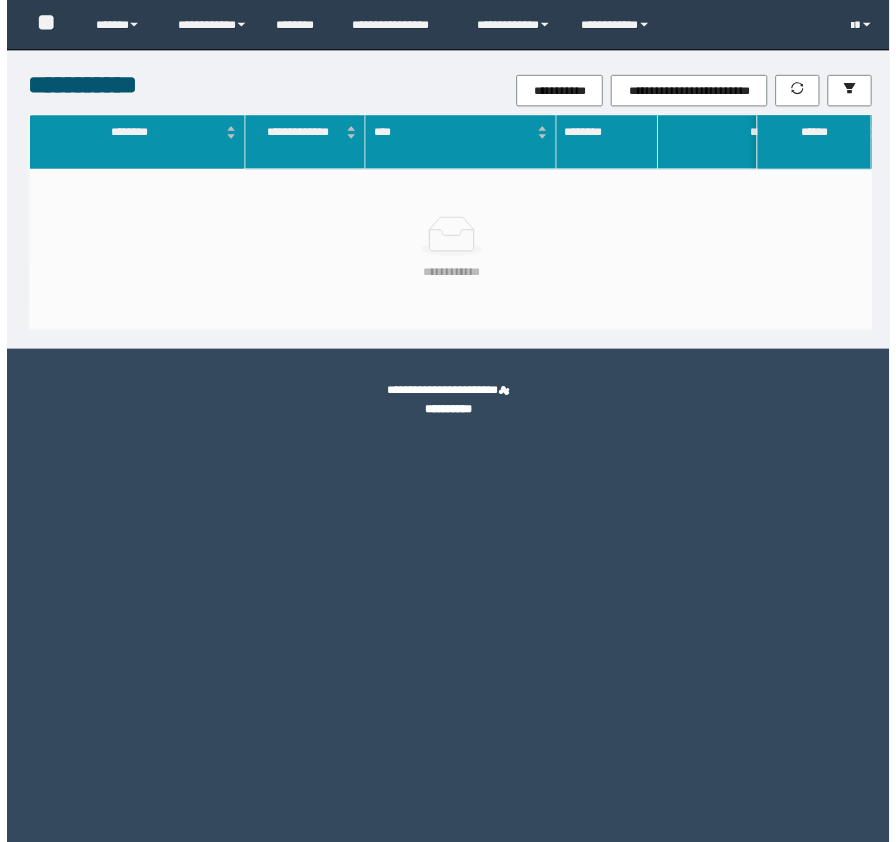 scroll, scrollTop: 0, scrollLeft: 0, axis: both 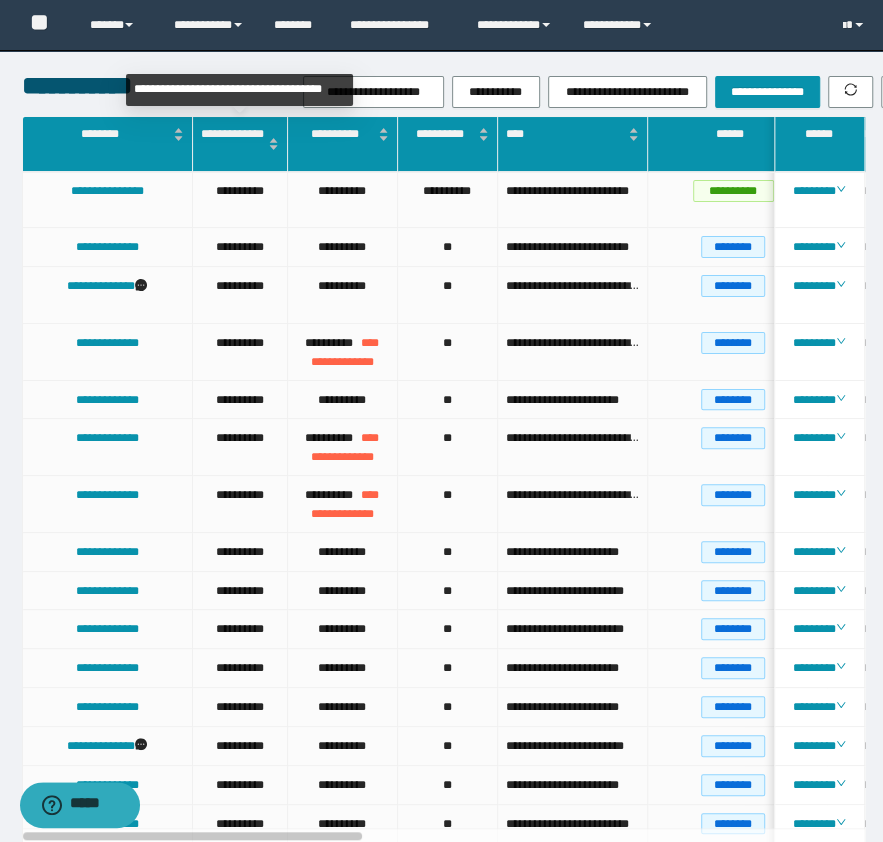 click on "**********" at bounding box center (232, 144) 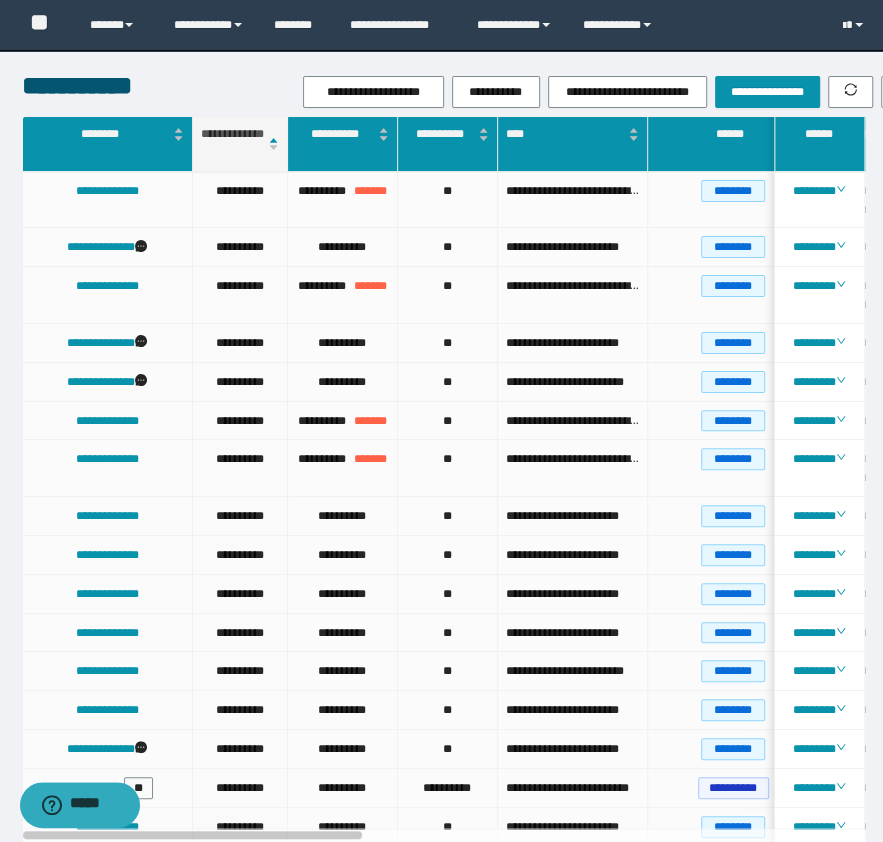 click on "**********" at bounding box center (232, 144) 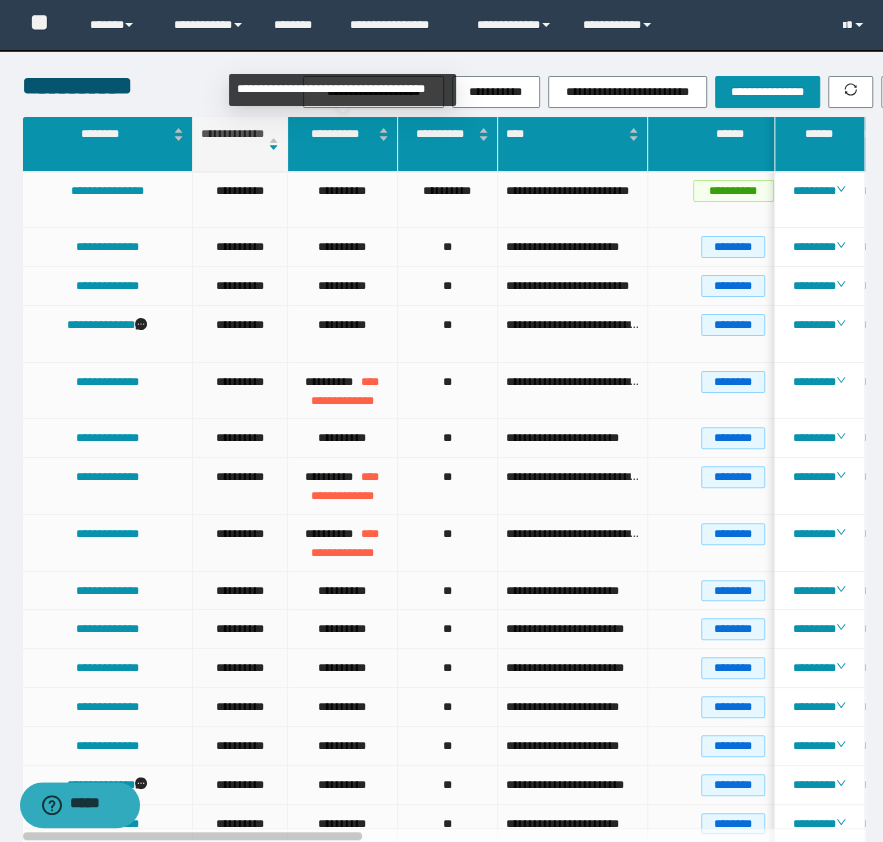 click on "**********" at bounding box center [342, 134] 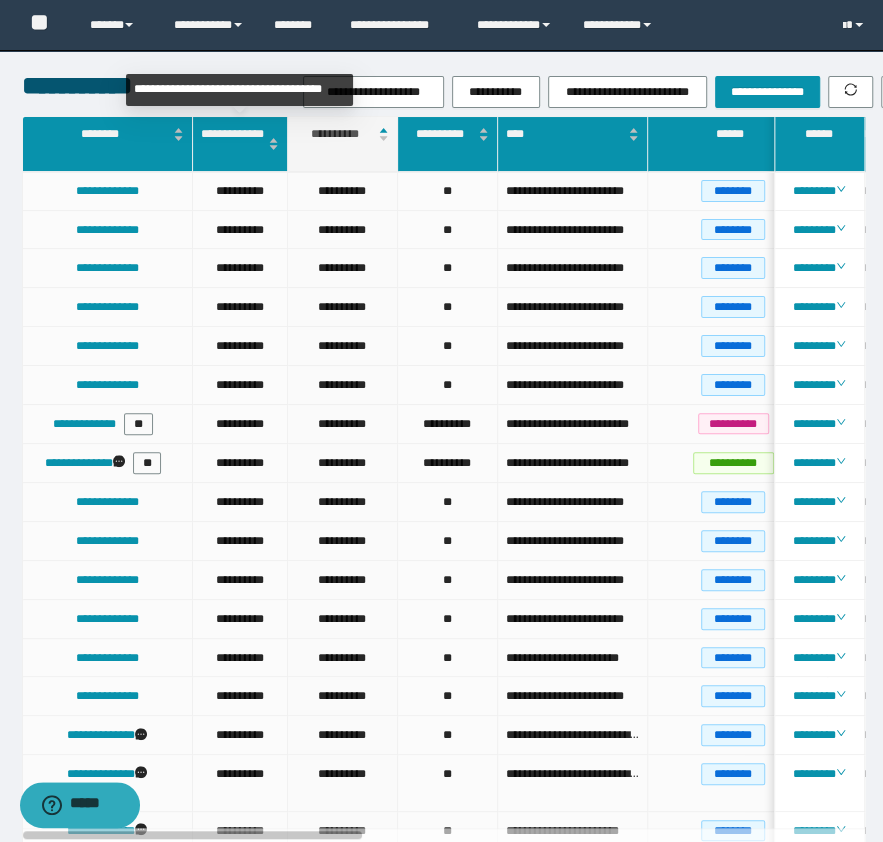 click on "**********" at bounding box center [232, 144] 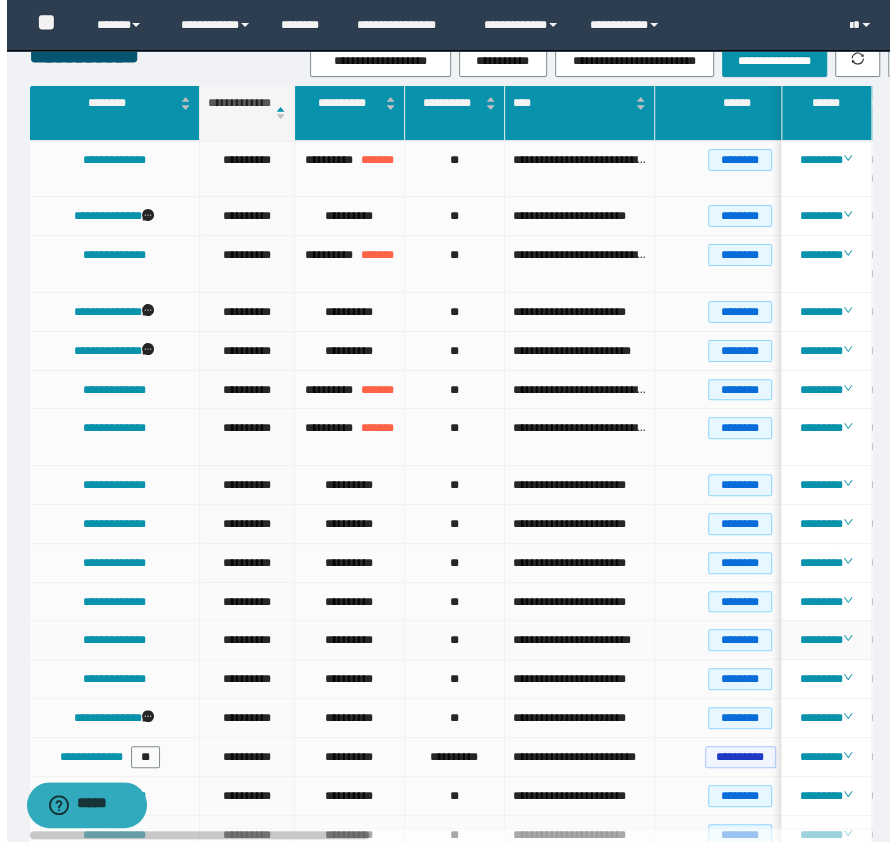 scroll, scrollTop: 0, scrollLeft: 0, axis: both 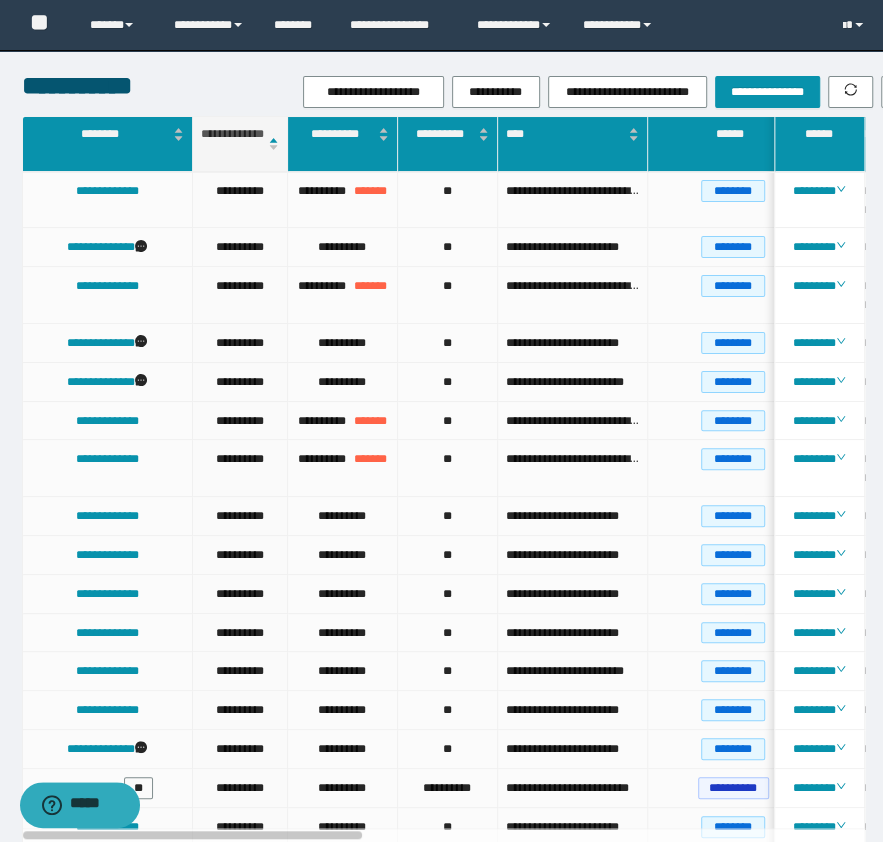 click on "**********" at bounding box center (232, 144) 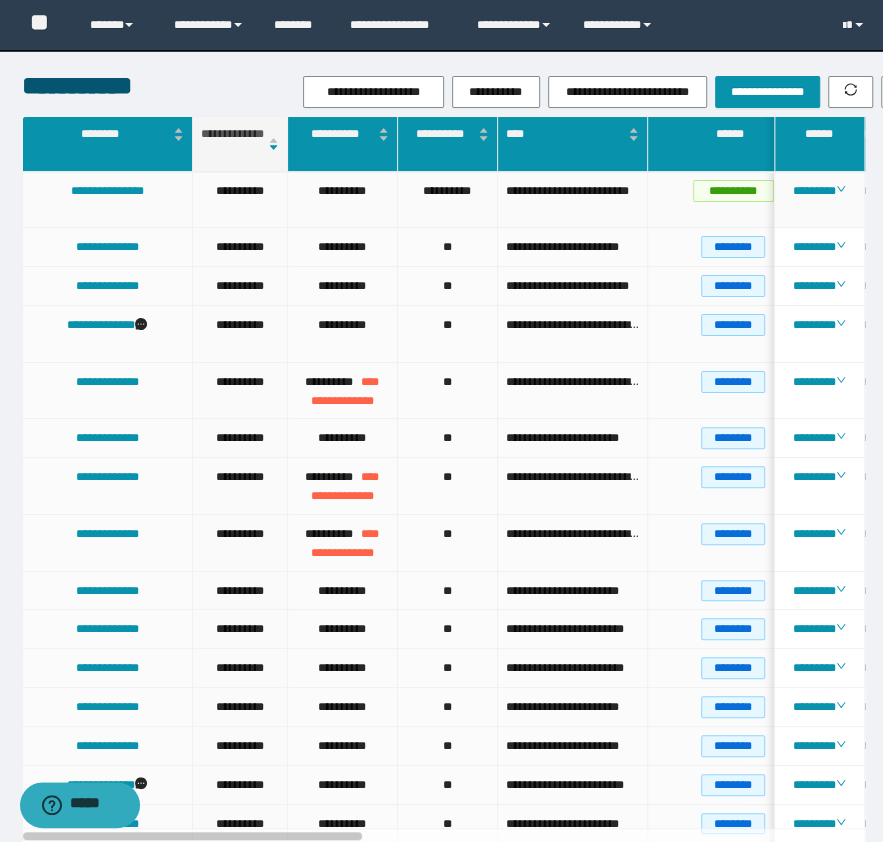click on "********" at bounding box center (820, 200) 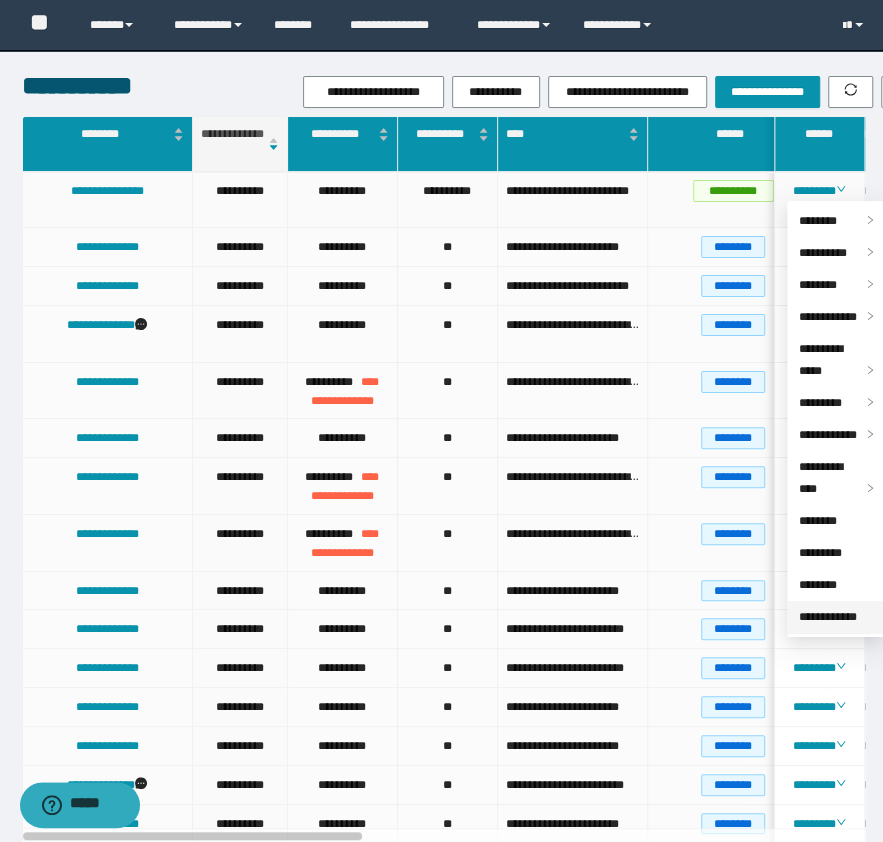 click on "**********" at bounding box center (828, 617) 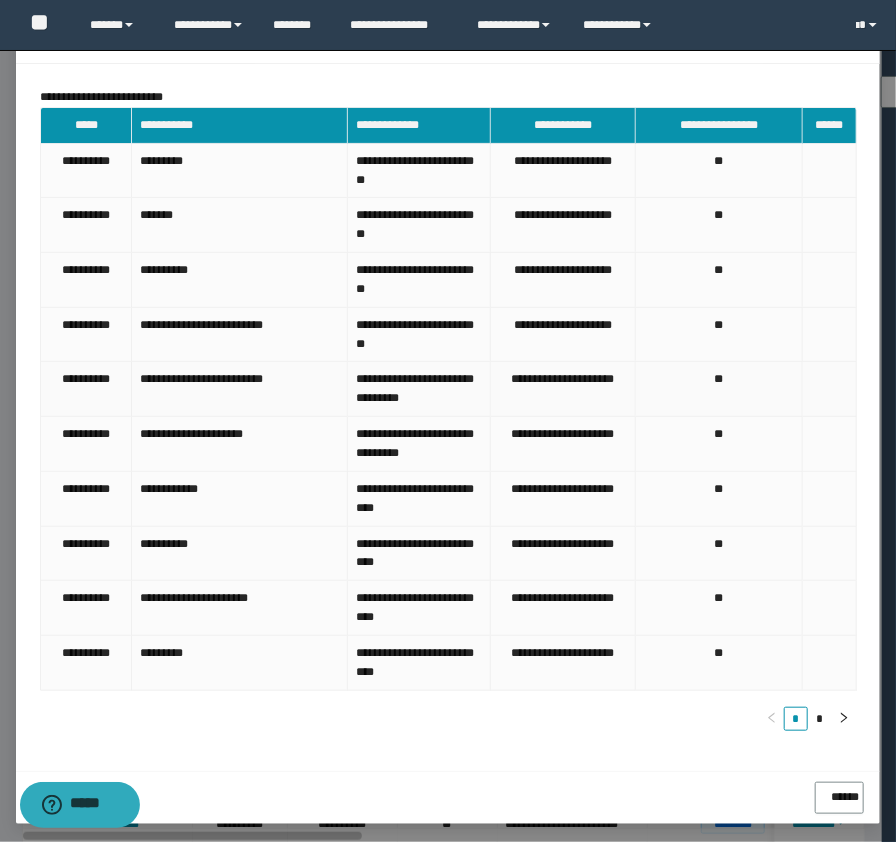 scroll, scrollTop: 95, scrollLeft: 0, axis: vertical 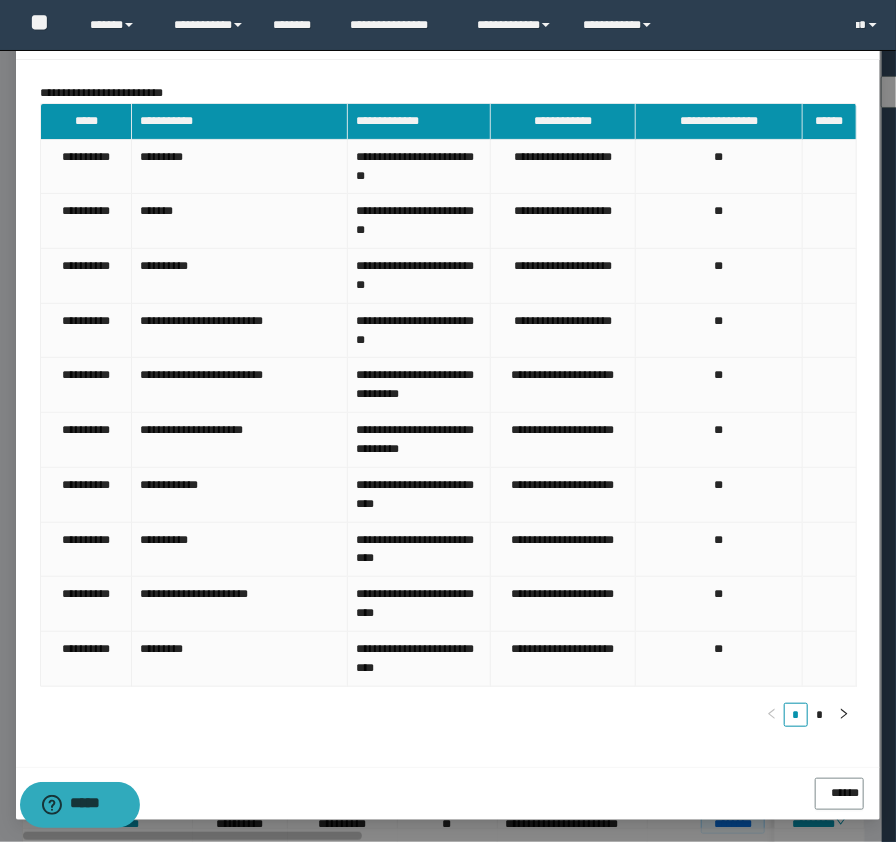 click on "*" at bounding box center (820, 715) 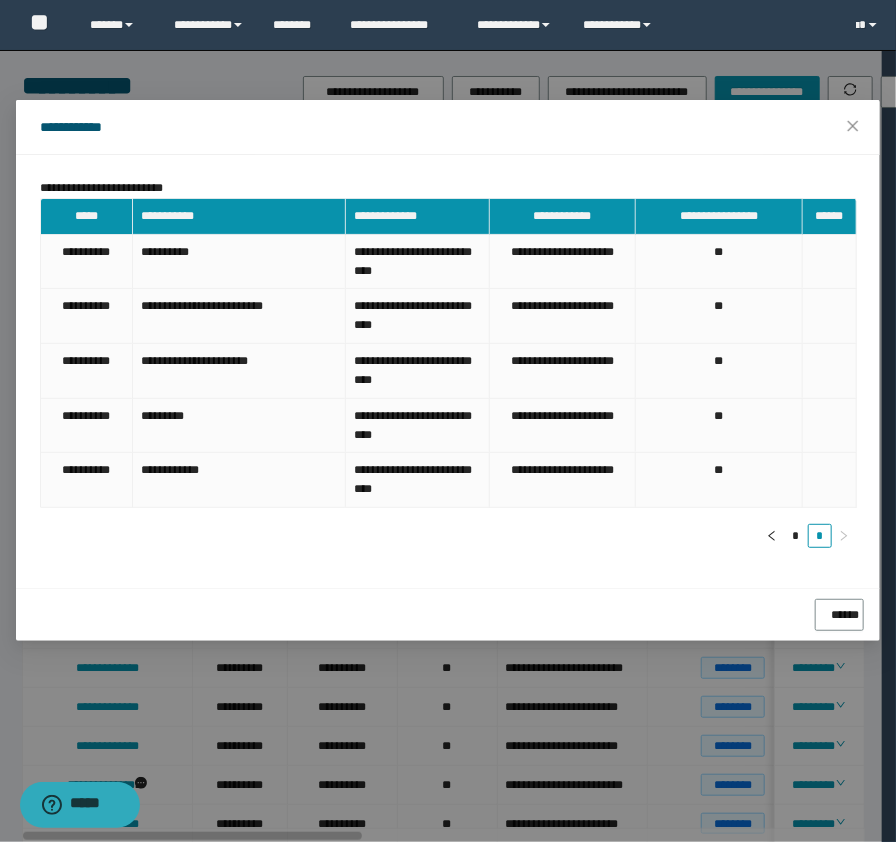 click on "*" at bounding box center (796, 536) 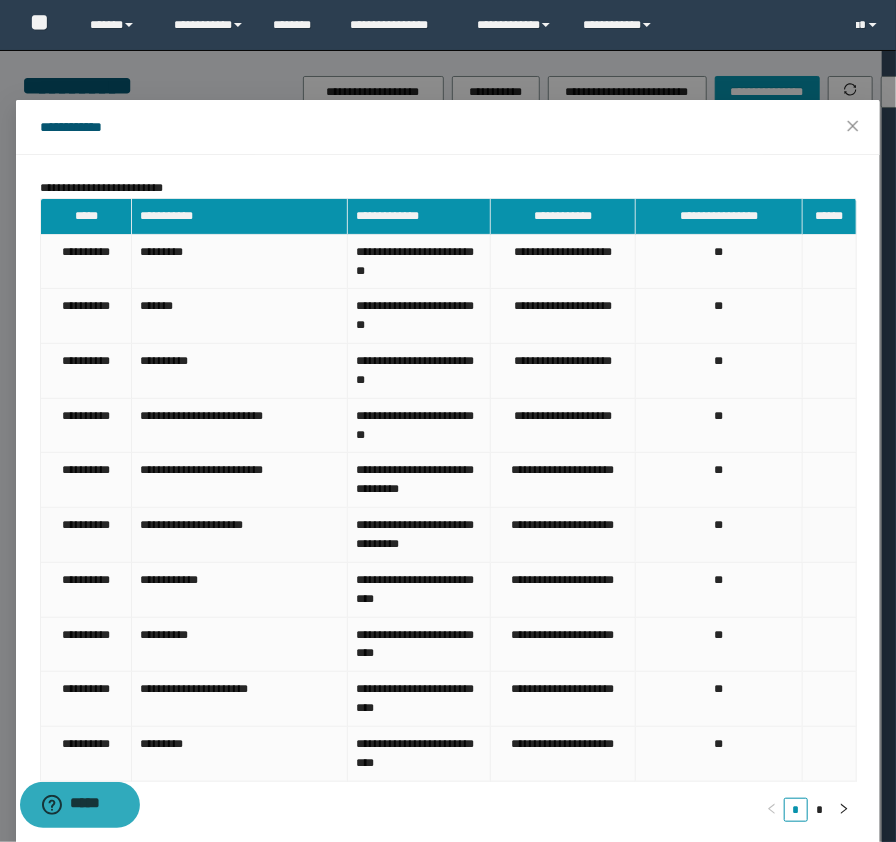 scroll, scrollTop: 95, scrollLeft: 0, axis: vertical 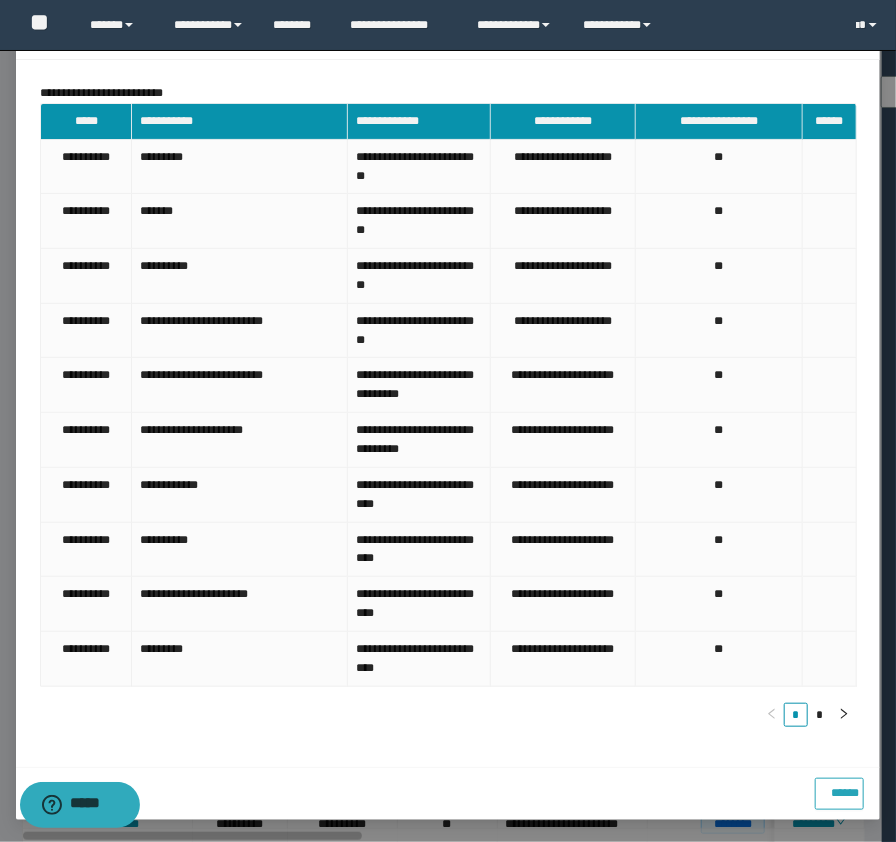 click on "******" at bounding box center (839, 794) 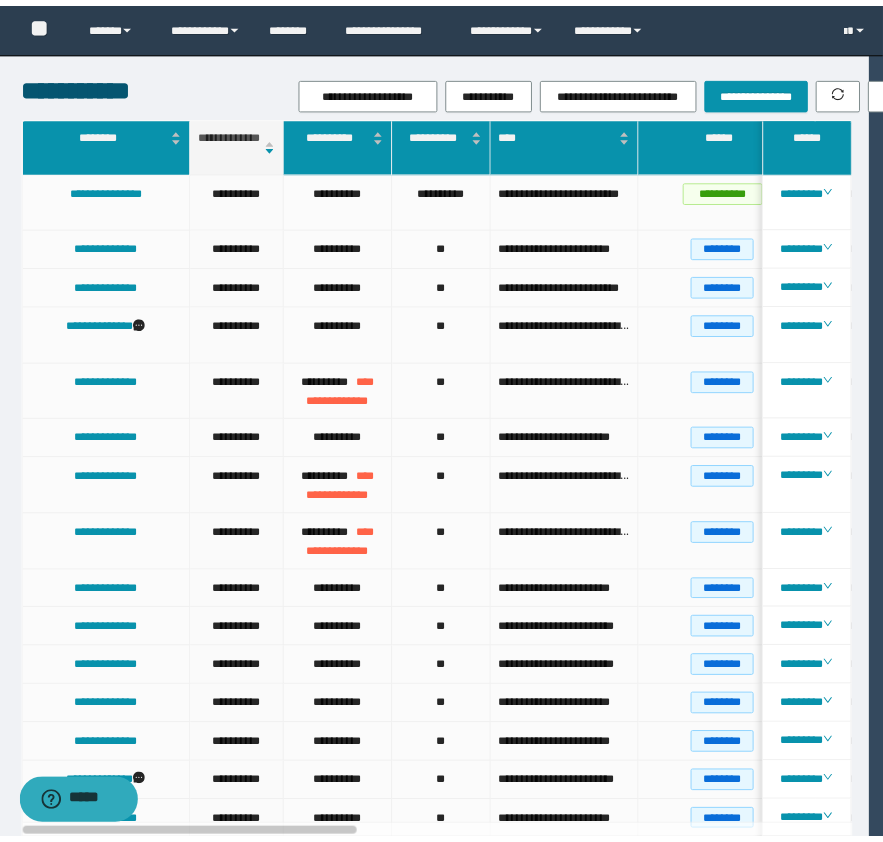 scroll, scrollTop: 0, scrollLeft: 0, axis: both 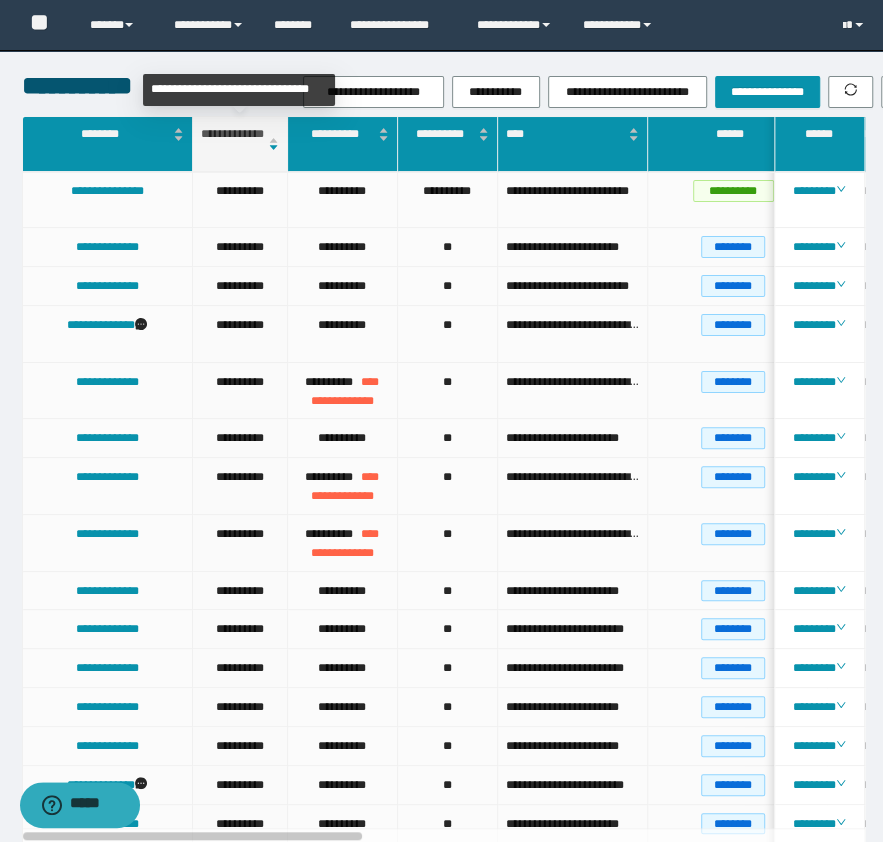 click on "**********" at bounding box center [232, 144] 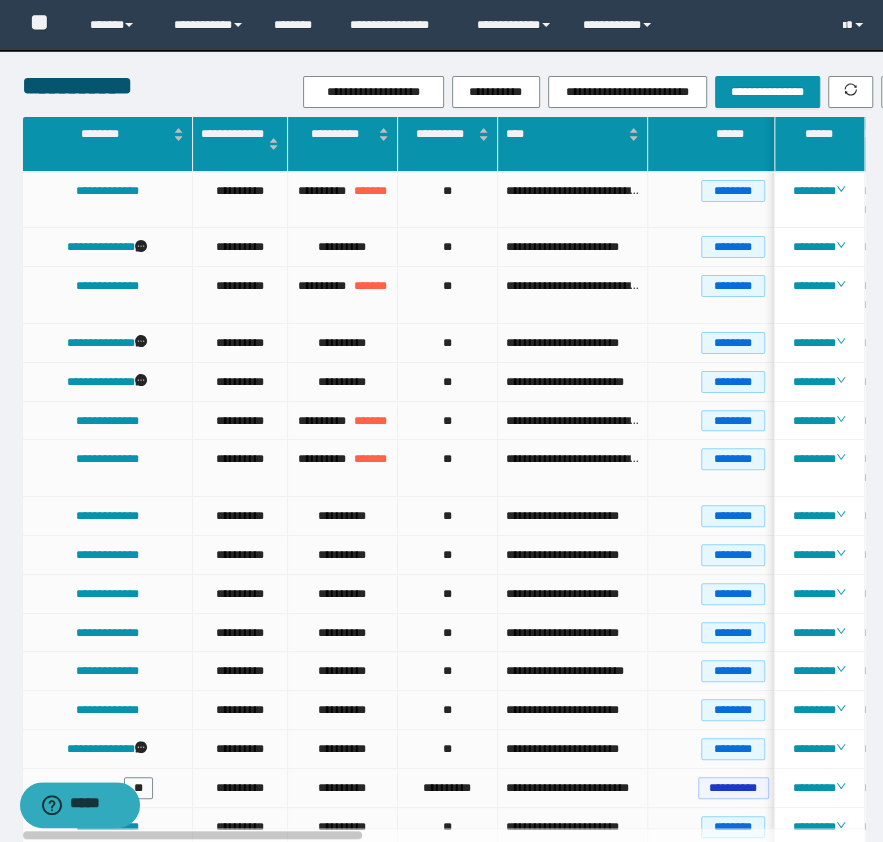 click on "**********" at bounding box center (232, 144) 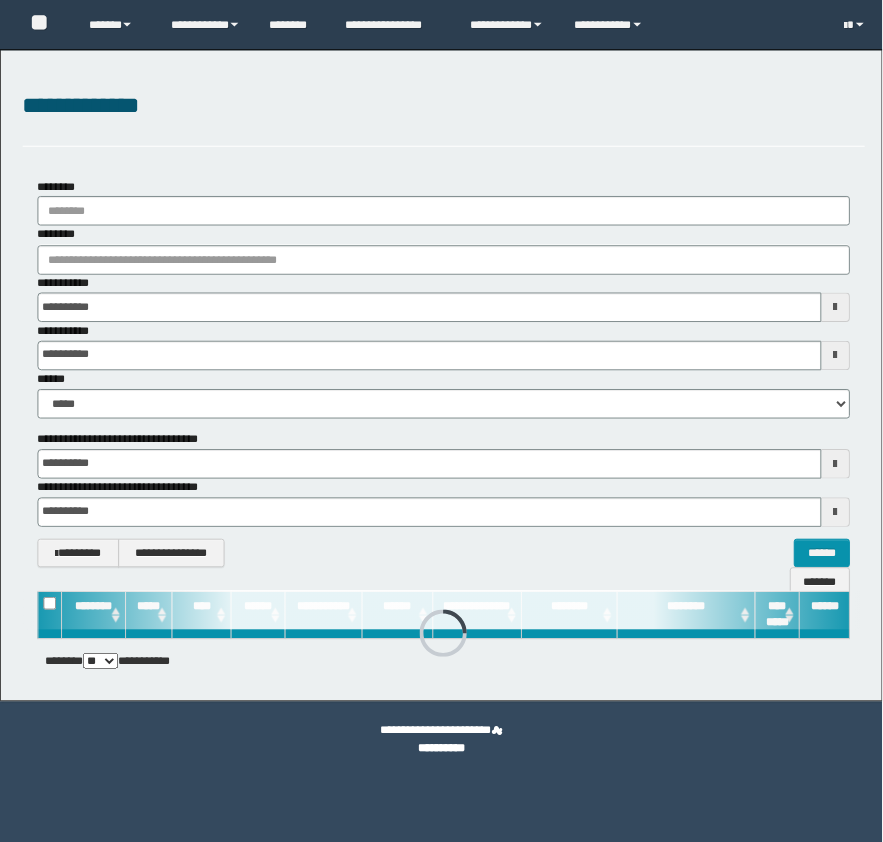 scroll, scrollTop: 0, scrollLeft: 0, axis: both 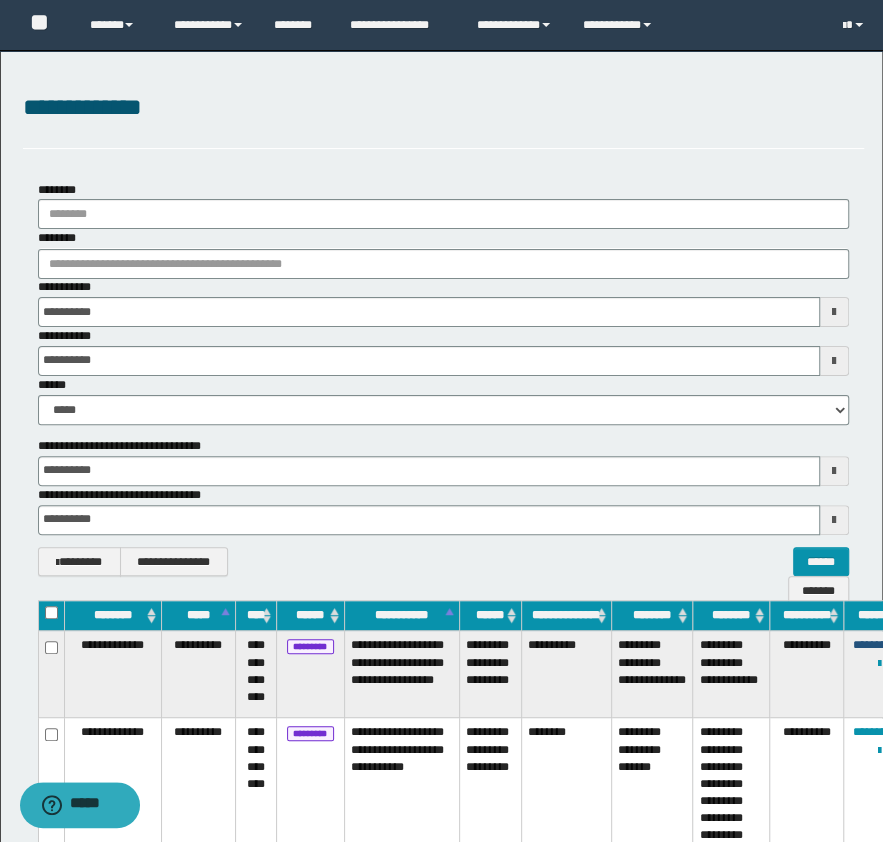click on "********" at bounding box center (871, 645) 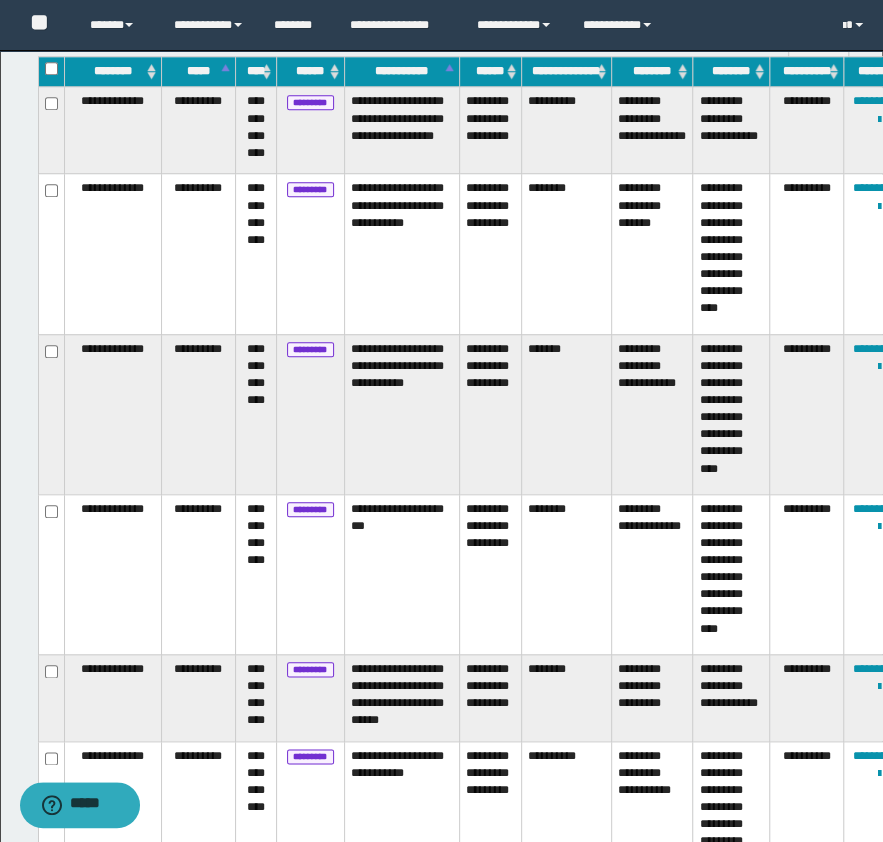 scroll, scrollTop: 545, scrollLeft: 0, axis: vertical 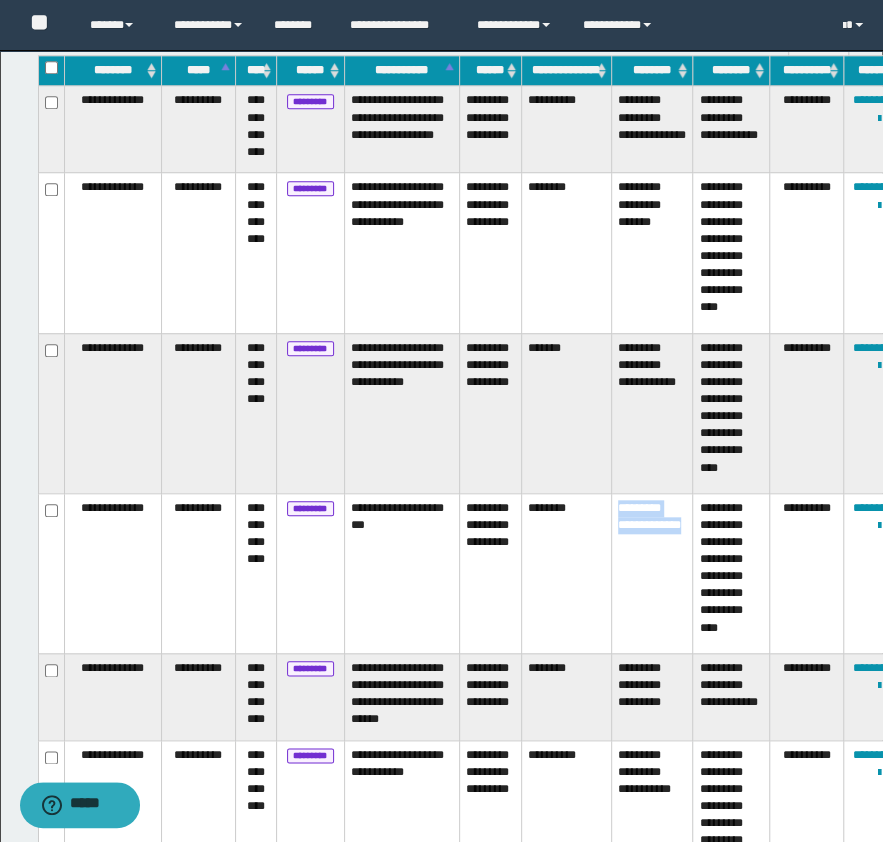 drag, startPoint x: 613, startPoint y: 500, endPoint x: 670, endPoint y: 531, distance: 64.884514 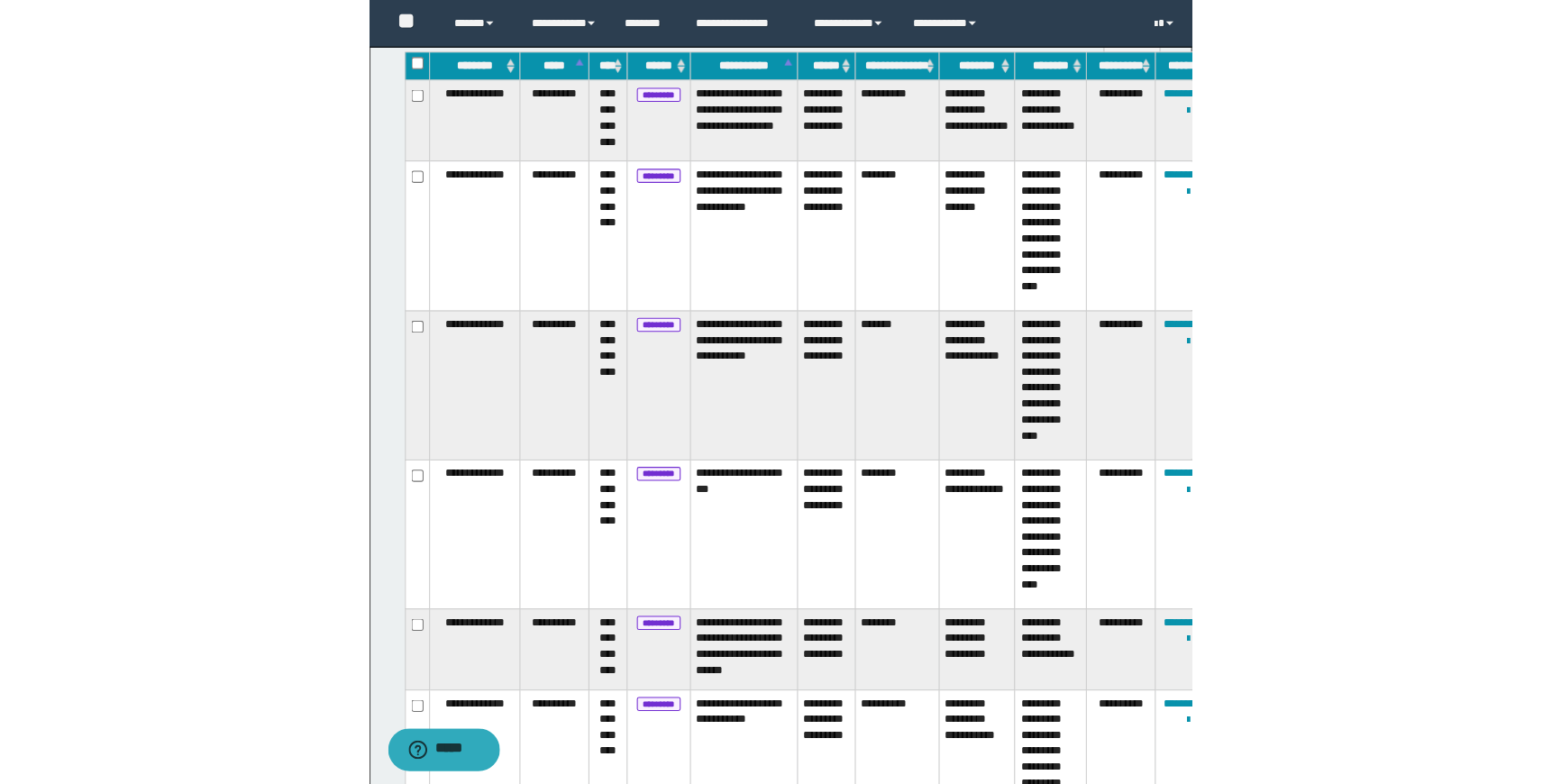 scroll, scrollTop: 115, scrollLeft: 0, axis: vertical 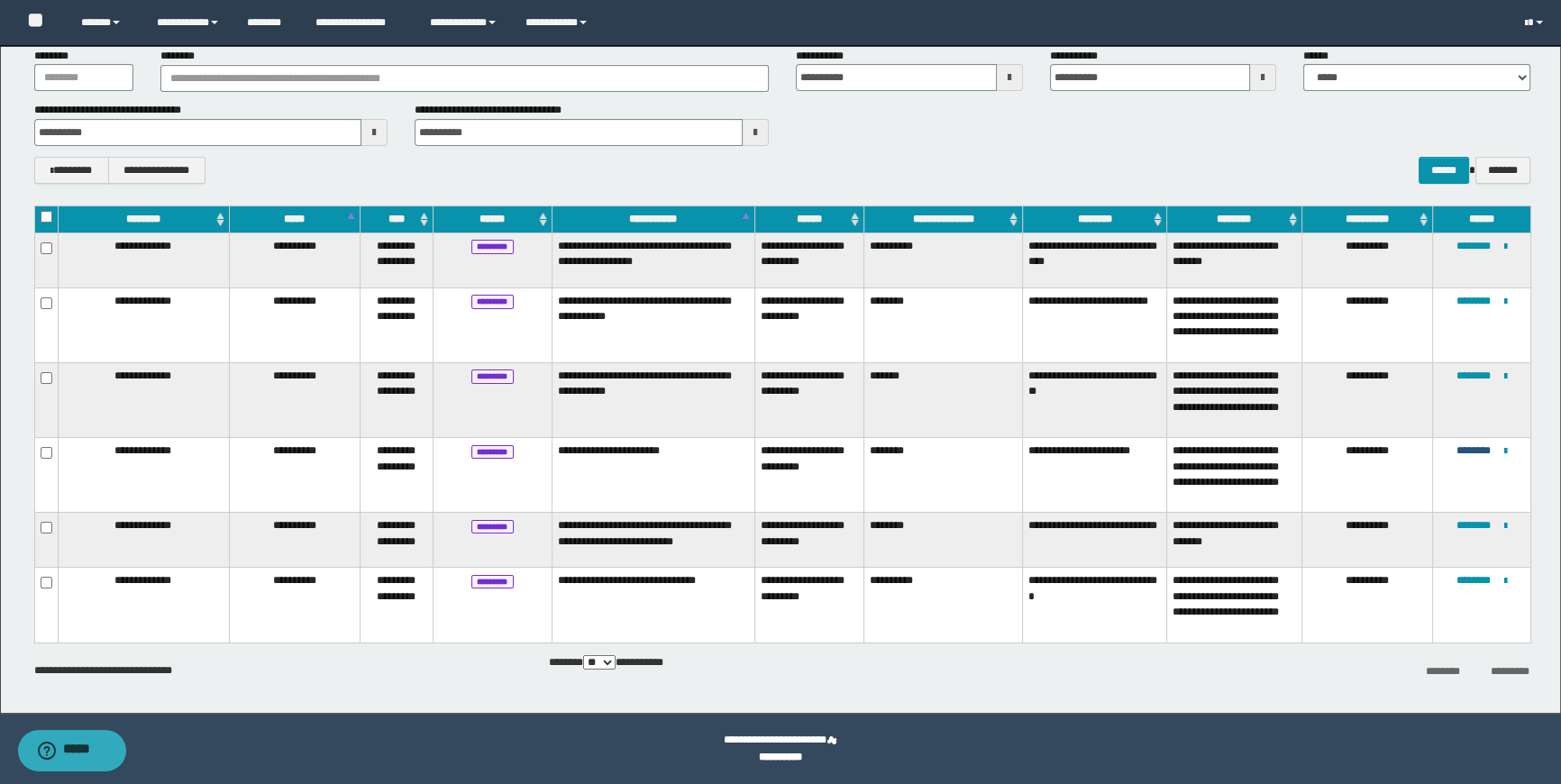 click on "********" at bounding box center [1474, 451] 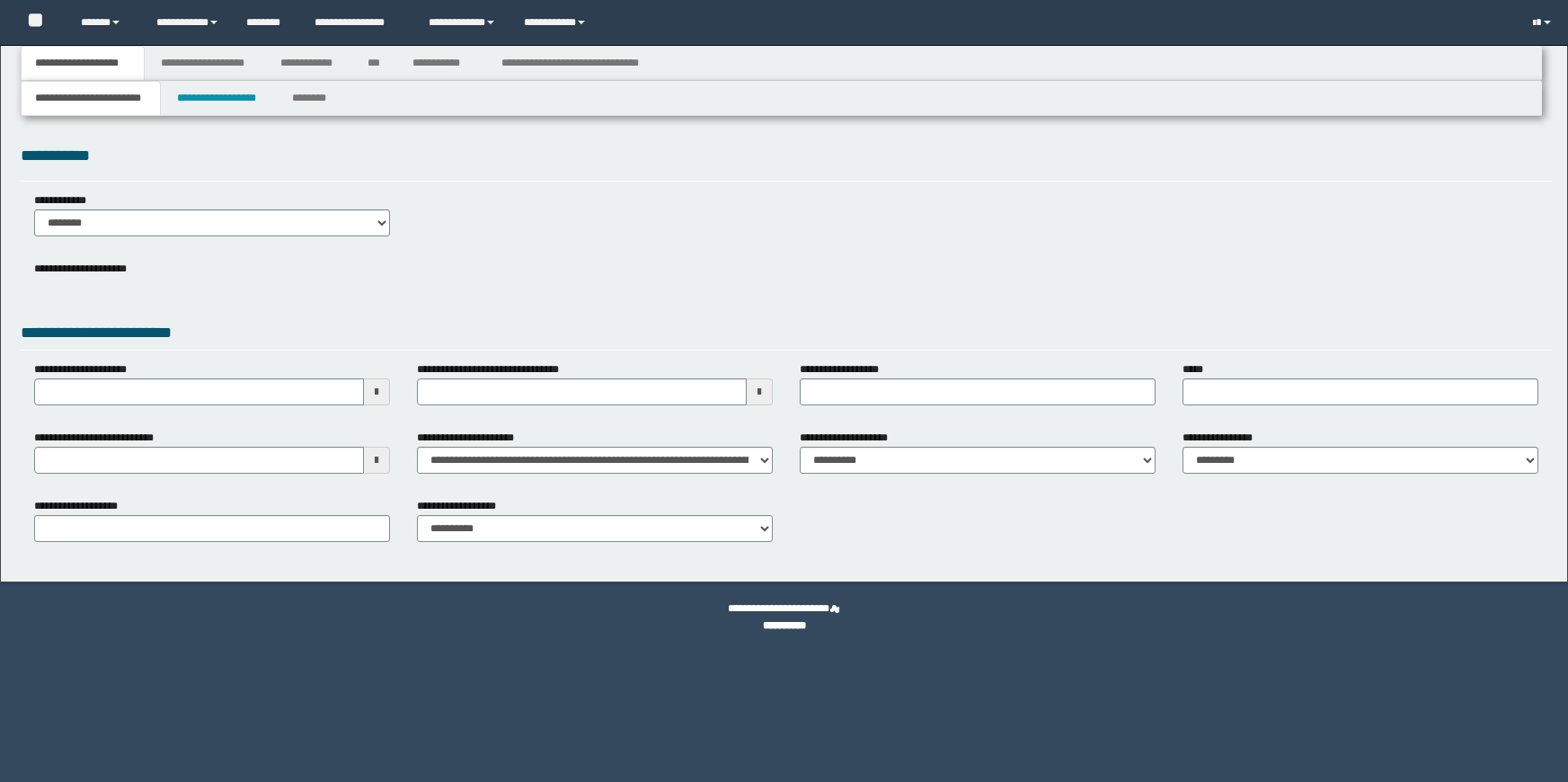 scroll, scrollTop: 0, scrollLeft: 0, axis: both 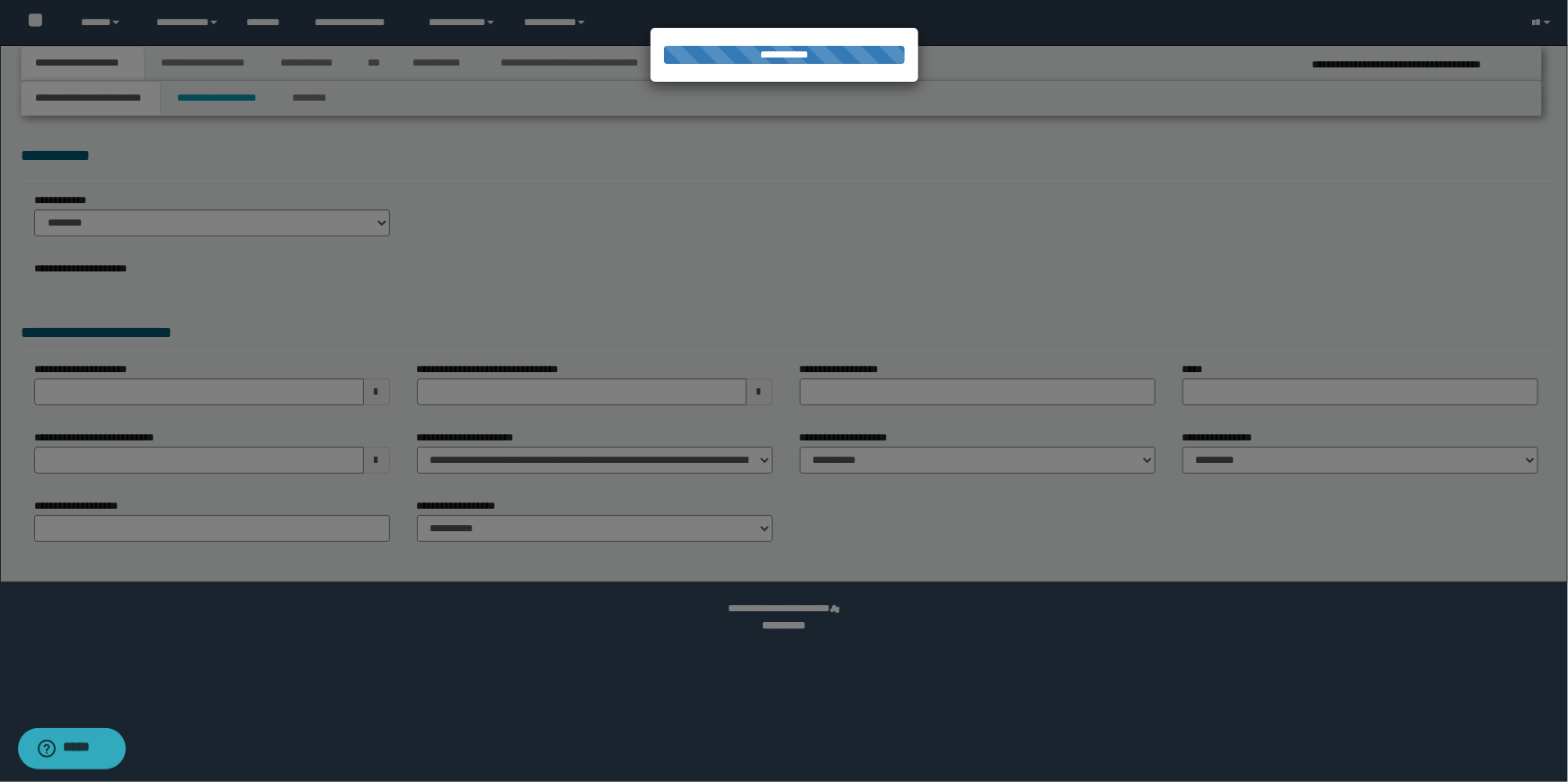type on "**********" 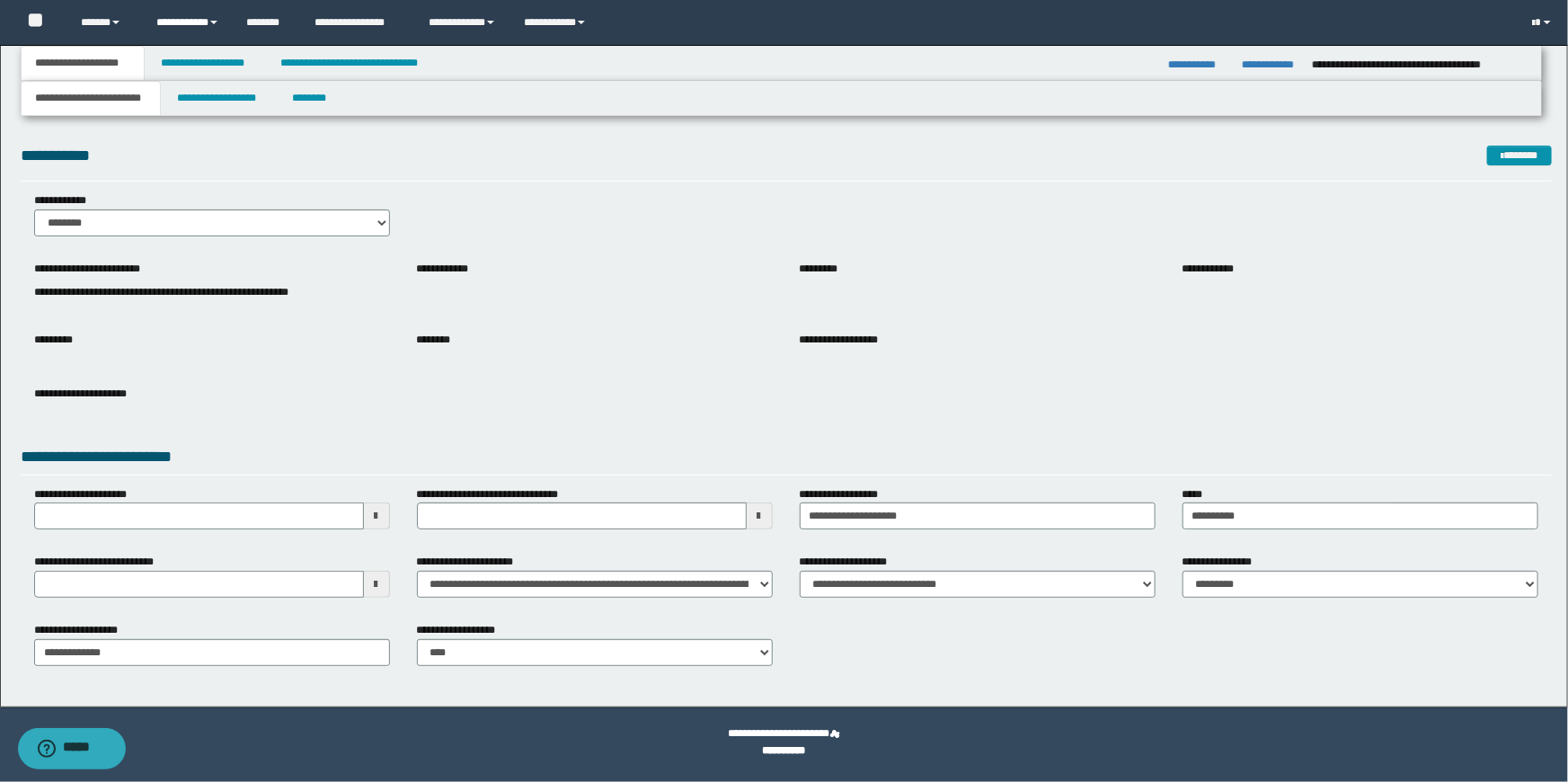 click on "**********" at bounding box center (188, 22) 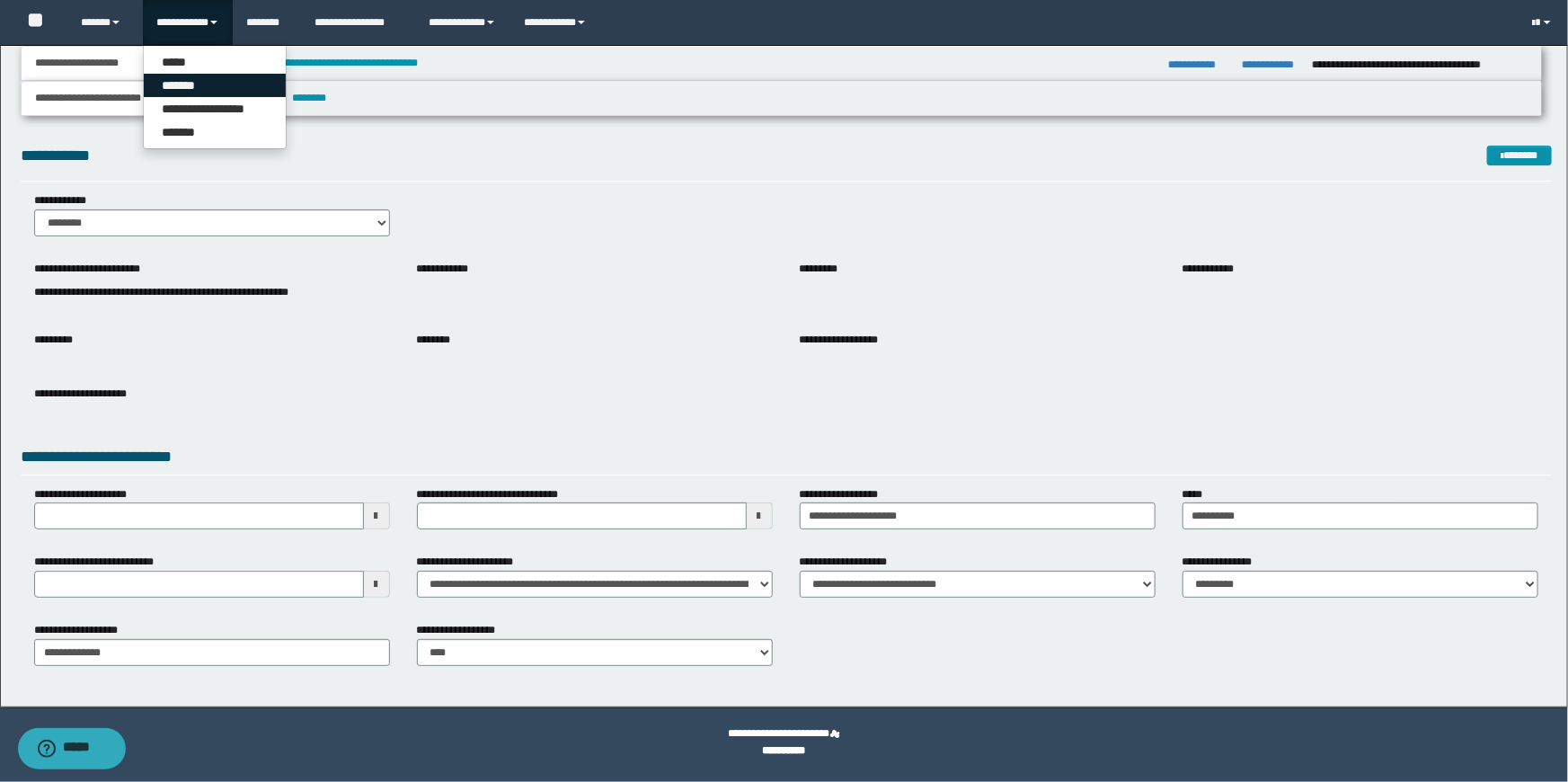 click on "*******" at bounding box center (215, 85) 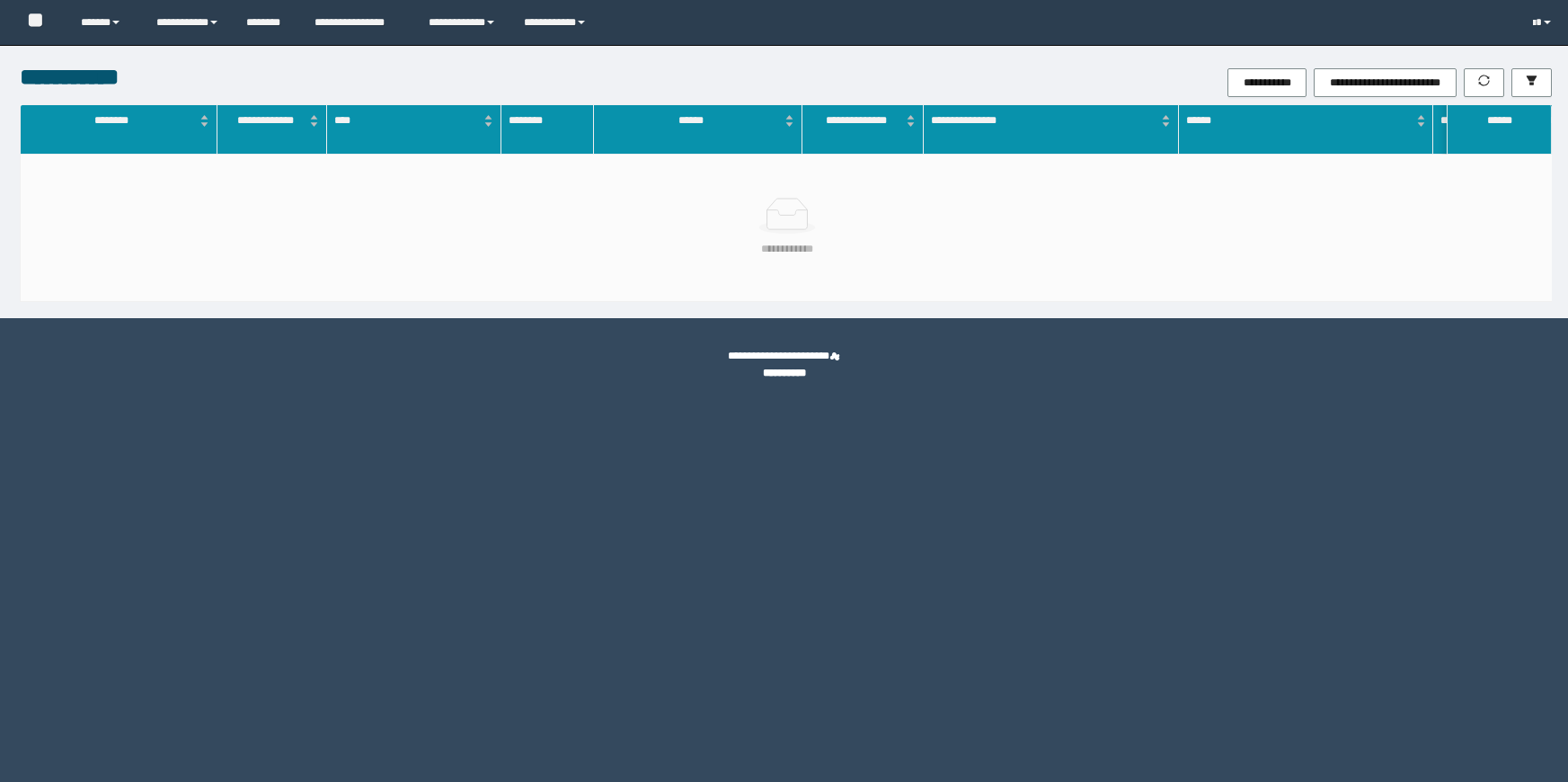 scroll, scrollTop: 0, scrollLeft: 0, axis: both 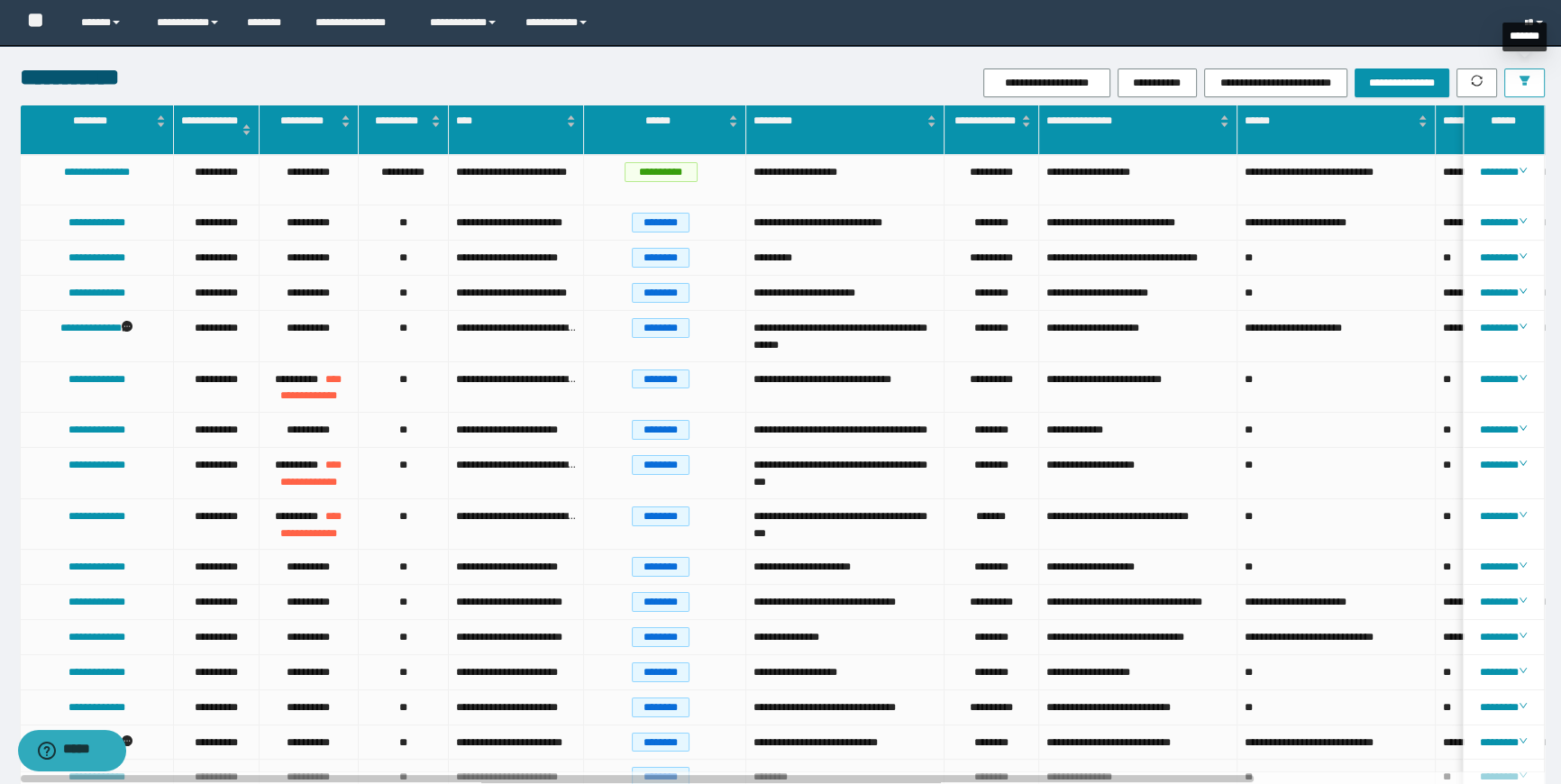 click at bounding box center [1524, 83] 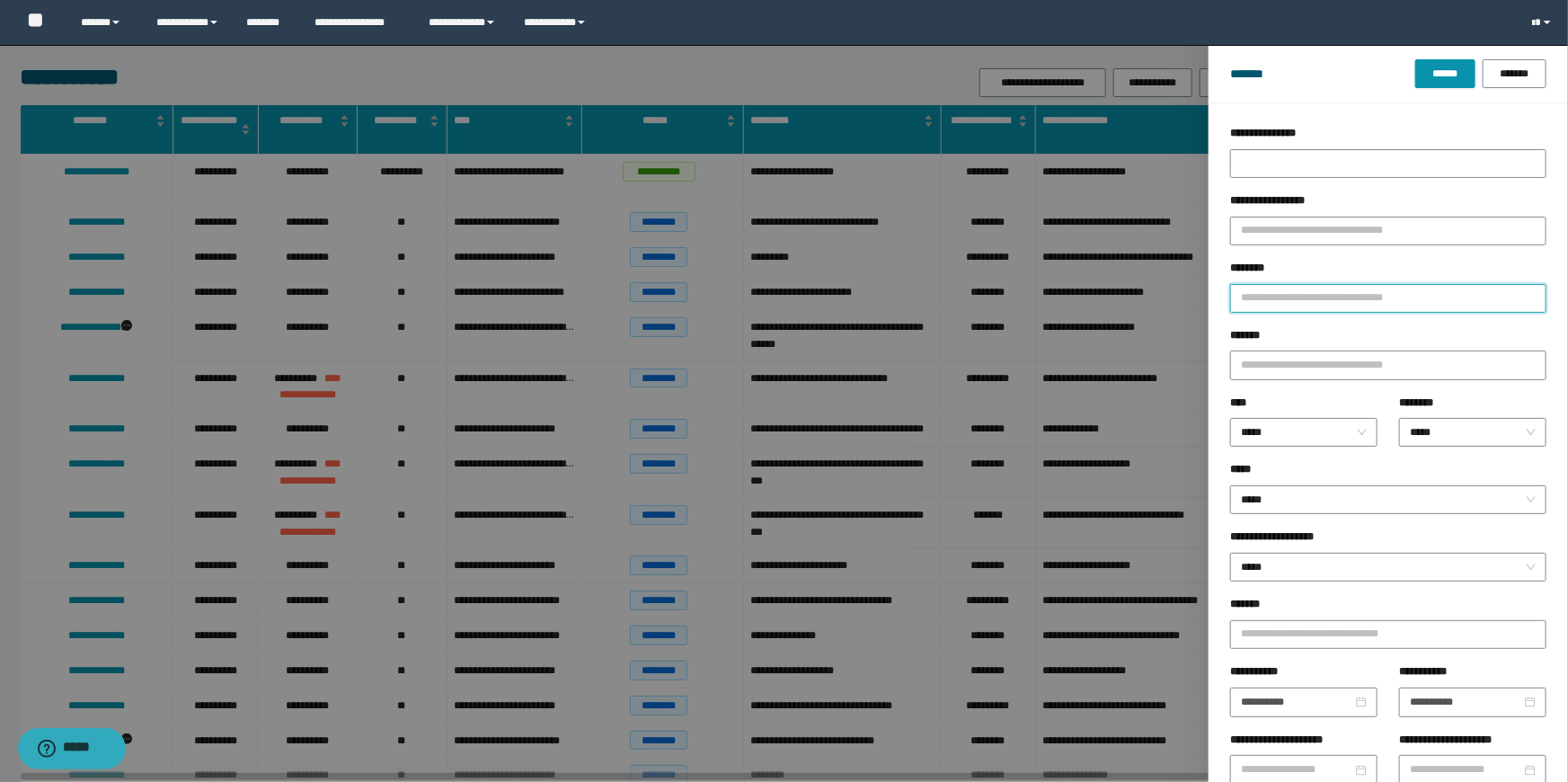 click on "********" at bounding box center (1388, 298) 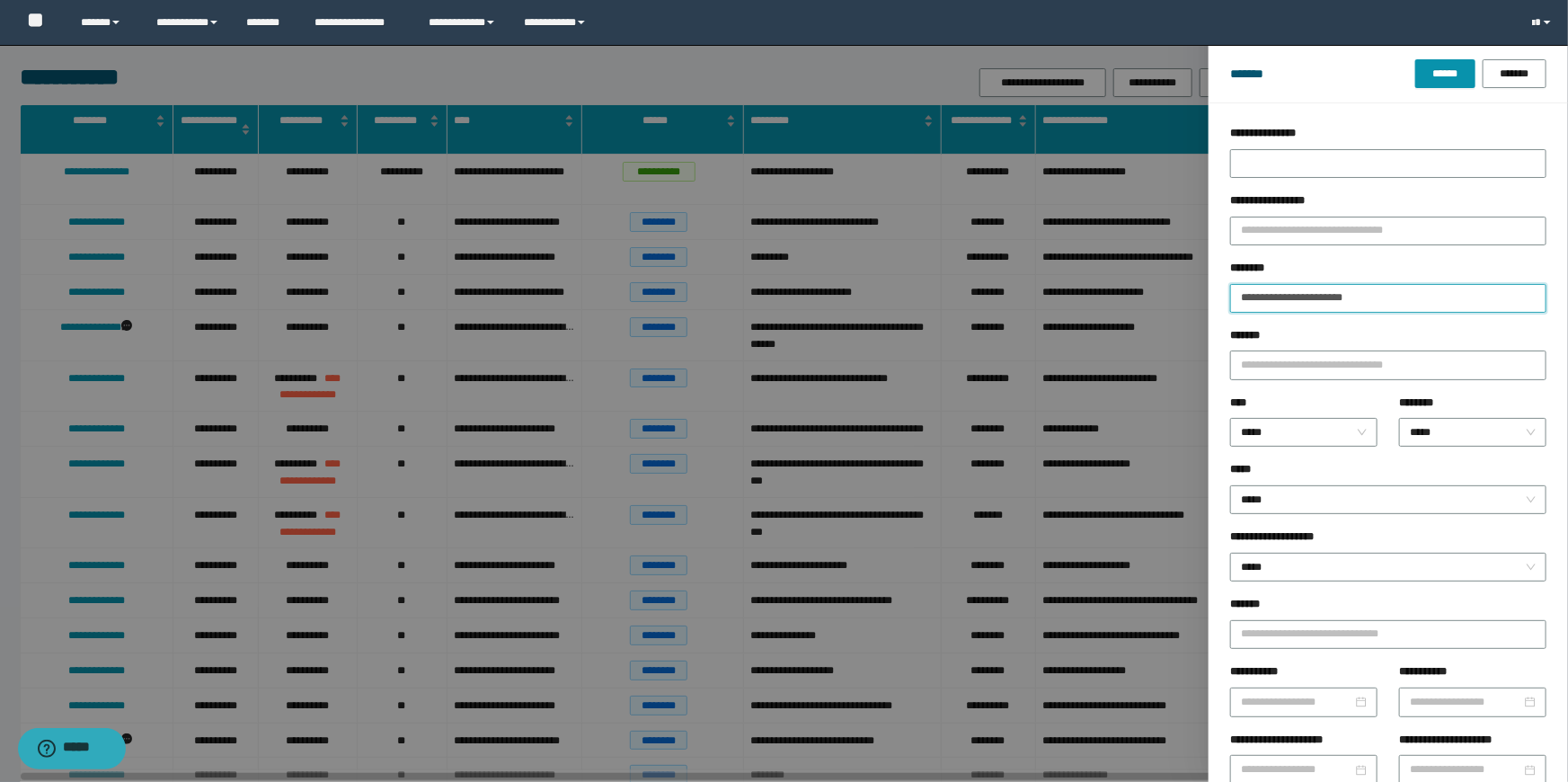 type on "**********" 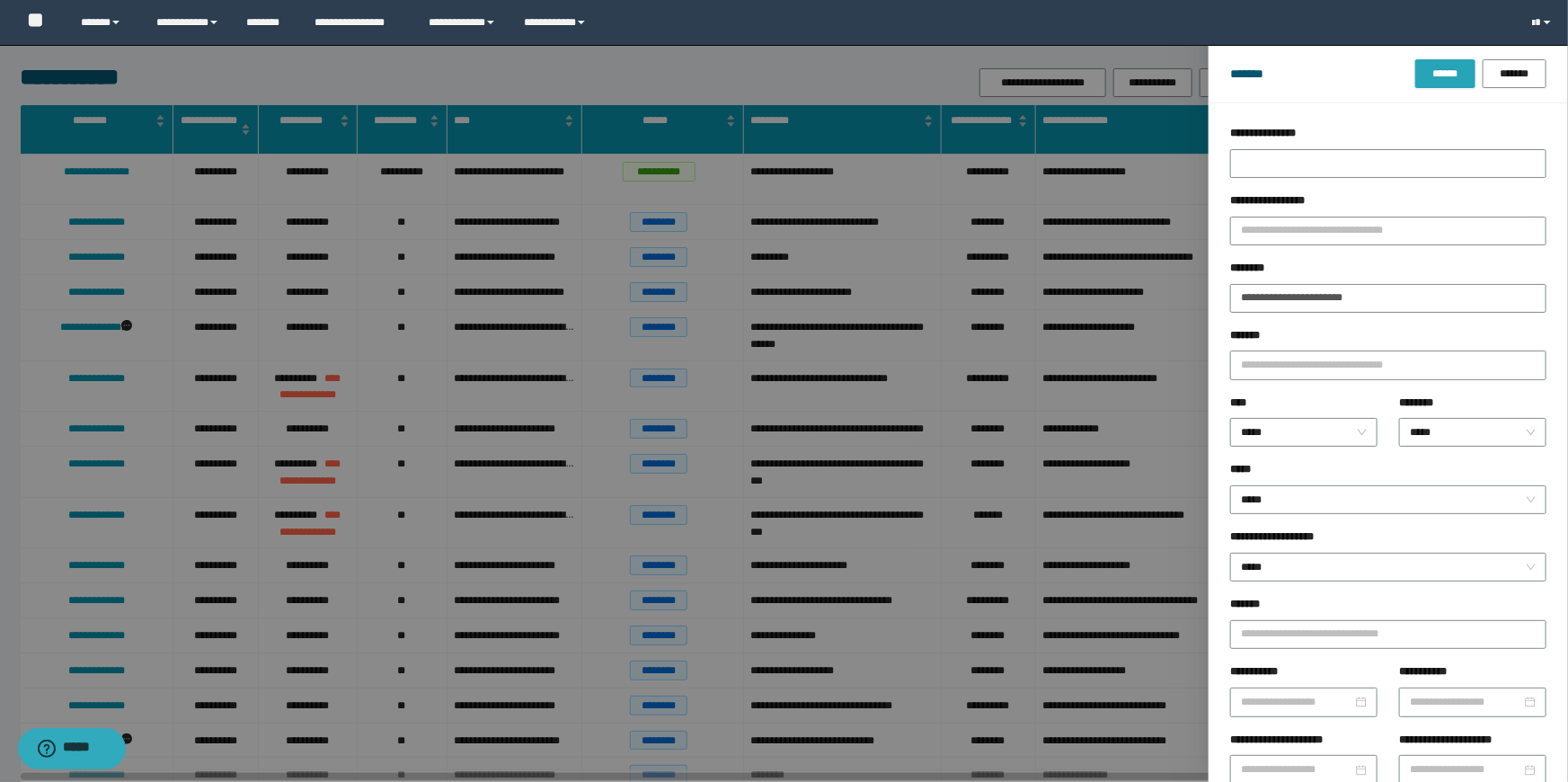 click on "******" at bounding box center [1445, 74] 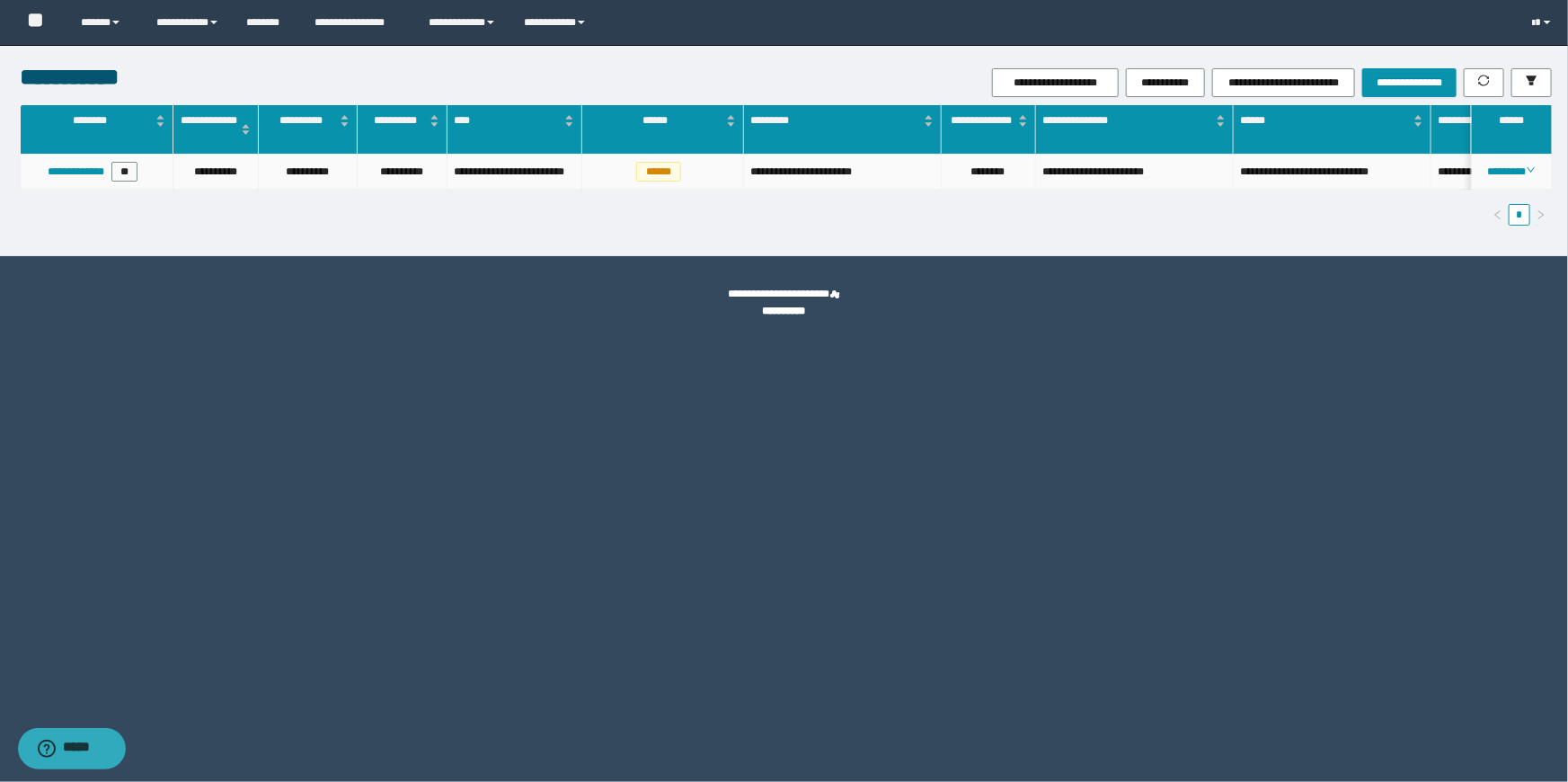 click 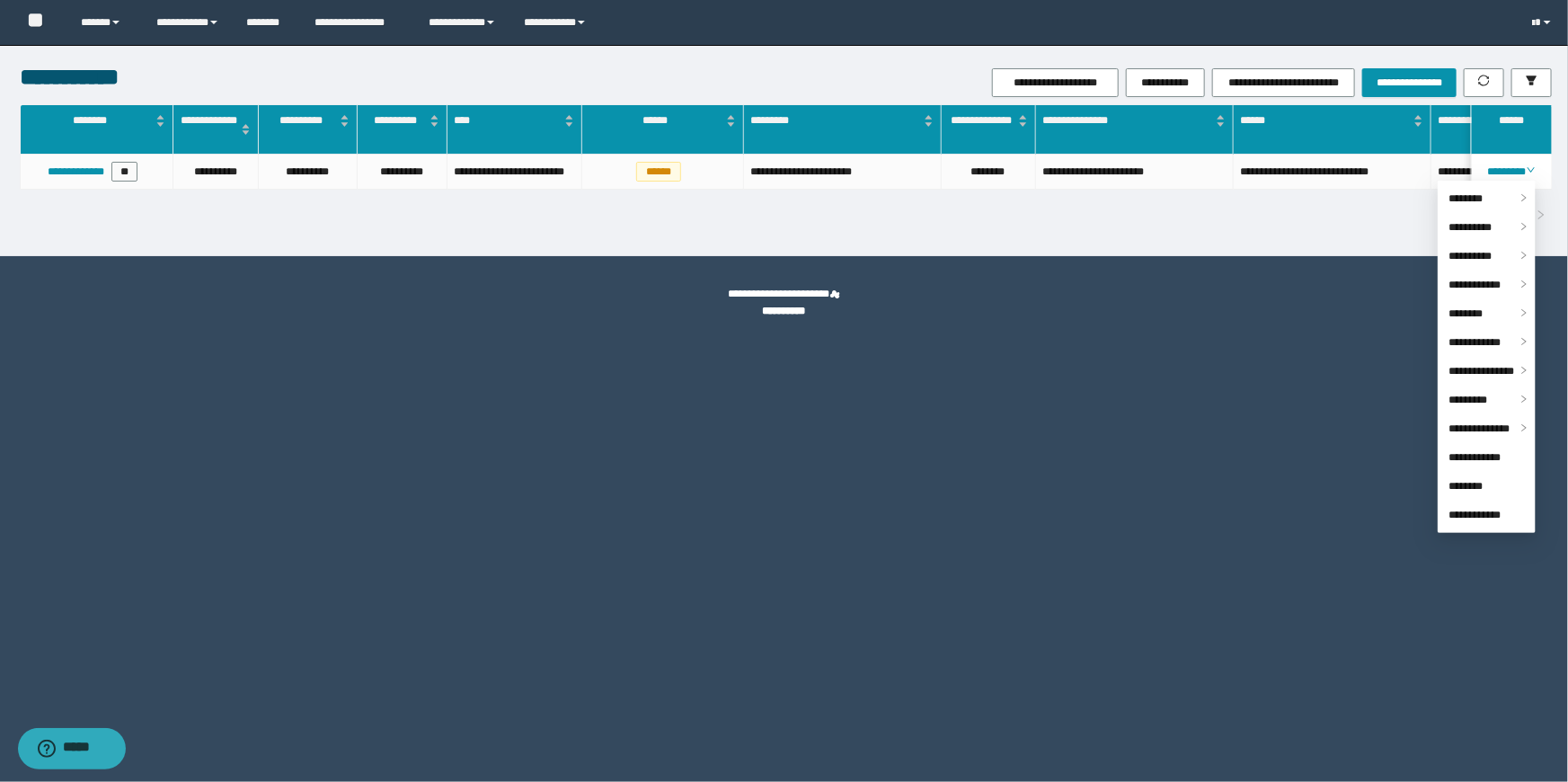 click on "**********" at bounding box center (784, 391) 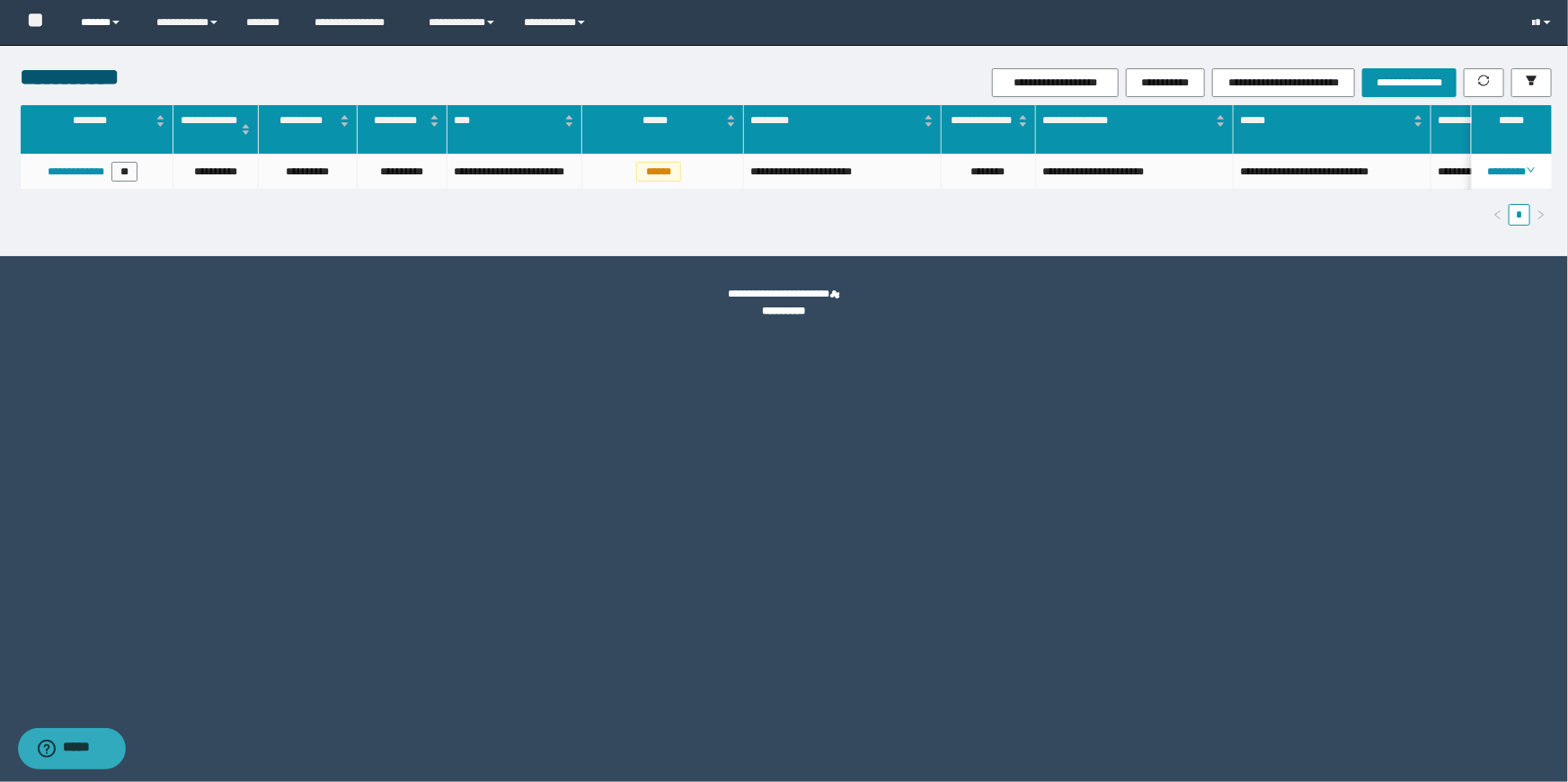 click on "******" at bounding box center [105, 22] 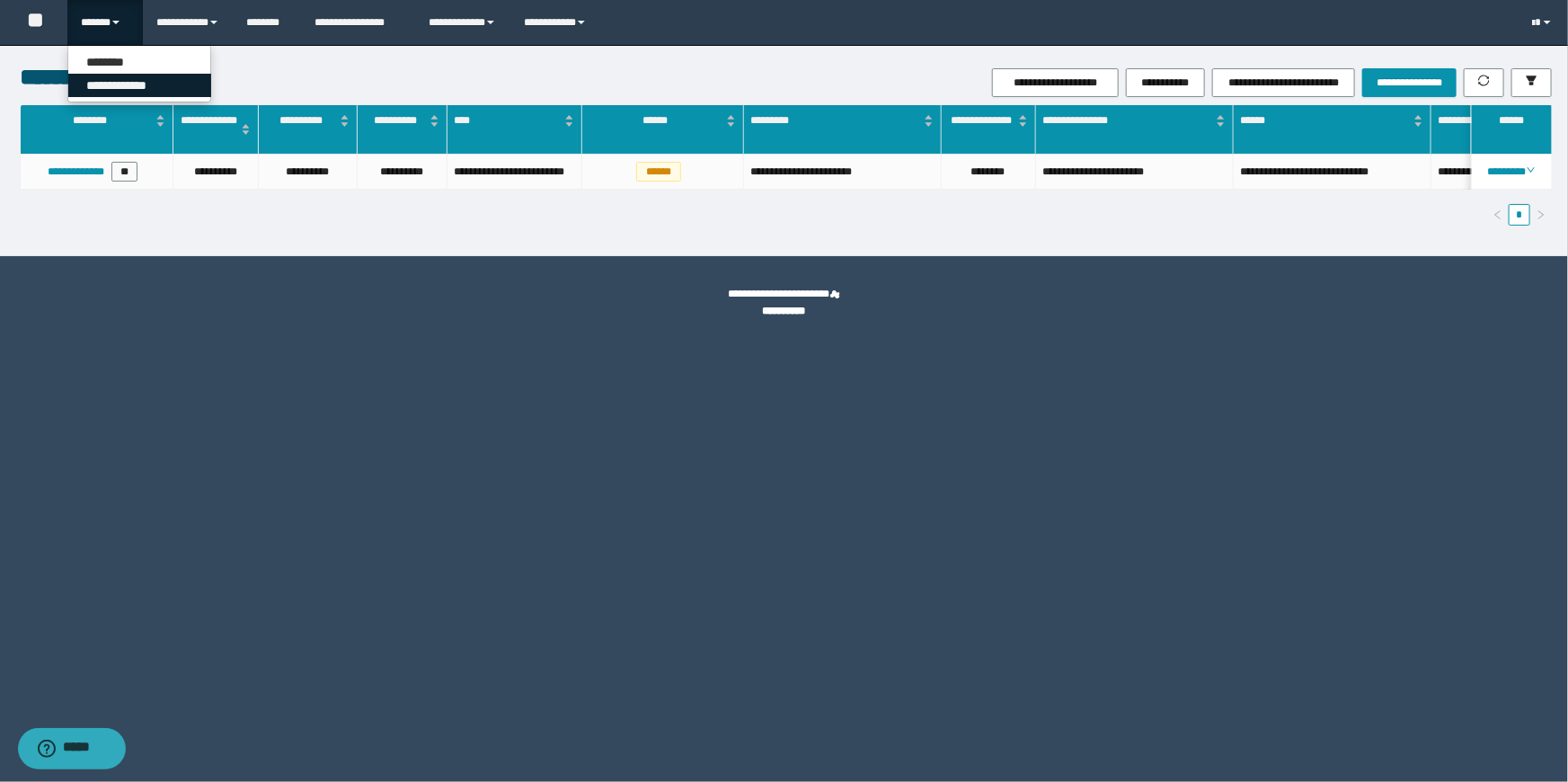 click on "**********" at bounding box center [139, 85] 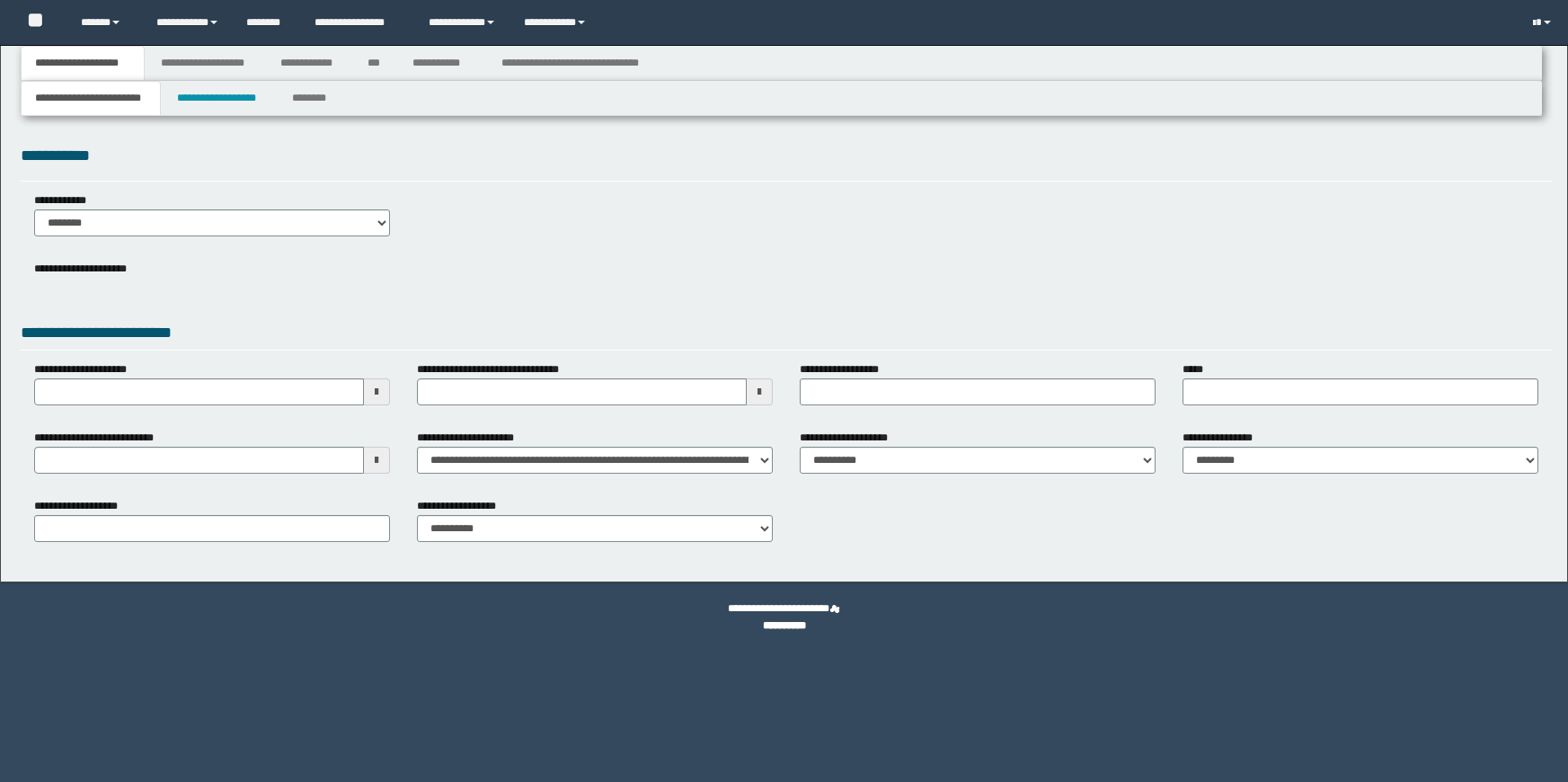 scroll, scrollTop: 0, scrollLeft: 0, axis: both 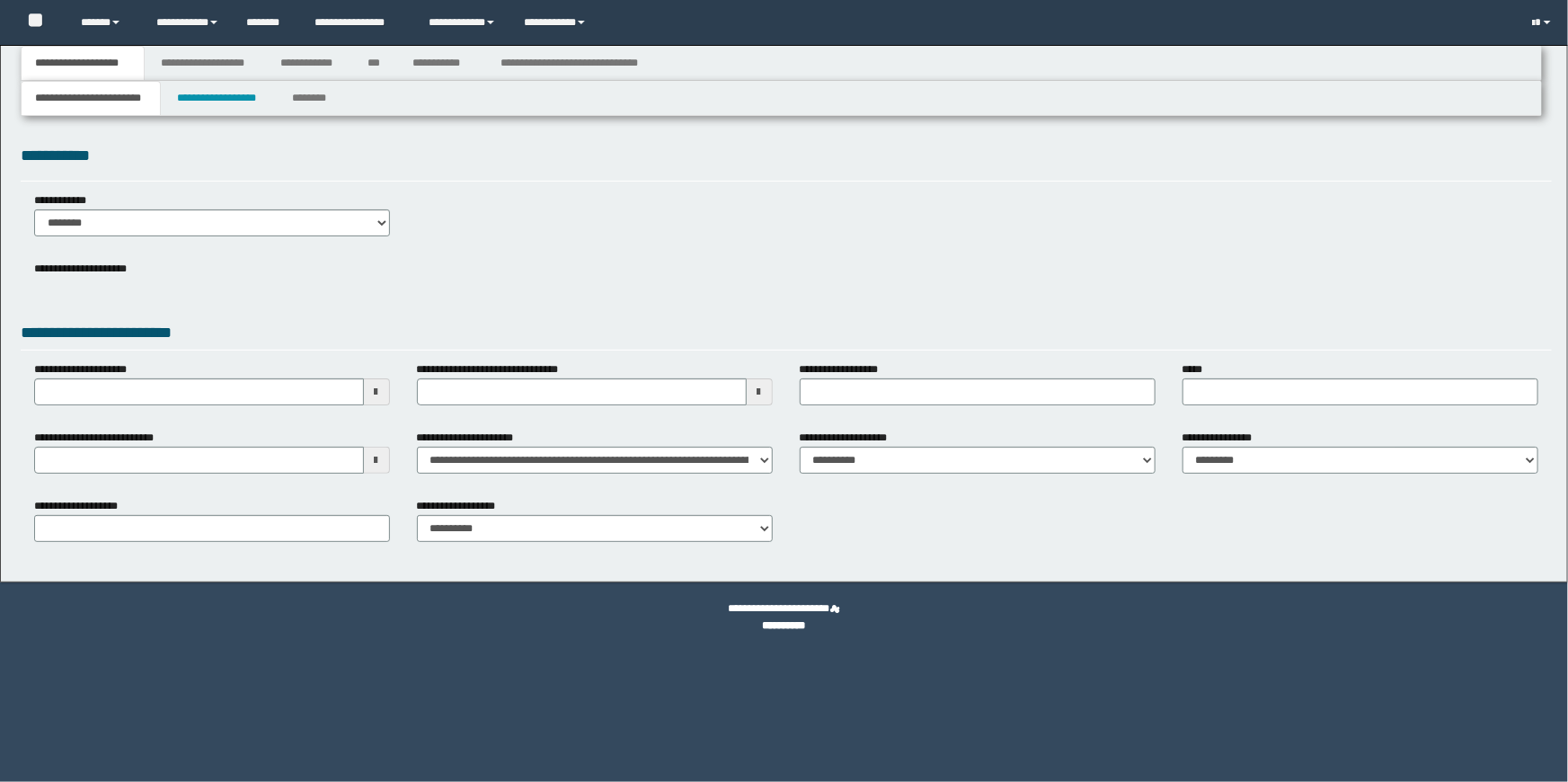 select on "*" 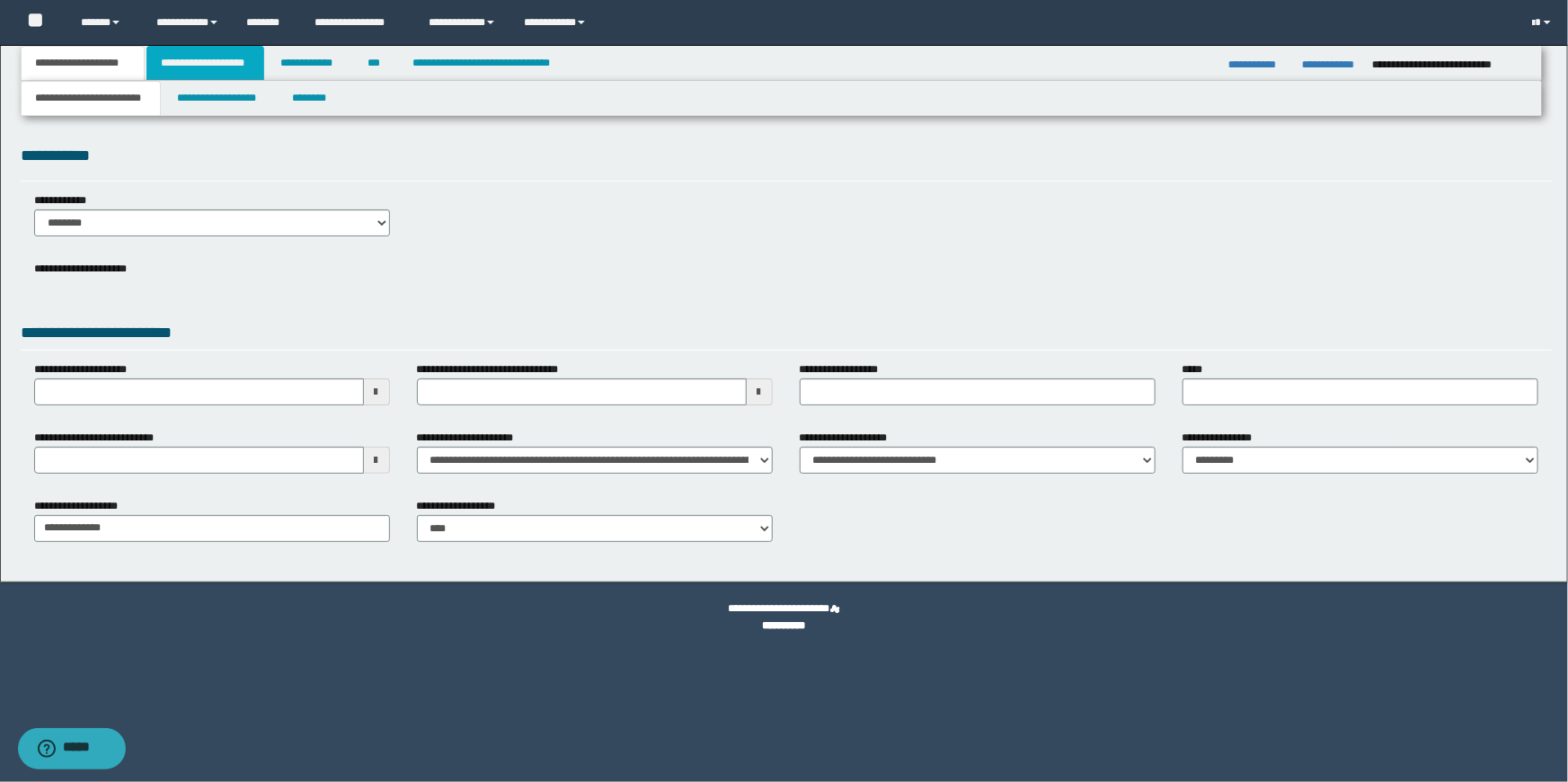 click on "**********" at bounding box center [205, 63] 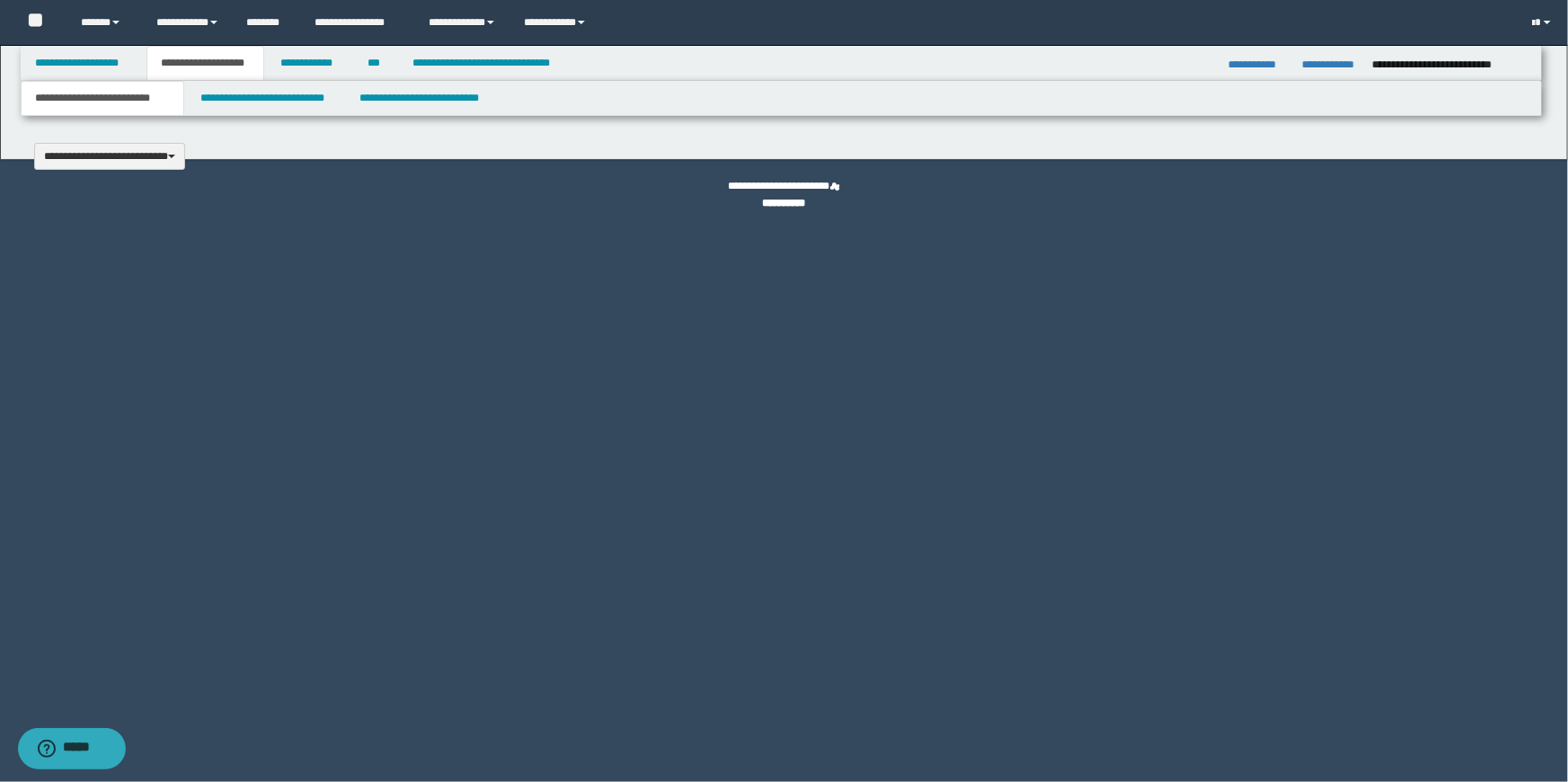 type 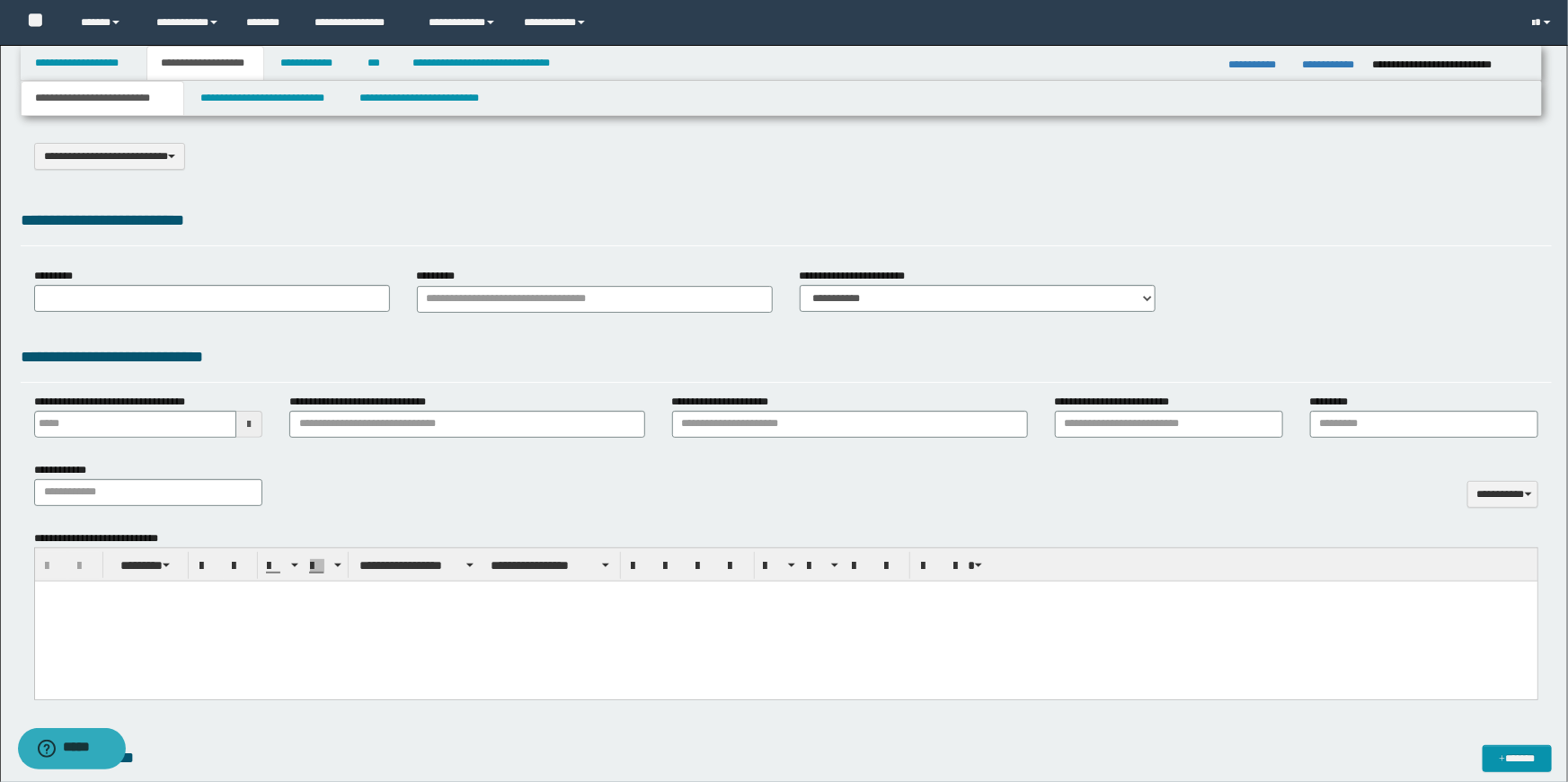 scroll, scrollTop: 0, scrollLeft: 0, axis: both 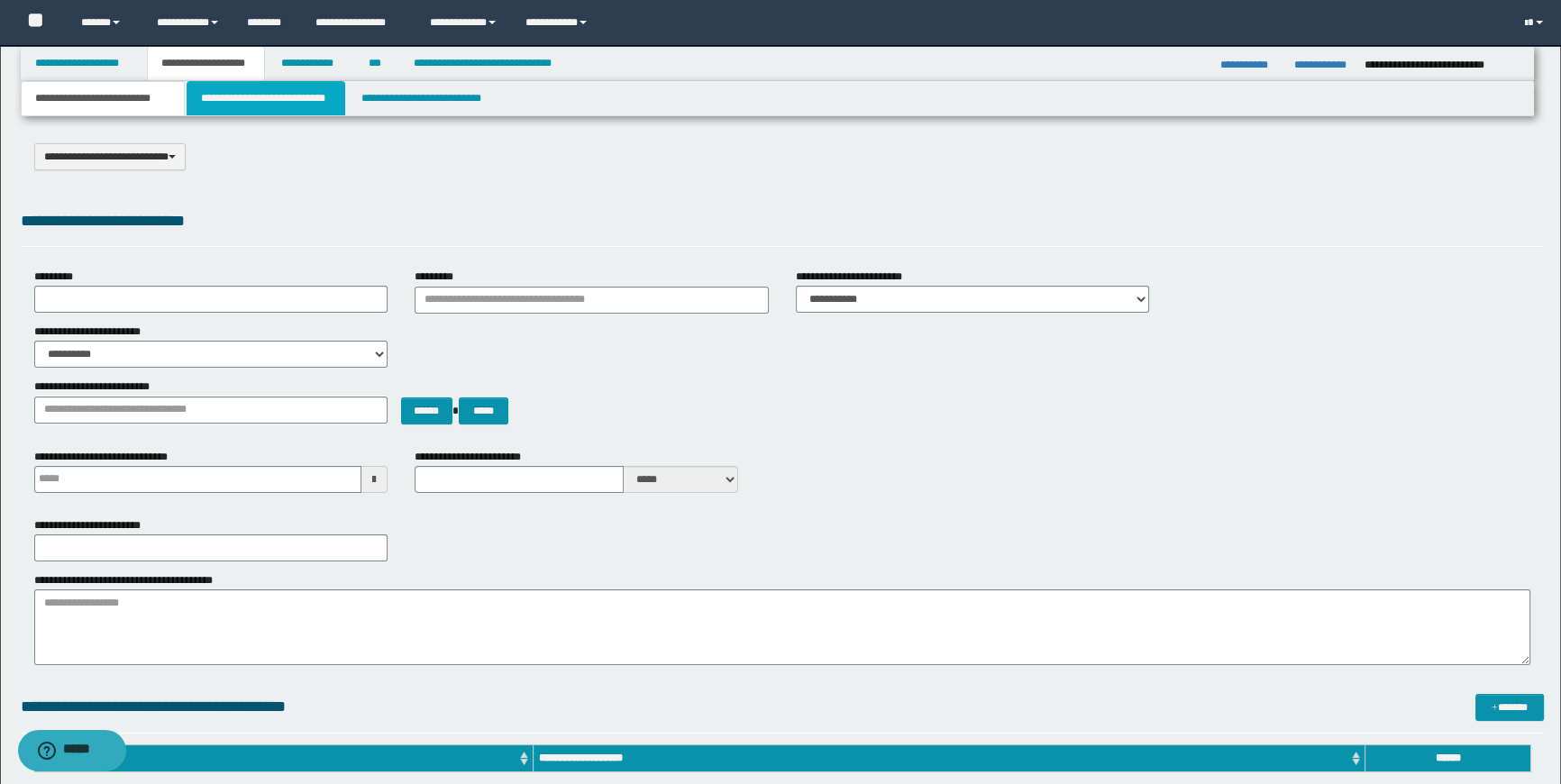 click on "**********" at bounding box center (265, 98) 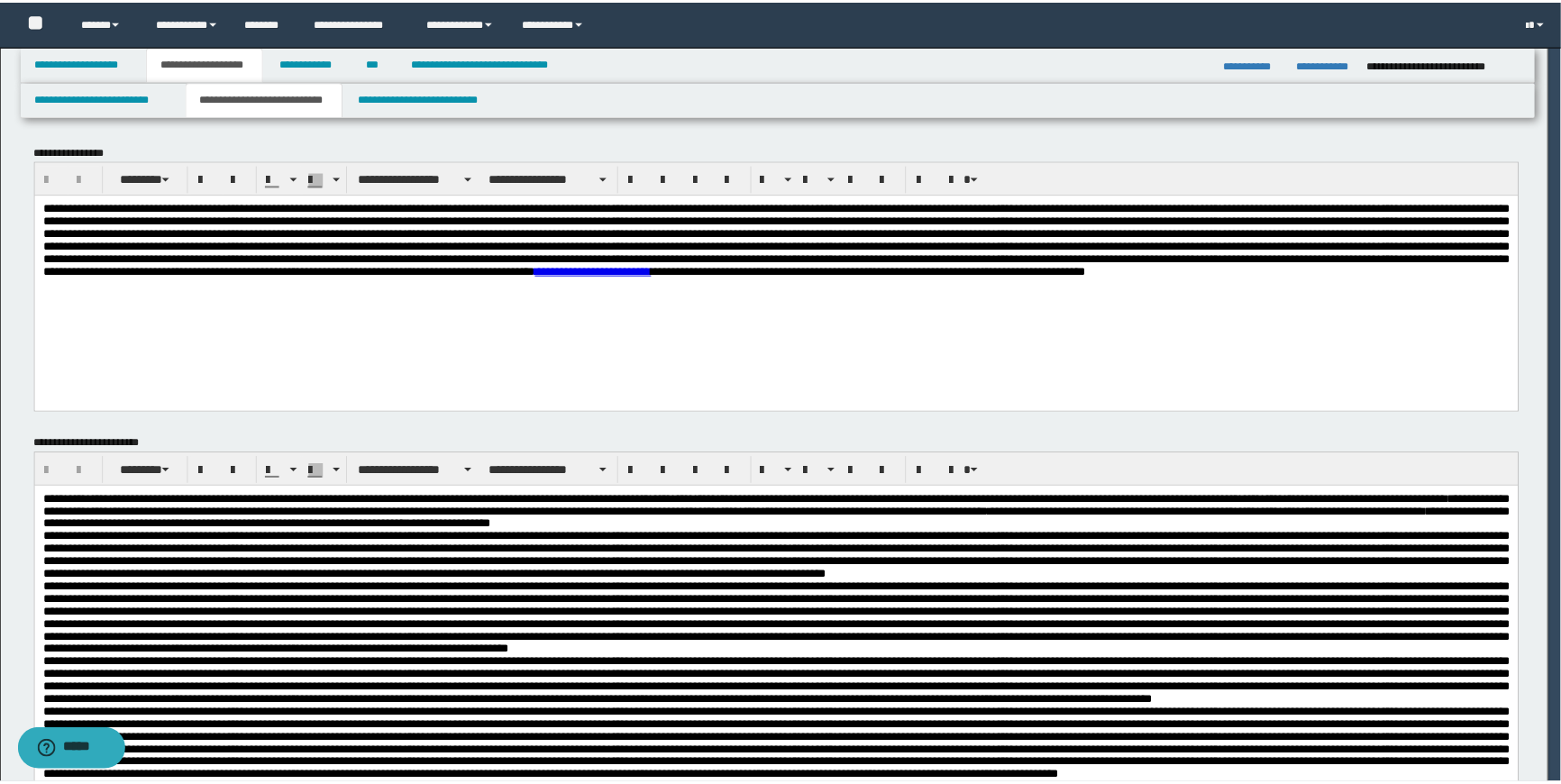 scroll, scrollTop: 0, scrollLeft: 0, axis: both 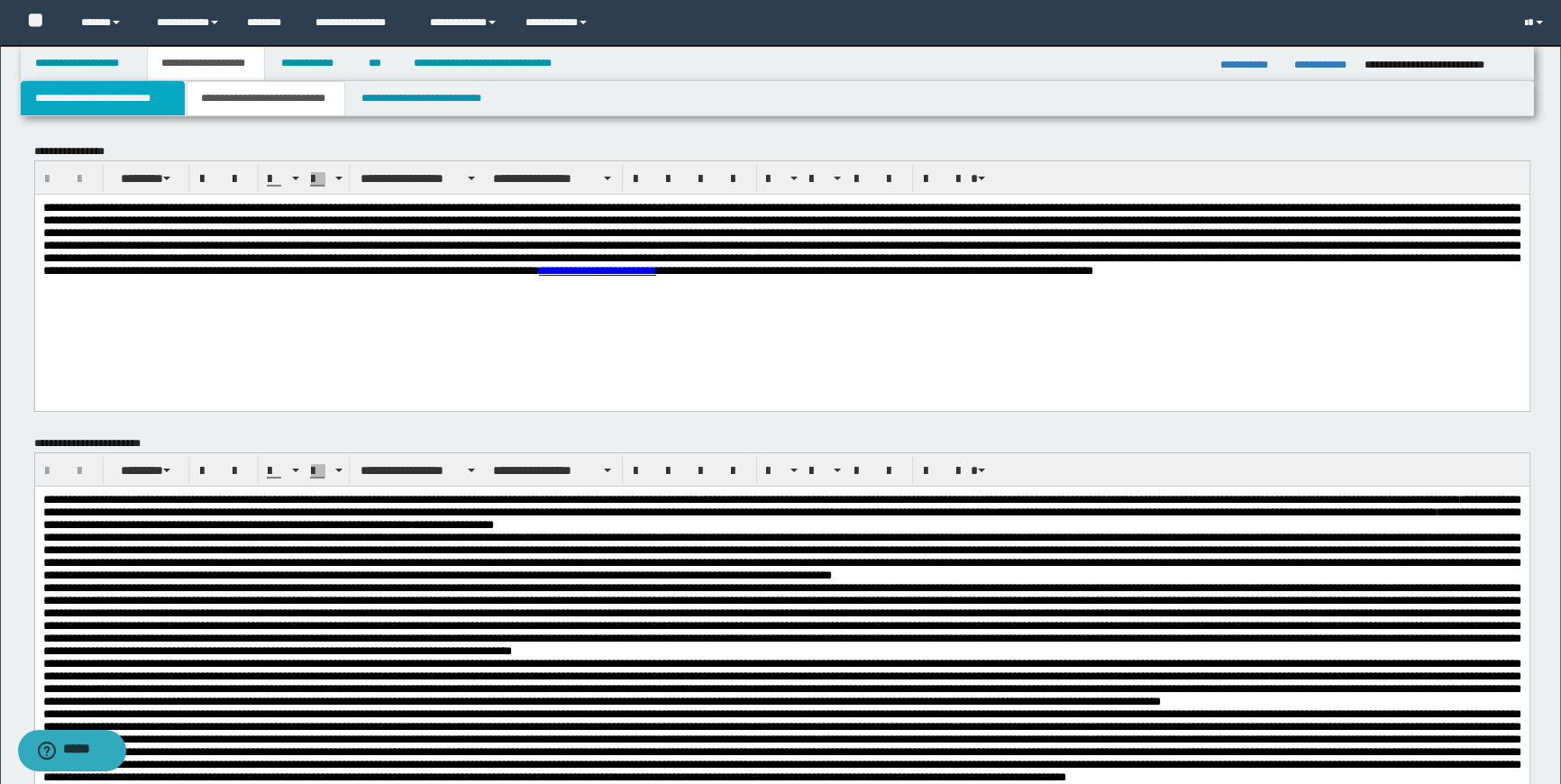 click on "**********" at bounding box center (103, 98) 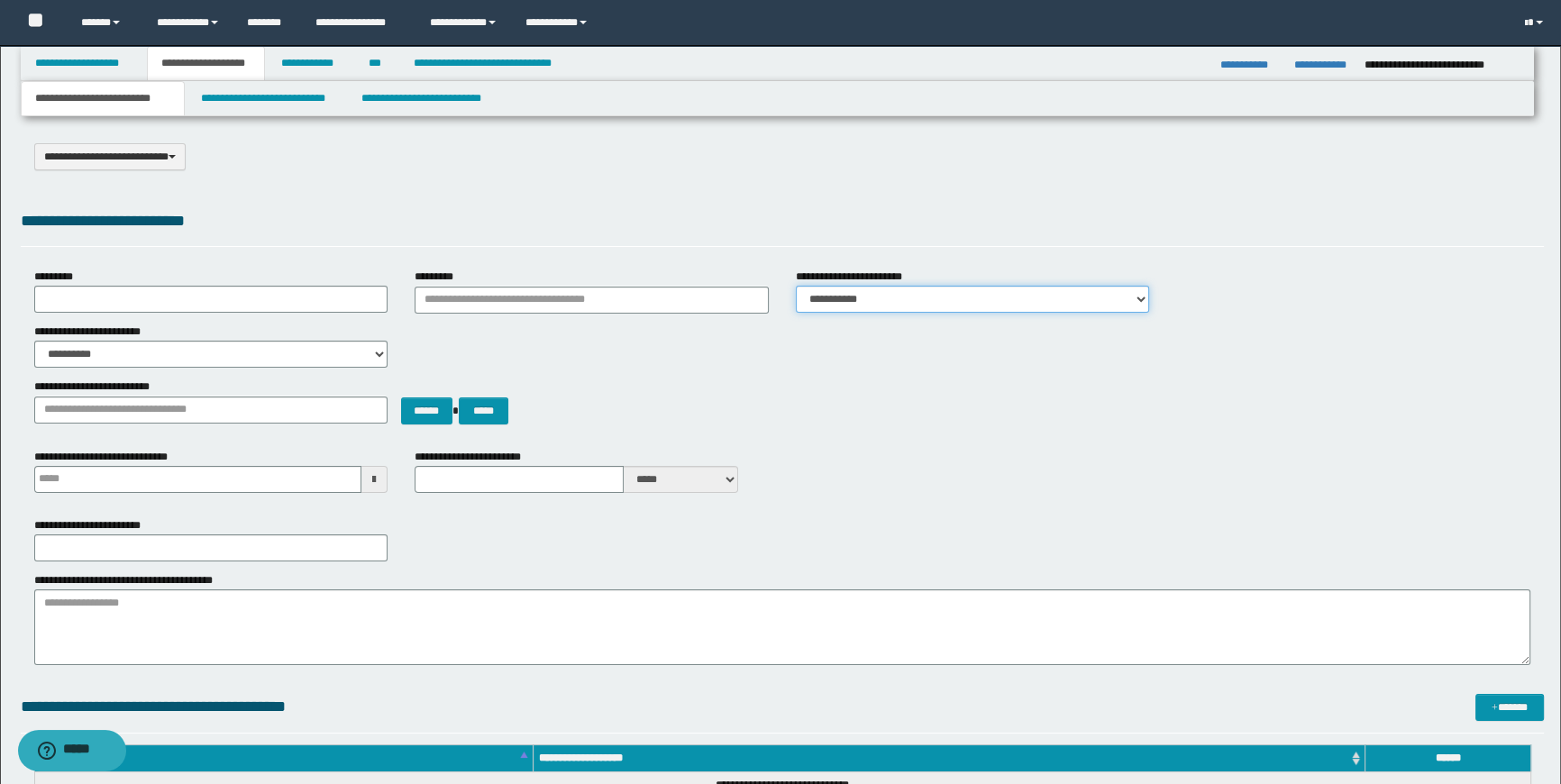 click on "**********" at bounding box center [972, 299] 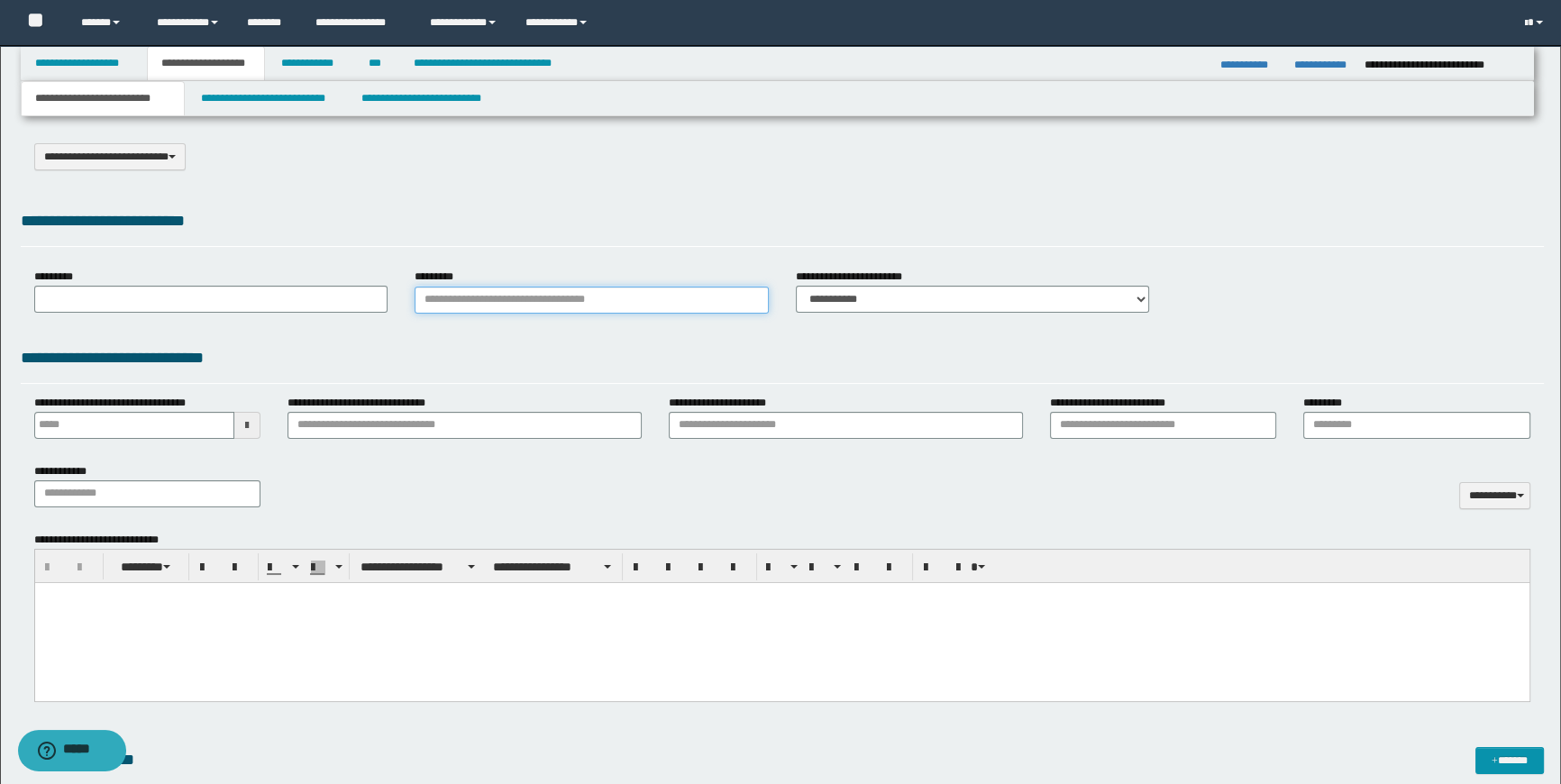 click on "*********" at bounding box center (591, 300) 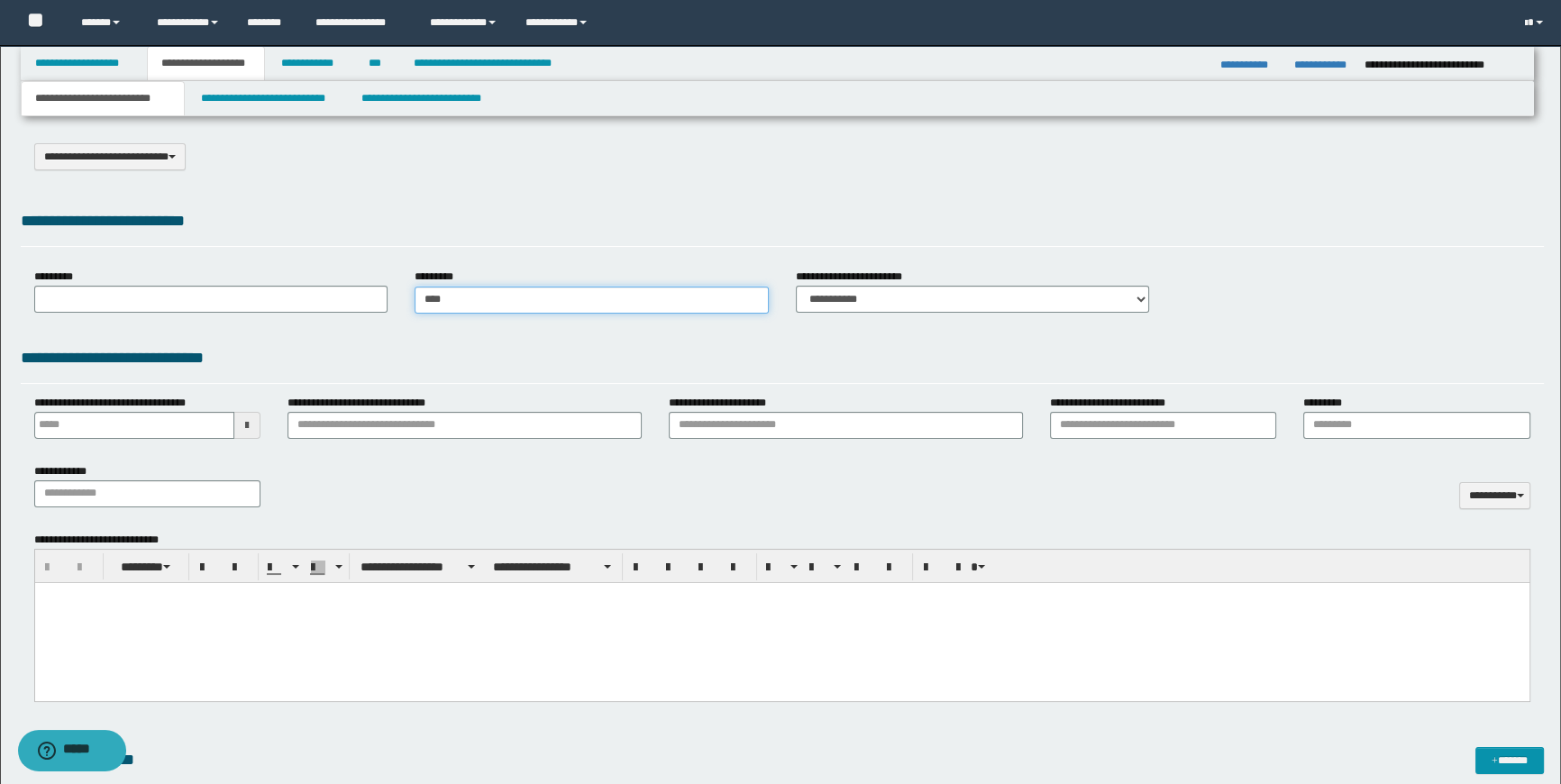 type on "*****" 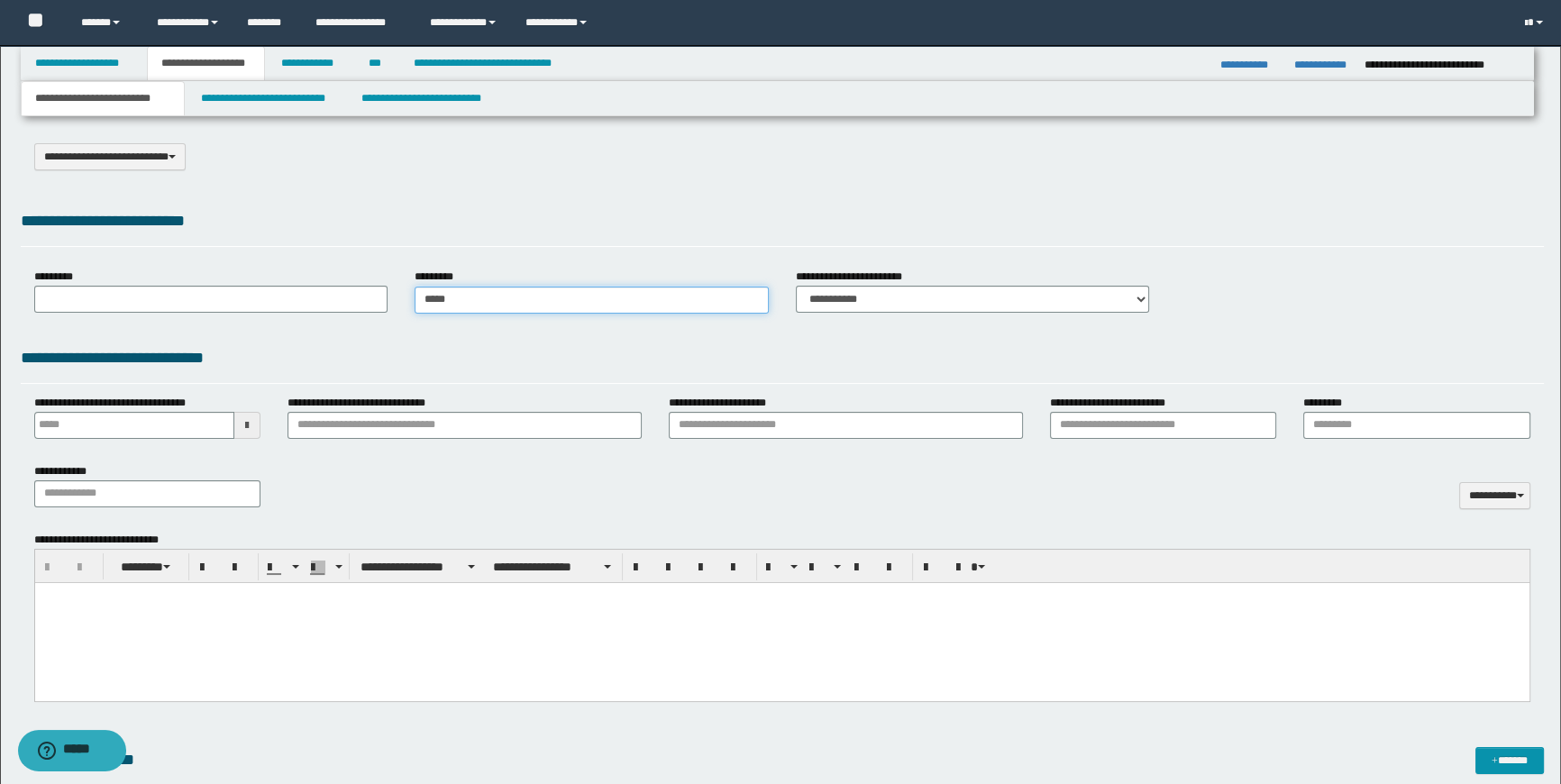 type on "*****" 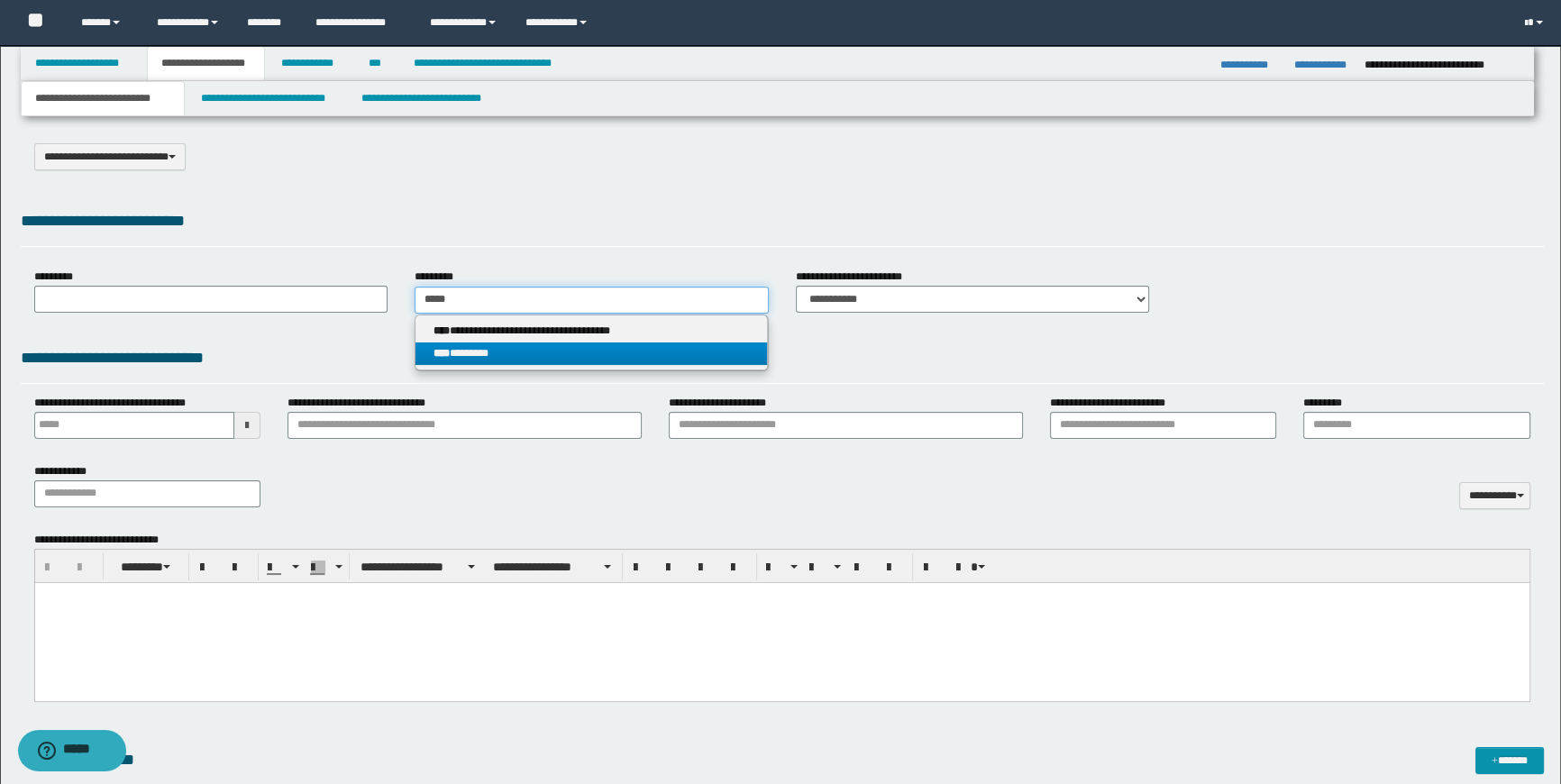 type on "*****" 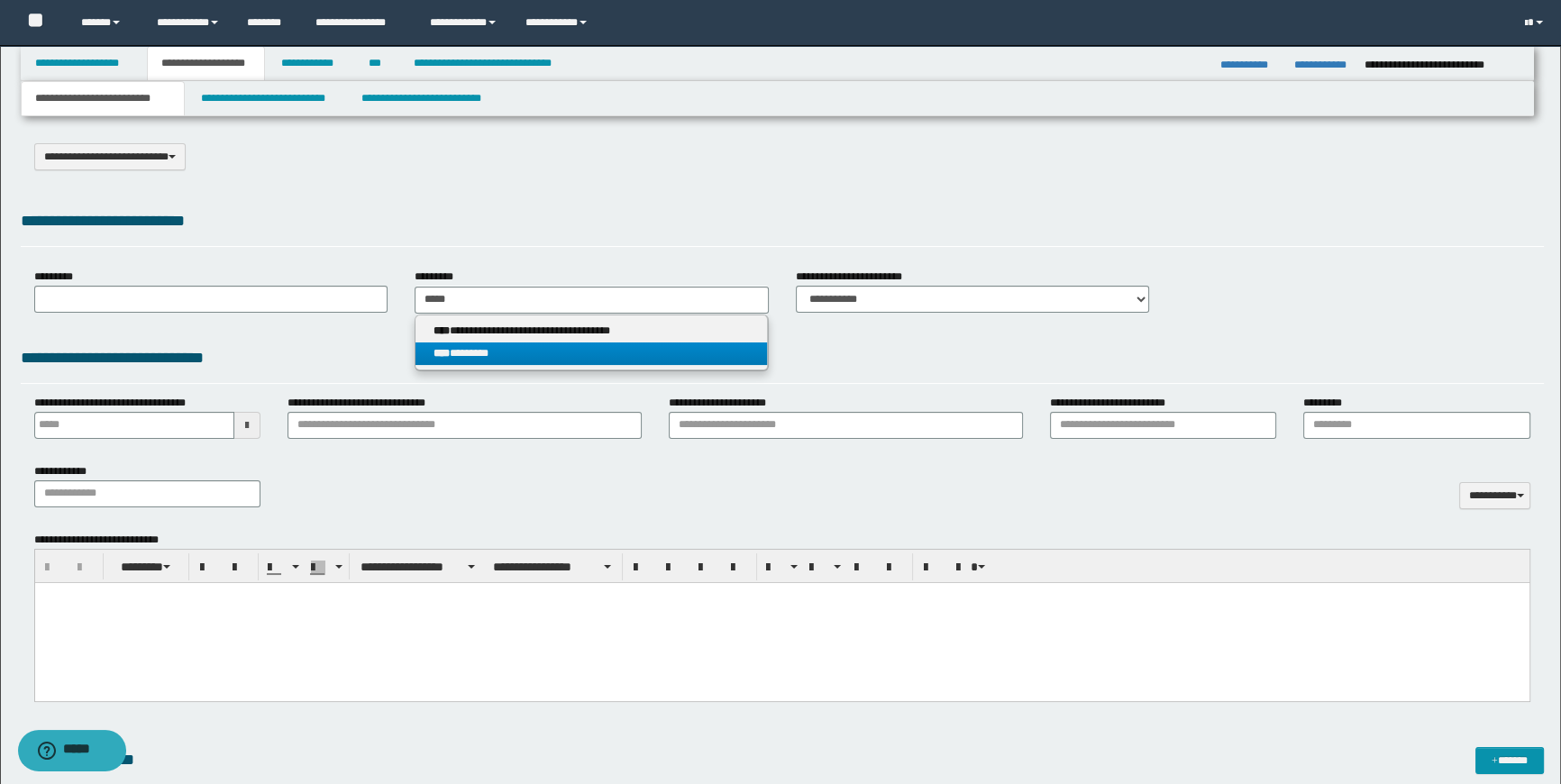 click on "**** ********" at bounding box center [591, 353] 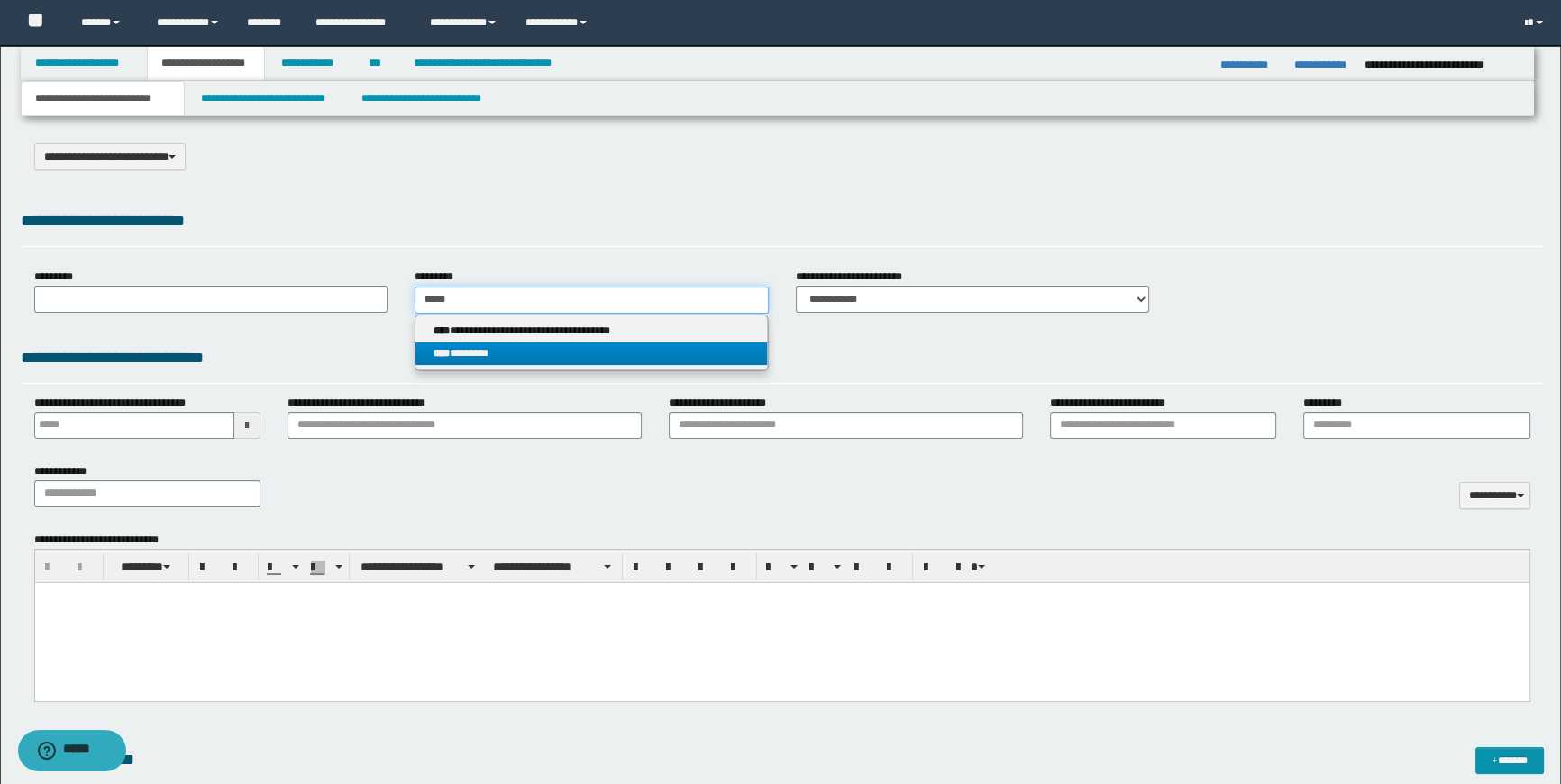 type 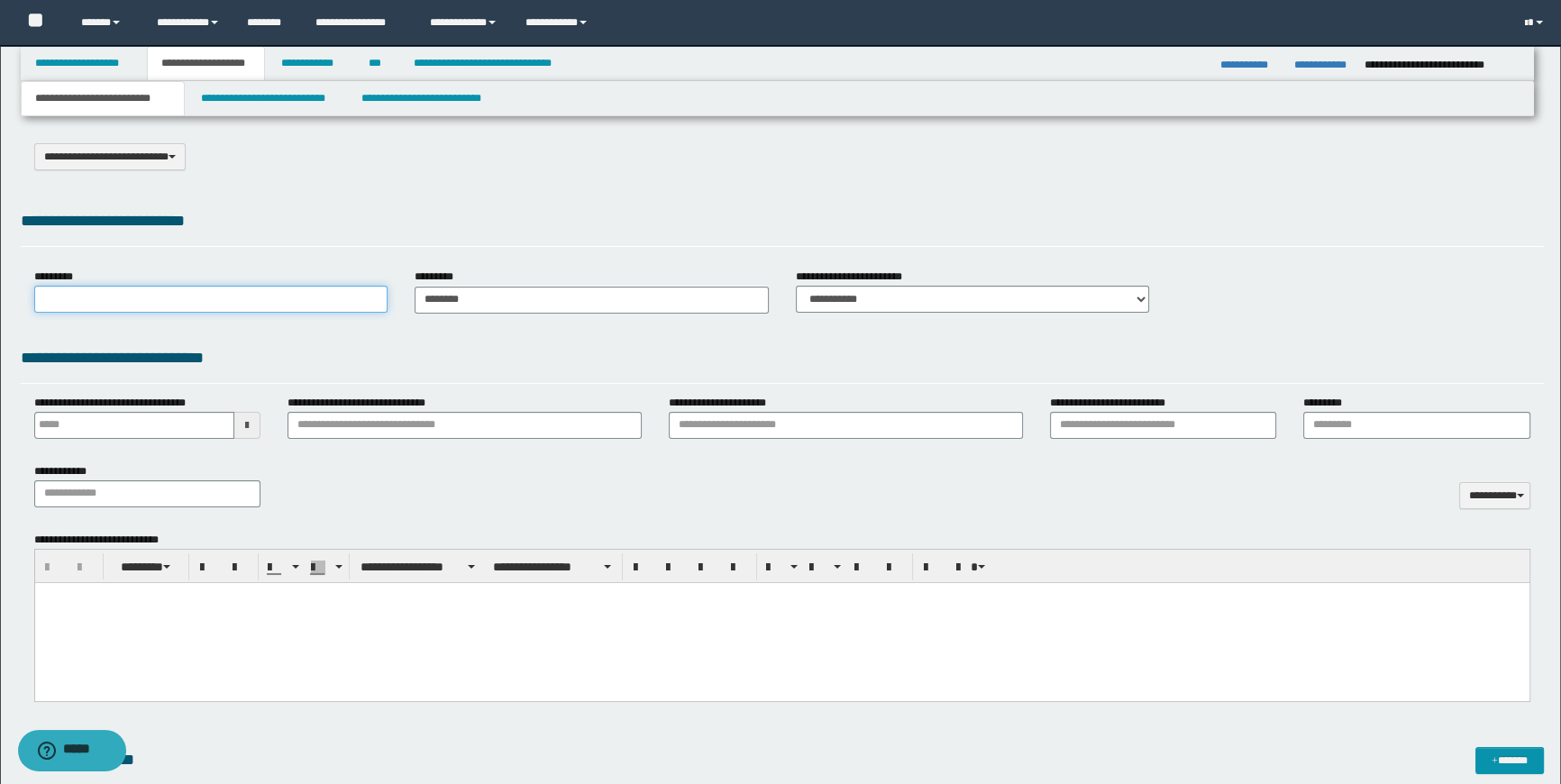 click on "*********" at bounding box center [211, 299] 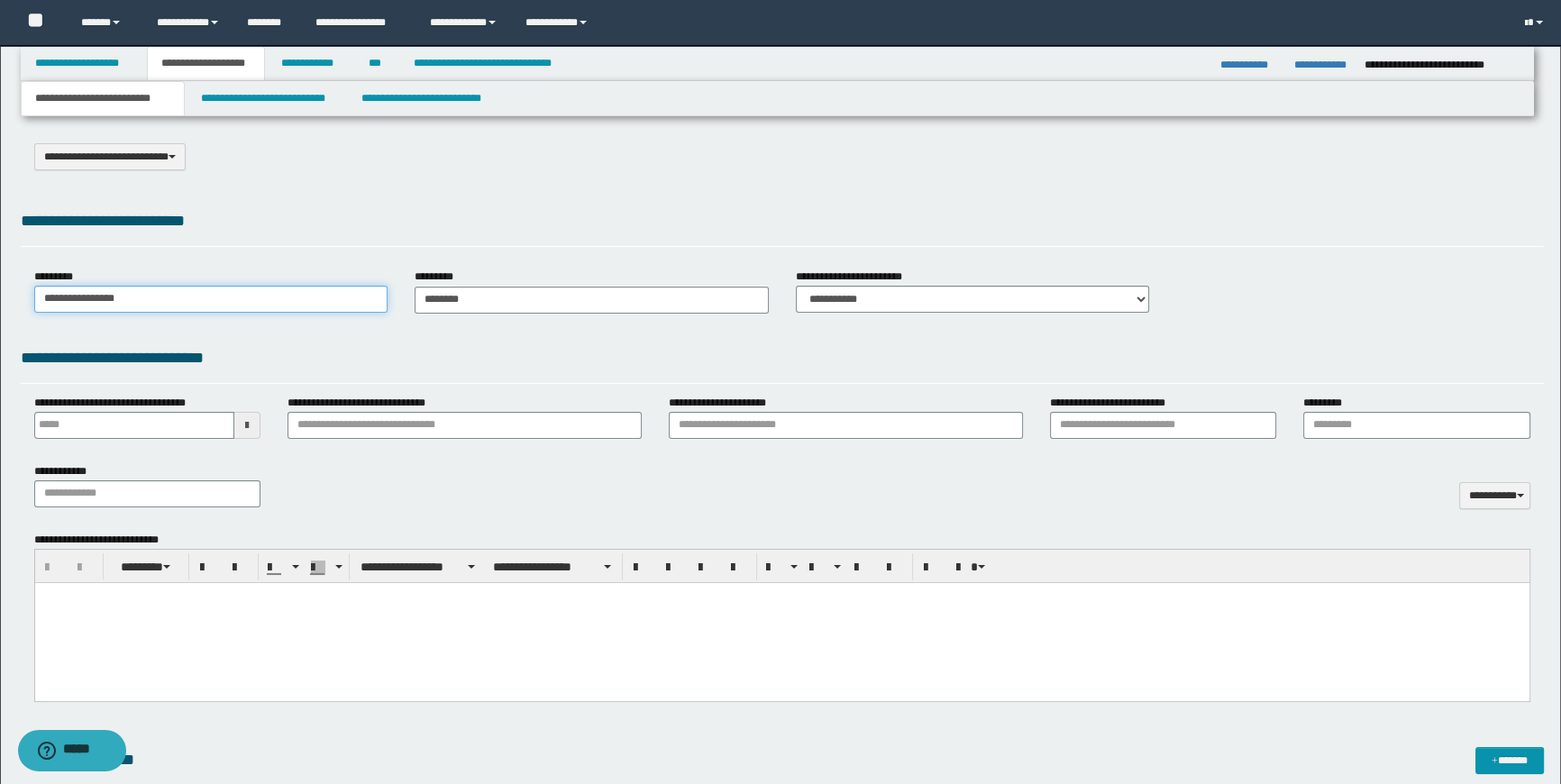 type on "**********" 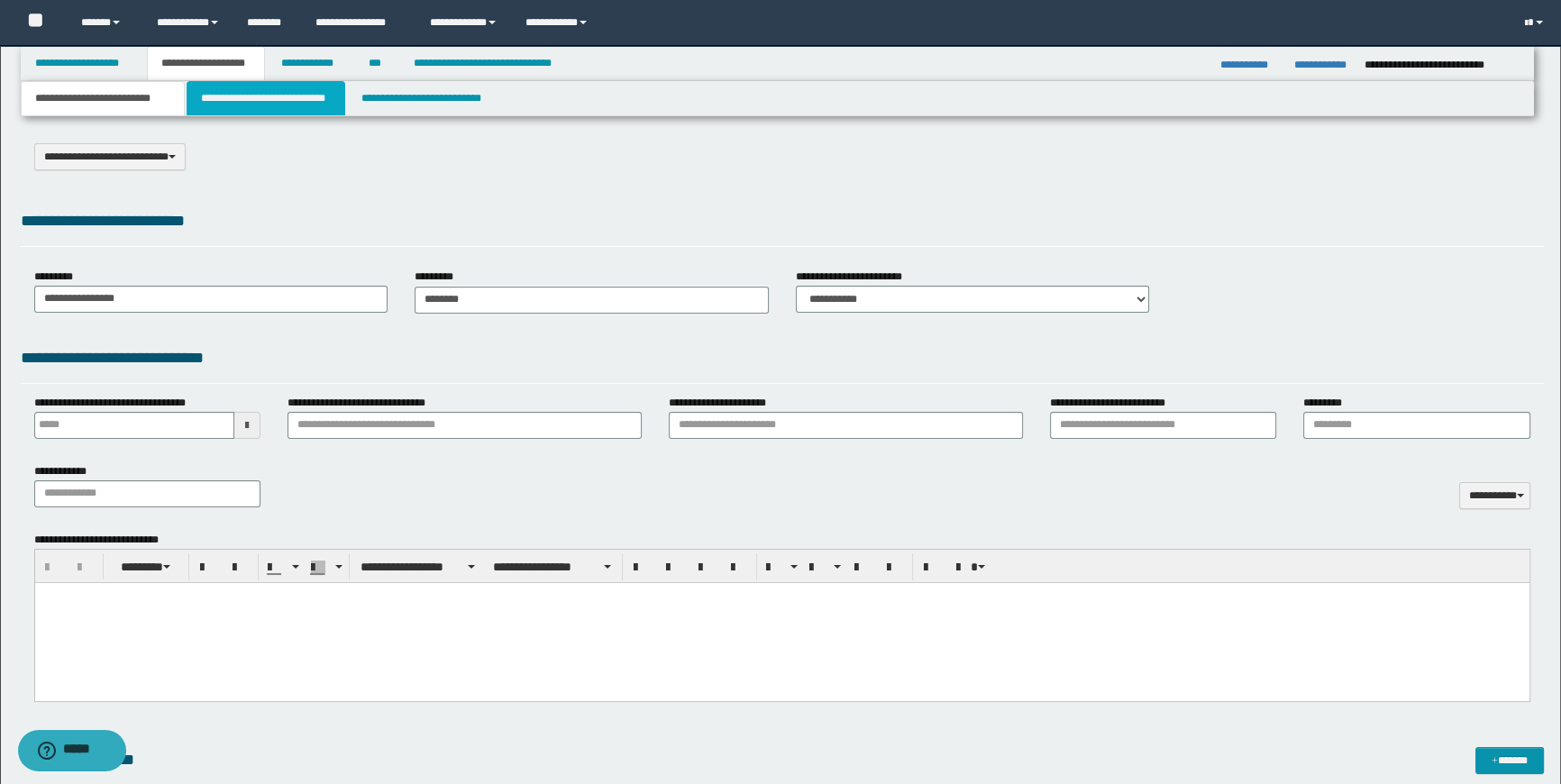 click on "**********" at bounding box center [265, 98] 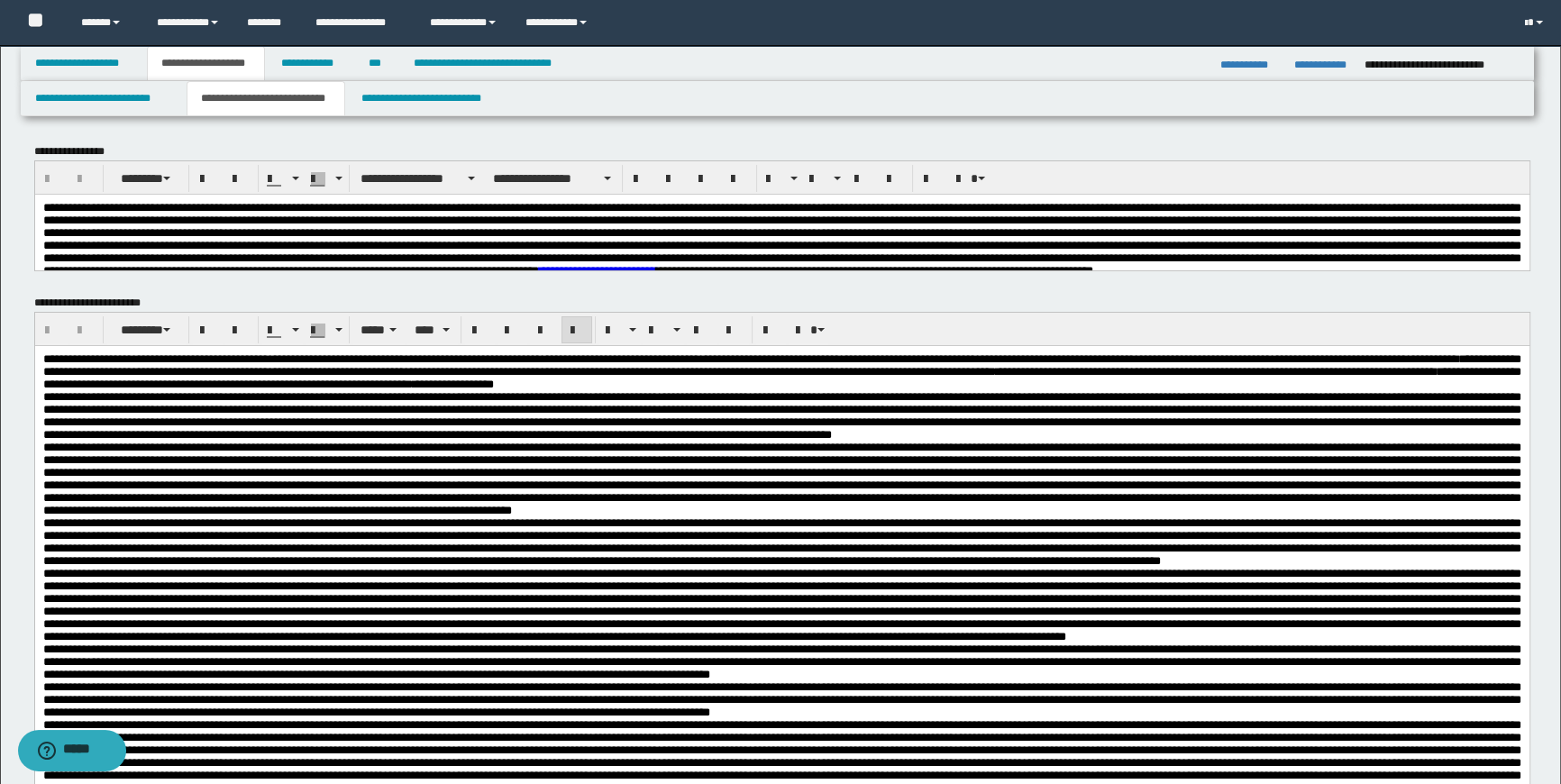 click on "**********" at bounding box center [781, 365] 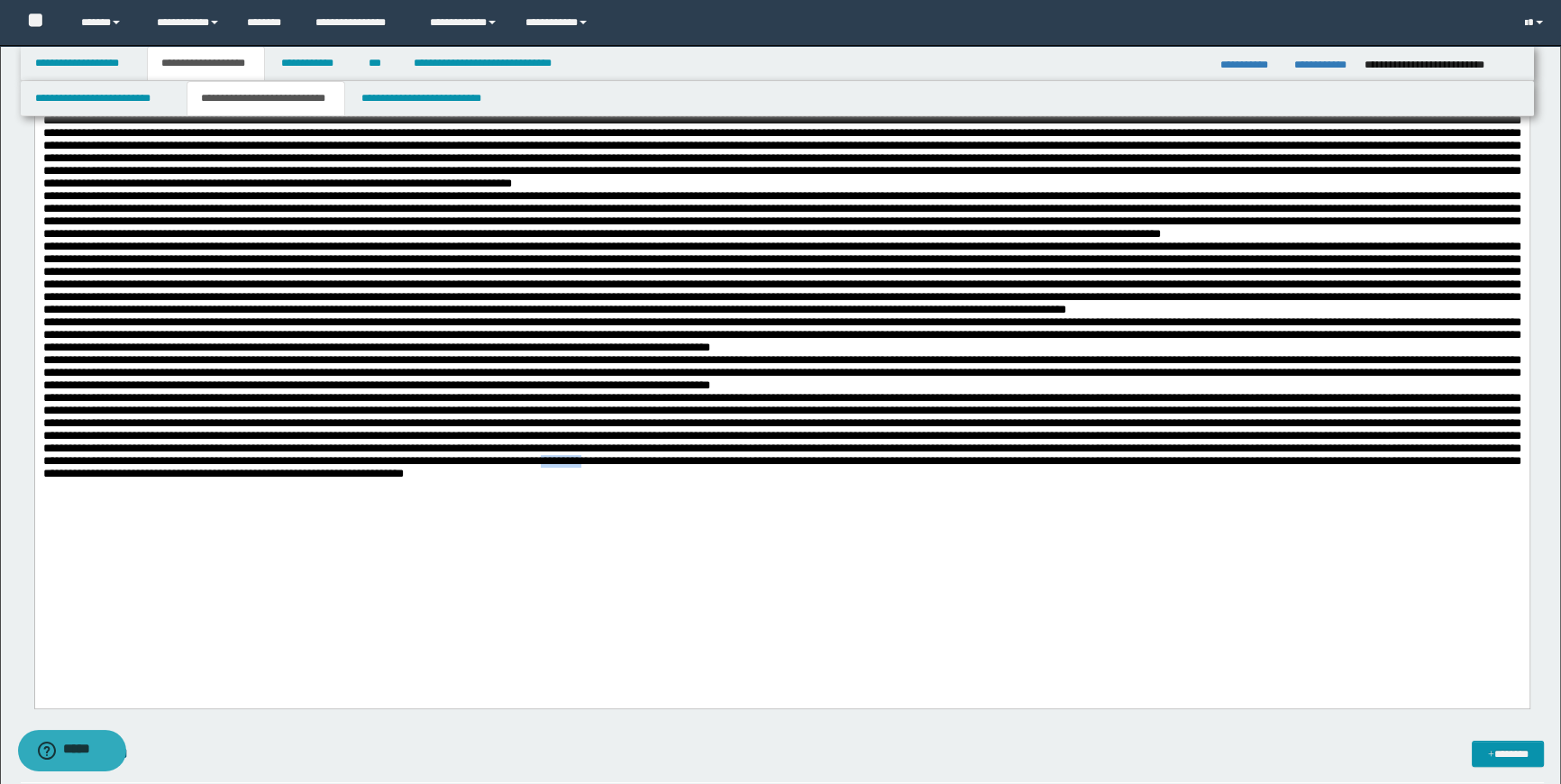 type 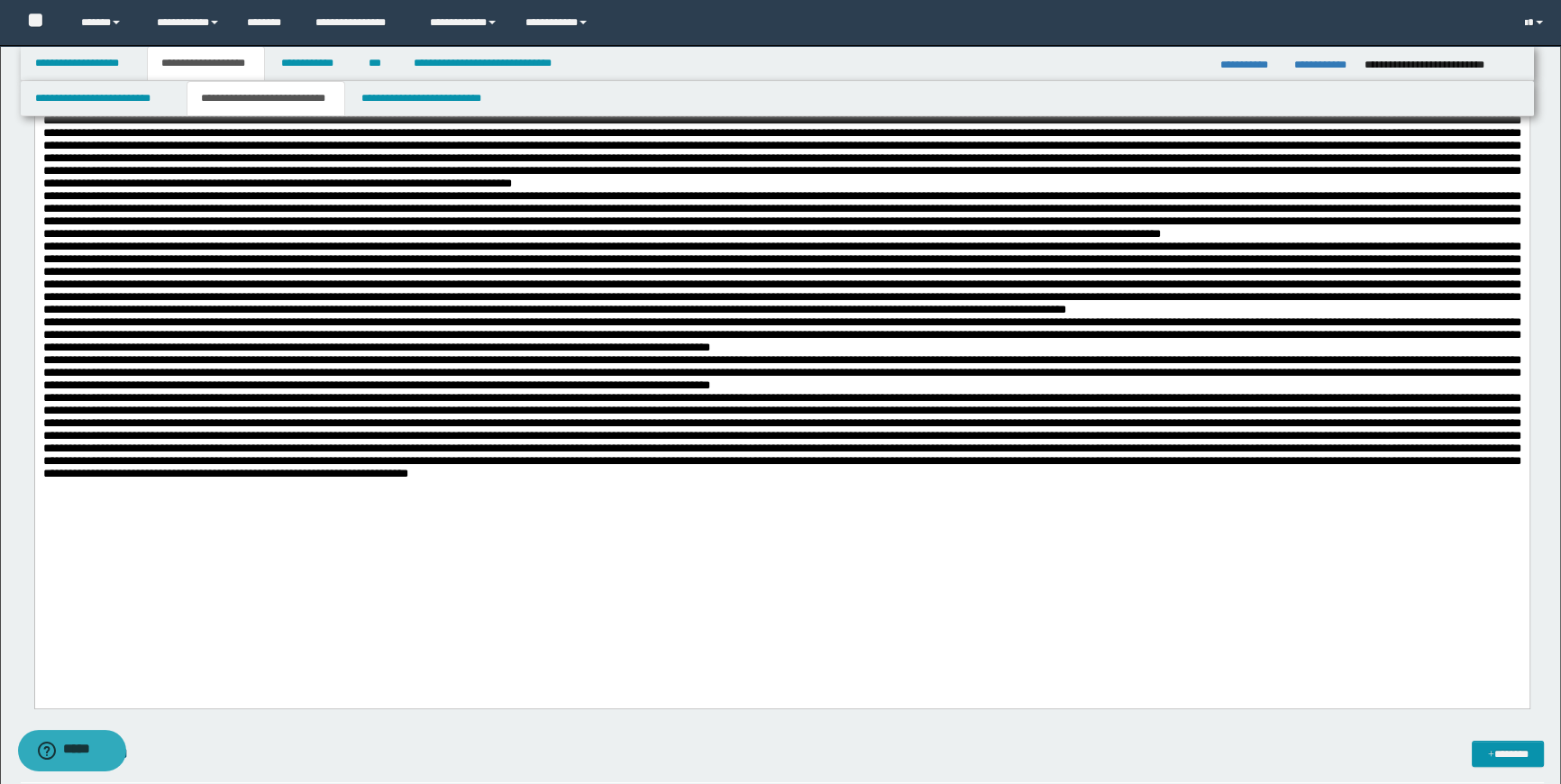 drag, startPoint x: 790, startPoint y: 537, endPoint x: 717, endPoint y: 483, distance: 90.801982 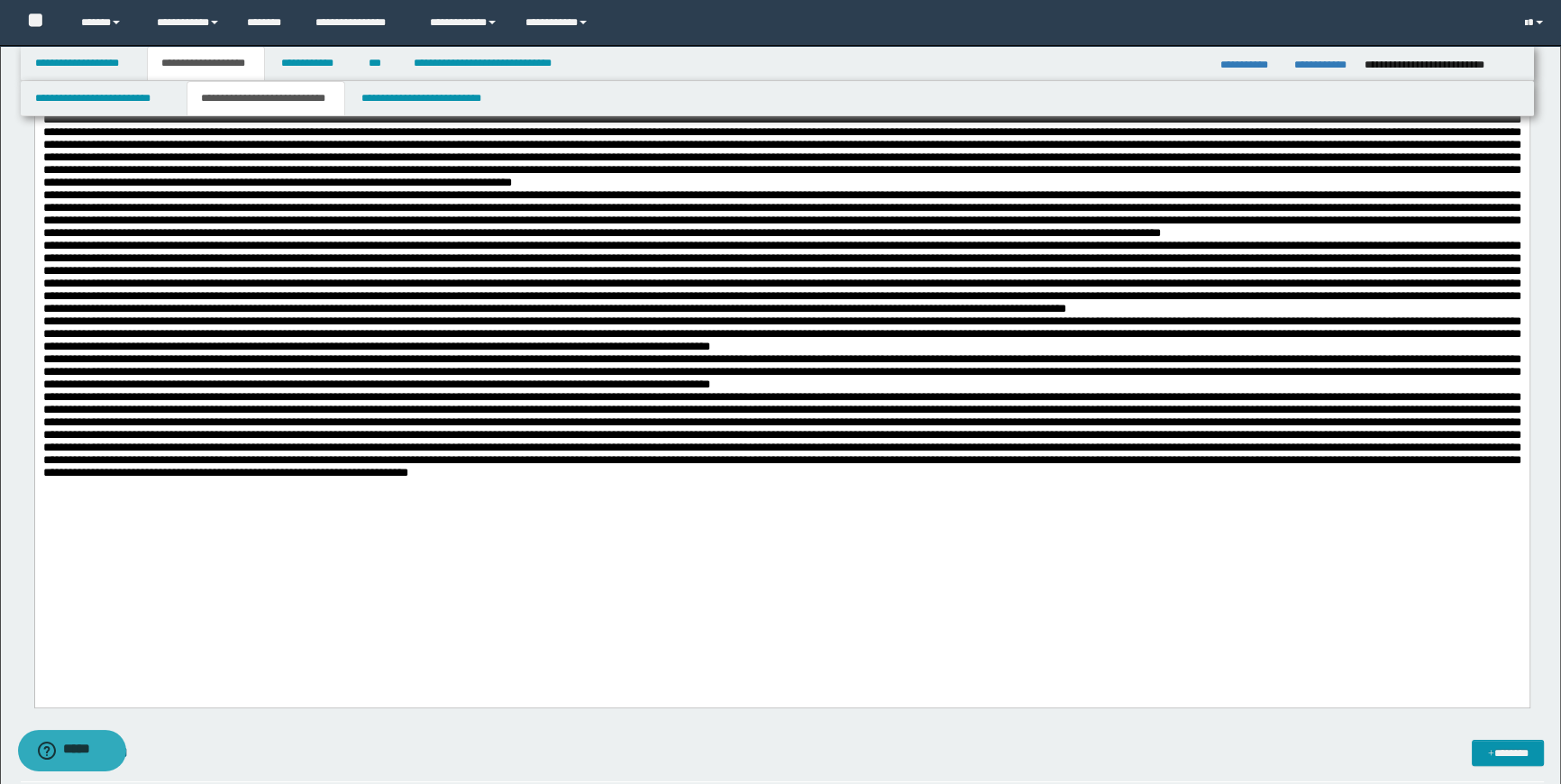 scroll, scrollTop: 327, scrollLeft: 0, axis: vertical 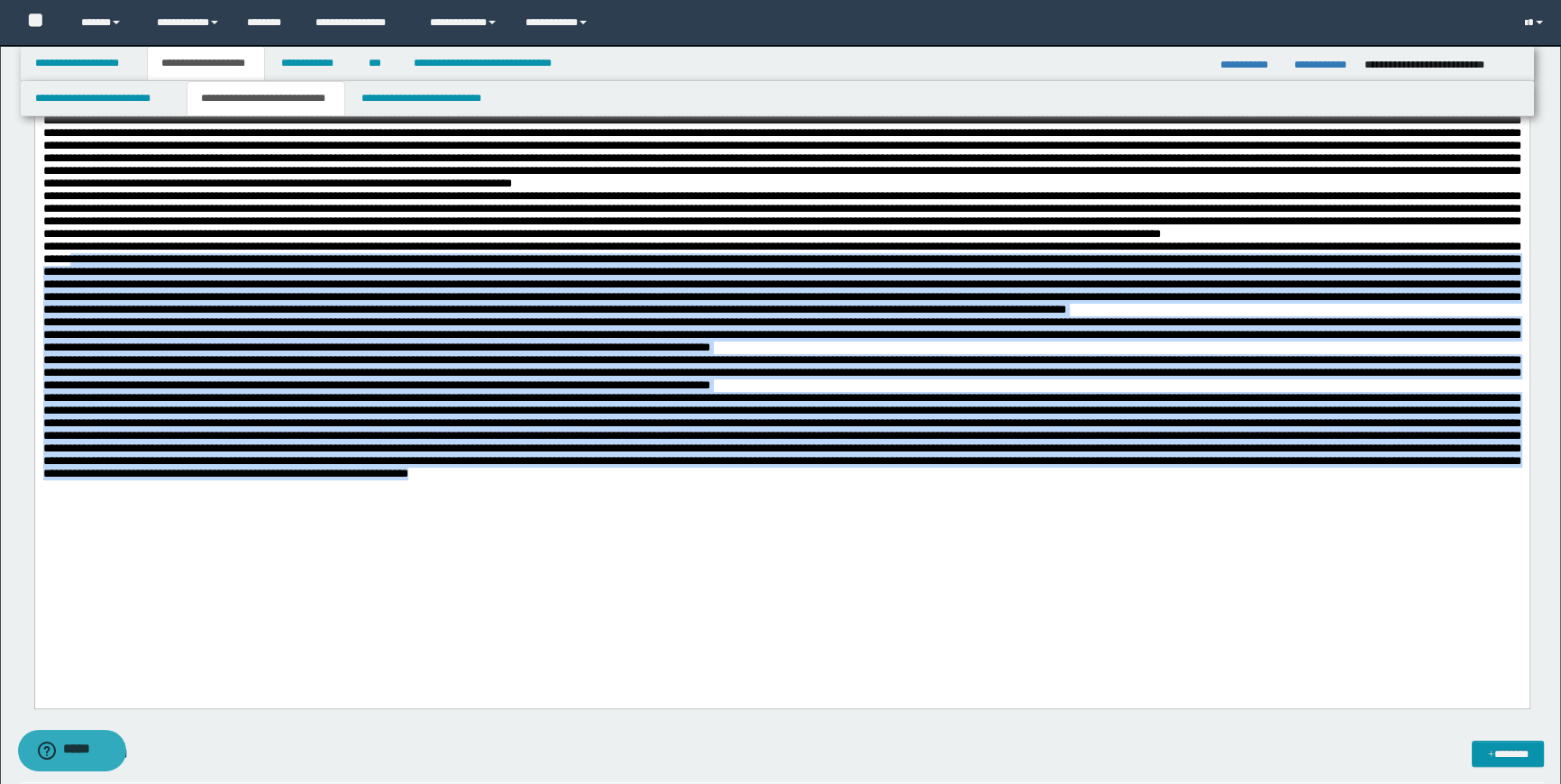 drag, startPoint x: 940, startPoint y: 595, endPoint x: -1, endPoint y: -146, distance: 1197.732 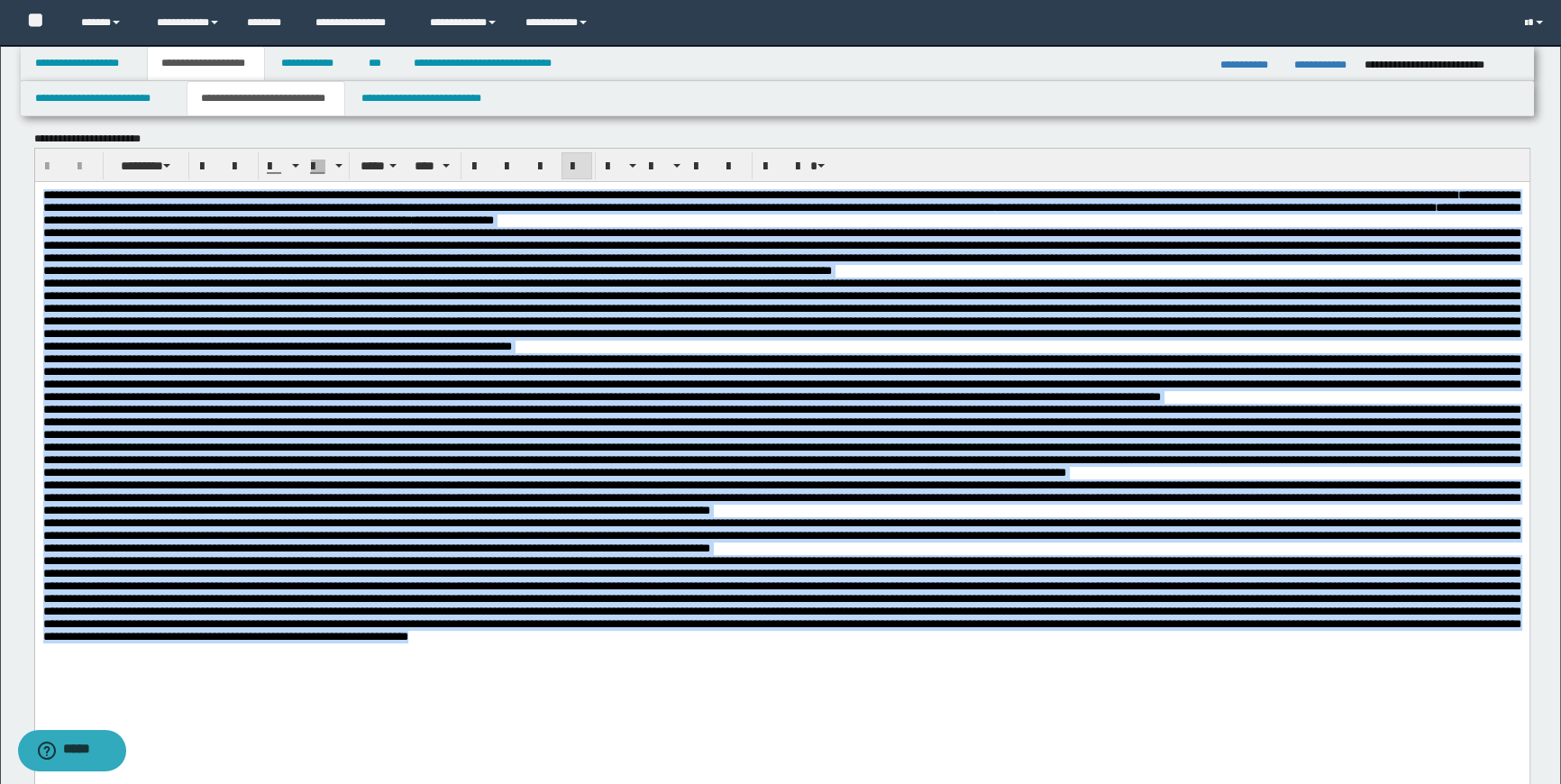 copy on "**********" 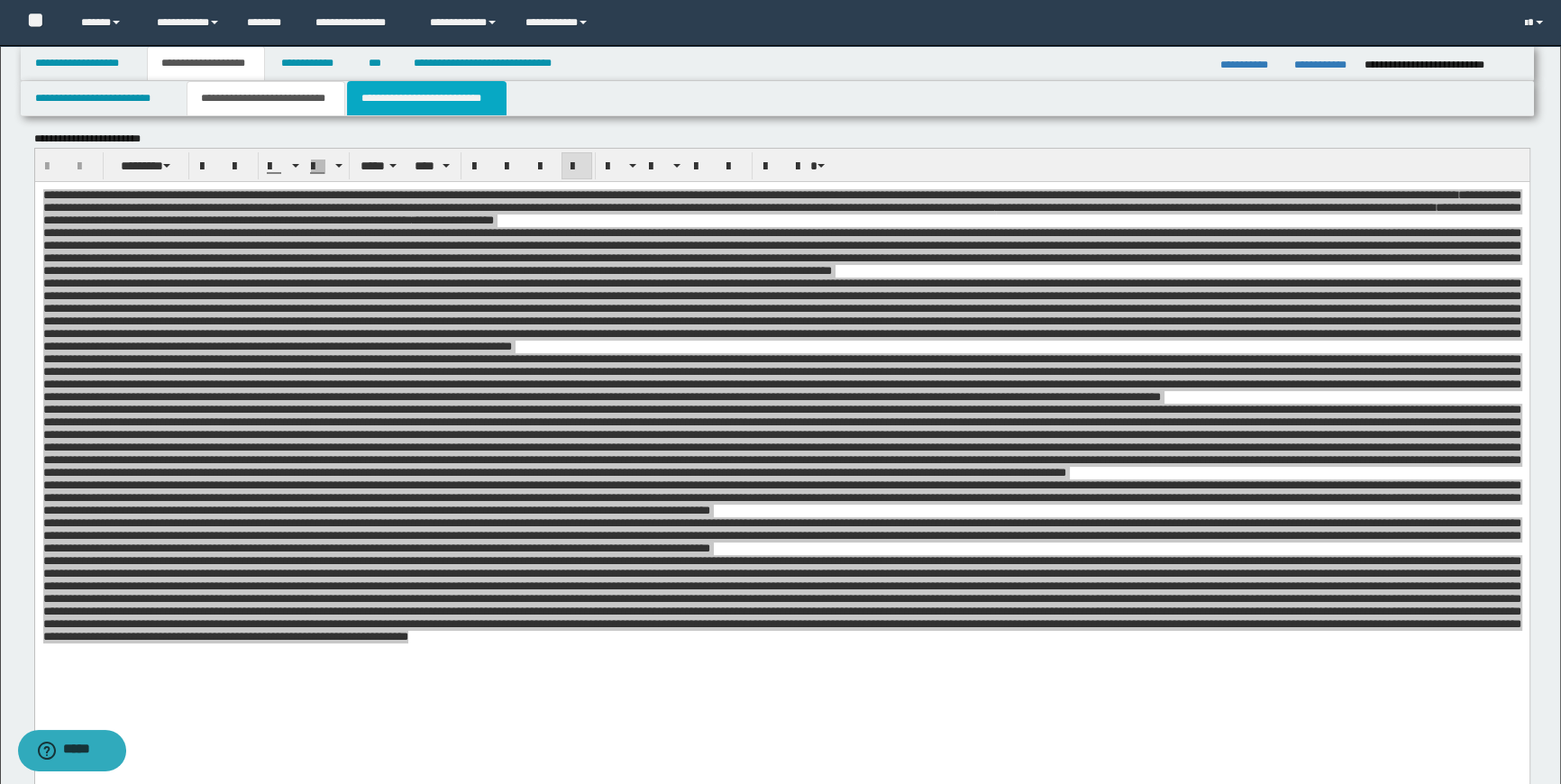 click on "**********" at bounding box center [426, 98] 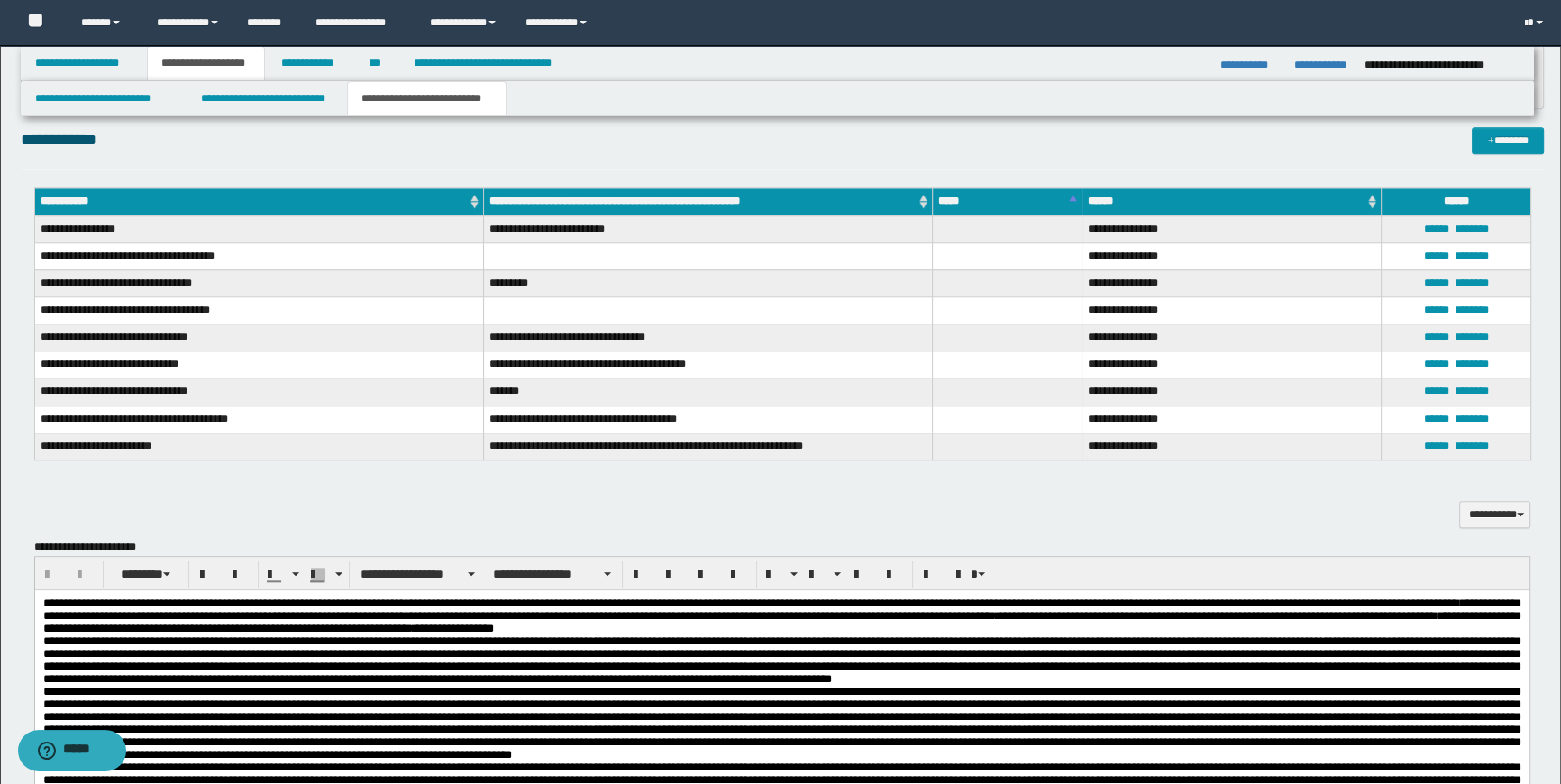 scroll, scrollTop: 2457, scrollLeft: 0, axis: vertical 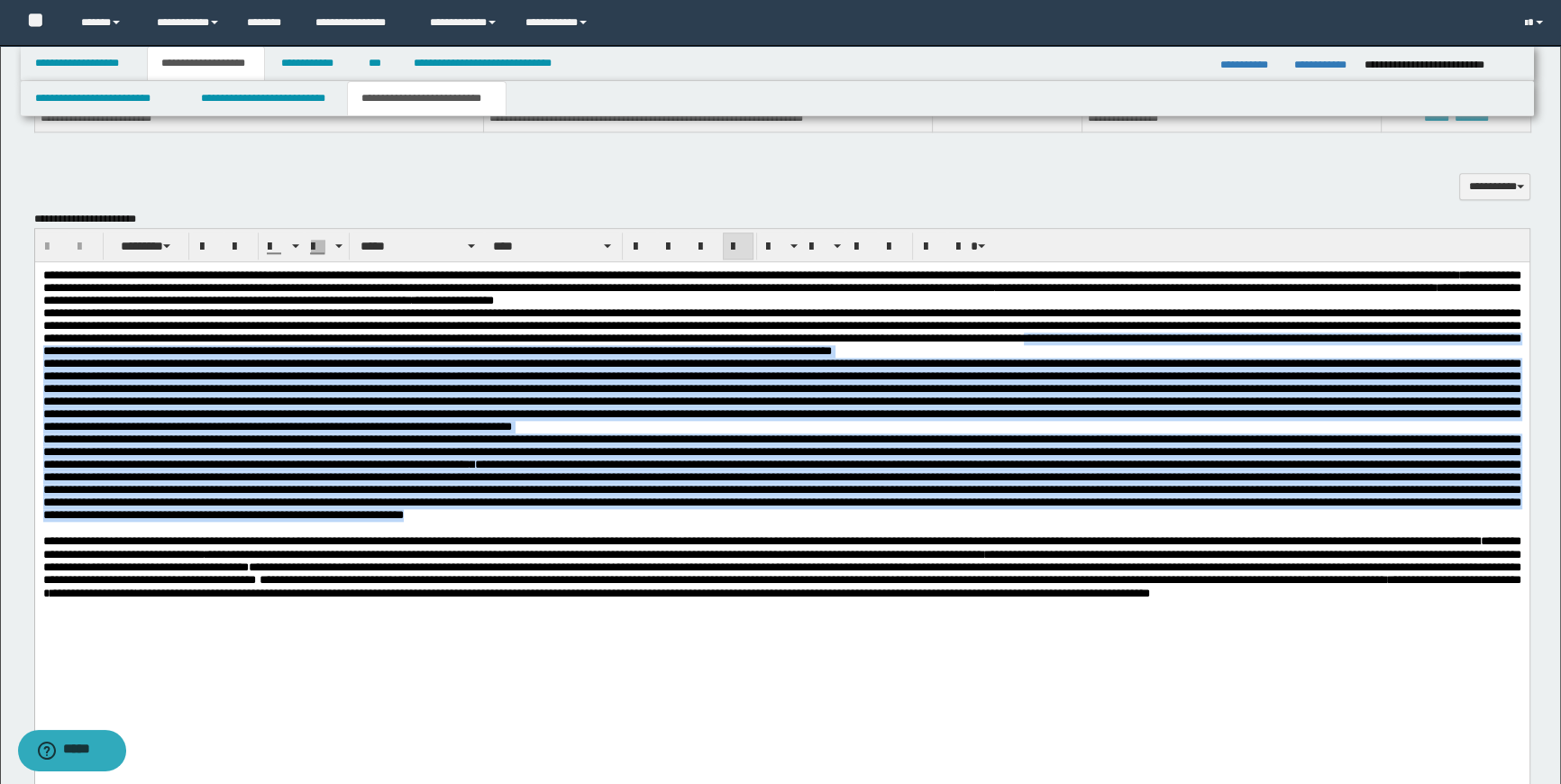 drag, startPoint x: 943, startPoint y: 587, endPoint x: -1, endPoint y: 161, distance: 1035.6698 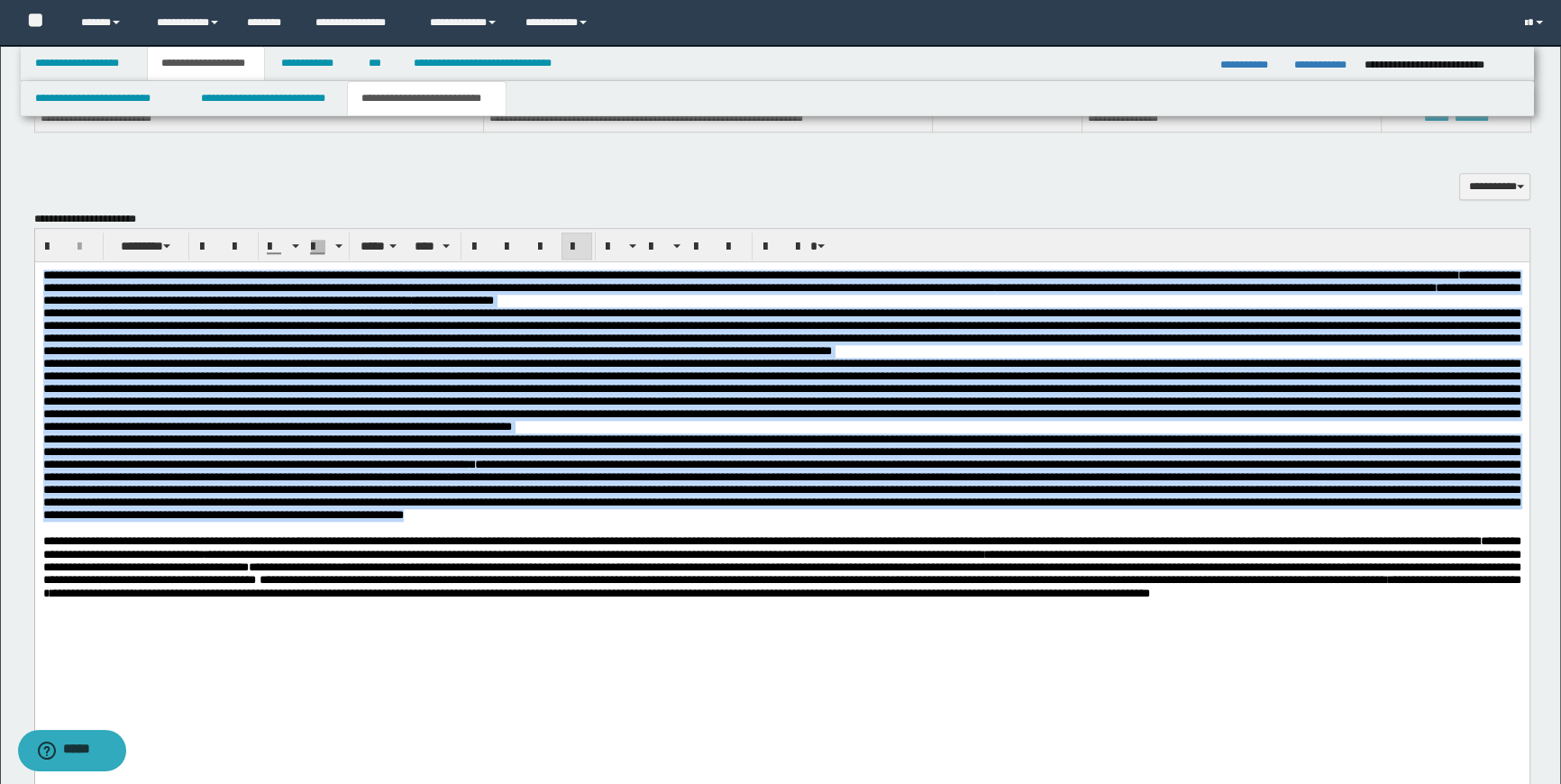 paste 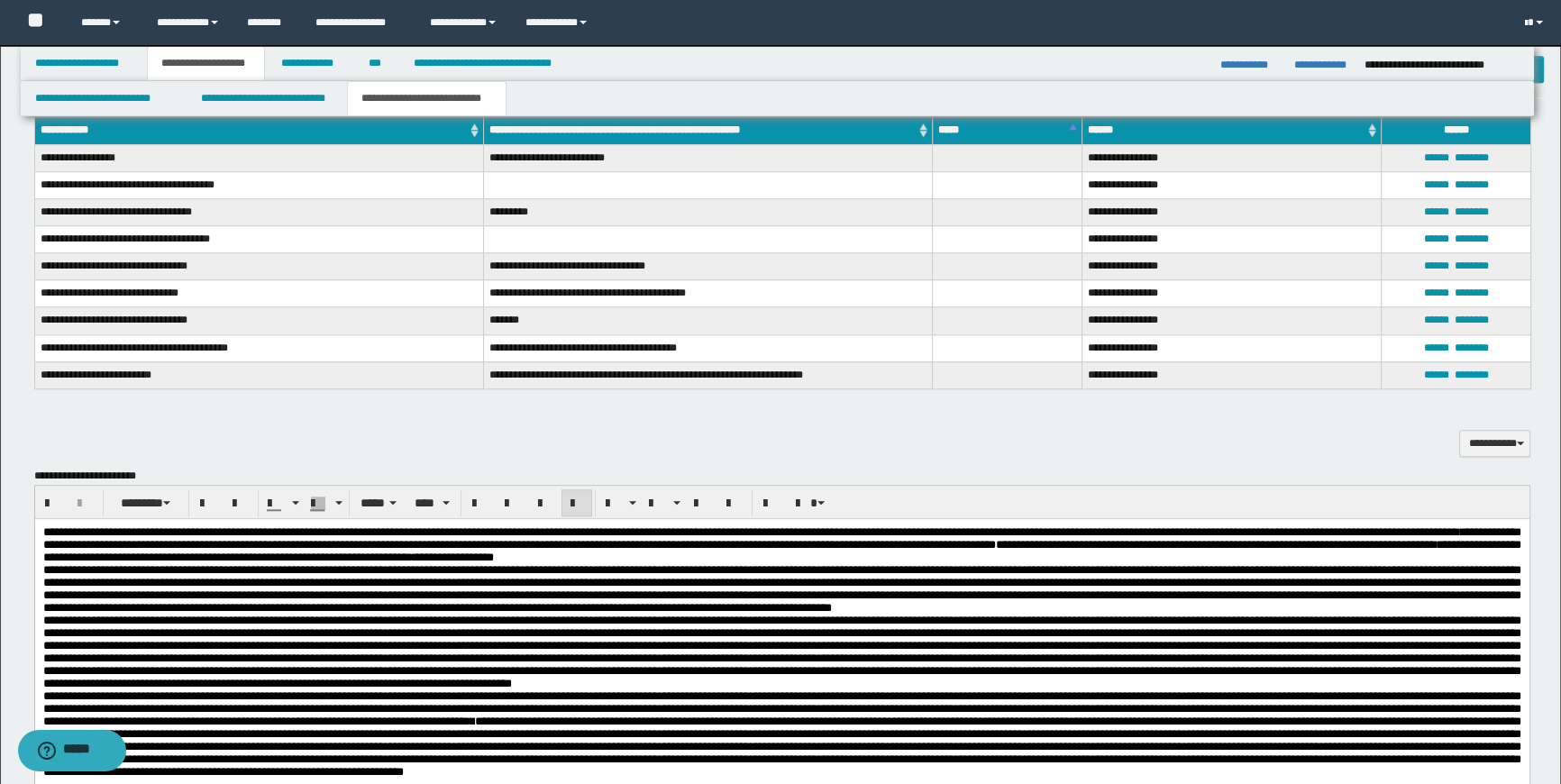 scroll, scrollTop: 2375, scrollLeft: 0, axis: vertical 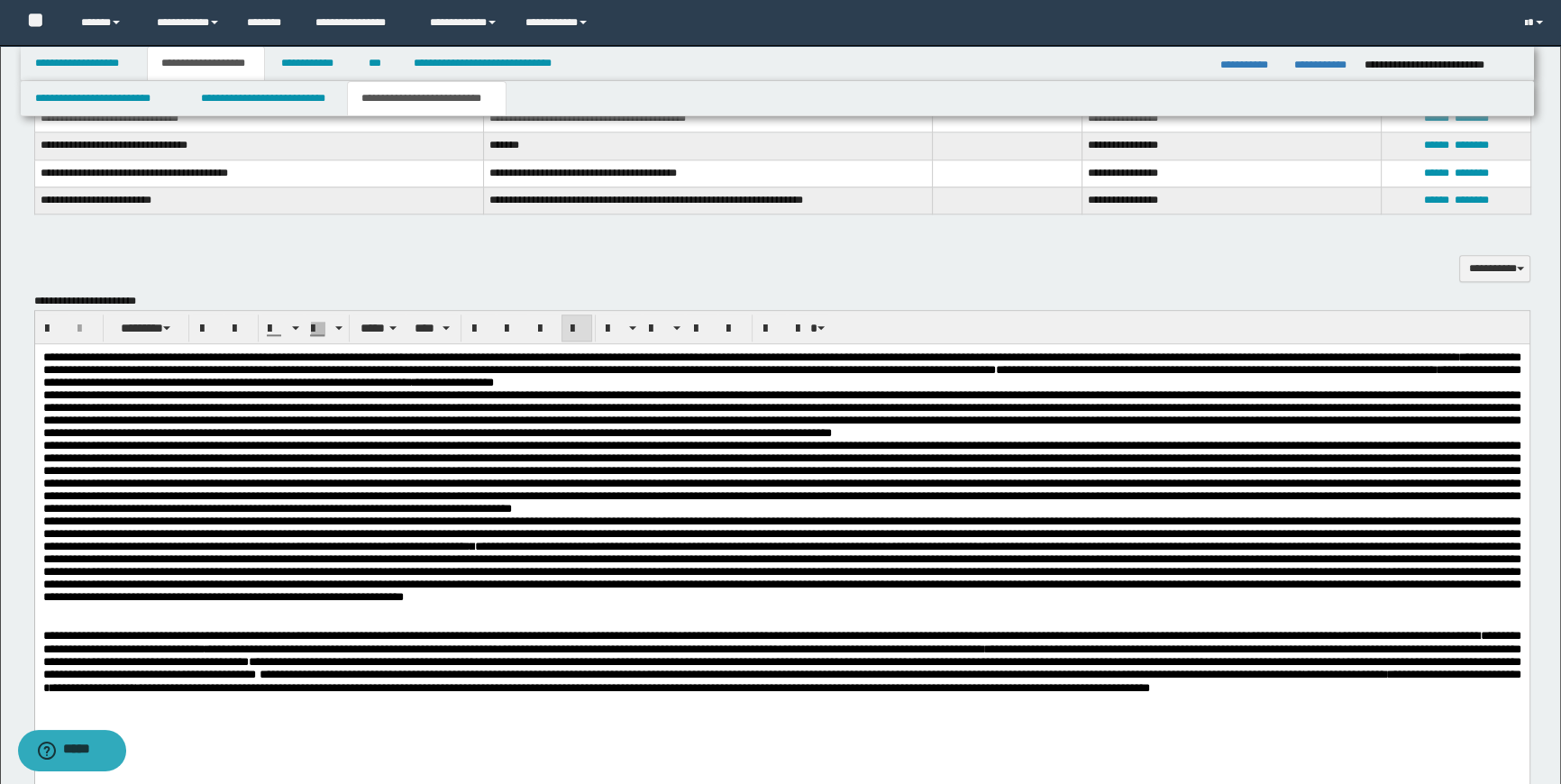 click on "**********" at bounding box center (781, 560) 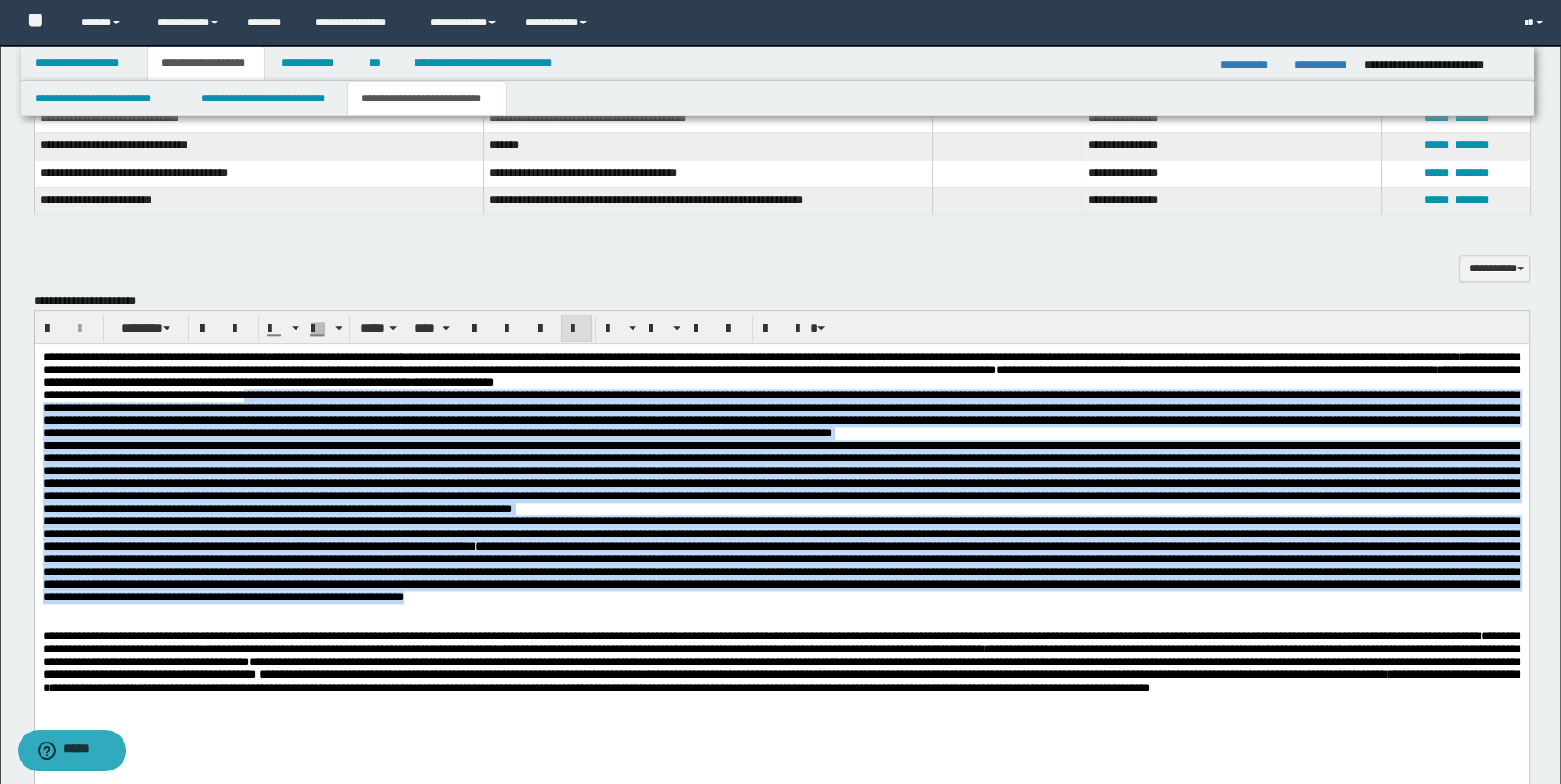 drag, startPoint x: 930, startPoint y: 664, endPoint x: -1, endPoint y: 178, distance: 1050.2176 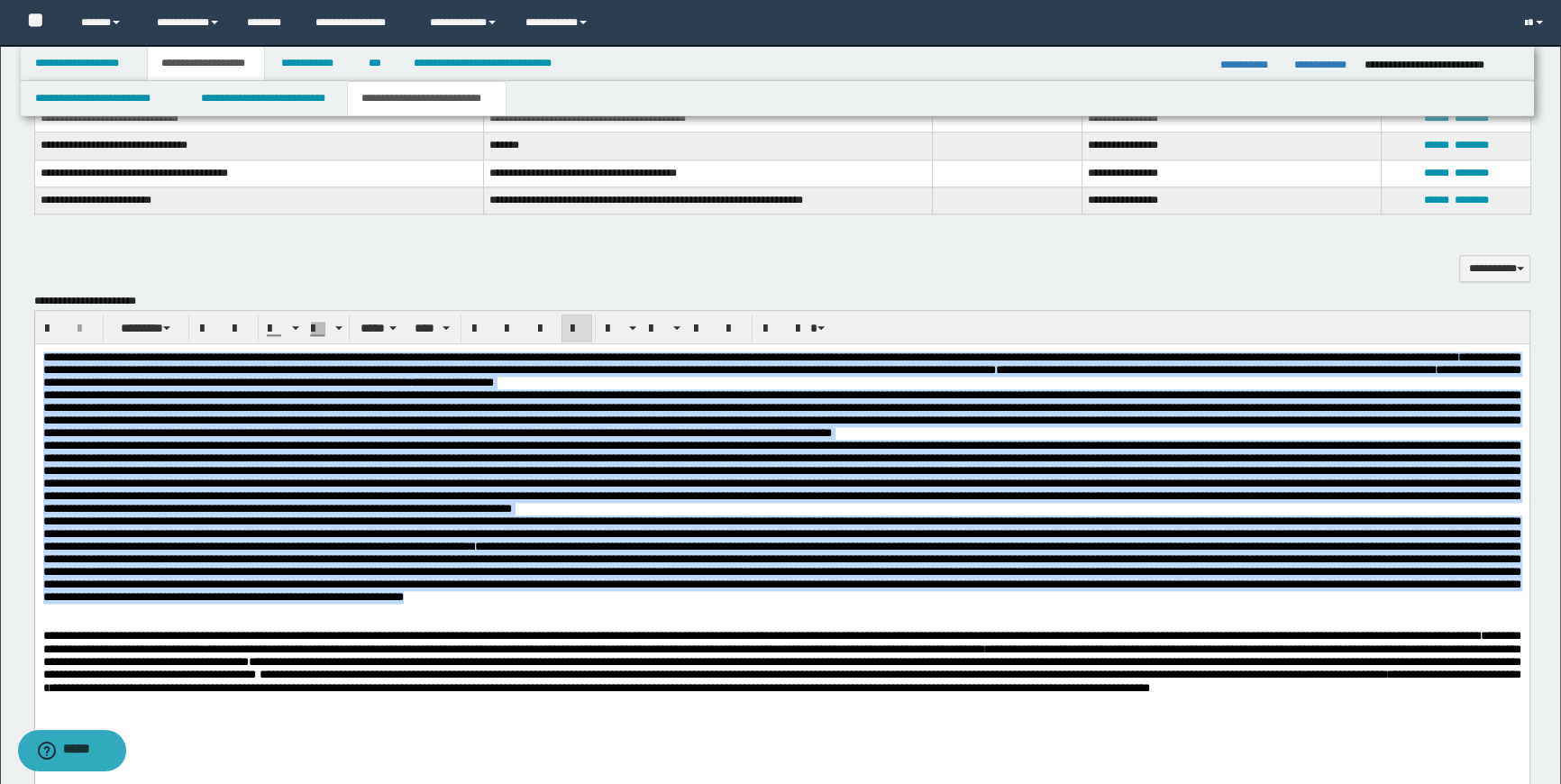 click on "**********" at bounding box center (781, 545) 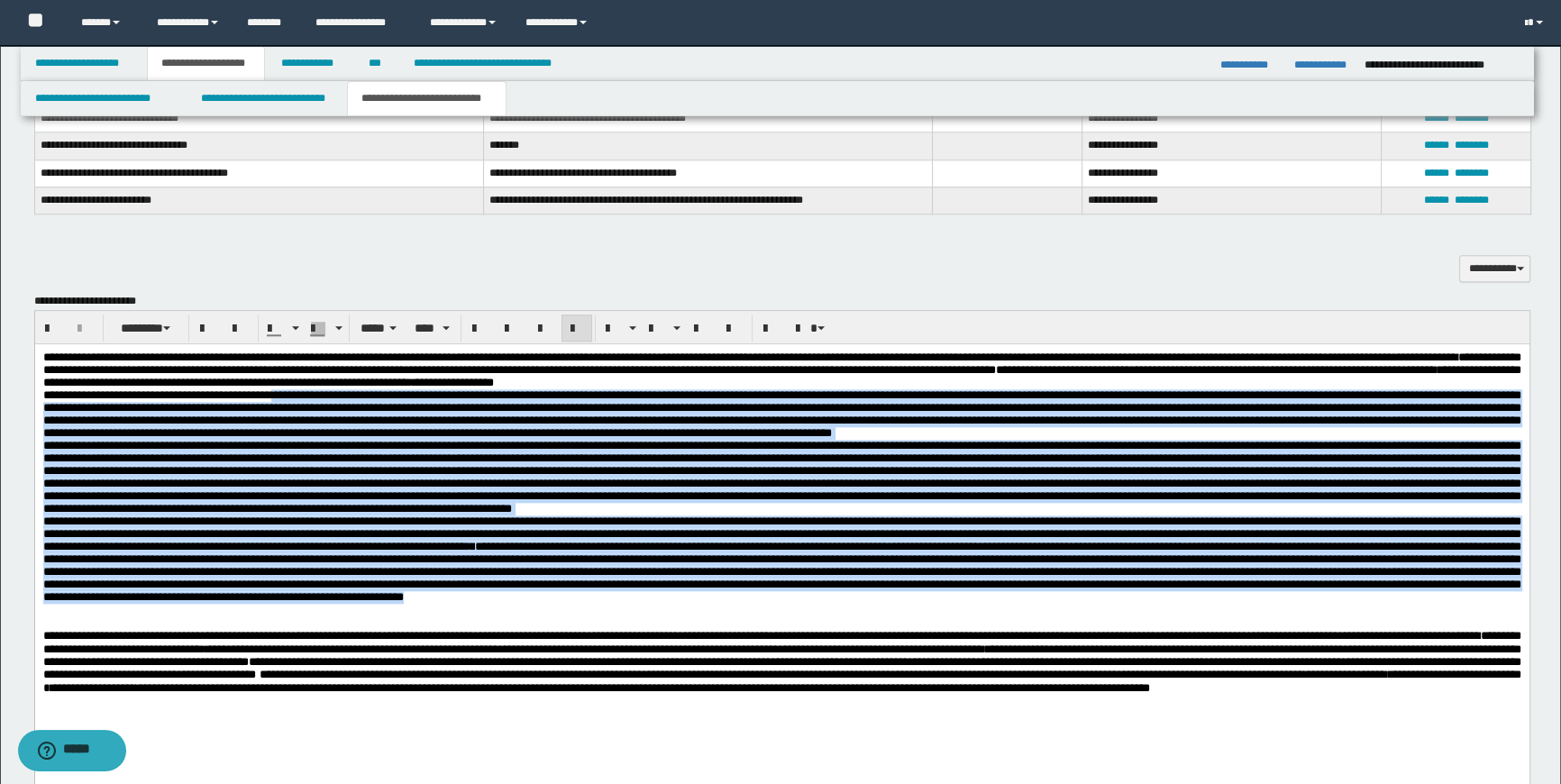 drag, startPoint x: -1, startPoint y: 244, endPoint x: -1, endPoint y: 210, distance: 34 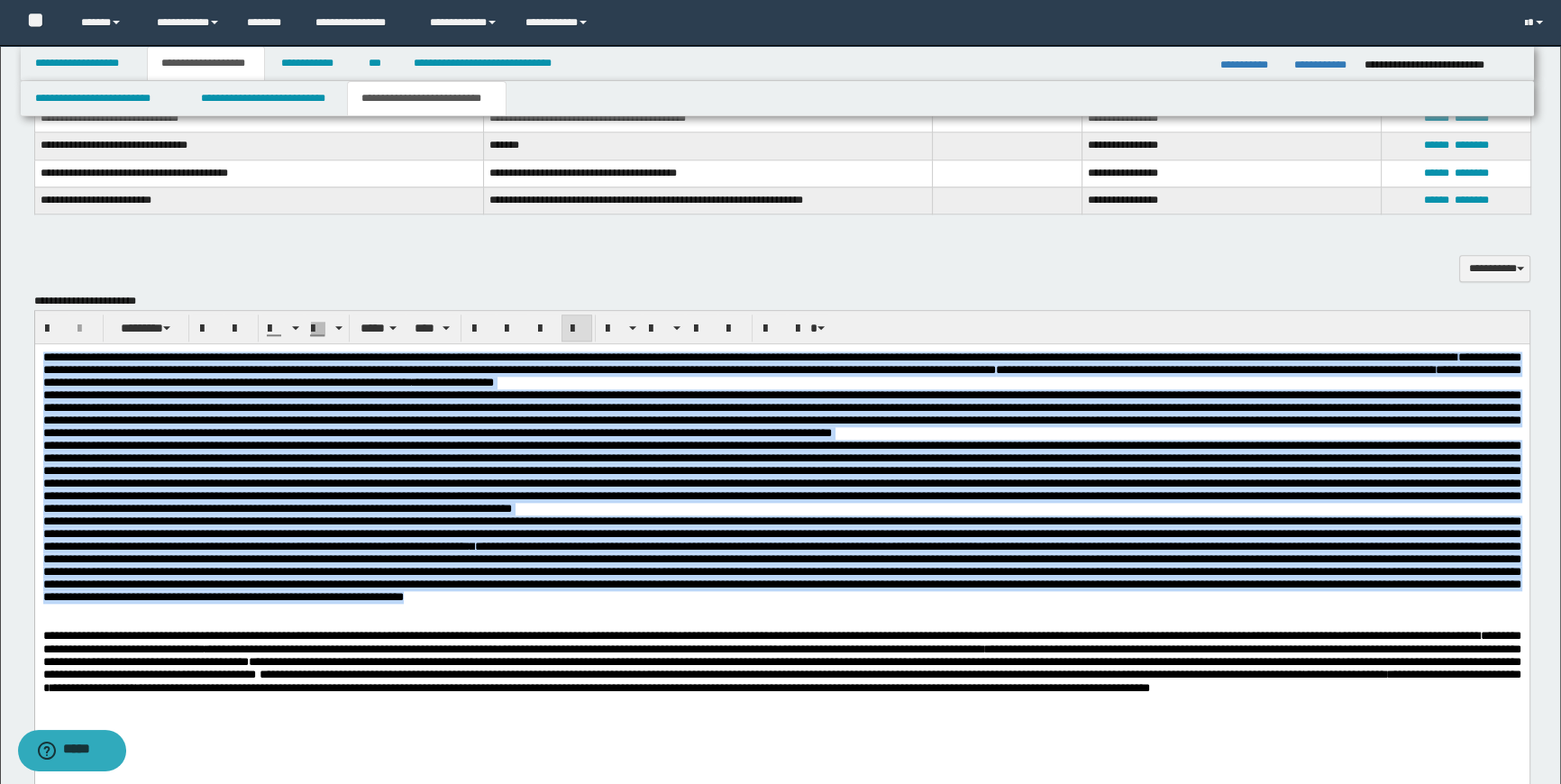 copy on "**********" 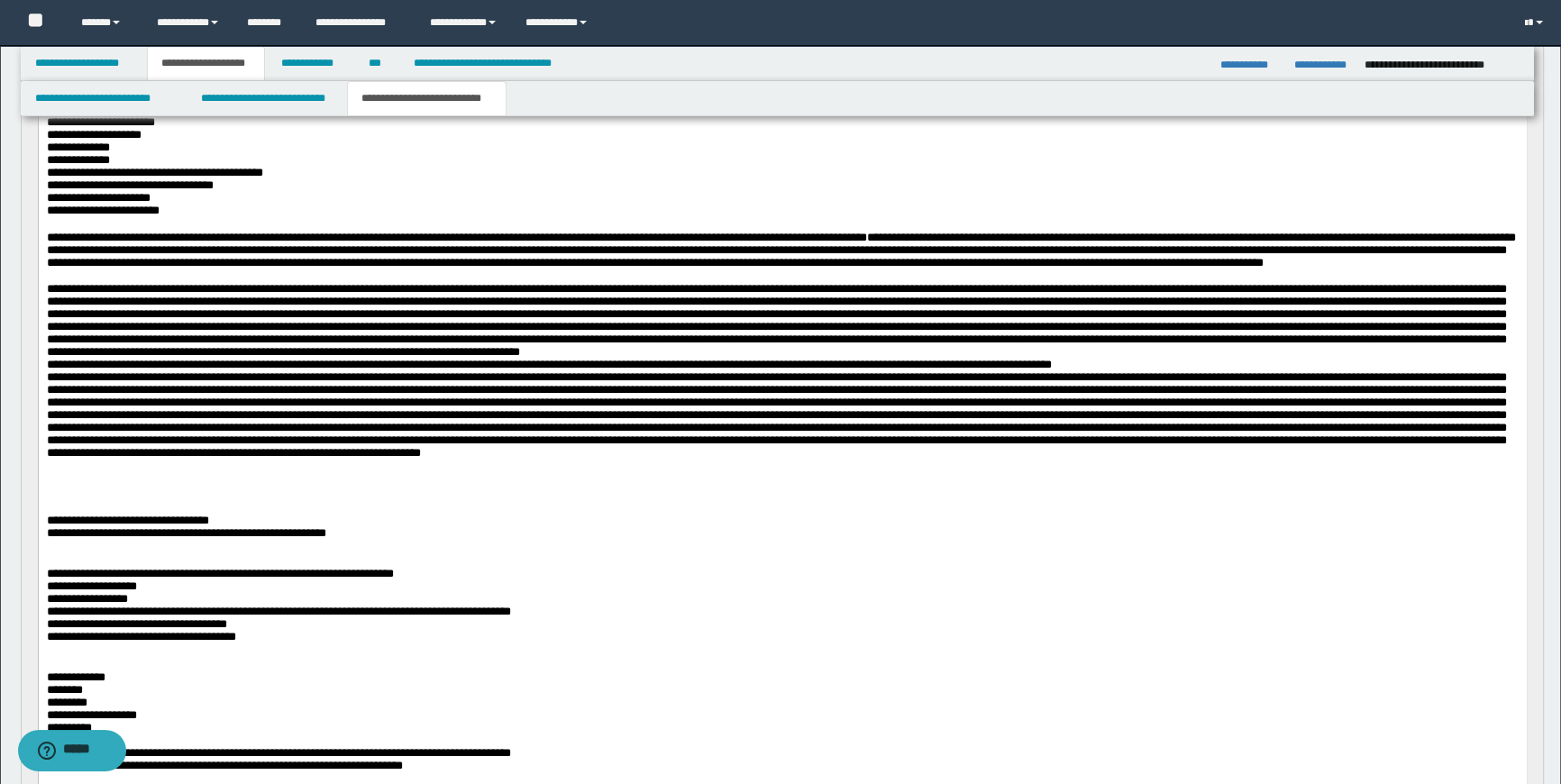 scroll, scrollTop: 819, scrollLeft: 0, axis: vertical 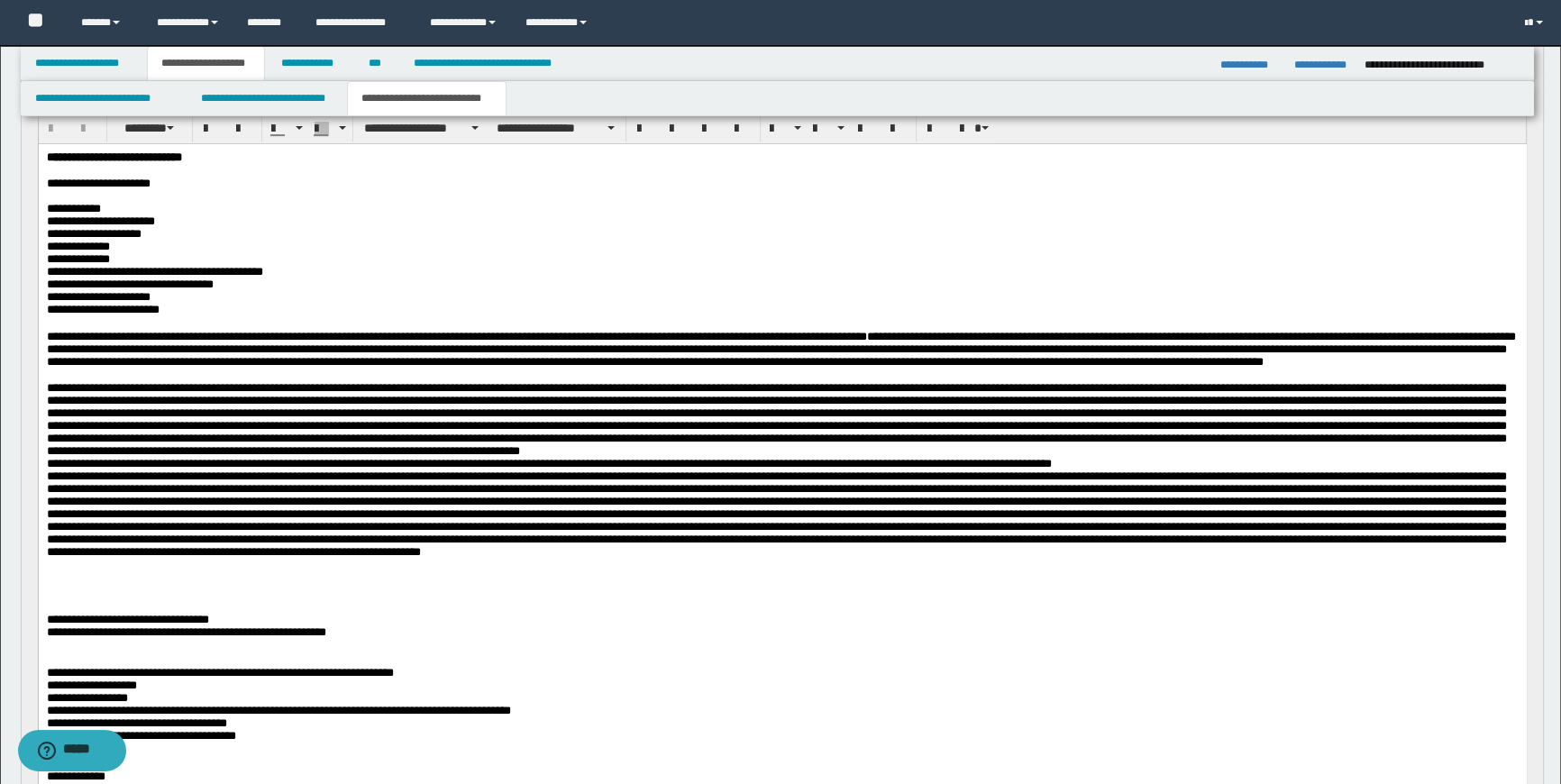 click on "**********" at bounding box center (781, 253) 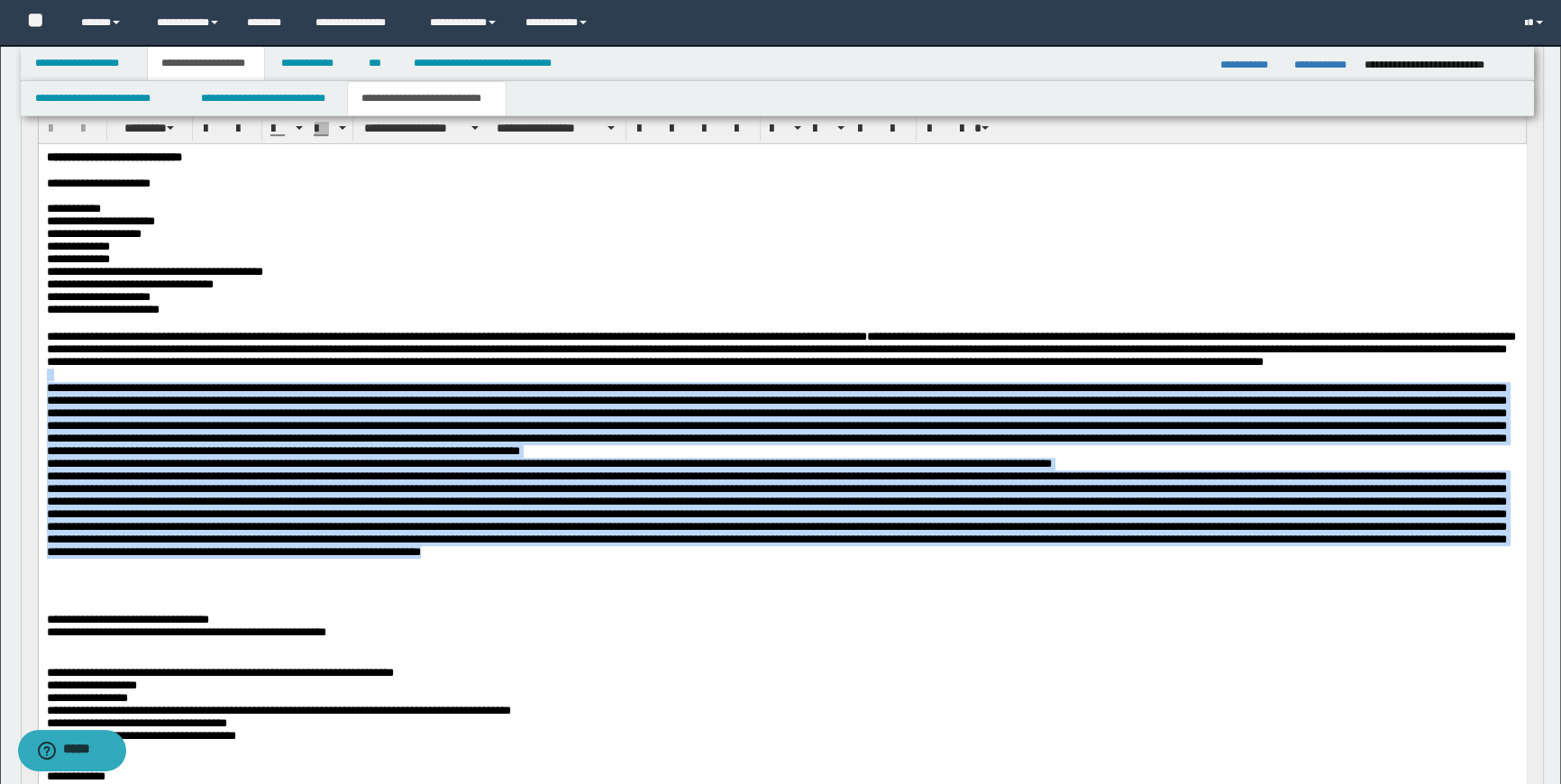 drag, startPoint x: 991, startPoint y: 633, endPoint x: 18, endPoint y: 415, distance: 997.1224 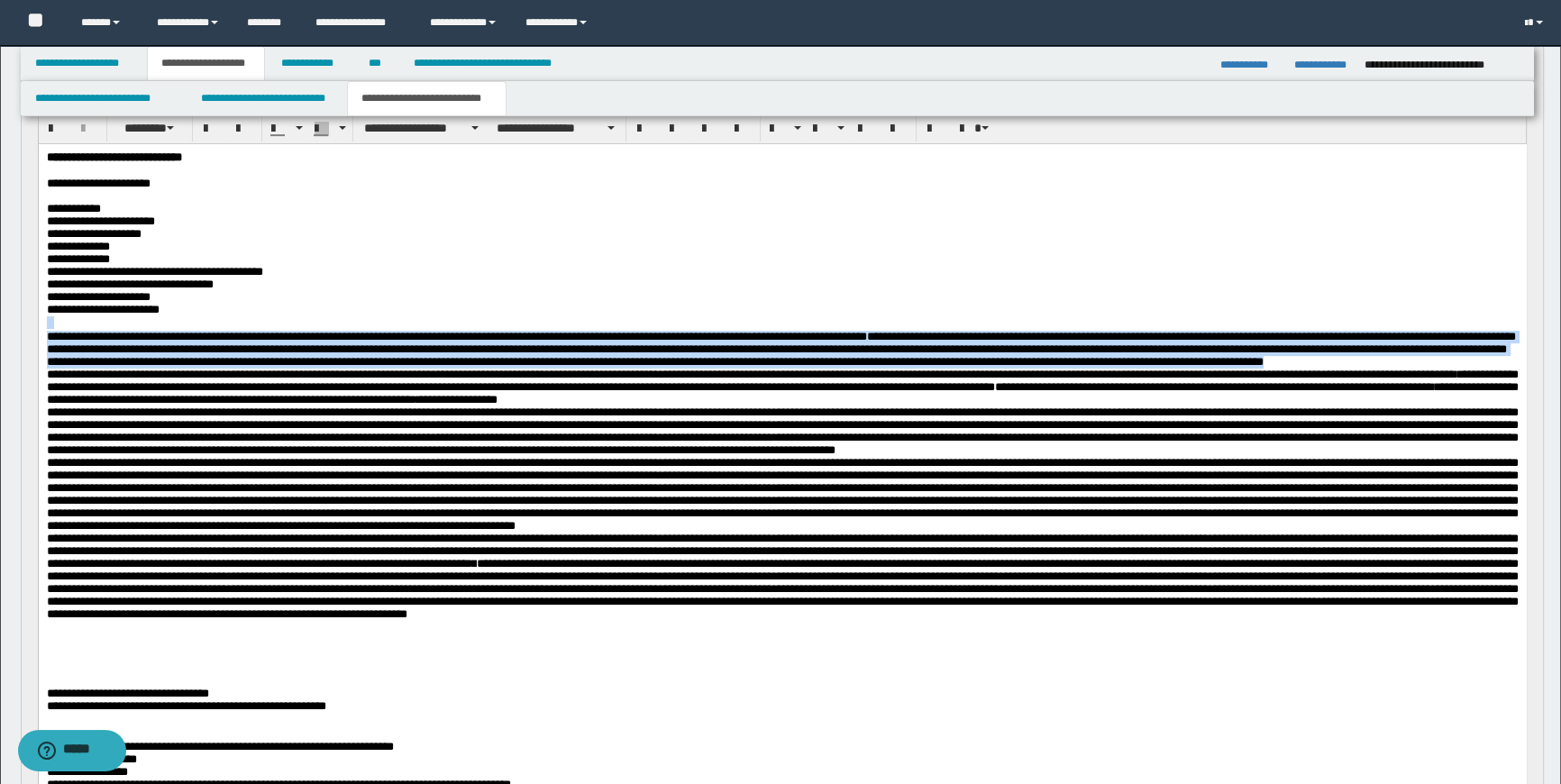drag, startPoint x: 787, startPoint y: 393, endPoint x: 72, endPoint y: 480, distance: 720.2736 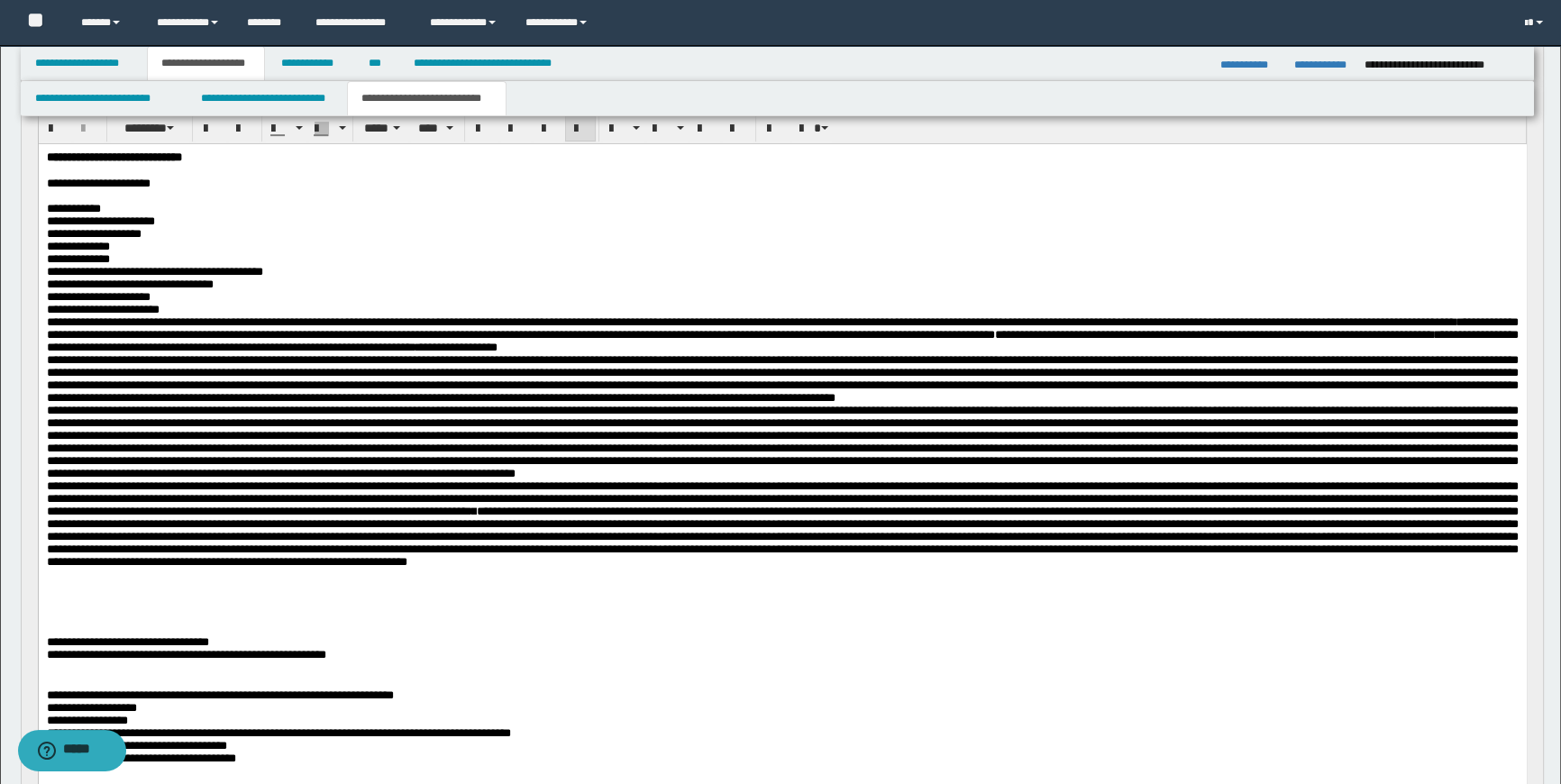 click on "**********" at bounding box center (103, 98) 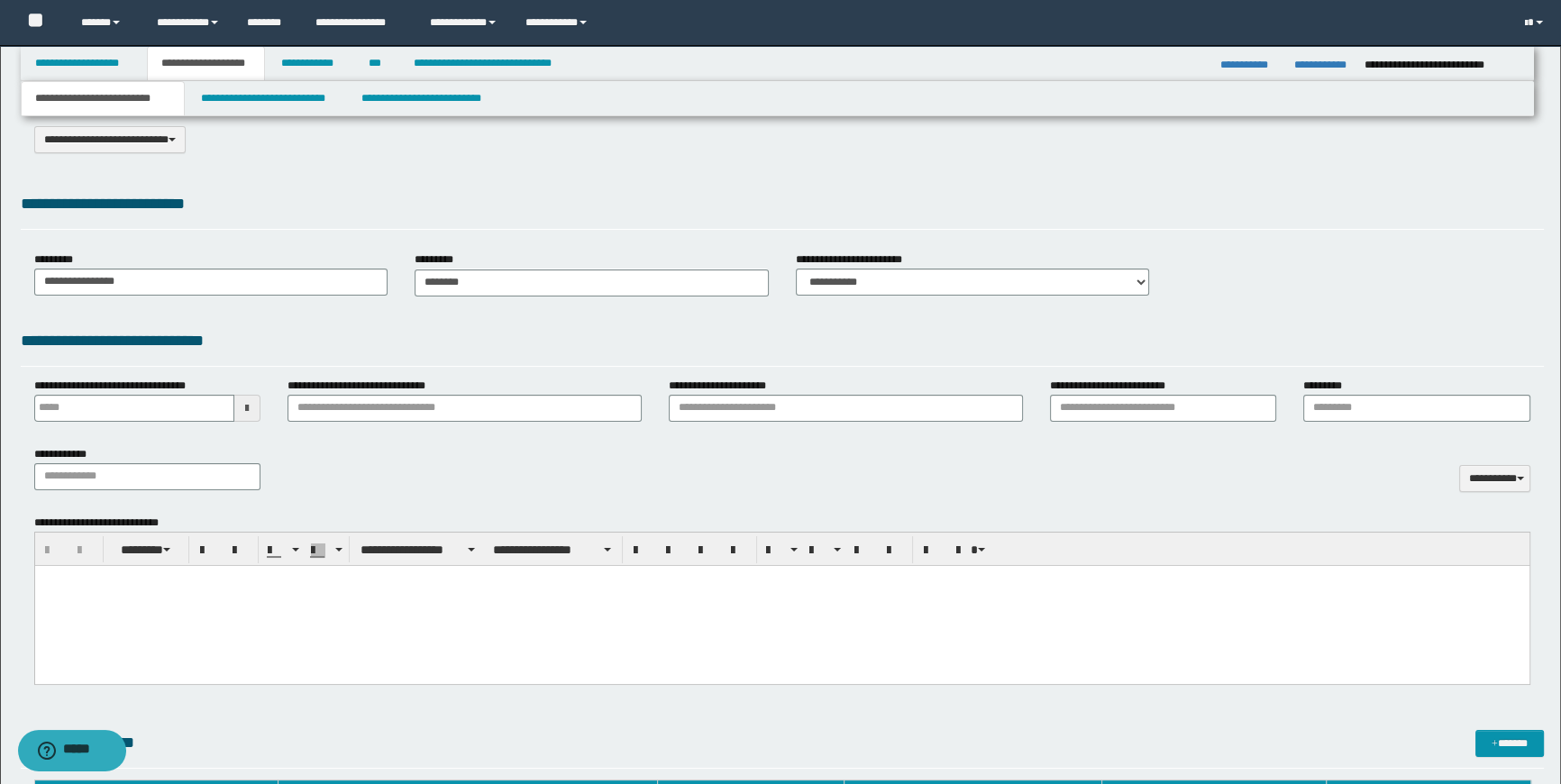 scroll, scrollTop: 0, scrollLeft: 0, axis: both 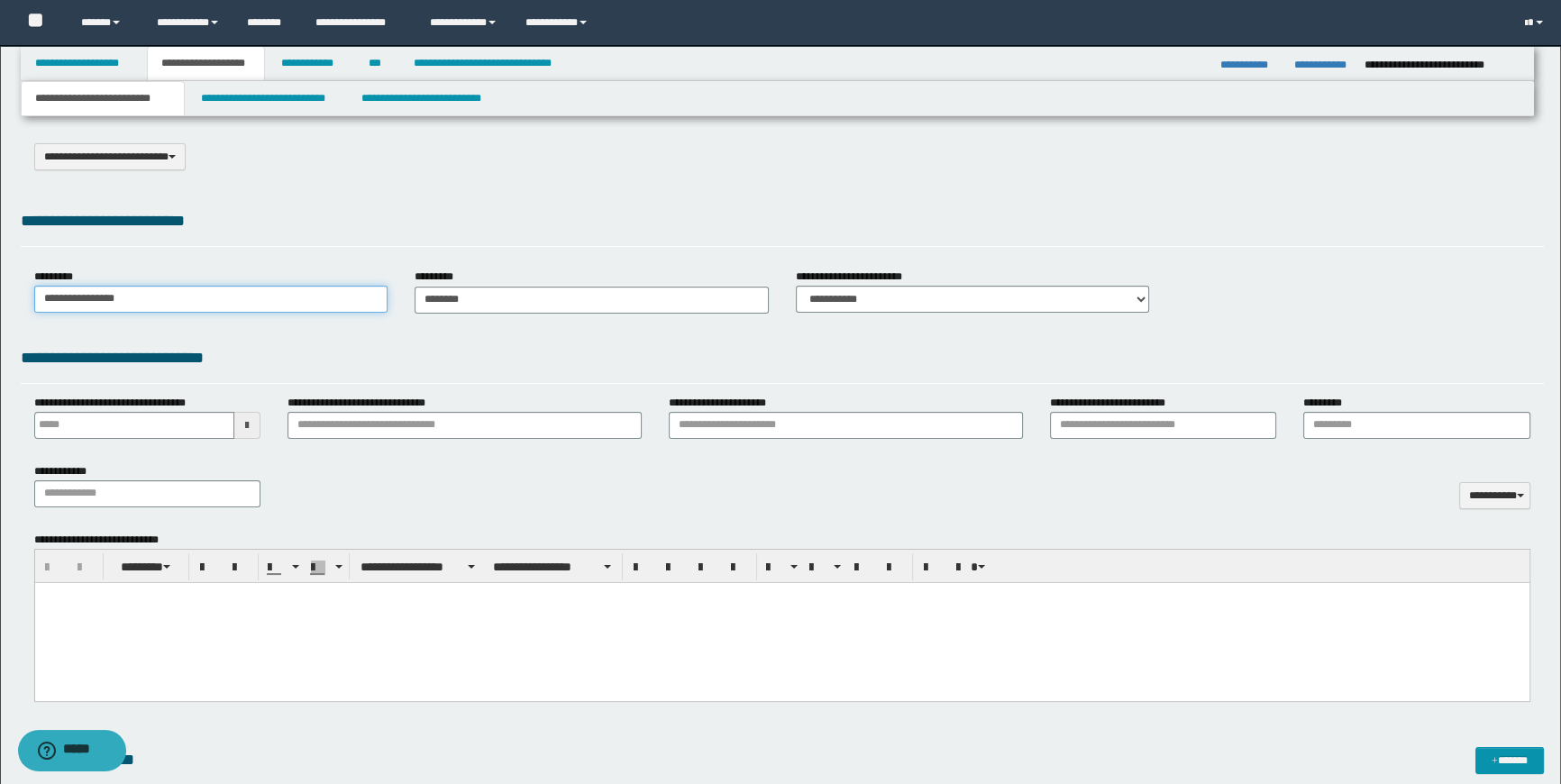 click on "**********" at bounding box center (211, 299) 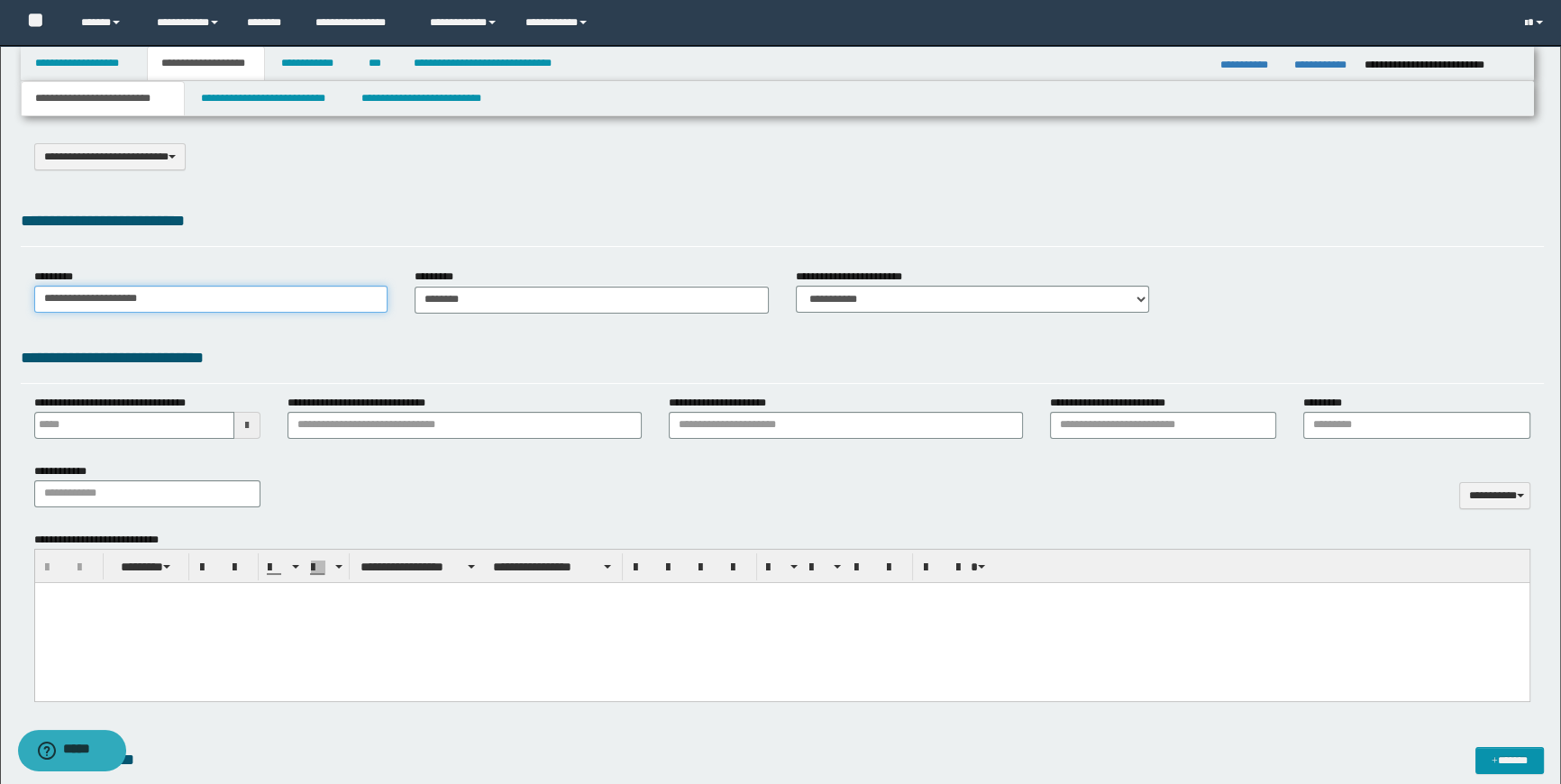 click on "**********" at bounding box center (211, 299) 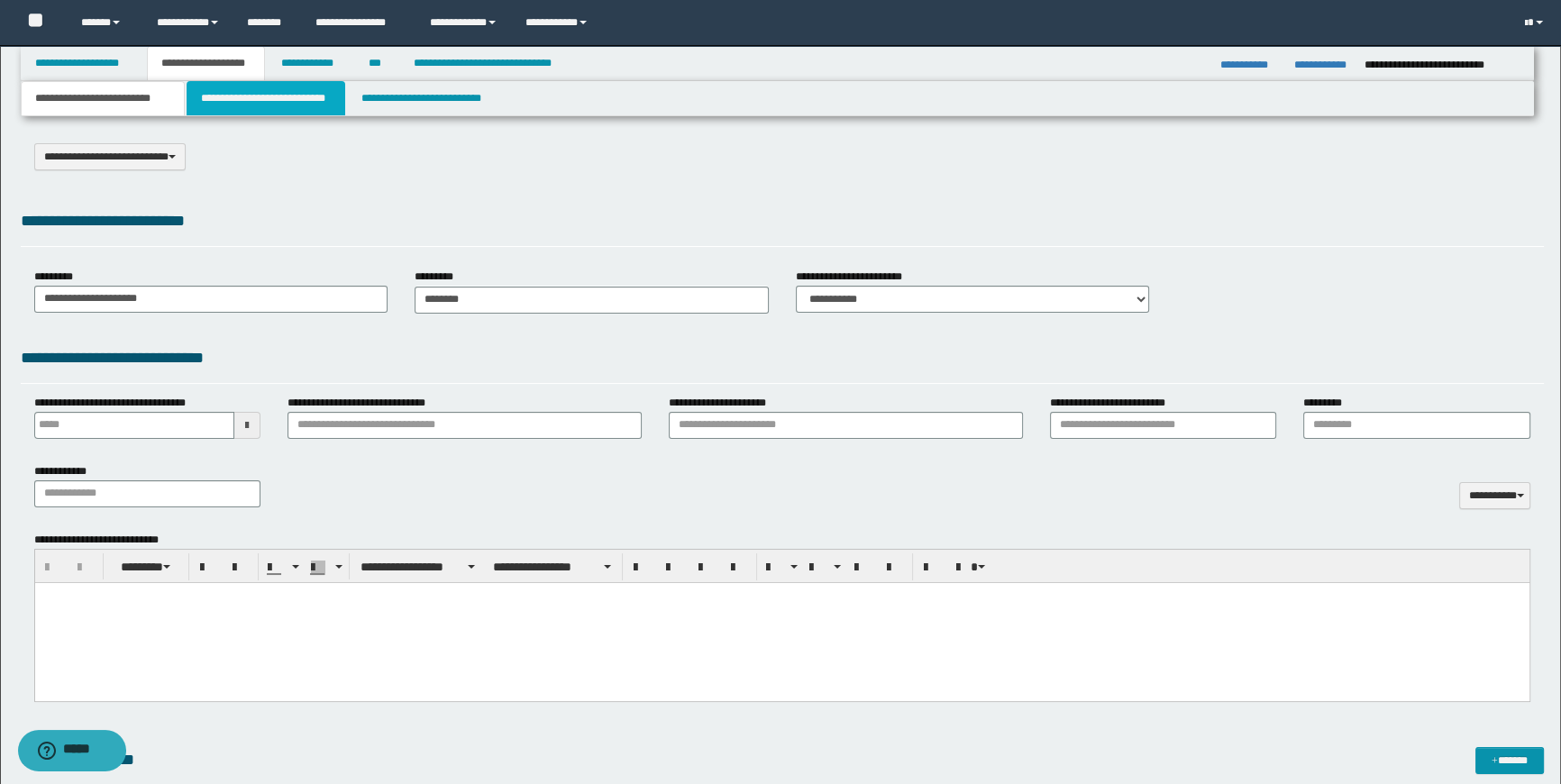 click on "**********" at bounding box center (265, 98) 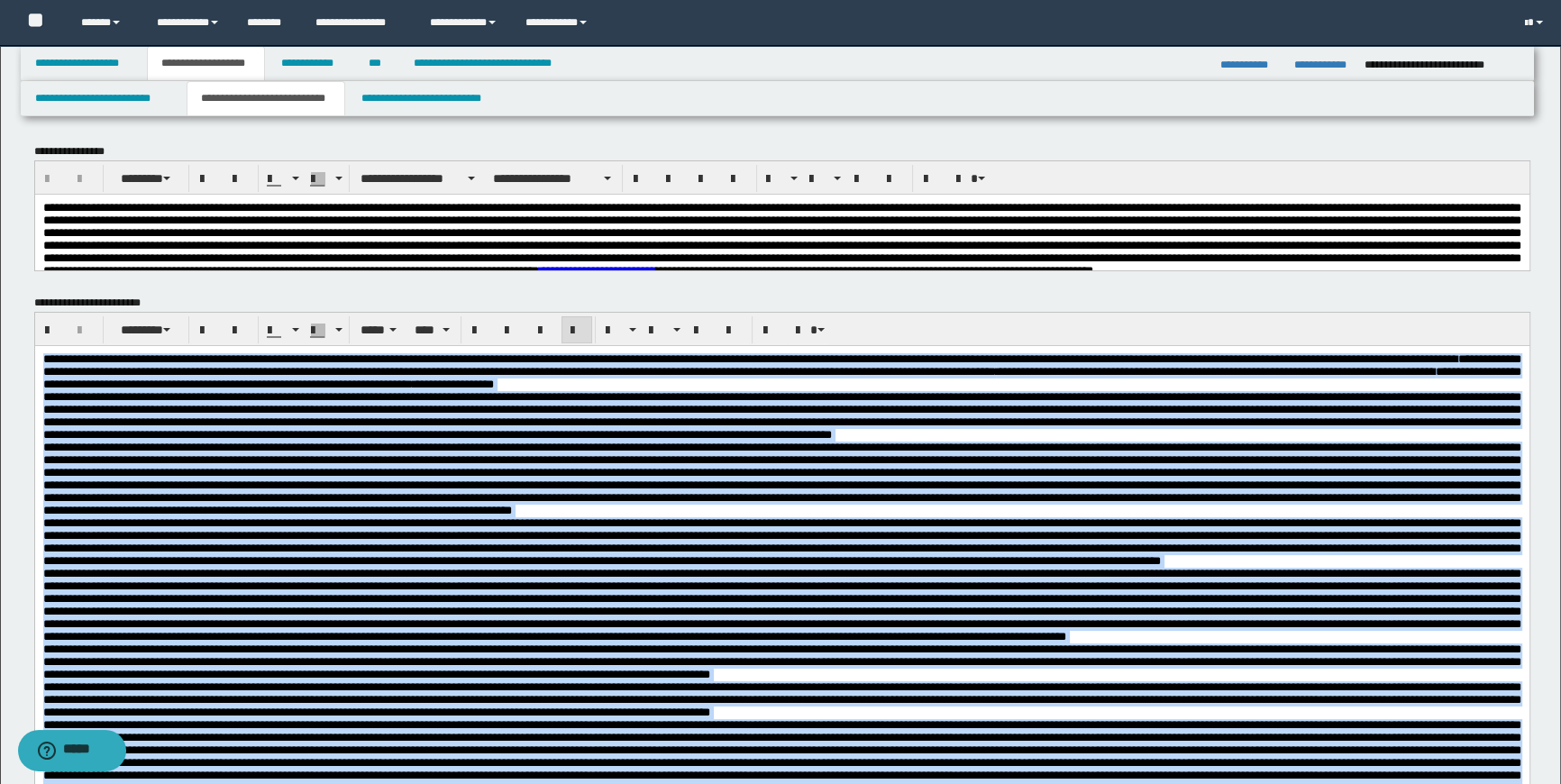 drag, startPoint x: 344, startPoint y: 417, endPoint x: 248, endPoint y: 430, distance: 96.876 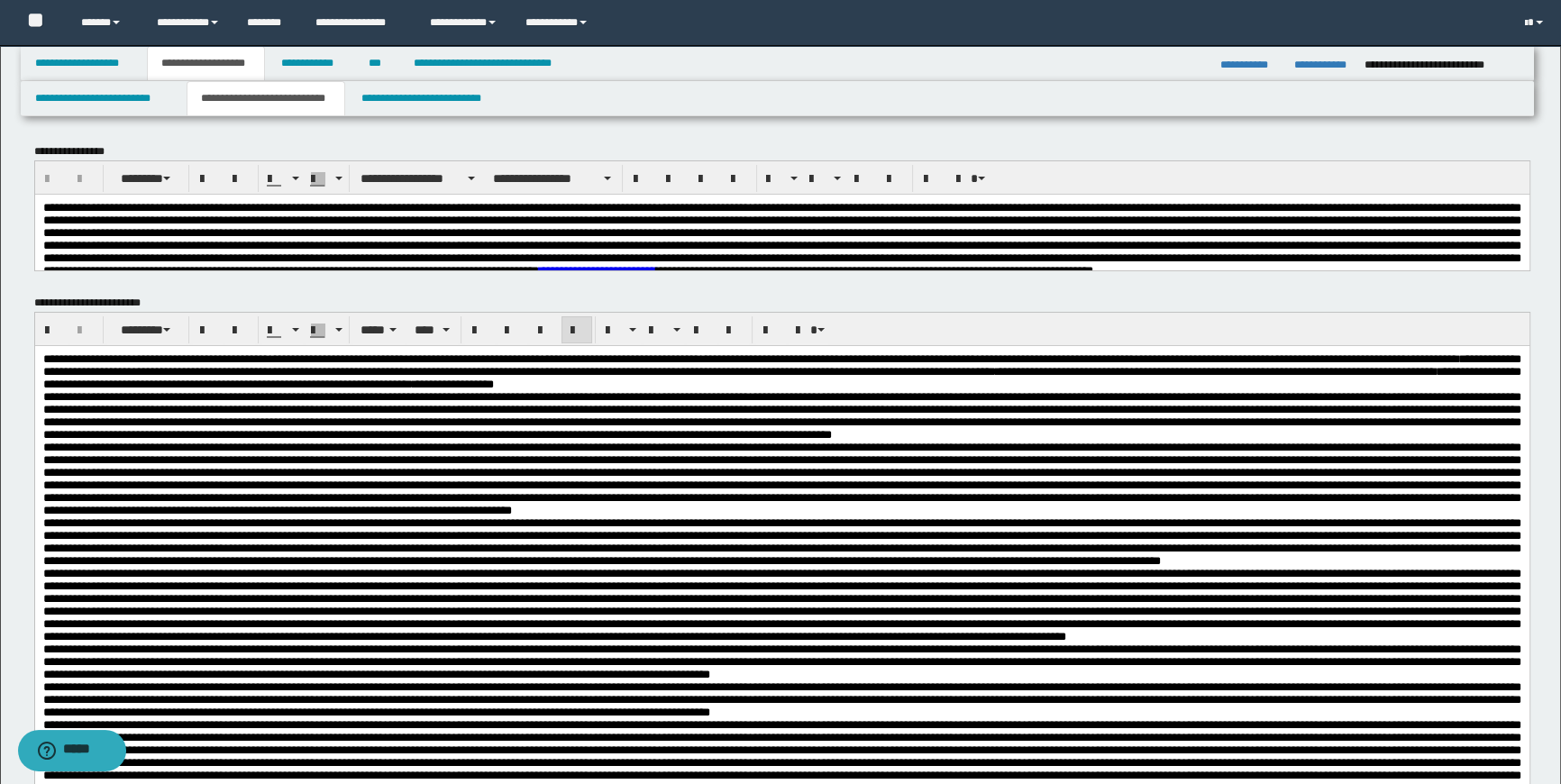 click on "**********" at bounding box center (426, 98) 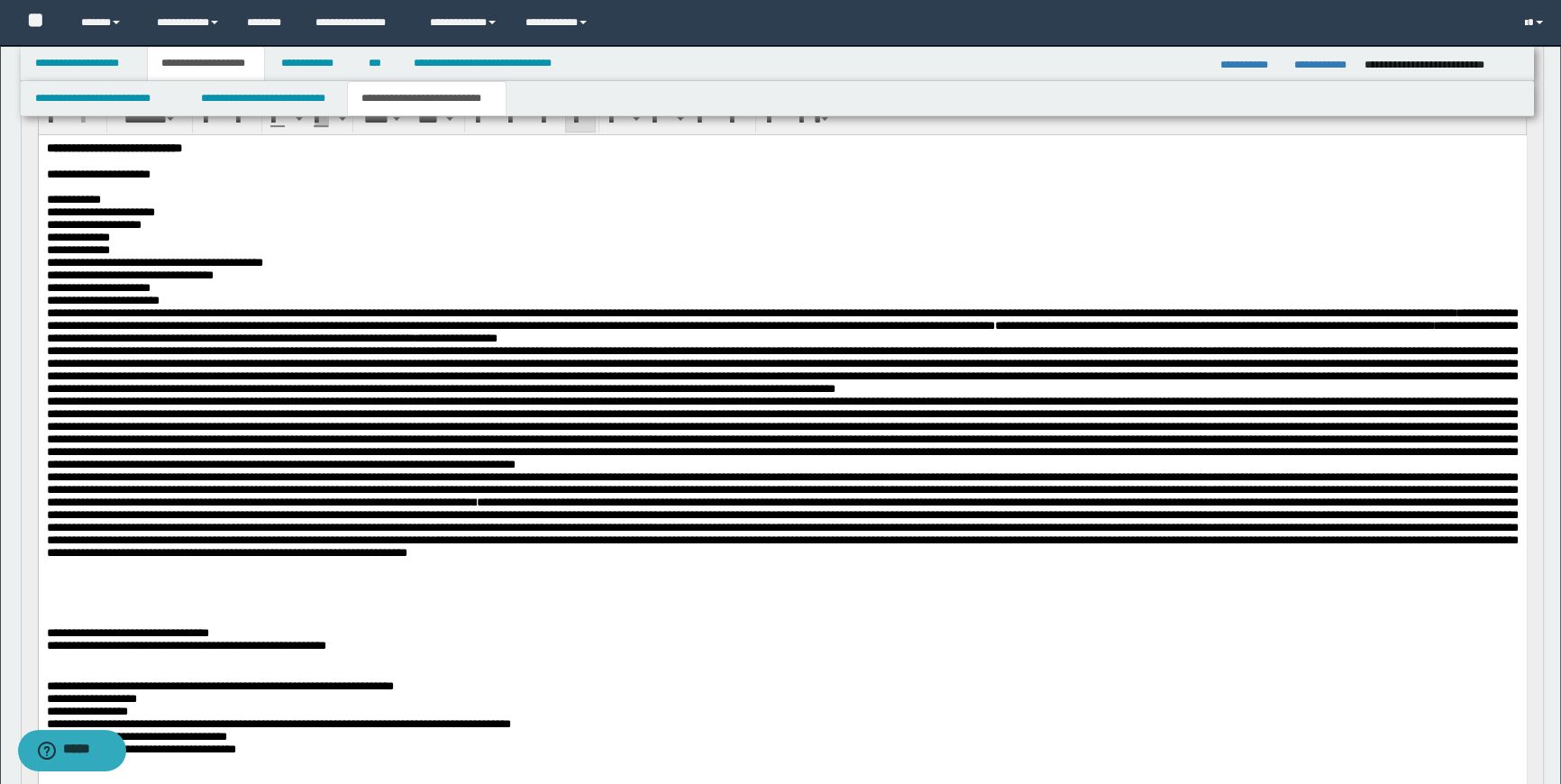 scroll, scrollTop: 982, scrollLeft: 0, axis: vertical 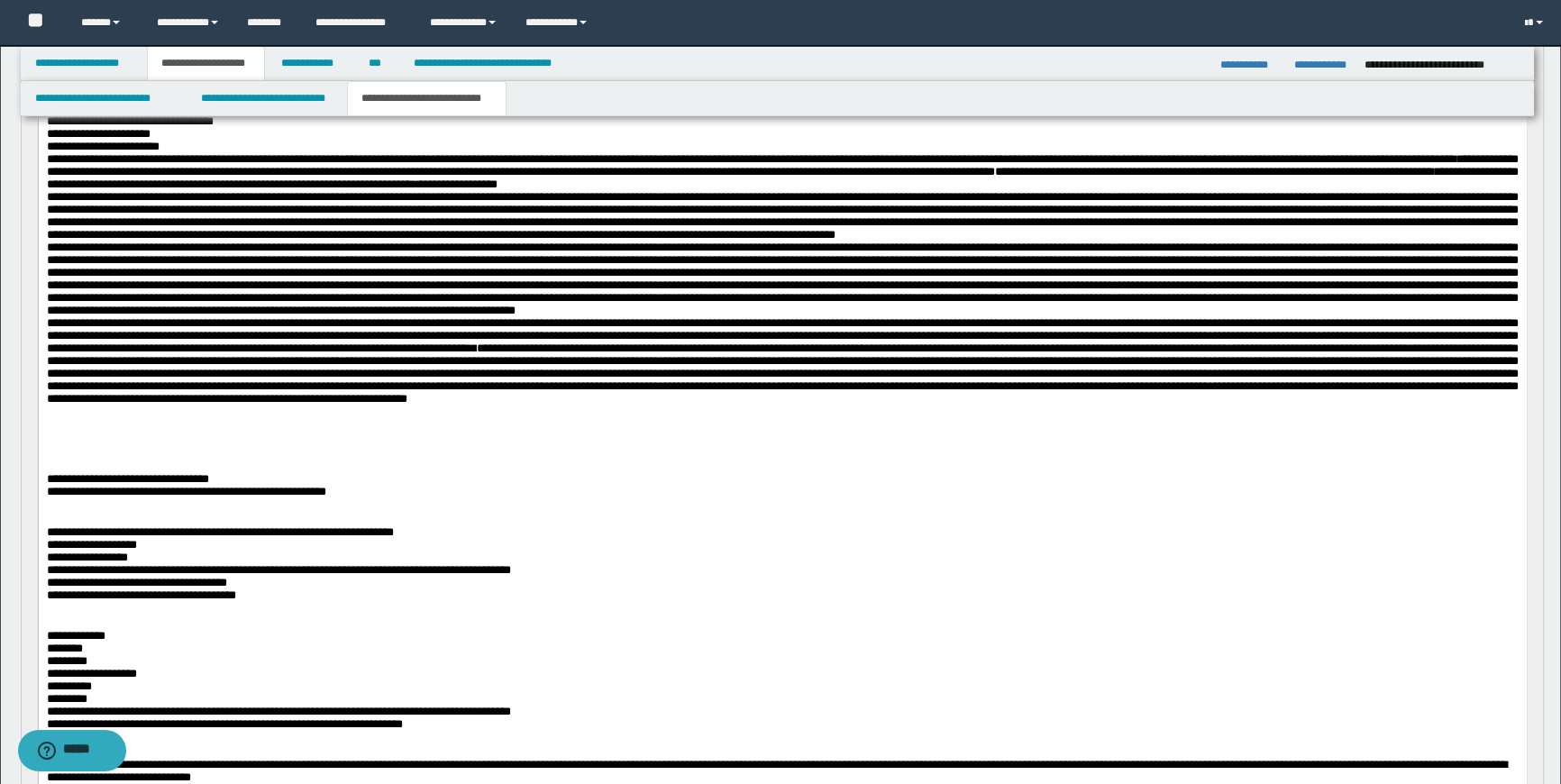 click at bounding box center [781, 425] 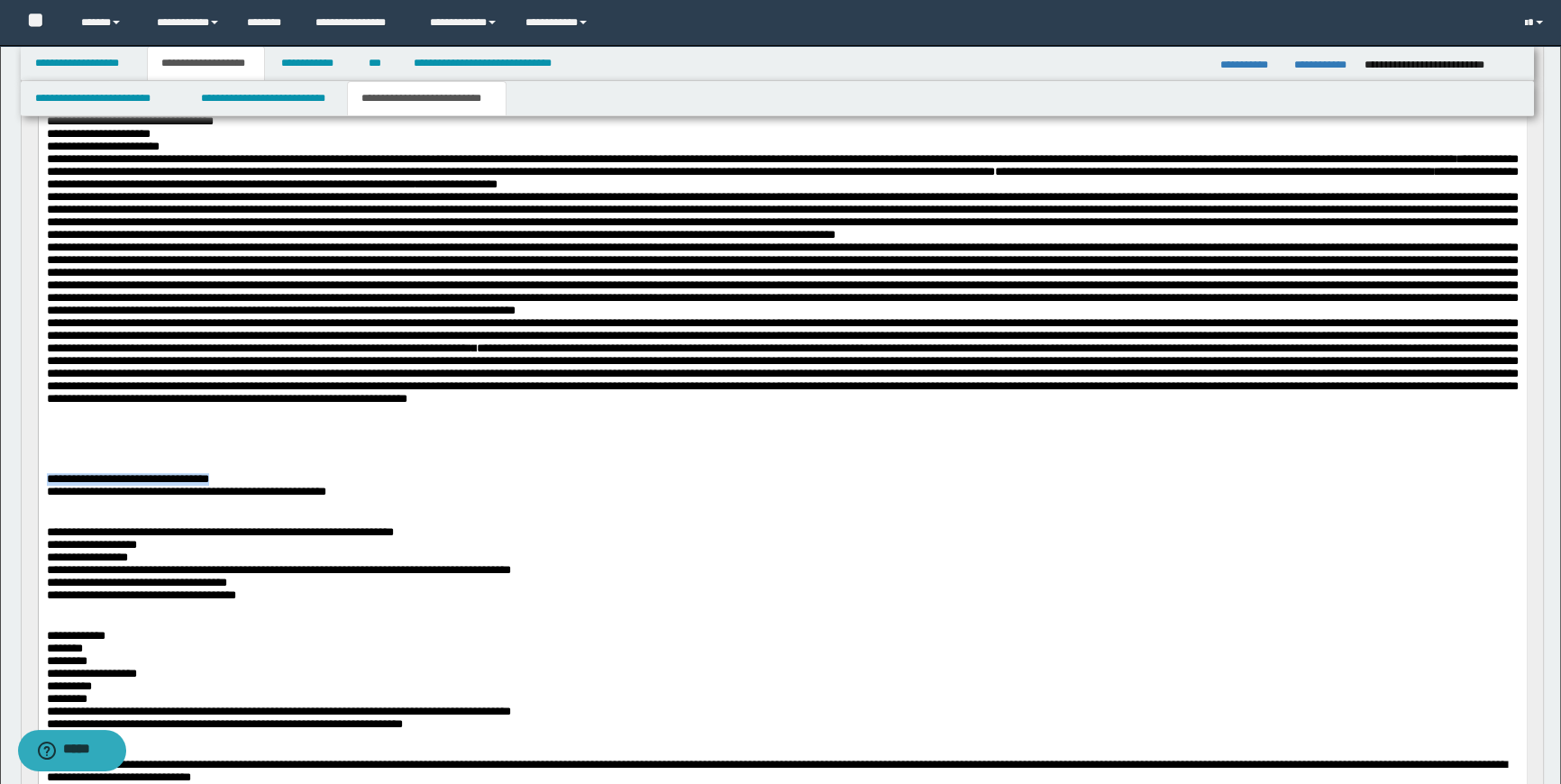 drag, startPoint x: 298, startPoint y: 564, endPoint x: 56, endPoint y: 545, distance: 242.74472 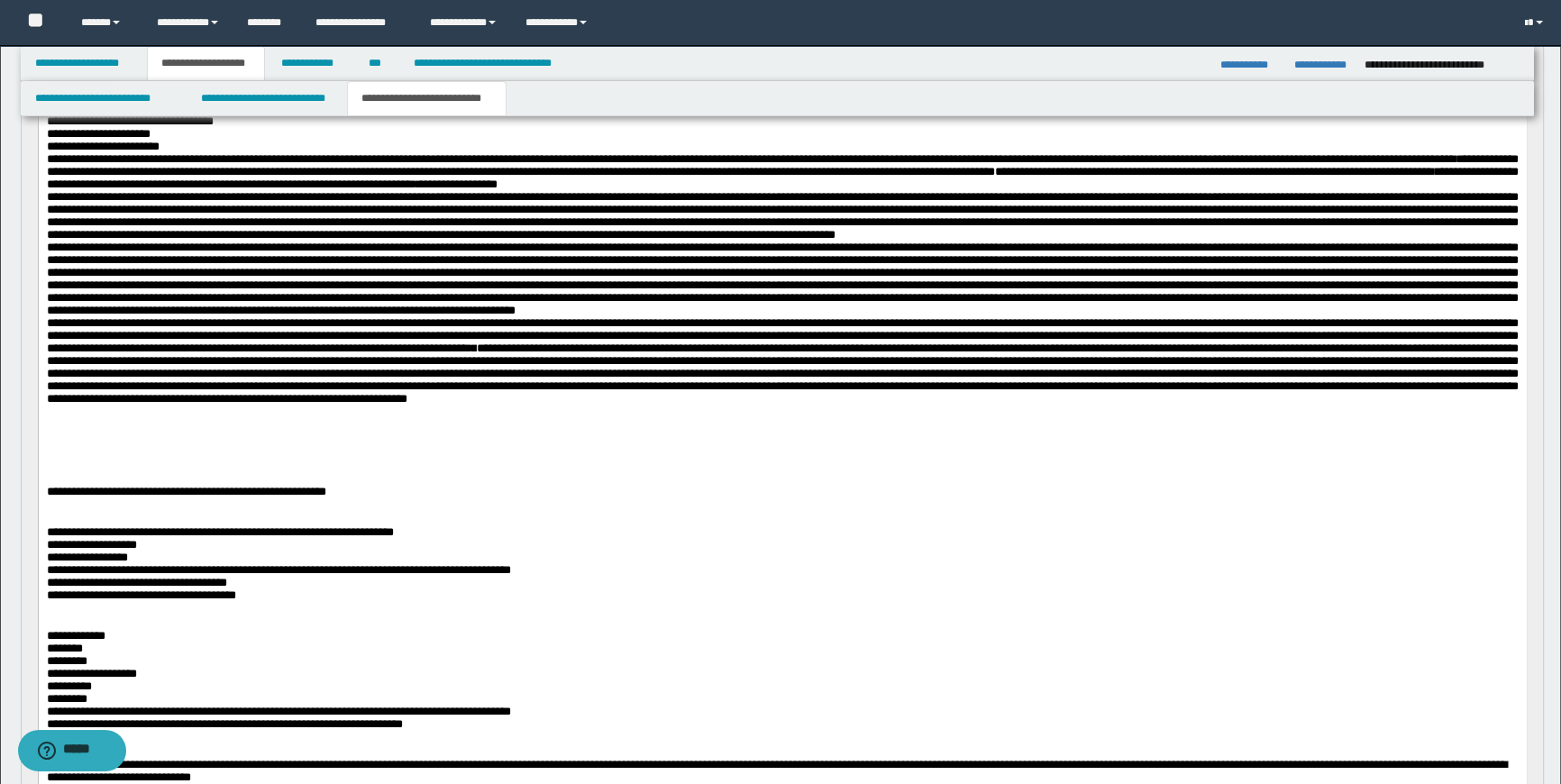 click on "**********" at bounding box center [781, 584] 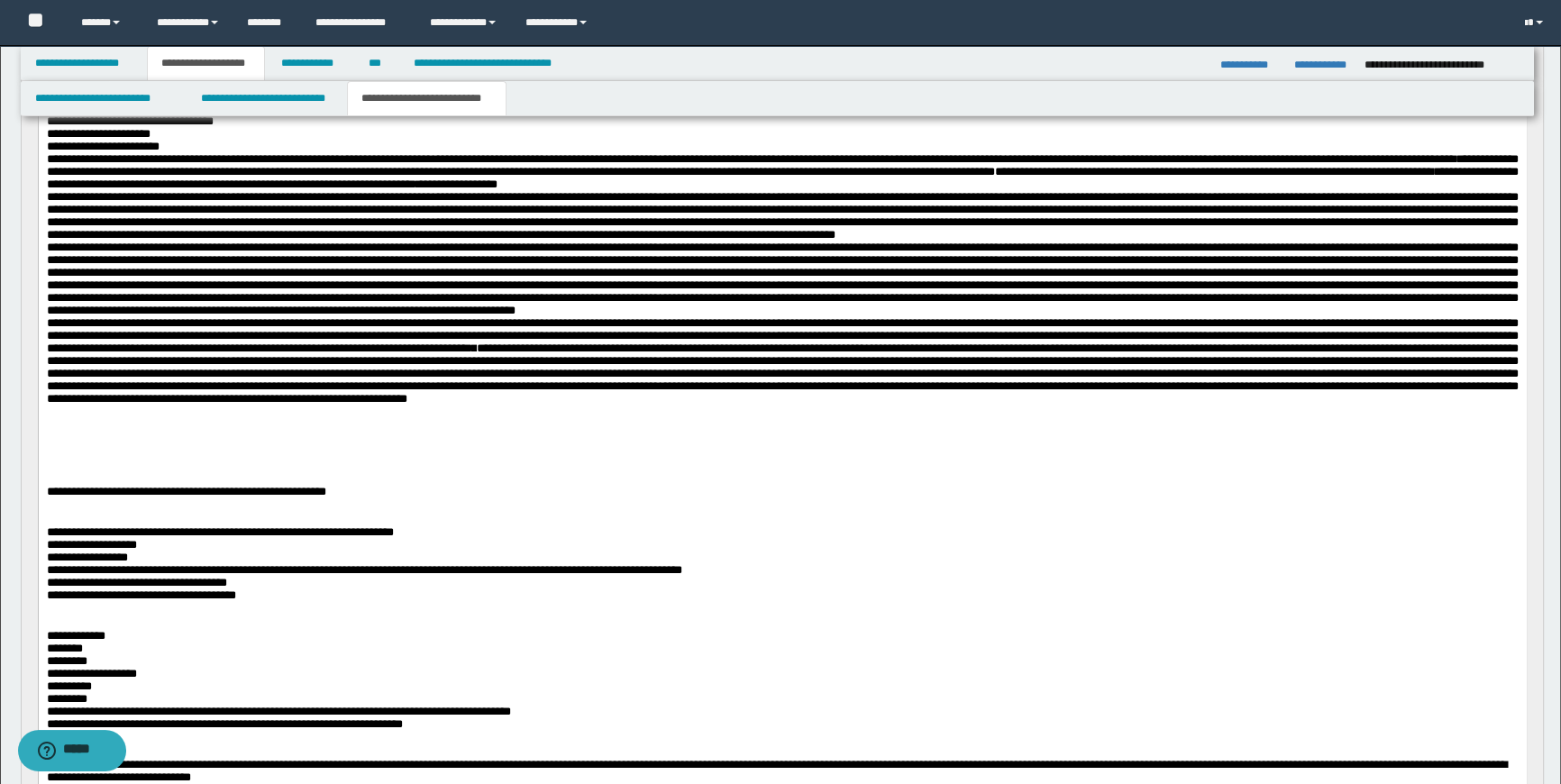 click on "**********" at bounding box center [781, 546] 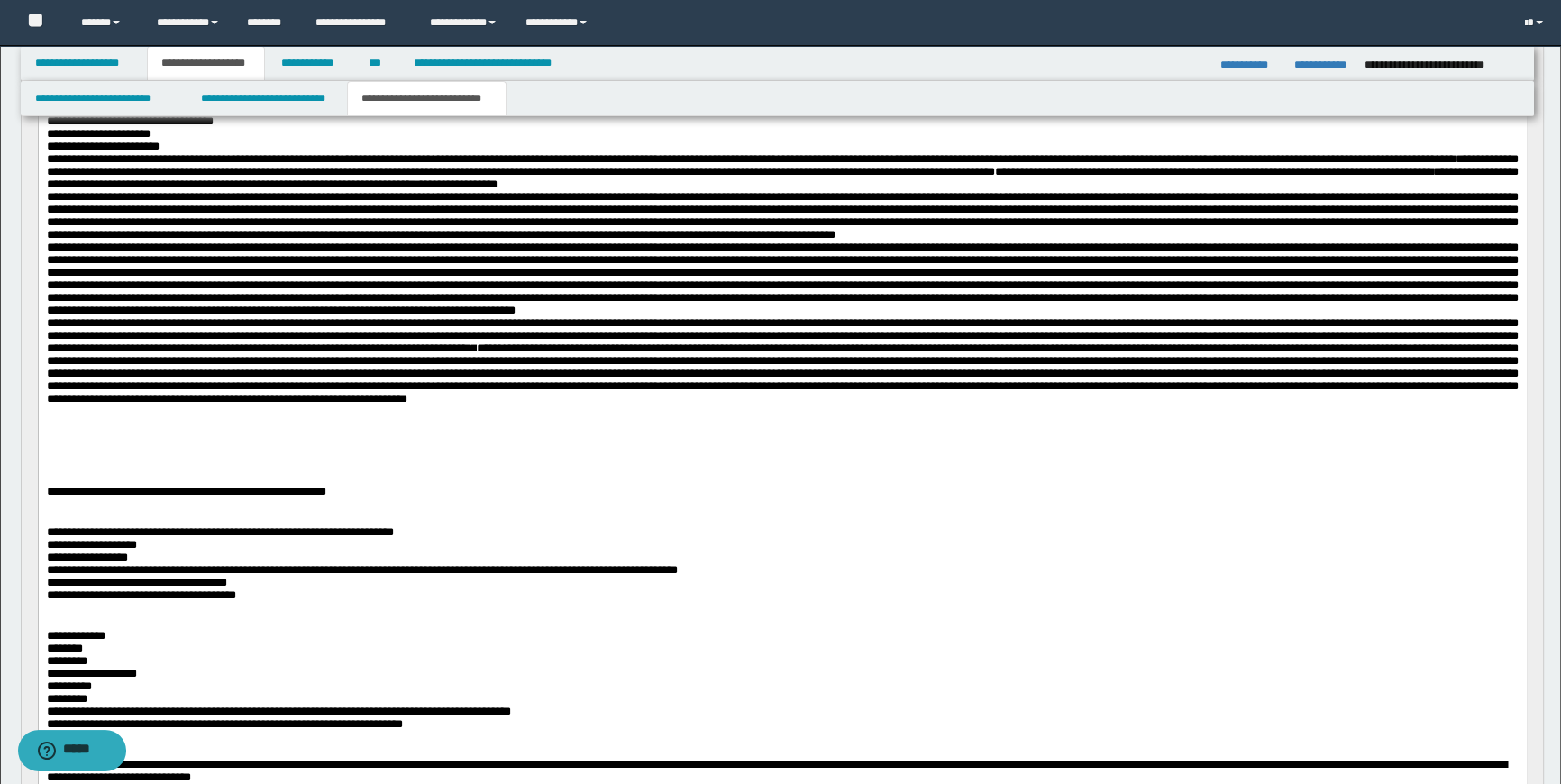 click at bounding box center (781, 519) 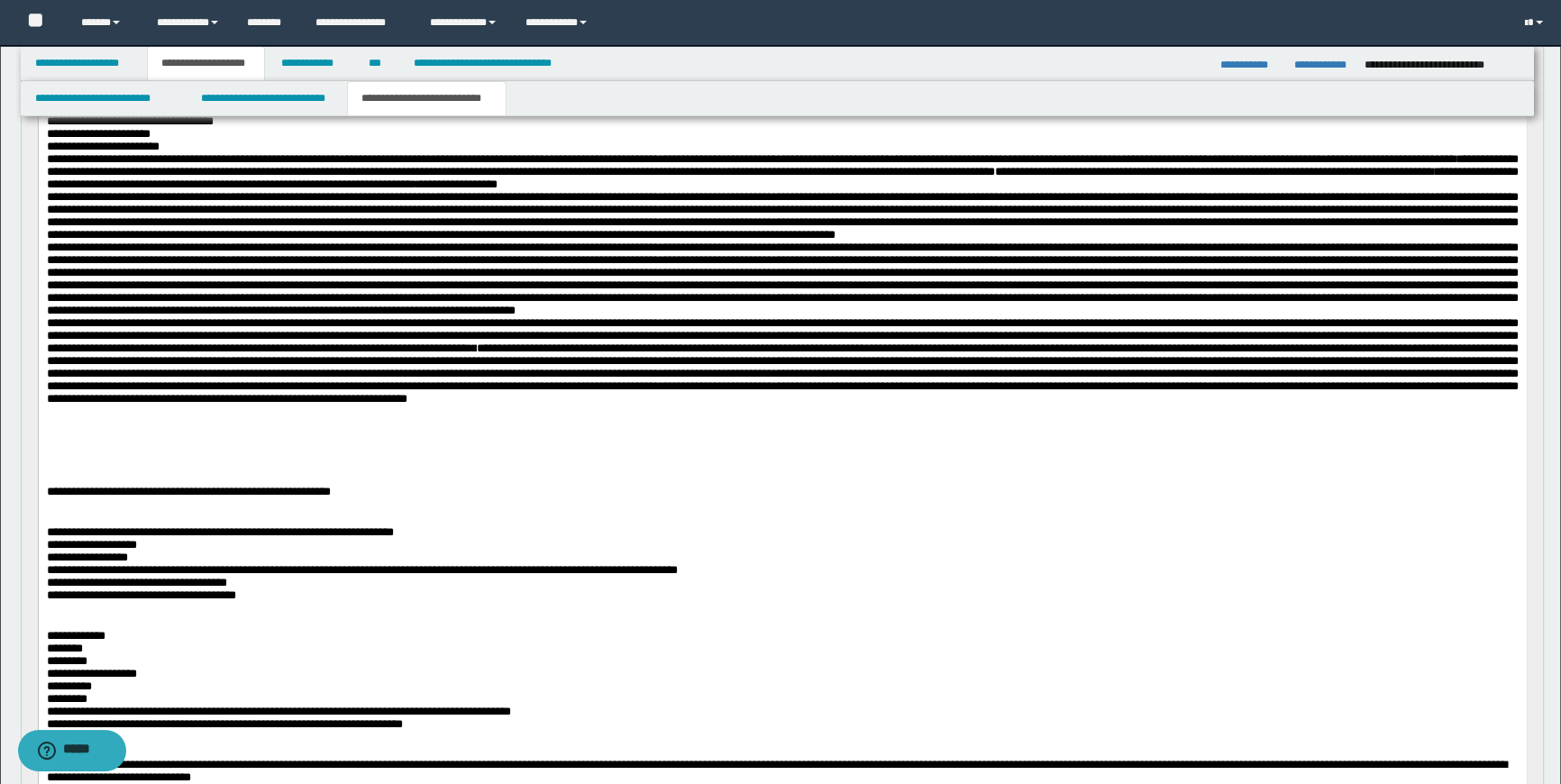 click at bounding box center [781, 413] 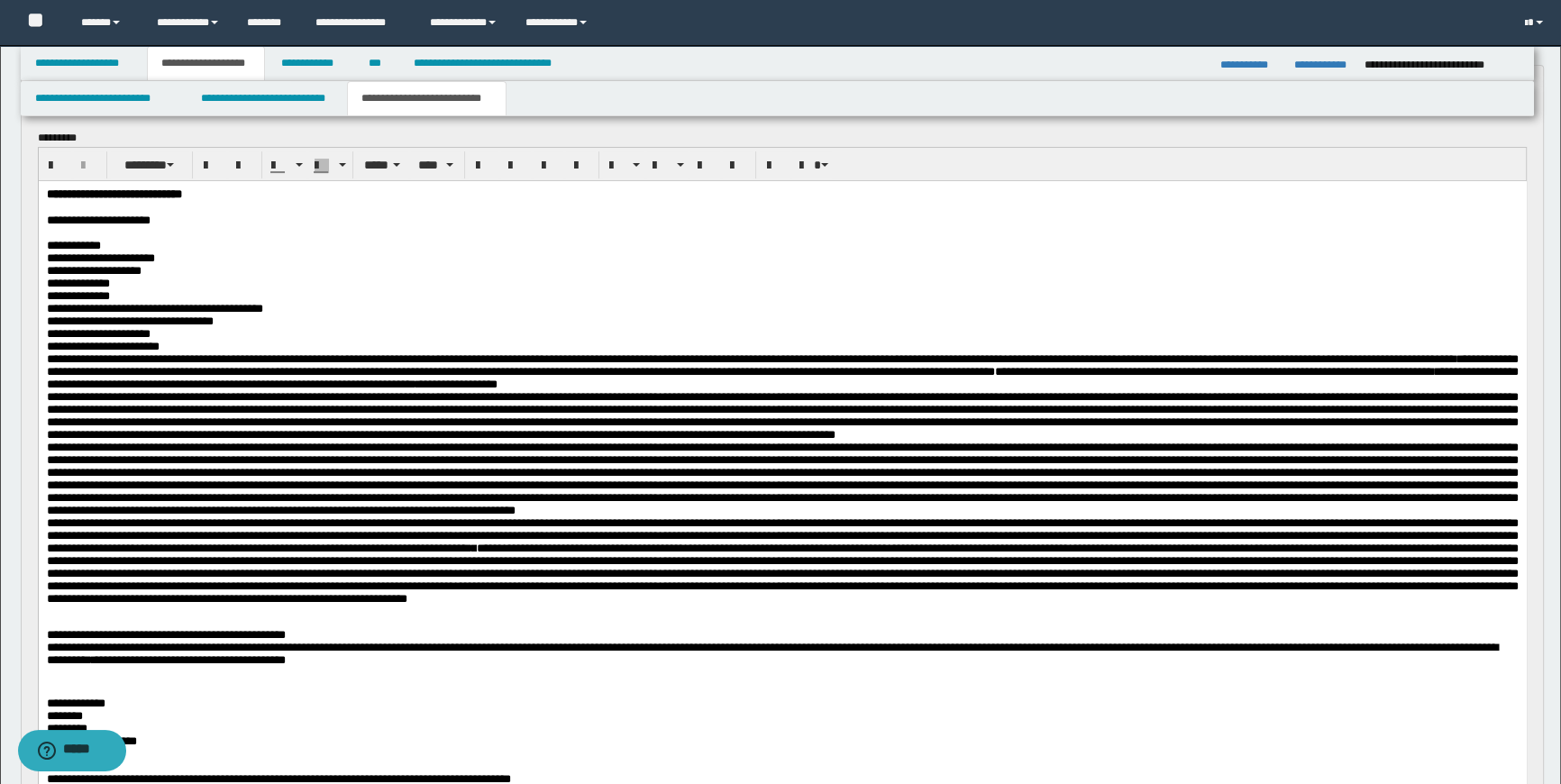scroll, scrollTop: 737, scrollLeft: 0, axis: vertical 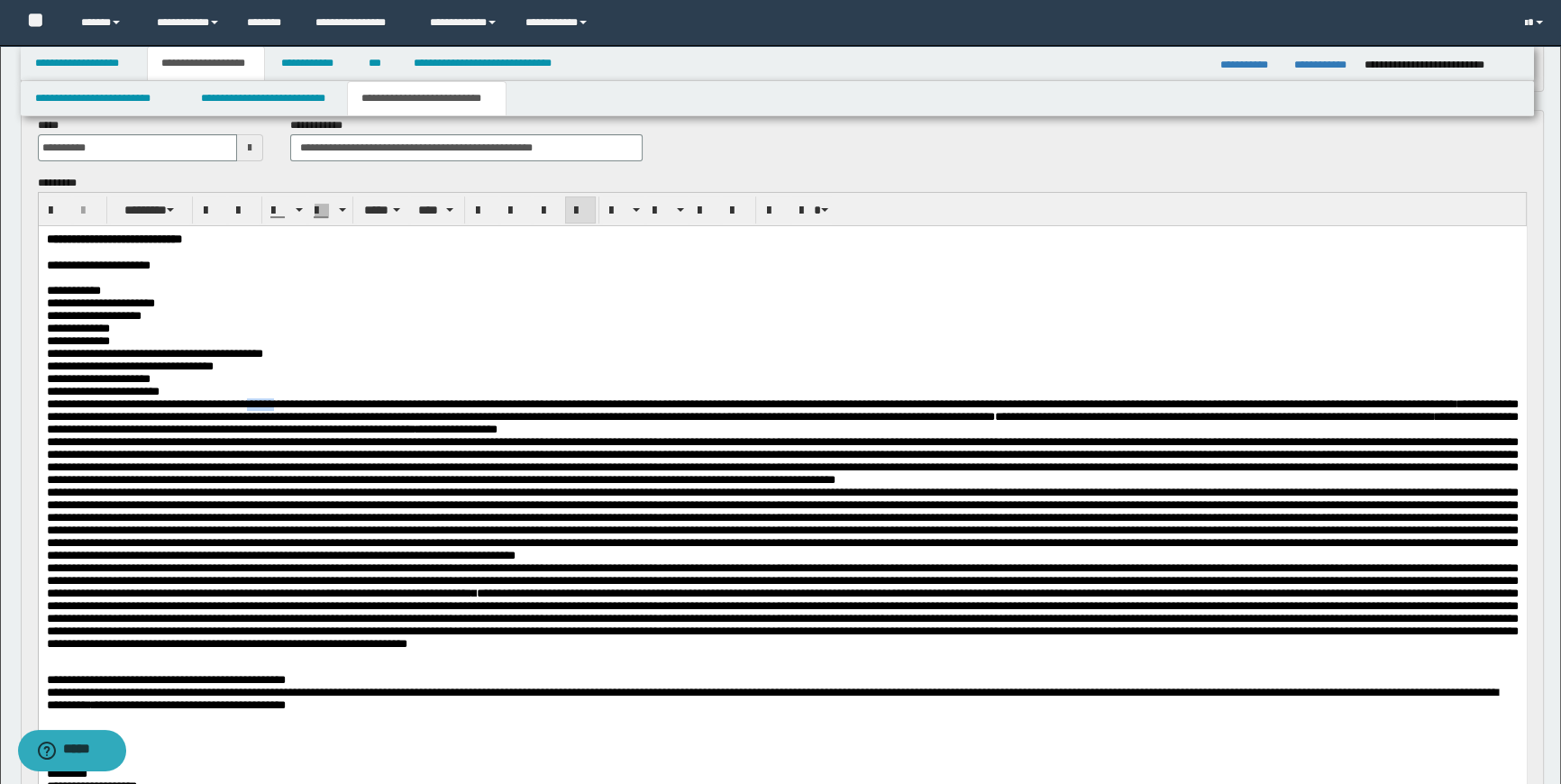 drag, startPoint x: 288, startPoint y: 420, endPoint x: 323, endPoint y: 421, distance: 35.014283 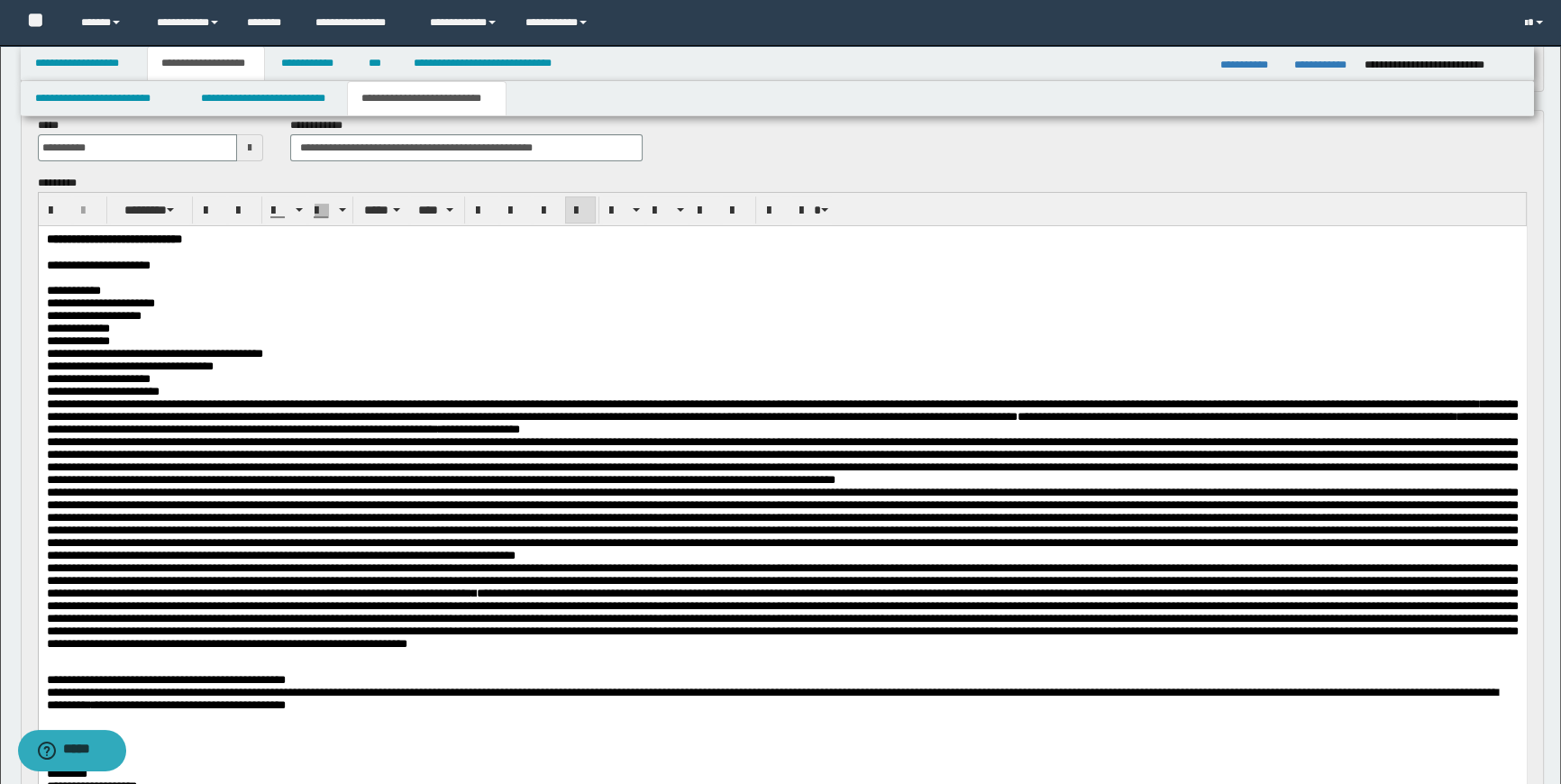 click on "**********" at bounding box center [412, 404] 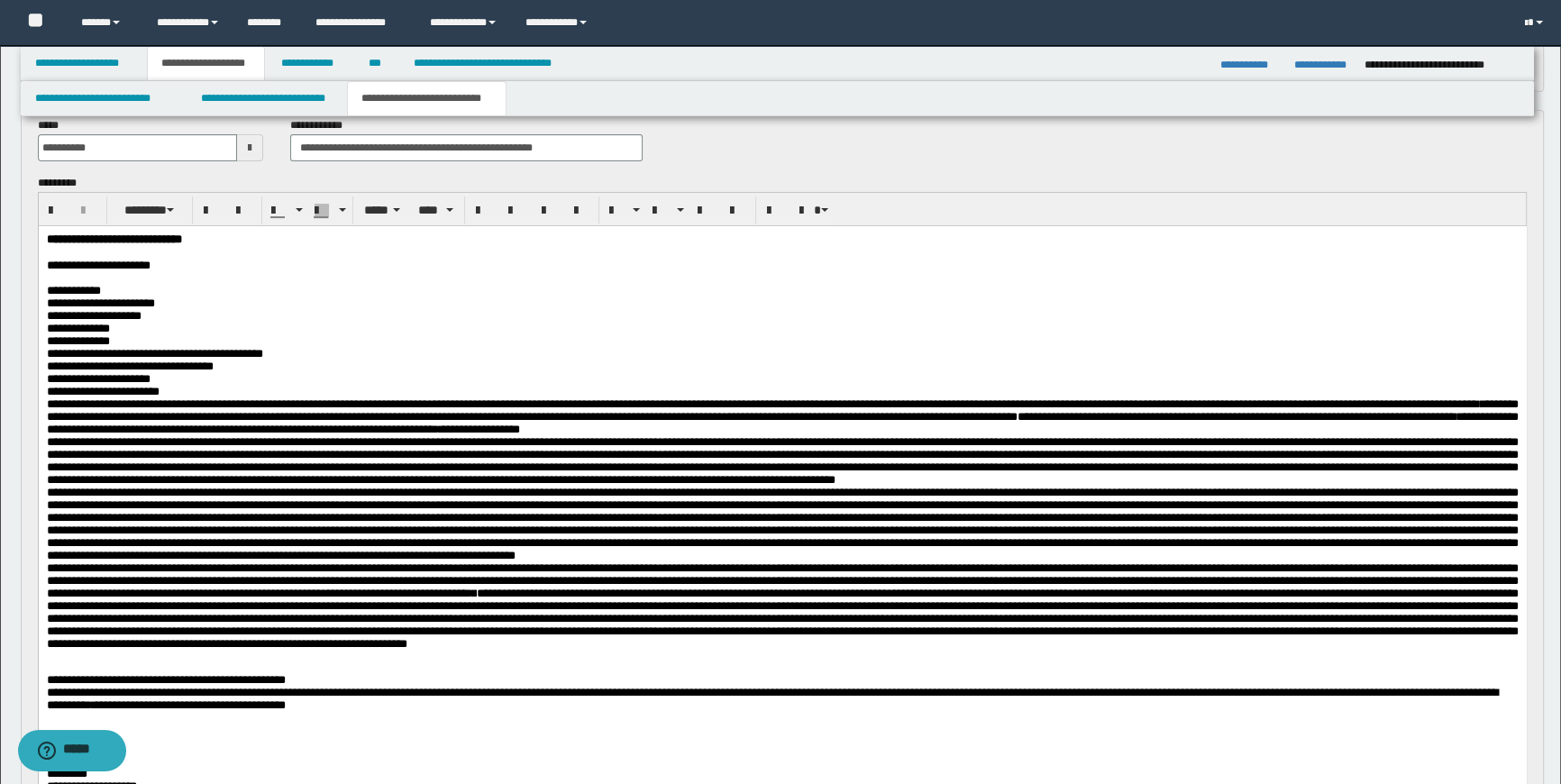 click on "**********" at bounding box center (781, 335) 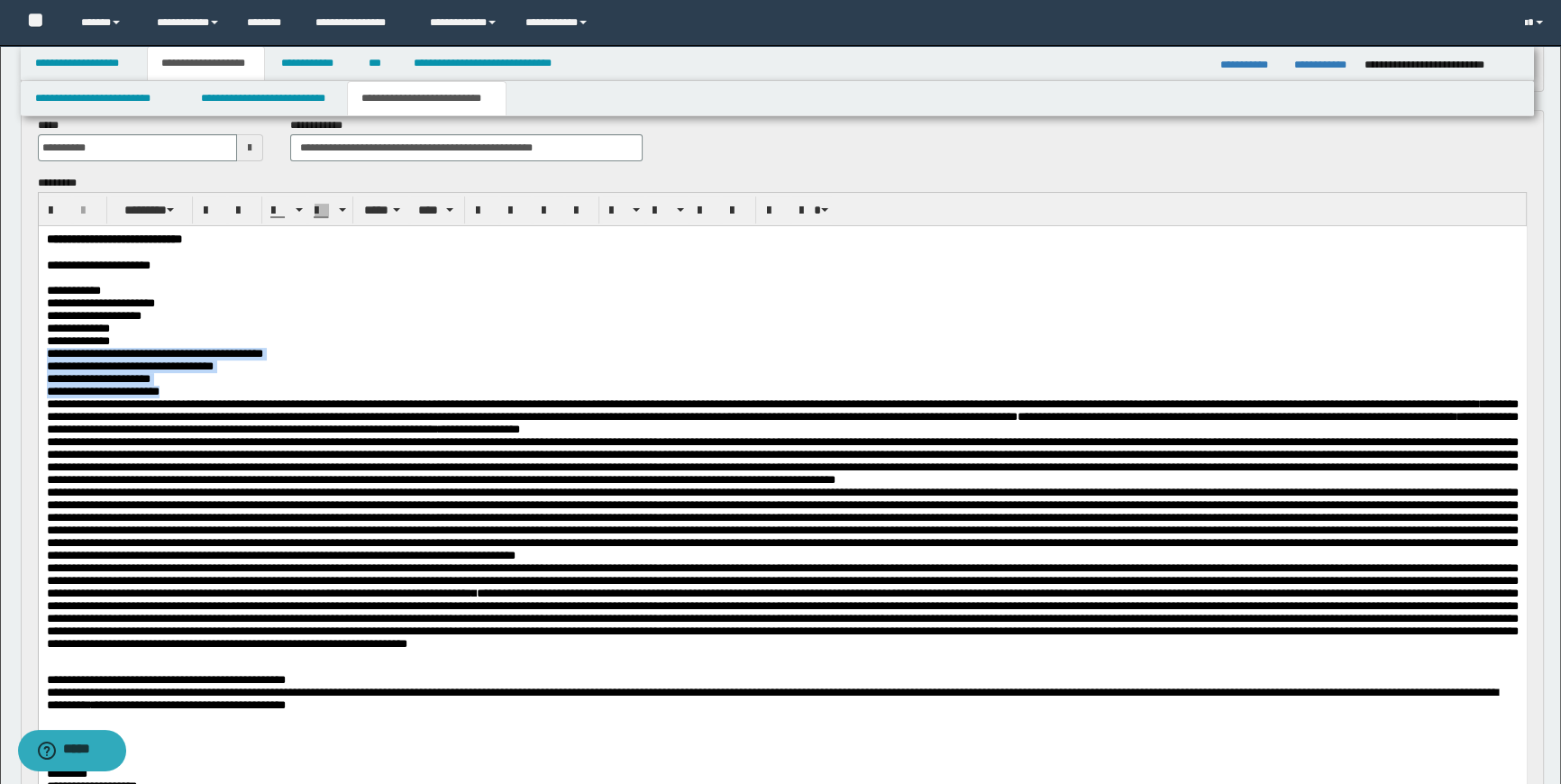 drag, startPoint x: 192, startPoint y: 406, endPoint x: 32, endPoint y: 367, distance: 164.68455 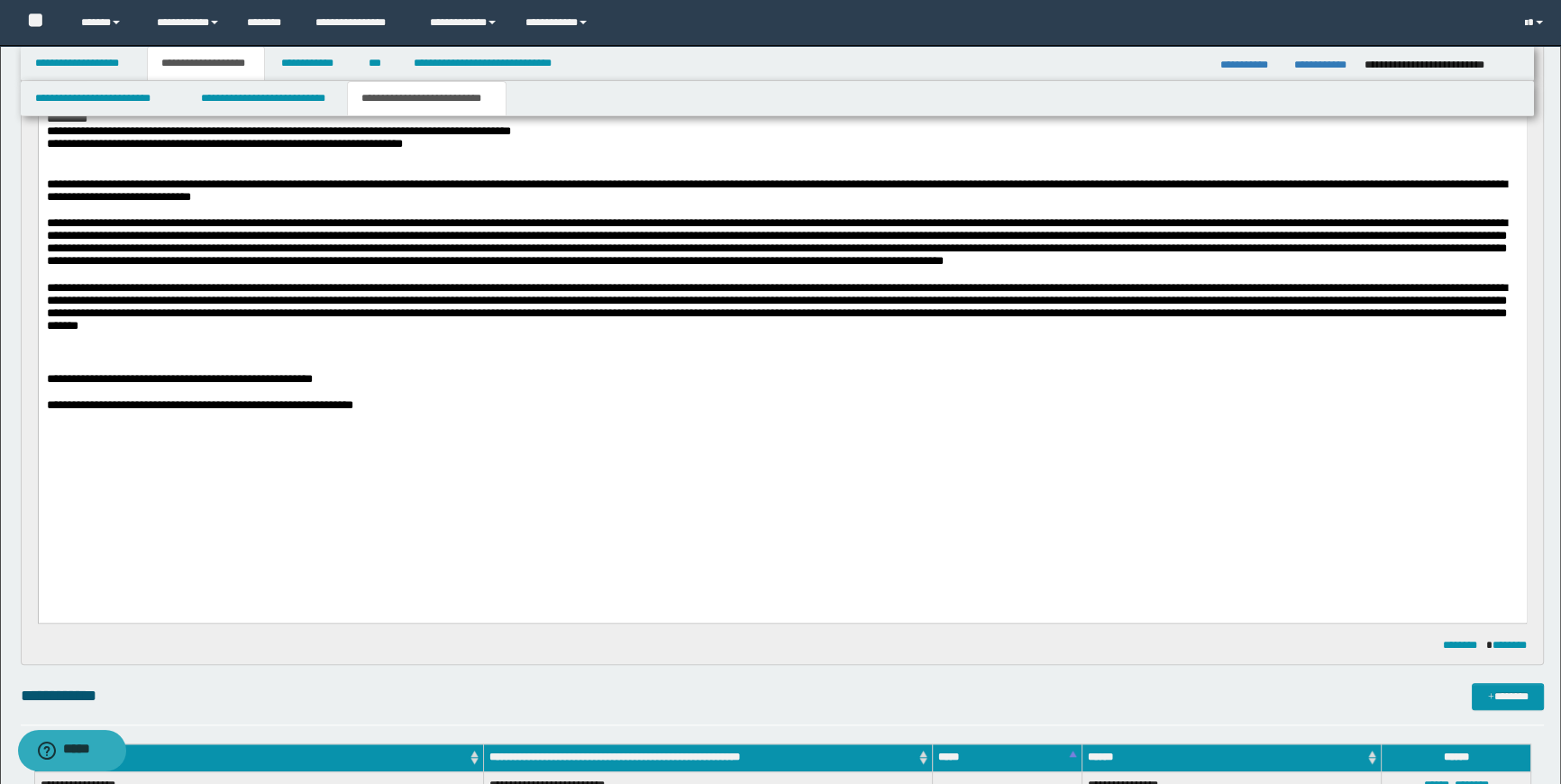 scroll, scrollTop: 1228, scrollLeft: 0, axis: vertical 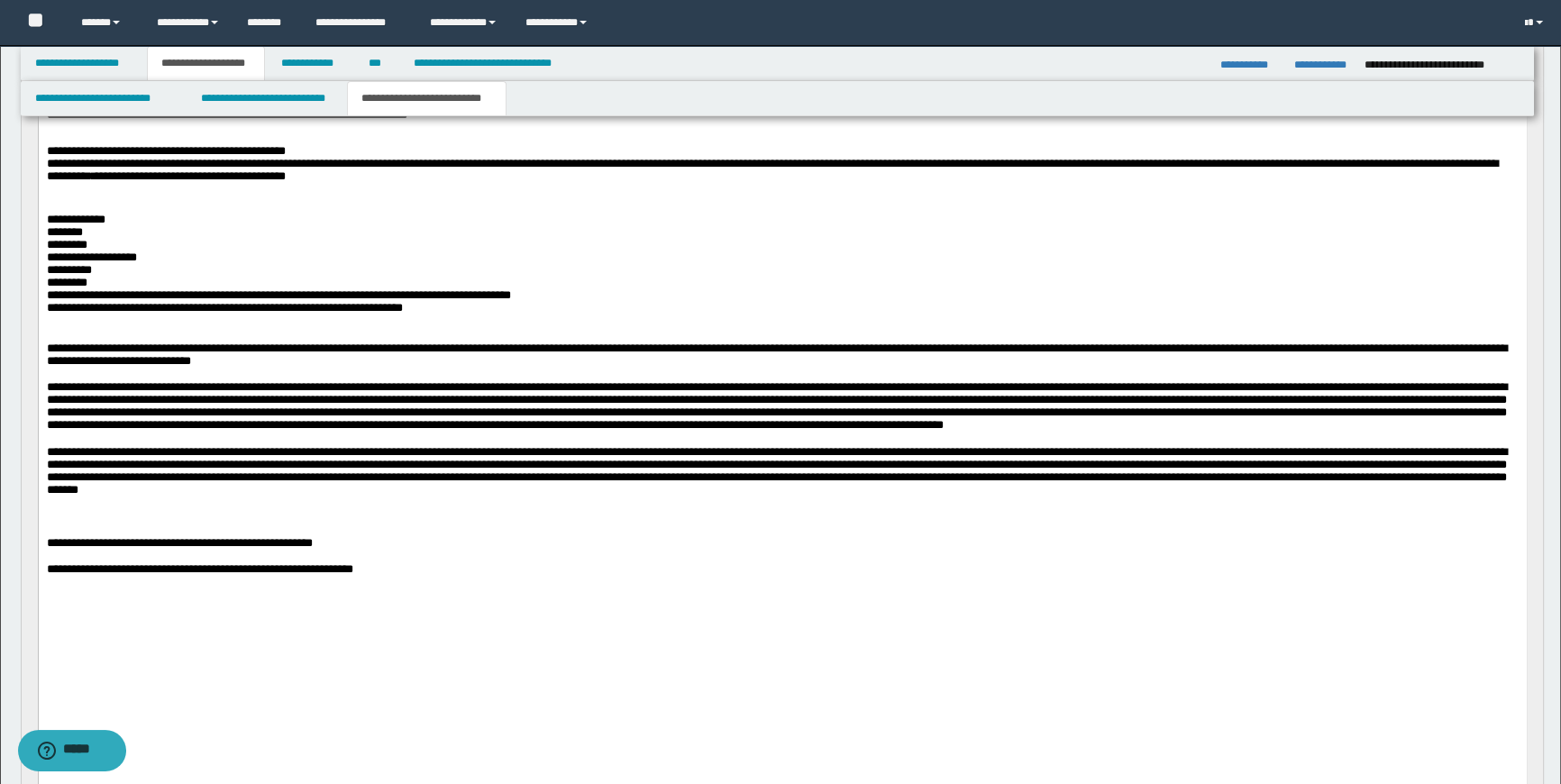 click at bounding box center (781, 193) 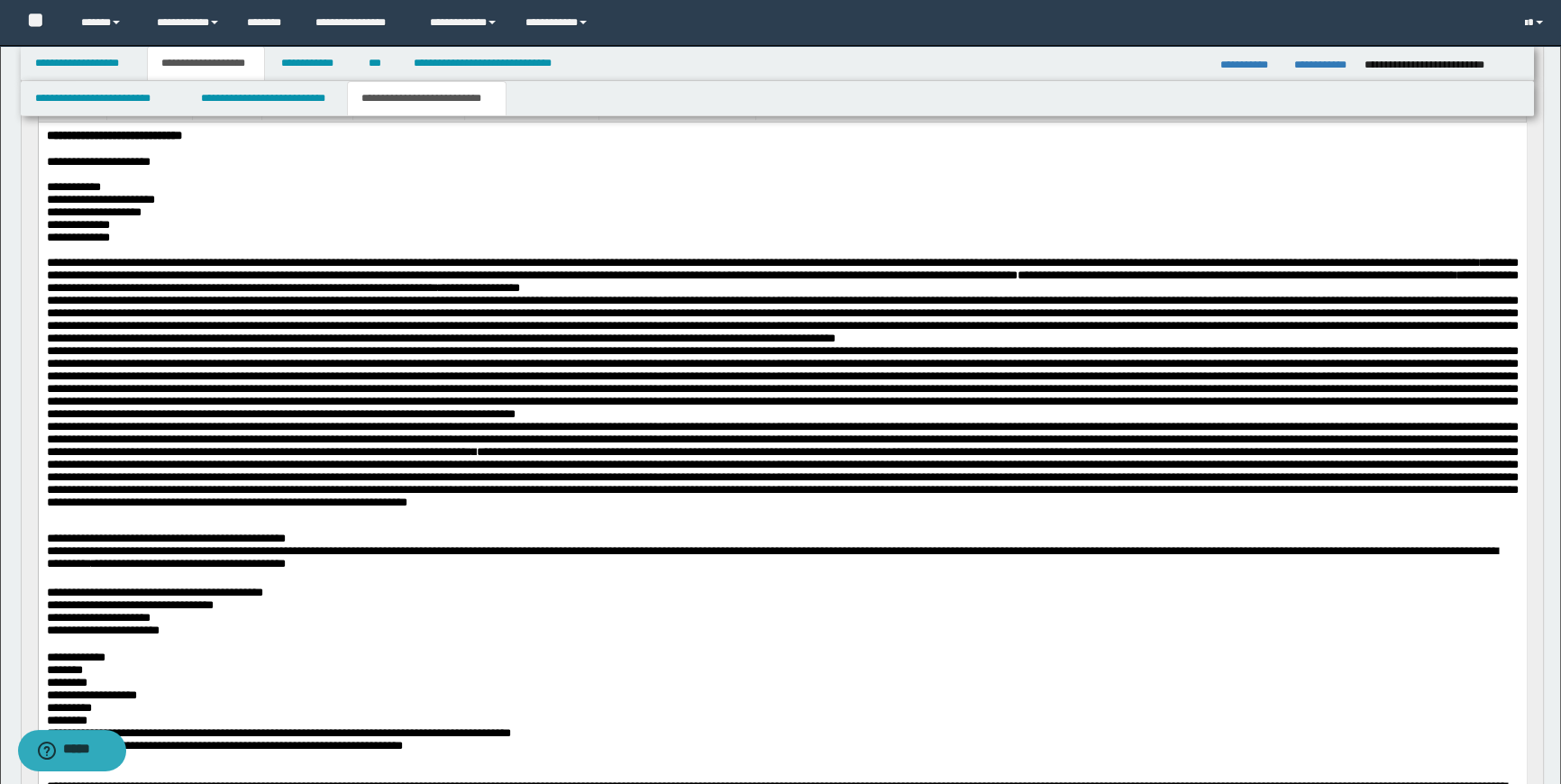 scroll, scrollTop: 655, scrollLeft: 0, axis: vertical 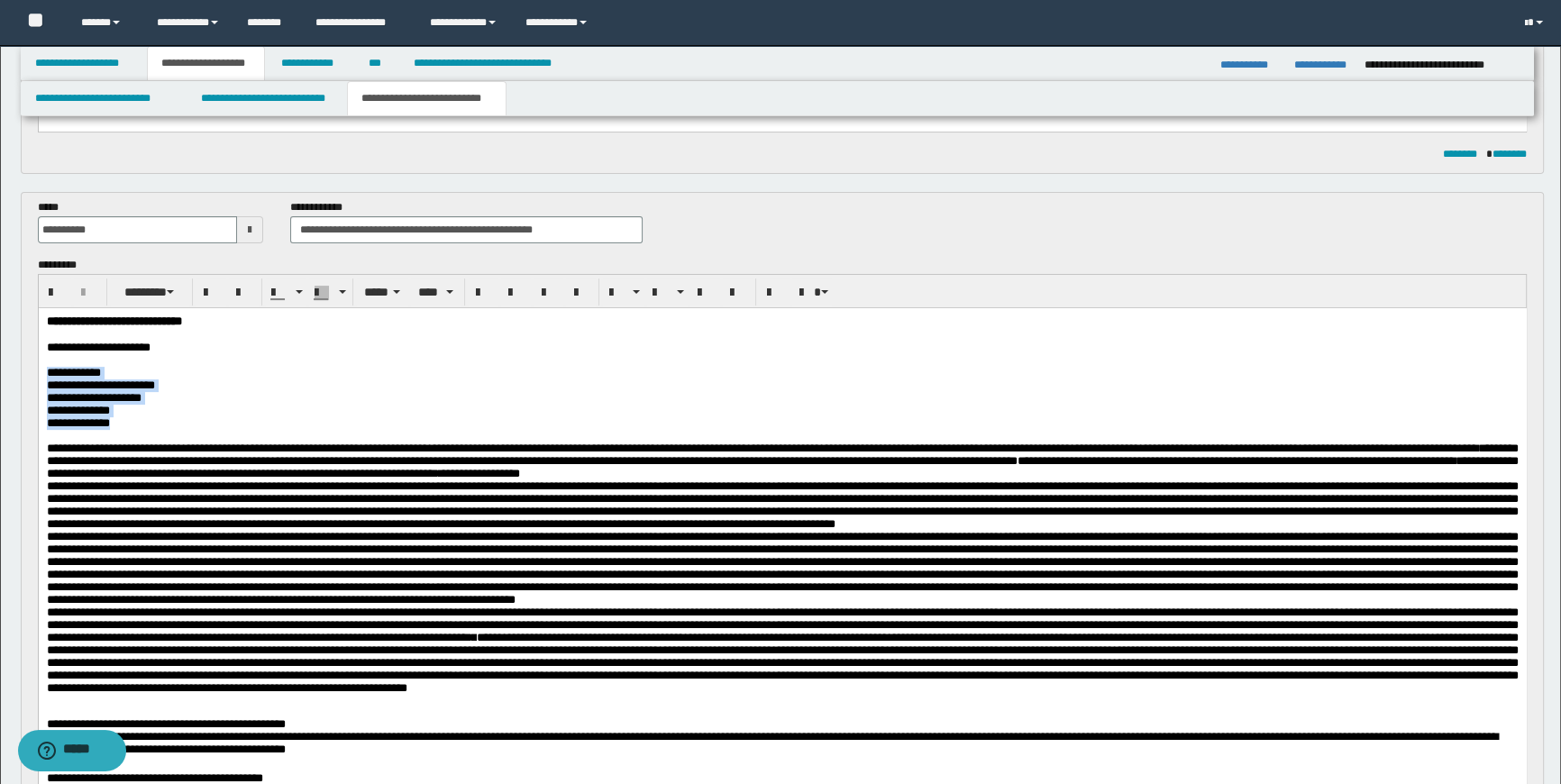 drag, startPoint x: 87, startPoint y: 406, endPoint x: 35, endPoint y: 371, distance: 62.68174 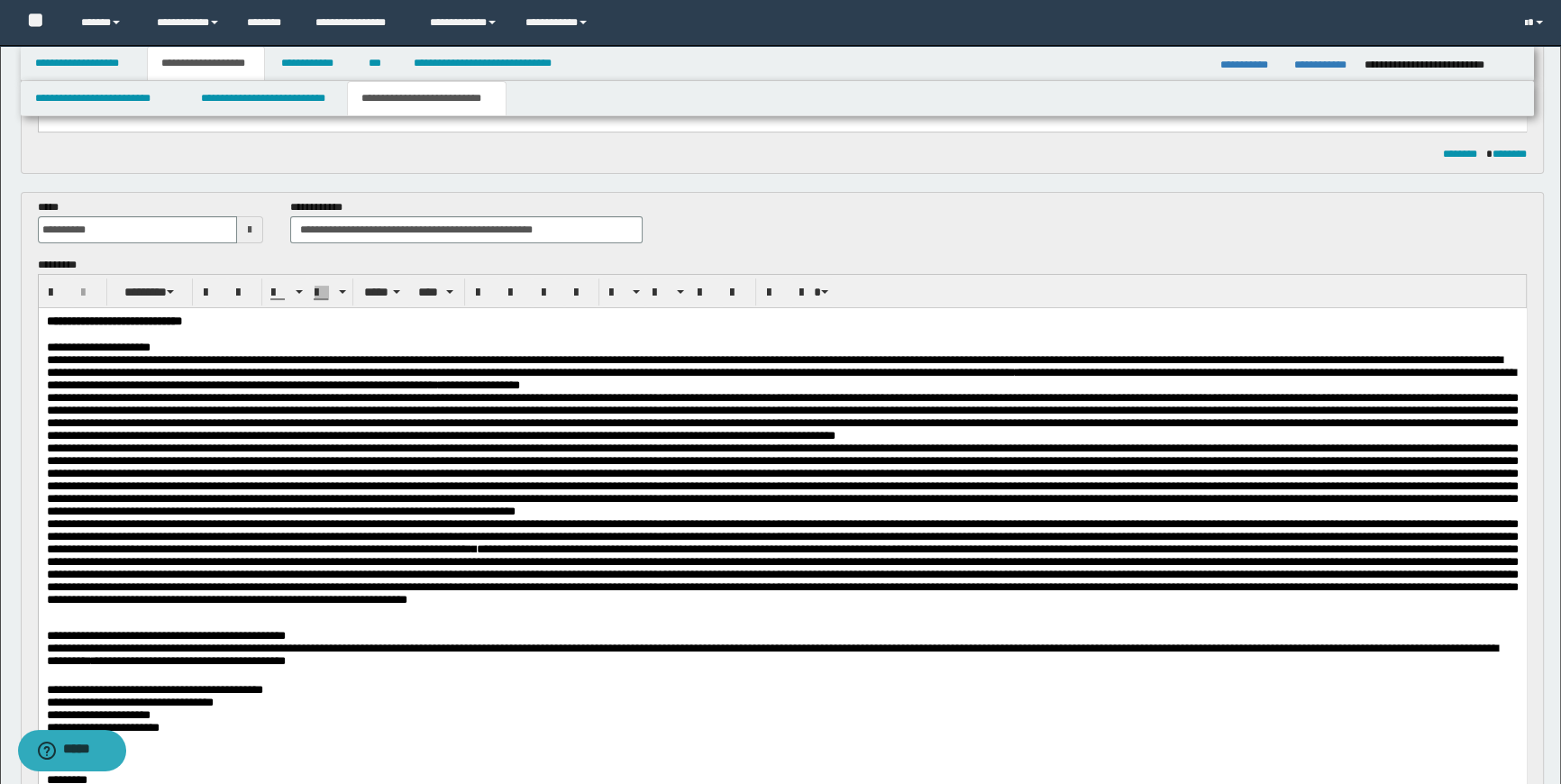drag, startPoint x: 302, startPoint y: 356, endPoint x: 289, endPoint y: 361, distance: 13.928388 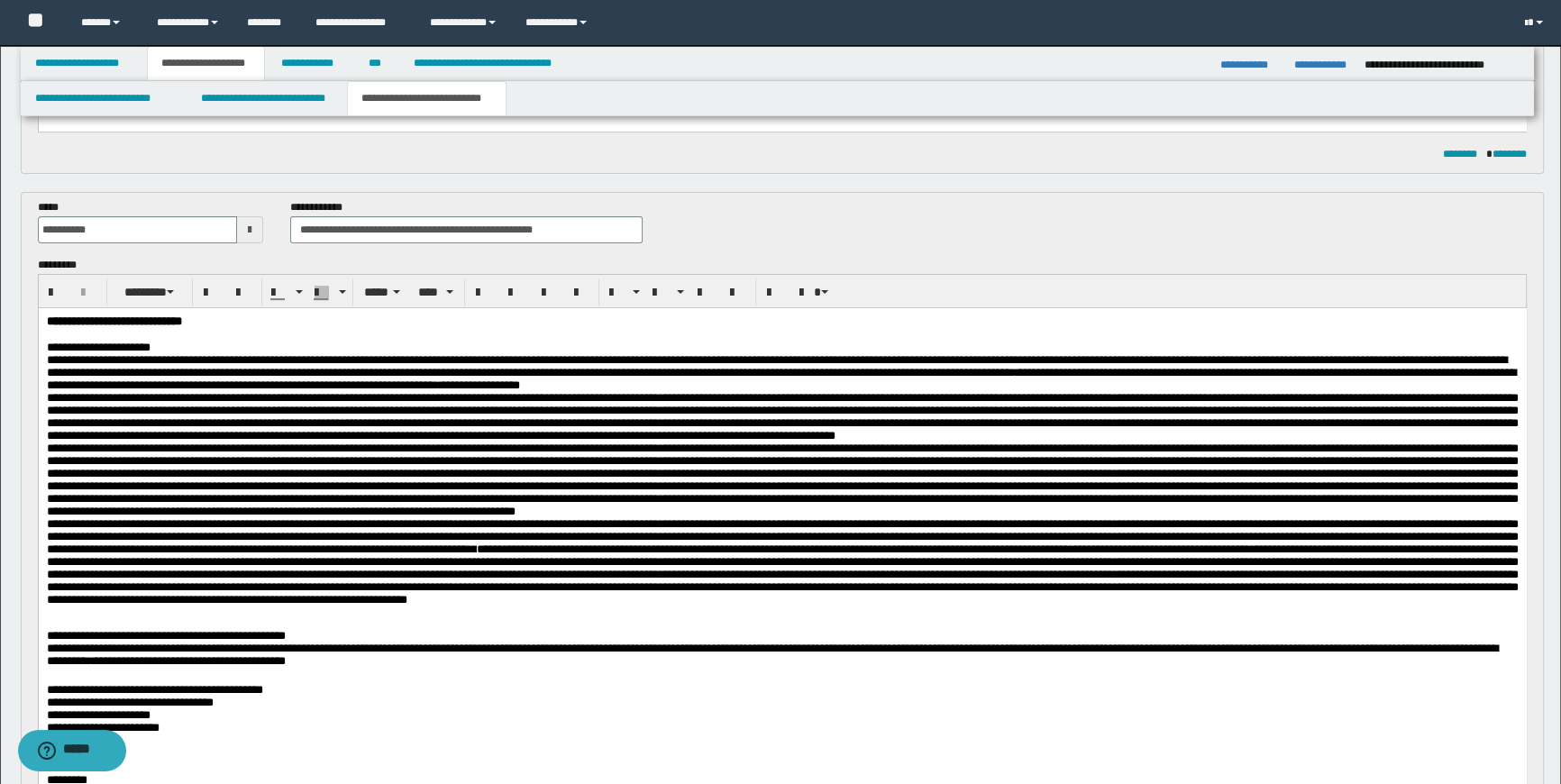 click on "**********" at bounding box center (781, 348) 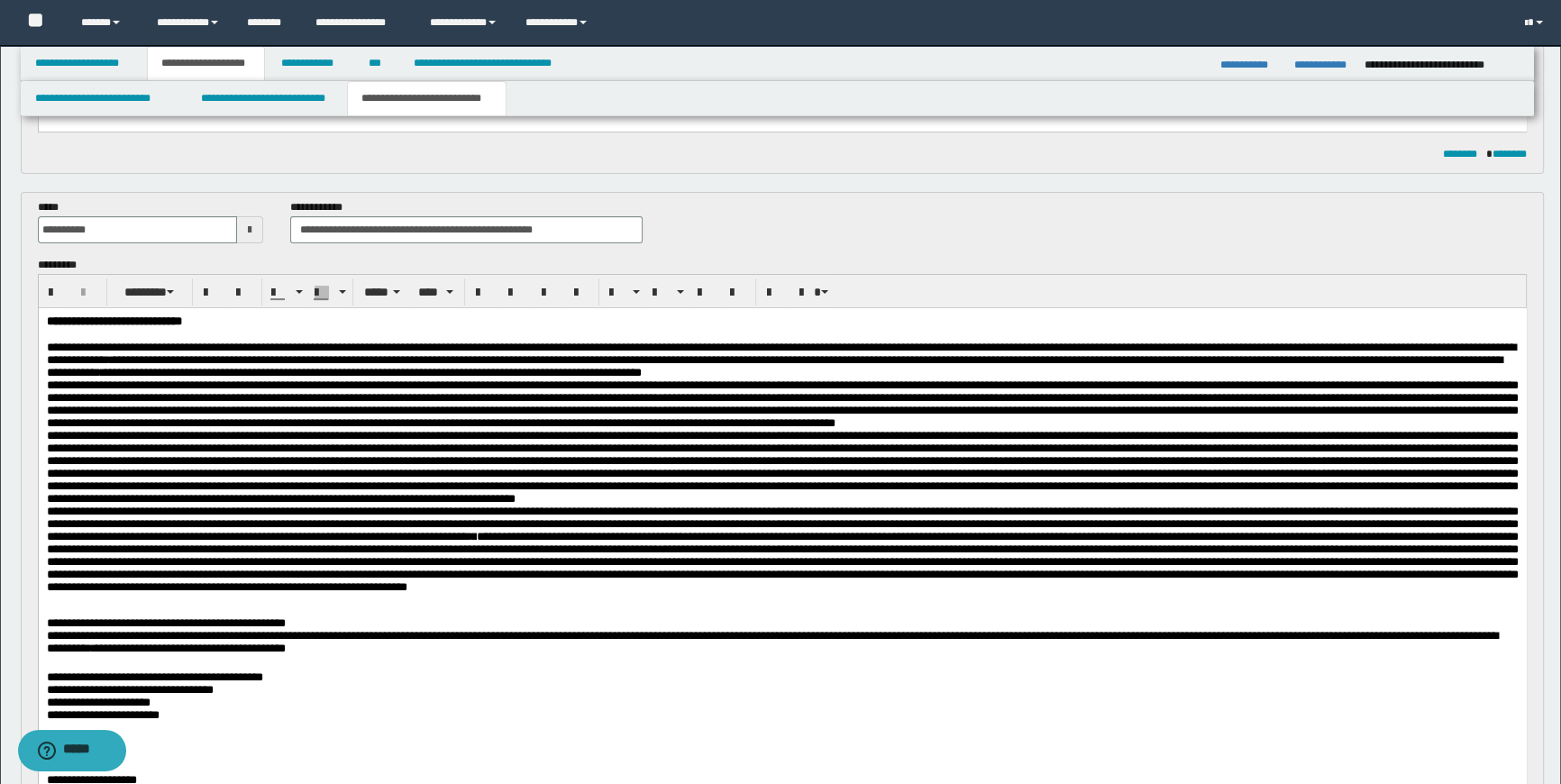 click on "**********" at bounding box center [781, 322] 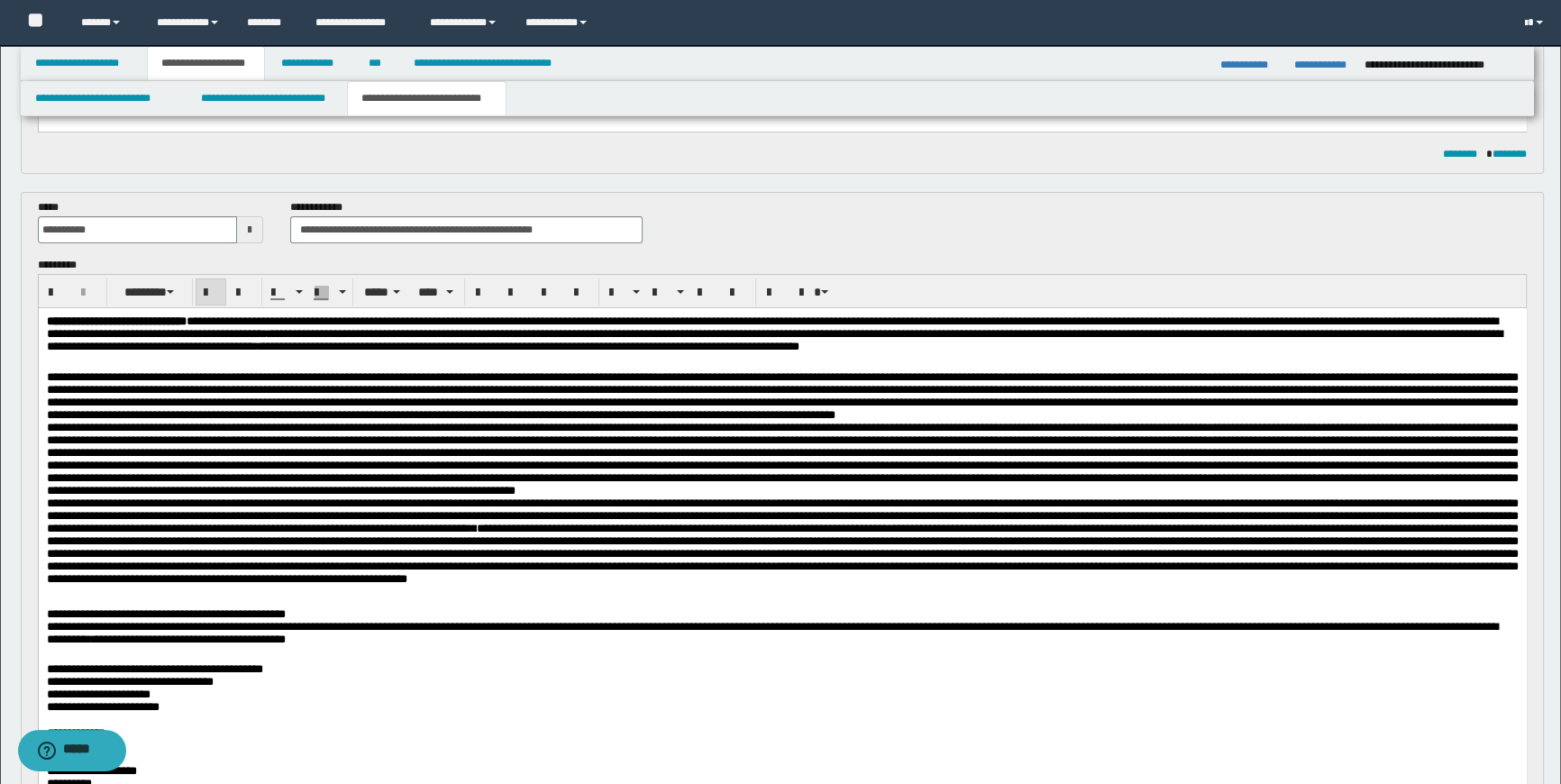 click at bounding box center (781, 655) 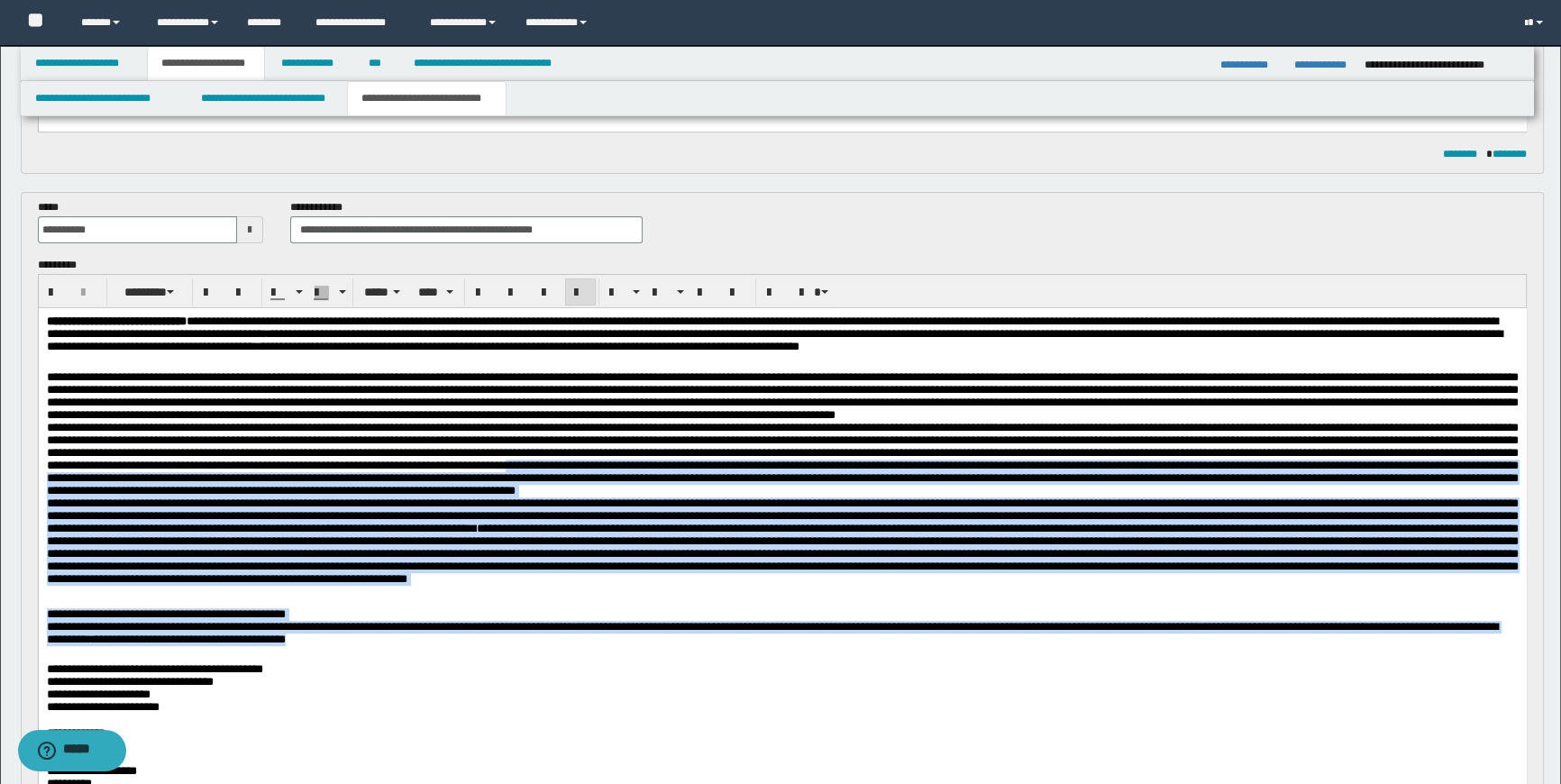drag, startPoint x: 617, startPoint y: 685, endPoint x: -1, endPoint y: 288, distance: 734.5291 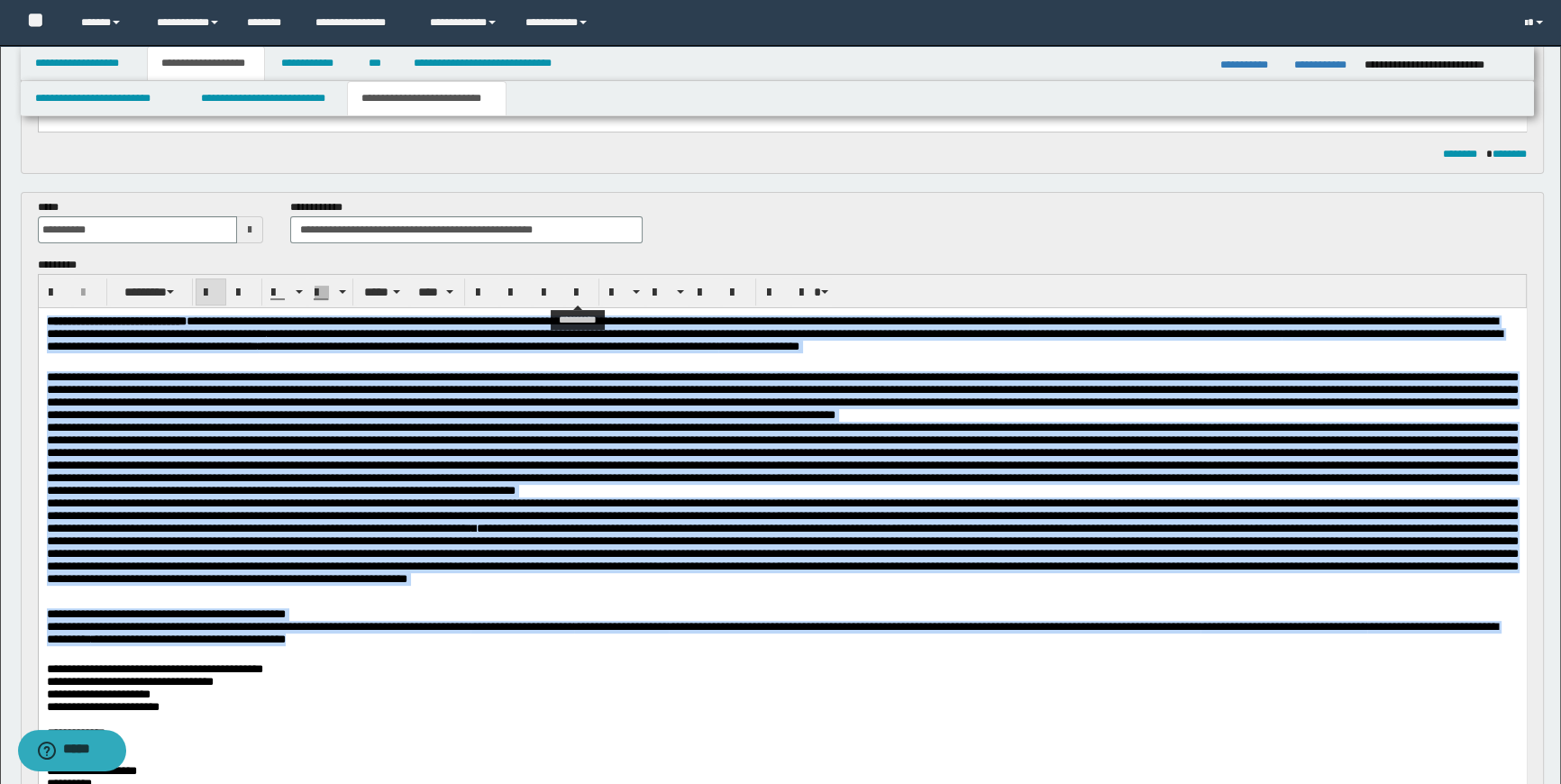 click at bounding box center [580, 293] 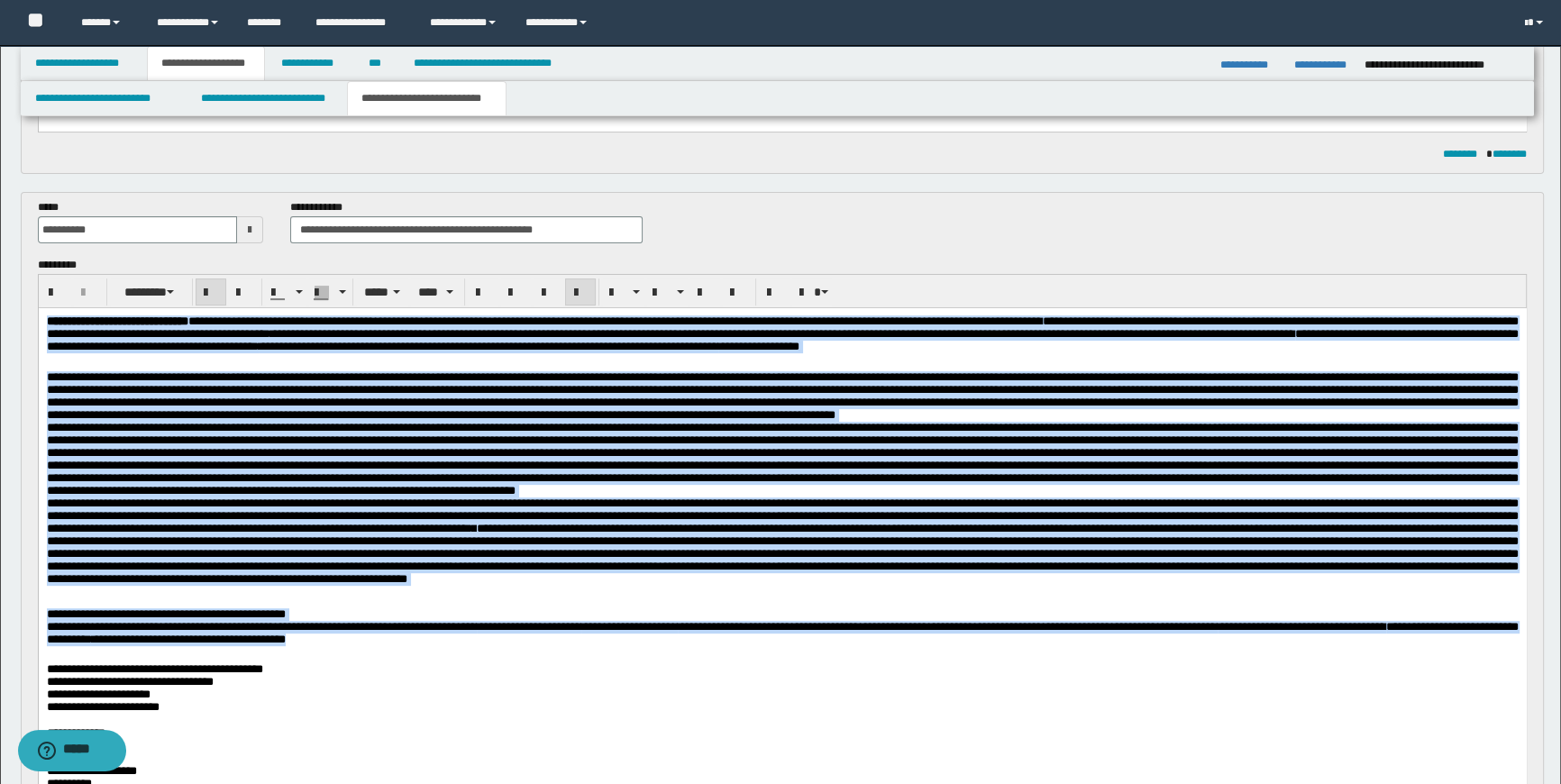 click at bounding box center [781, 459] 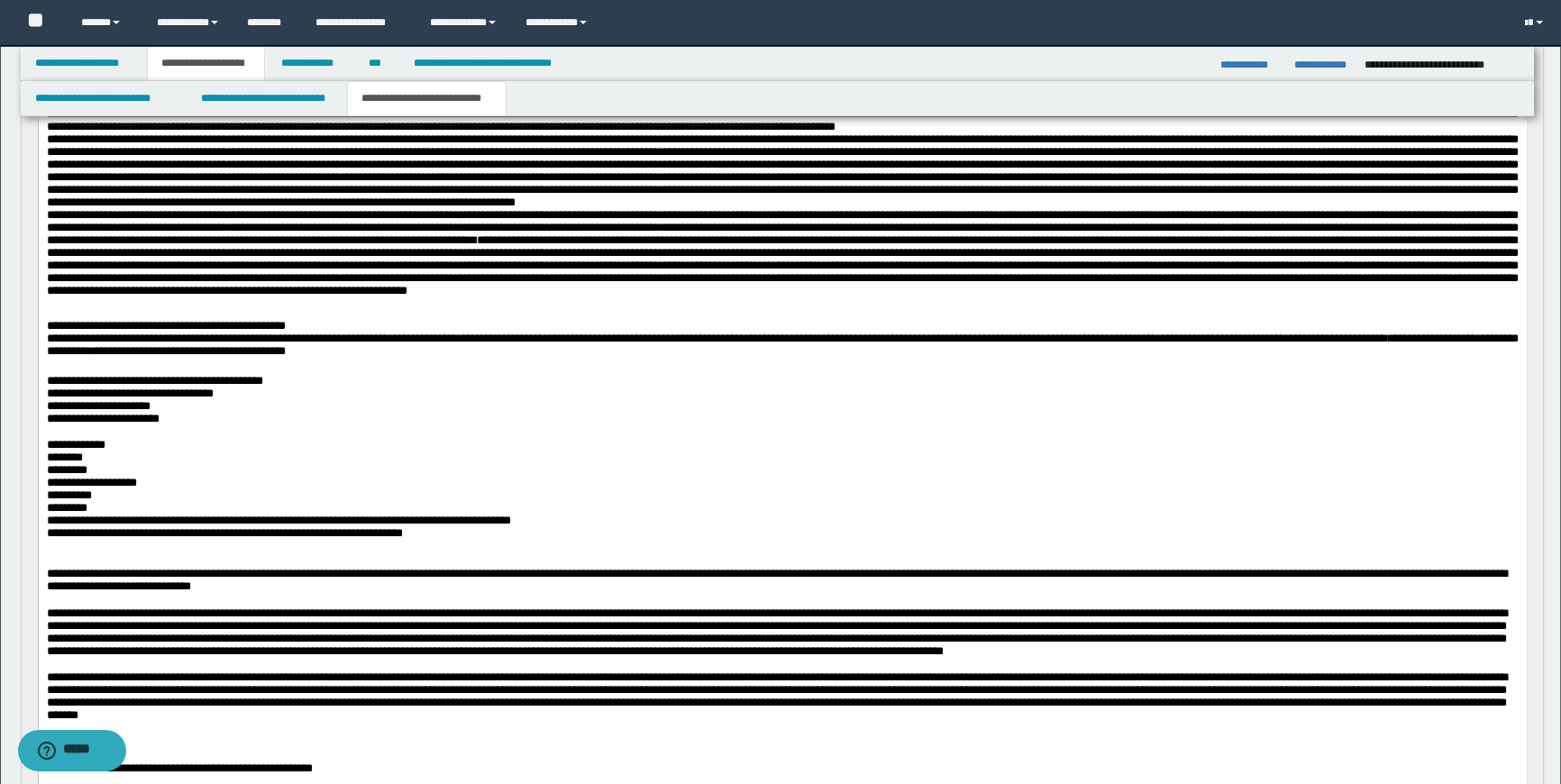 scroll, scrollTop: 982, scrollLeft: 0, axis: vertical 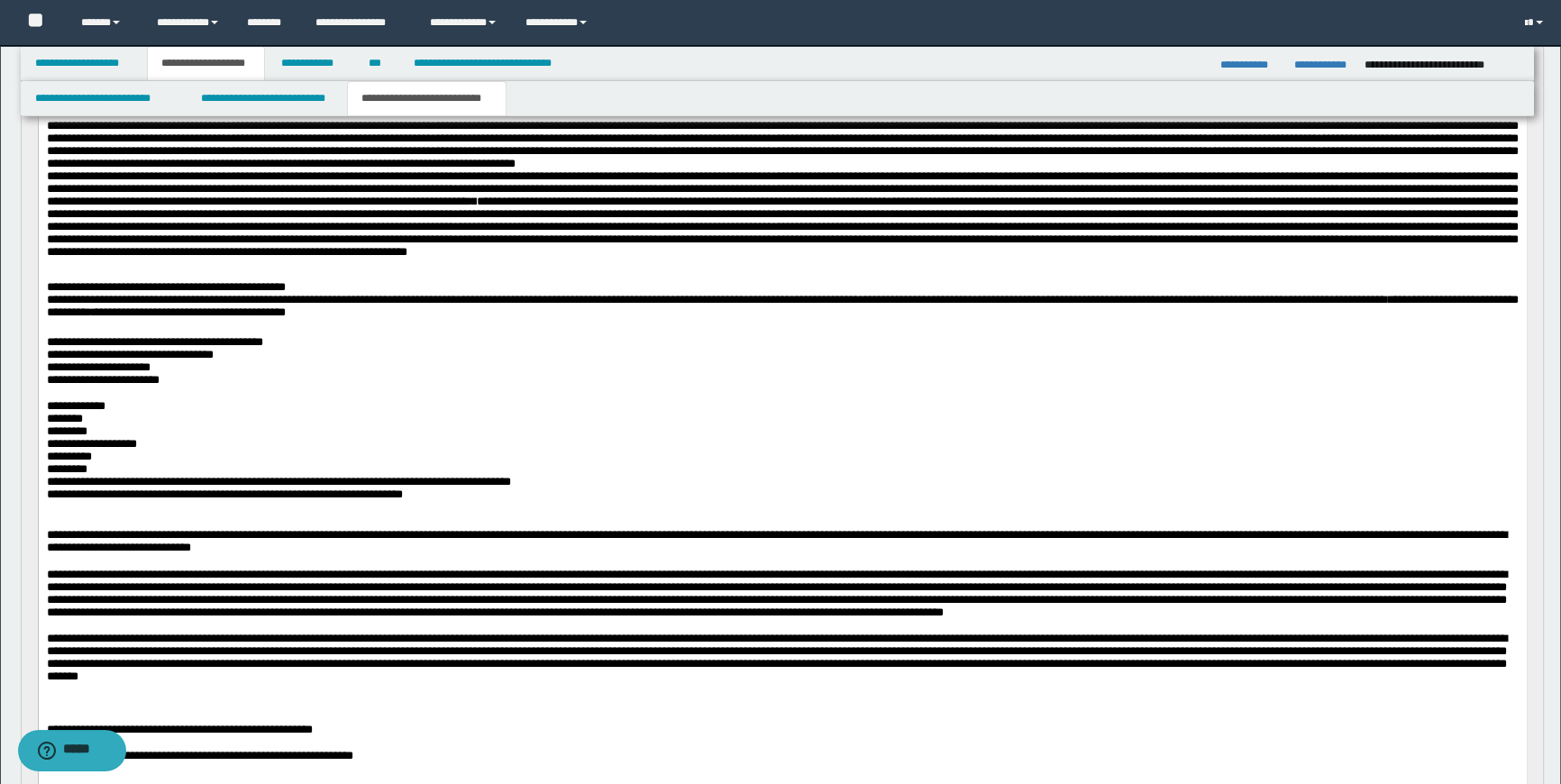 click on "**********" at bounding box center (781, 308) 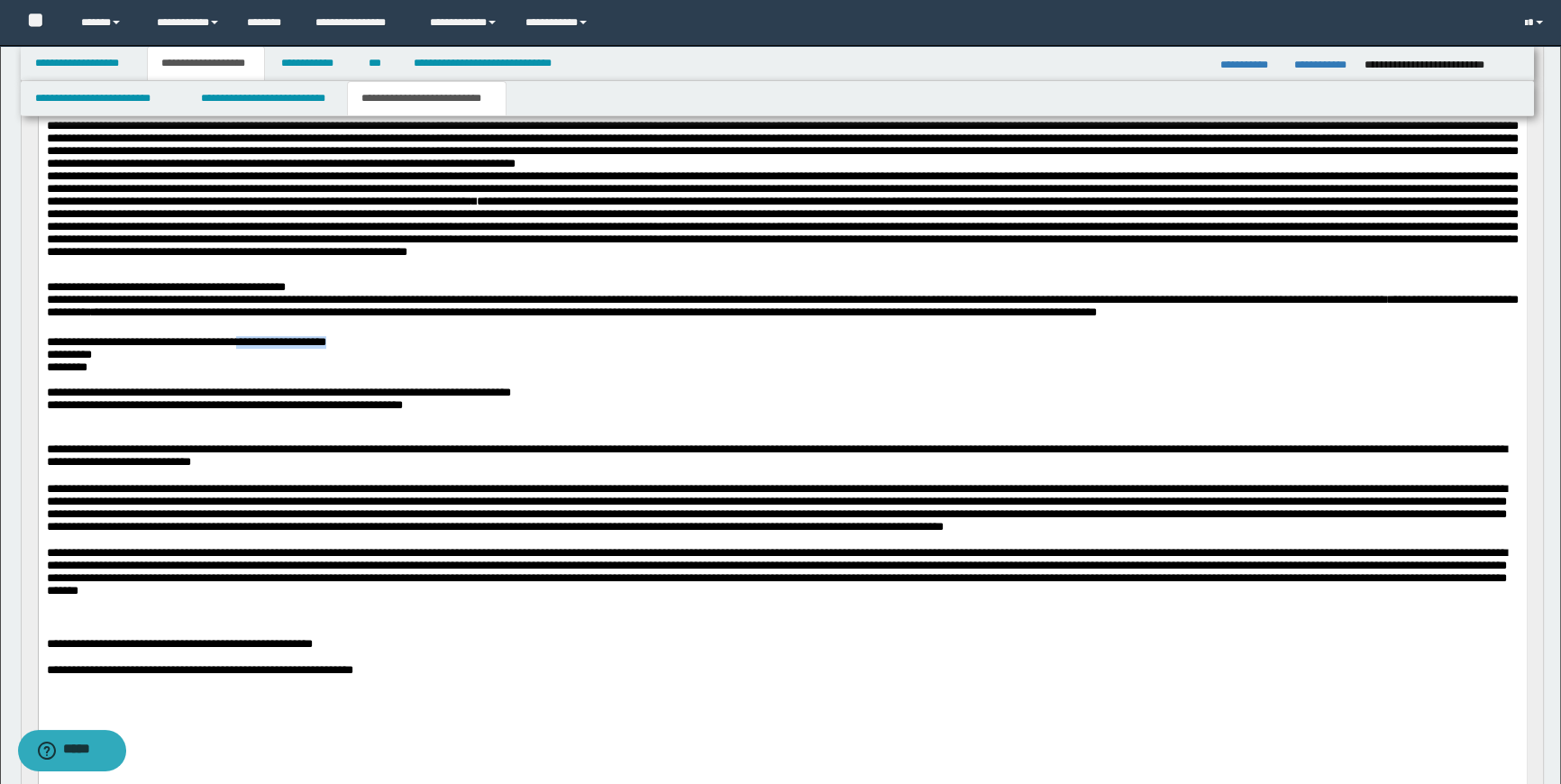 drag, startPoint x: 278, startPoint y: 383, endPoint x: 526, endPoint y: 383, distance: 248 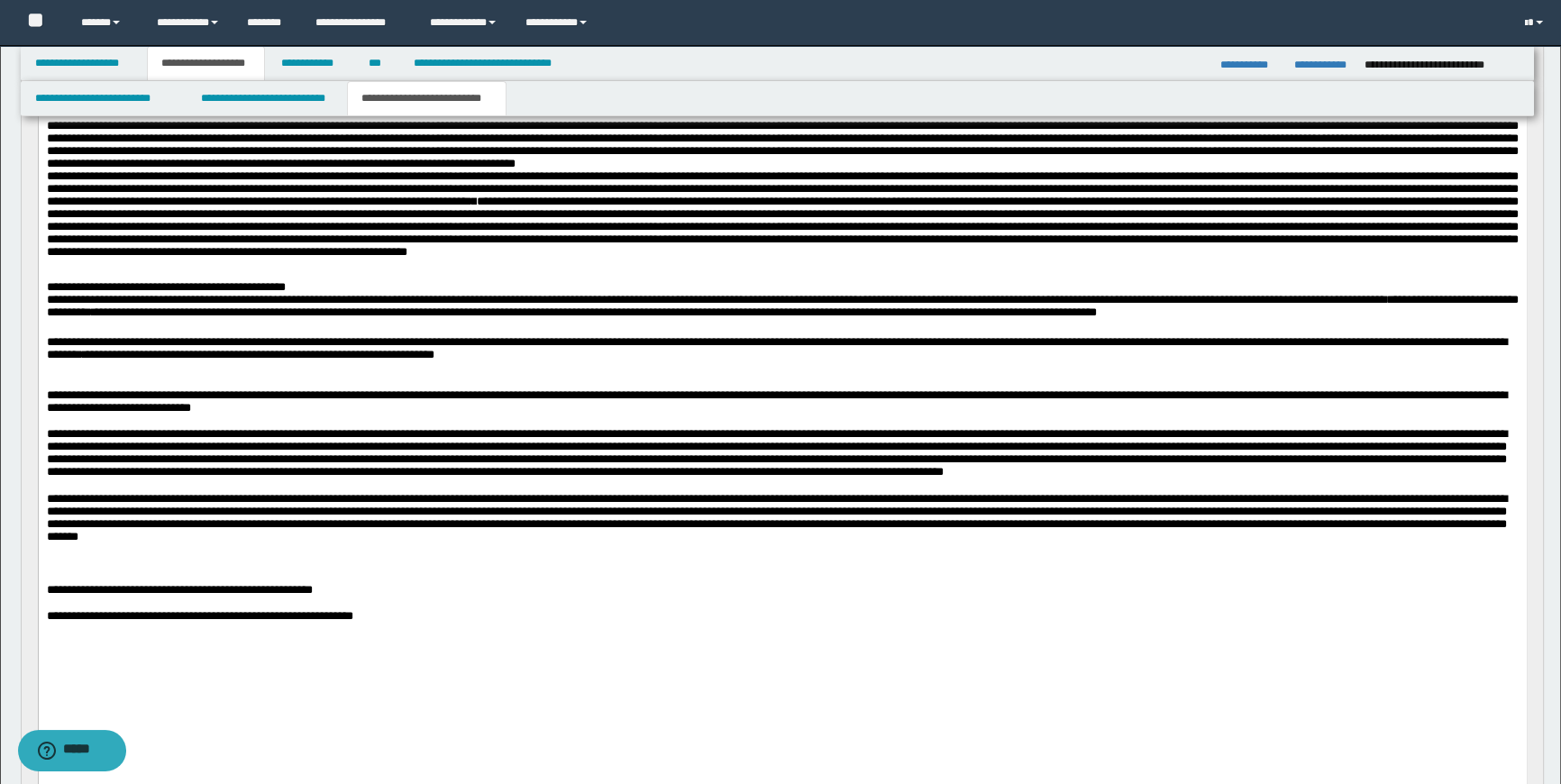 click on "**********" at bounding box center (258, 355) 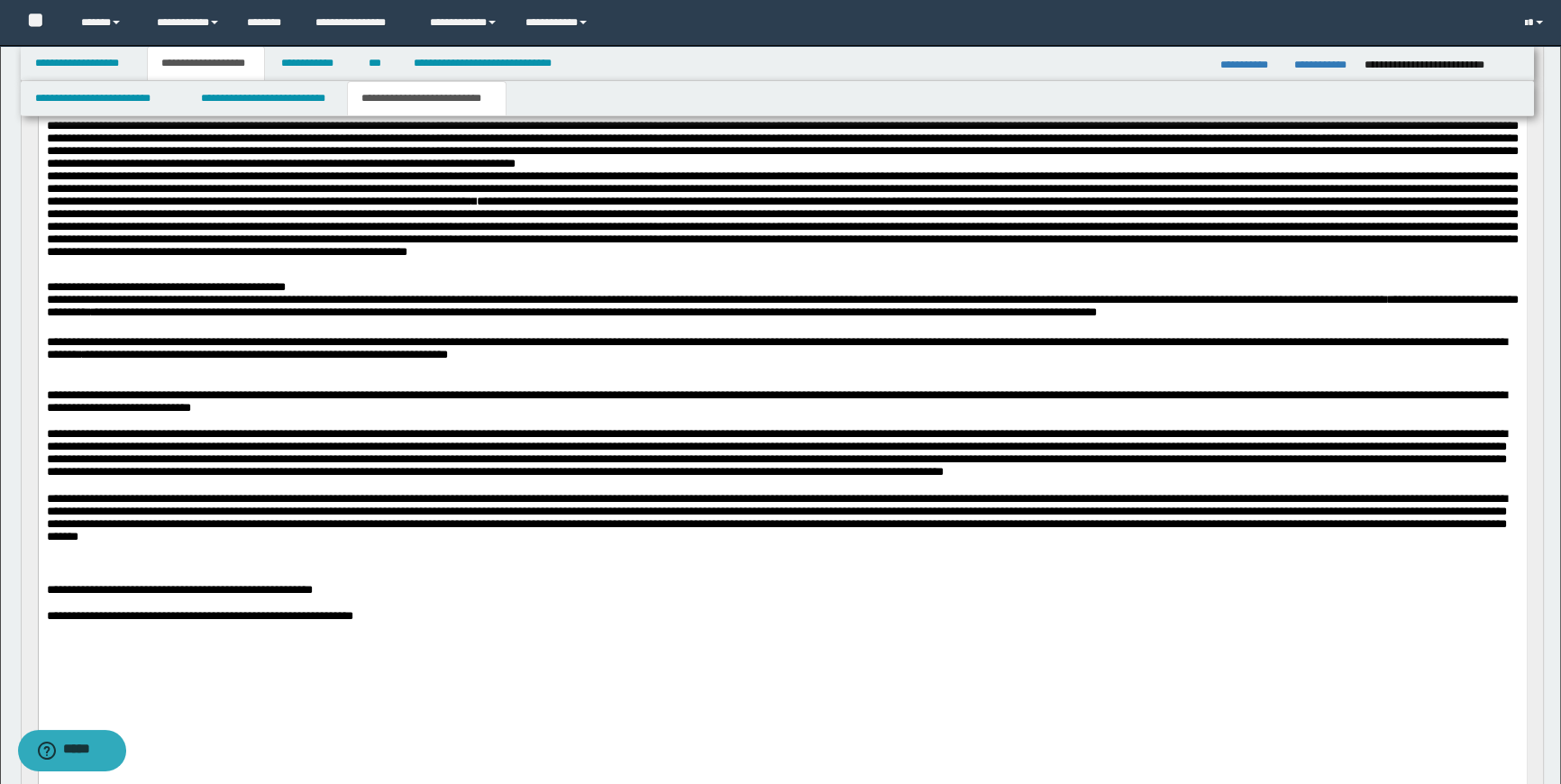 click on "**********" at bounding box center (264, 355) 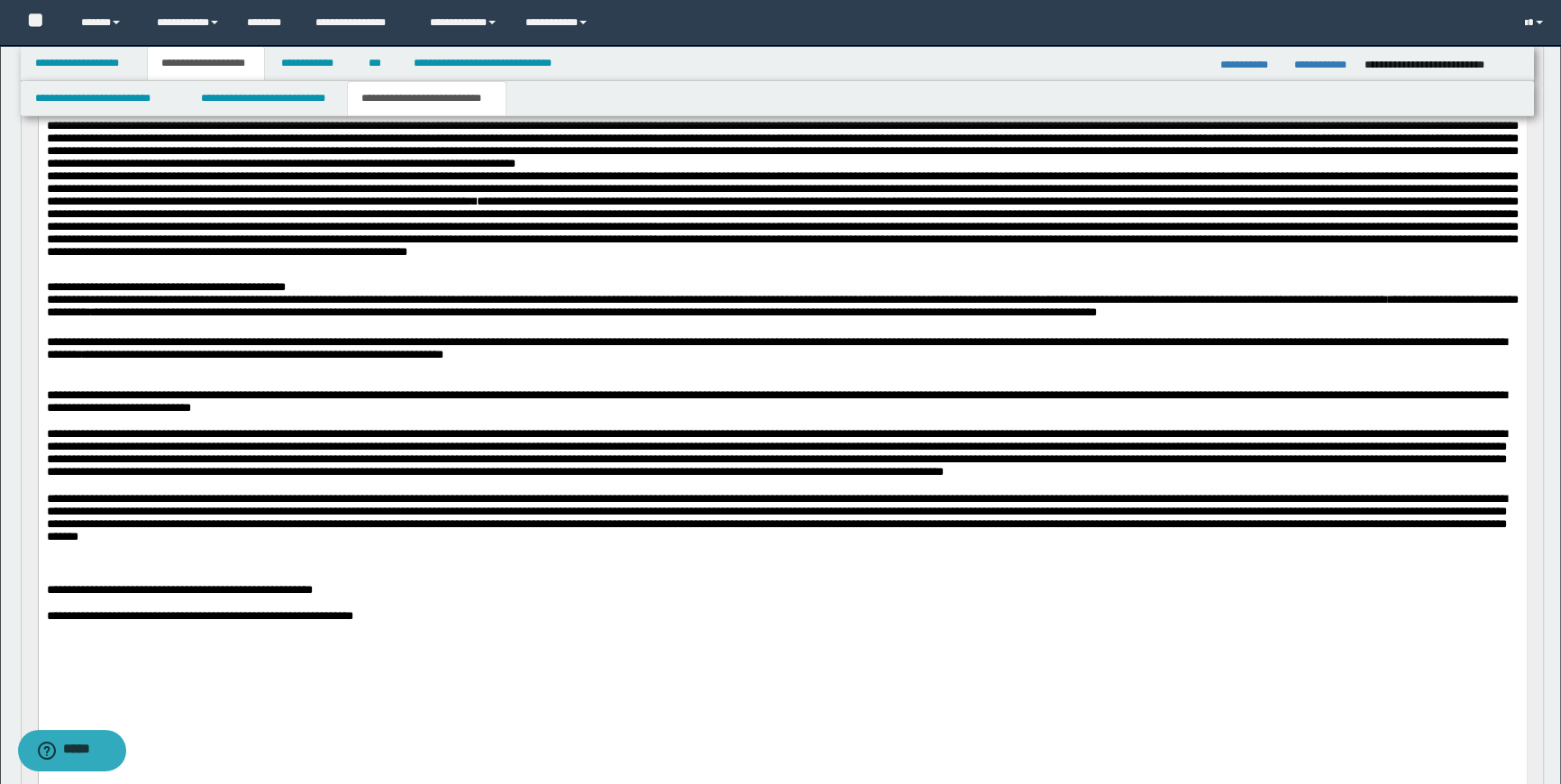 click at bounding box center [781, 369] 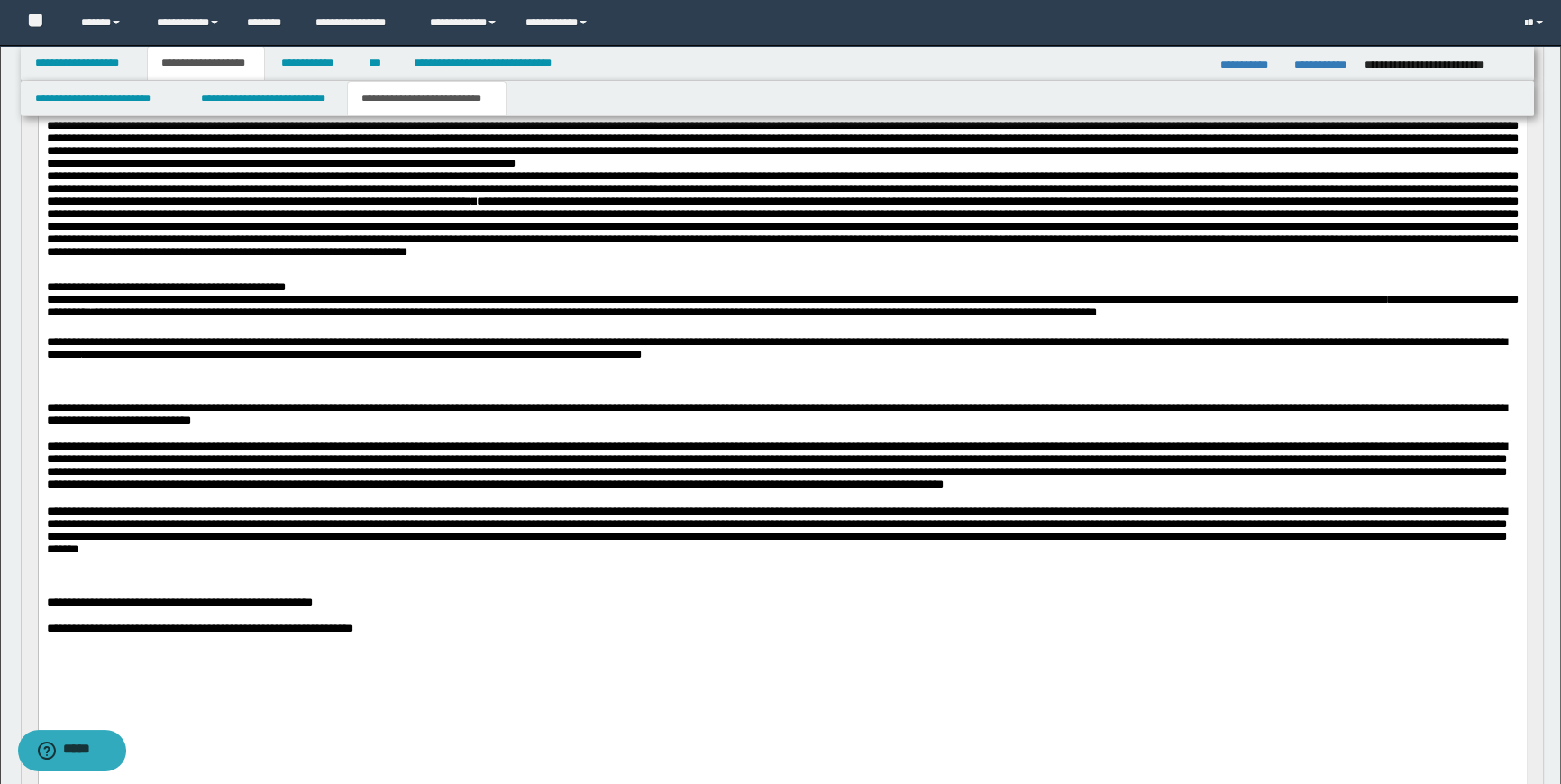 click at bounding box center (781, 369) 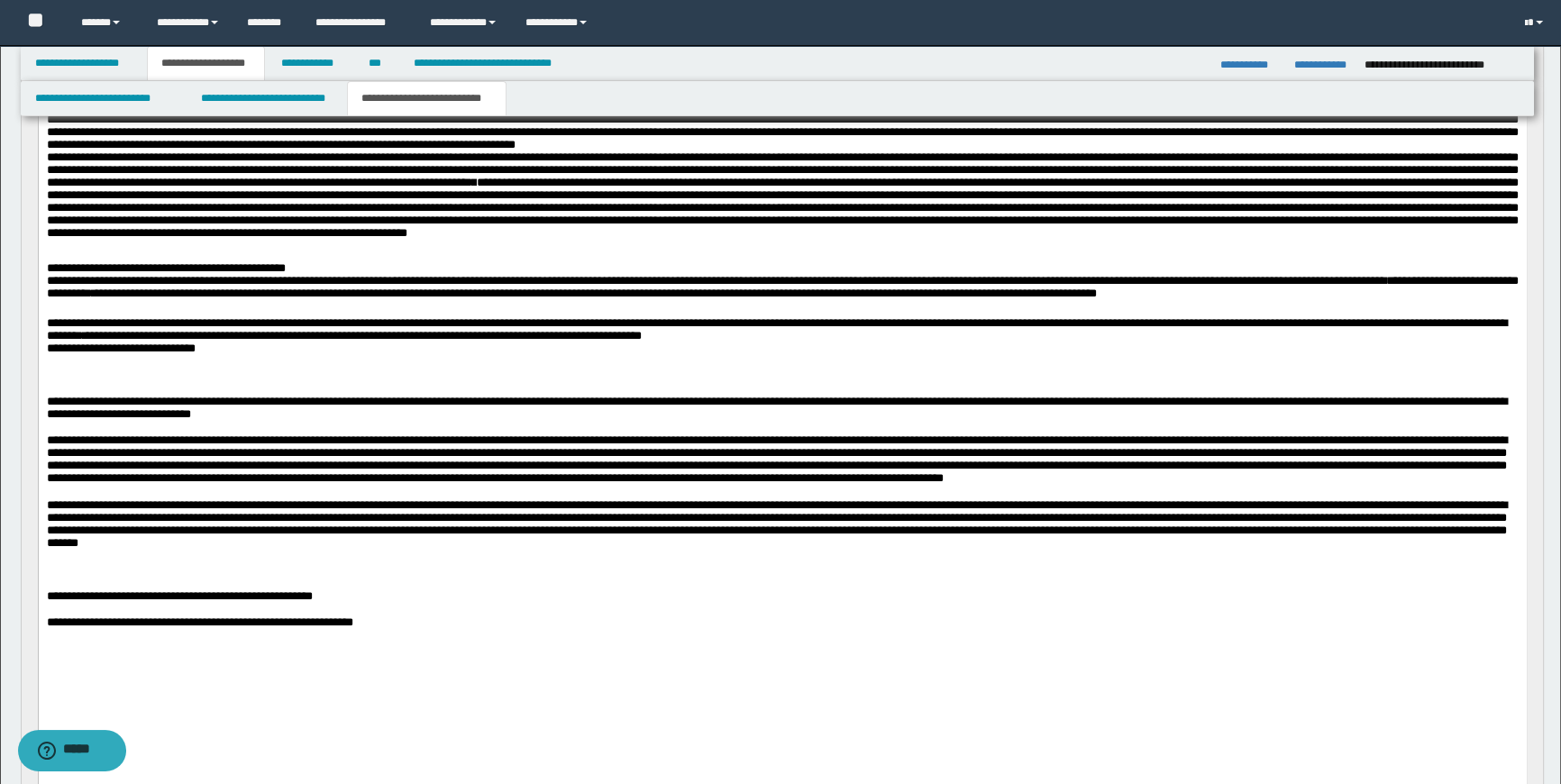 scroll, scrollTop: 982, scrollLeft: 0, axis: vertical 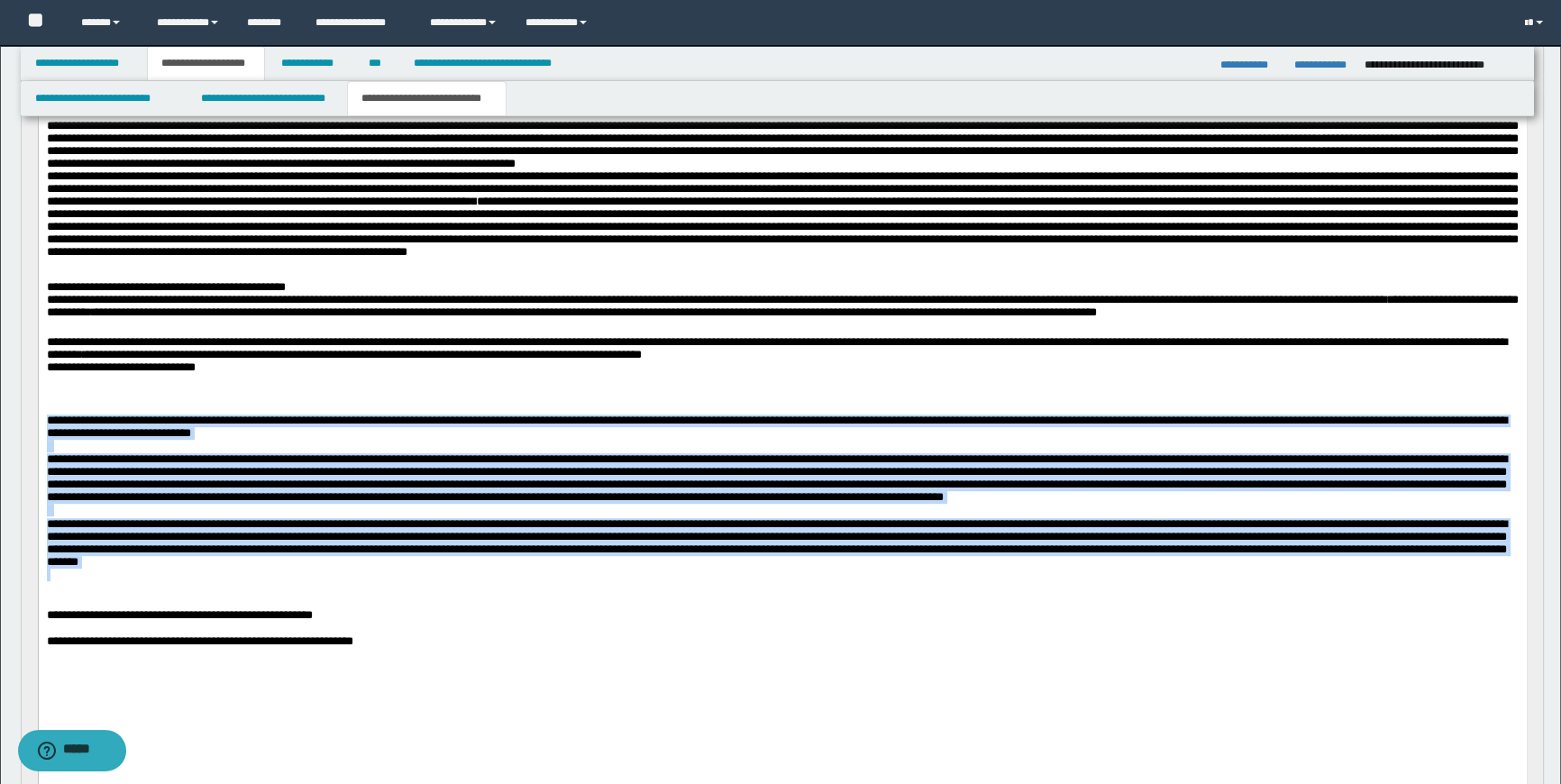drag, startPoint x: 916, startPoint y: 646, endPoint x: 43, endPoint y: 465, distance: 891.566 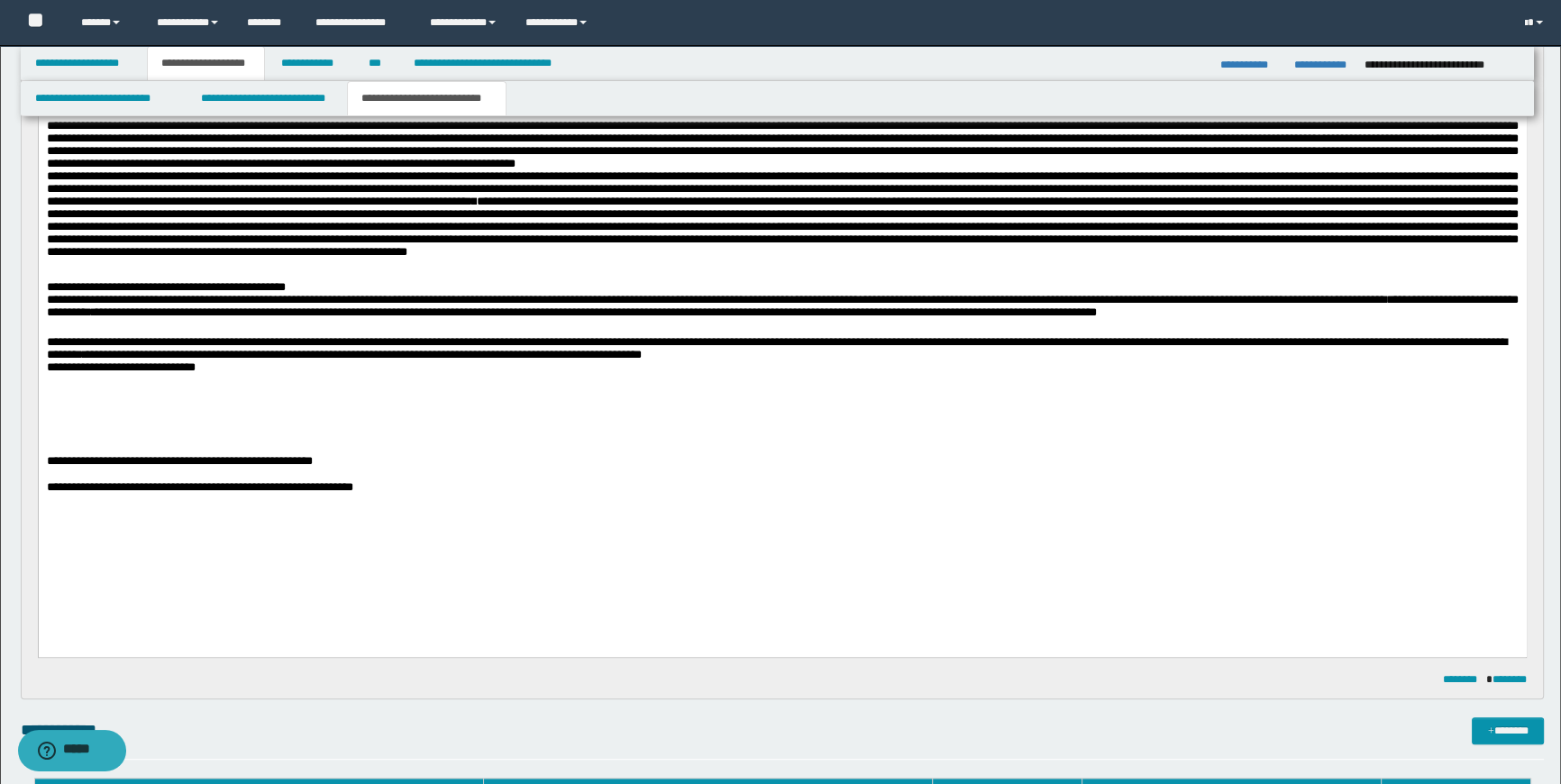 scroll, scrollTop: 1310, scrollLeft: 0, axis: vertical 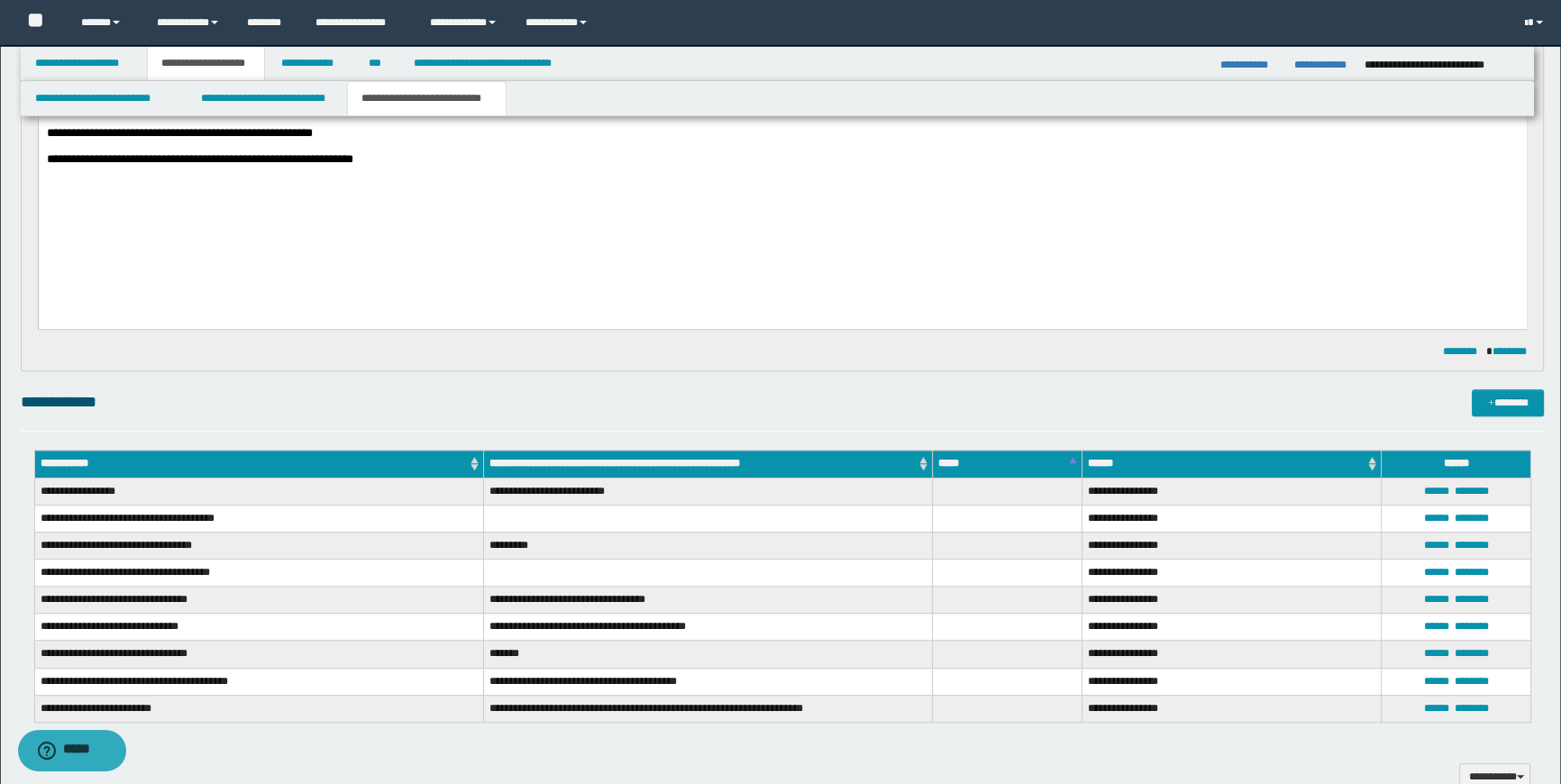 click at bounding box center (781, 147) 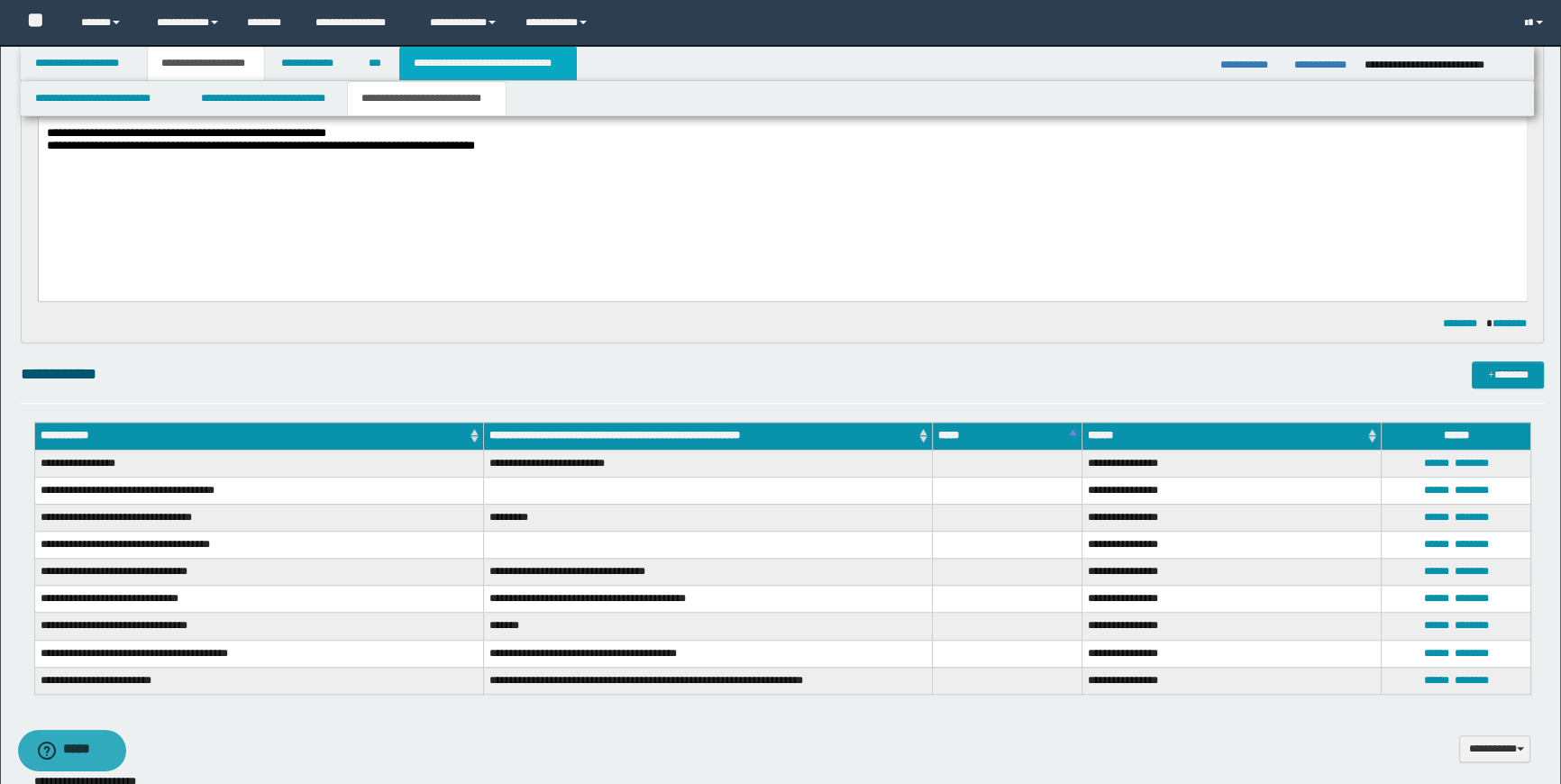 click on "**********" at bounding box center [488, 63] 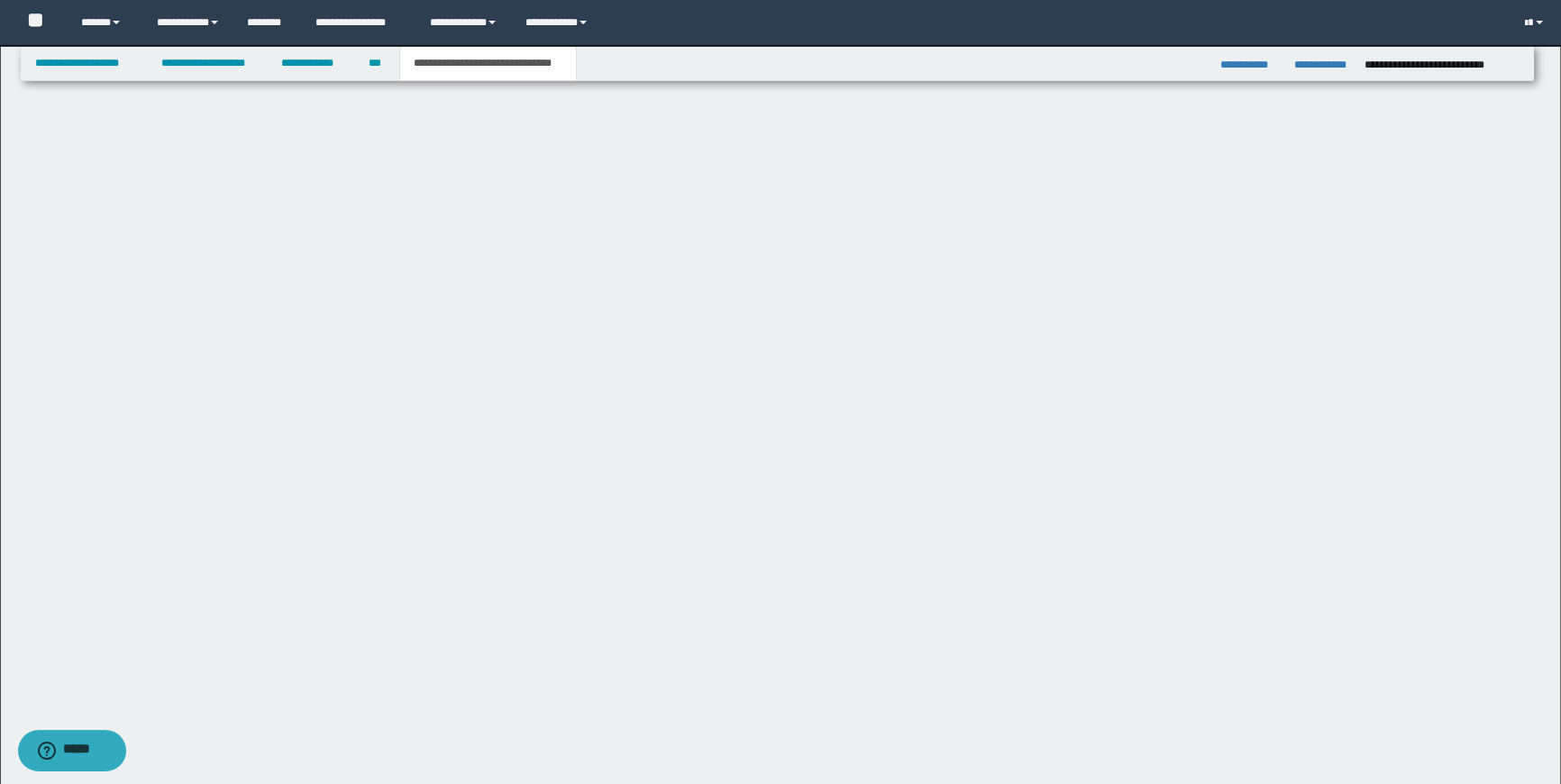 scroll, scrollTop: 0, scrollLeft: 0, axis: both 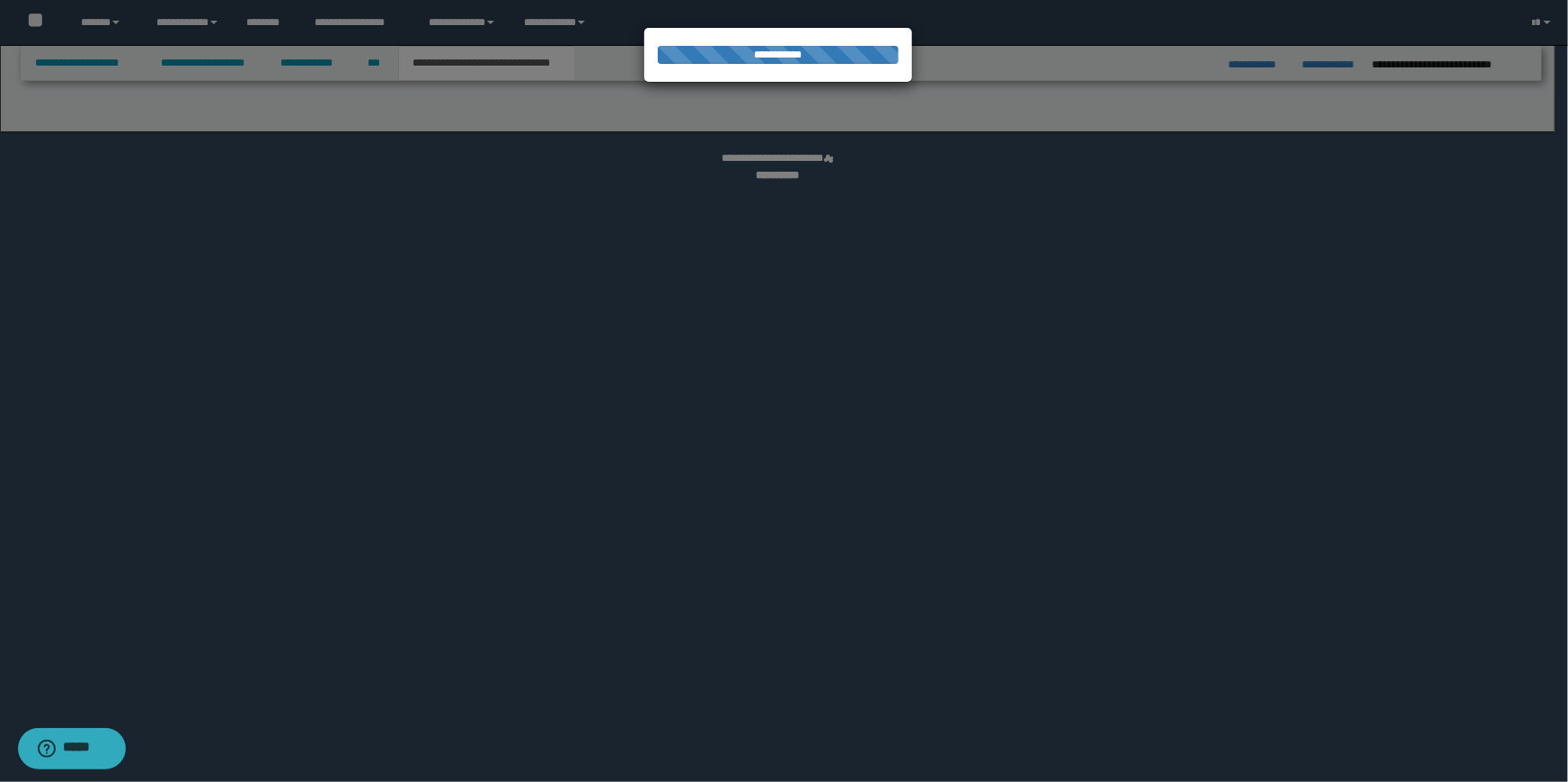 select on "*" 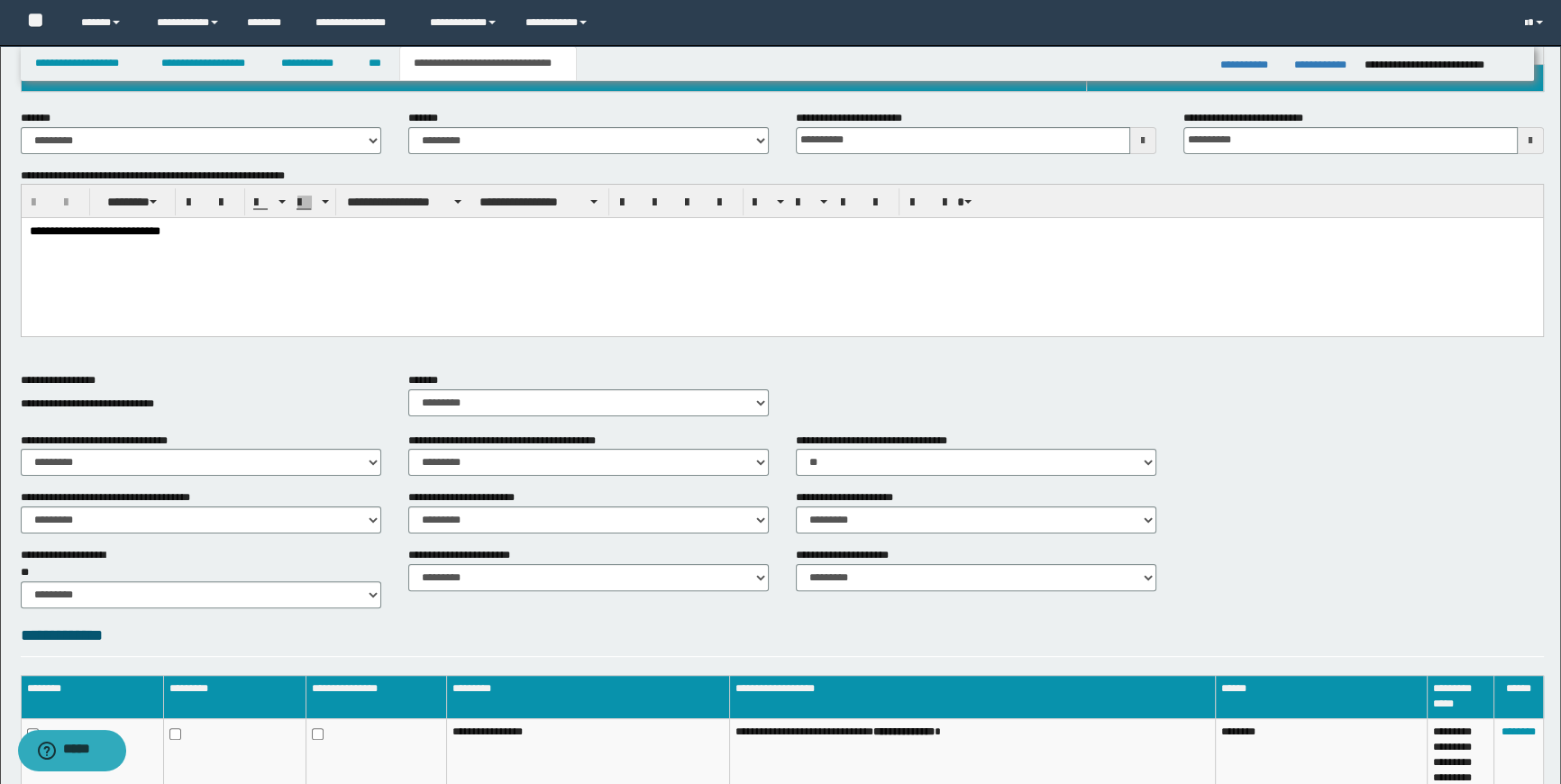 scroll, scrollTop: 794, scrollLeft: 0, axis: vertical 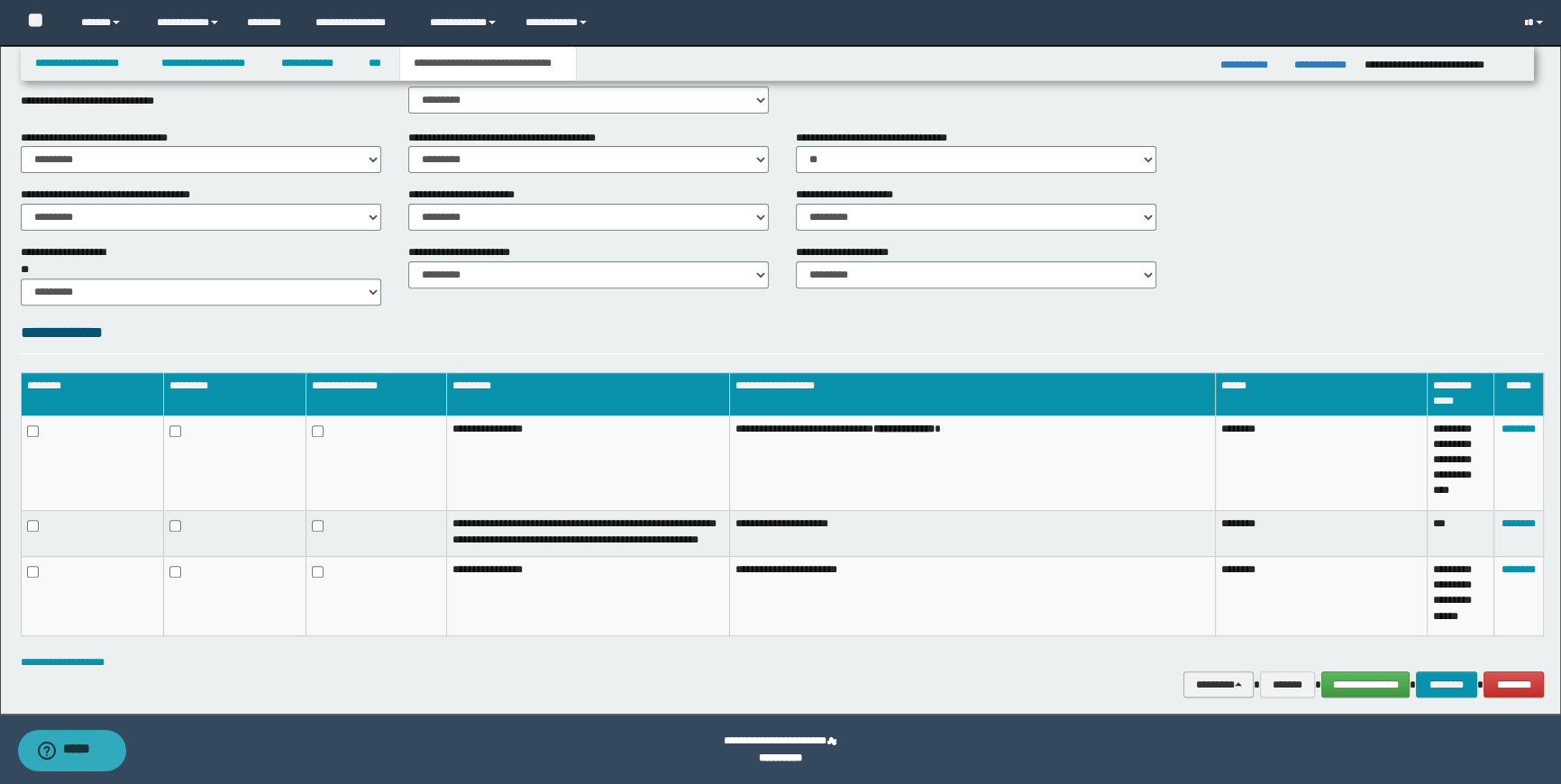 click on "********" at bounding box center (1218, 685) 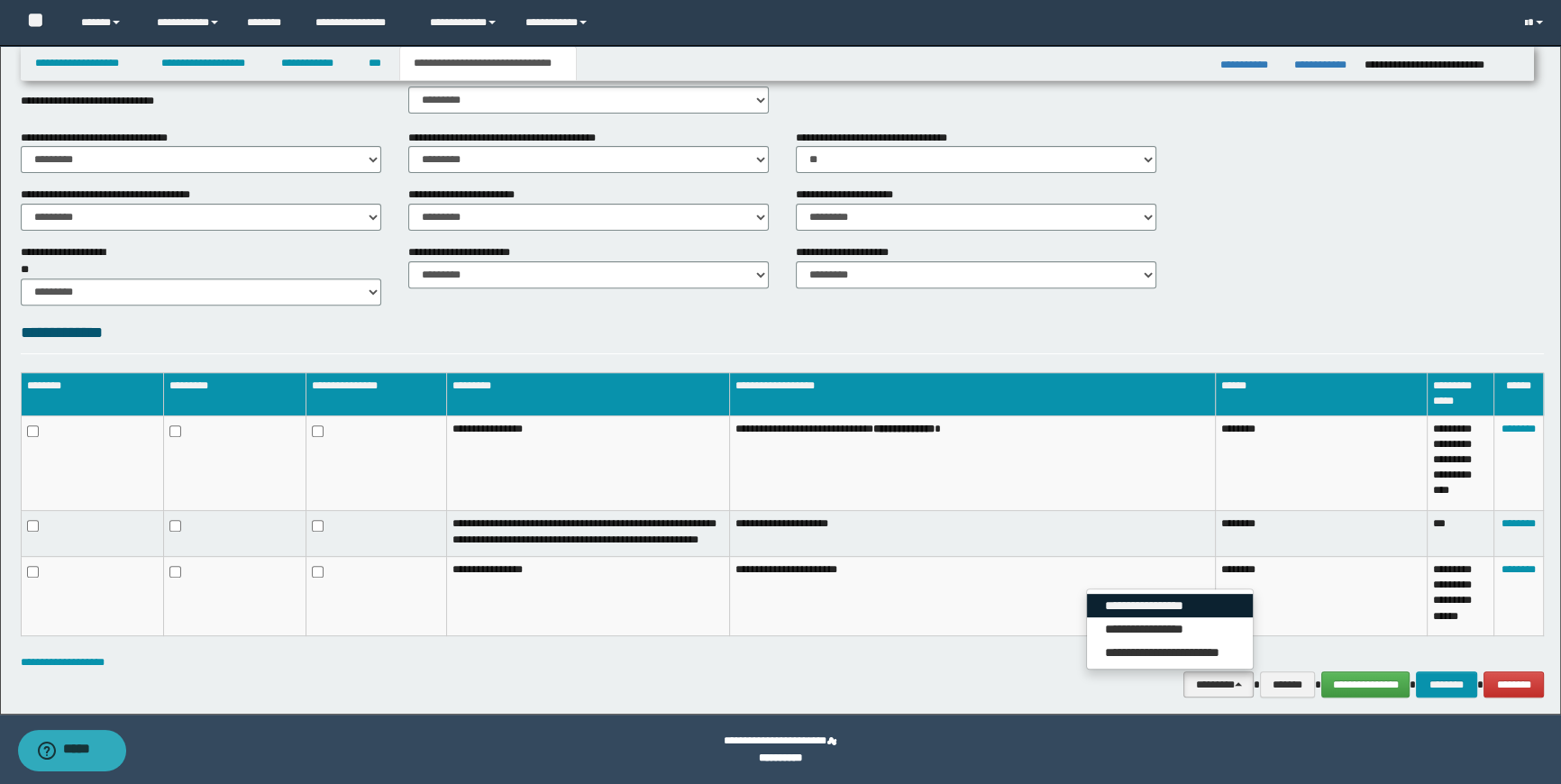 click on "**********" at bounding box center [1170, 606] 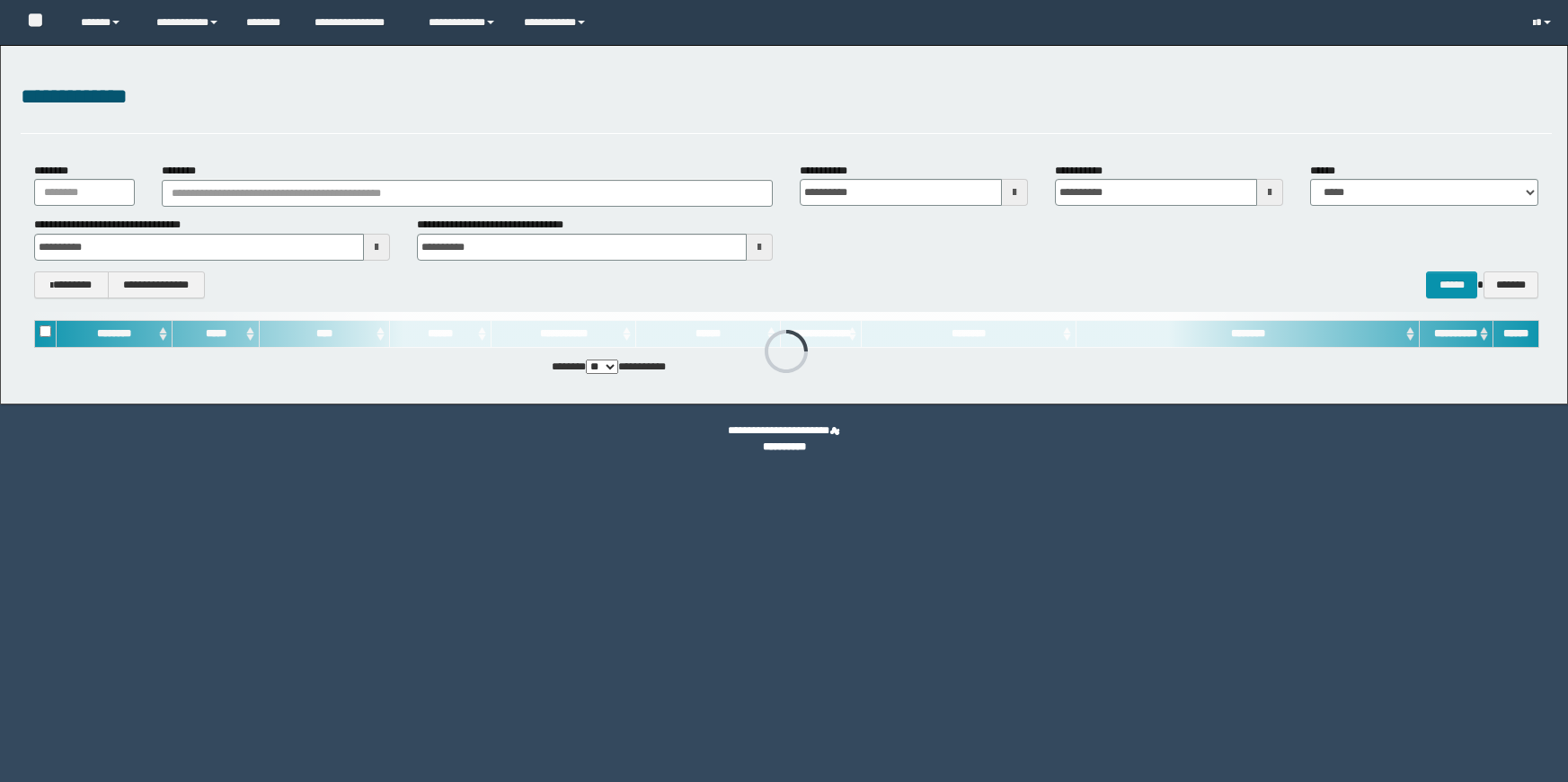 scroll, scrollTop: 0, scrollLeft: 0, axis: both 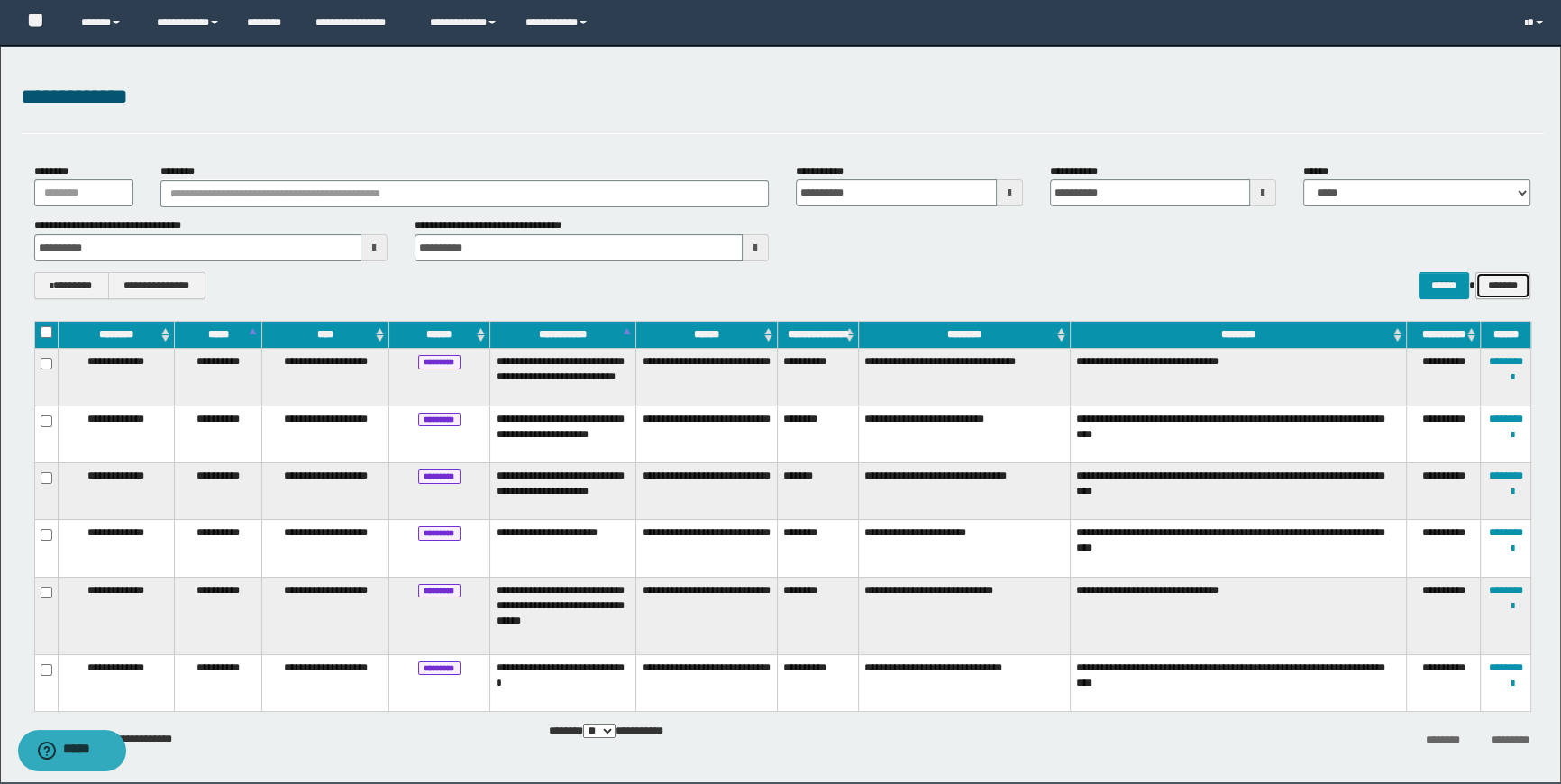 click on "*******" at bounding box center (1502, 286) 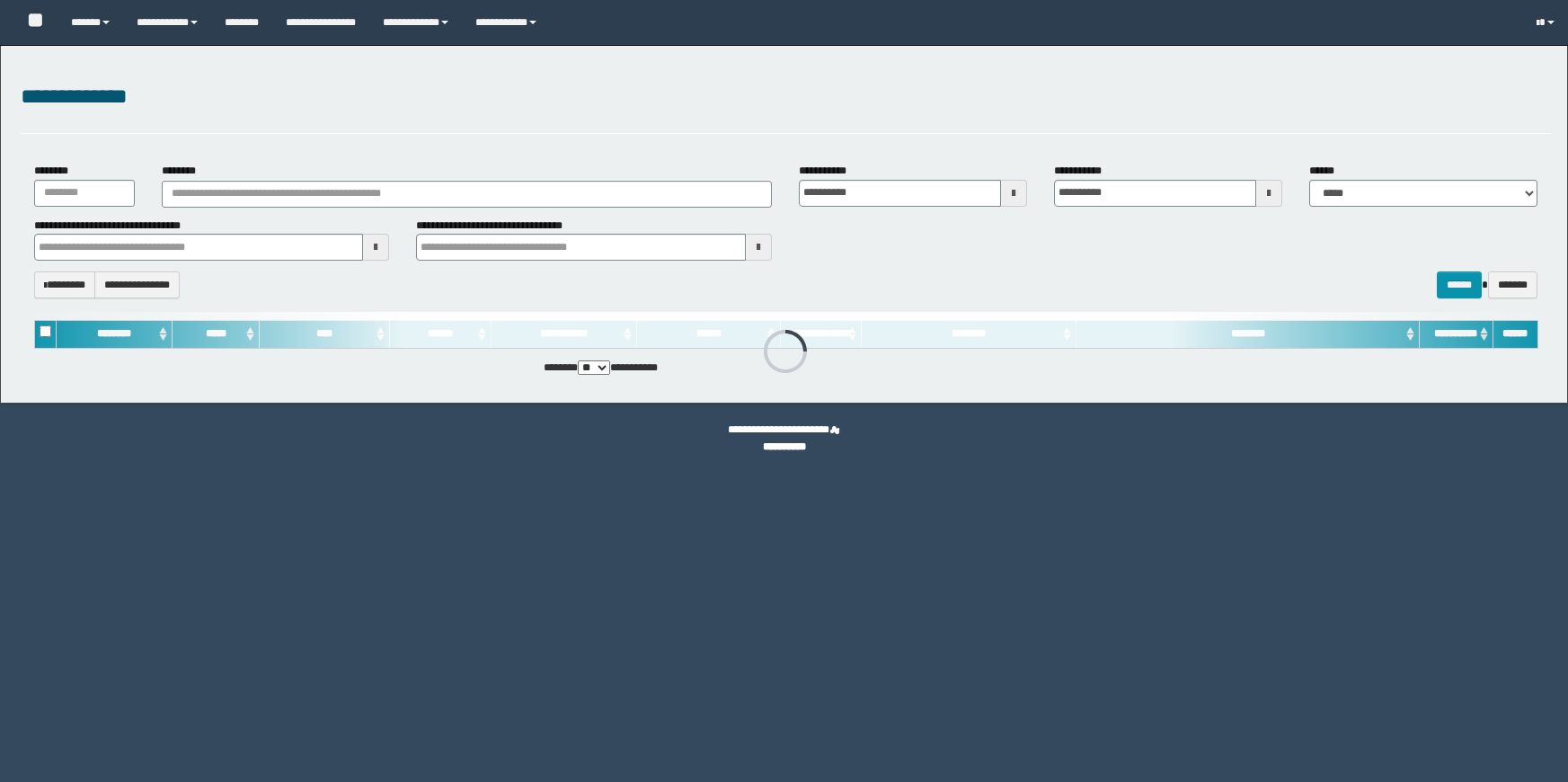 scroll, scrollTop: 0, scrollLeft: 0, axis: both 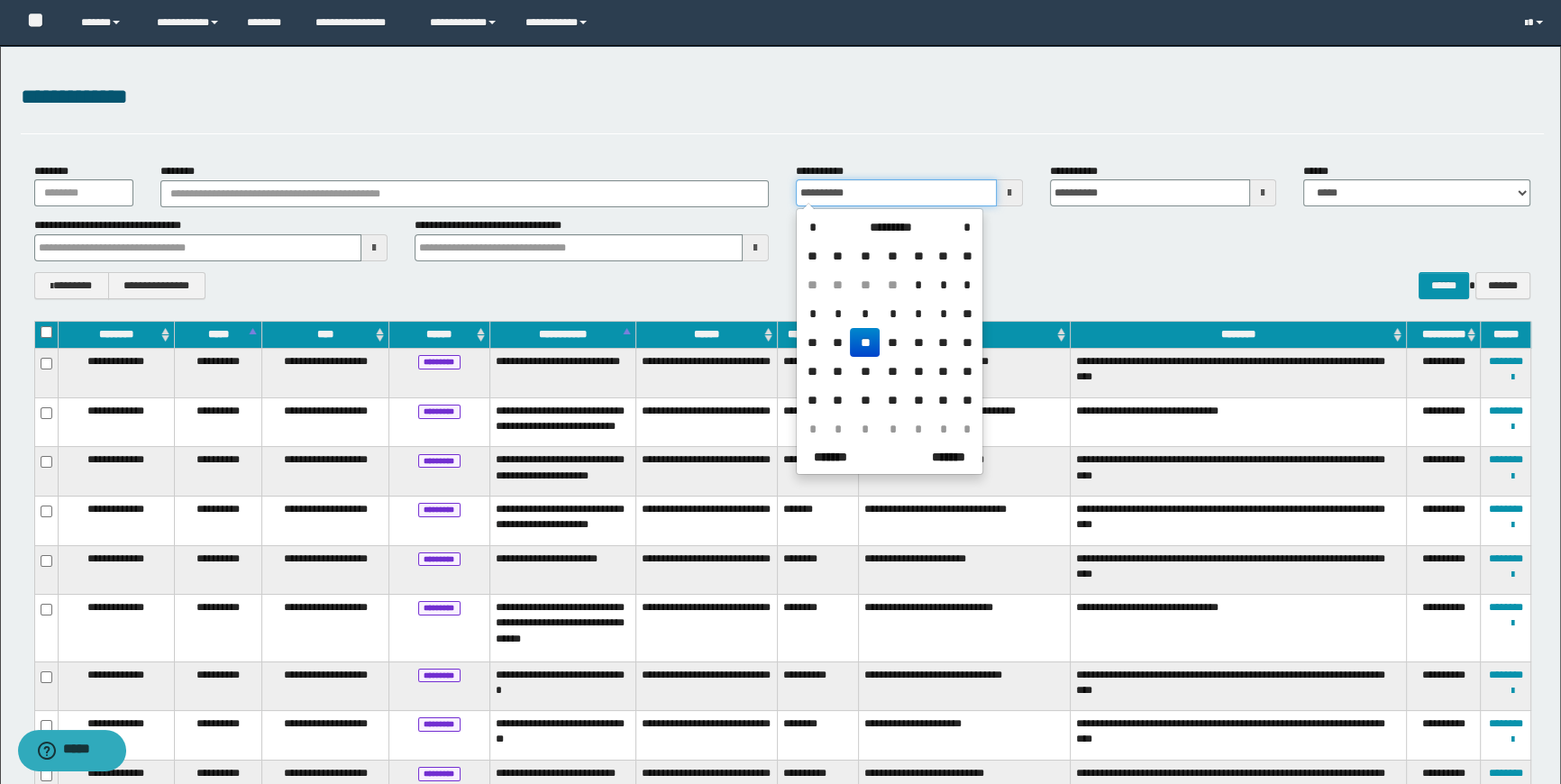 click on "**********" at bounding box center [896, 193] 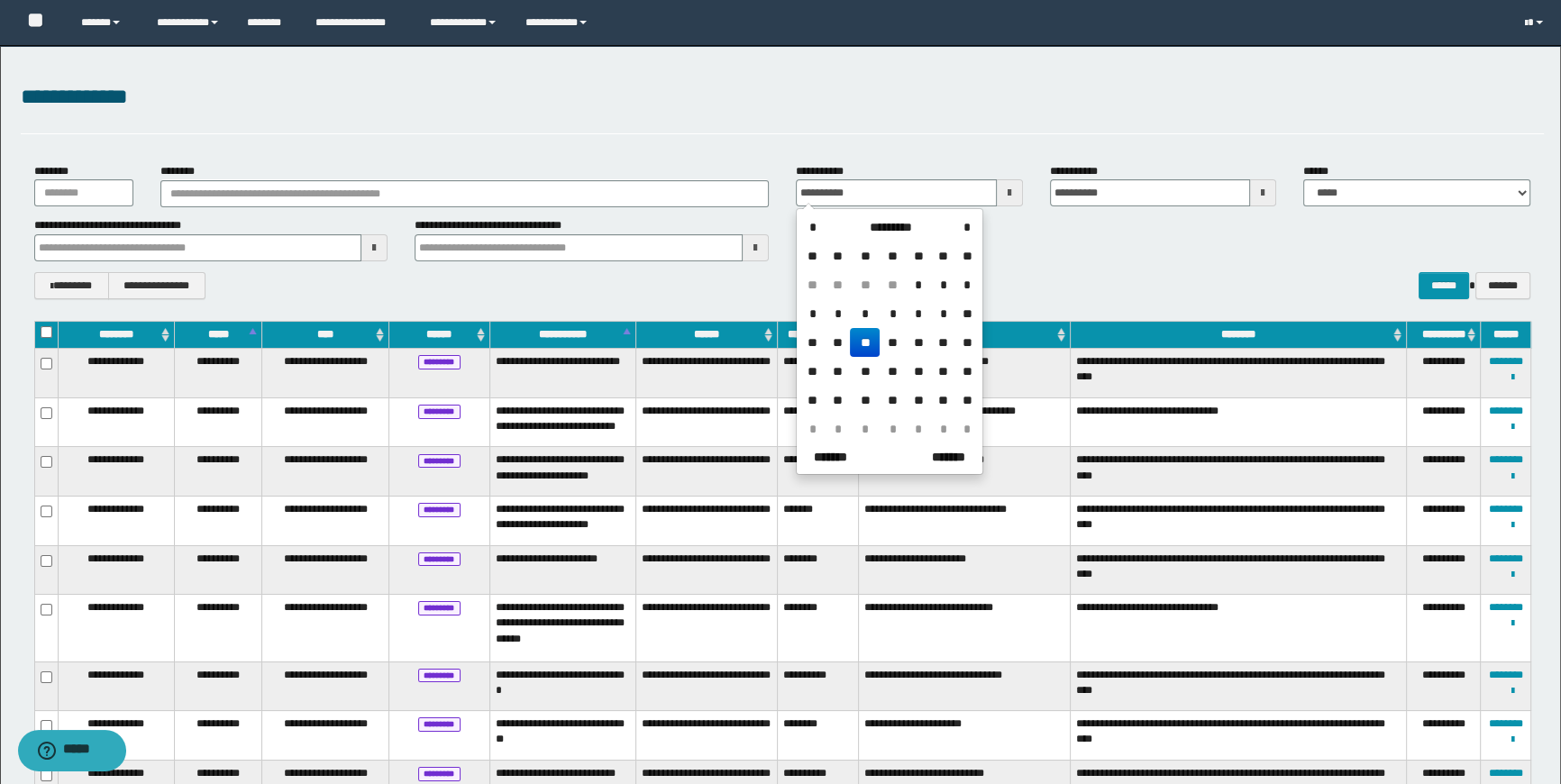 click on "*********" at bounding box center (890, 227) 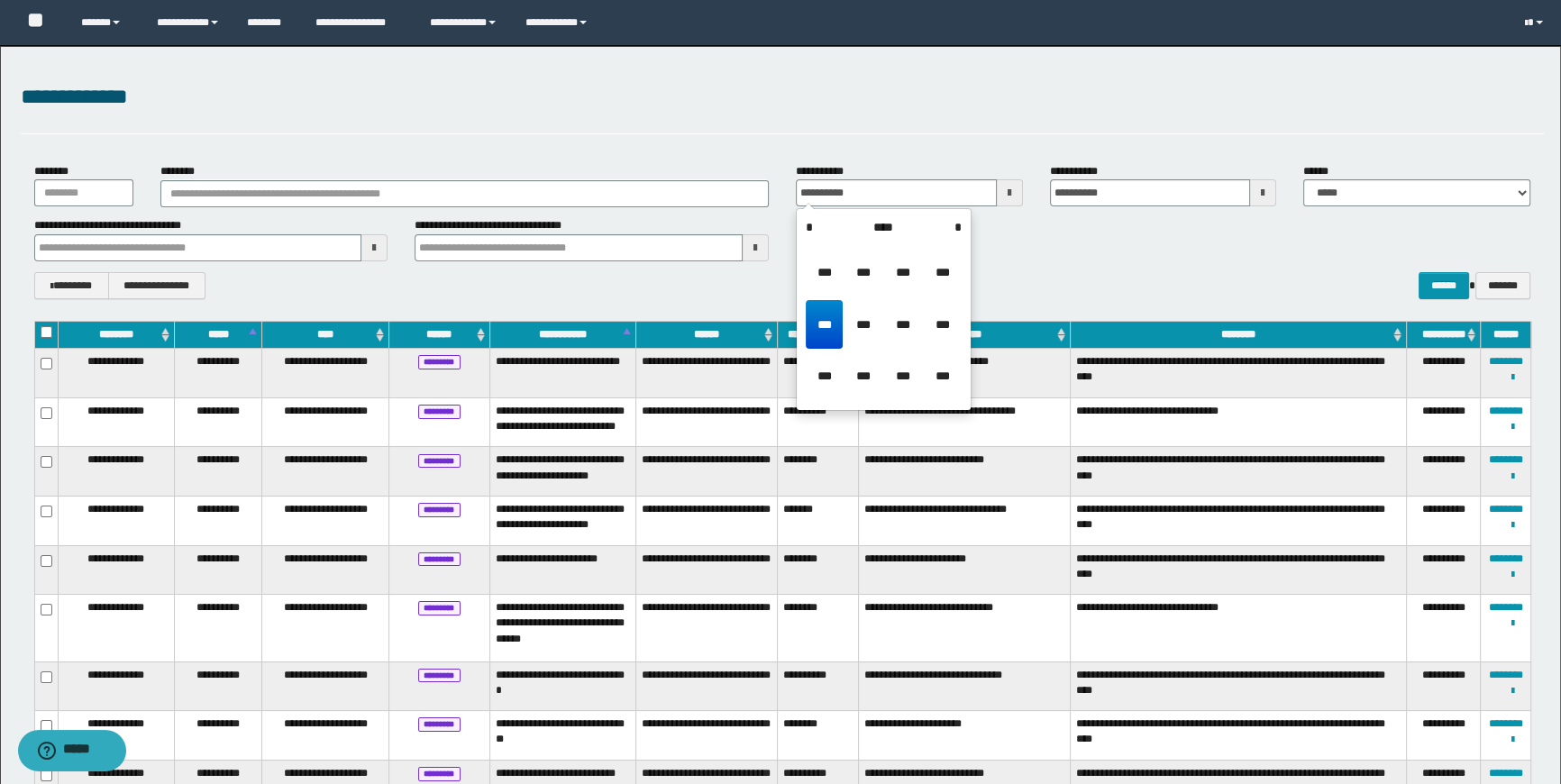 click on "***" at bounding box center [824, 272] 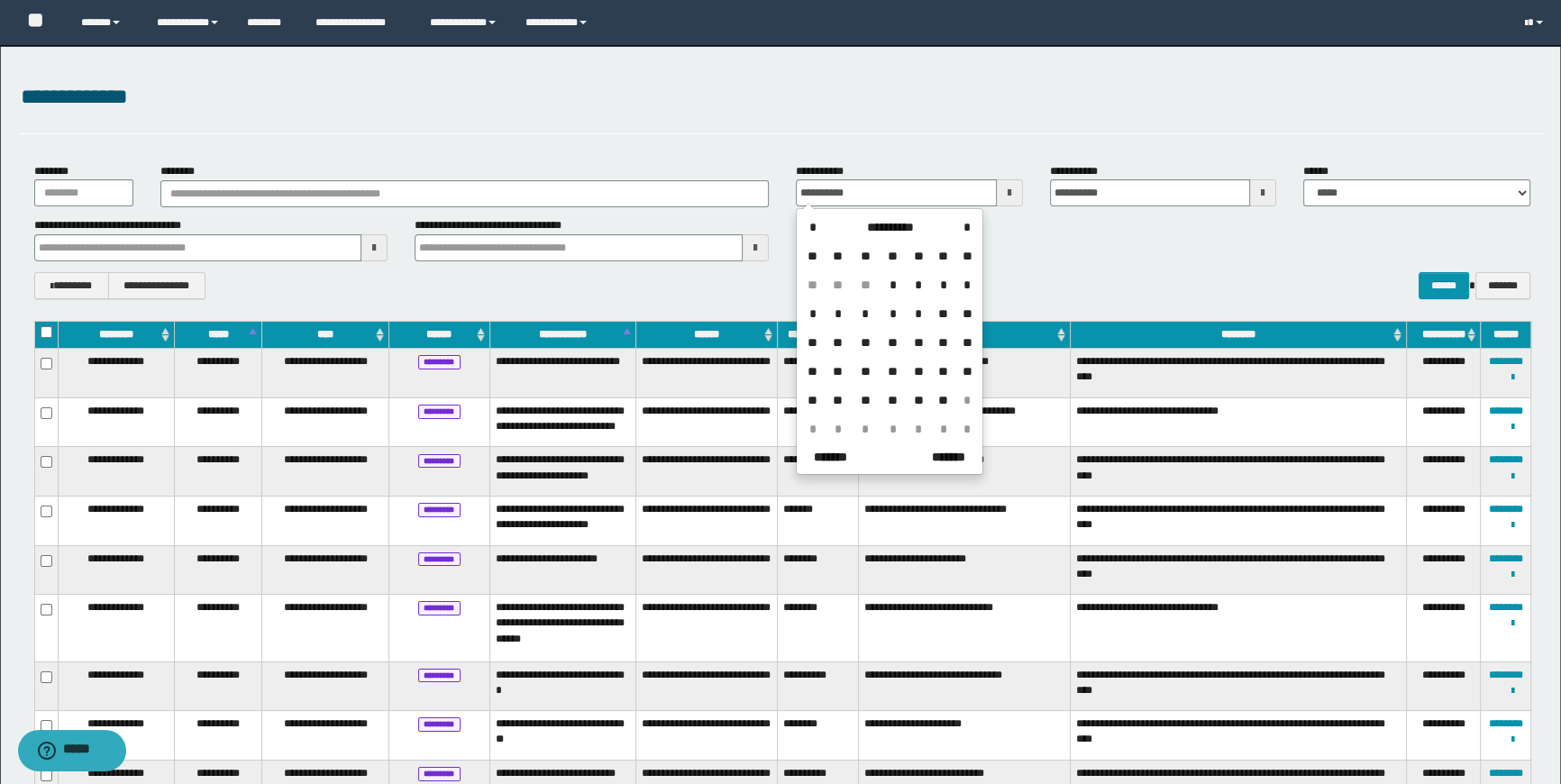 click on "**********" at bounding box center [890, 227] 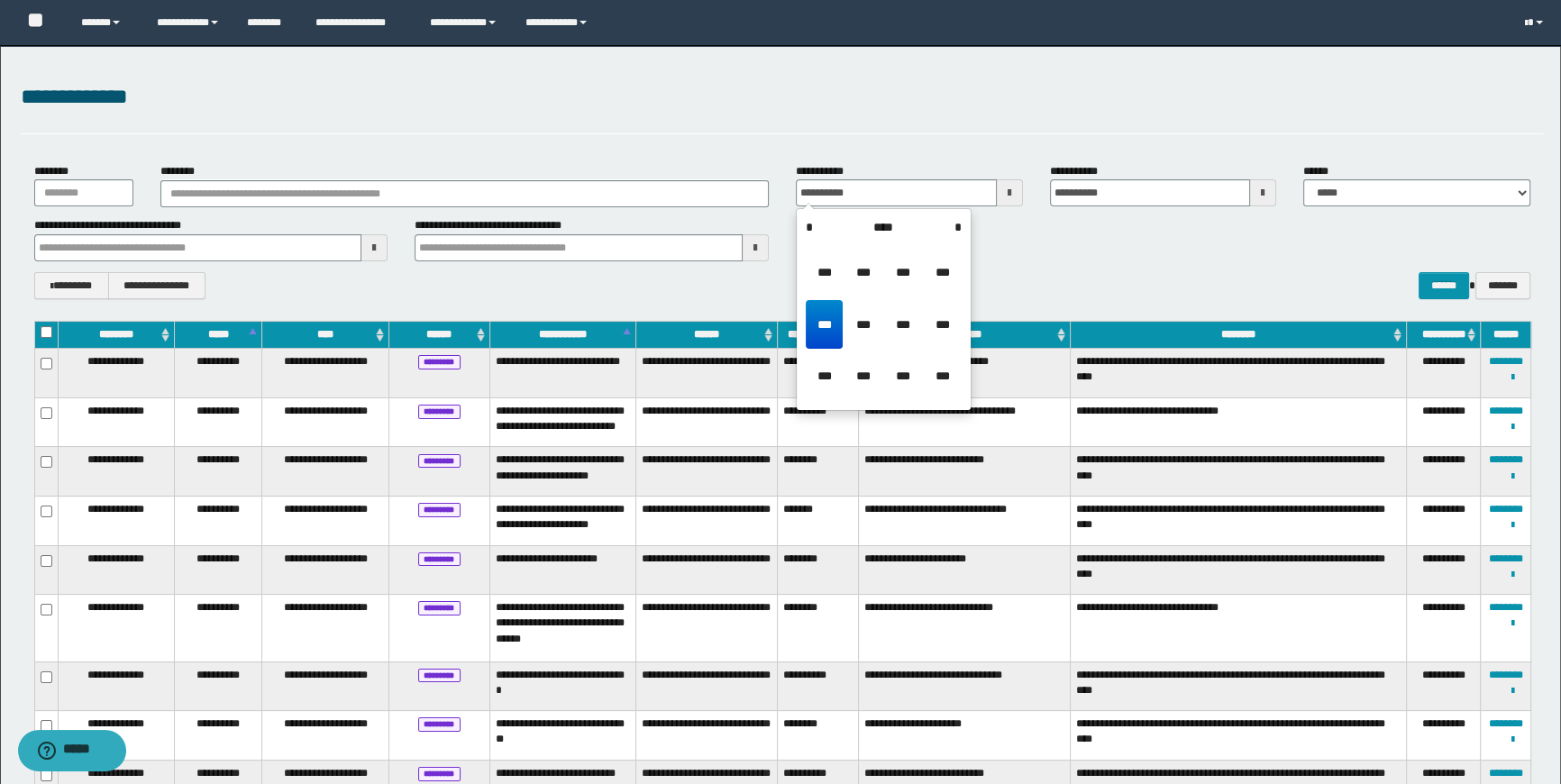 click on "*" at bounding box center [809, 227] 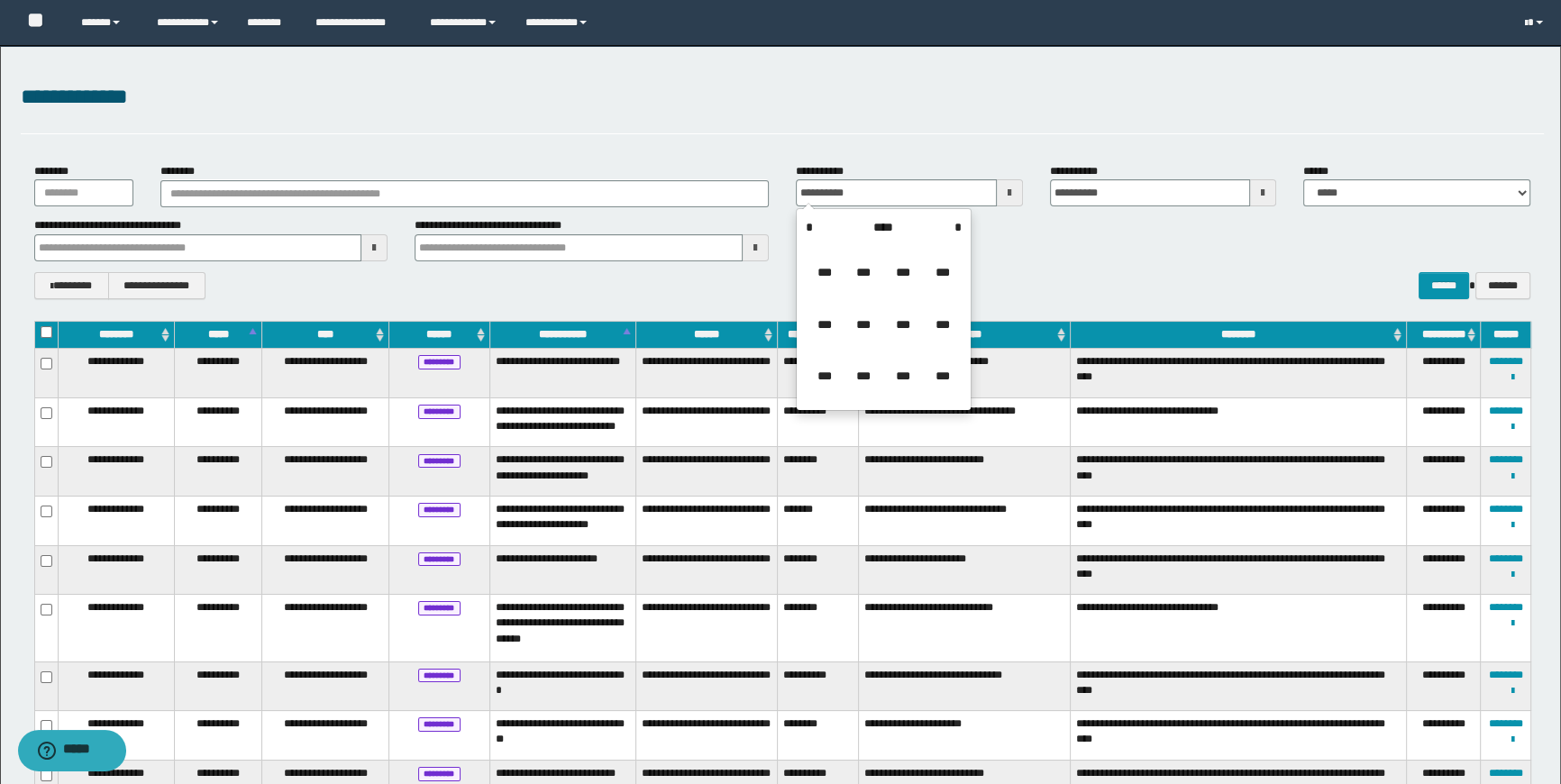 click on "*" at bounding box center [809, 227] 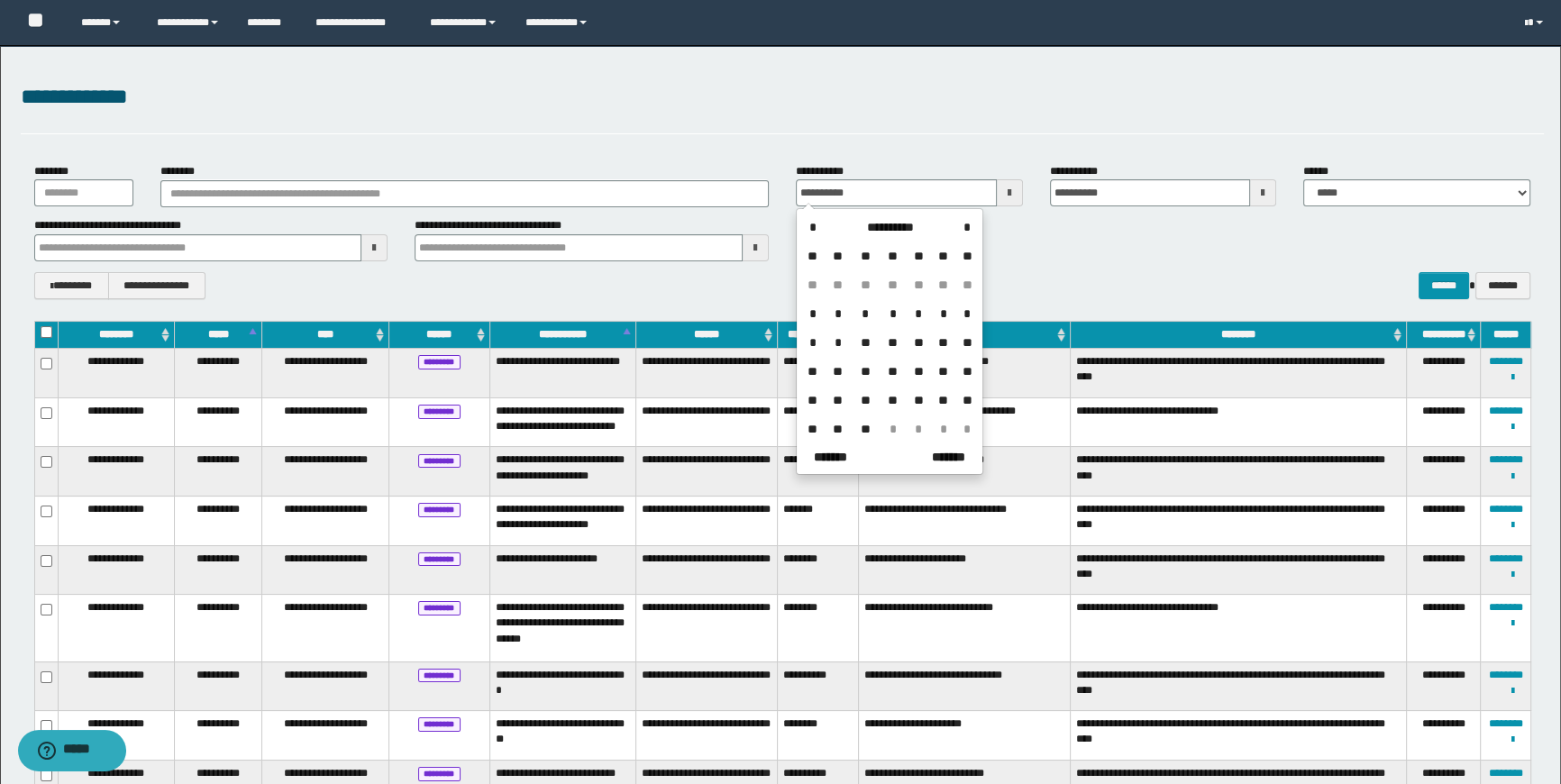 click on "*" at bounding box center [813, 314] 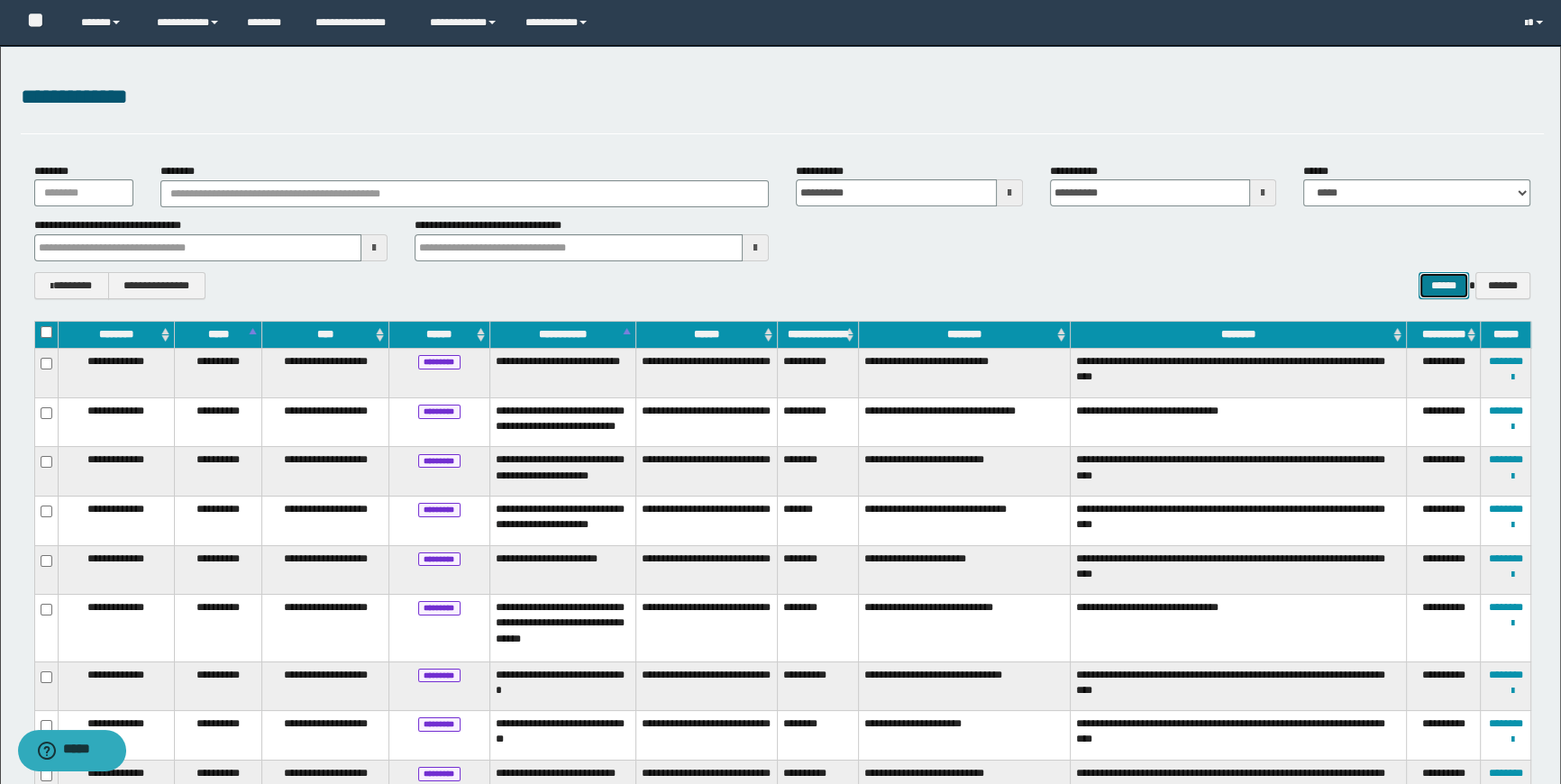 click on "******" at bounding box center [1444, 286] 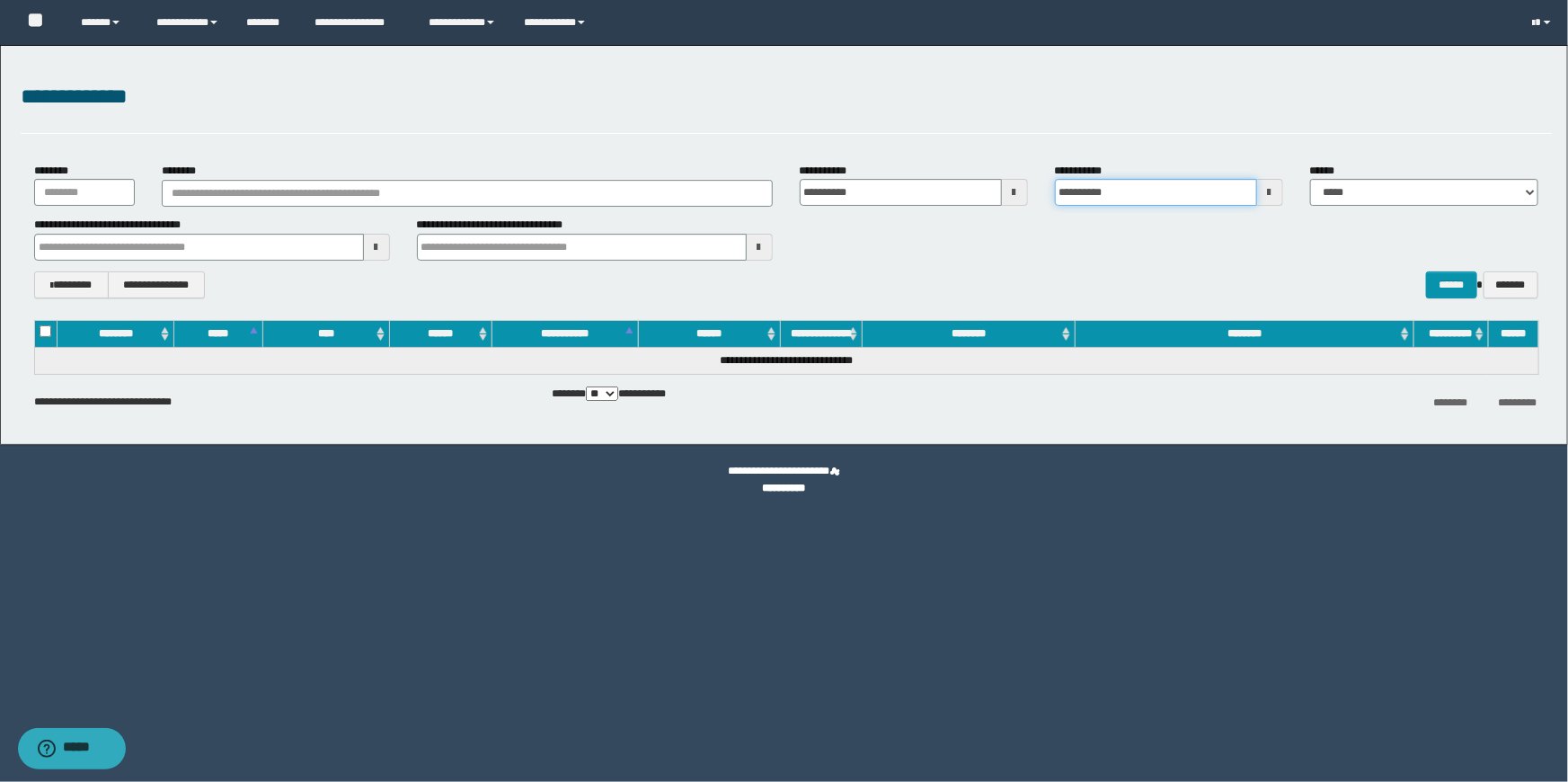 click on "**********" at bounding box center [1156, 192] 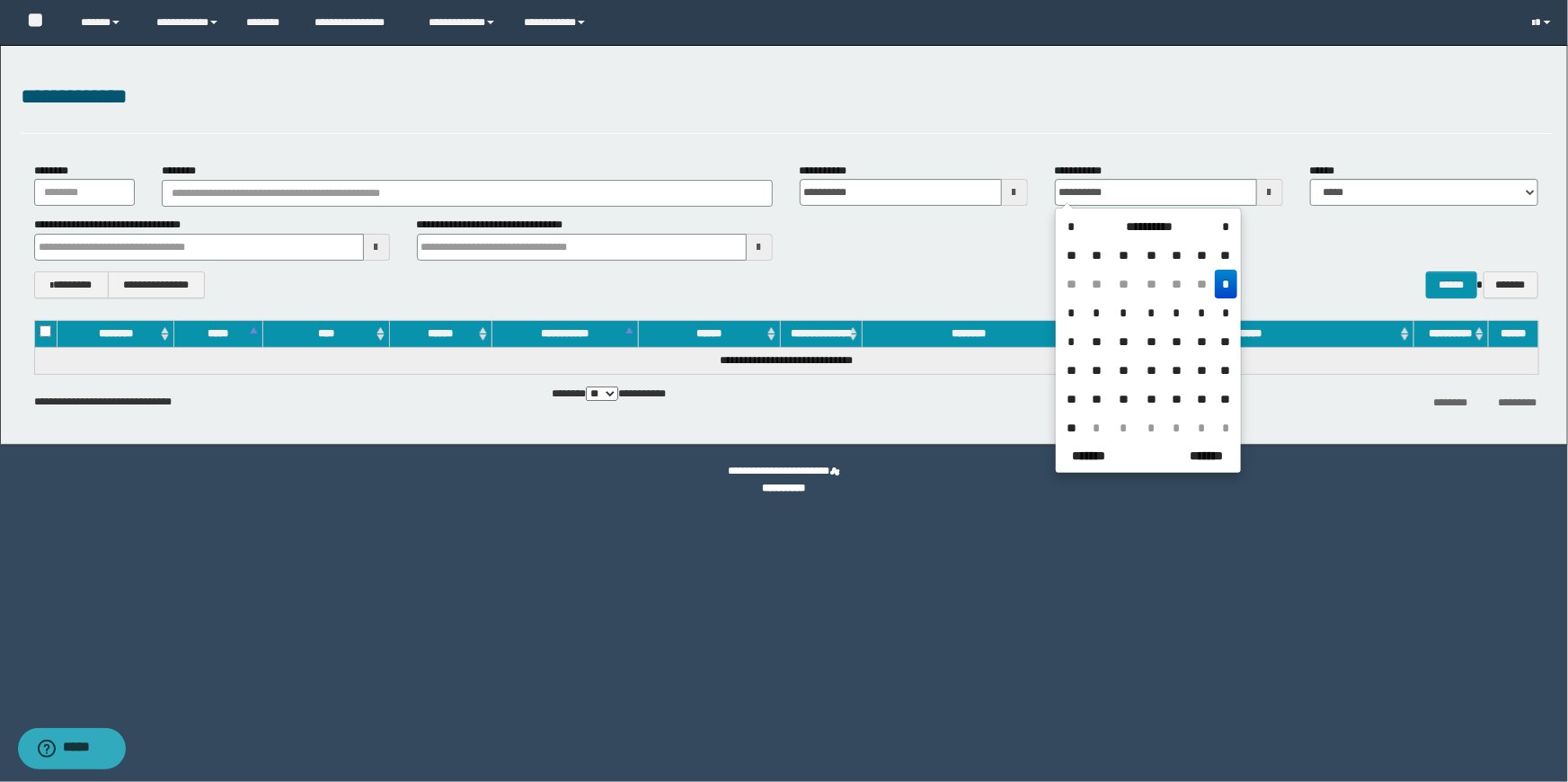 click on "**********" at bounding box center (1149, 227) 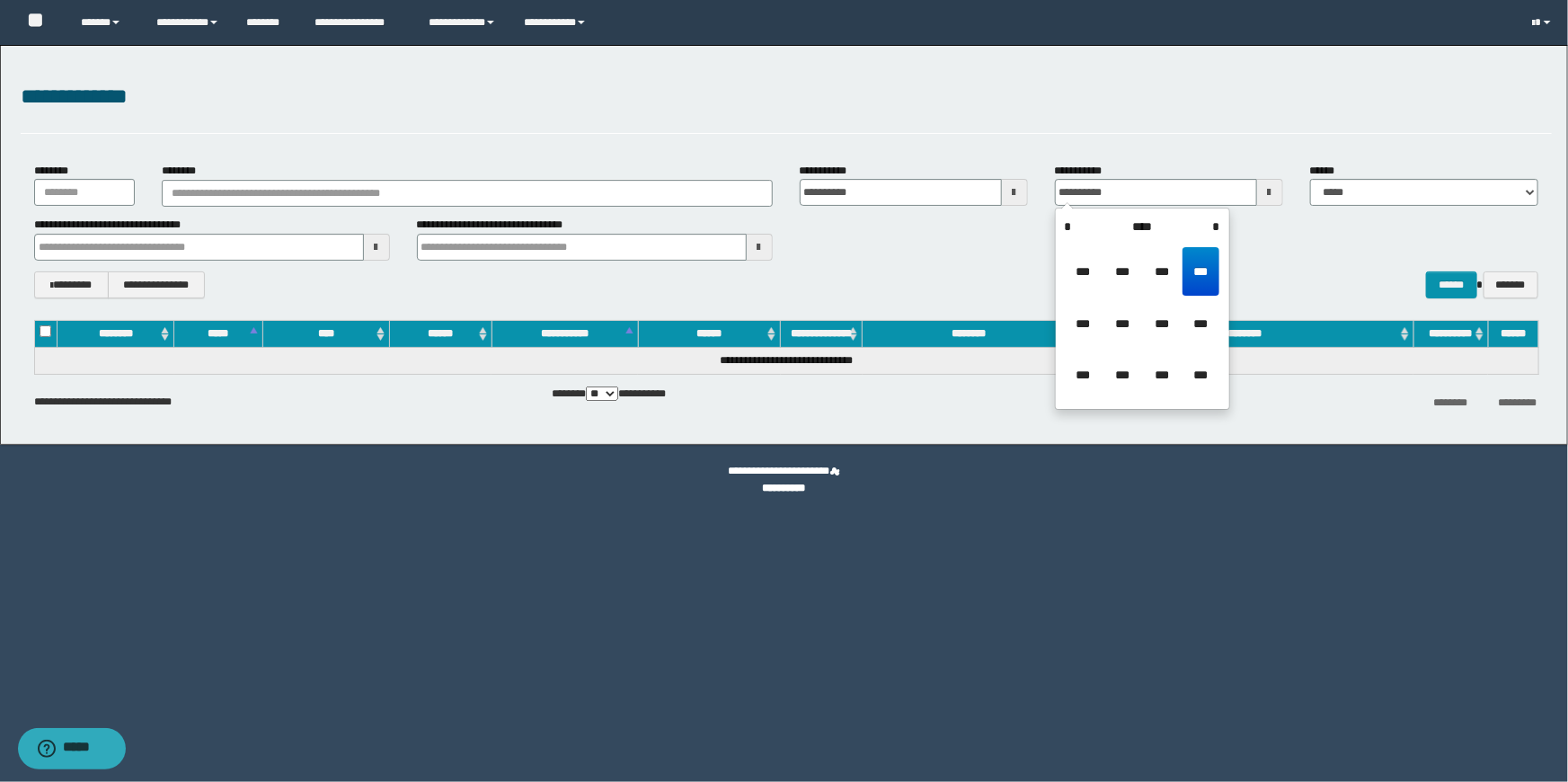 click on "***" at bounding box center (1162, 324) 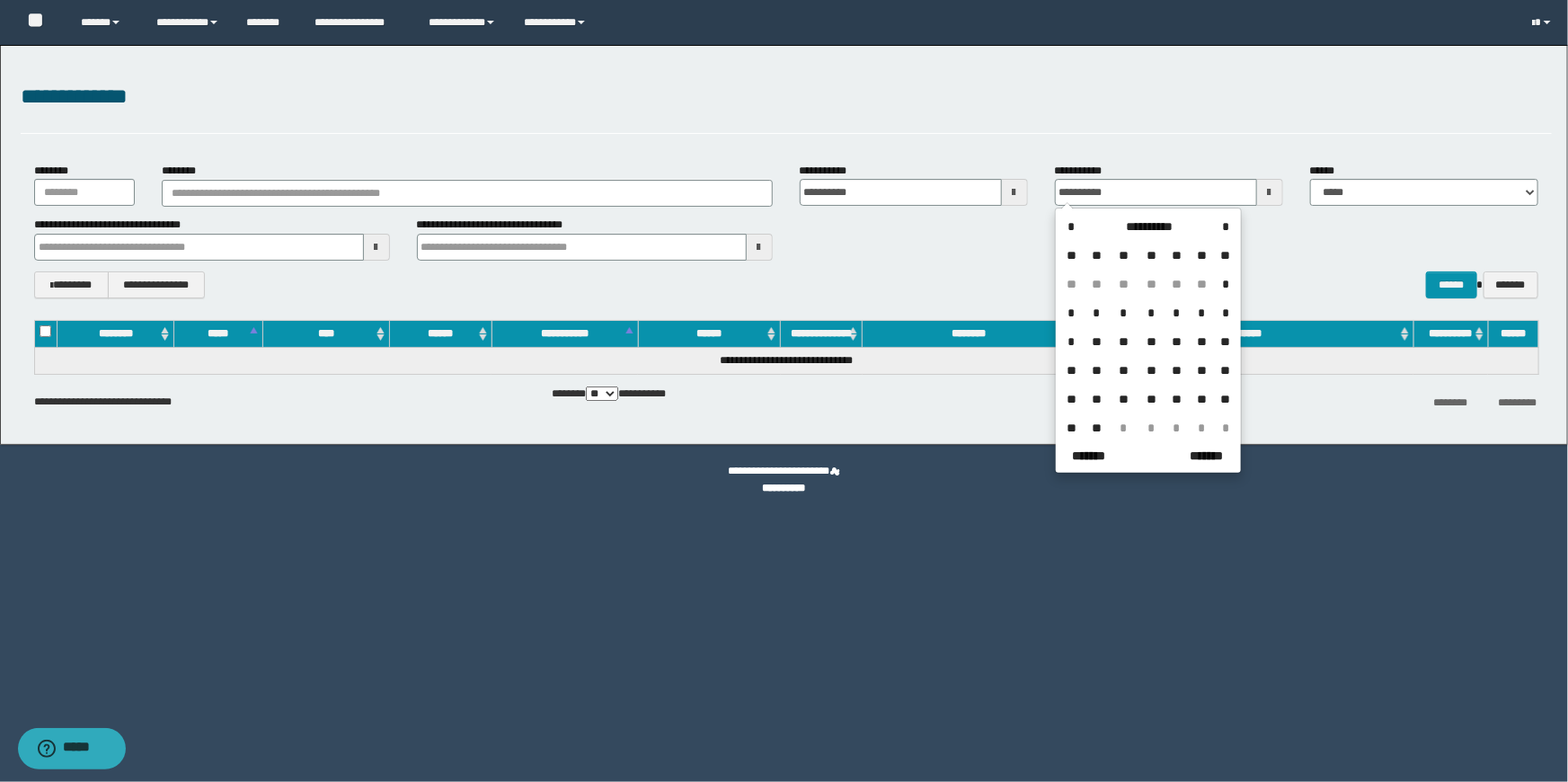 click on "*" at bounding box center [1226, 284] 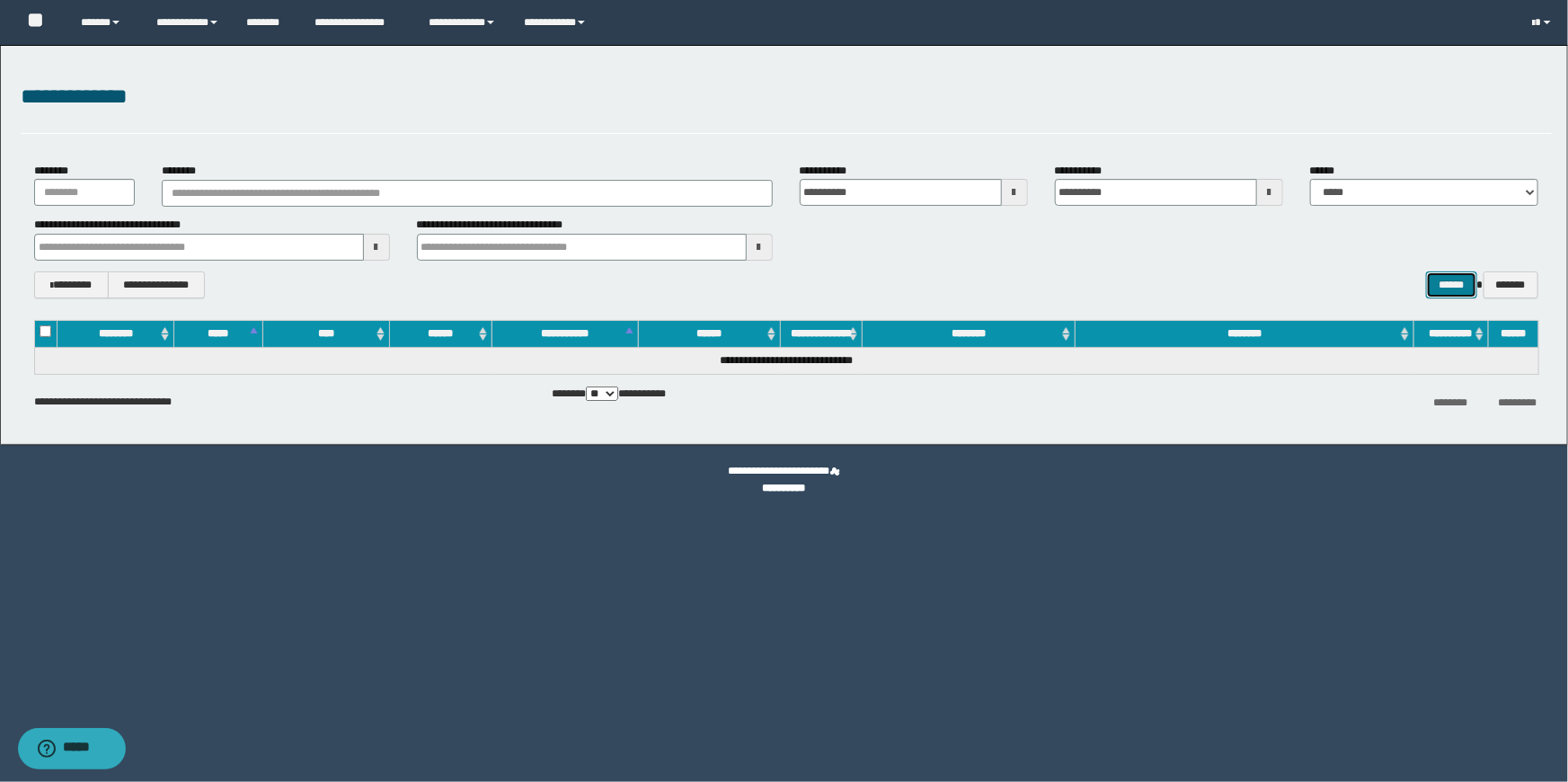 click on "******" at bounding box center (1451, 285) 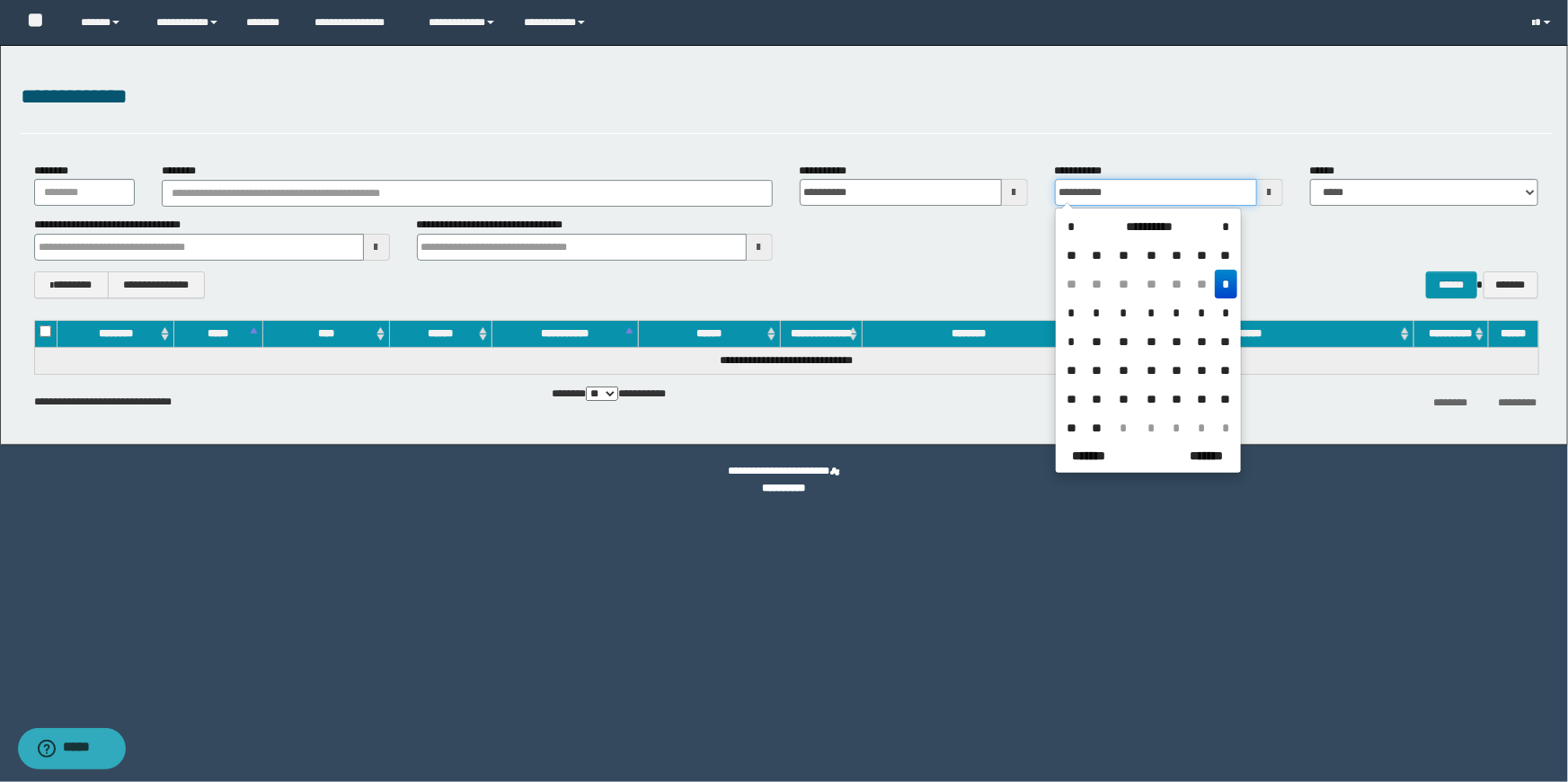click on "**********" at bounding box center [1156, 192] 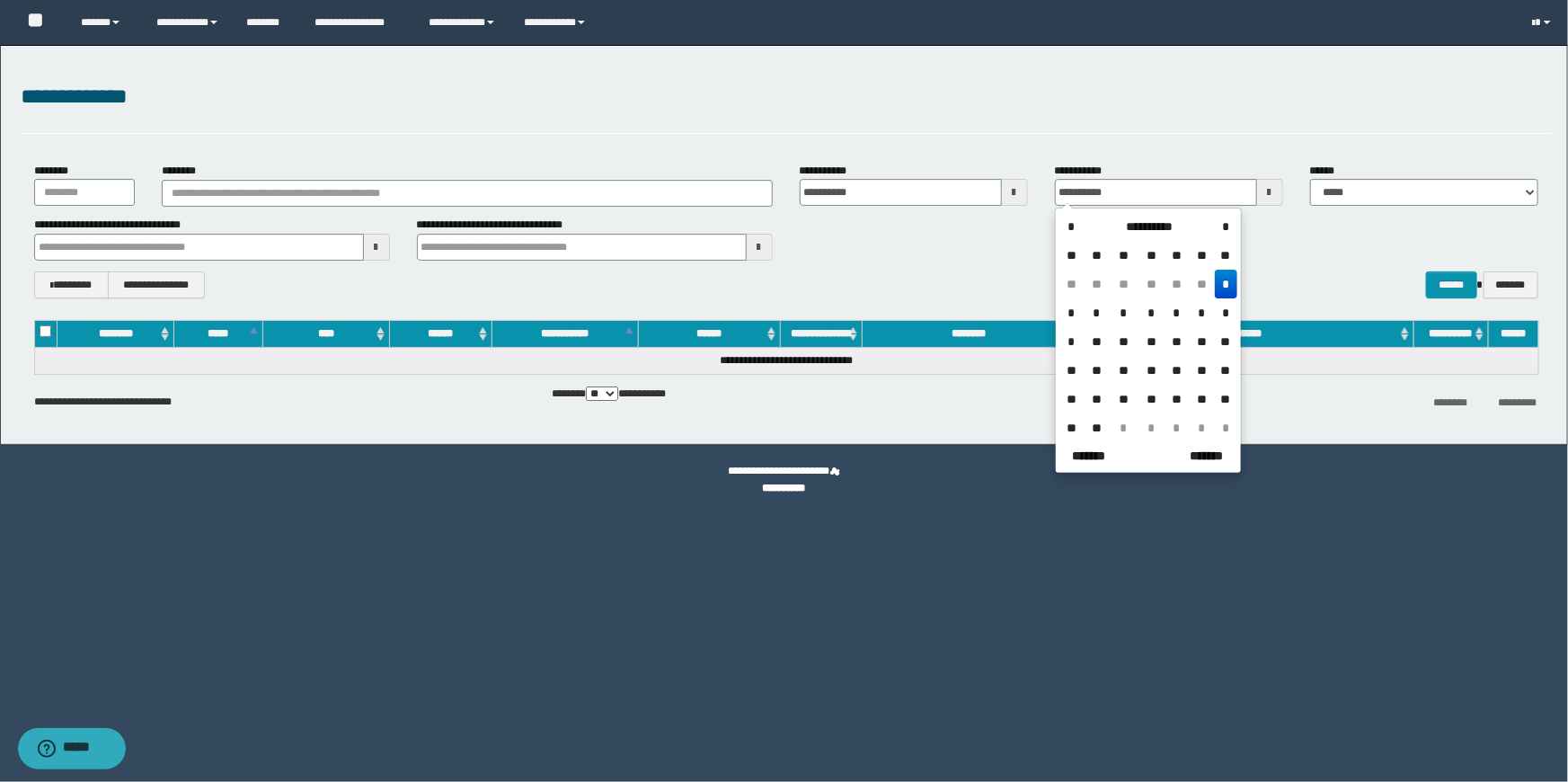 click on "**********" at bounding box center (1149, 227) 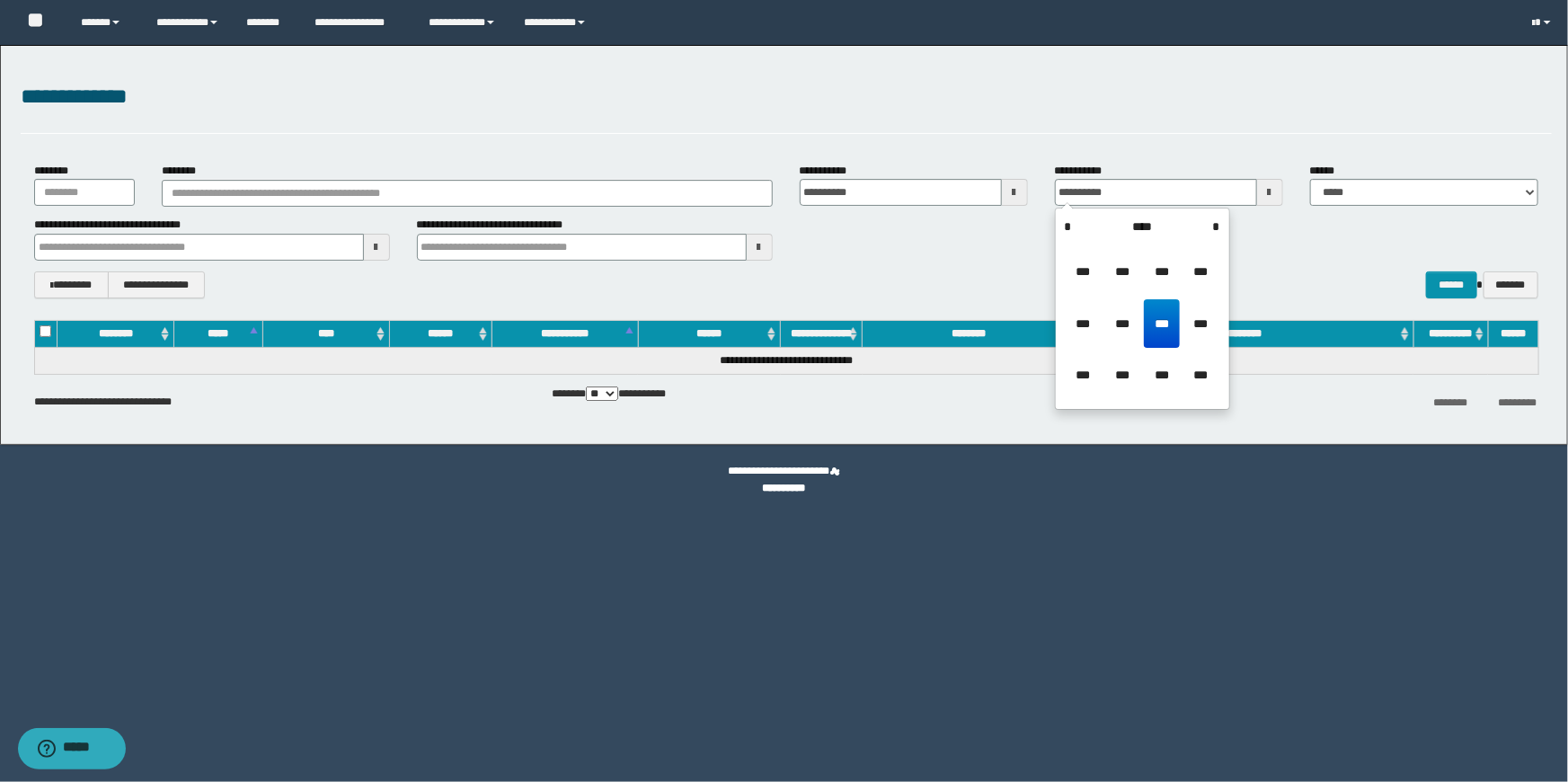 click on "***" at bounding box center [1122, 375] 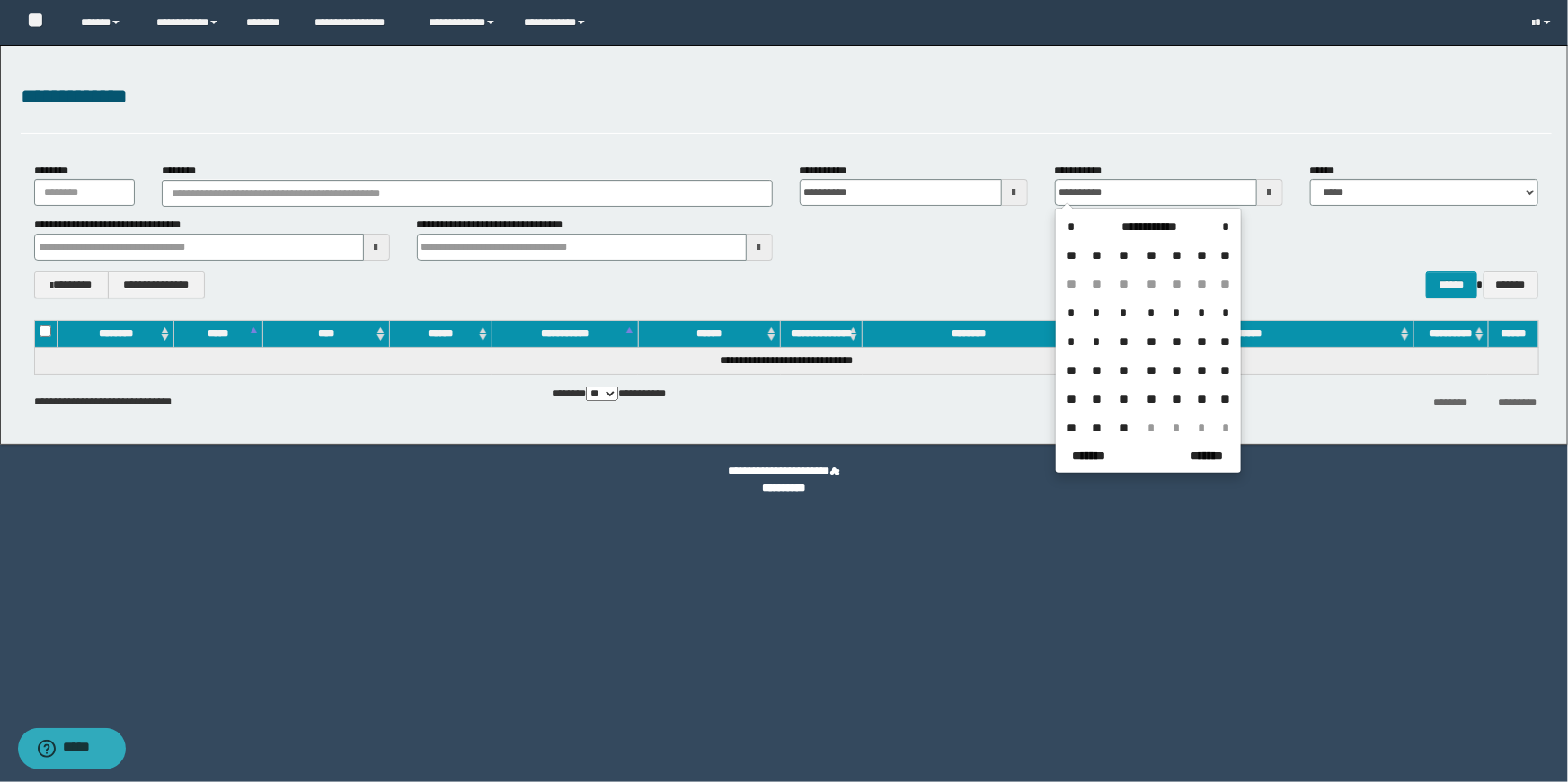 click on "*" at bounding box center [1072, 313] 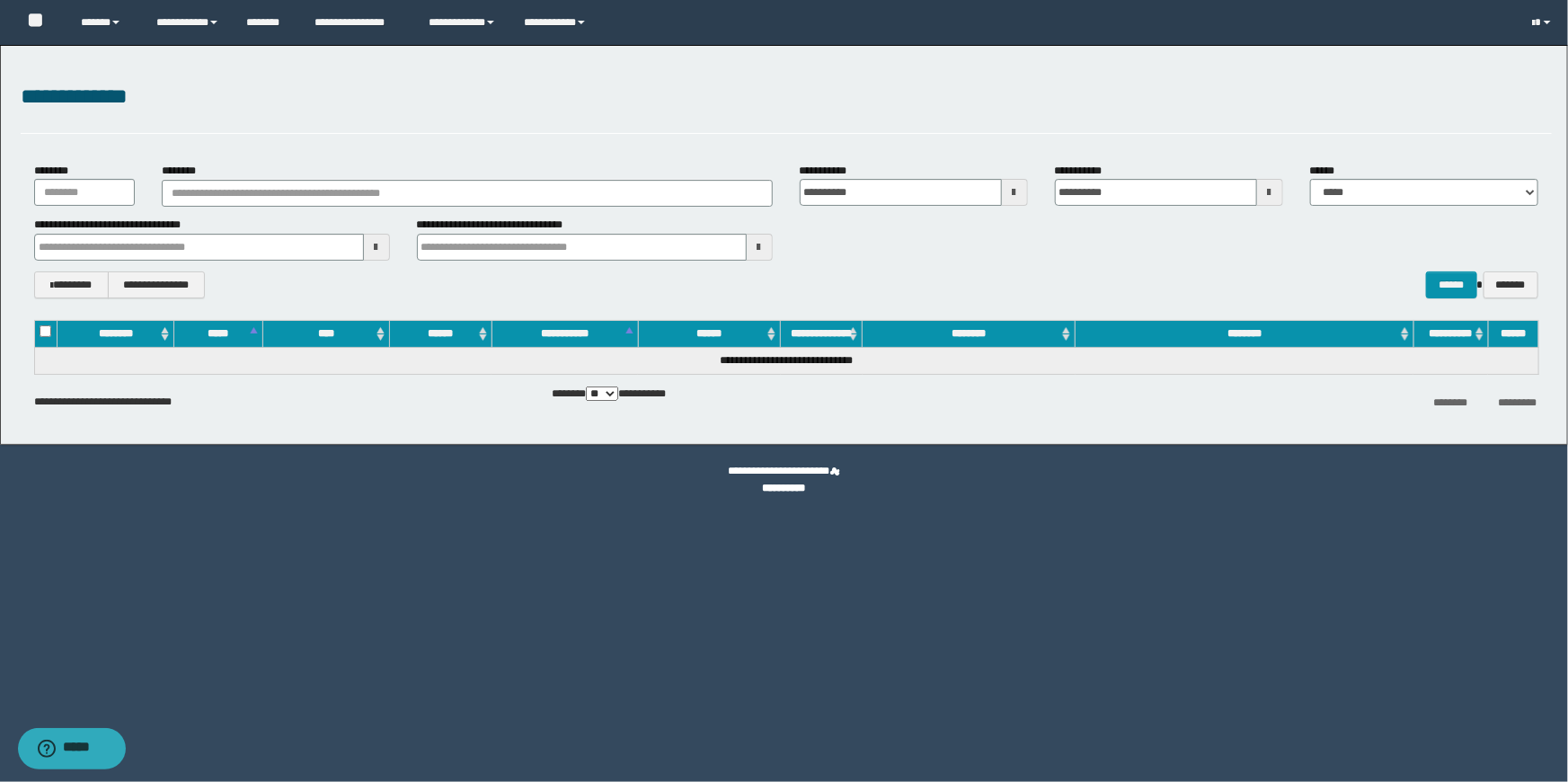 click on "******
*******" at bounding box center [1424, 285] 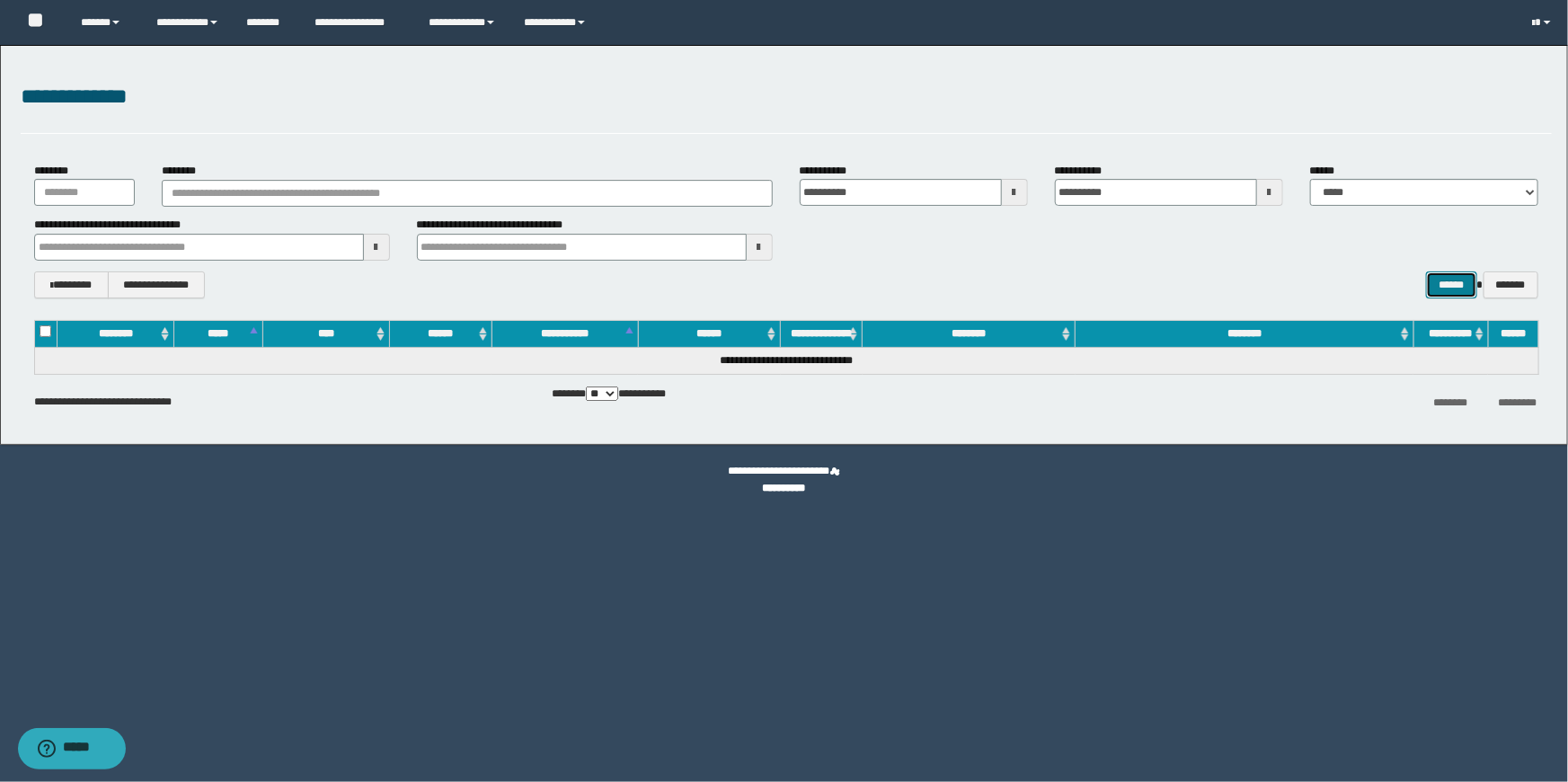 click on "******" at bounding box center [1451, 285] 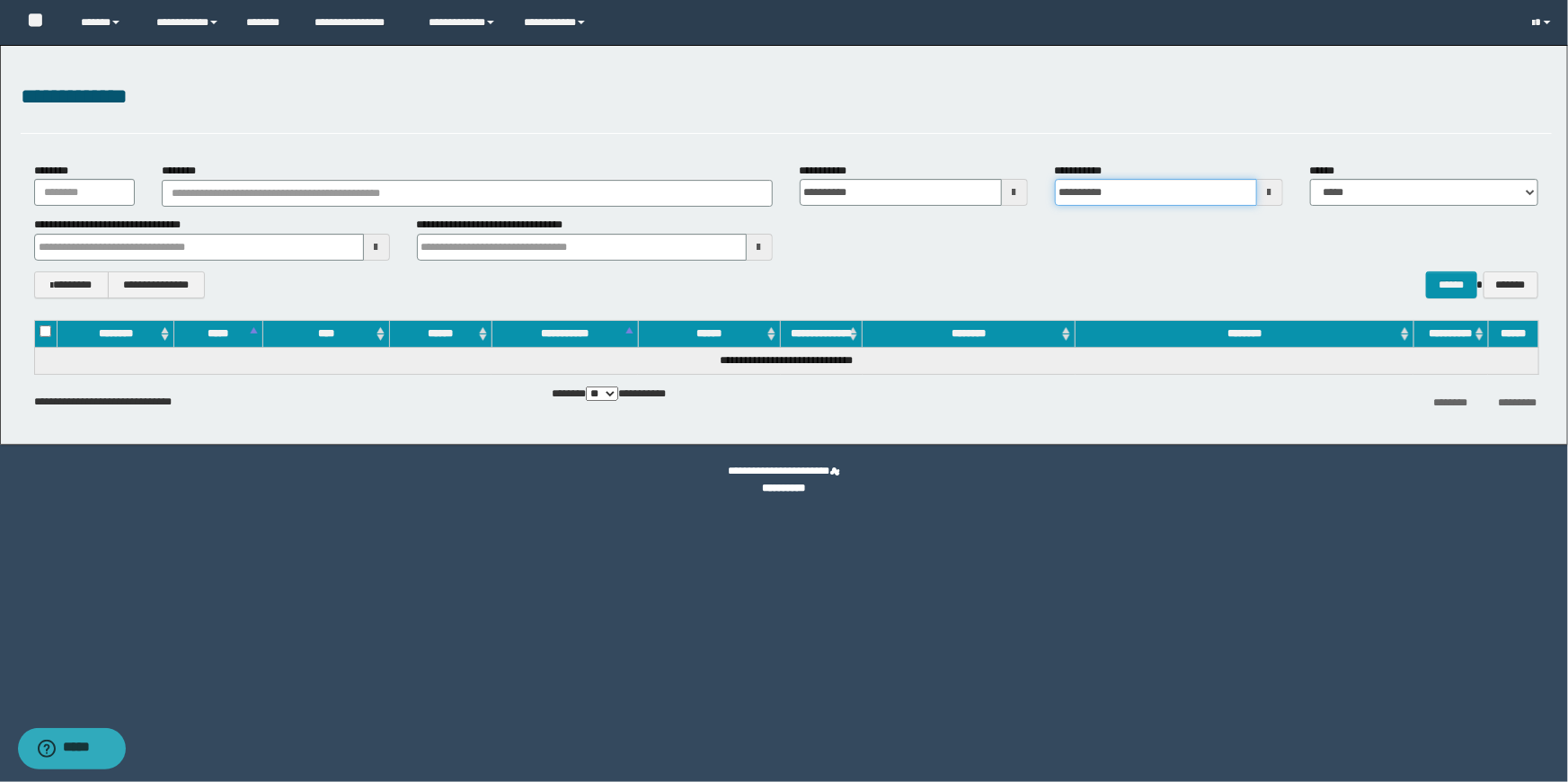 click on "**********" at bounding box center (1156, 192) 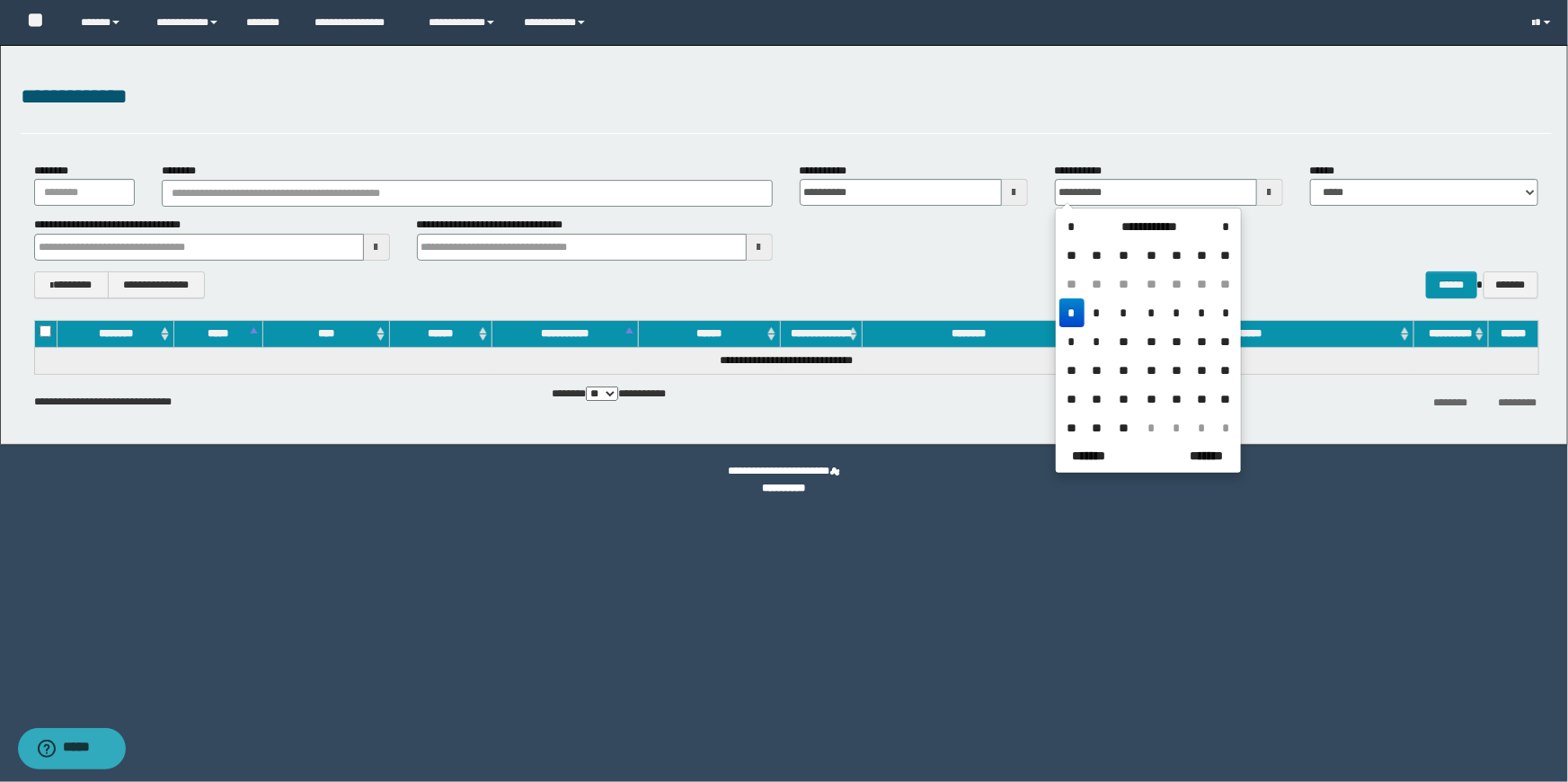 click on "**********" at bounding box center (1149, 227) 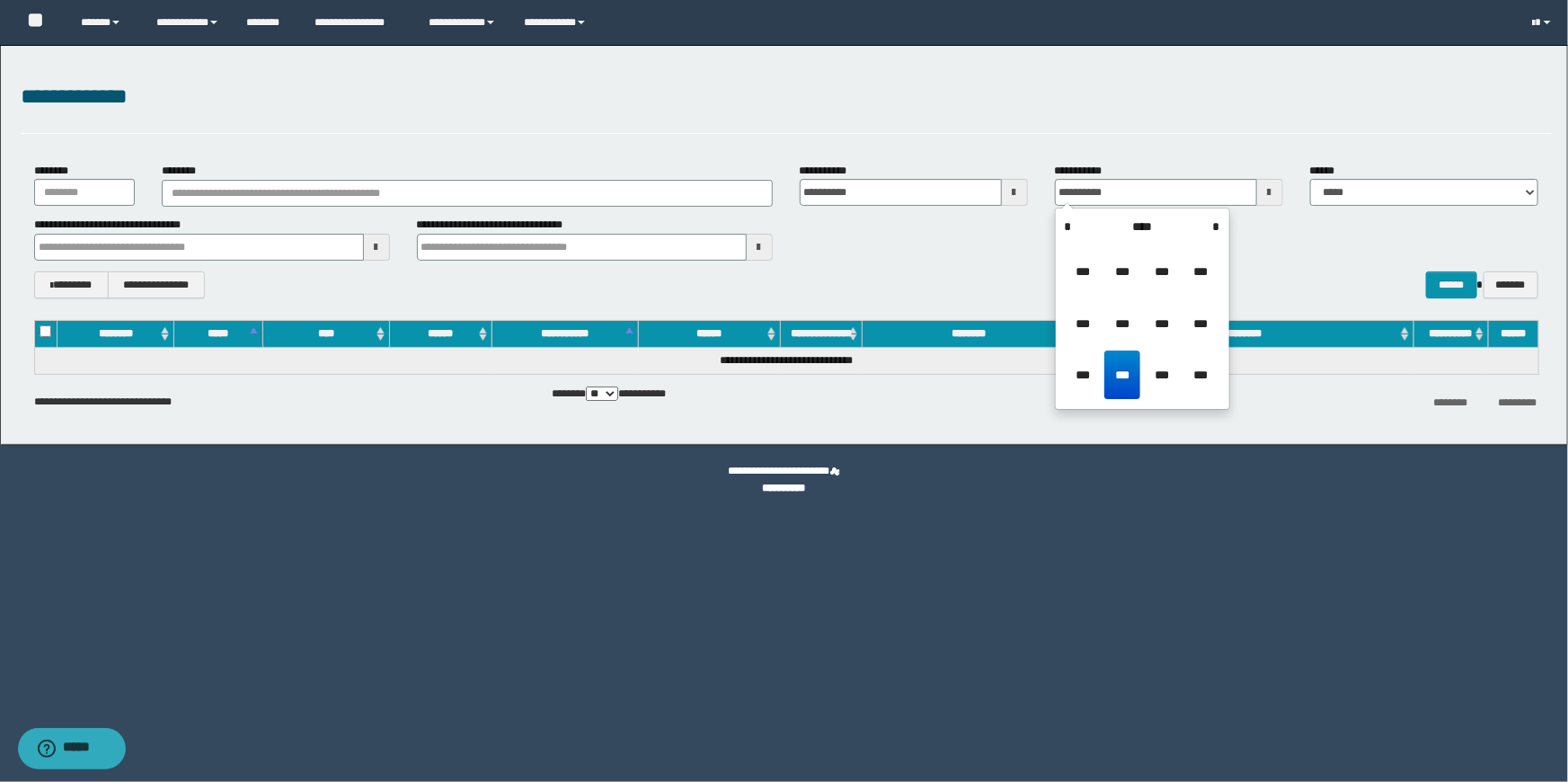 click on "***" at bounding box center [1200, 375] 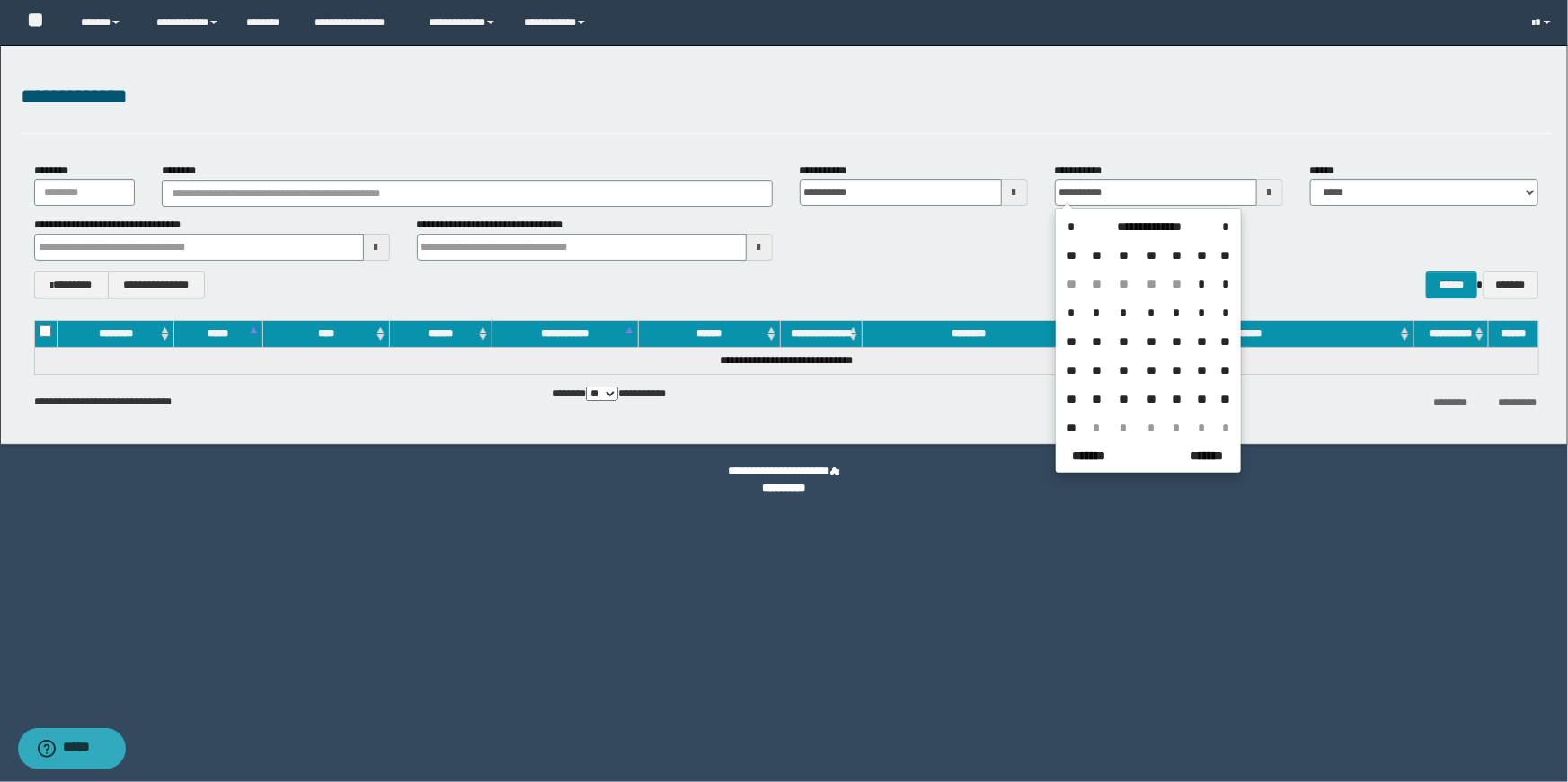 click on "*" at bounding box center (1097, 428) 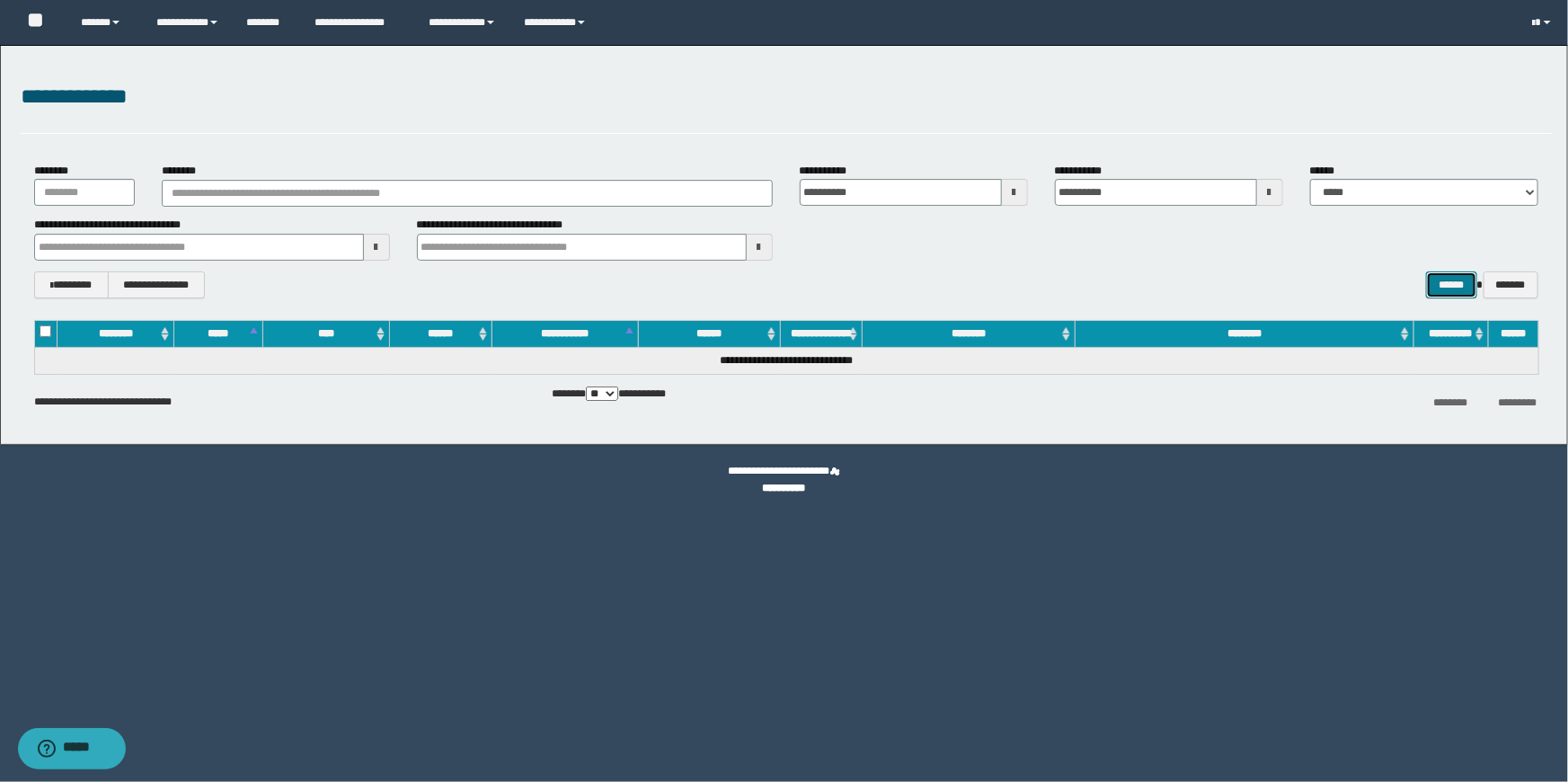 click on "******" at bounding box center (1451, 285) 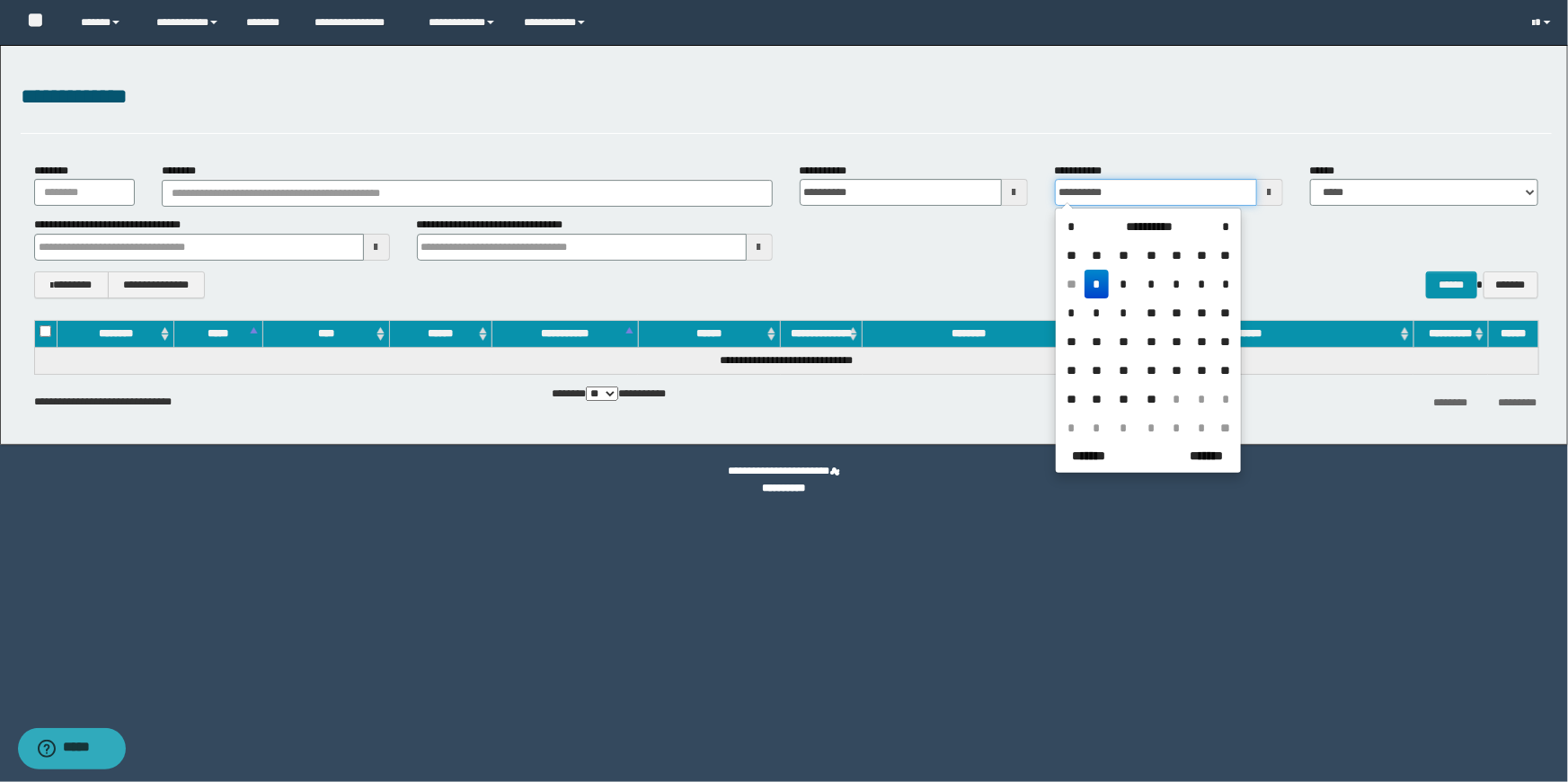click on "**********" at bounding box center [1156, 192] 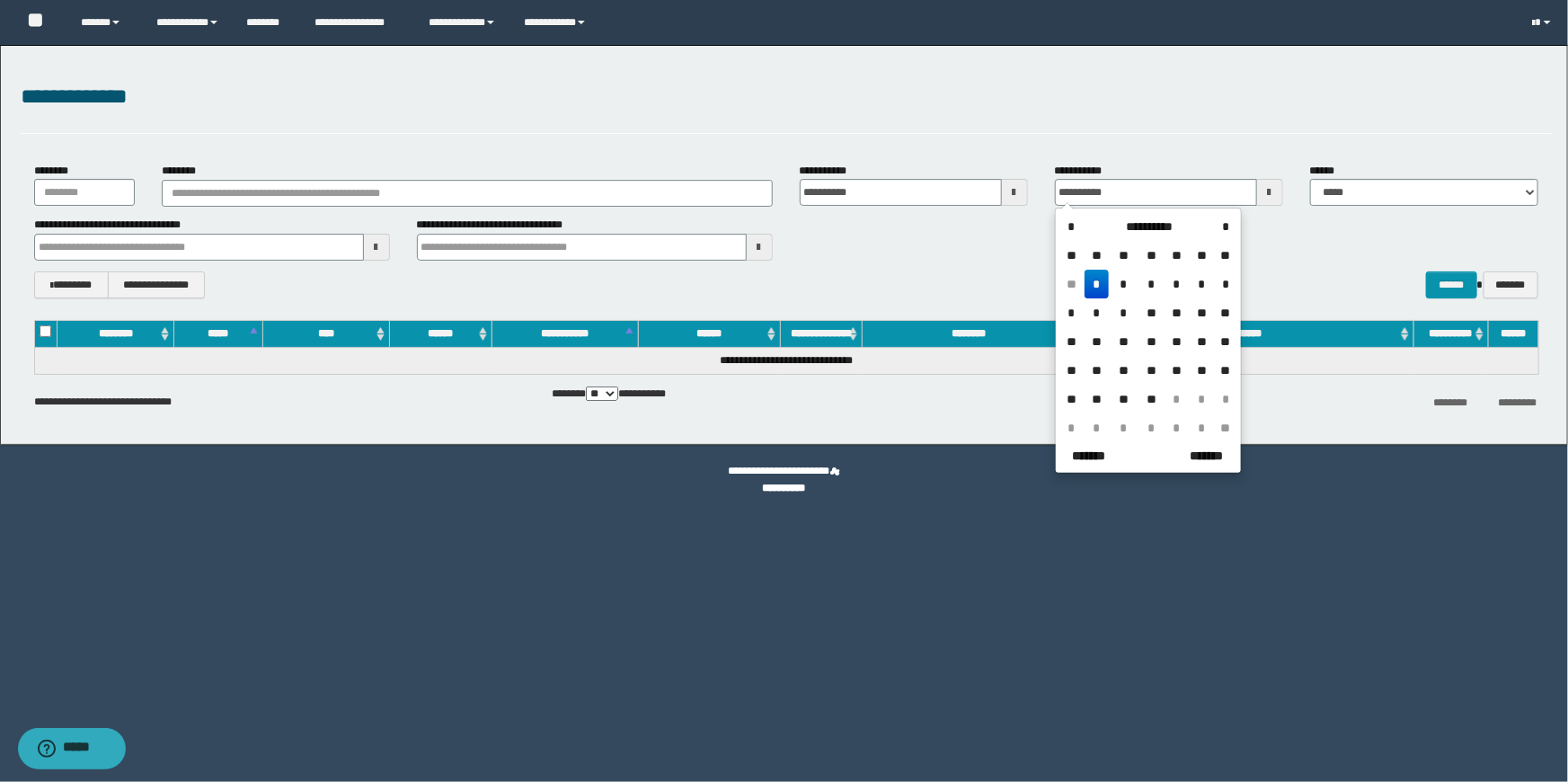 click on "**********" at bounding box center (1149, 227) 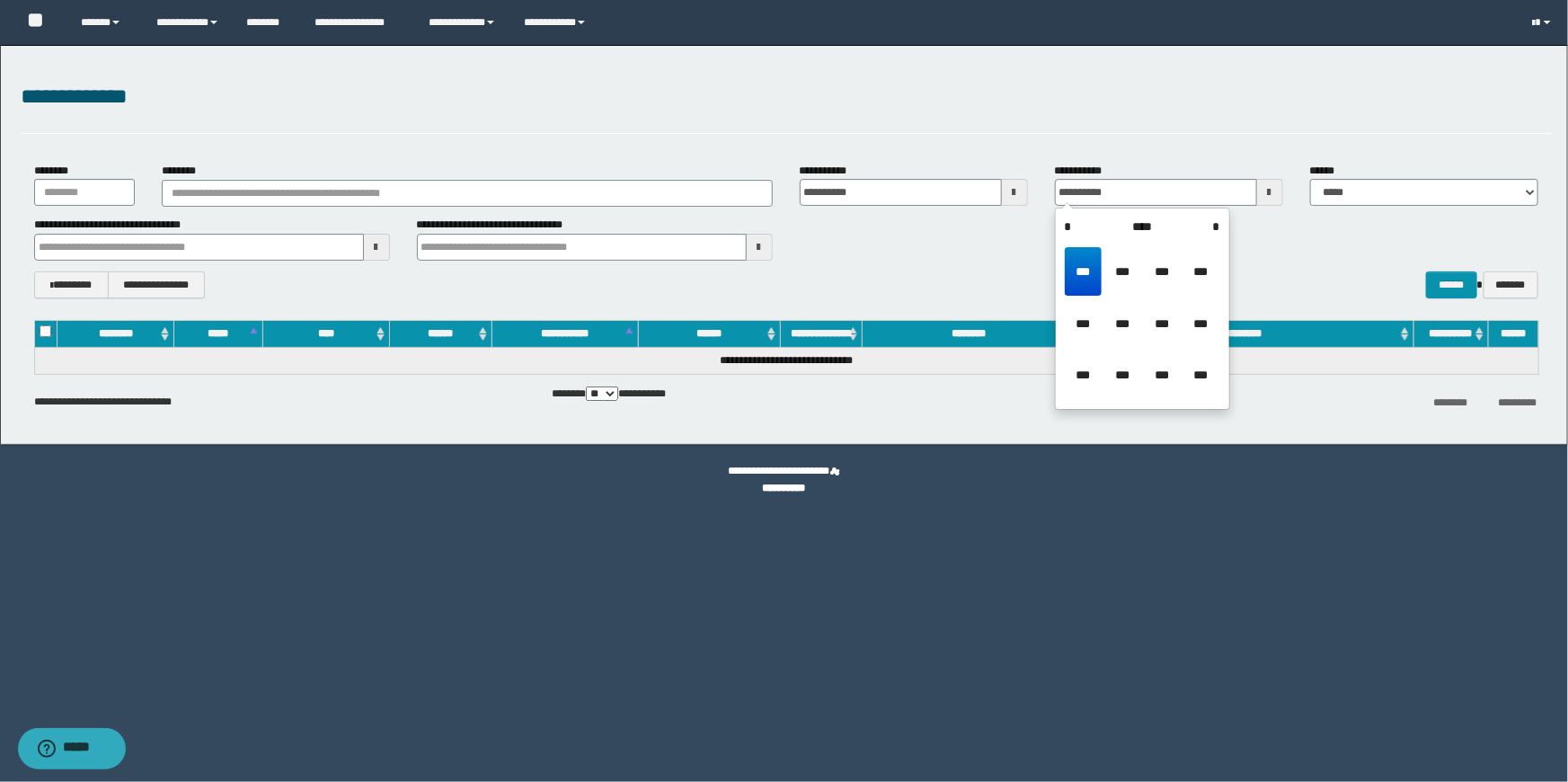 click on "***" at bounding box center [1200, 271] 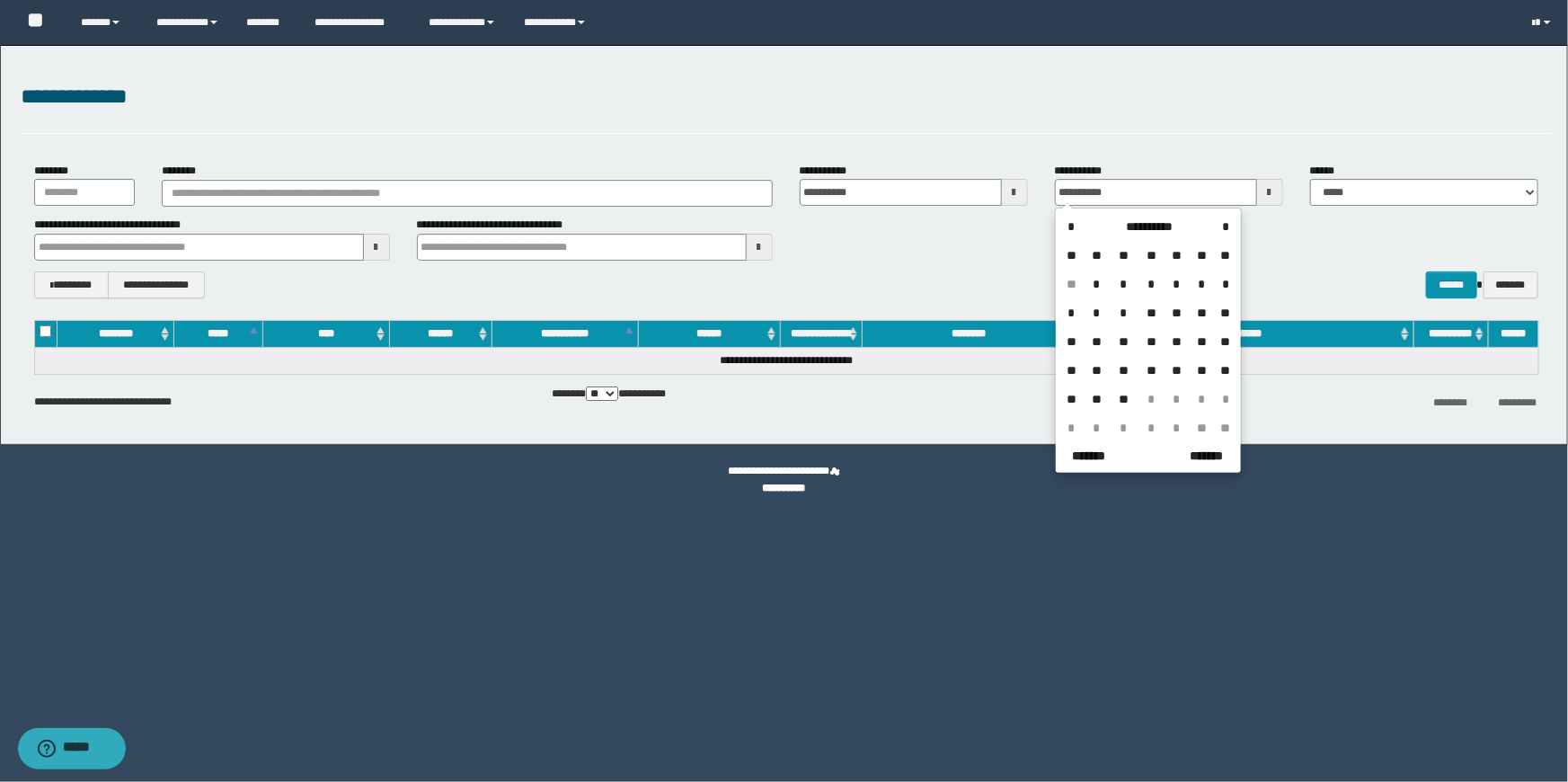 click on "*" at bounding box center [1097, 284] 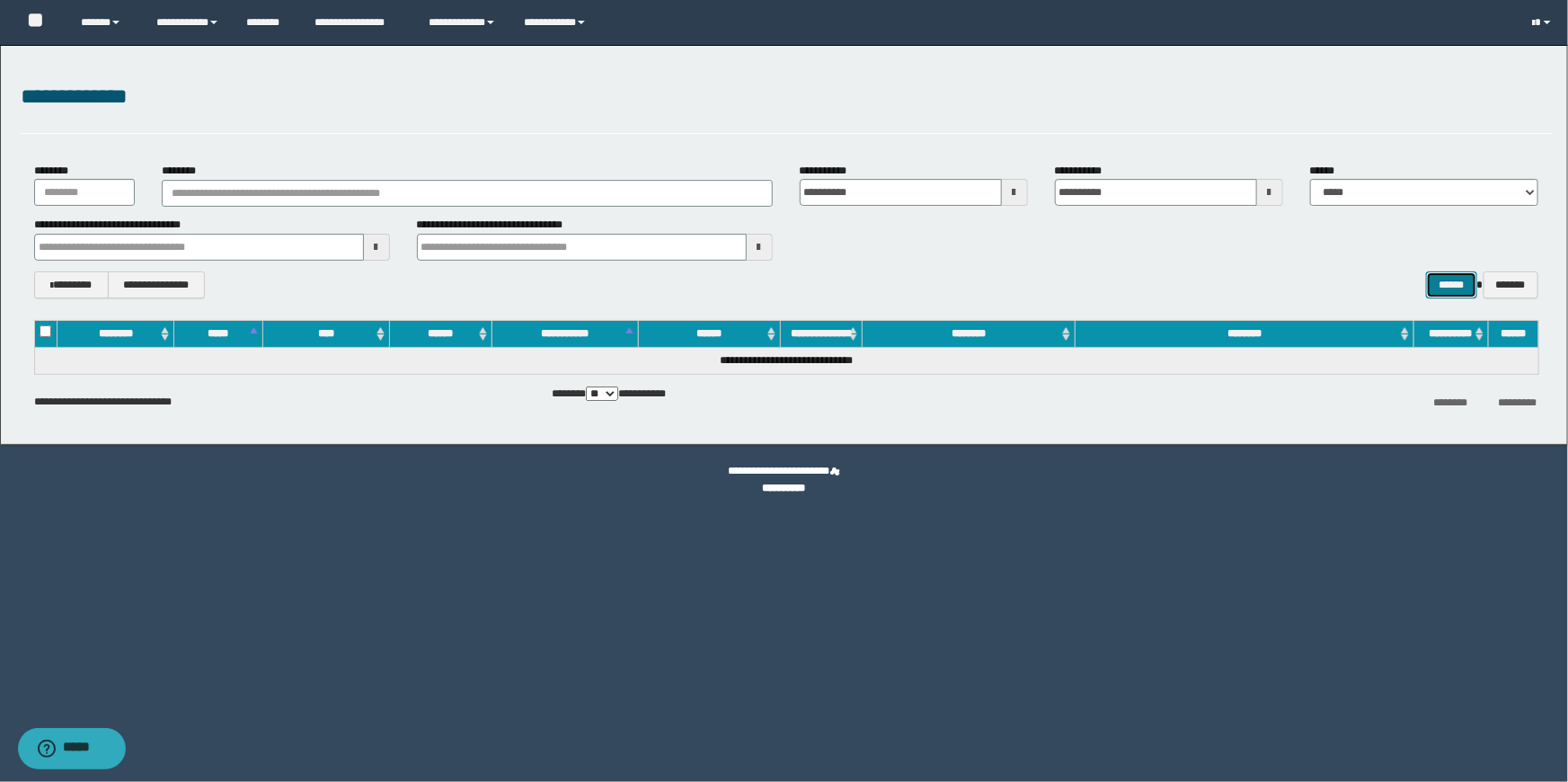 click on "******" at bounding box center (1451, 285) 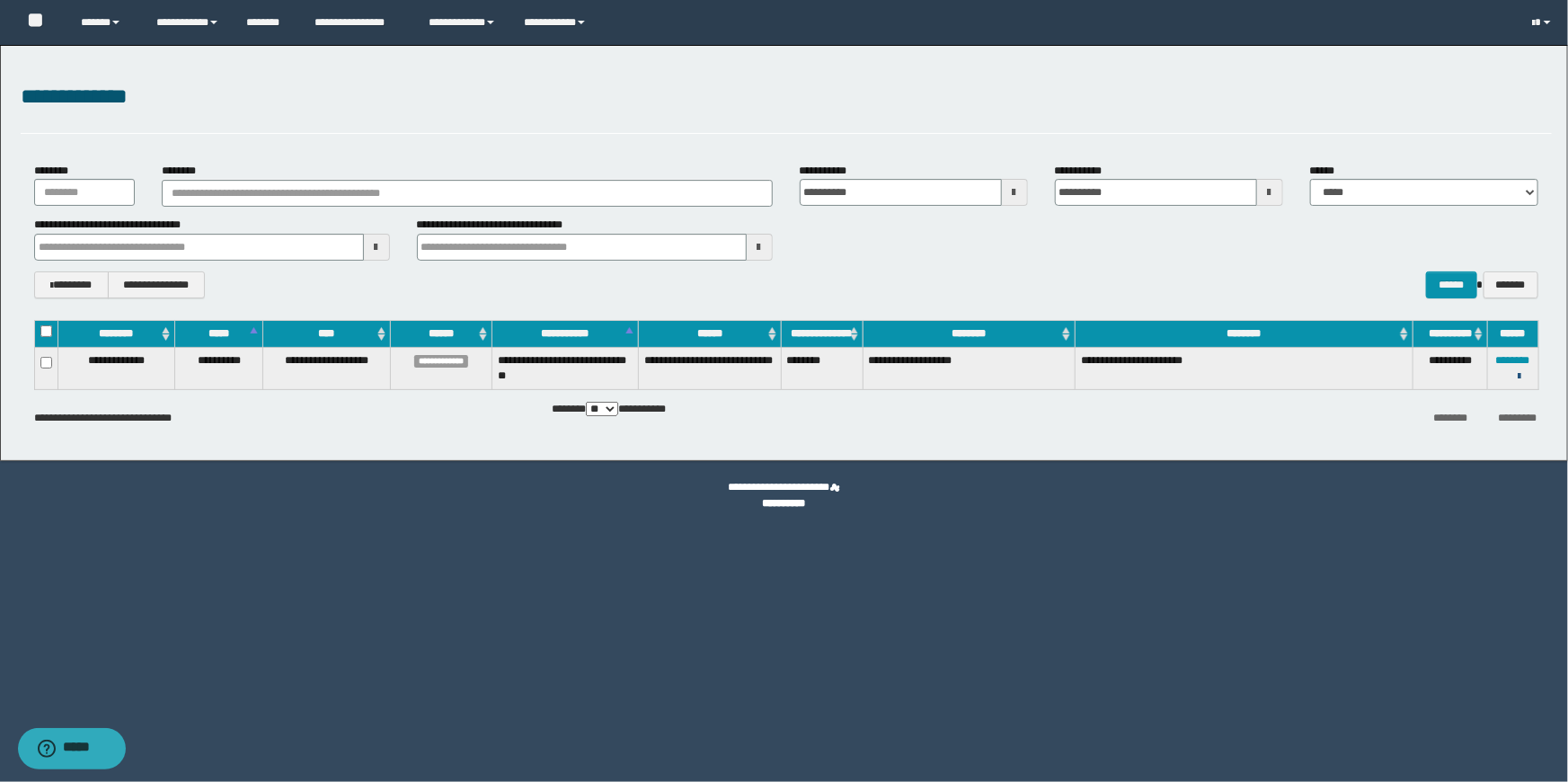 click at bounding box center [1519, 377] 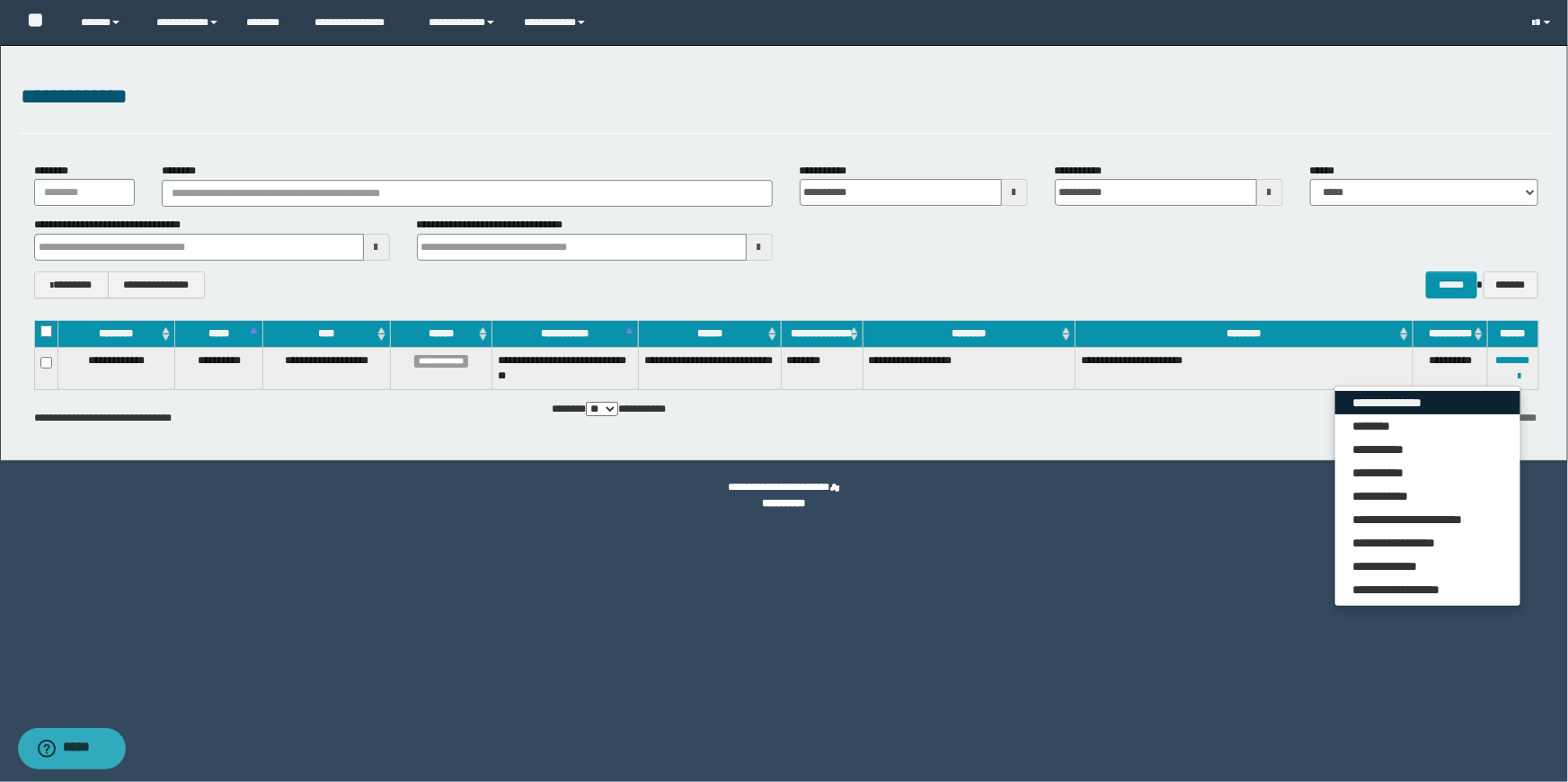 click on "**********" at bounding box center (1428, 403) 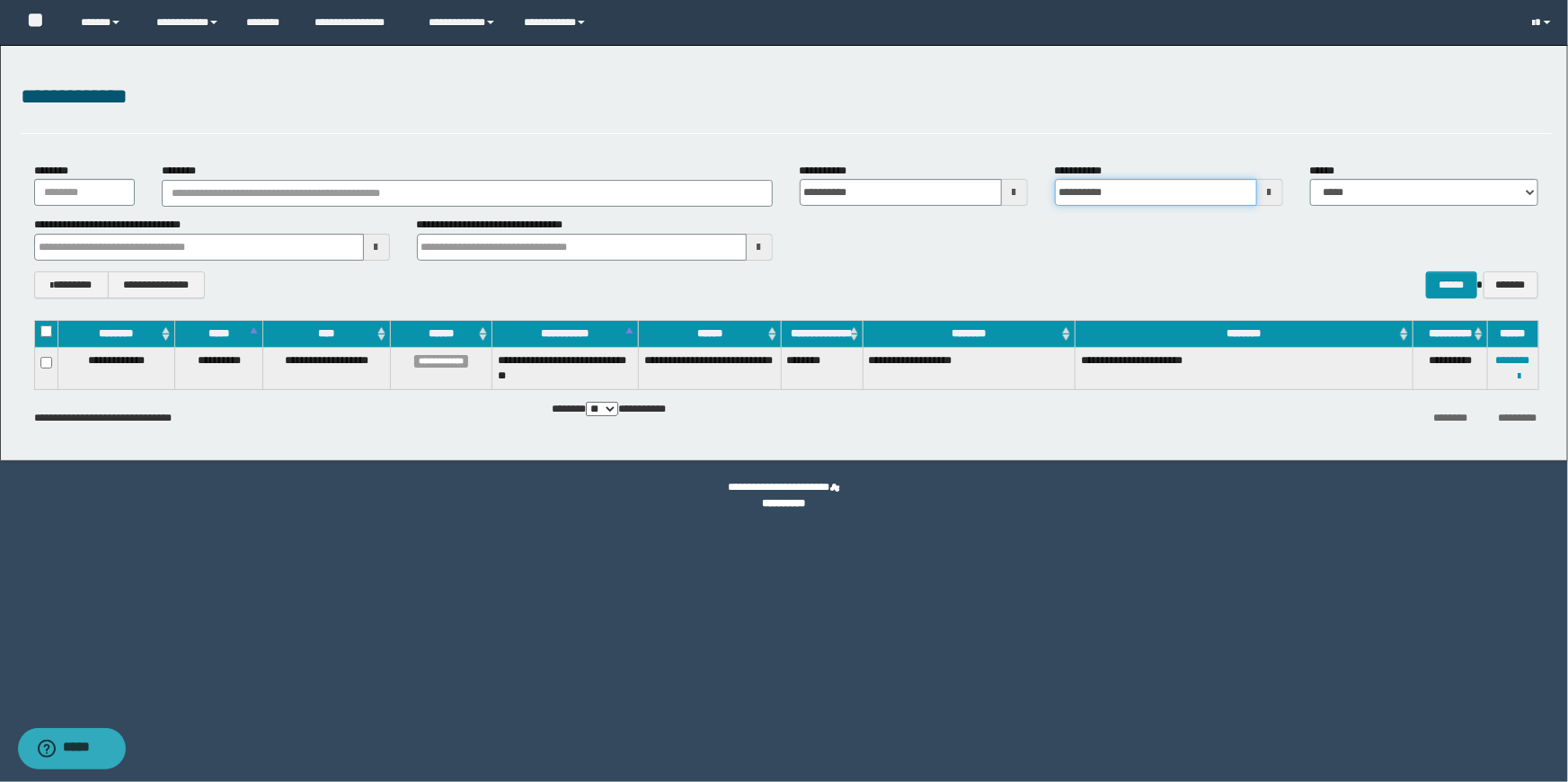 click on "**********" at bounding box center [1156, 192] 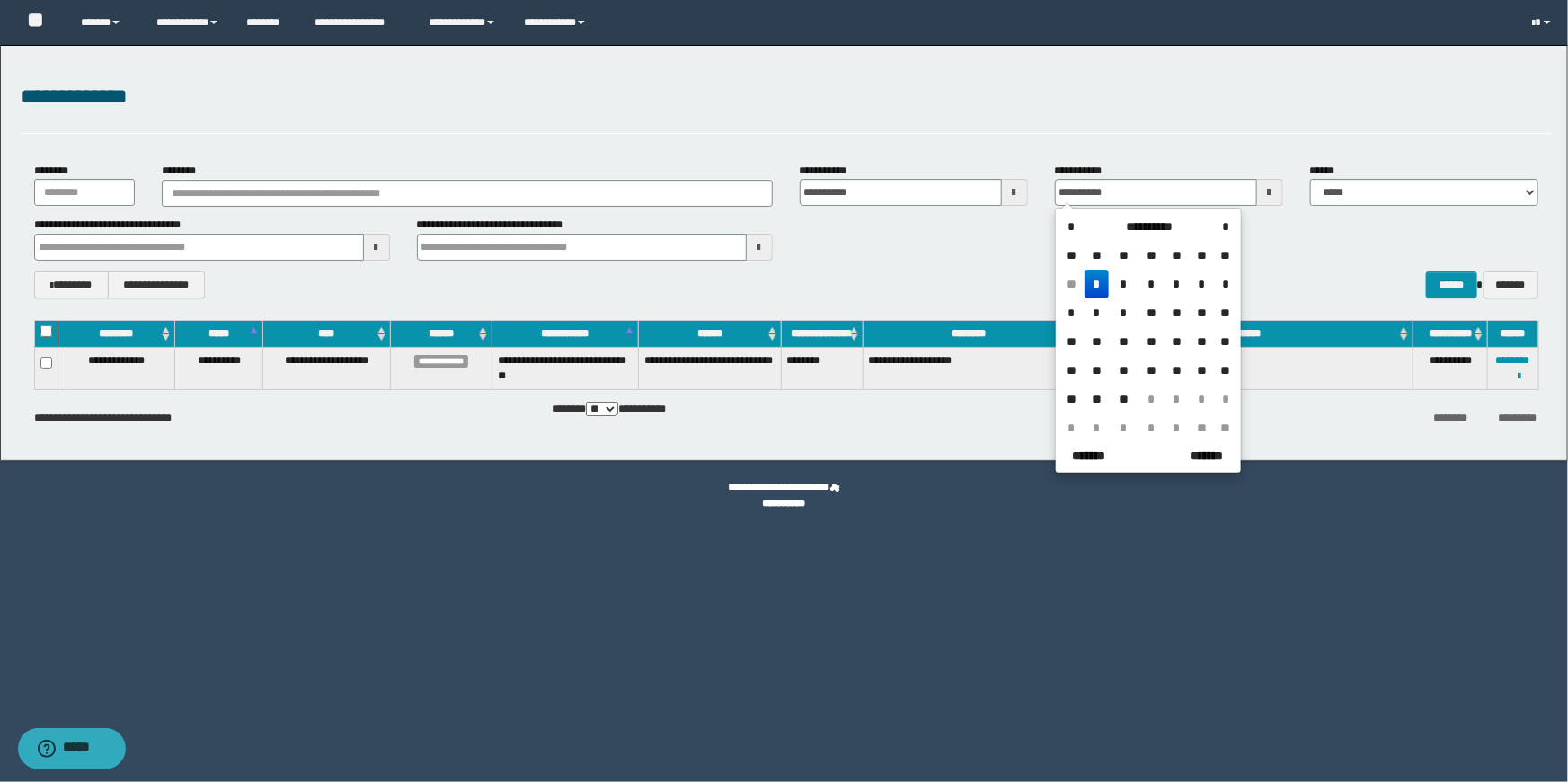 click on "**********" at bounding box center (1149, 227) 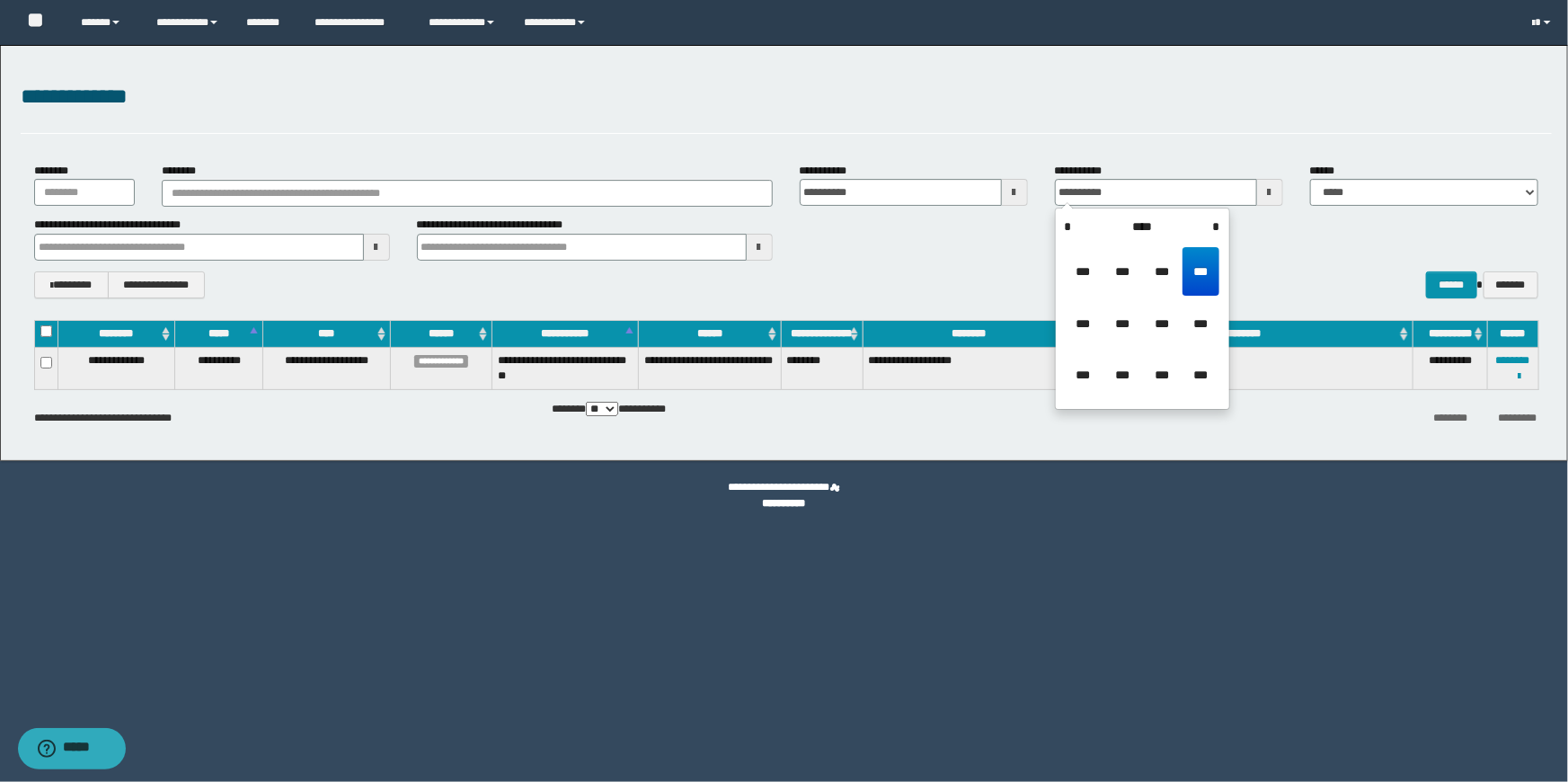 click on "***" at bounding box center [1162, 324] 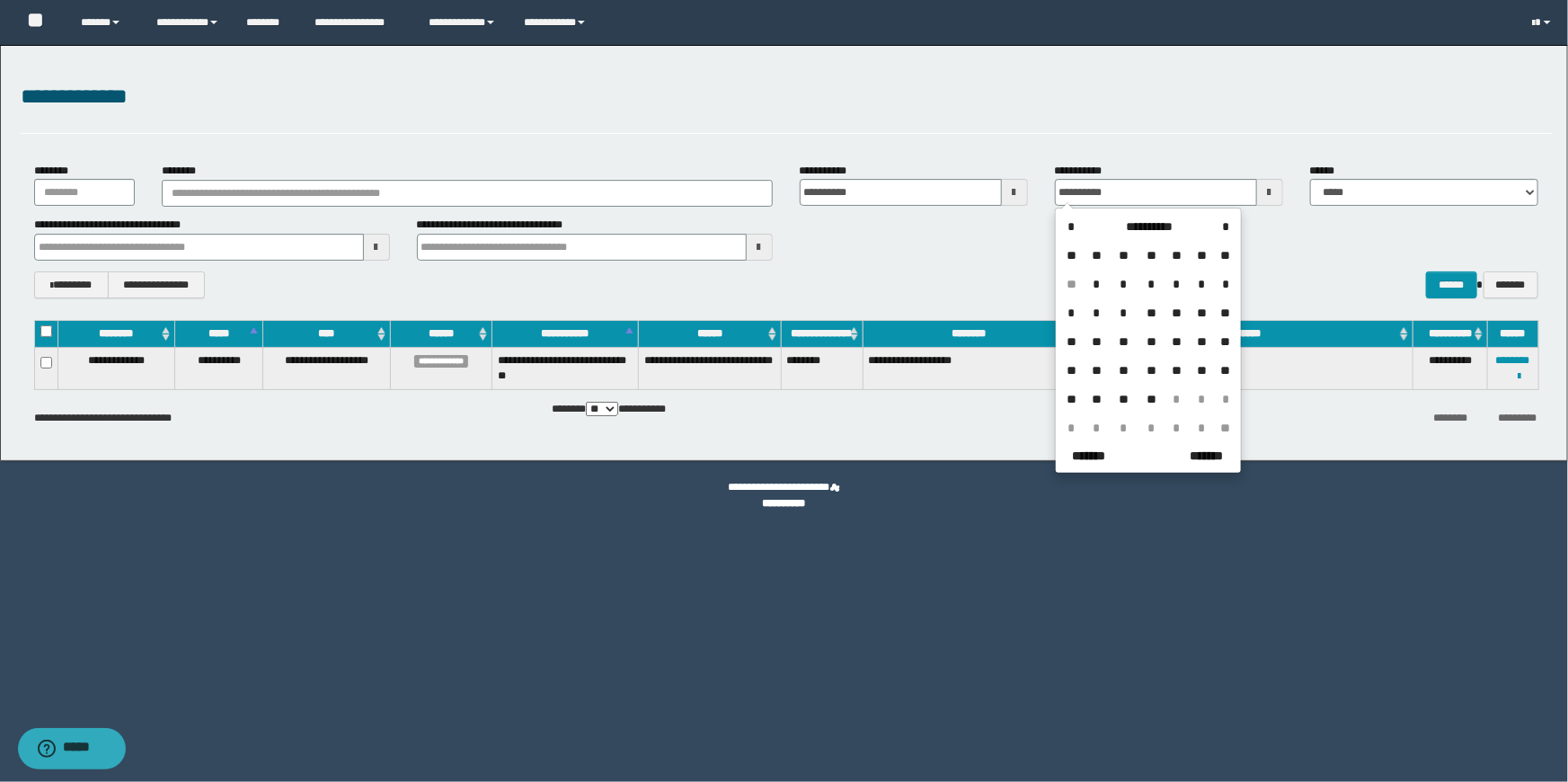 click on "*" at bounding box center [1097, 284] 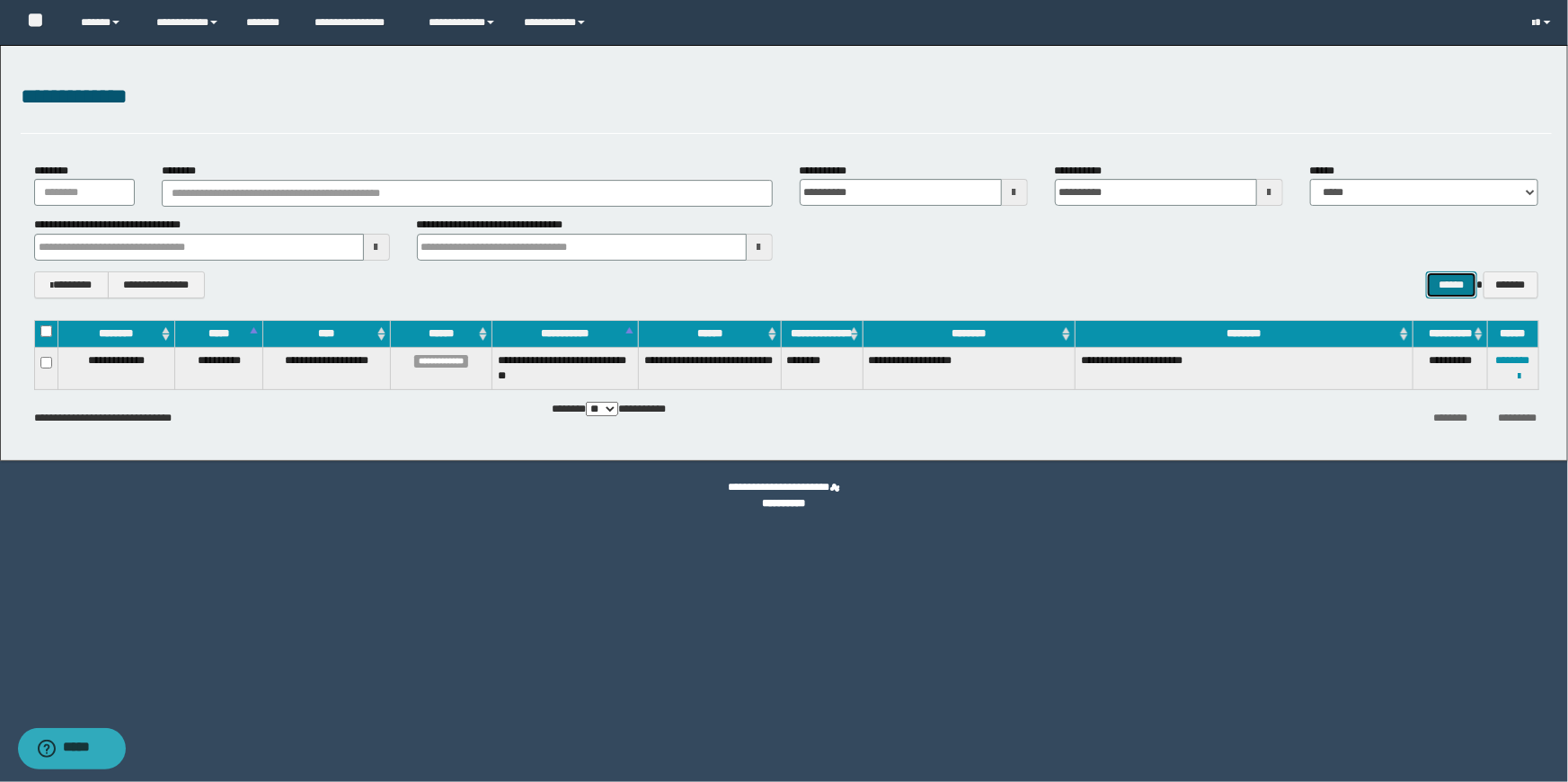 click on "******" at bounding box center (1451, 285) 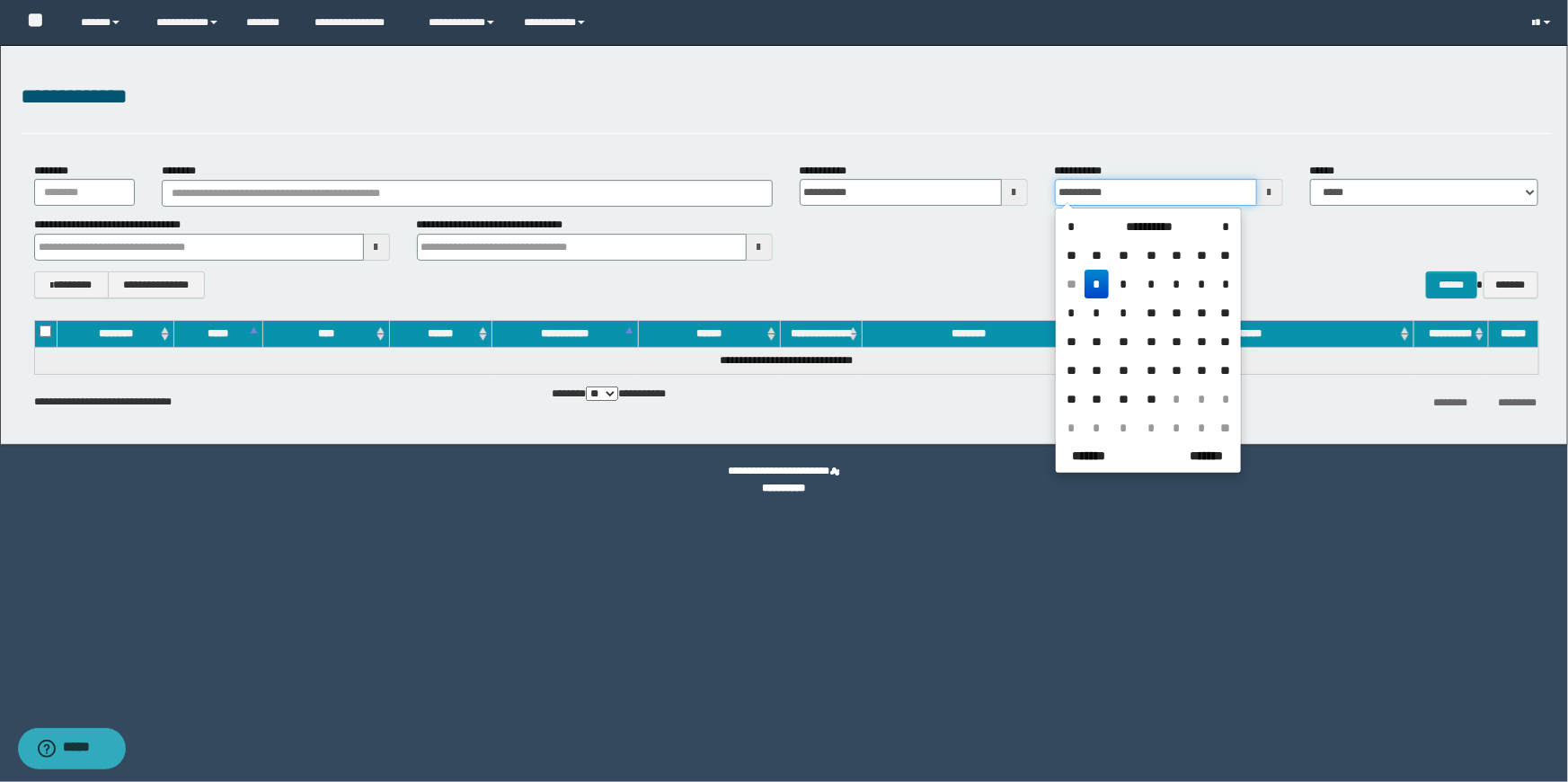 click on "**********" at bounding box center (1156, 192) 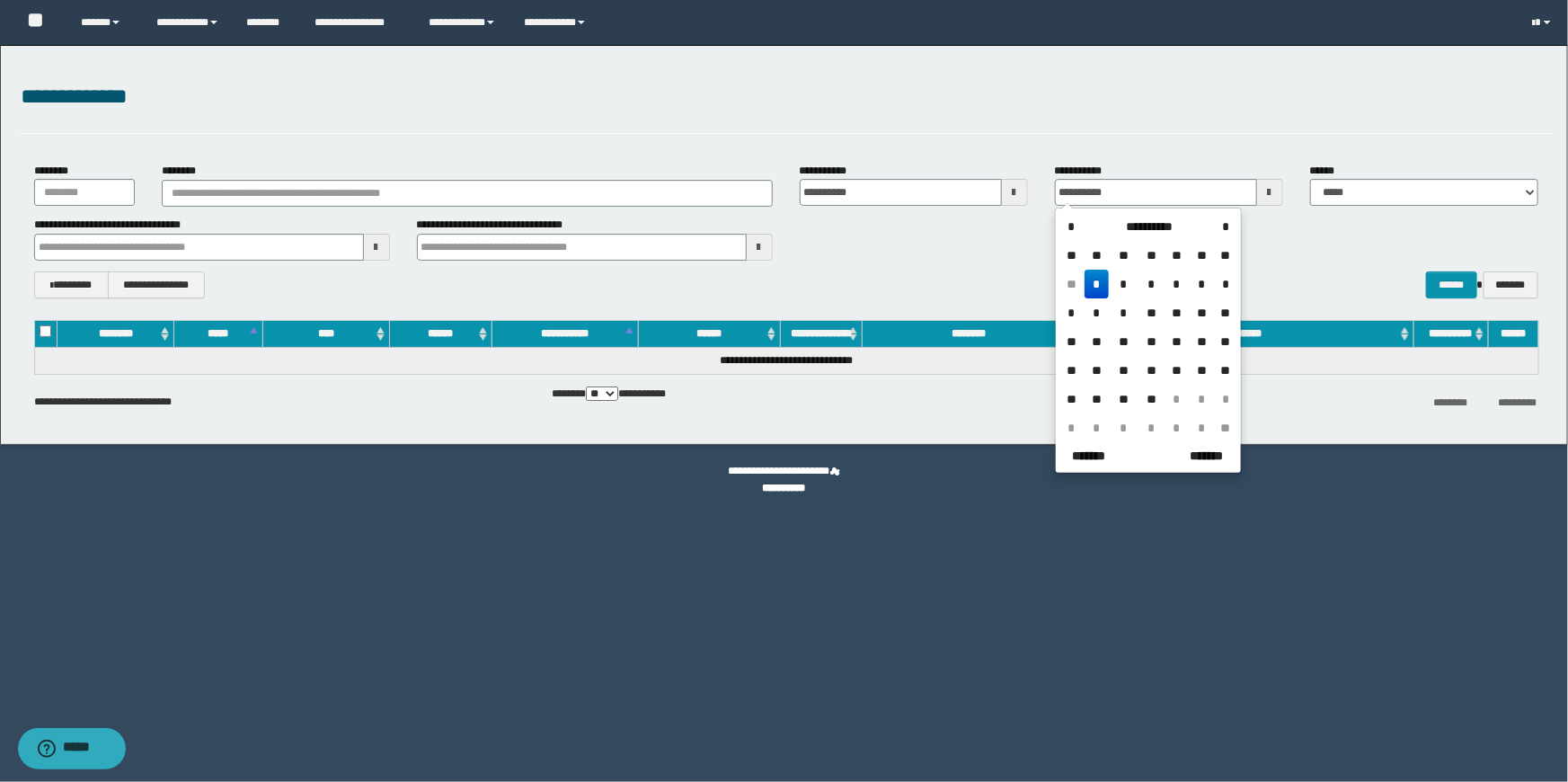 click on "**********" at bounding box center (1149, 227) 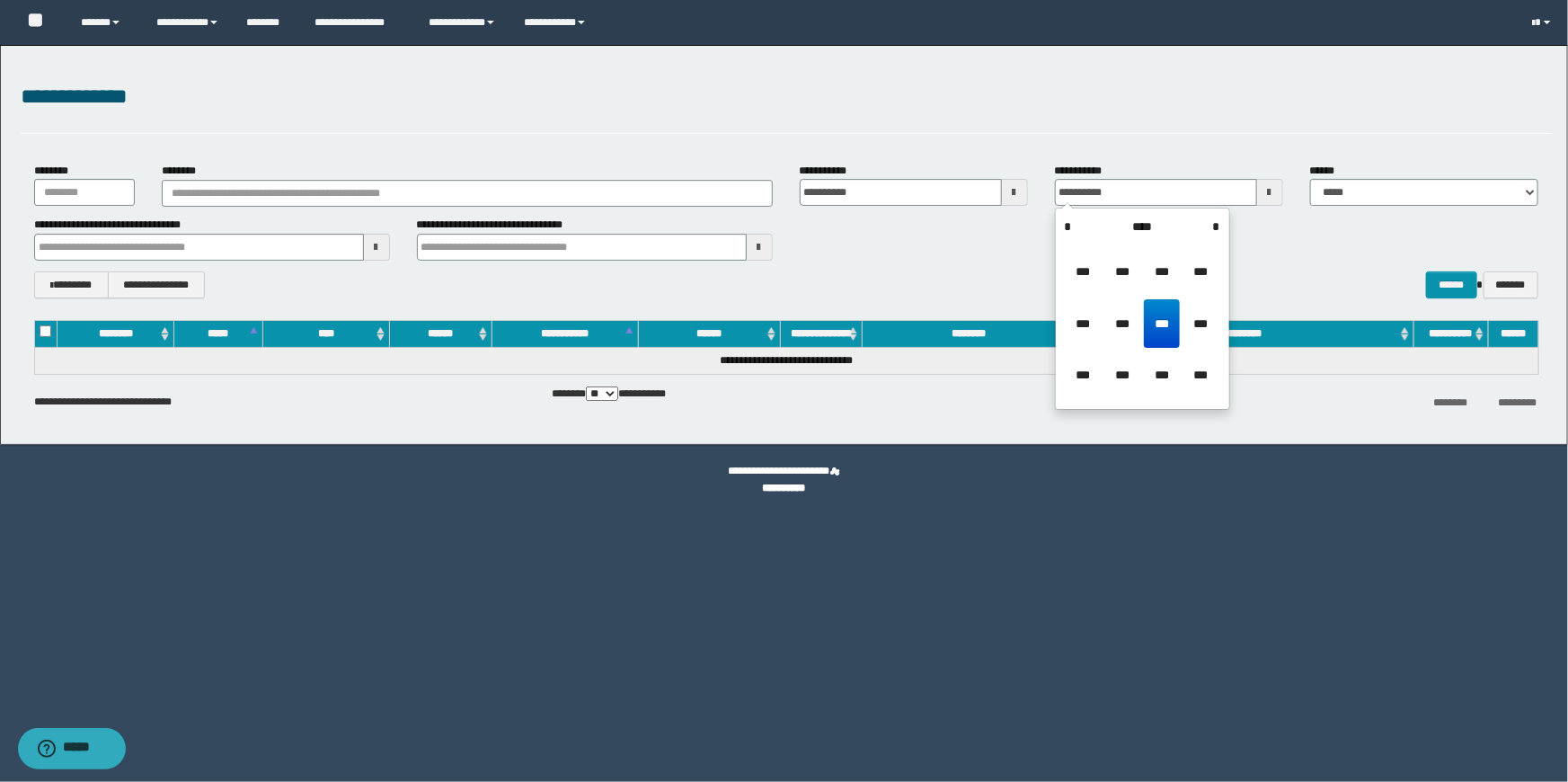 click on "***" at bounding box center [1083, 375] 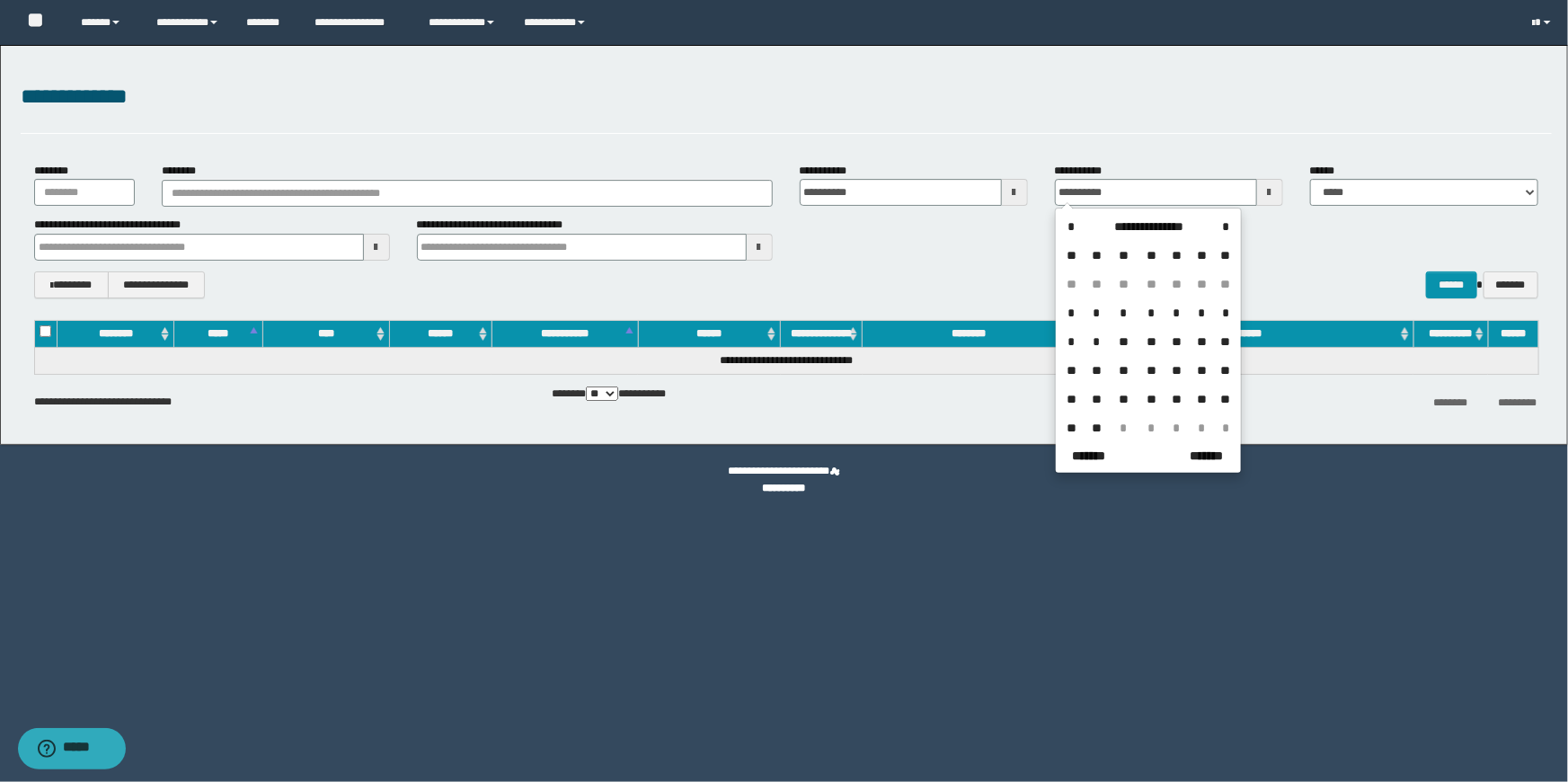 click on "*" at bounding box center (1072, 313) 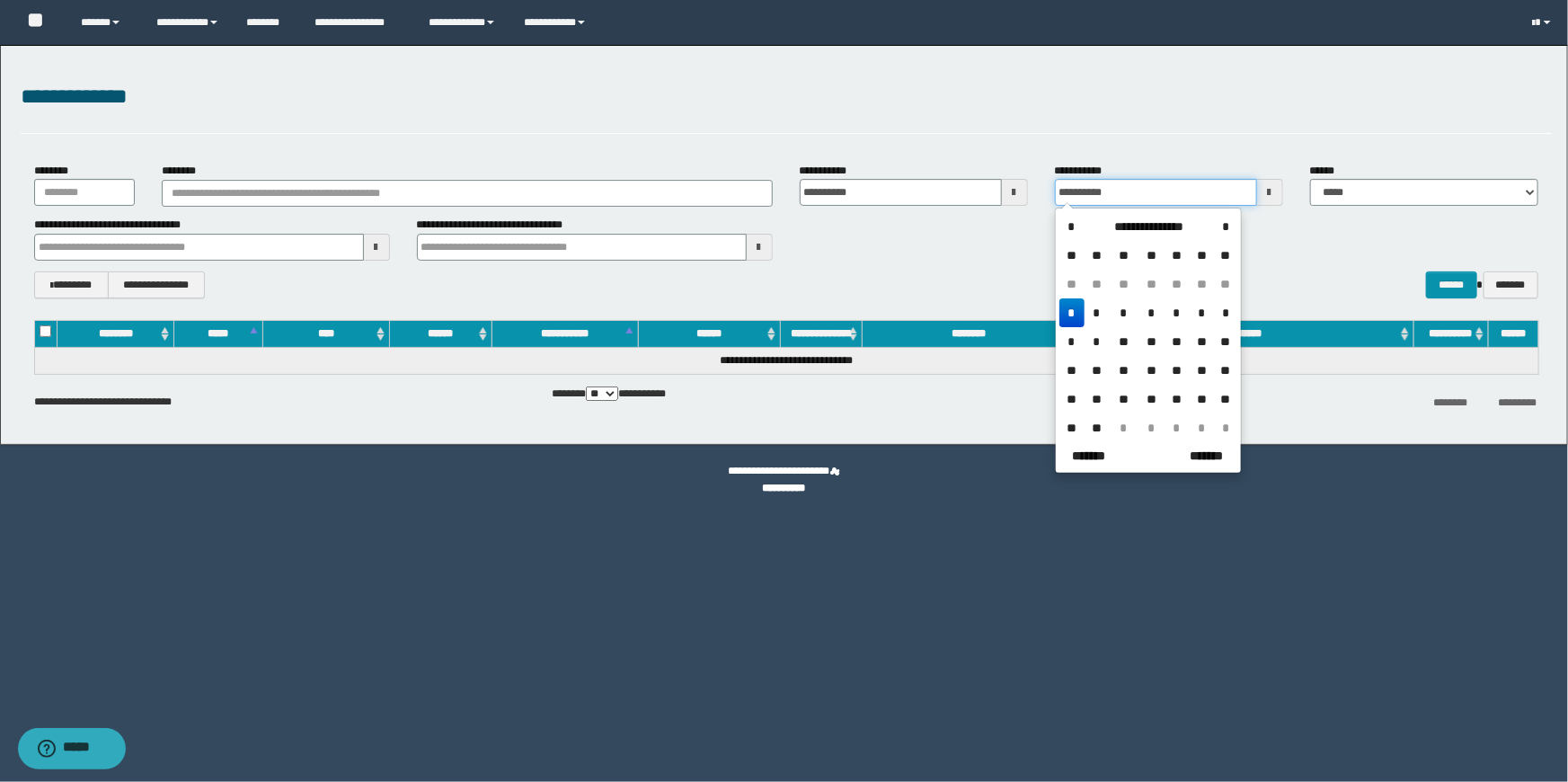 click on "**********" at bounding box center [1156, 192] 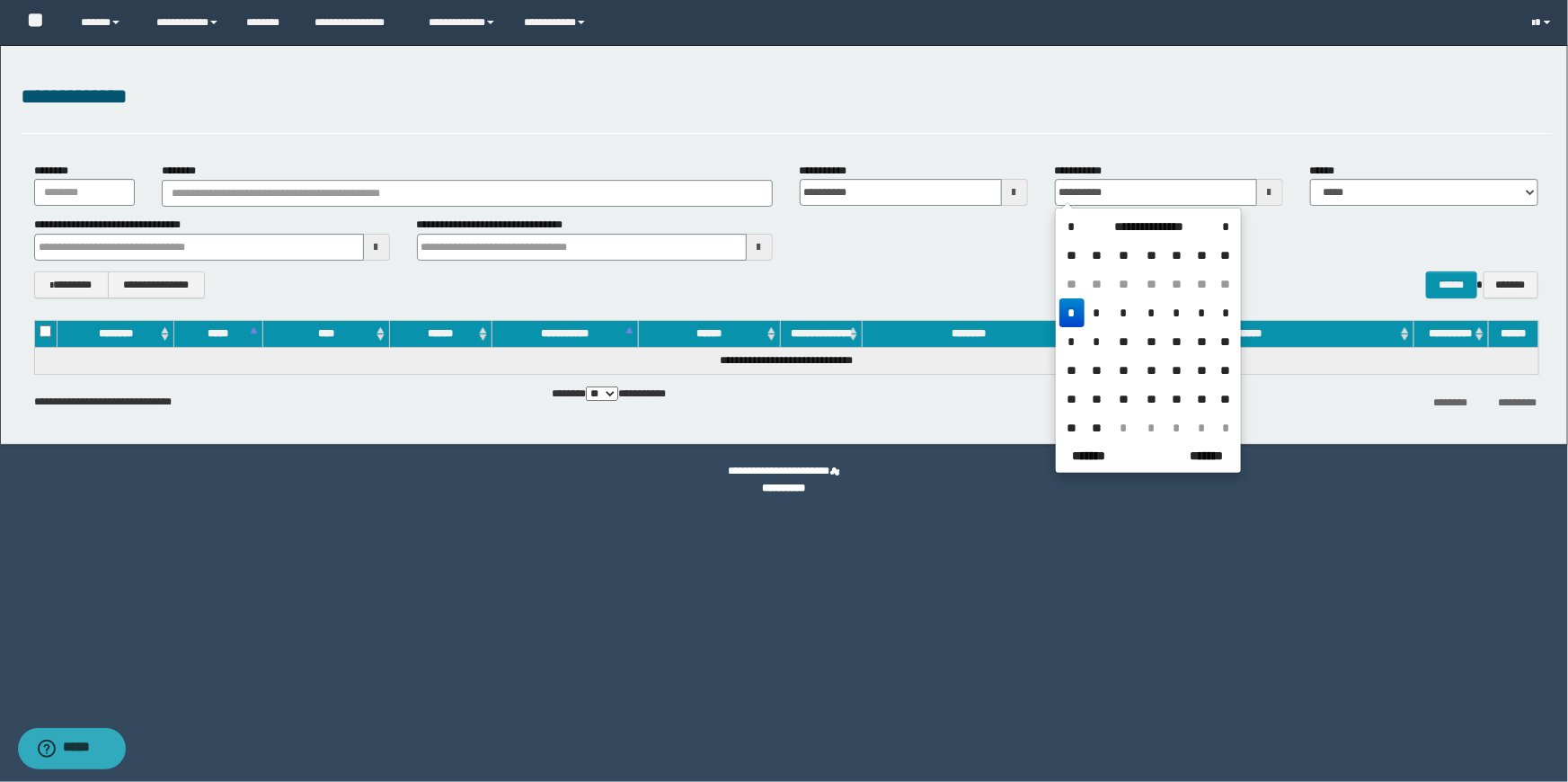 click on "*" at bounding box center (1123, 428) 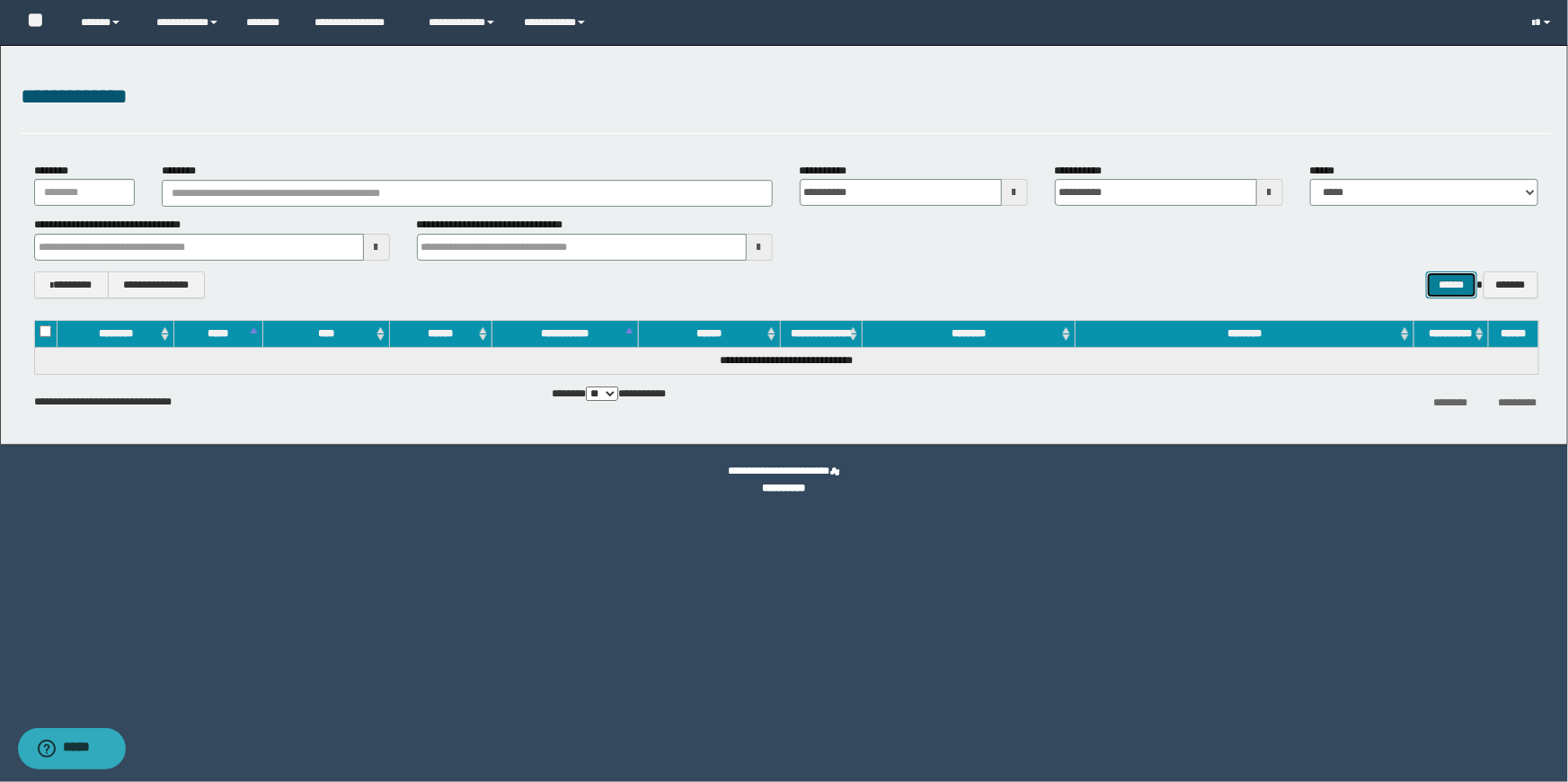 click on "******" at bounding box center [1451, 285] 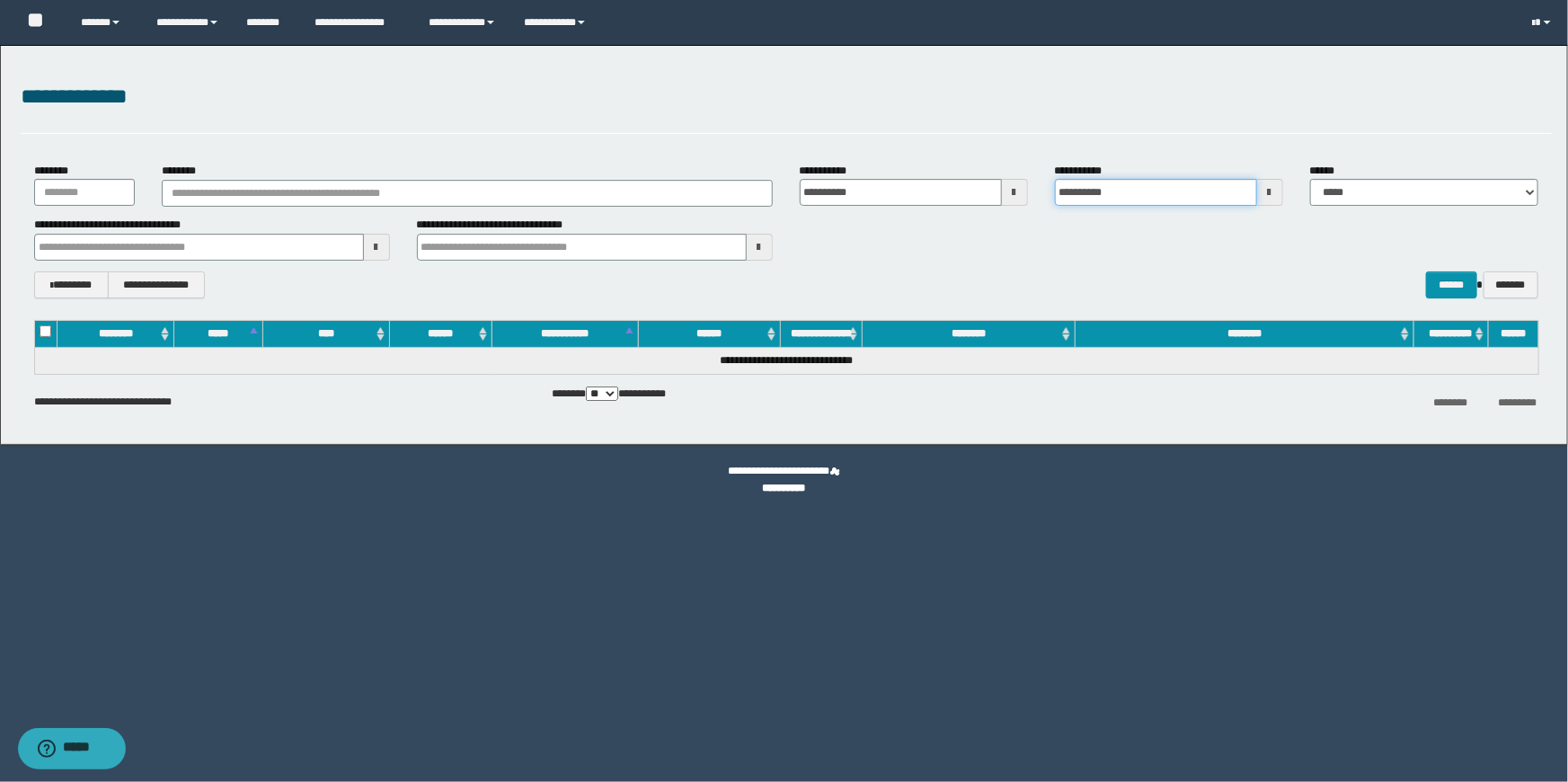 click on "**********" at bounding box center [1156, 192] 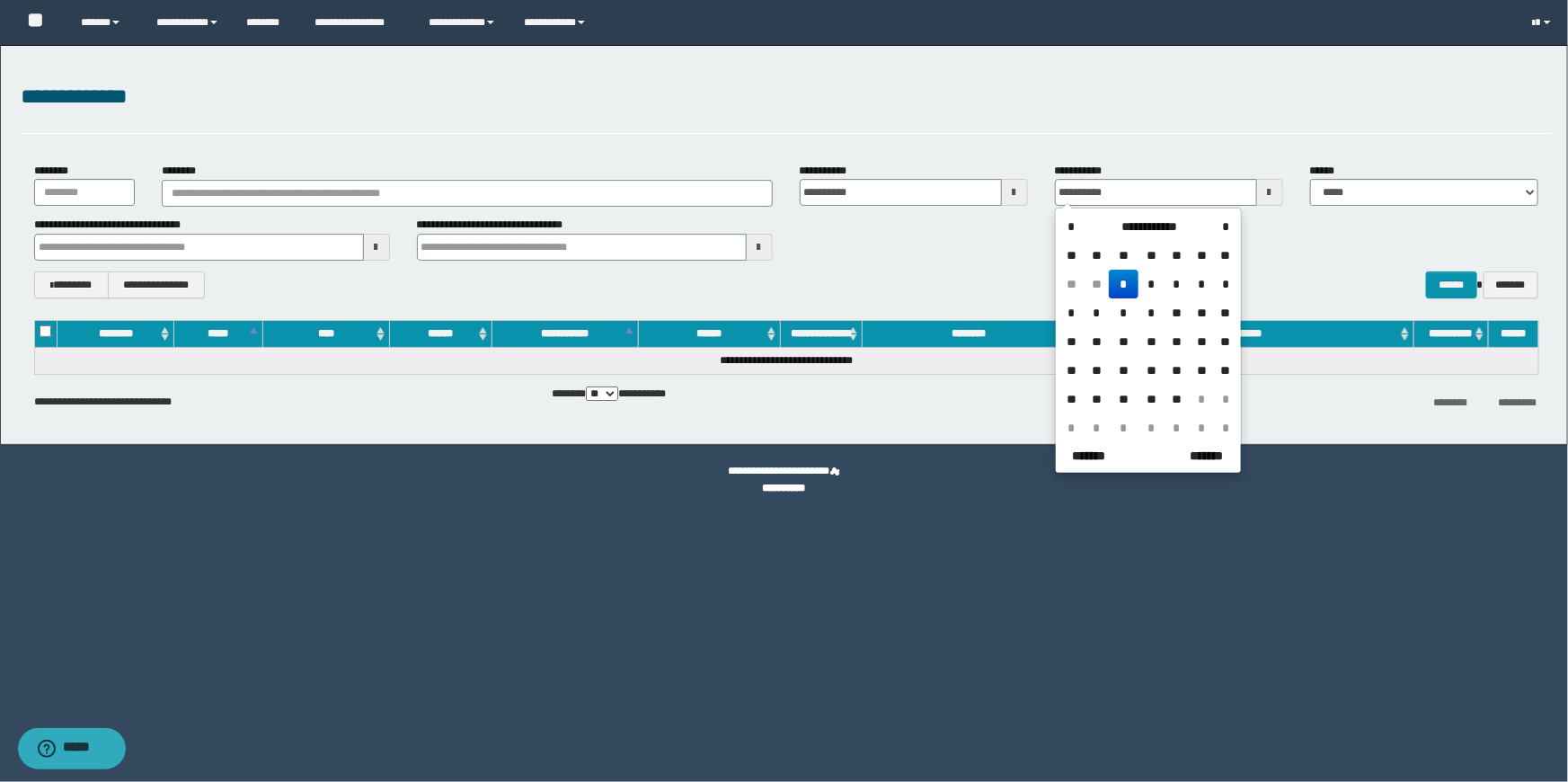 click on "**********" at bounding box center [1149, 227] 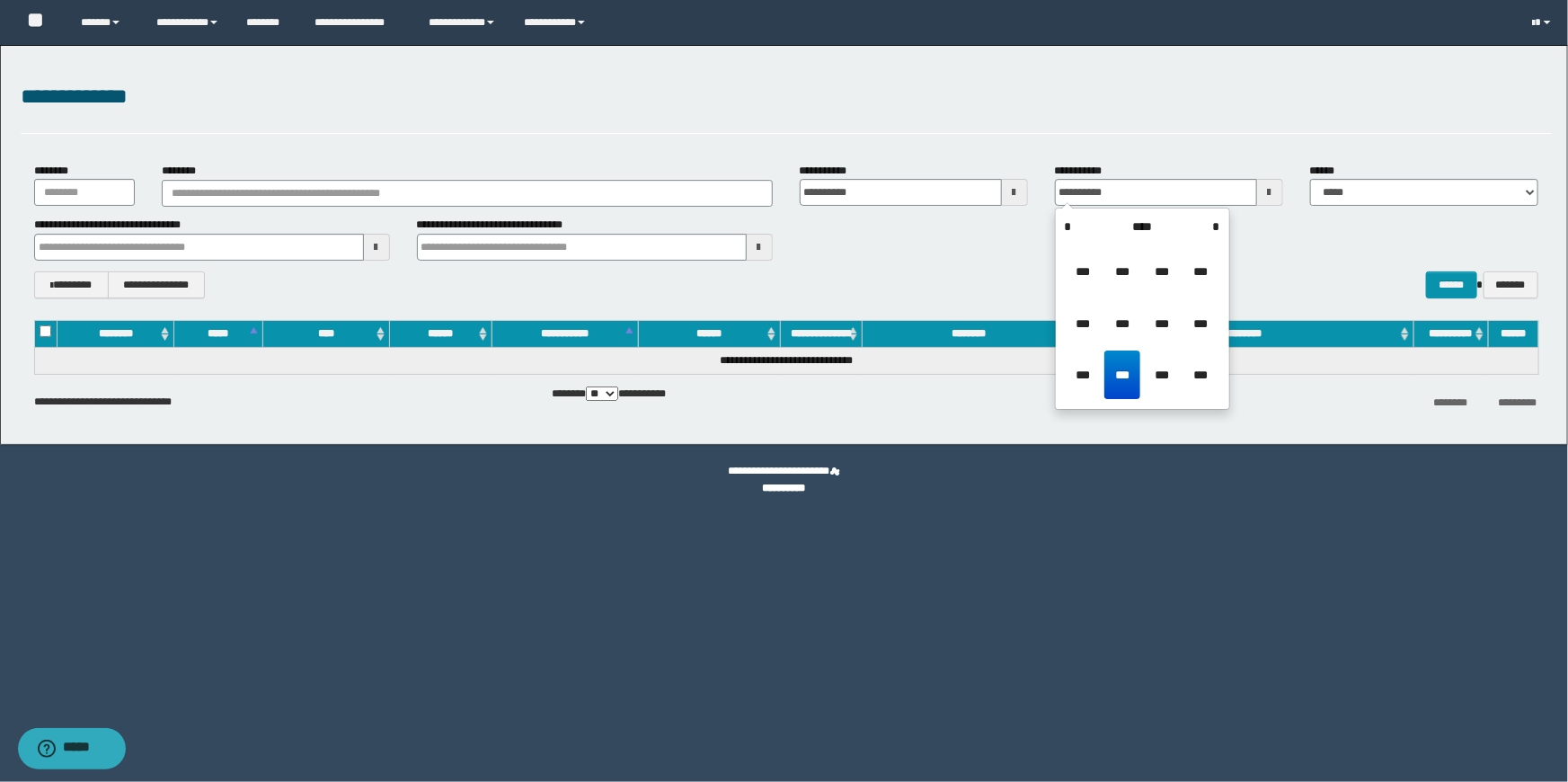click on "***" at bounding box center [1200, 375] 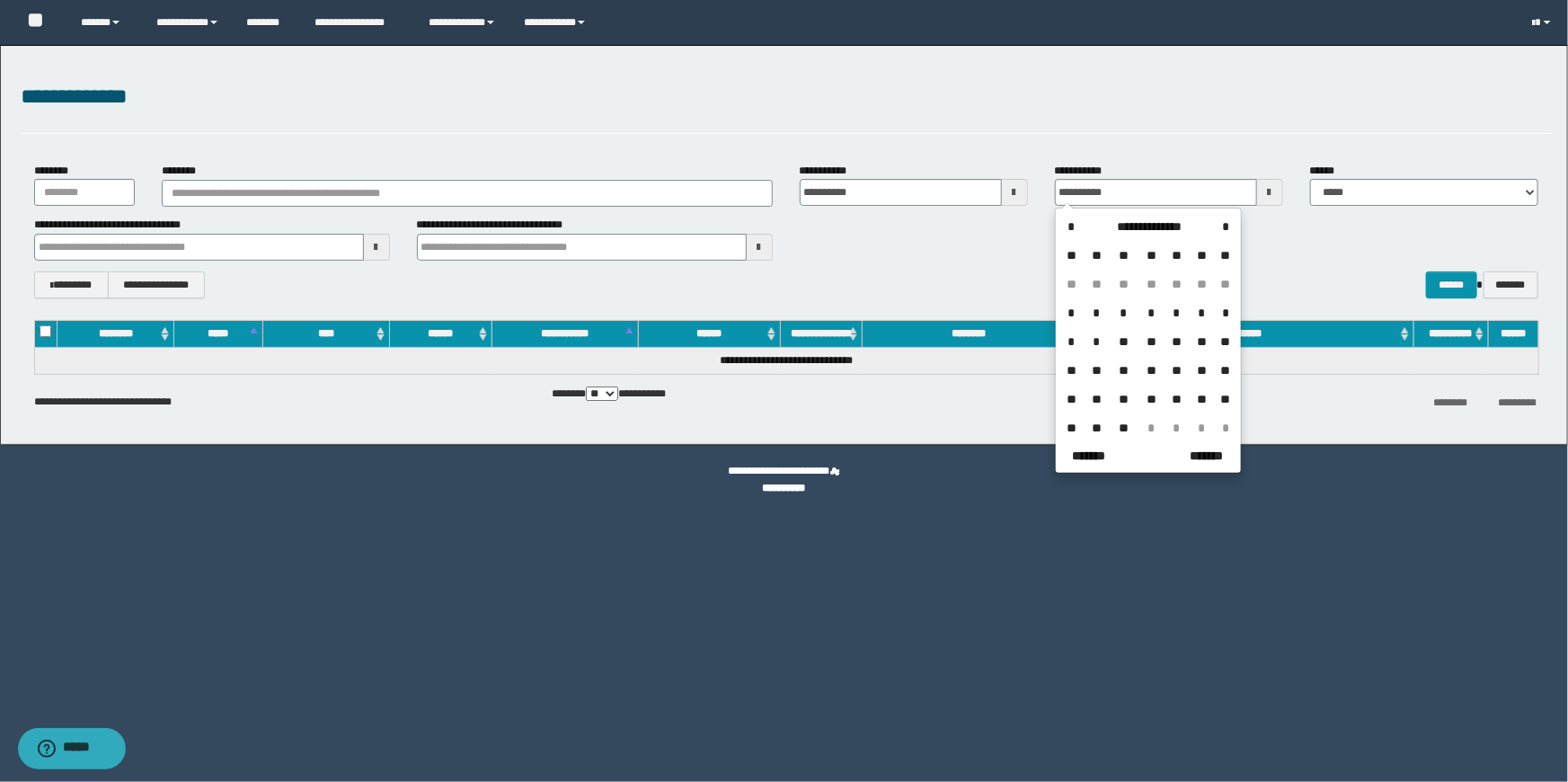 click on "*" at bounding box center (1151, 428) 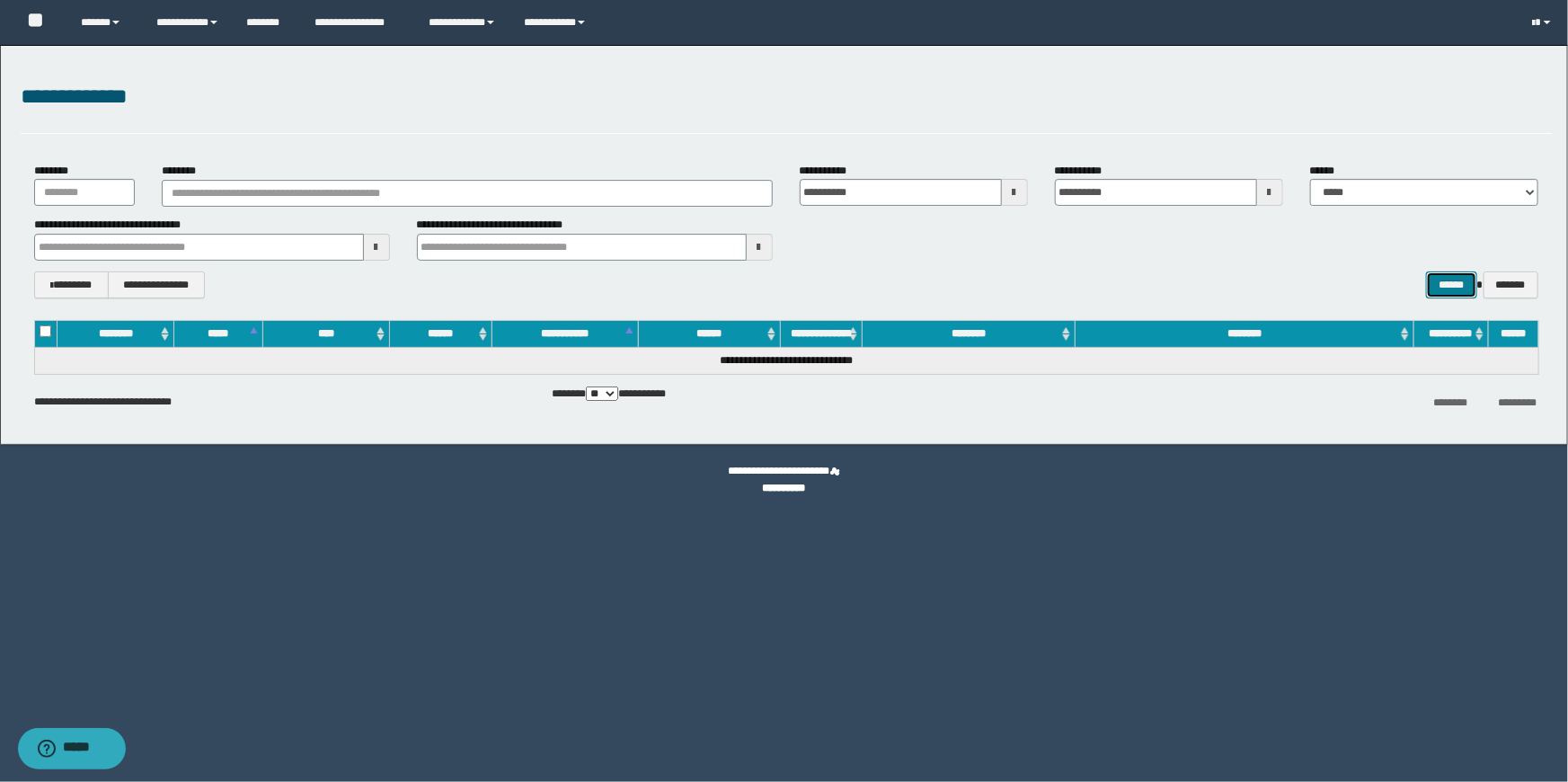 click on "******" at bounding box center (1451, 285) 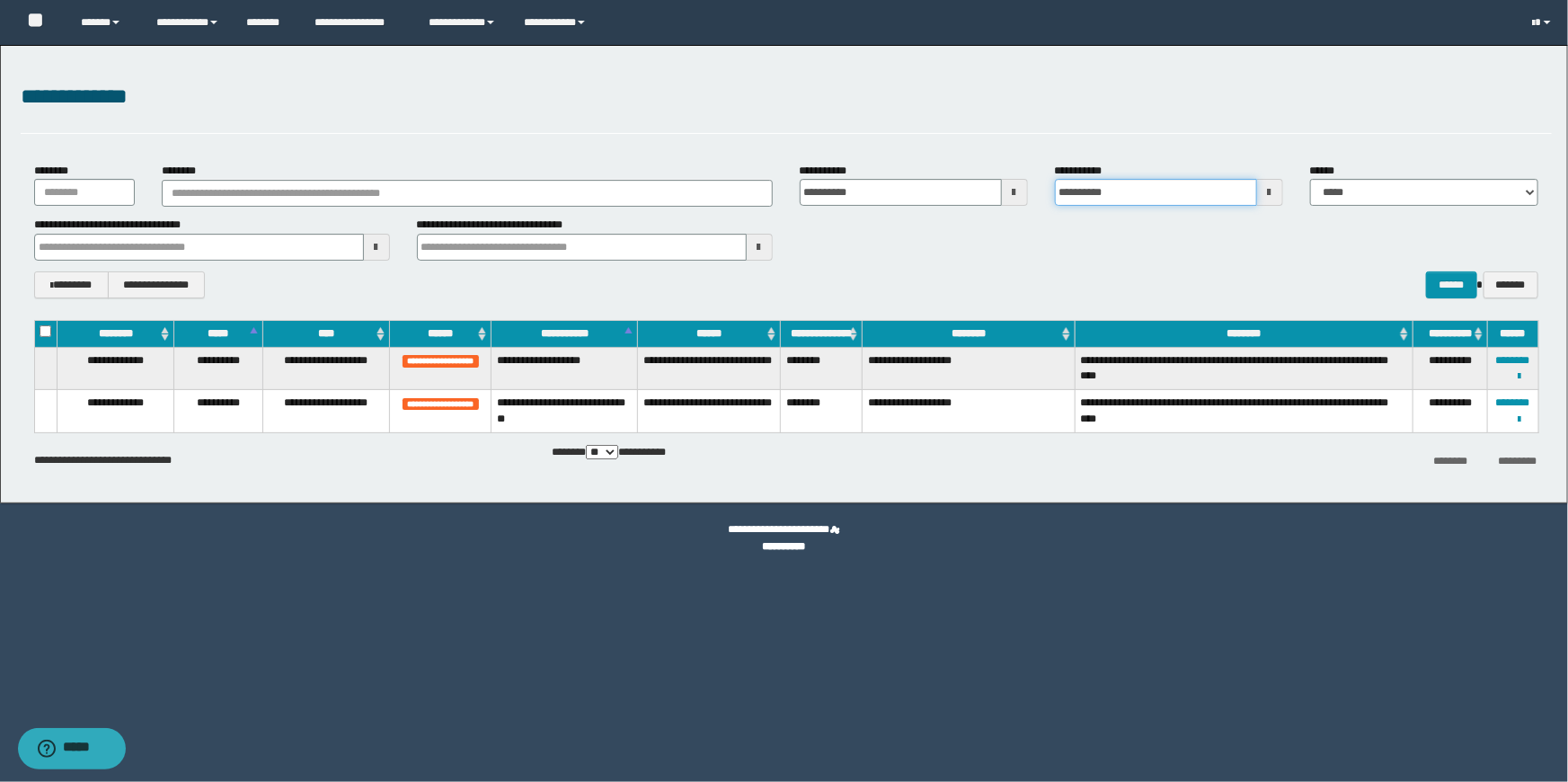 click on "**********" at bounding box center [1156, 192] 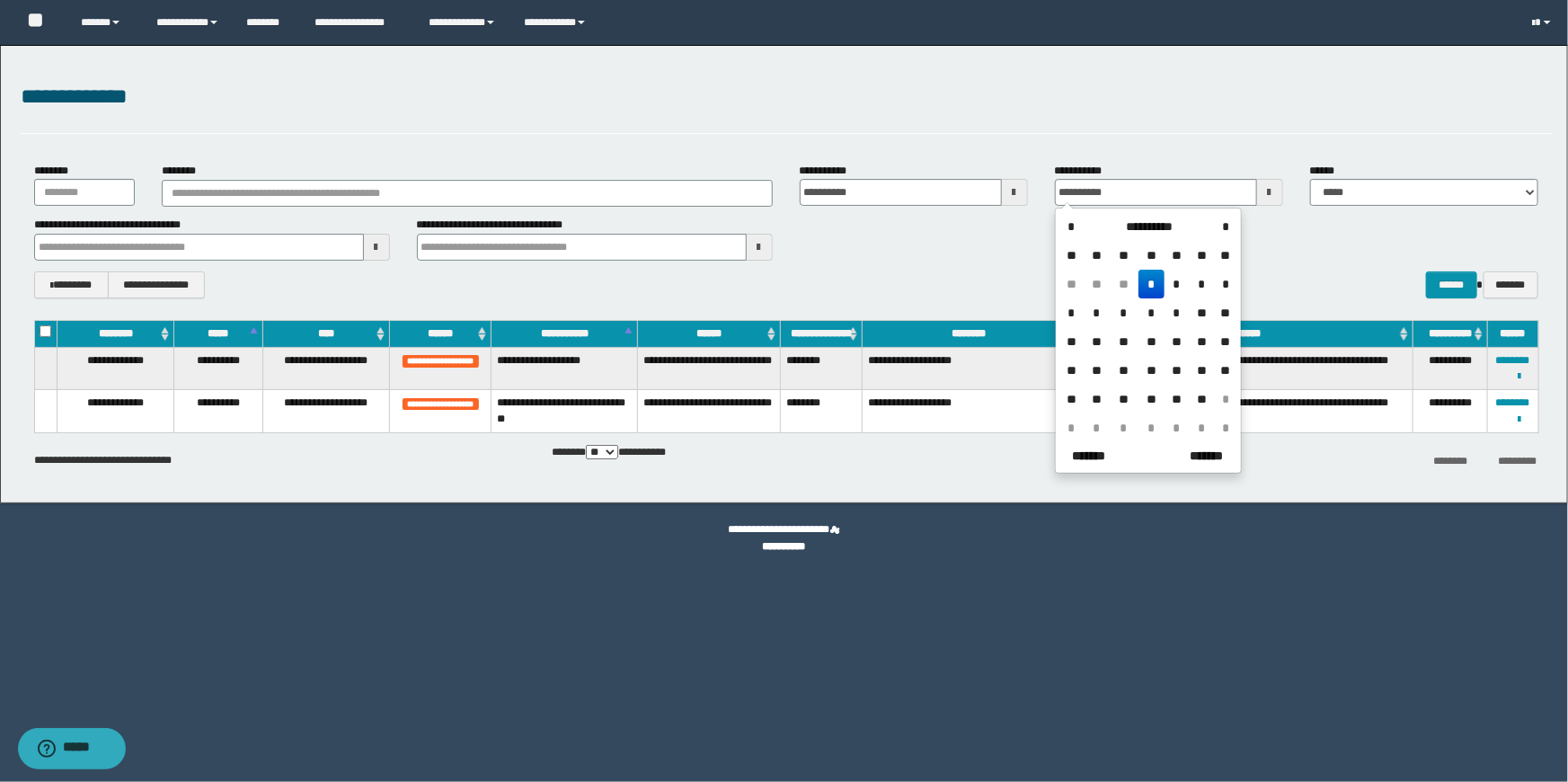 click on "**********" at bounding box center (1149, 227) 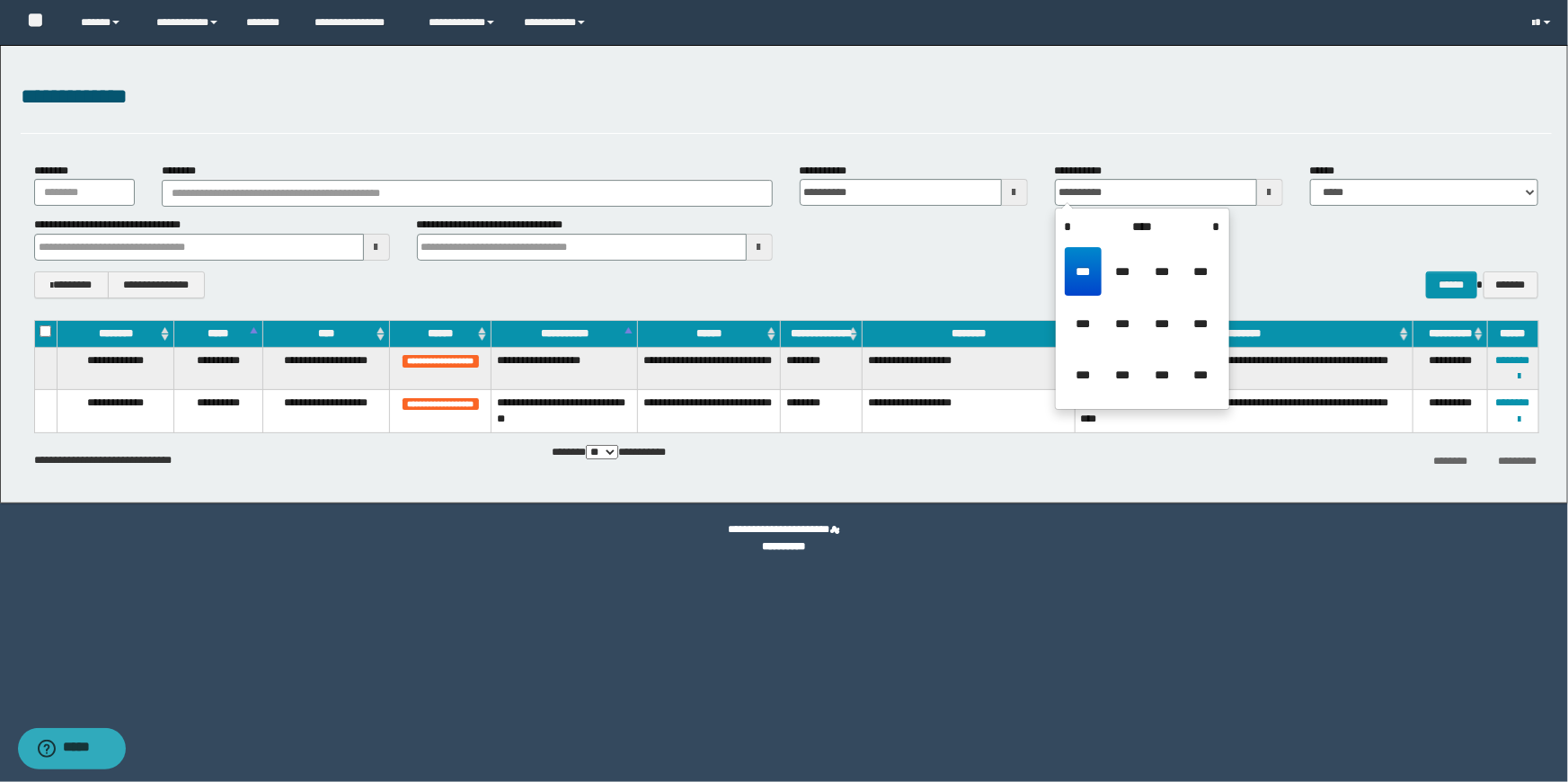 click on "***" at bounding box center [1200, 271] 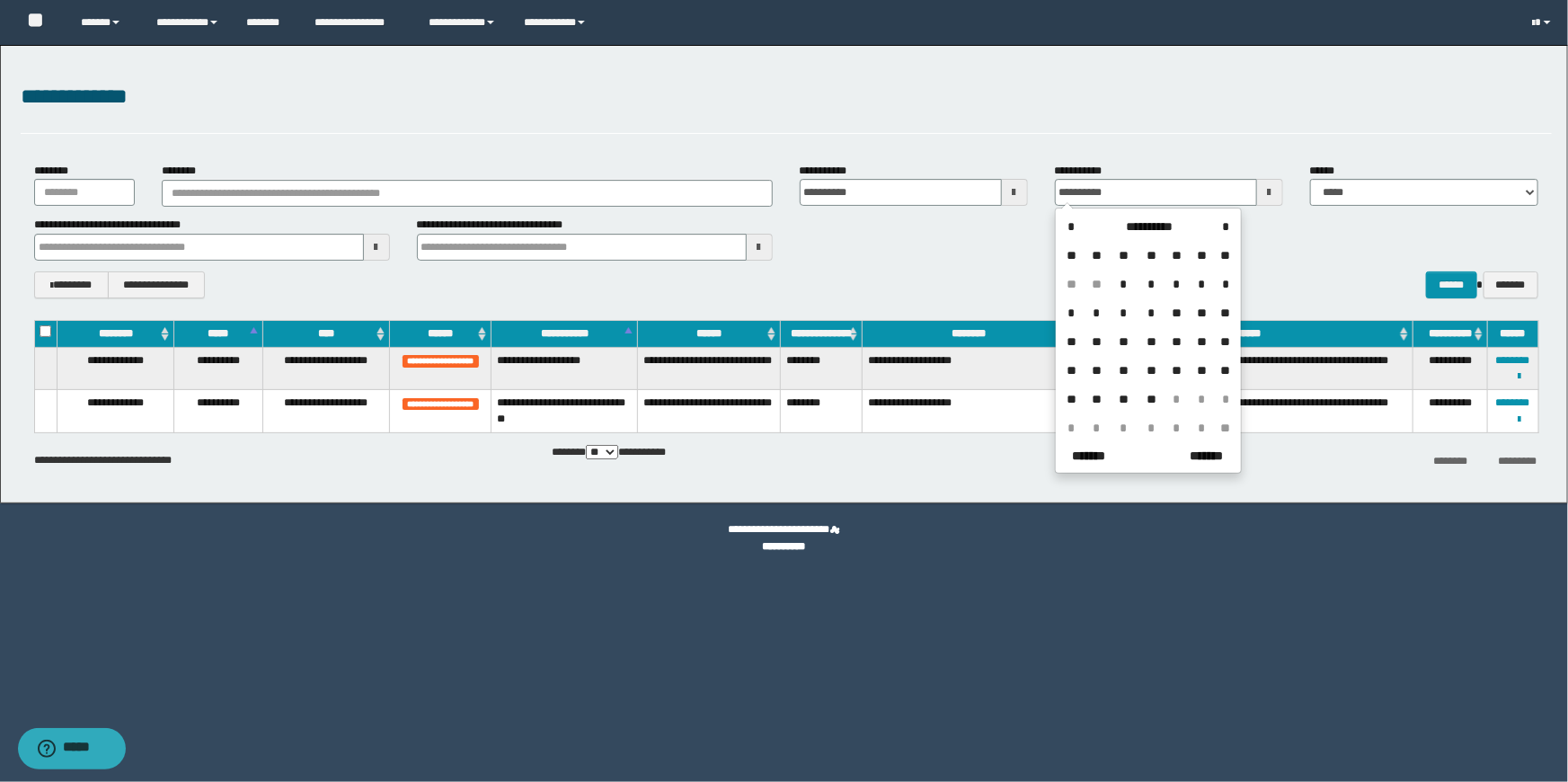 click on "*" at bounding box center [1123, 284] 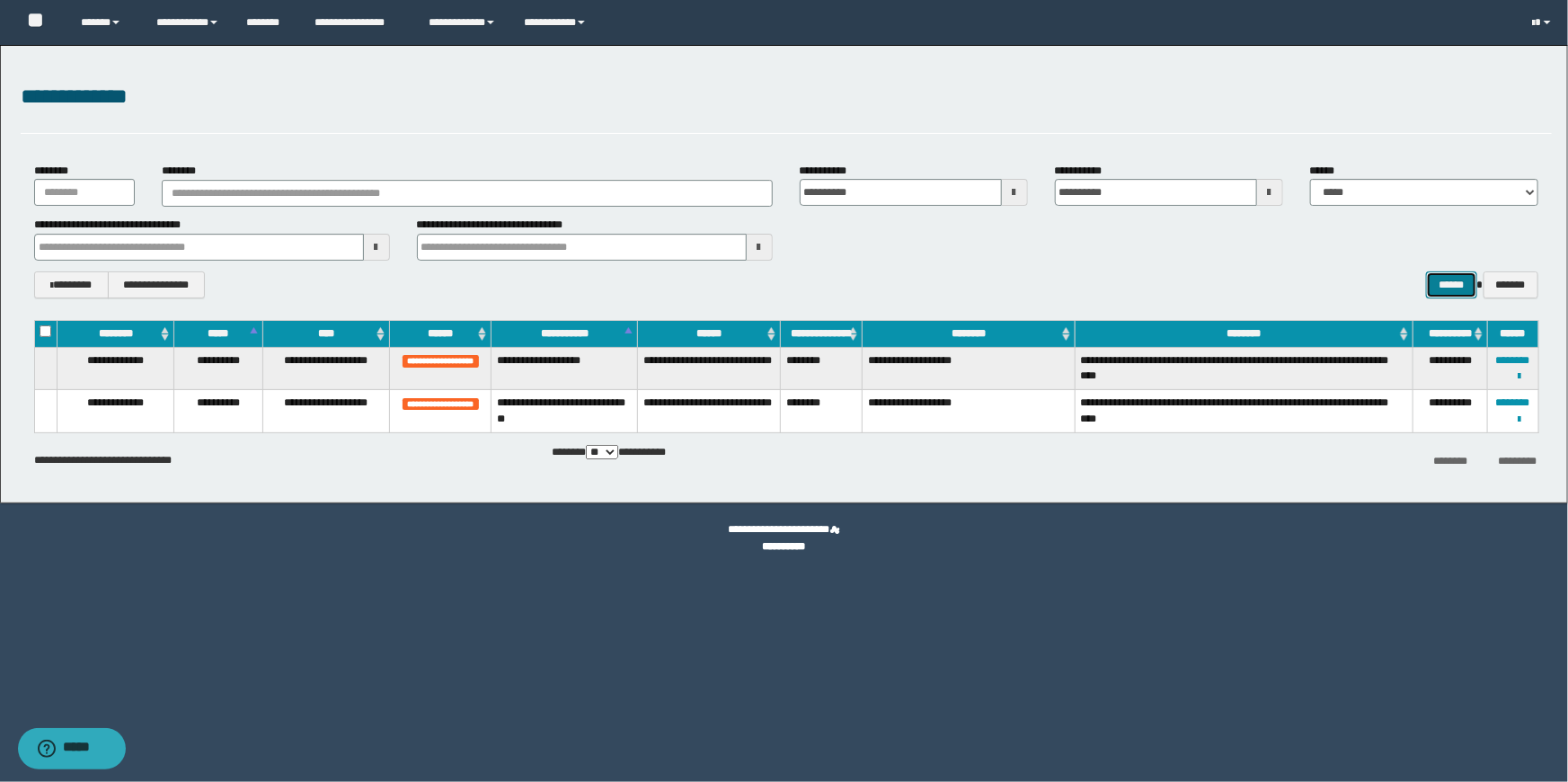 click on "******" at bounding box center (1451, 285) 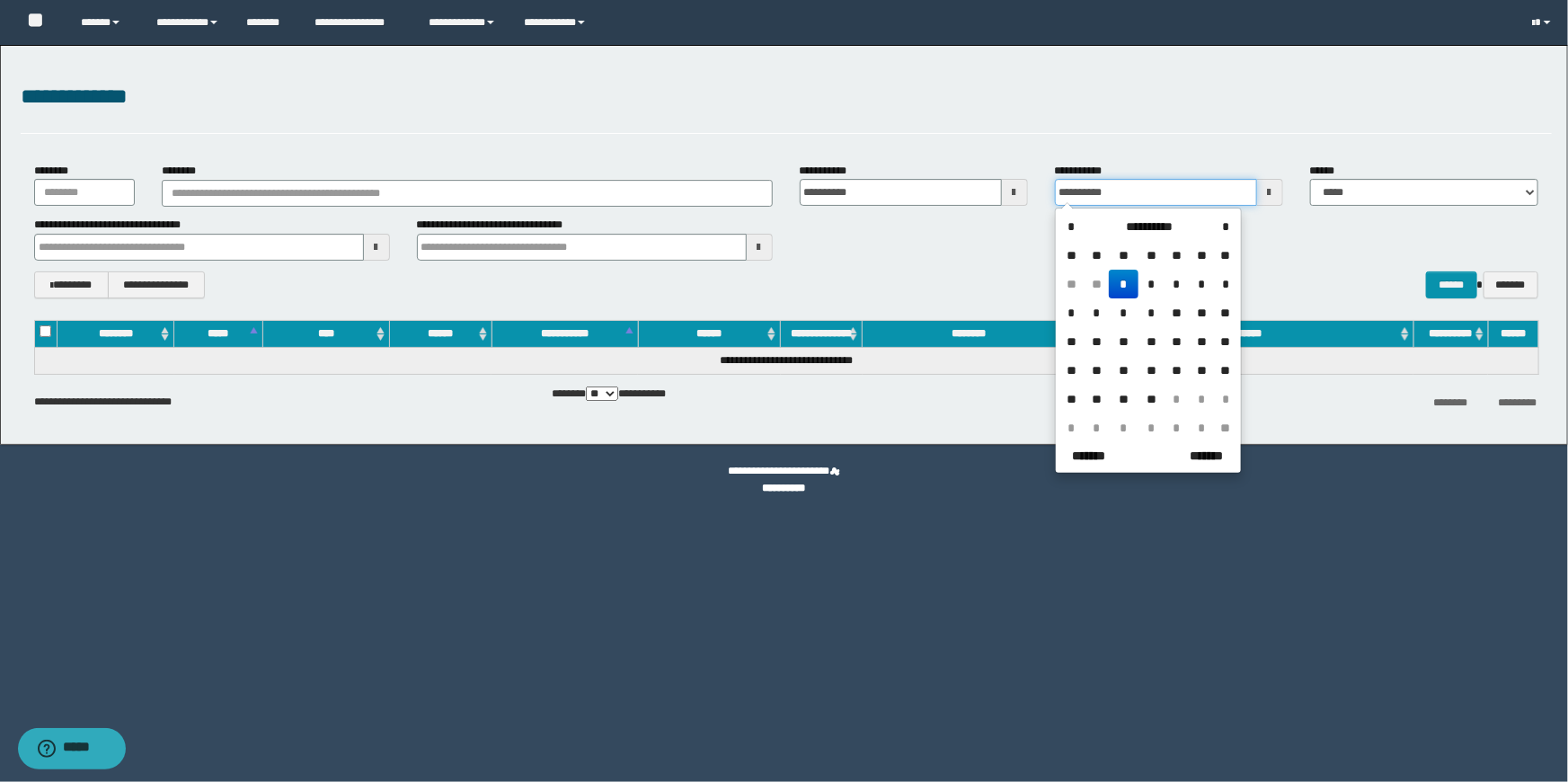 click on "**********" at bounding box center [1156, 192] 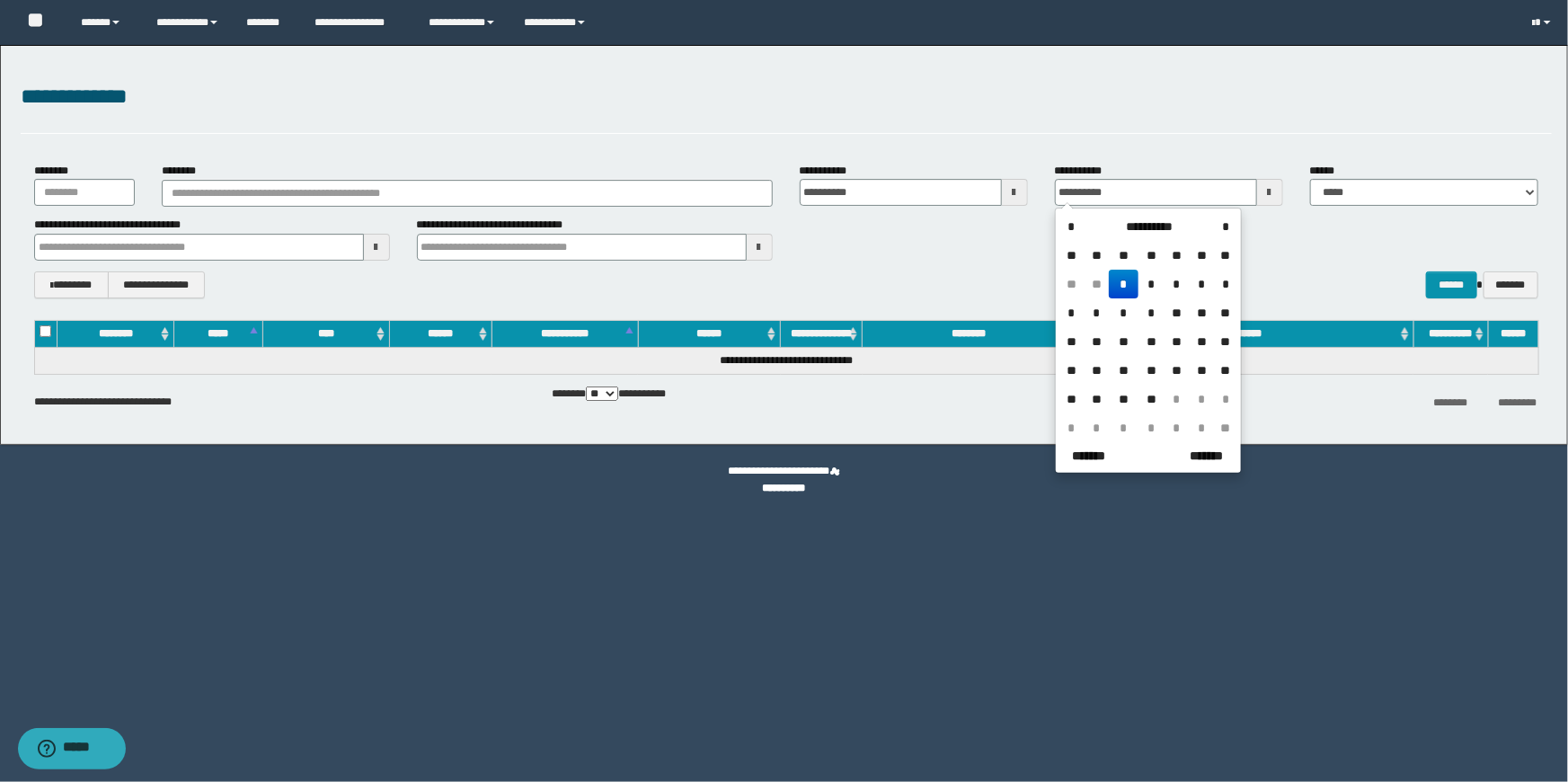 click on "**********" at bounding box center [1149, 227] 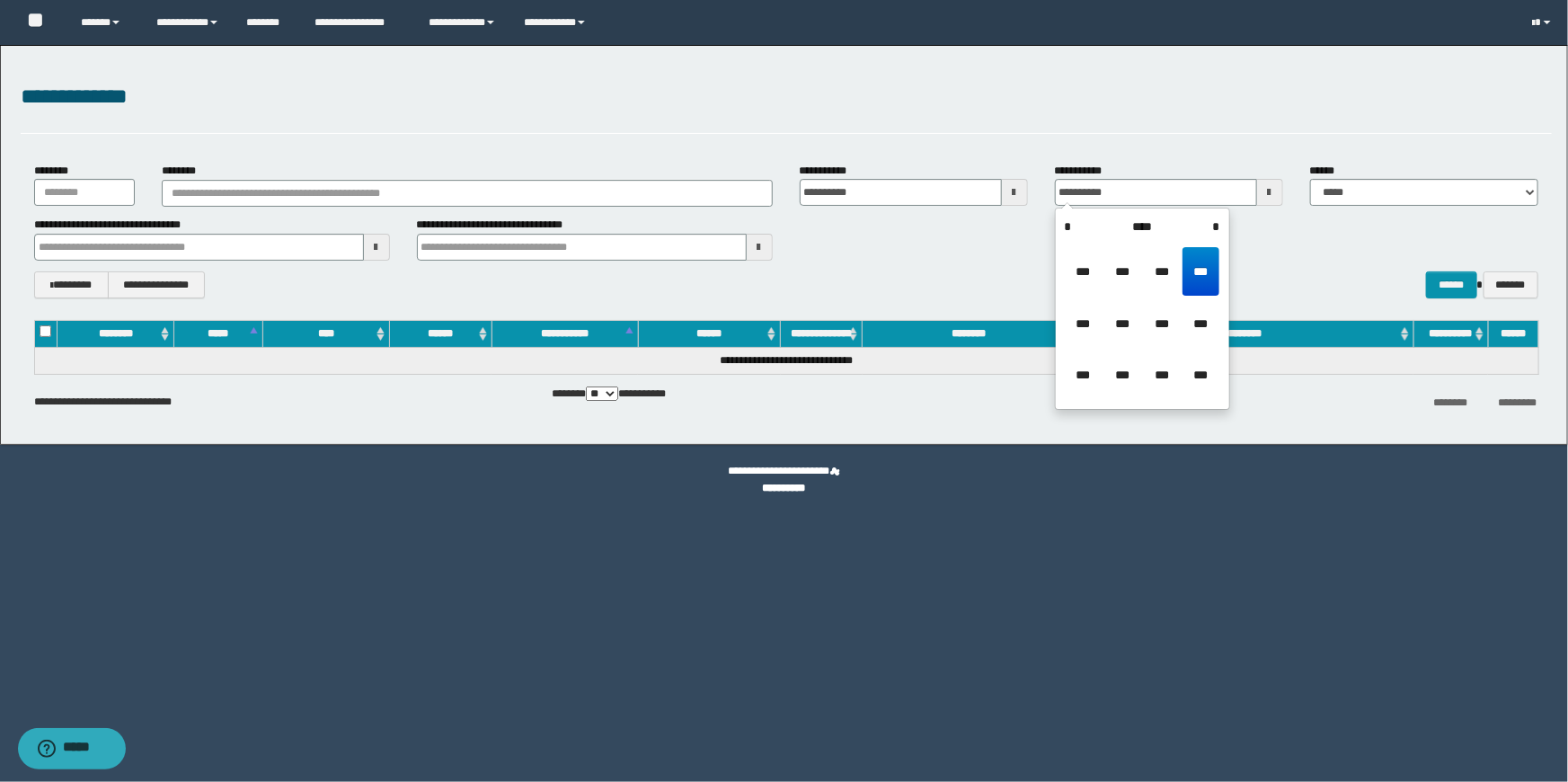 click on "***" at bounding box center (1162, 324) 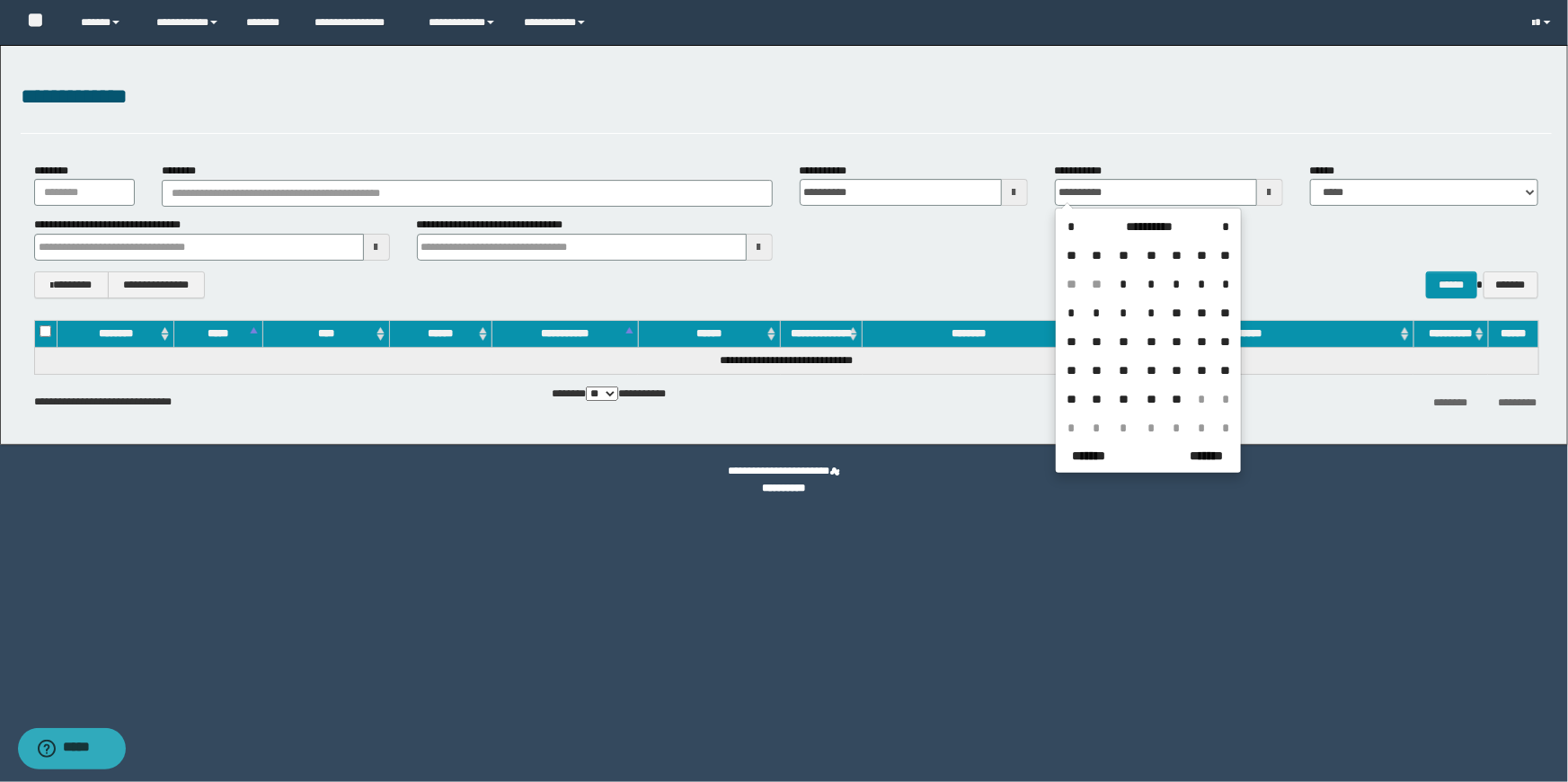 click on "*" at bounding box center [1123, 284] 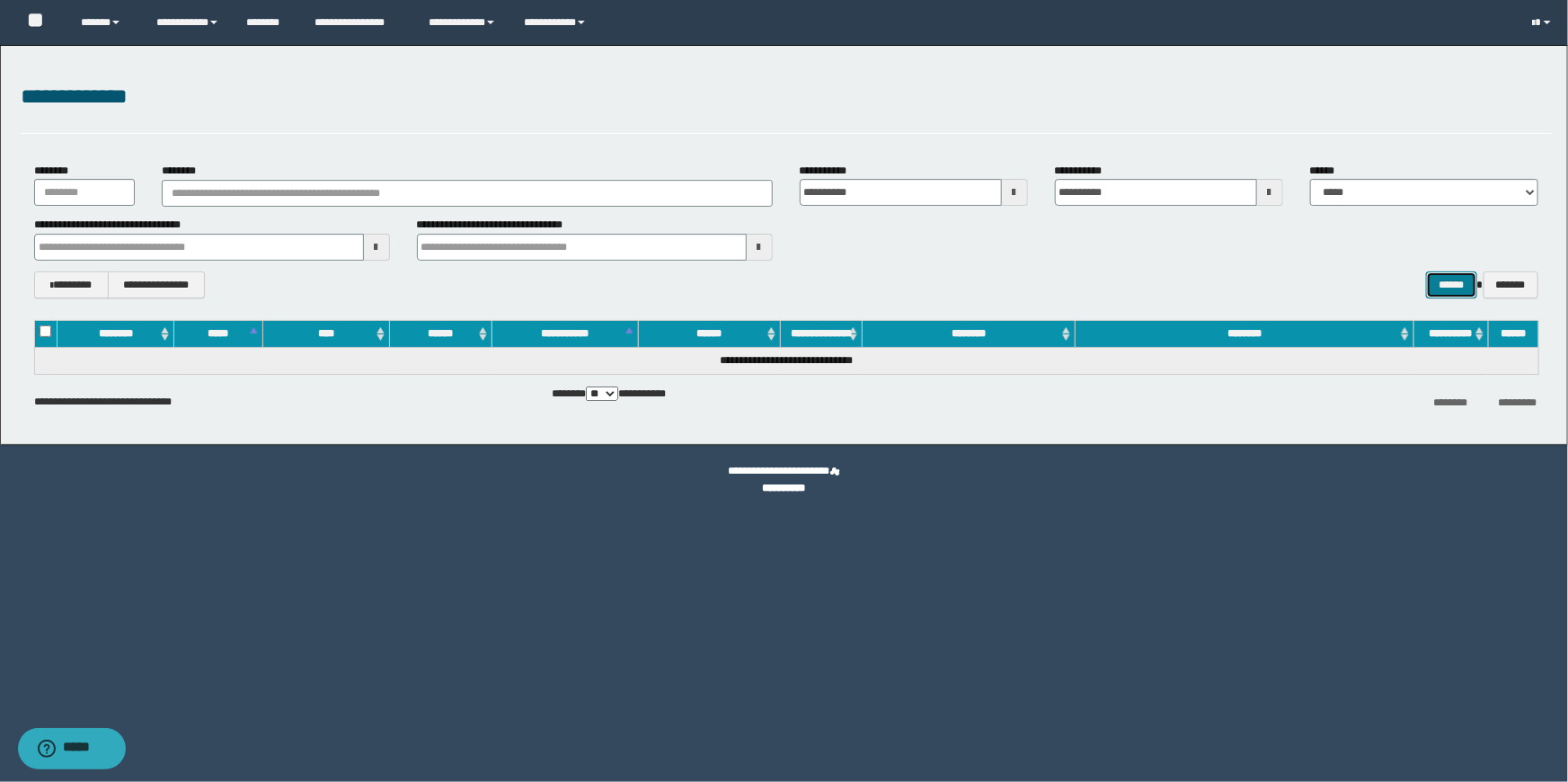 click on "******" at bounding box center [1451, 285] 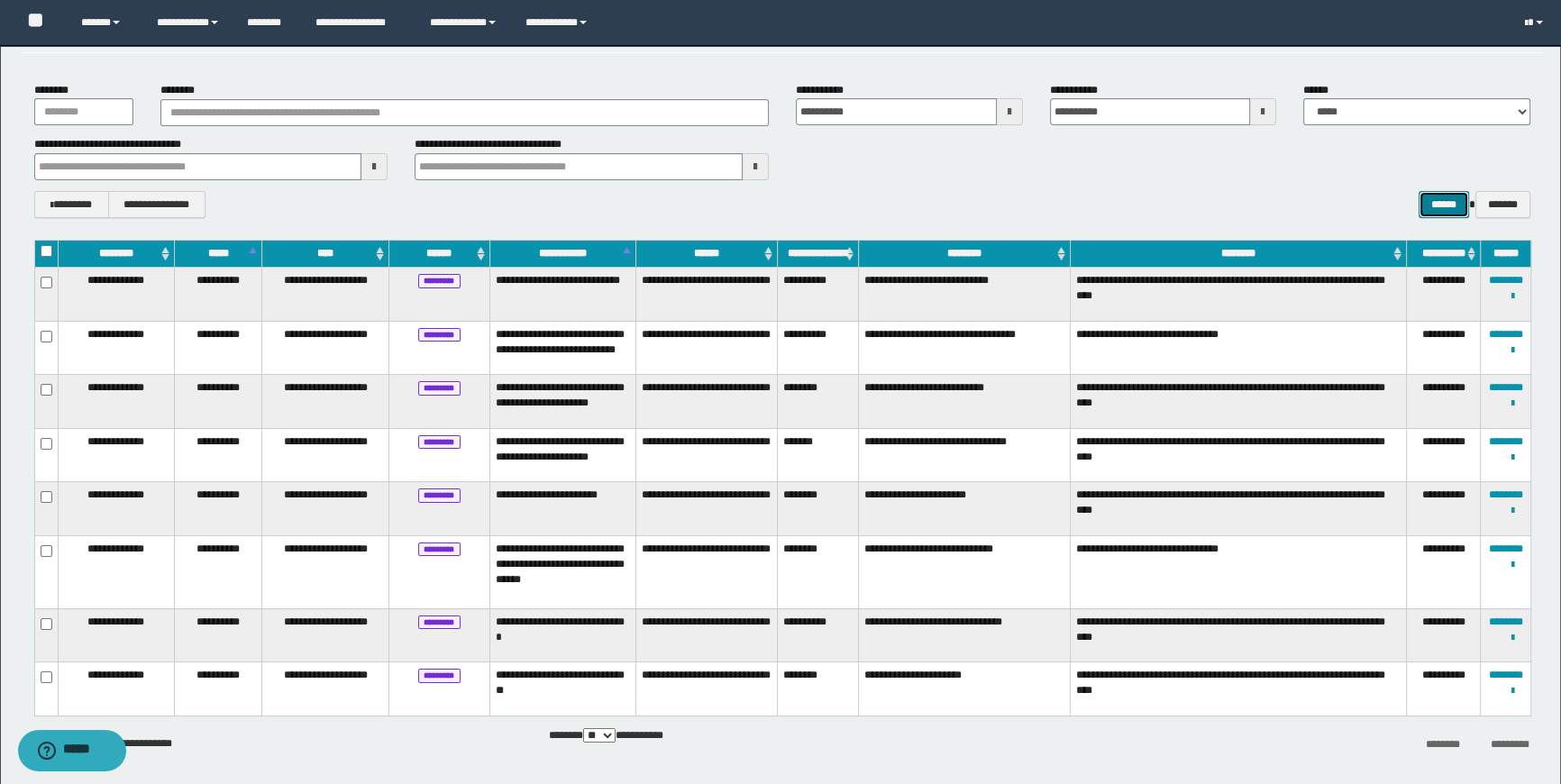scroll, scrollTop: 153, scrollLeft: 0, axis: vertical 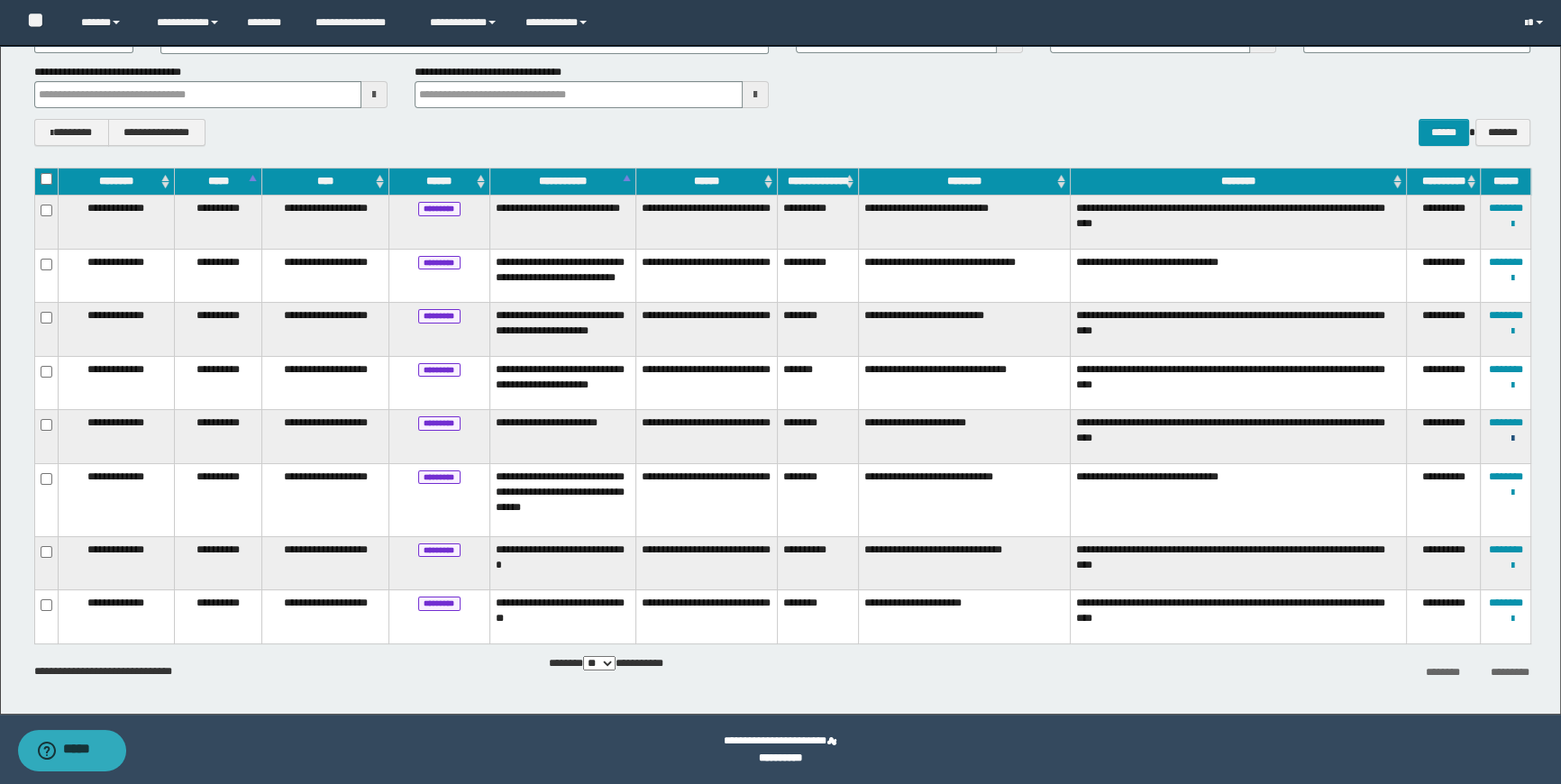 click at bounding box center (1512, 439) 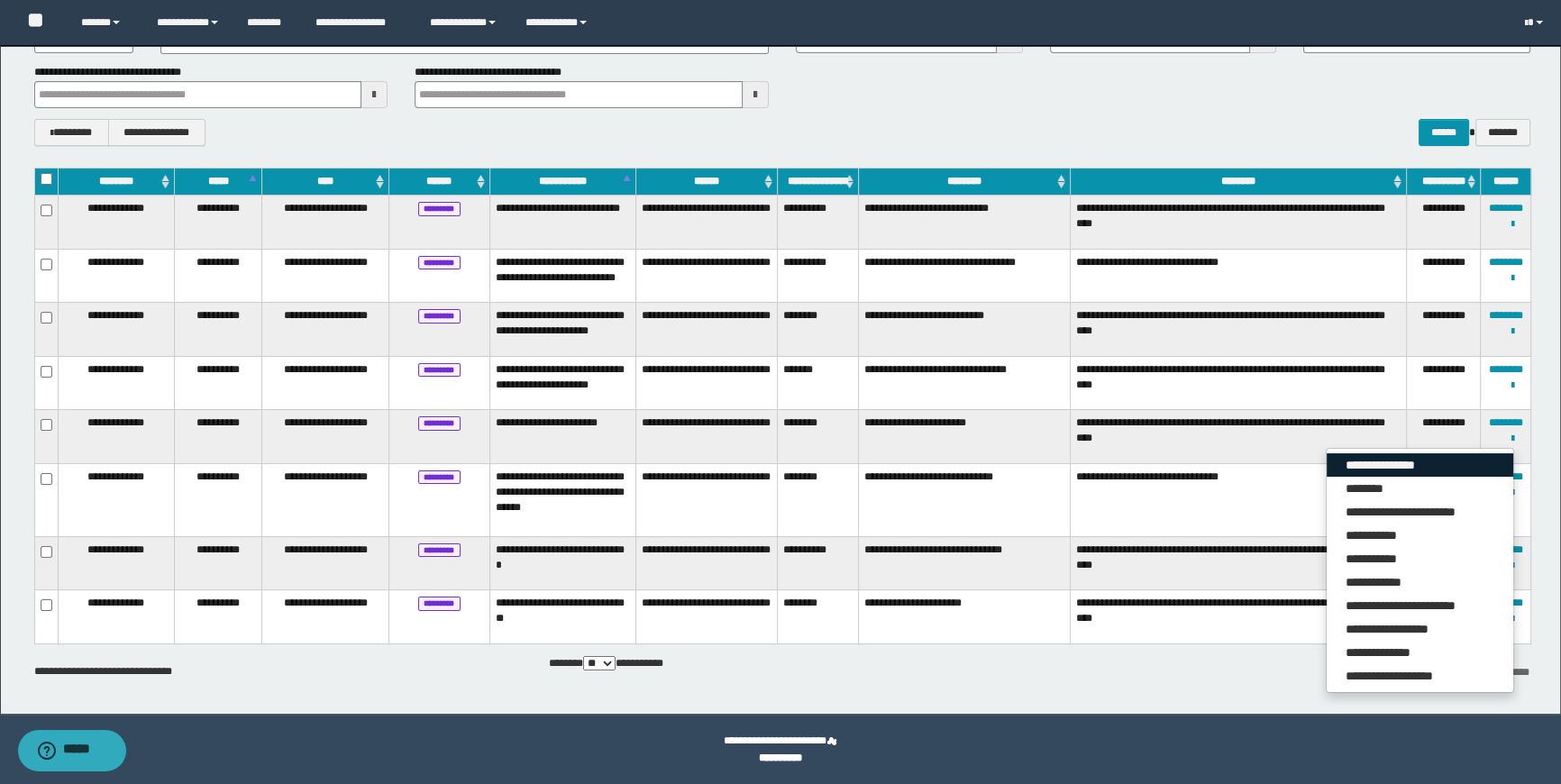 click on "**********" at bounding box center [1420, 465] 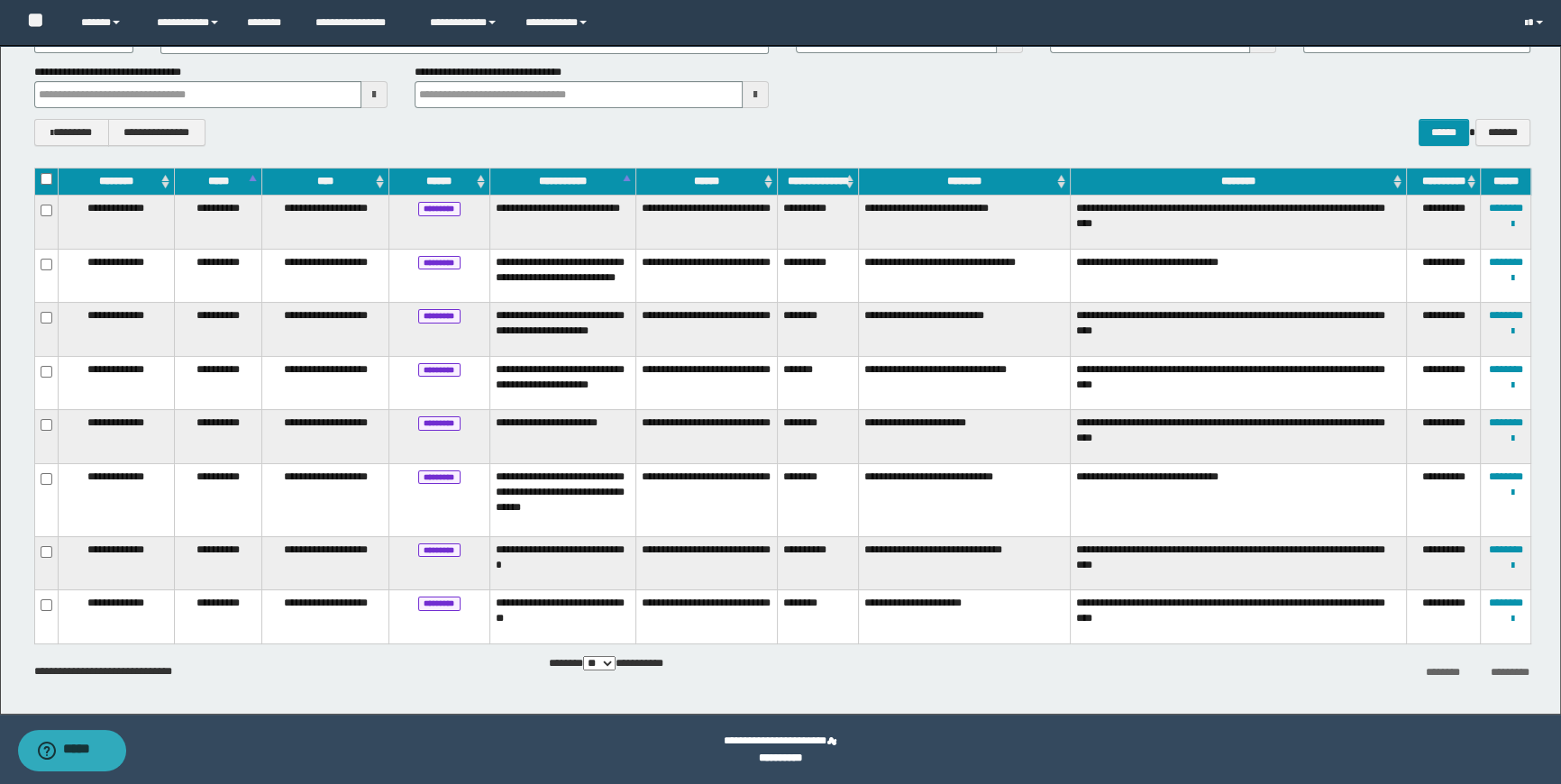 scroll, scrollTop: 0, scrollLeft: 0, axis: both 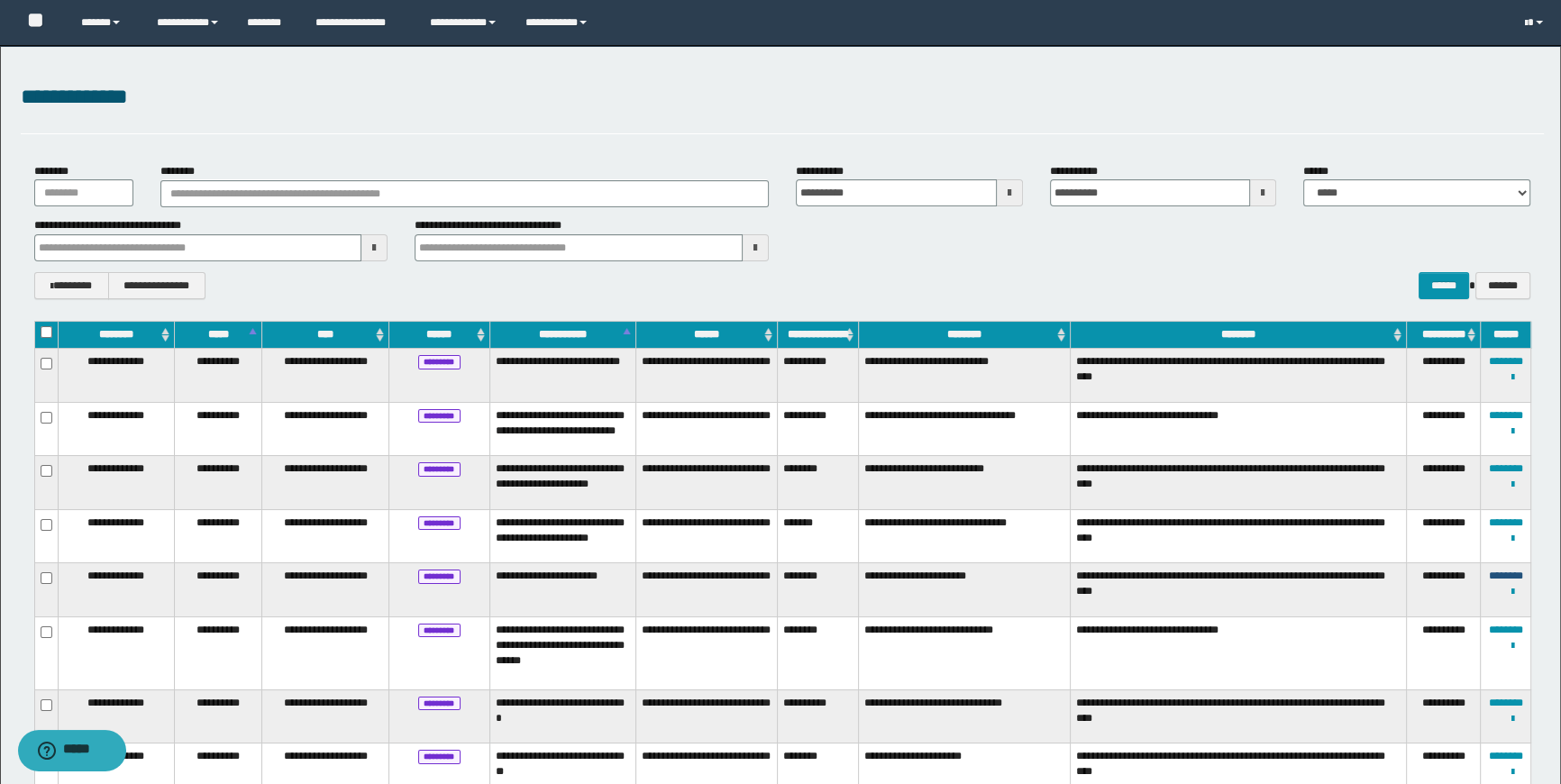 click on "********" at bounding box center (1506, 576) 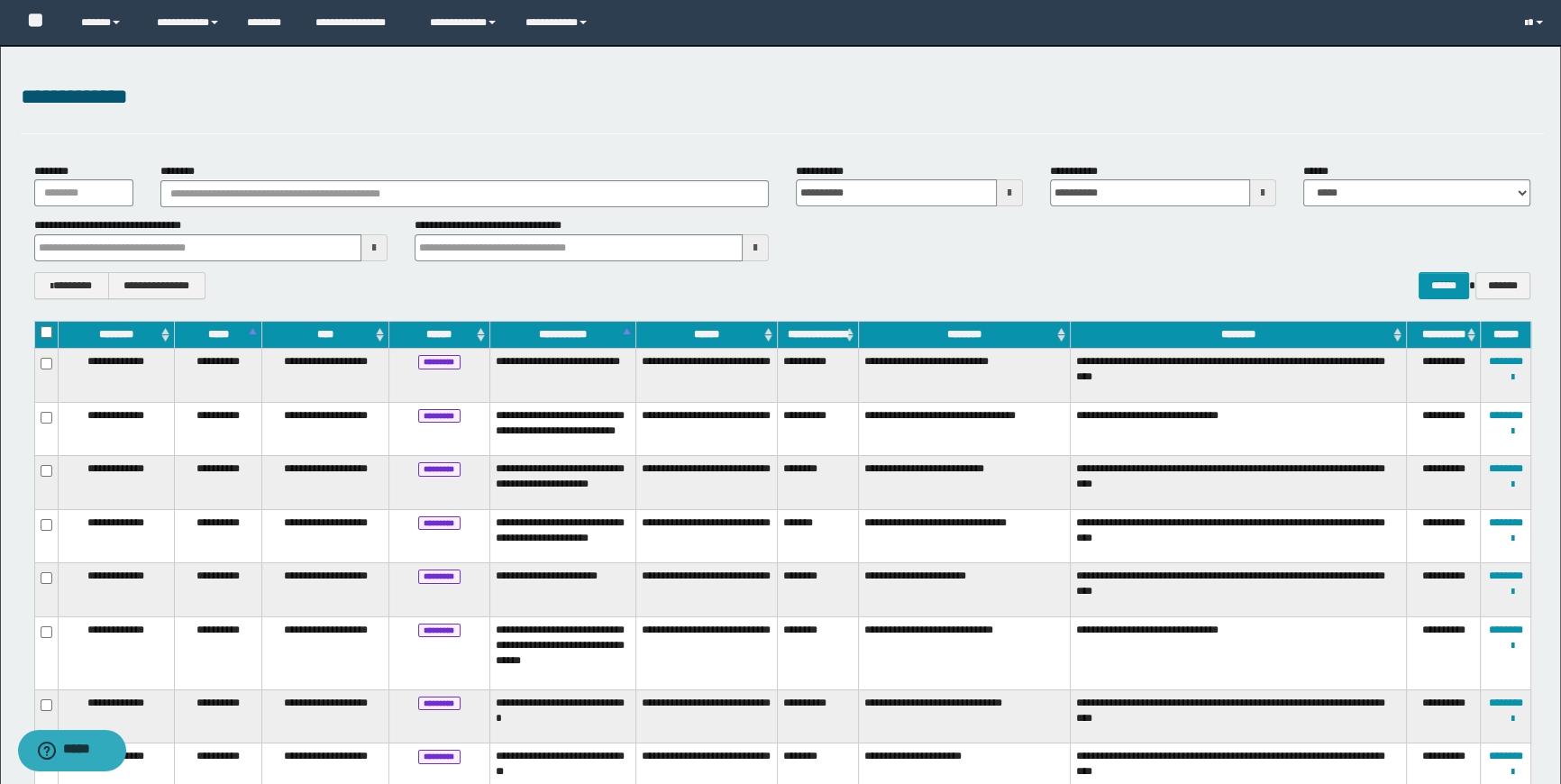 click on "********" at bounding box center [1506, 576] 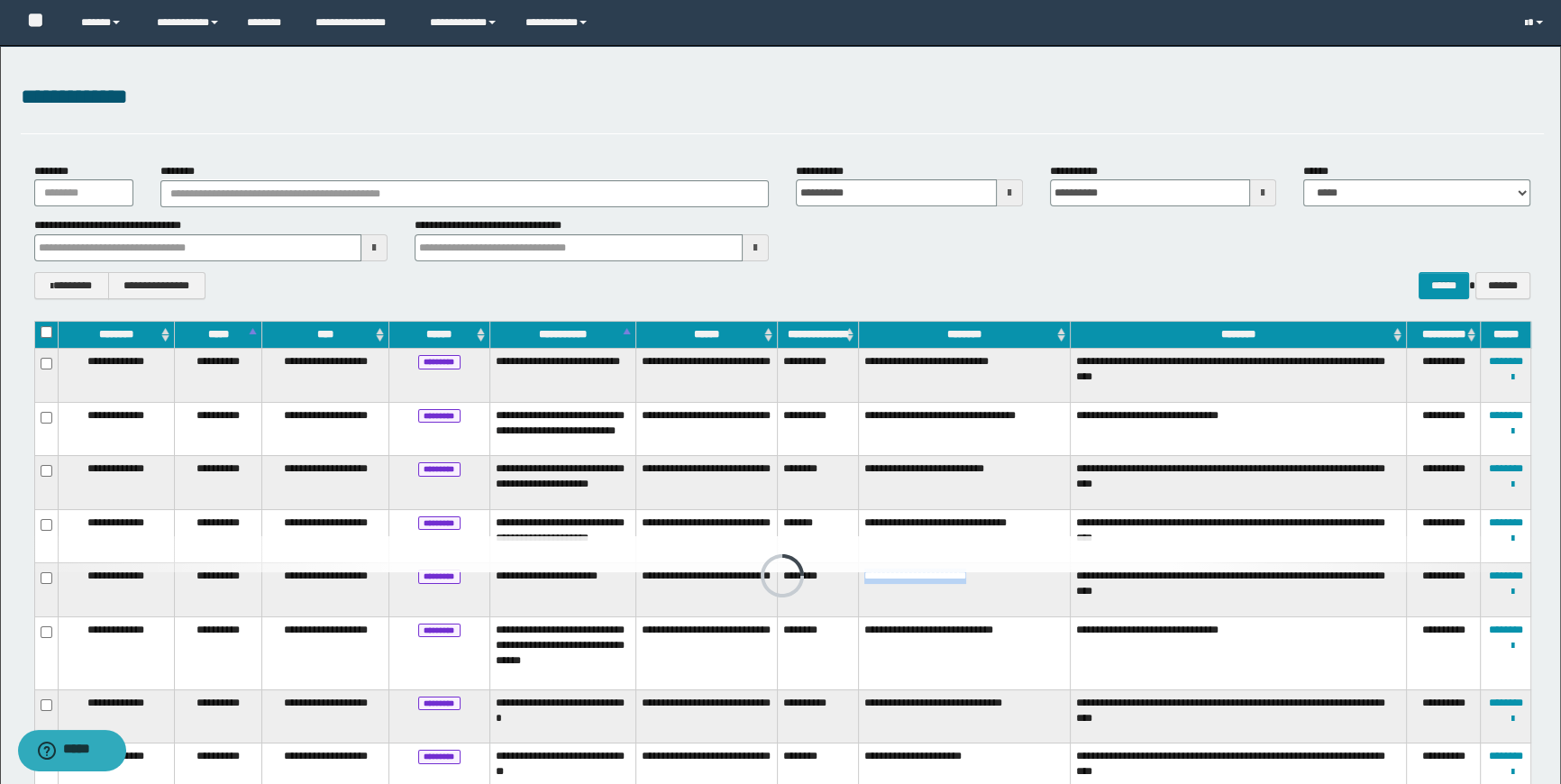 drag, startPoint x: 859, startPoint y: 611, endPoint x: 1054, endPoint y: 620, distance: 195.20758 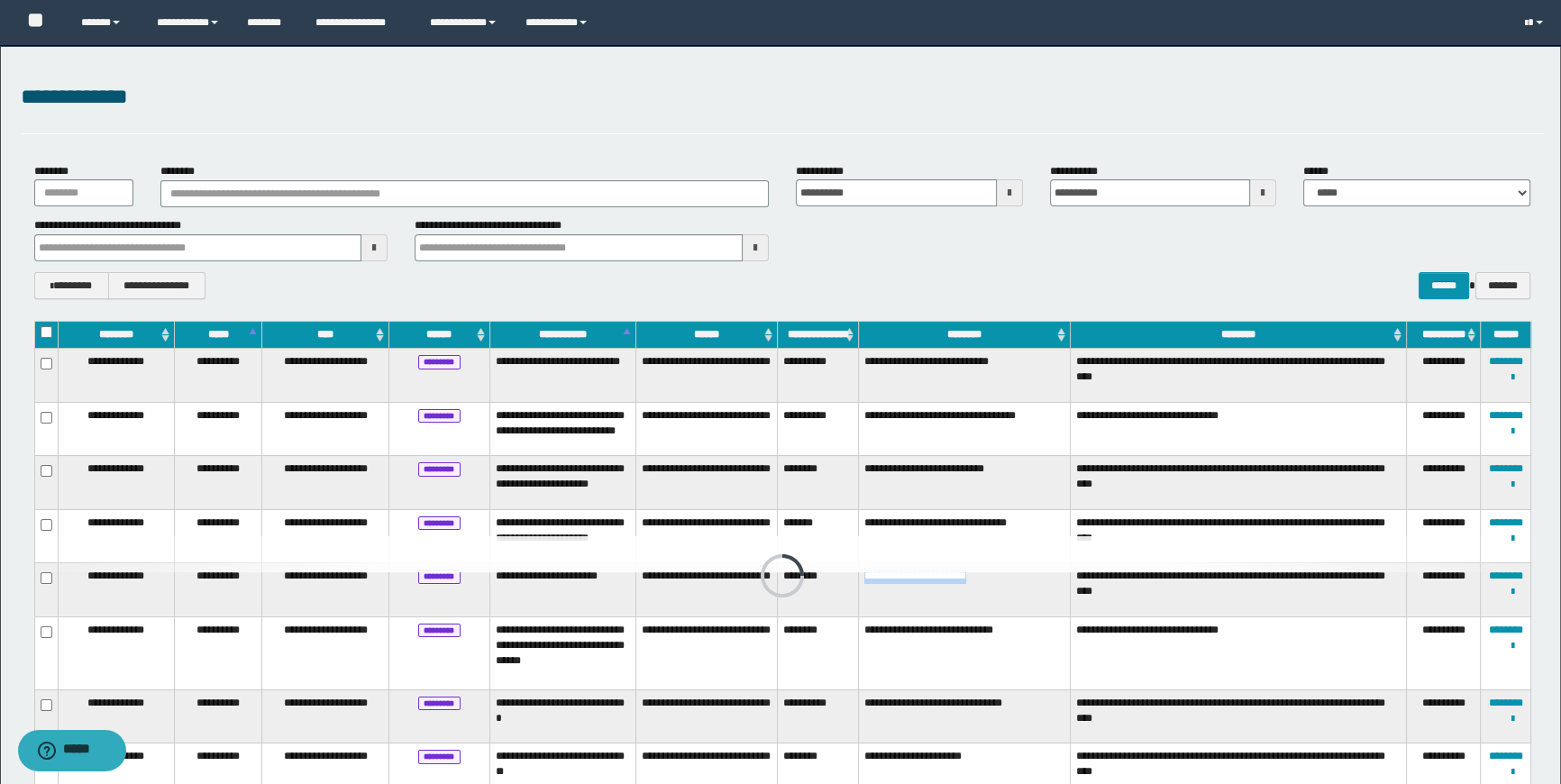 click on "**********" at bounding box center [964, 589] 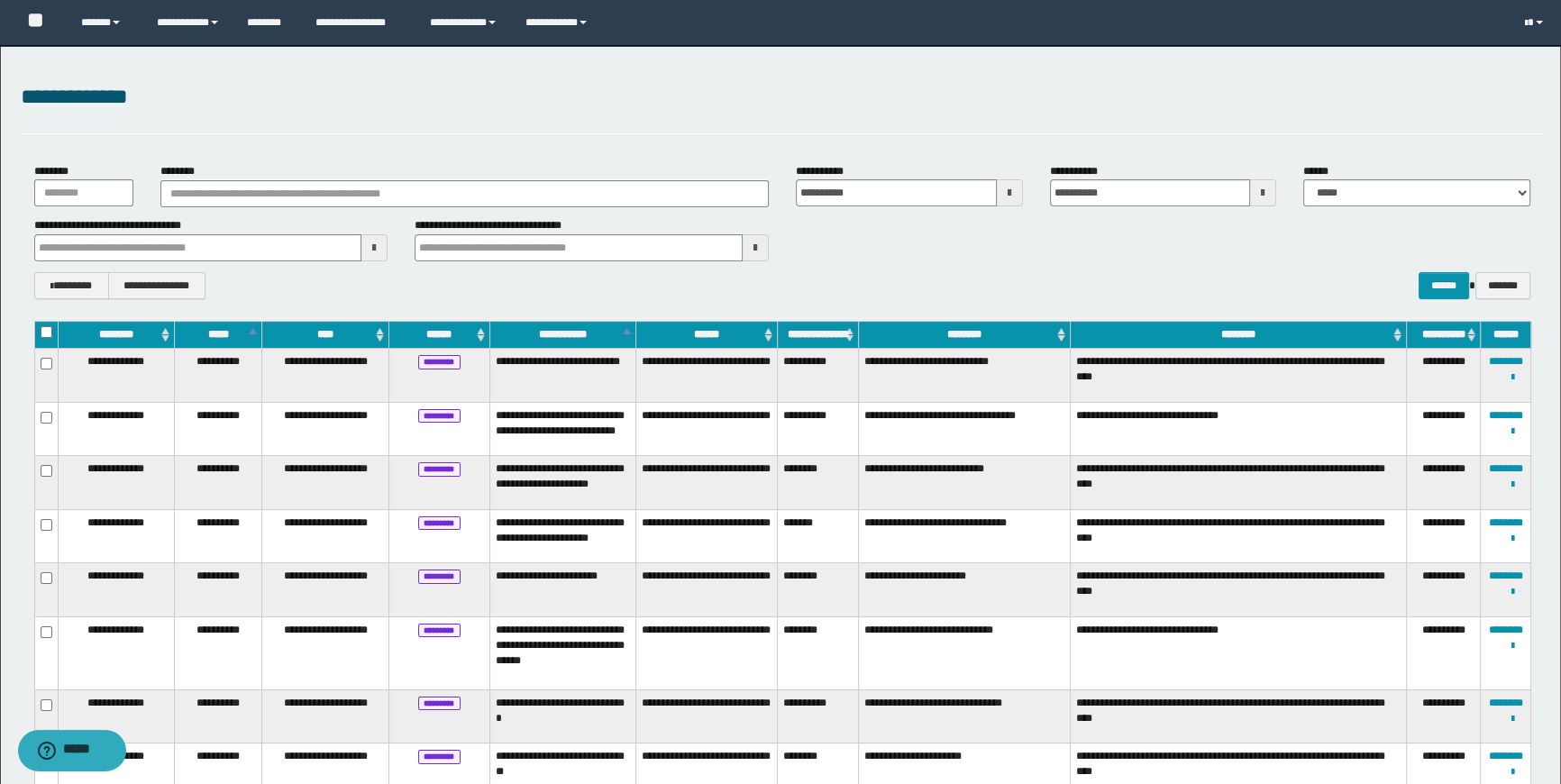 drag, startPoint x: 990, startPoint y: 613, endPoint x: 860, endPoint y: 634, distance: 131.6852 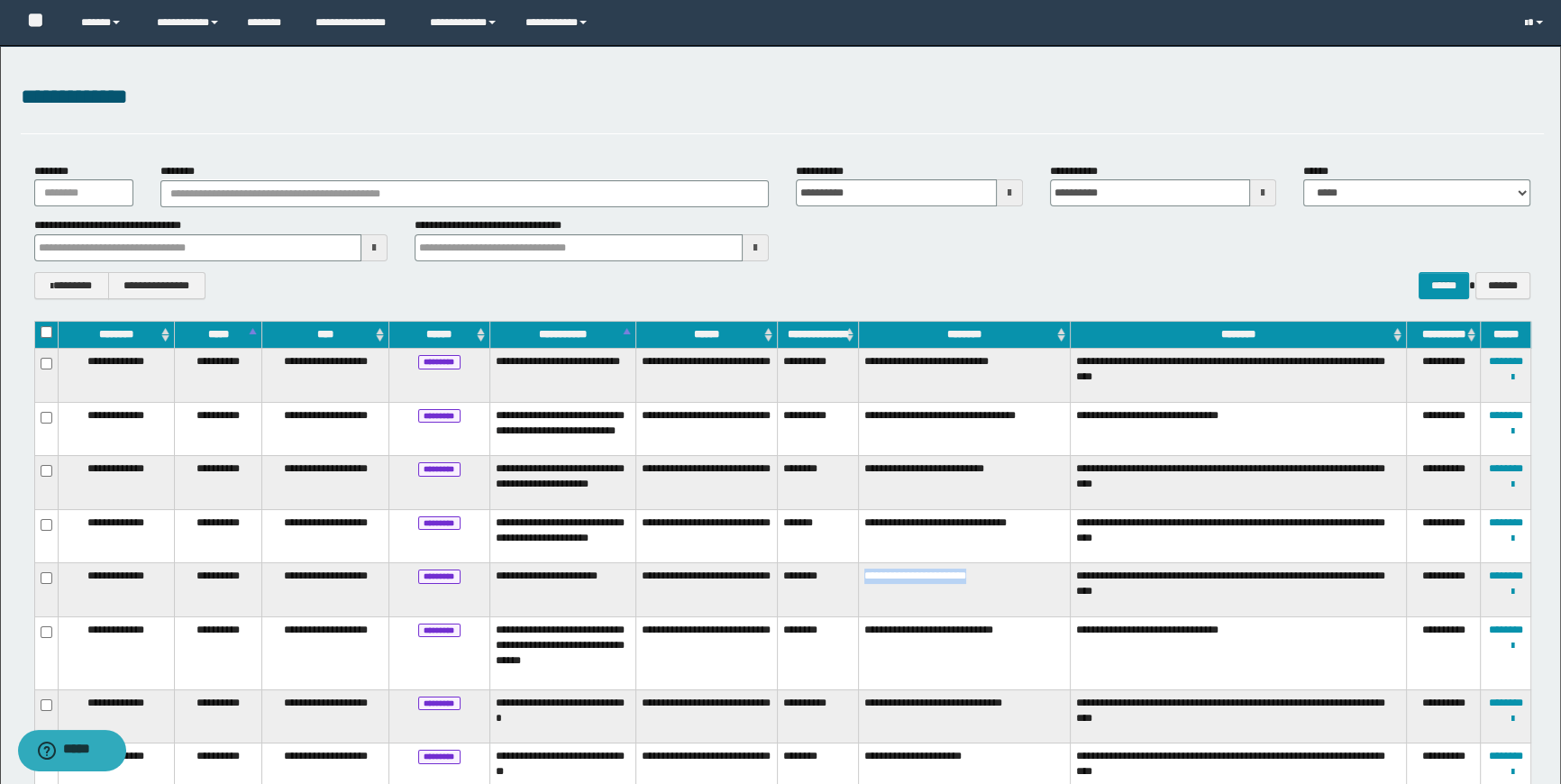 drag, startPoint x: 864, startPoint y: 611, endPoint x: 1019, endPoint y: 617, distance: 155.11609 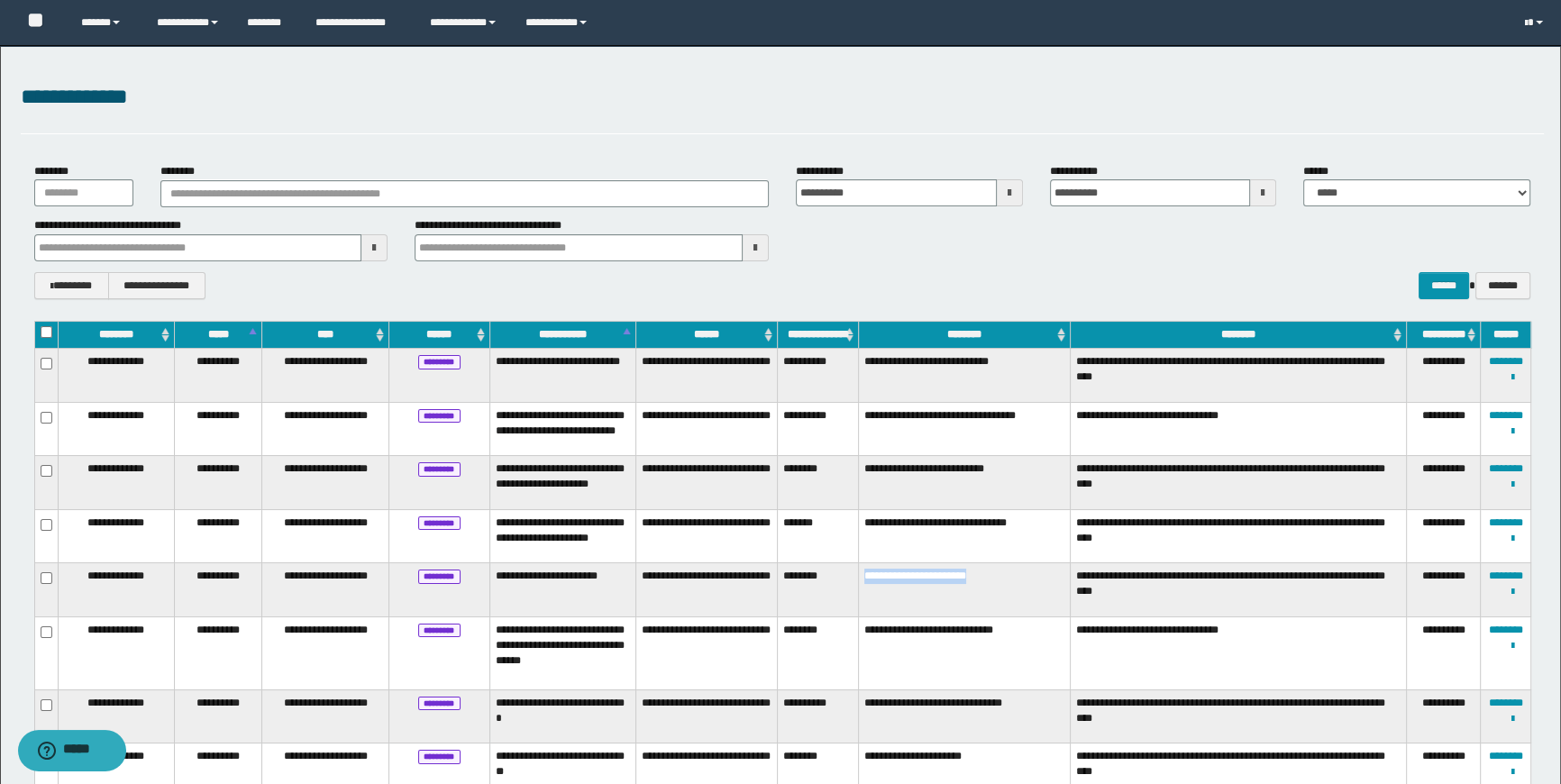 copy on "**********" 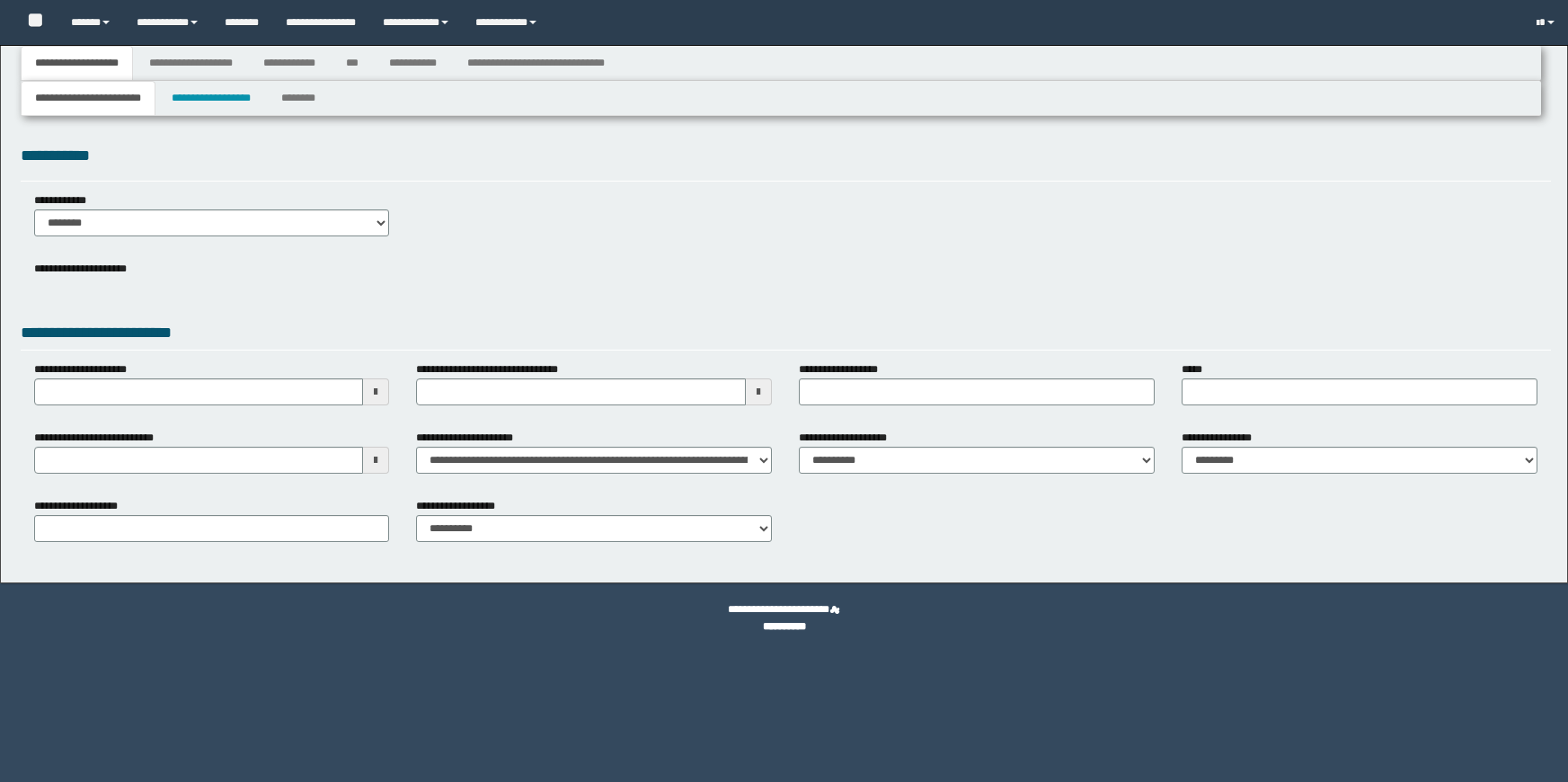 select on "*" 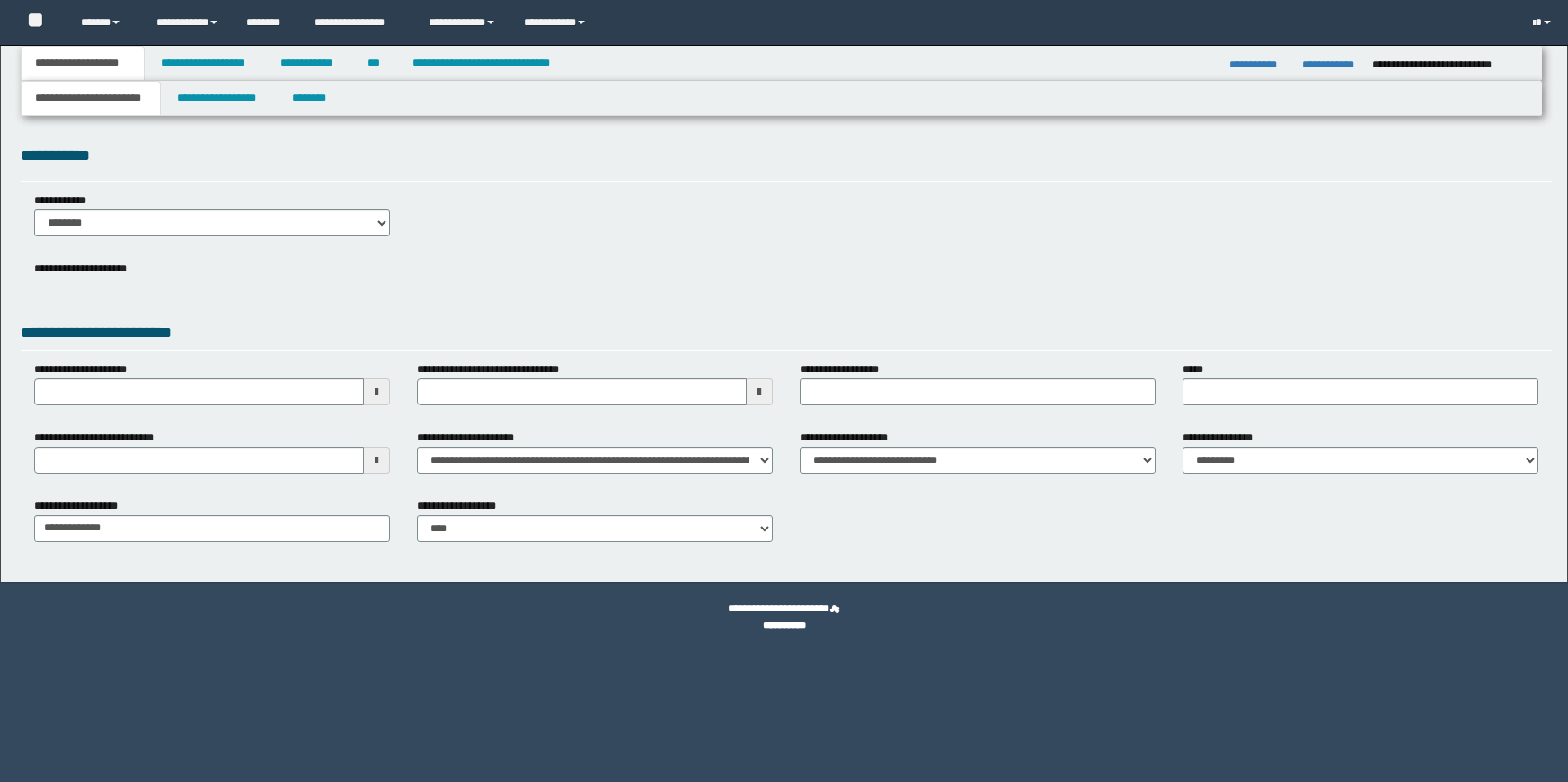 scroll, scrollTop: 0, scrollLeft: 0, axis: both 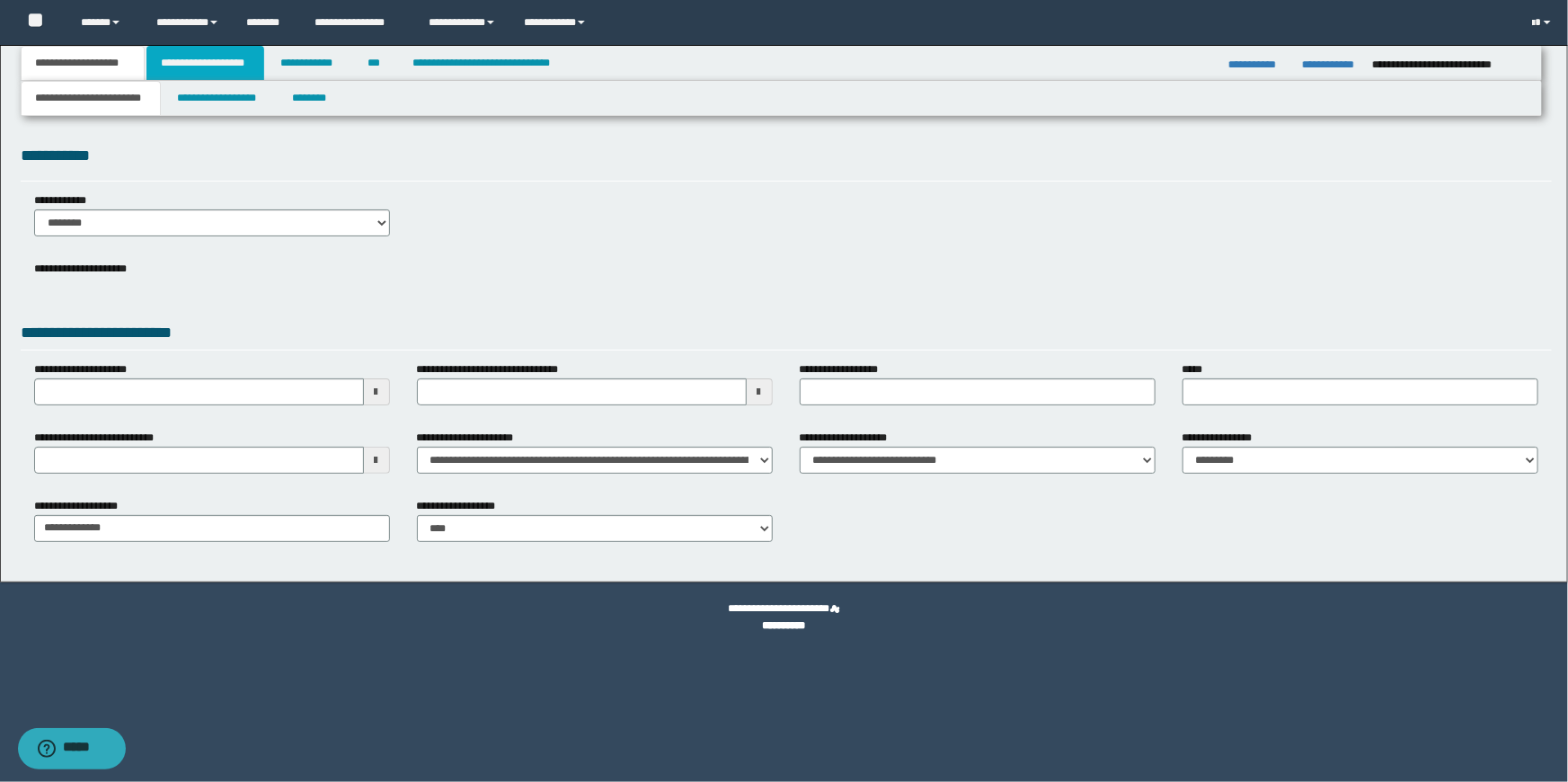 click on "**********" at bounding box center (205, 63) 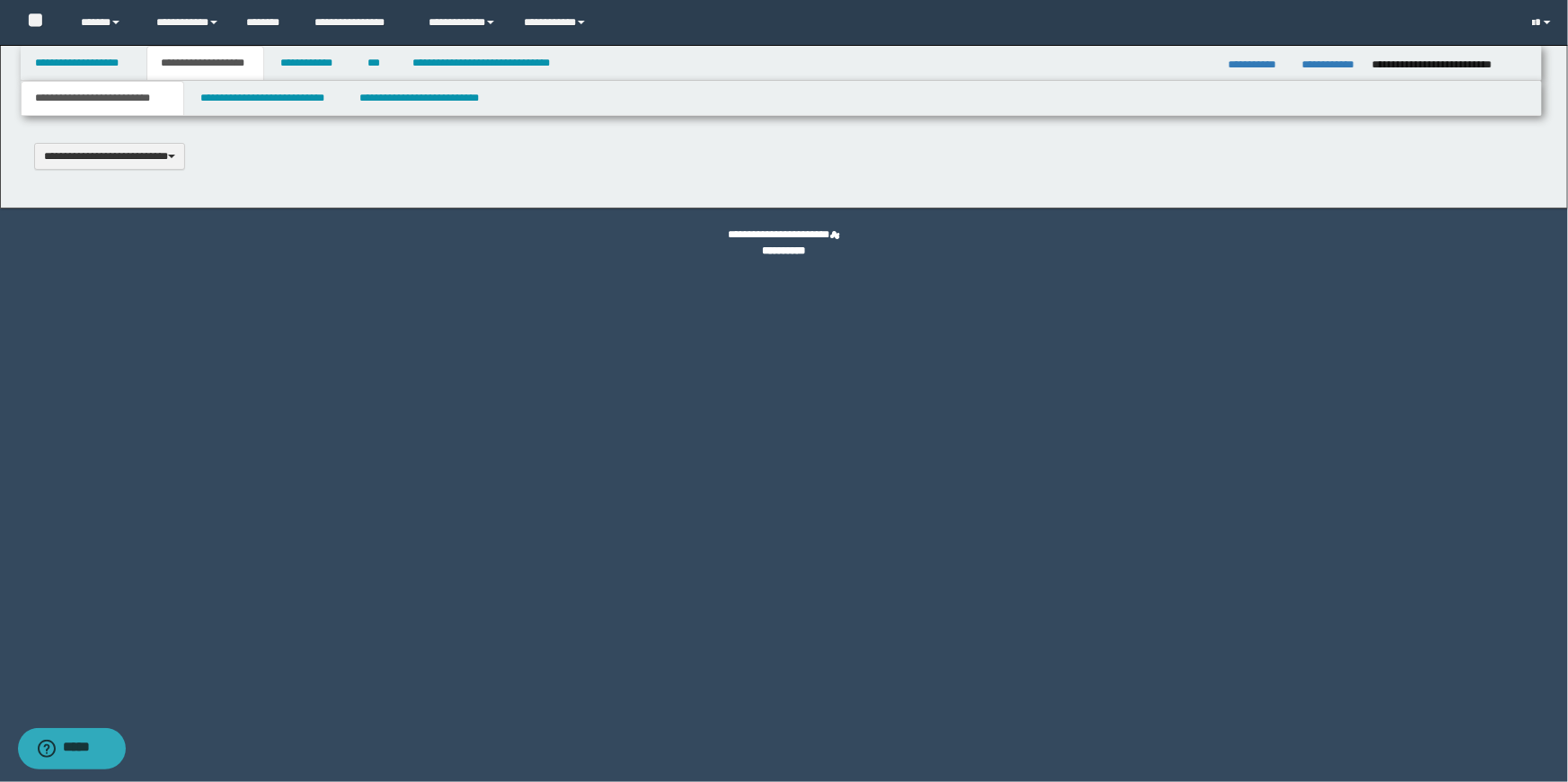 type 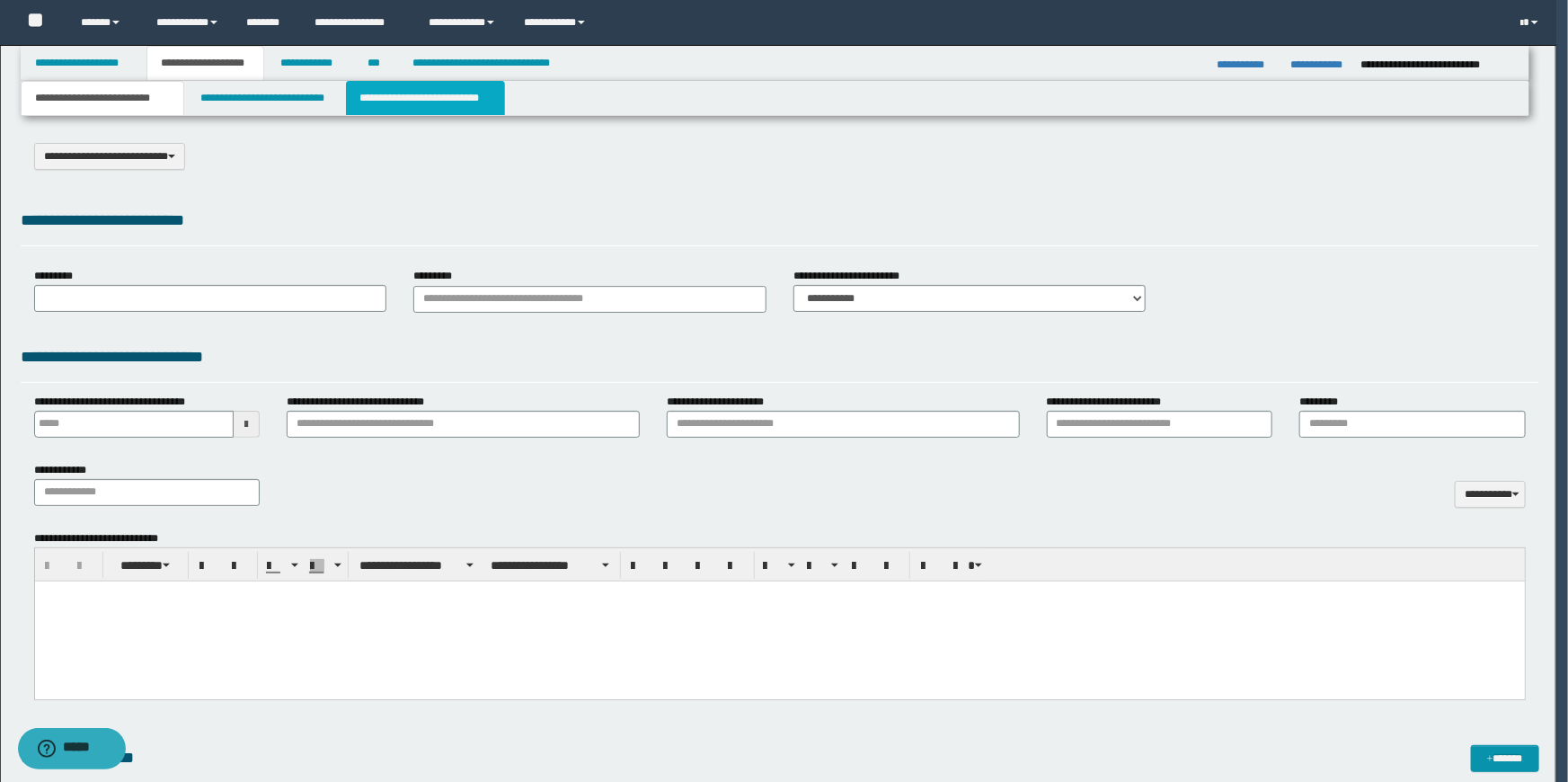 type on "**********" 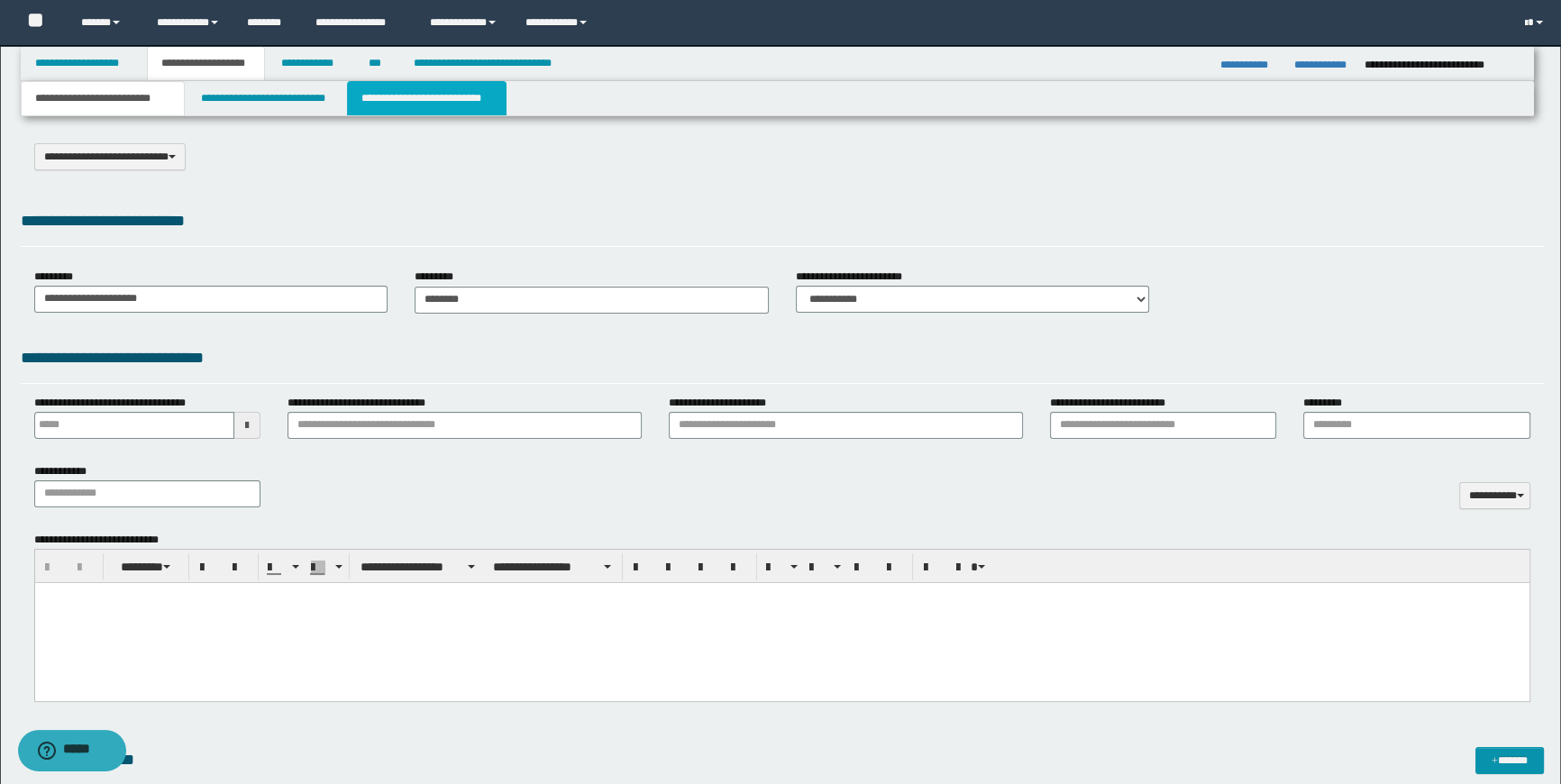 click on "**********" at bounding box center (426, 98) 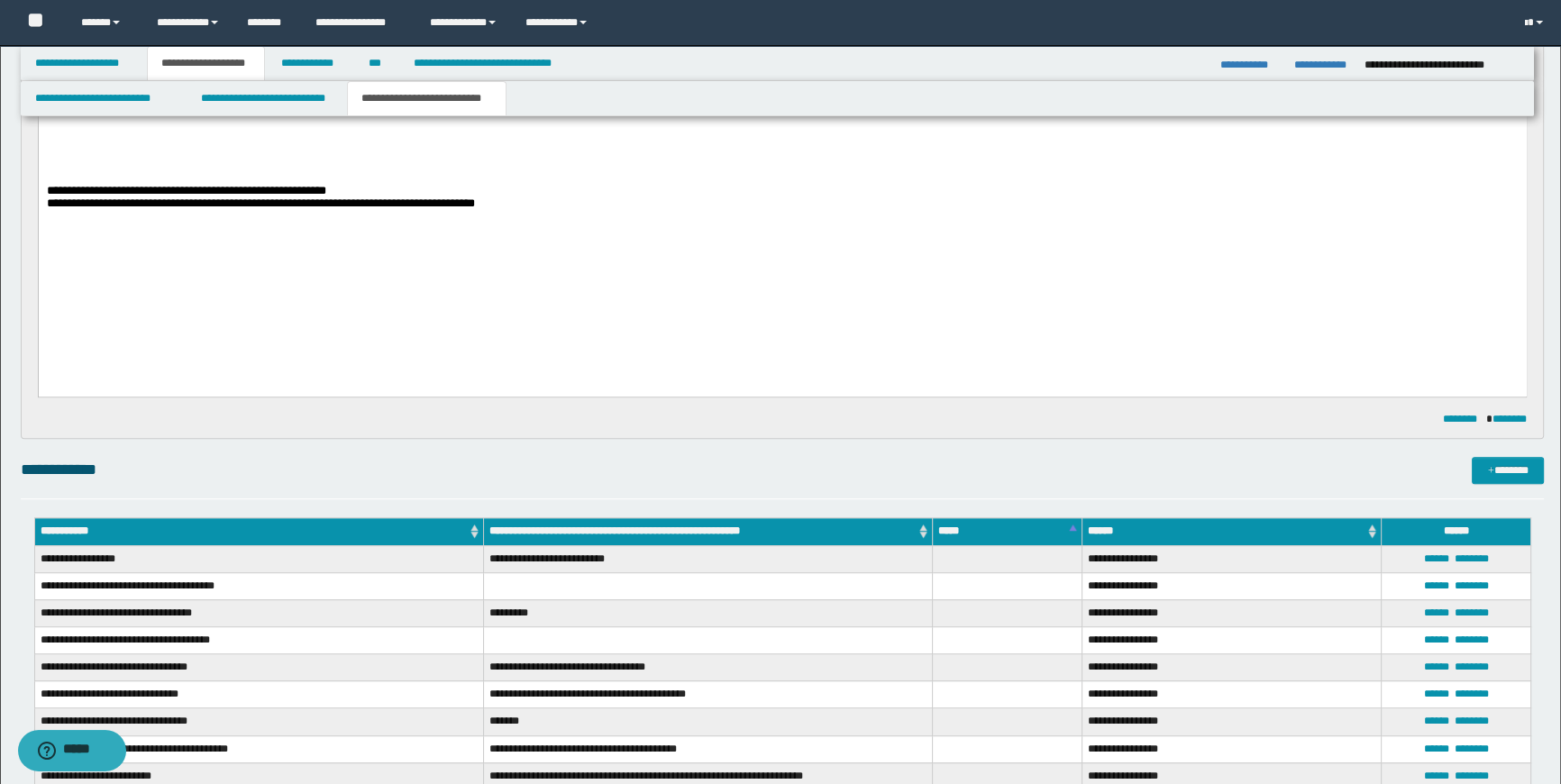 scroll, scrollTop: 1064, scrollLeft: 0, axis: vertical 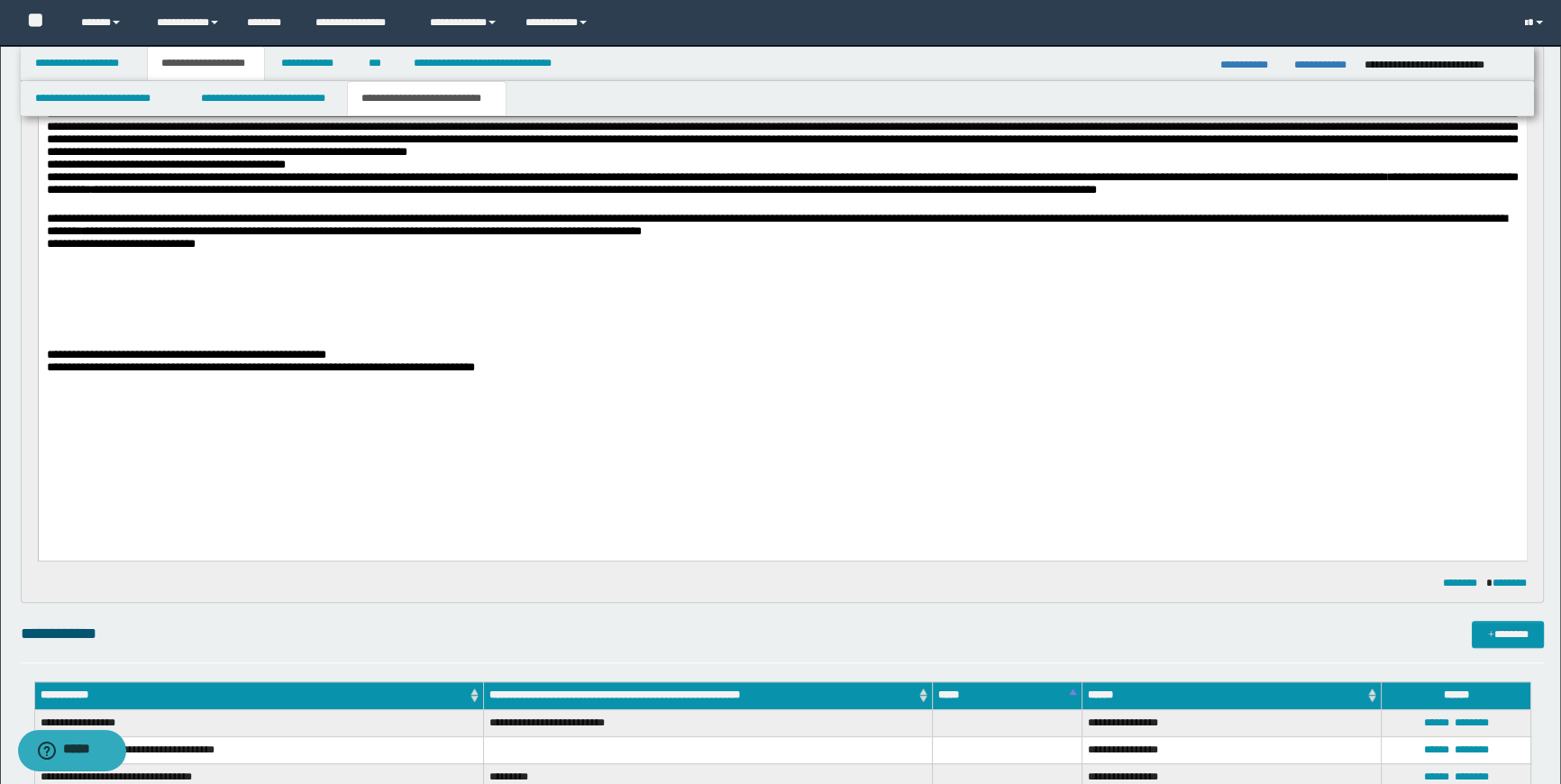 click at bounding box center [781, 300] 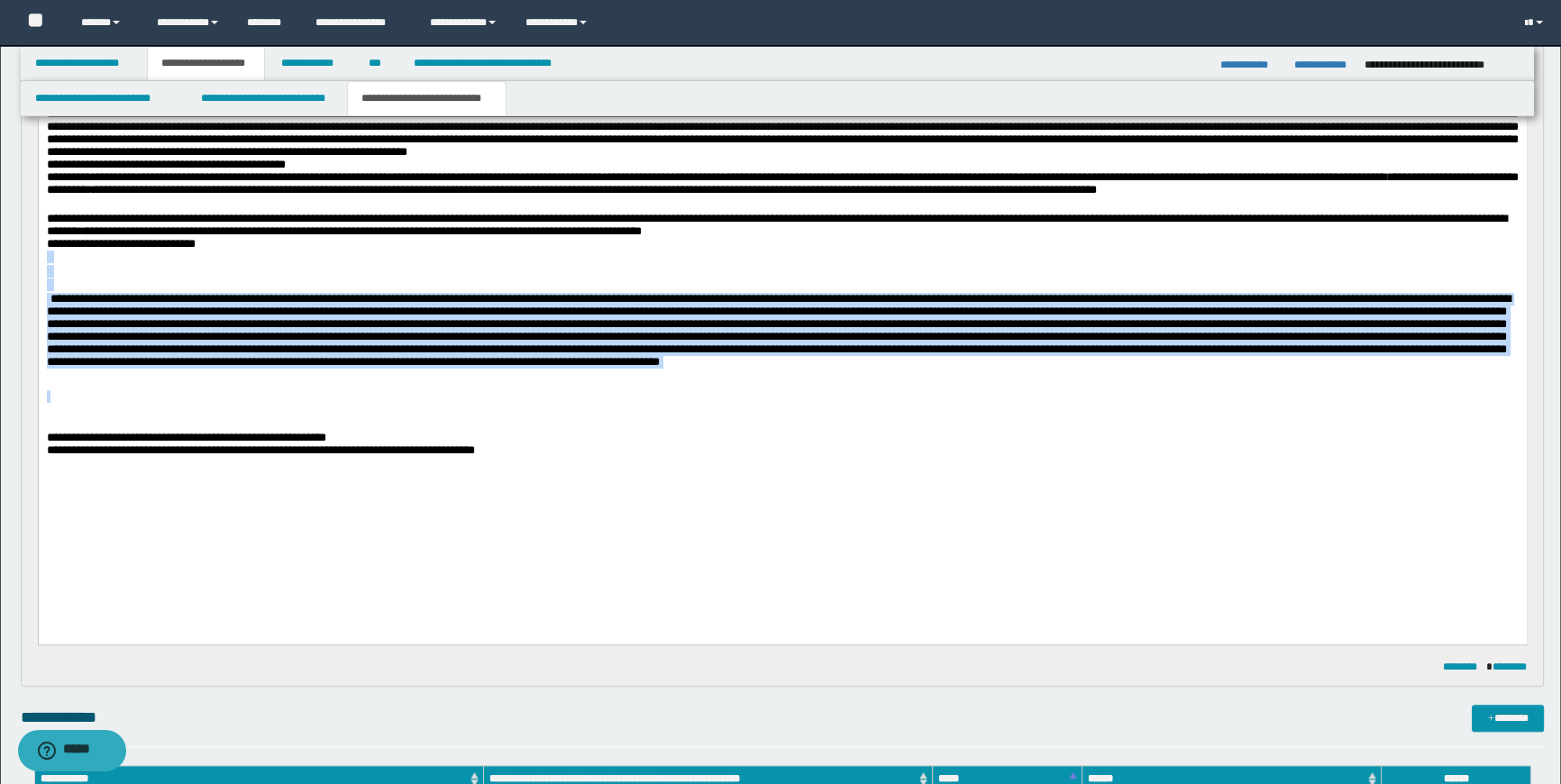 drag, startPoint x: 550, startPoint y: 483, endPoint x: 195, endPoint y: 367, distance: 373.4716 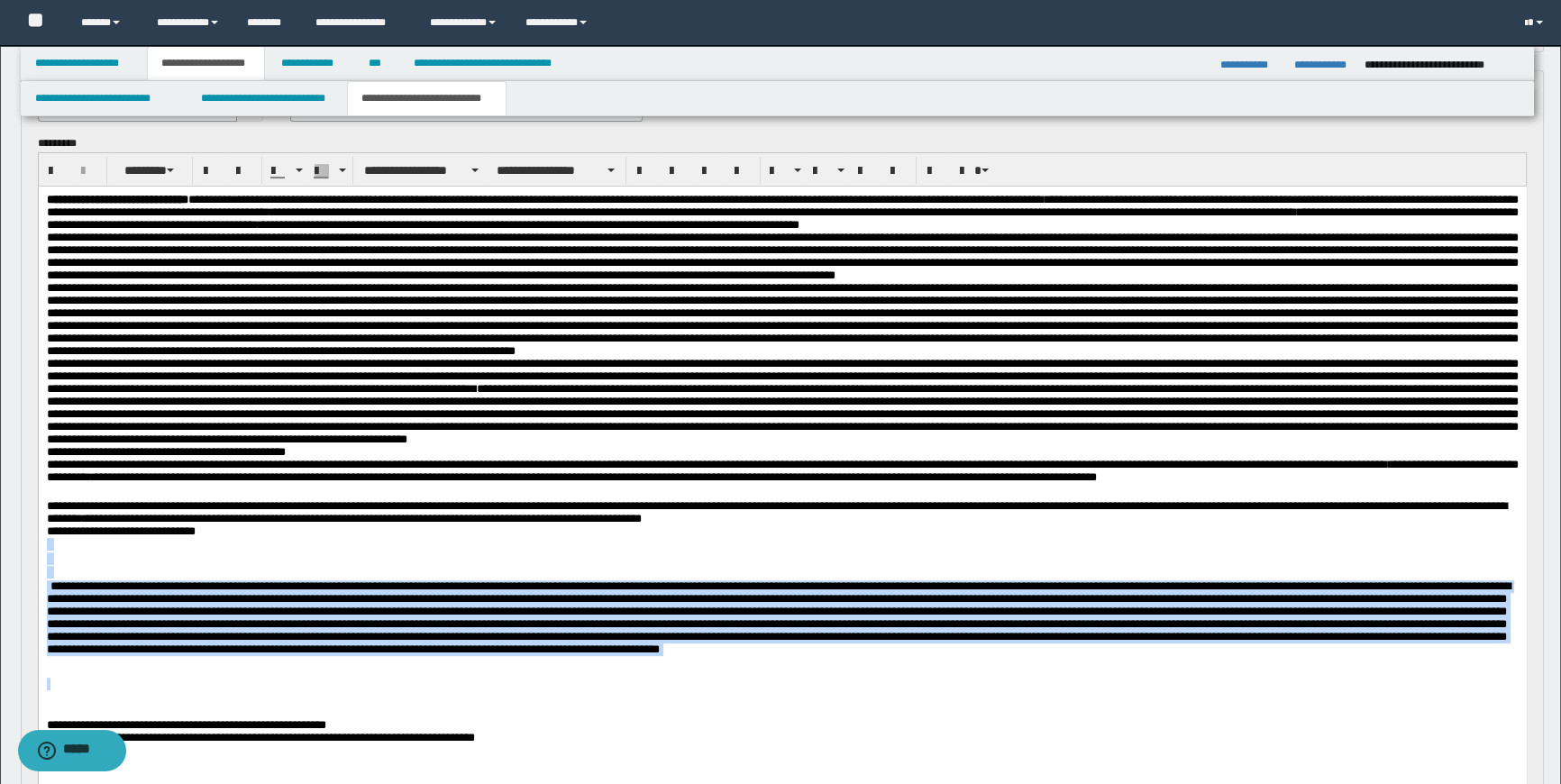 scroll, scrollTop: 737, scrollLeft: 0, axis: vertical 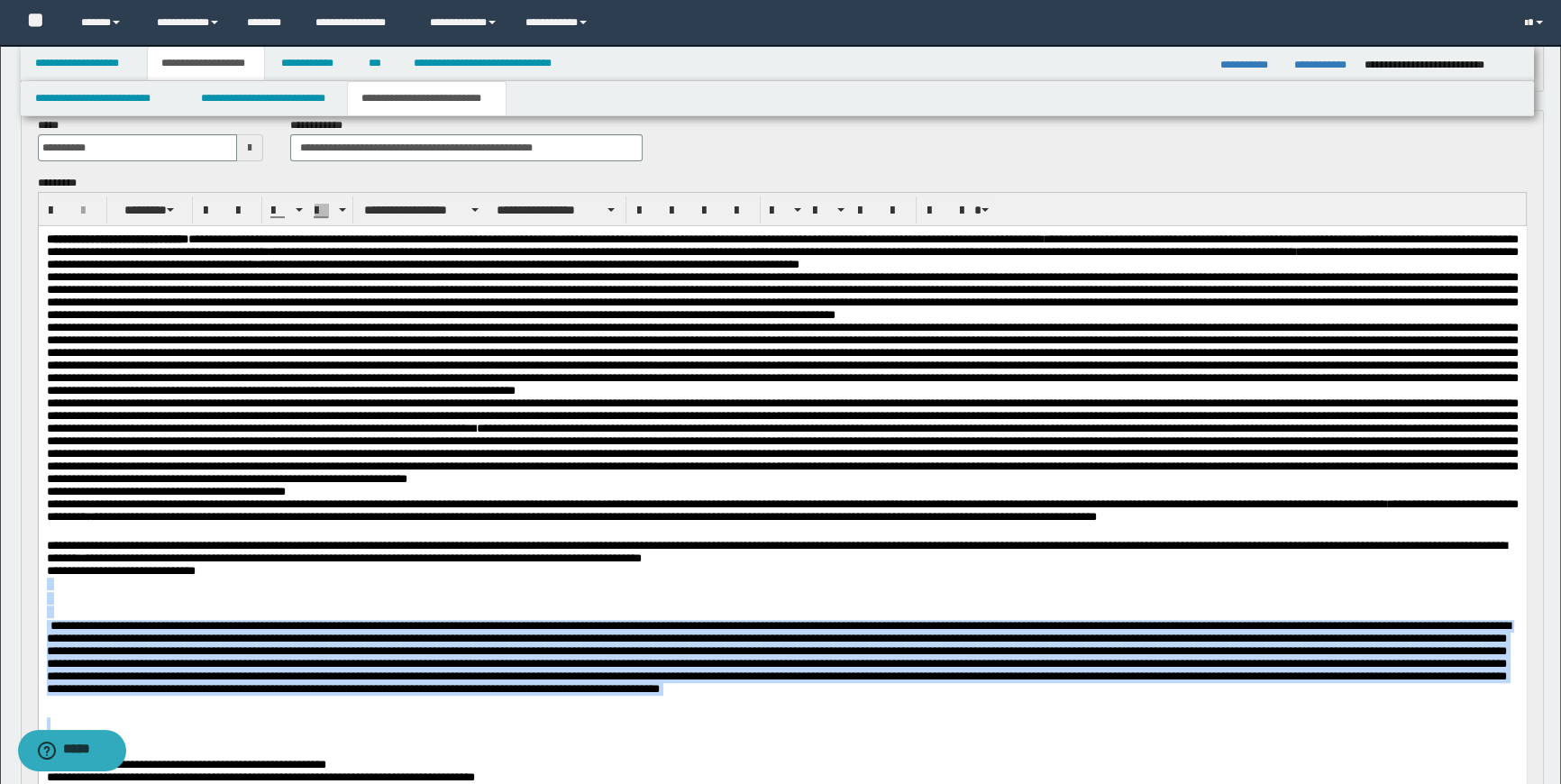 click on "**********" at bounding box center [421, 210] 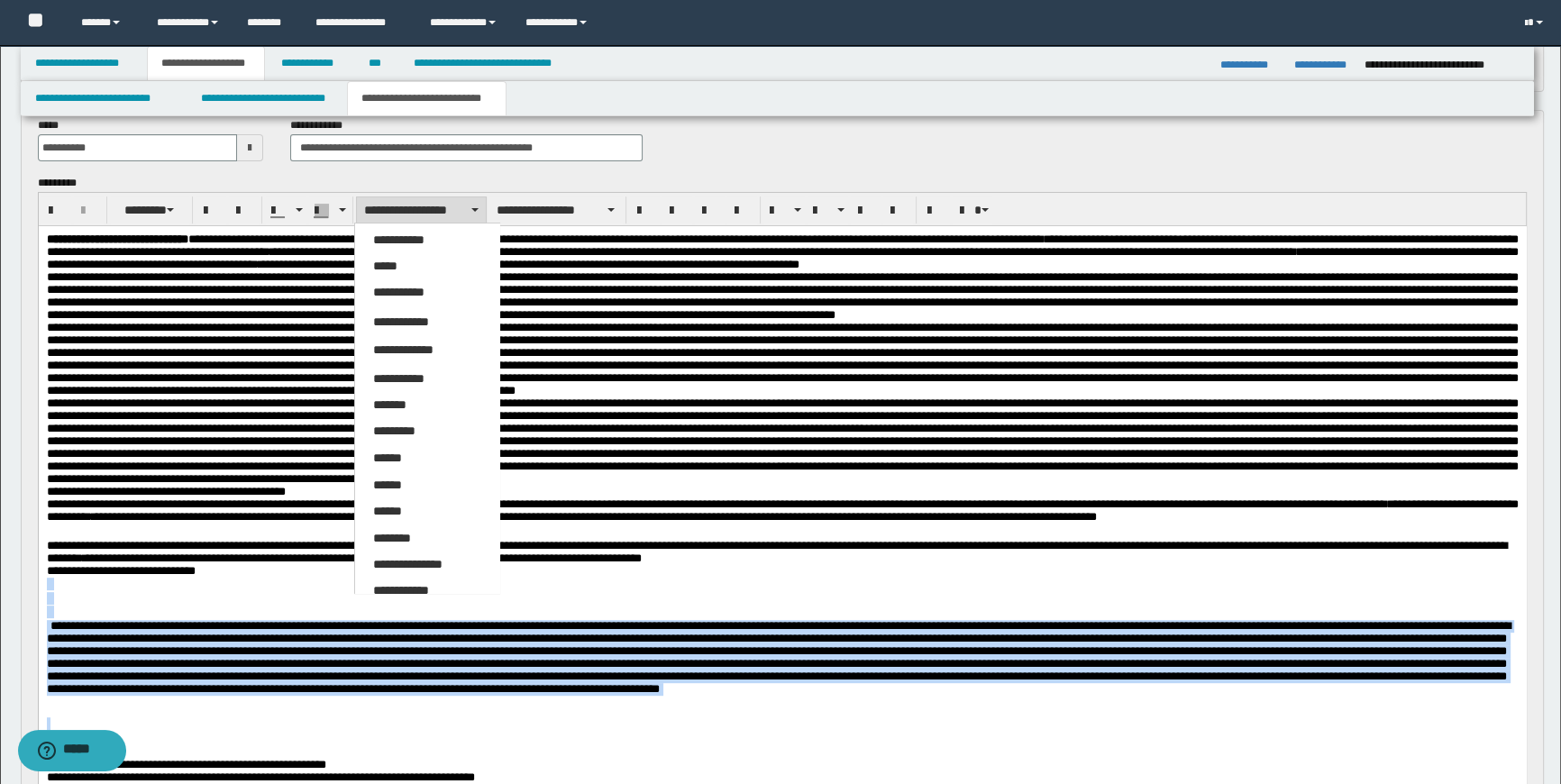 click on "*****" at bounding box center [385, 266] 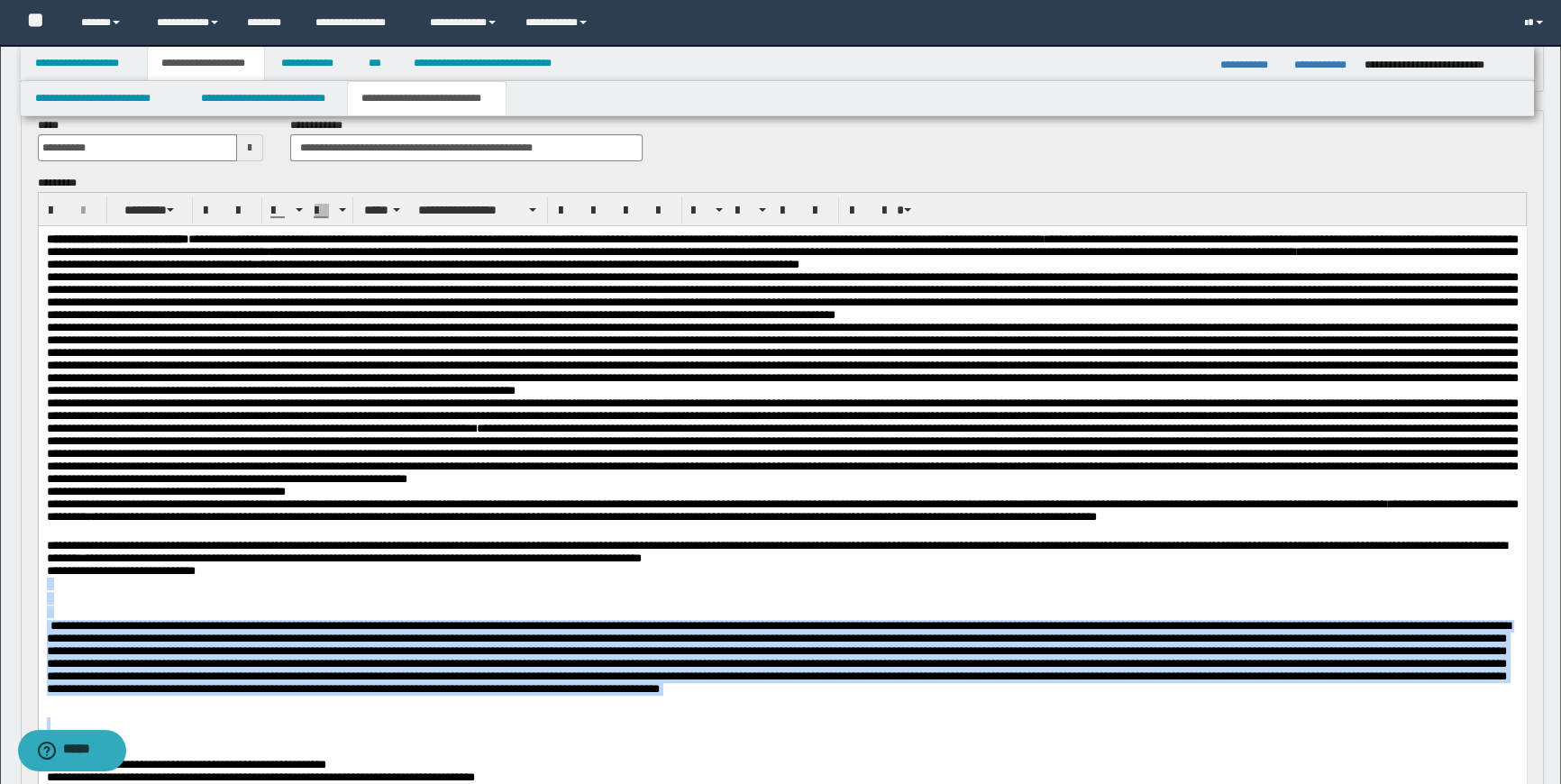 click on "**********" at bounding box center (477, 210) 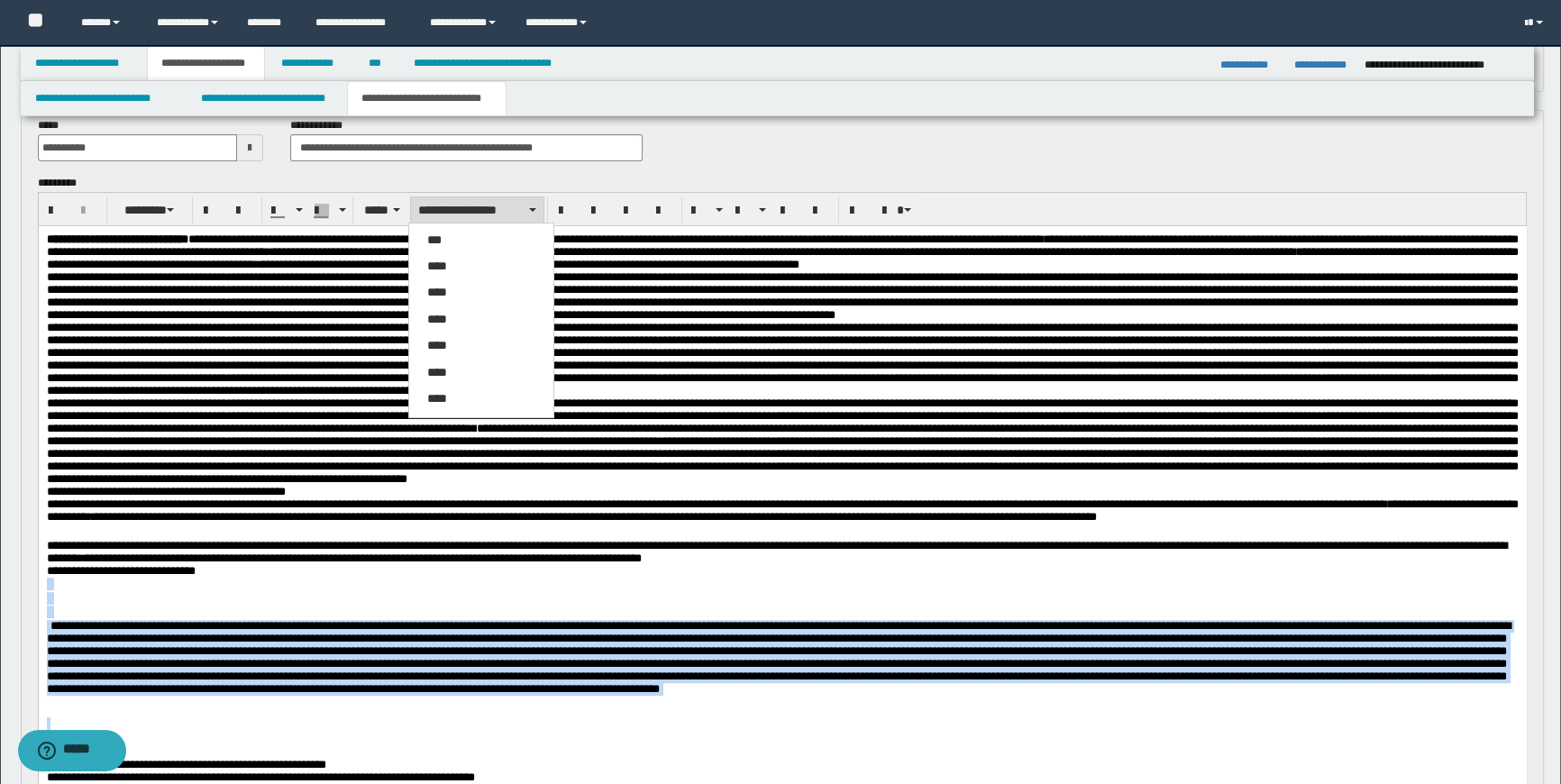 click on "****" at bounding box center [481, 267] 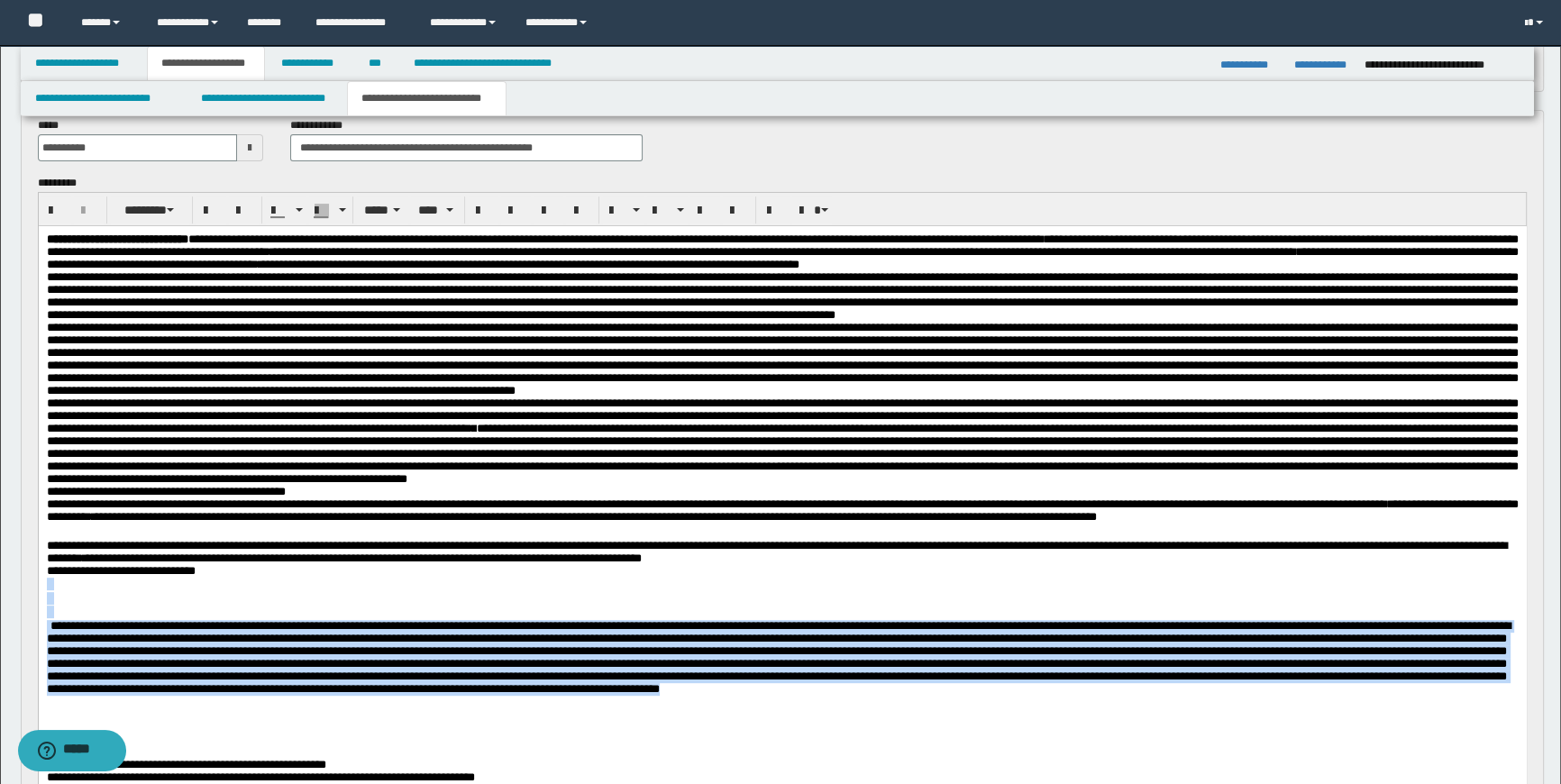 scroll, scrollTop: 1064, scrollLeft: 0, axis: vertical 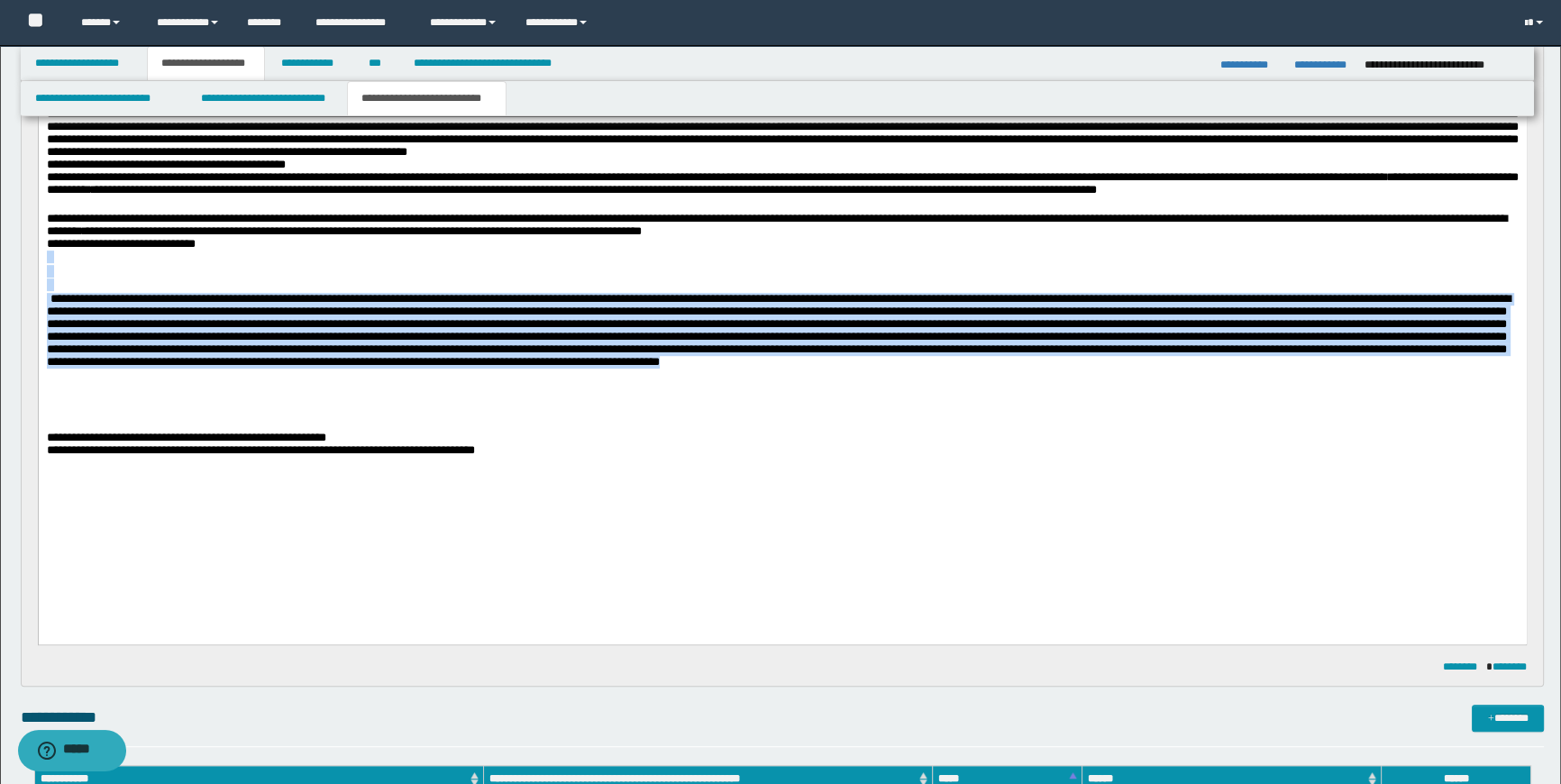 click at bounding box center [781, 258] 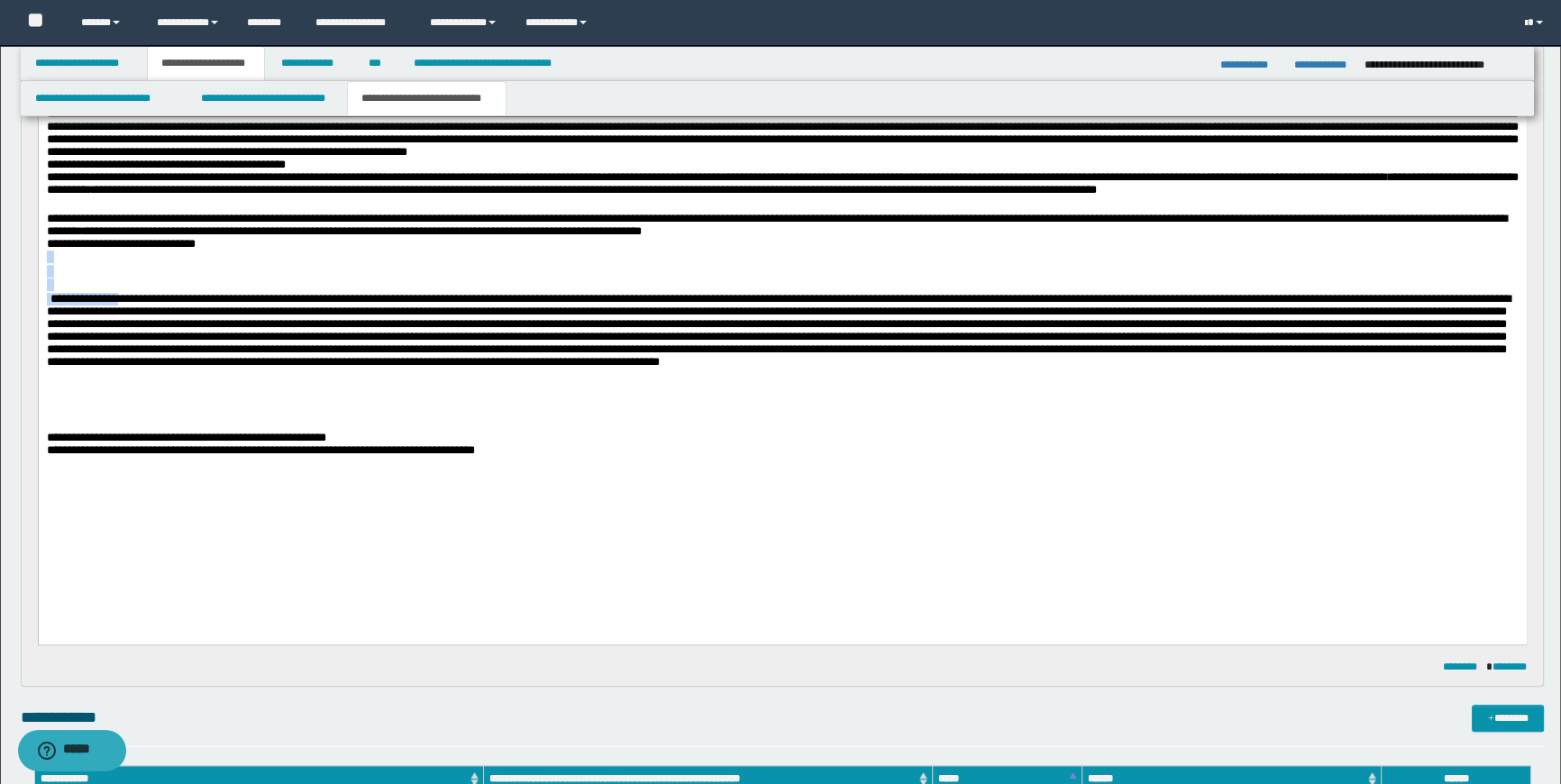 drag, startPoint x: 271, startPoint y: 331, endPoint x: 128, endPoint y: 382, distance: 151.82226 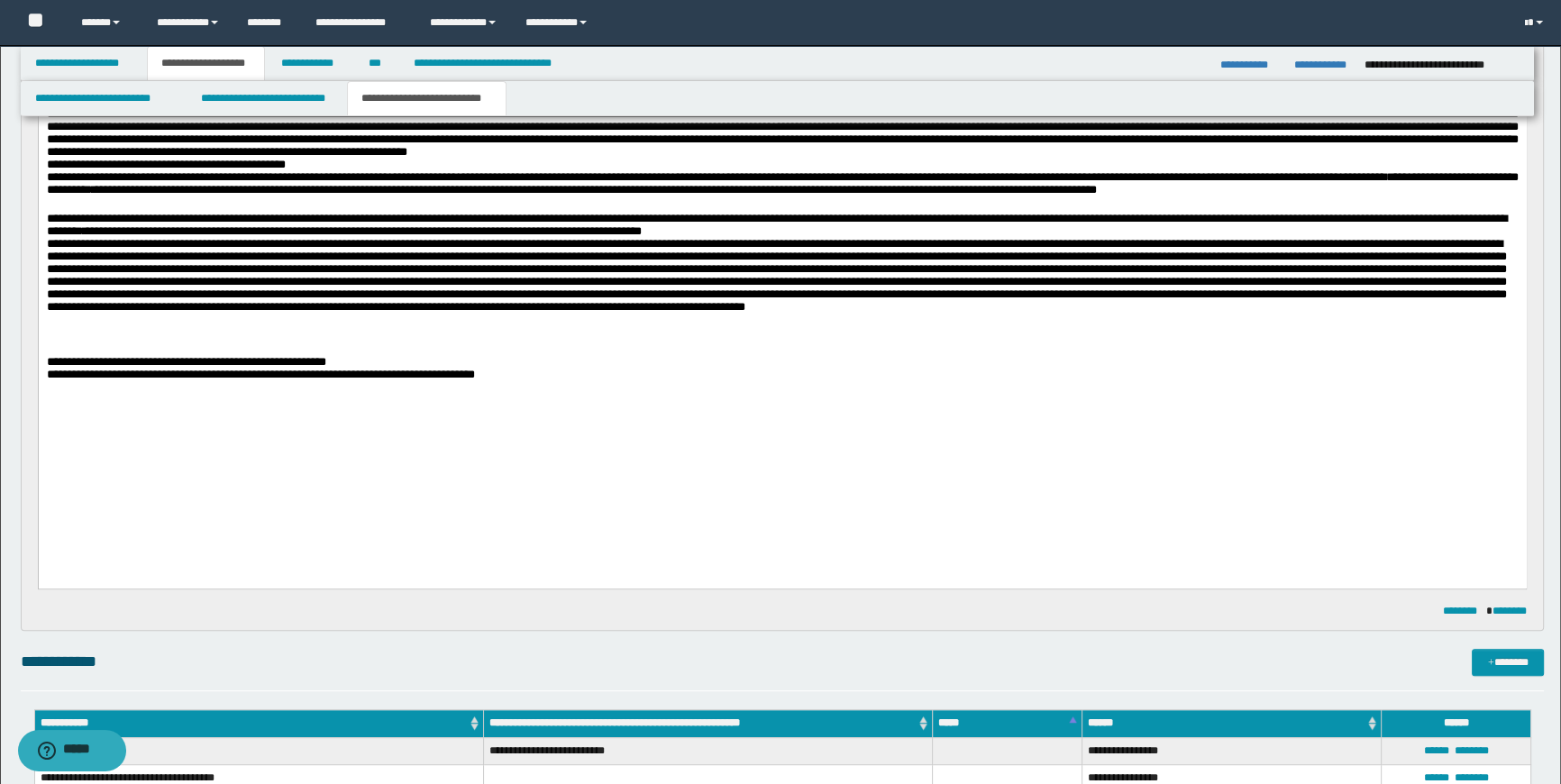 click at bounding box center (776, 276) 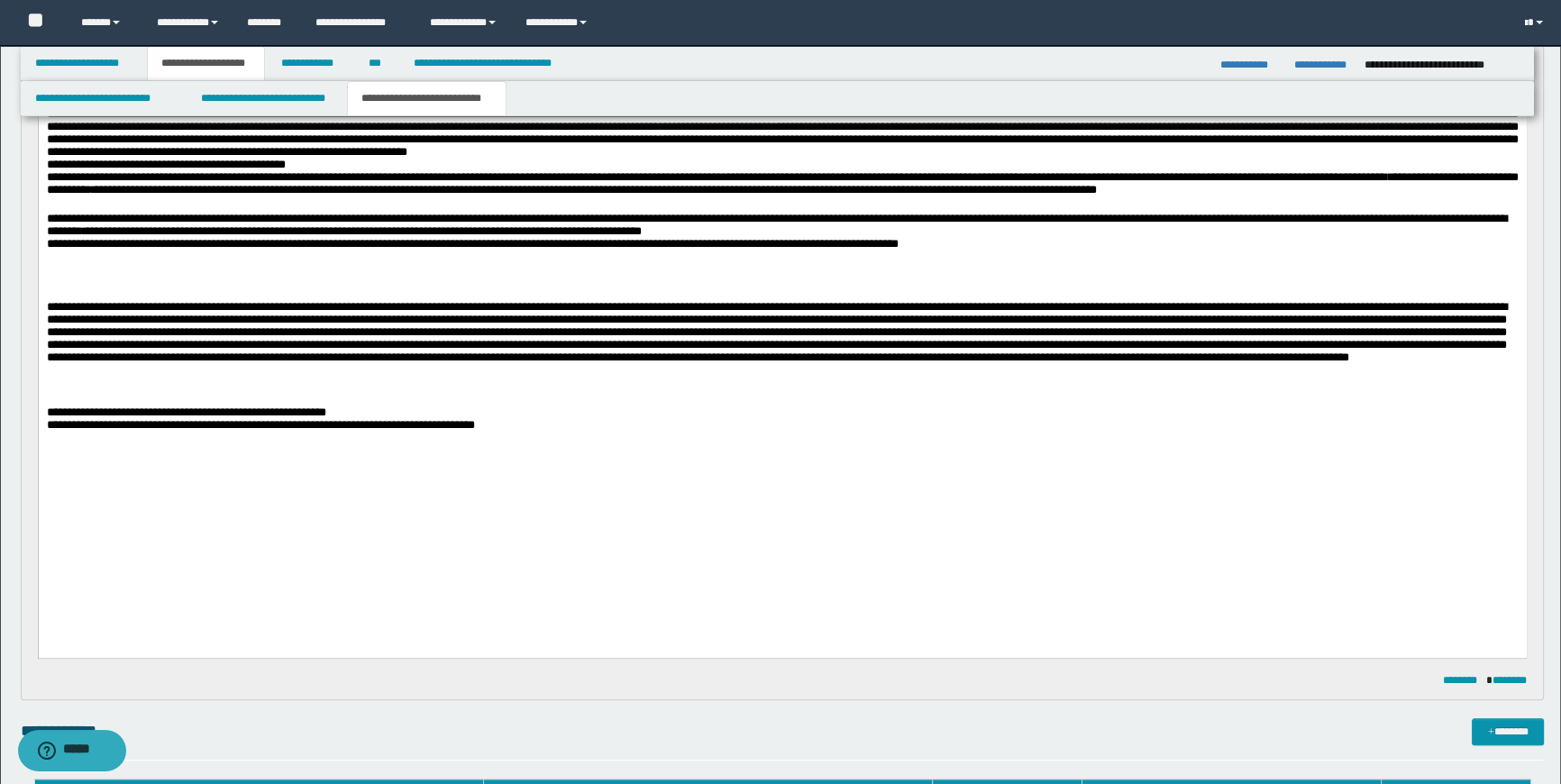 click on "**********" at bounding box center [548, 244] 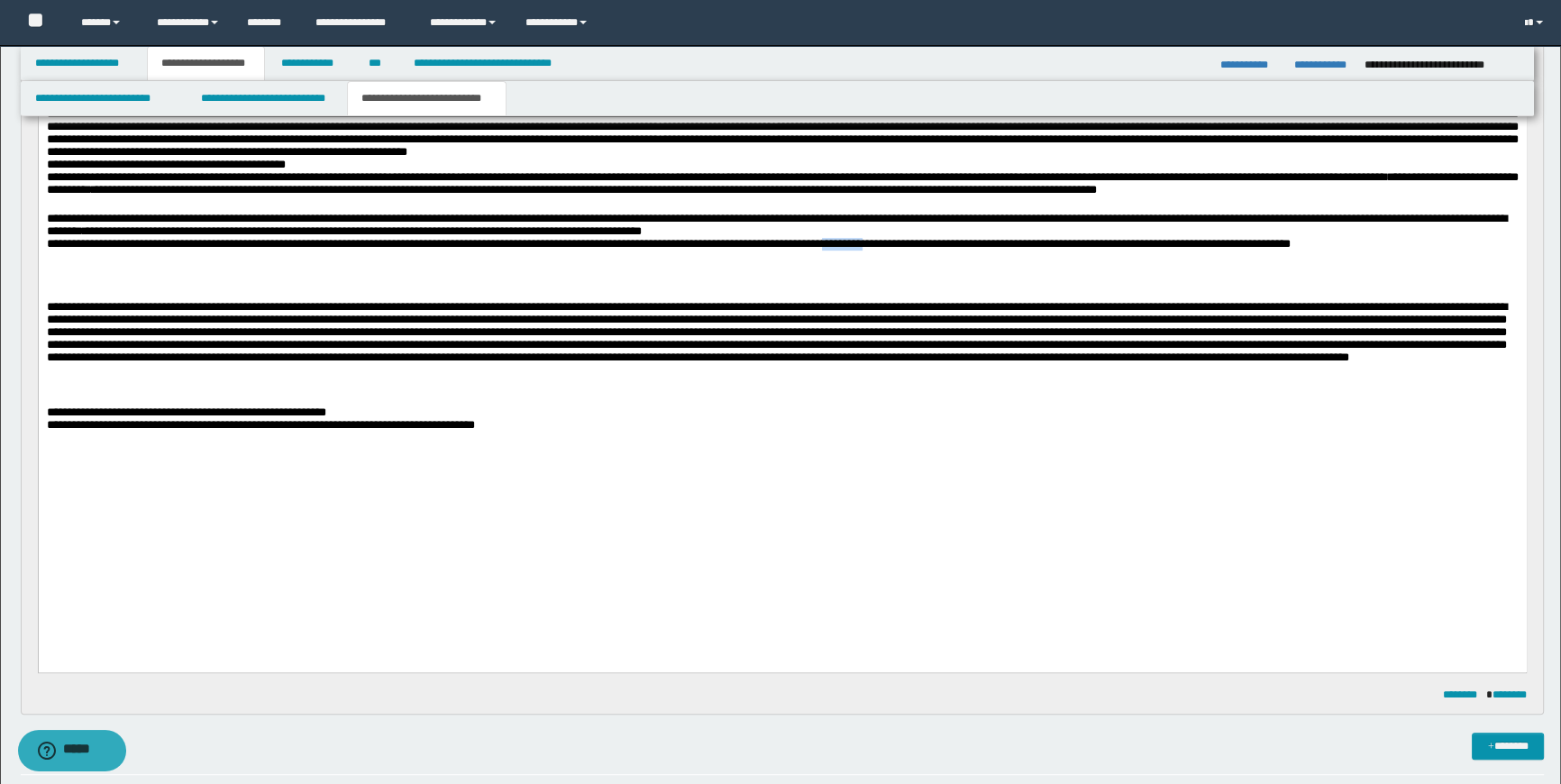 drag, startPoint x: 939, startPoint y: 333, endPoint x: 999, endPoint y: 333, distance: 60 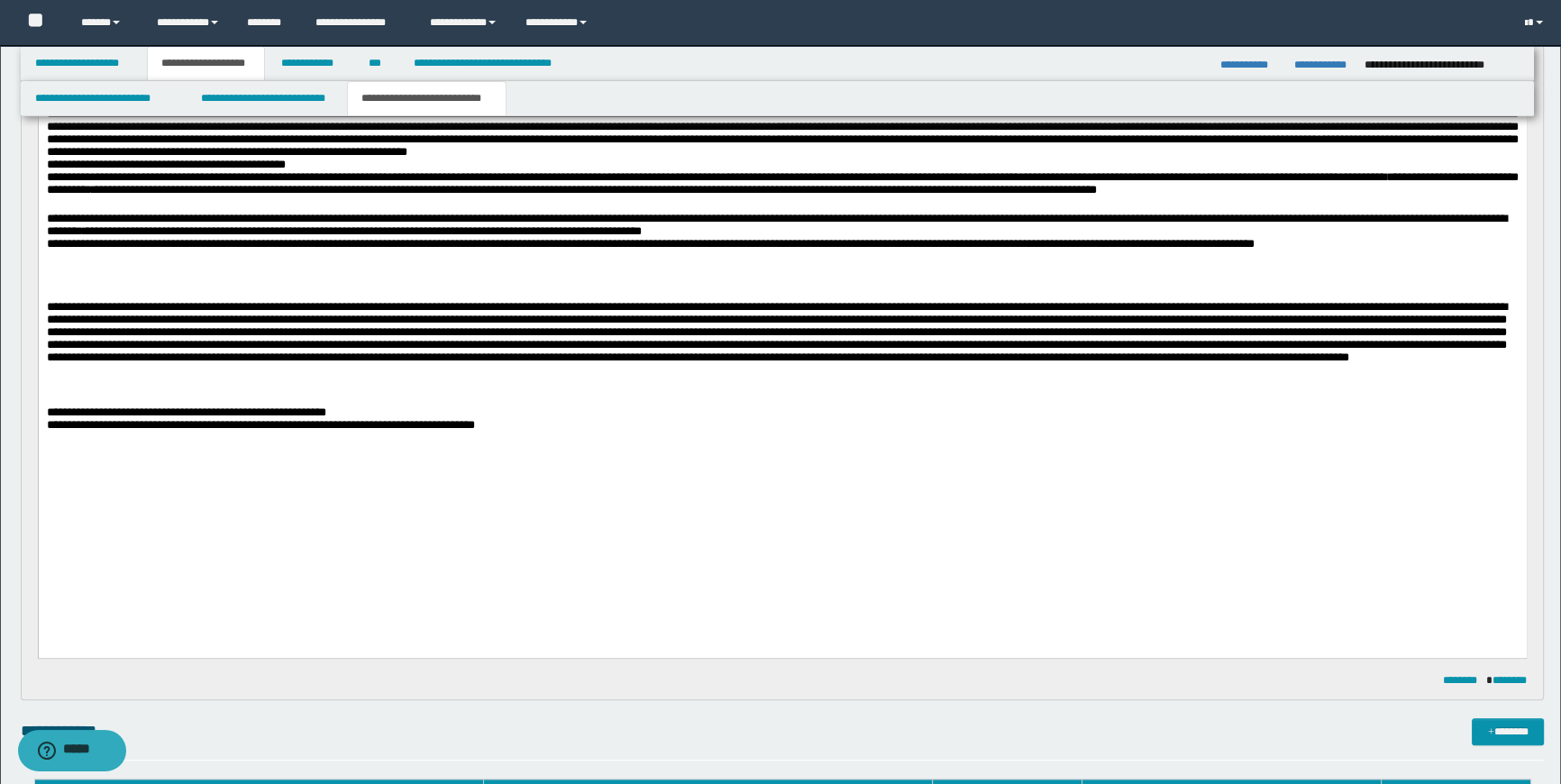 click on "**********" at bounding box center (726, 244) 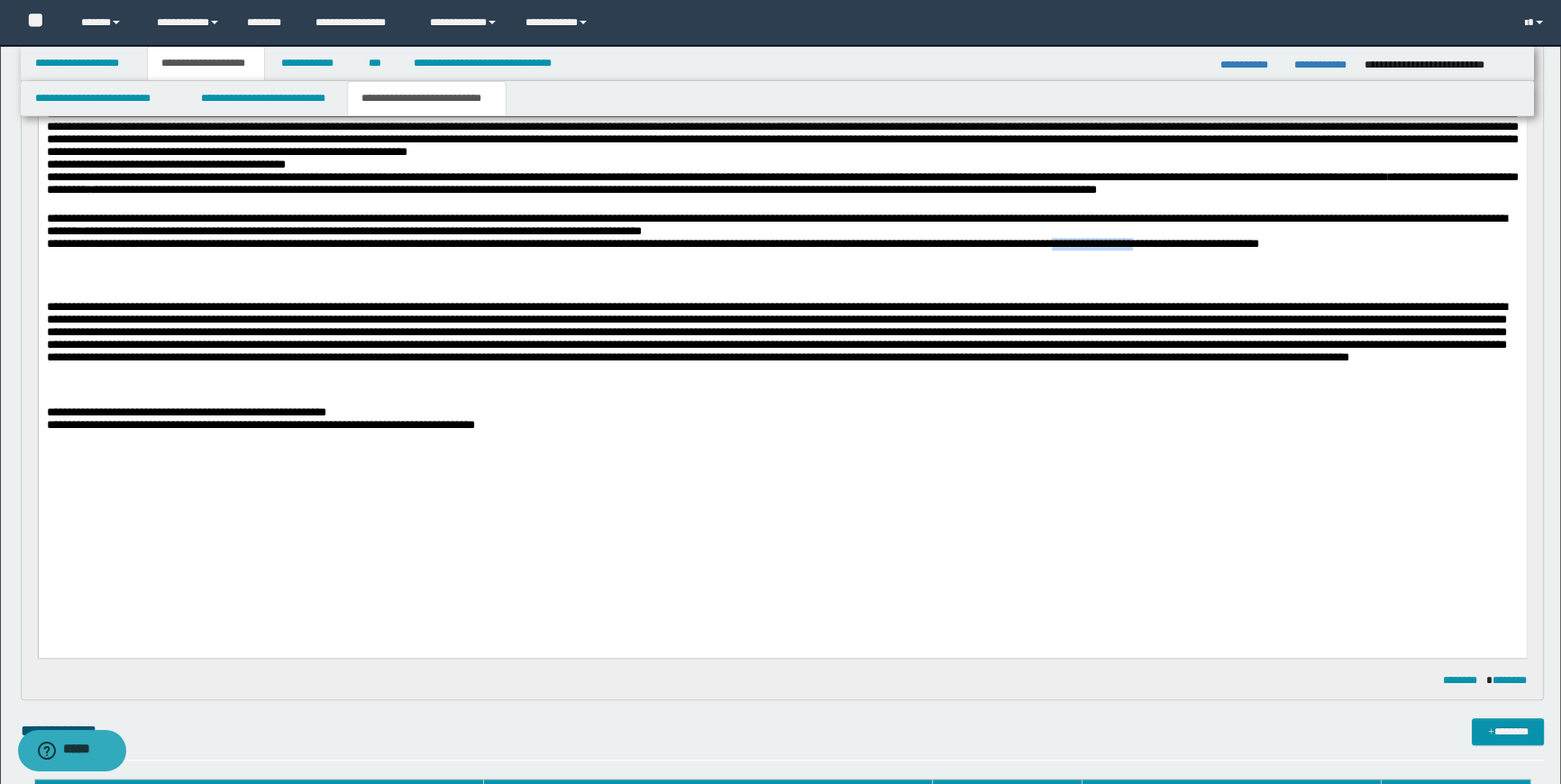 drag, startPoint x: 1215, startPoint y: 331, endPoint x: 1330, endPoint y: 328, distance: 115.03912 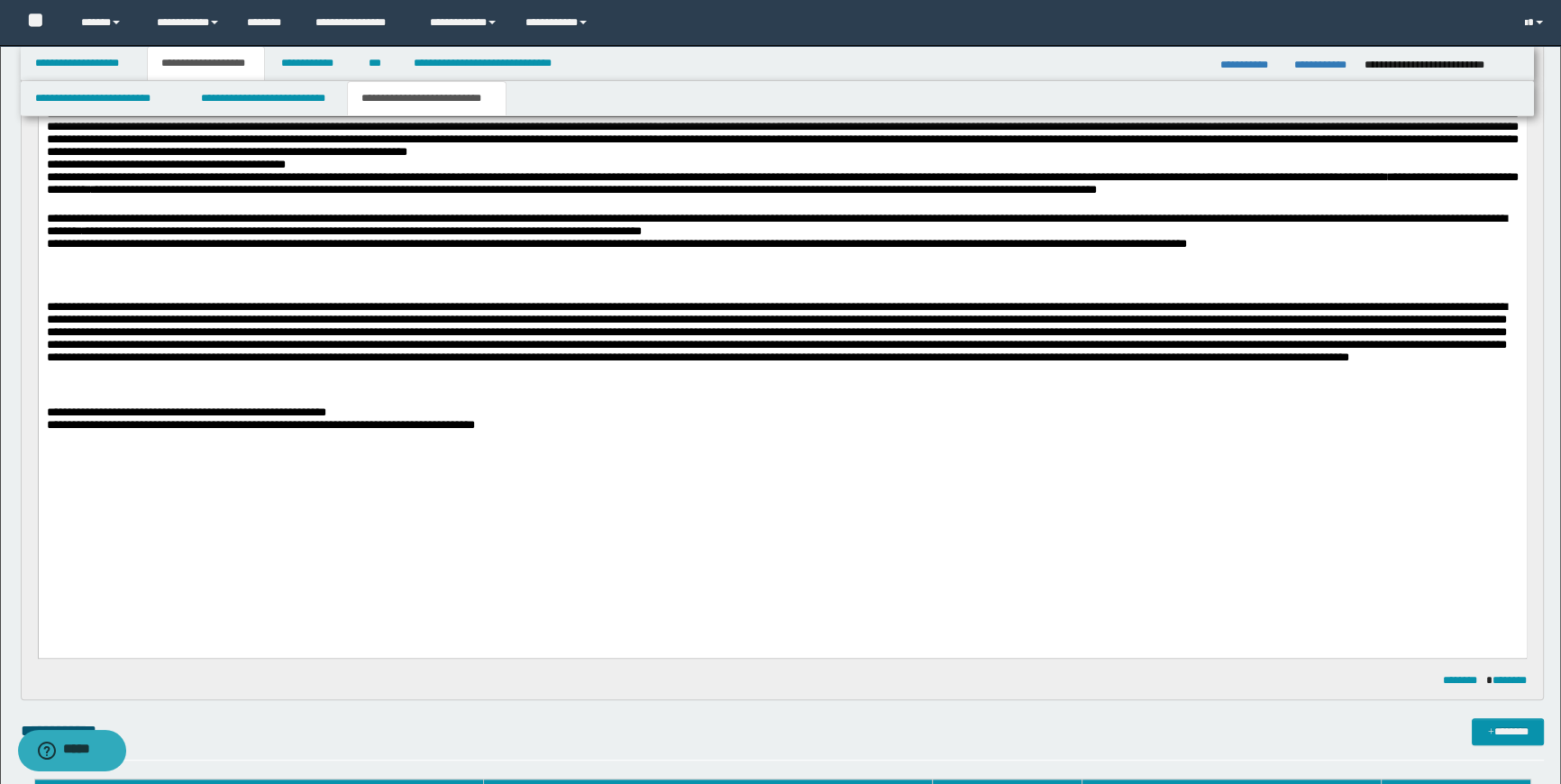 click at bounding box center [781, 270] 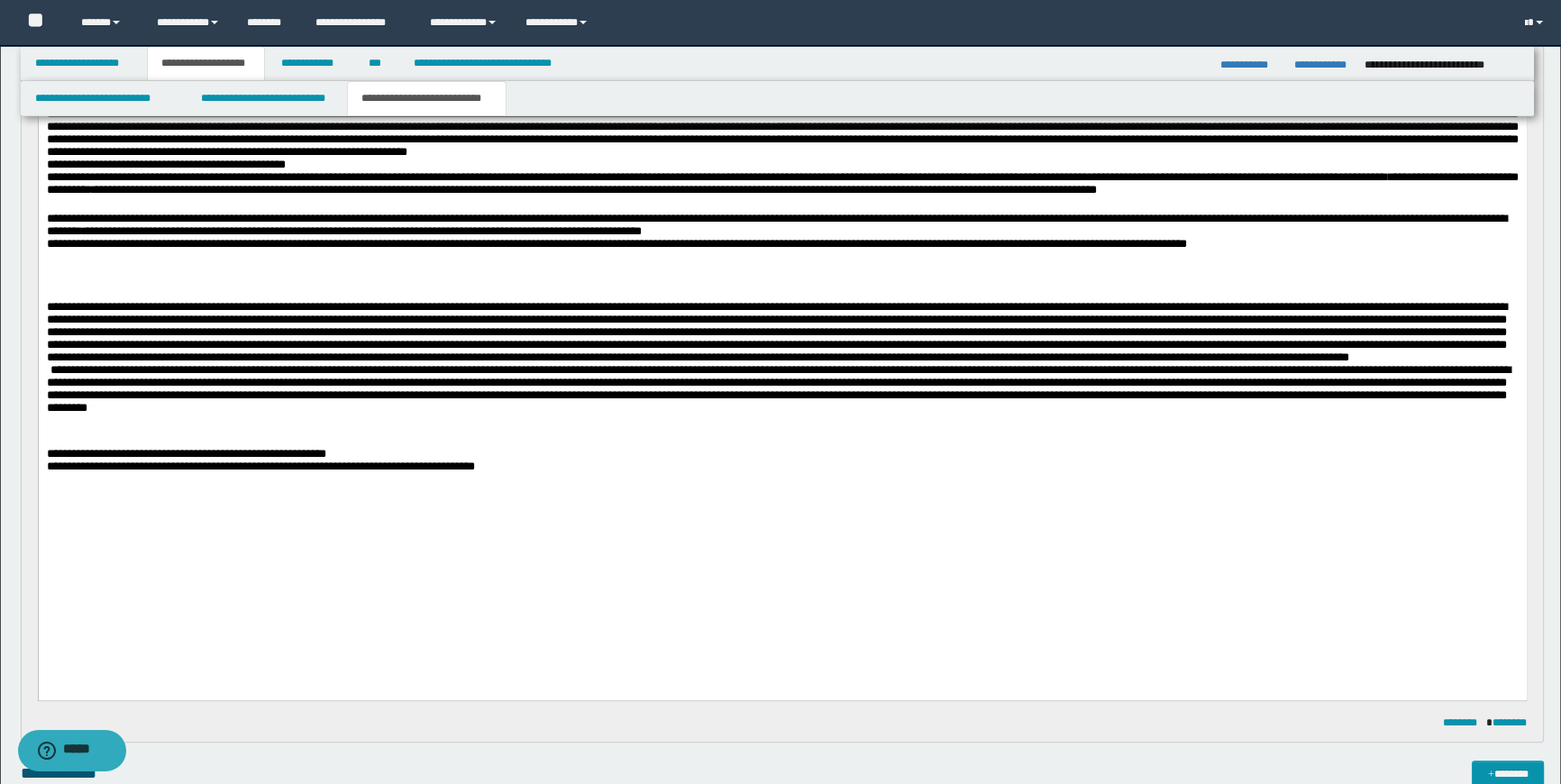 click on "**********" at bounding box center [186, 454] 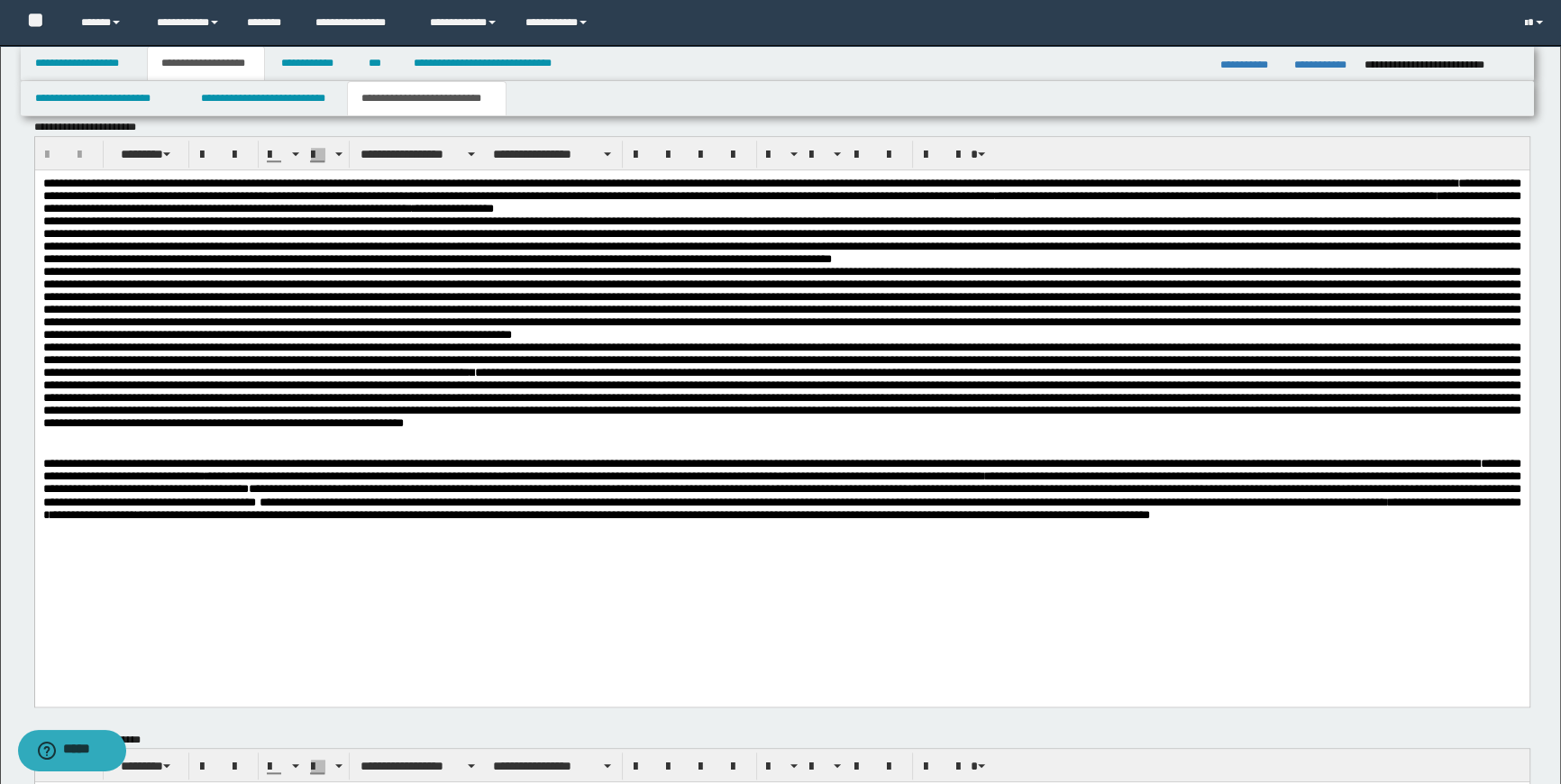 scroll, scrollTop: 2129, scrollLeft: 0, axis: vertical 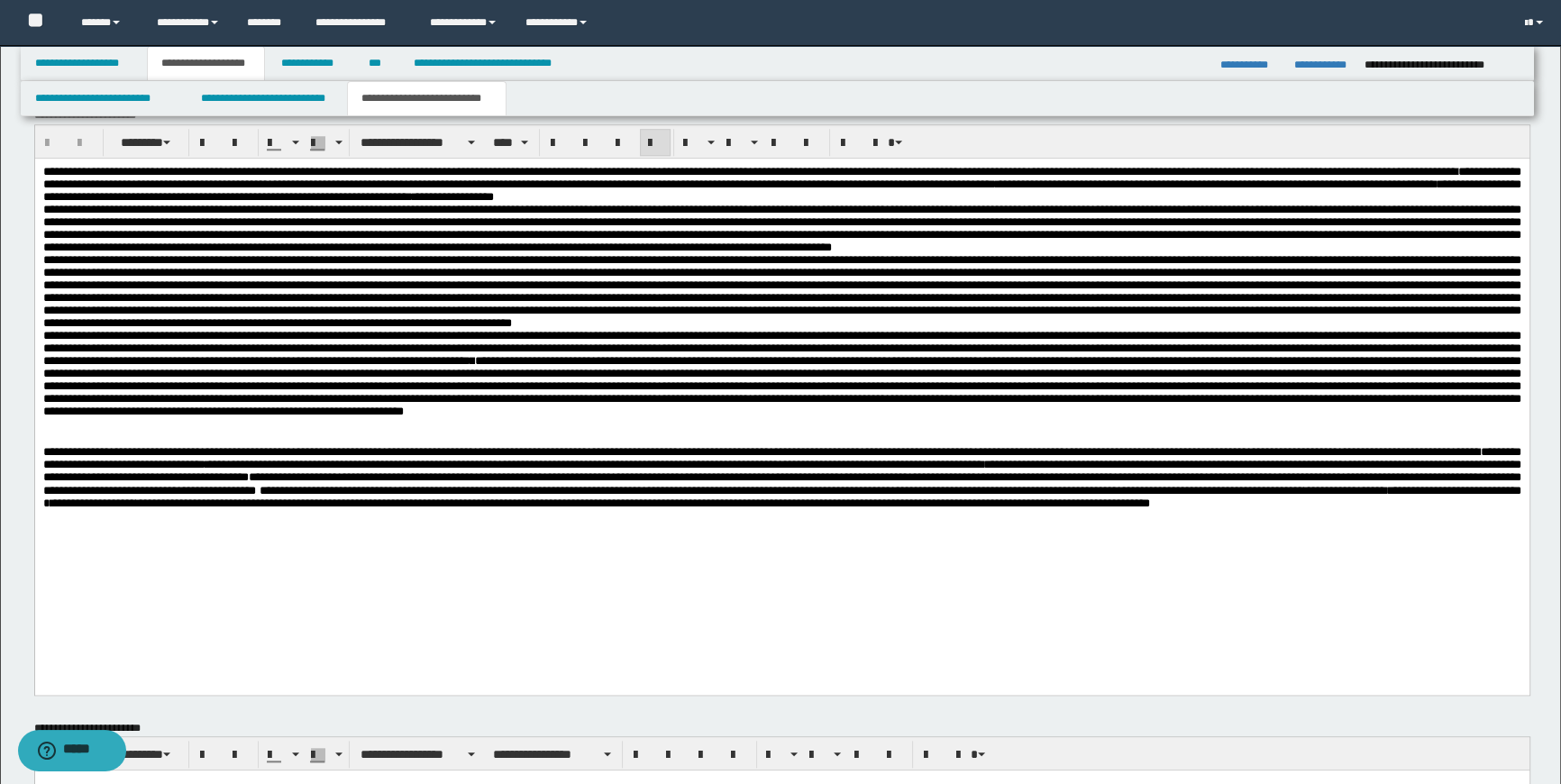 click on "**********" at bounding box center (781, 497) 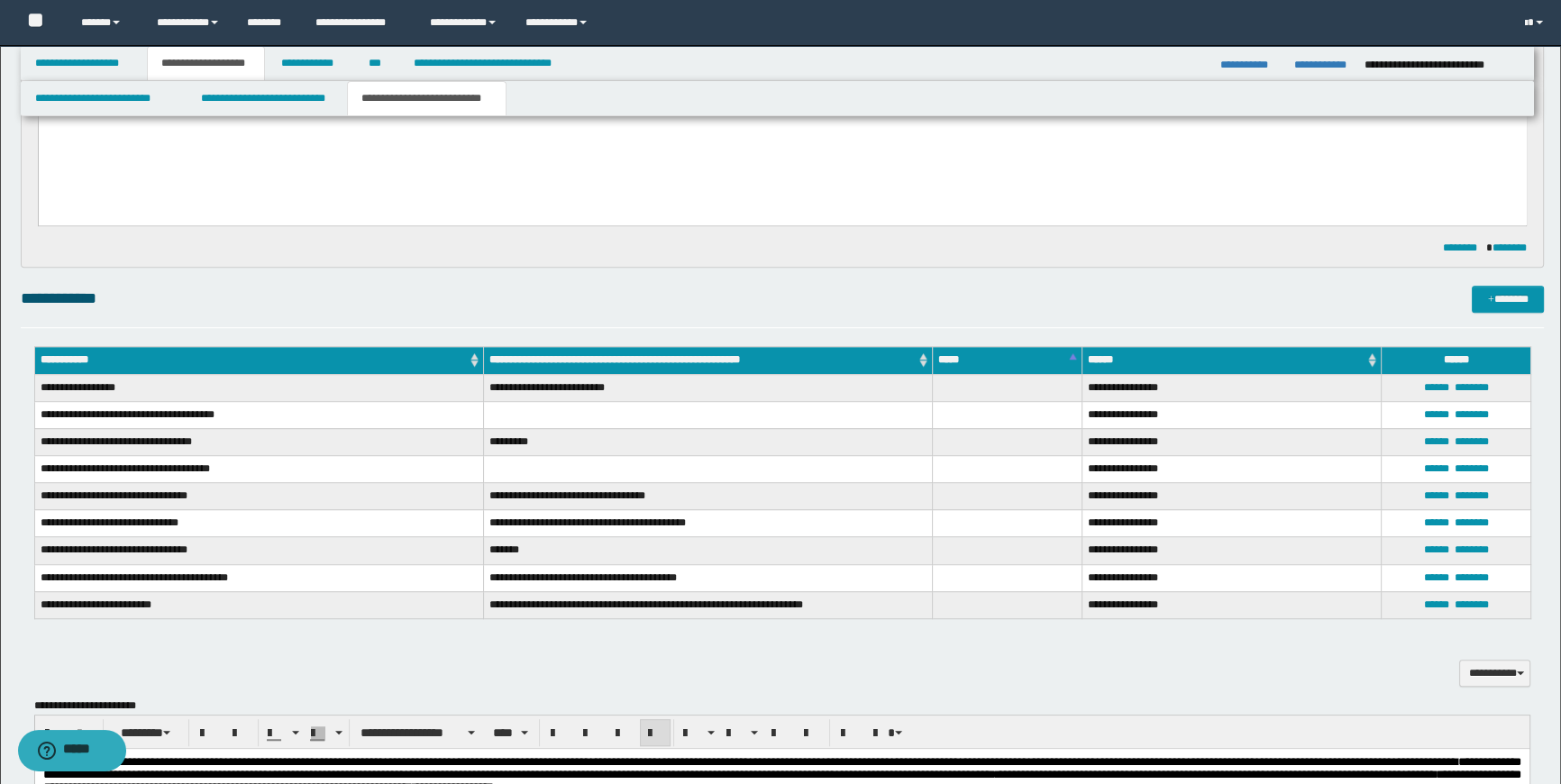 scroll, scrollTop: 1228, scrollLeft: 0, axis: vertical 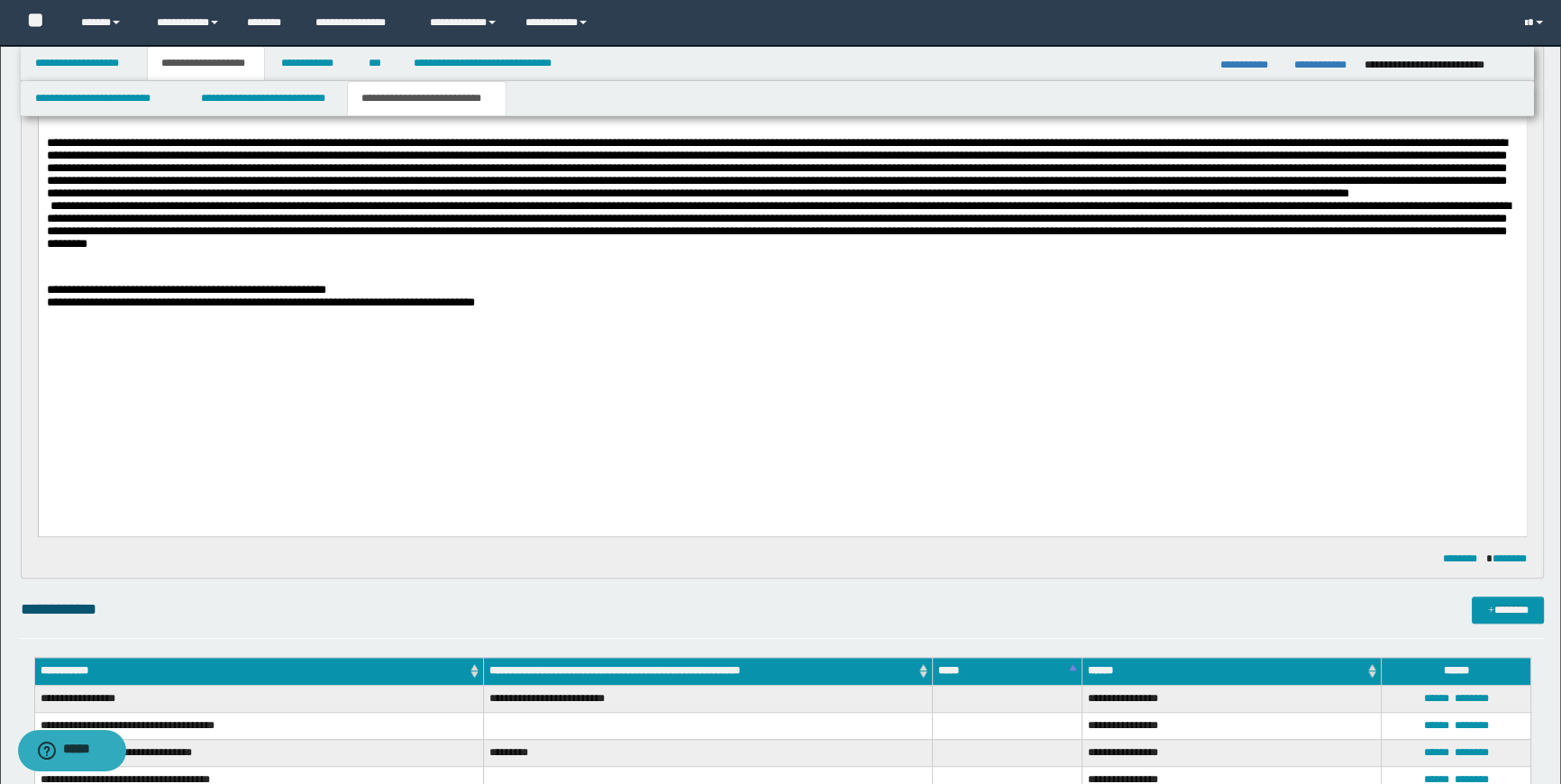 click at bounding box center (781, 278) 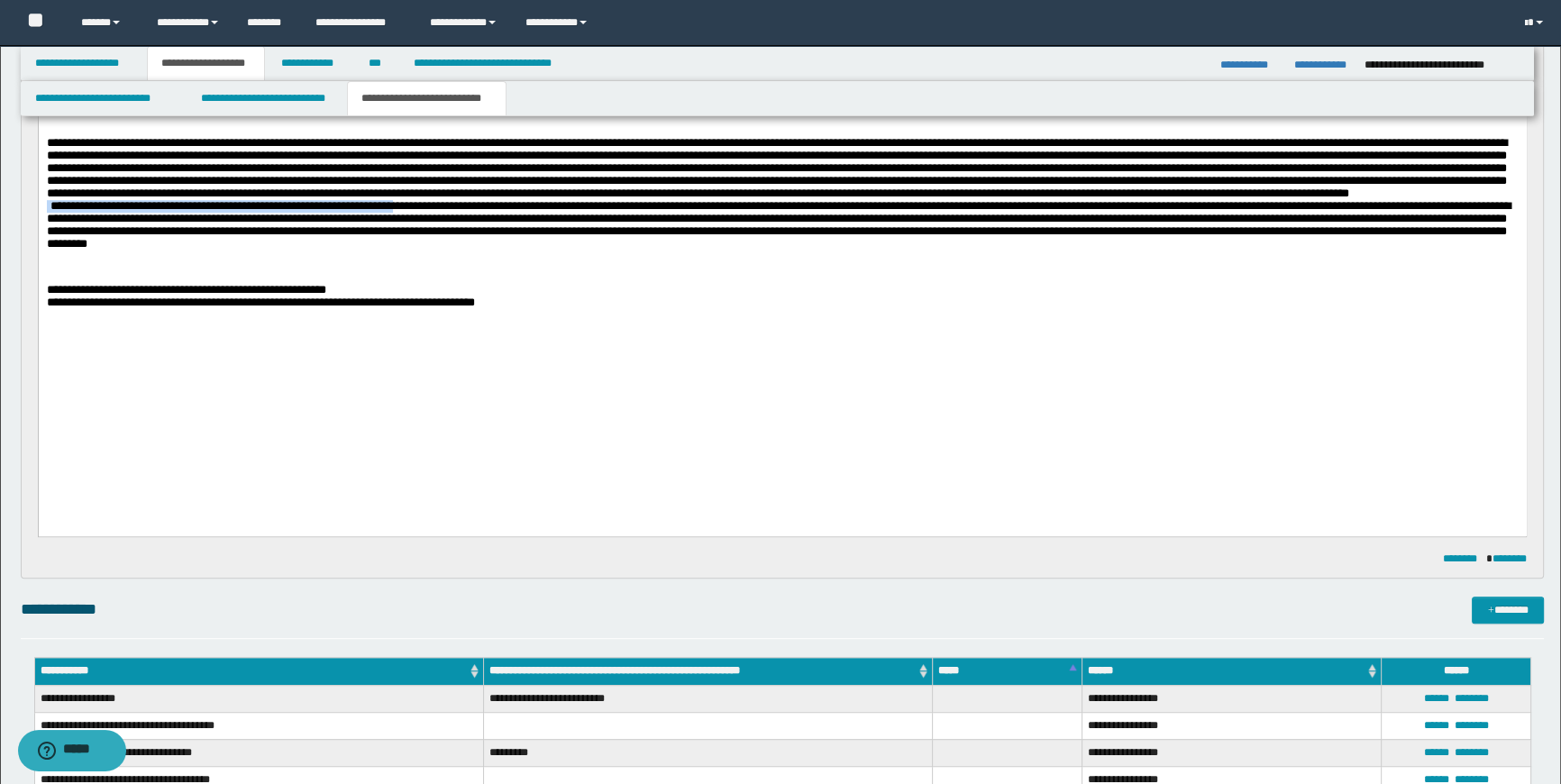 drag, startPoint x: 453, startPoint y: 334, endPoint x: 56, endPoint y: 70, distance: 476.765 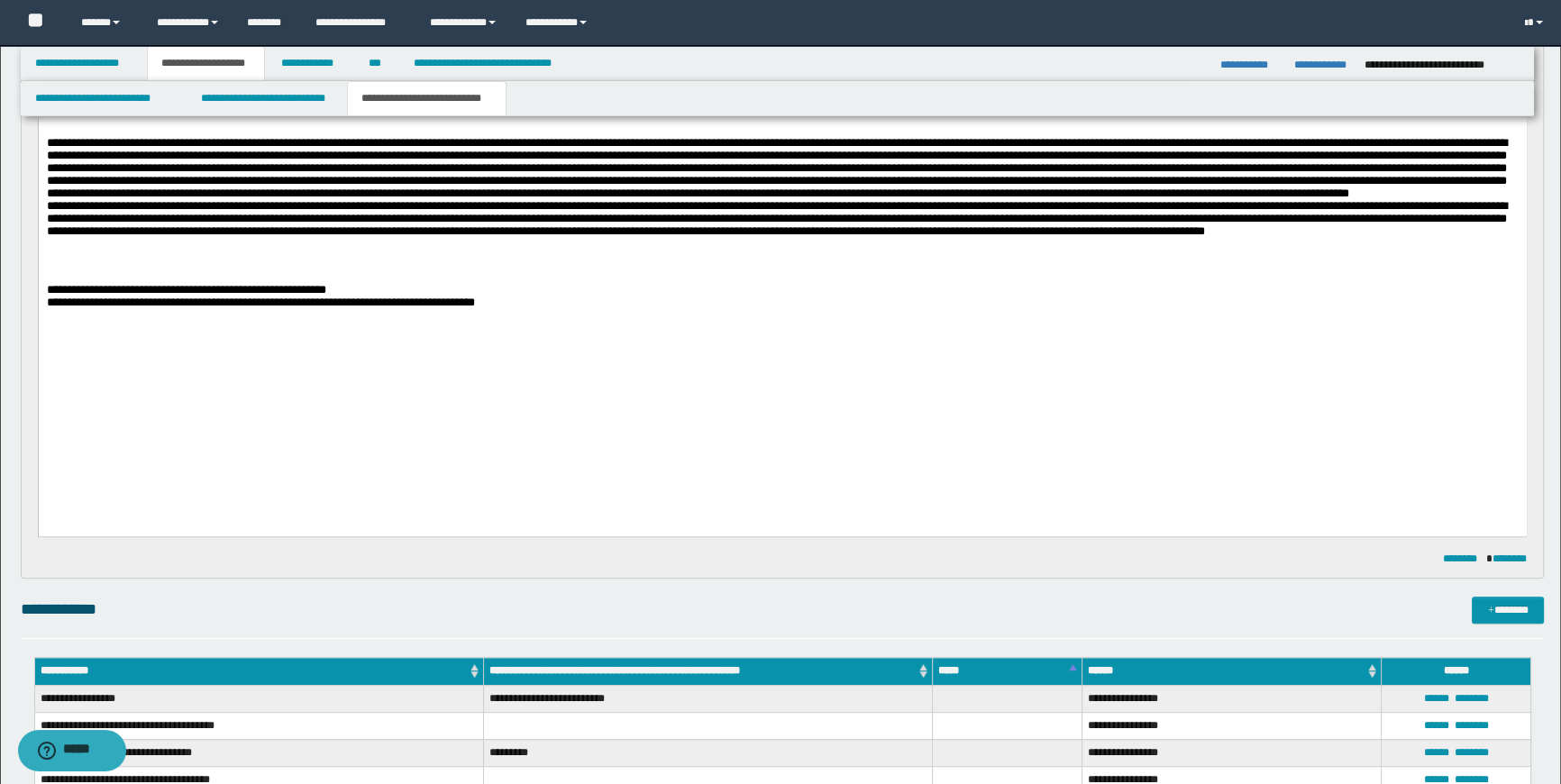 drag, startPoint x: 1356, startPoint y: 167, endPoint x: 1458, endPoint y: 175, distance: 102.31324 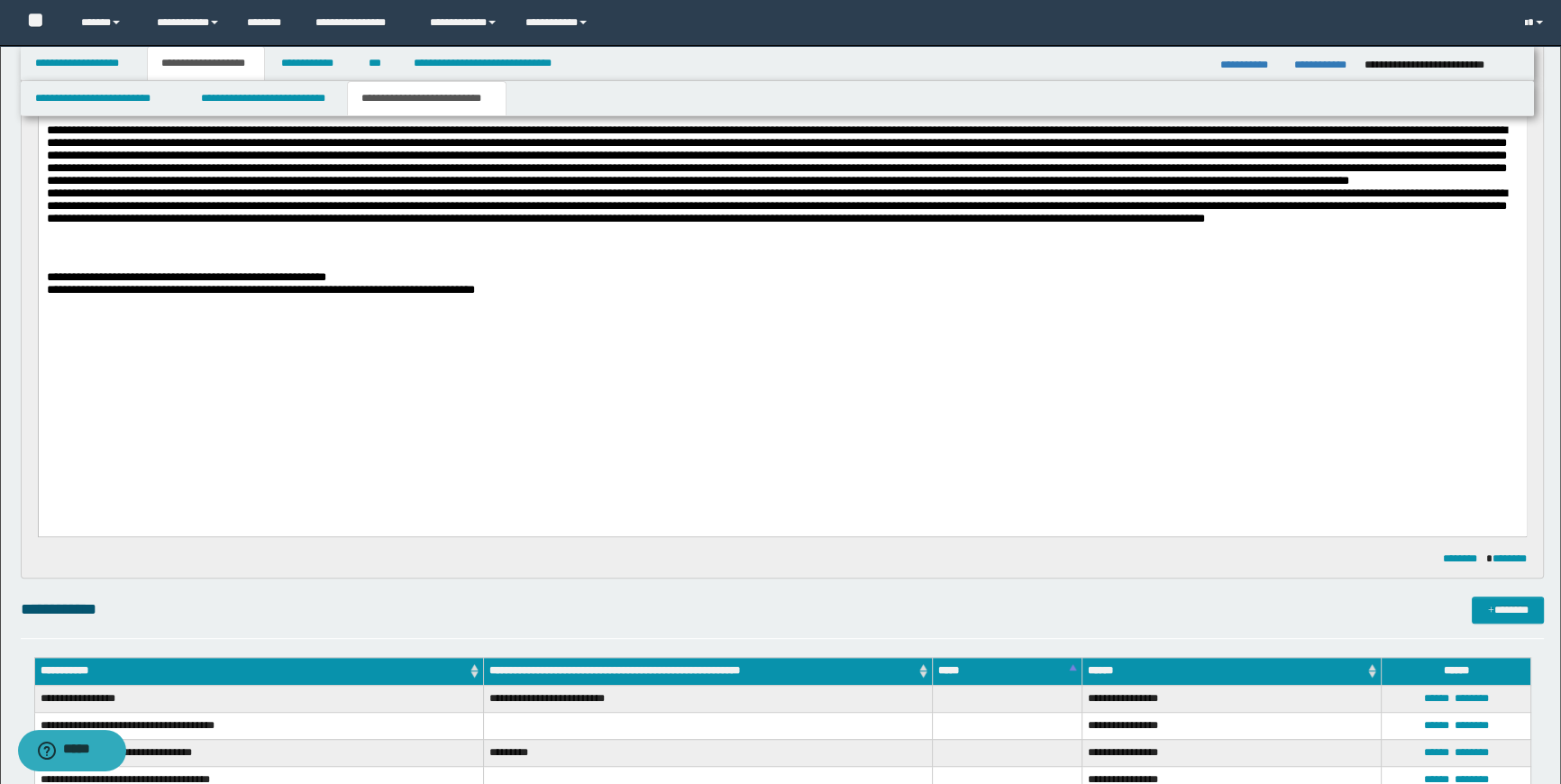 click on "**********" at bounding box center (850, 80) 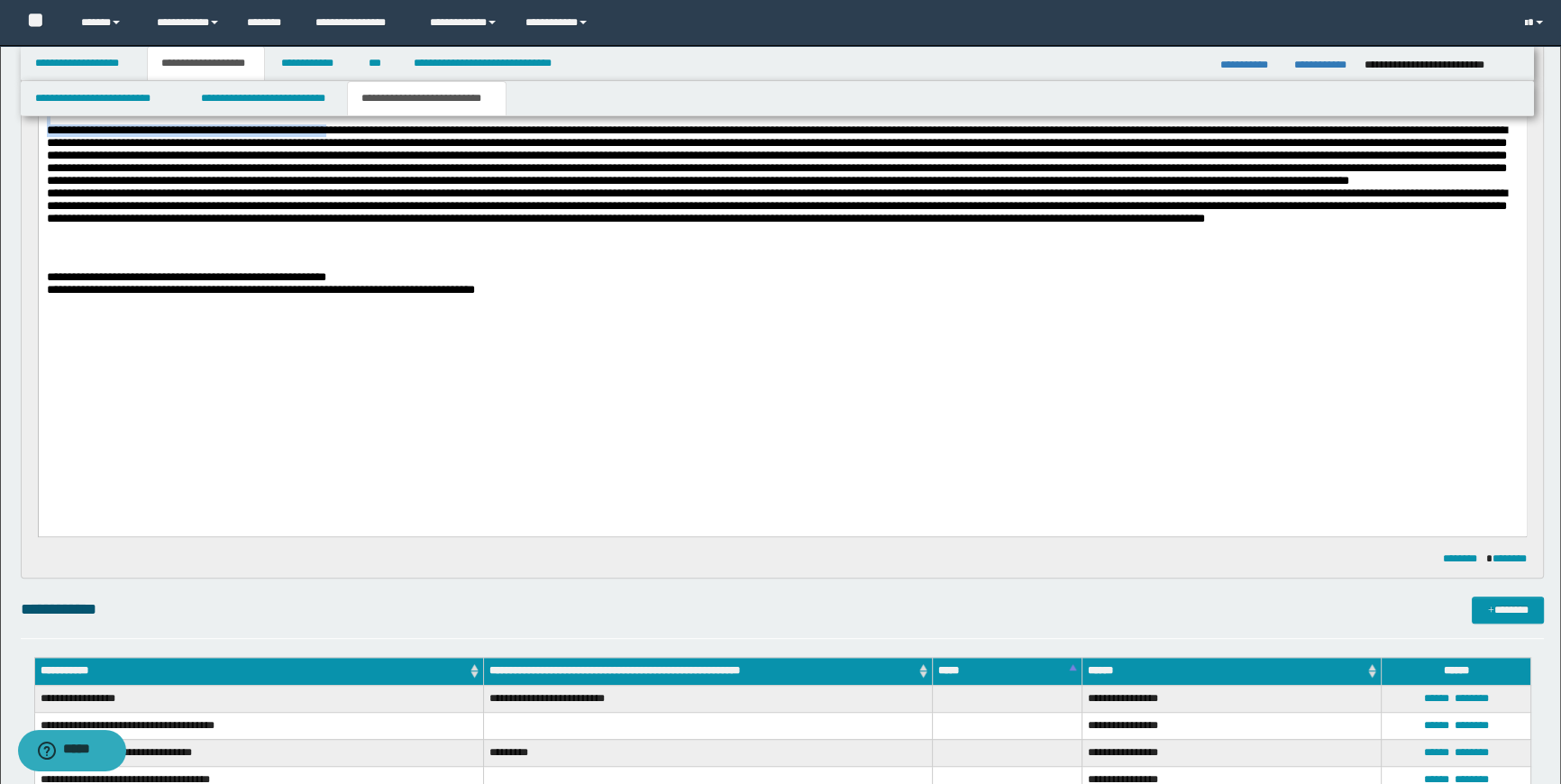 drag, startPoint x: 406, startPoint y: 234, endPoint x: 38, endPoint y: -54, distance: 467.29862 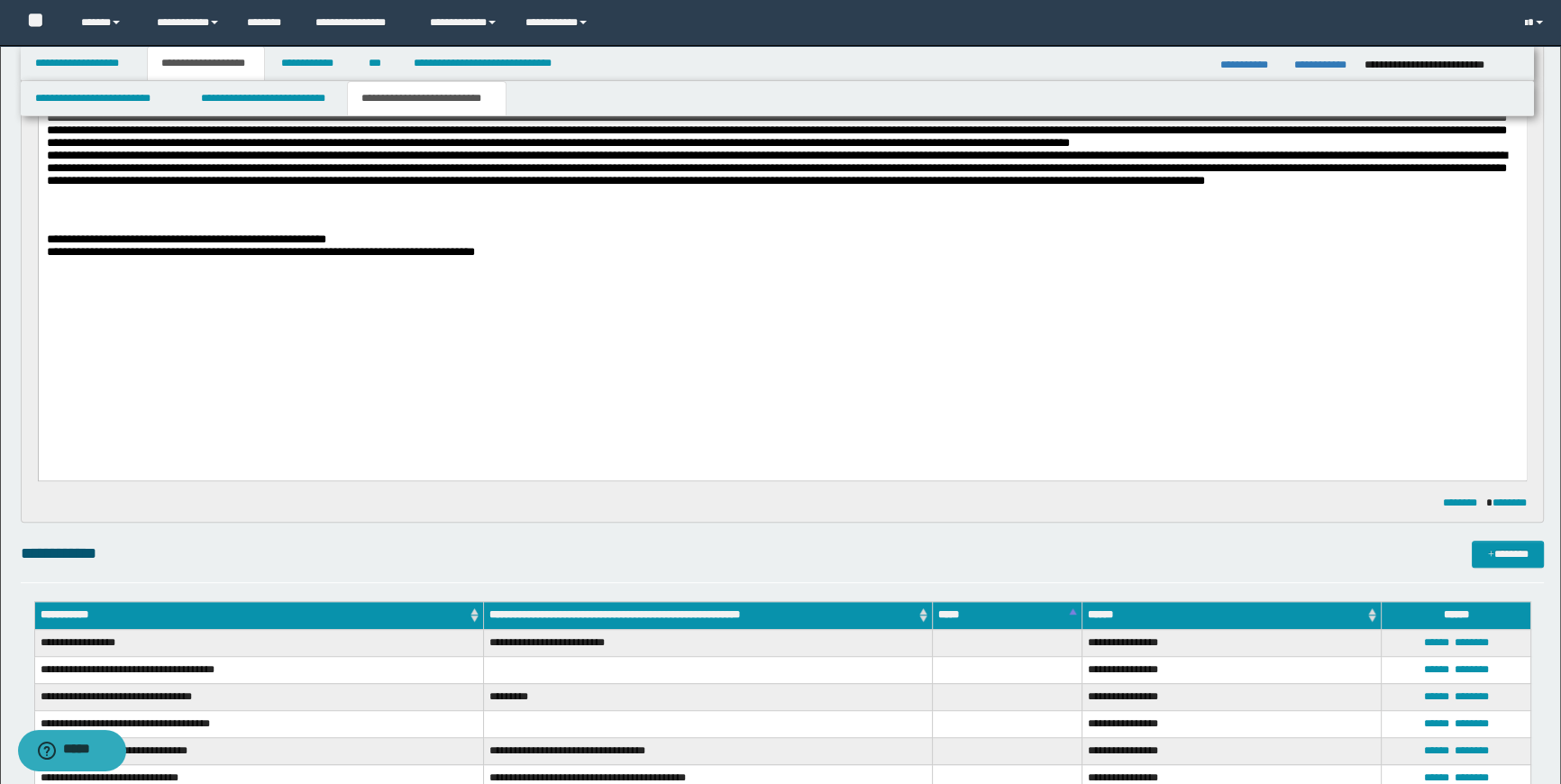click at bounding box center (776, 118) 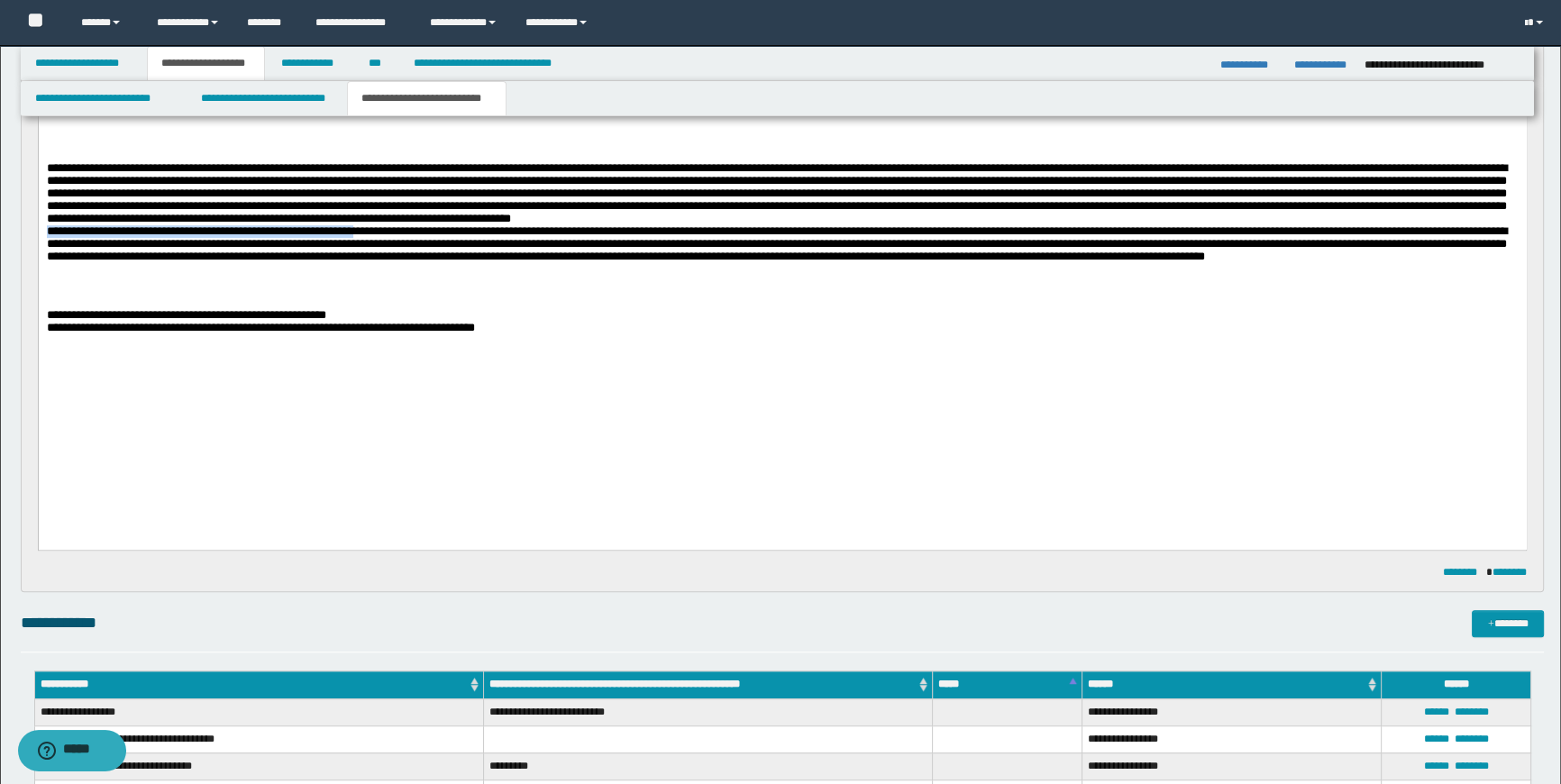 drag, startPoint x: 408, startPoint y: 352, endPoint x: 38, endPoint y: 82, distance: 458.0393 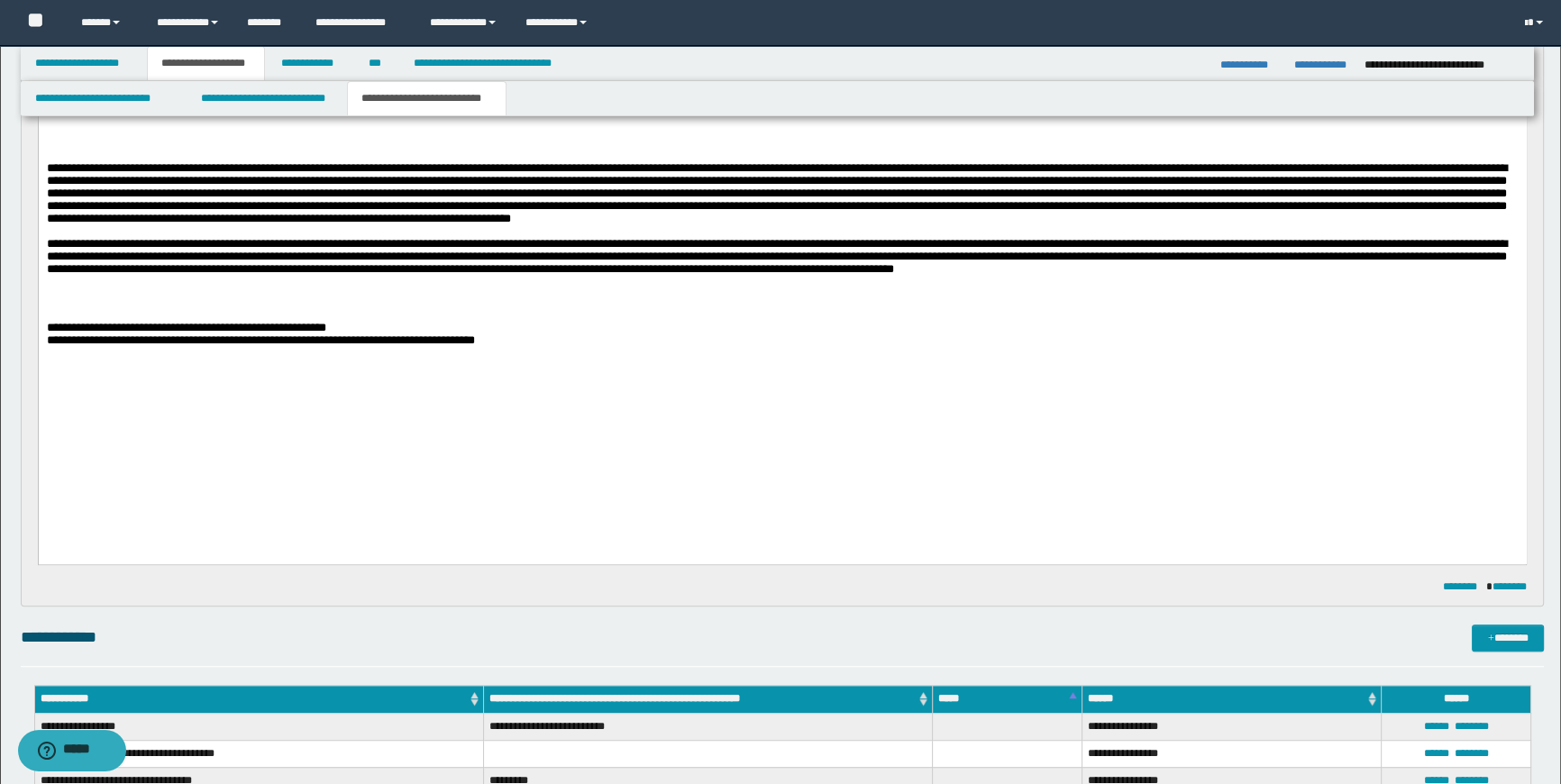 drag, startPoint x: 937, startPoint y: 181, endPoint x: 1036, endPoint y: 195, distance: 99.985 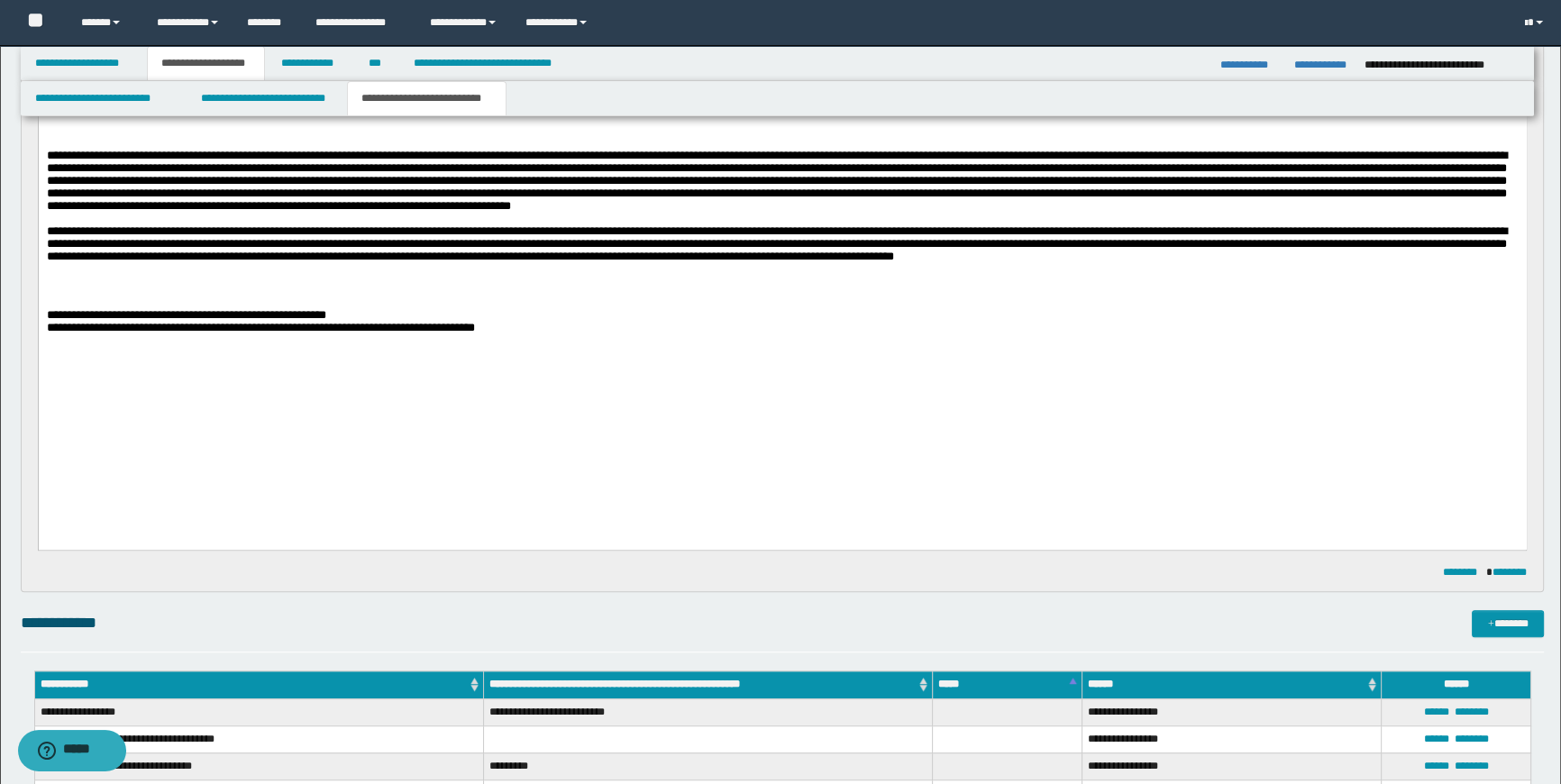click on "**********" at bounding box center (483, 93) 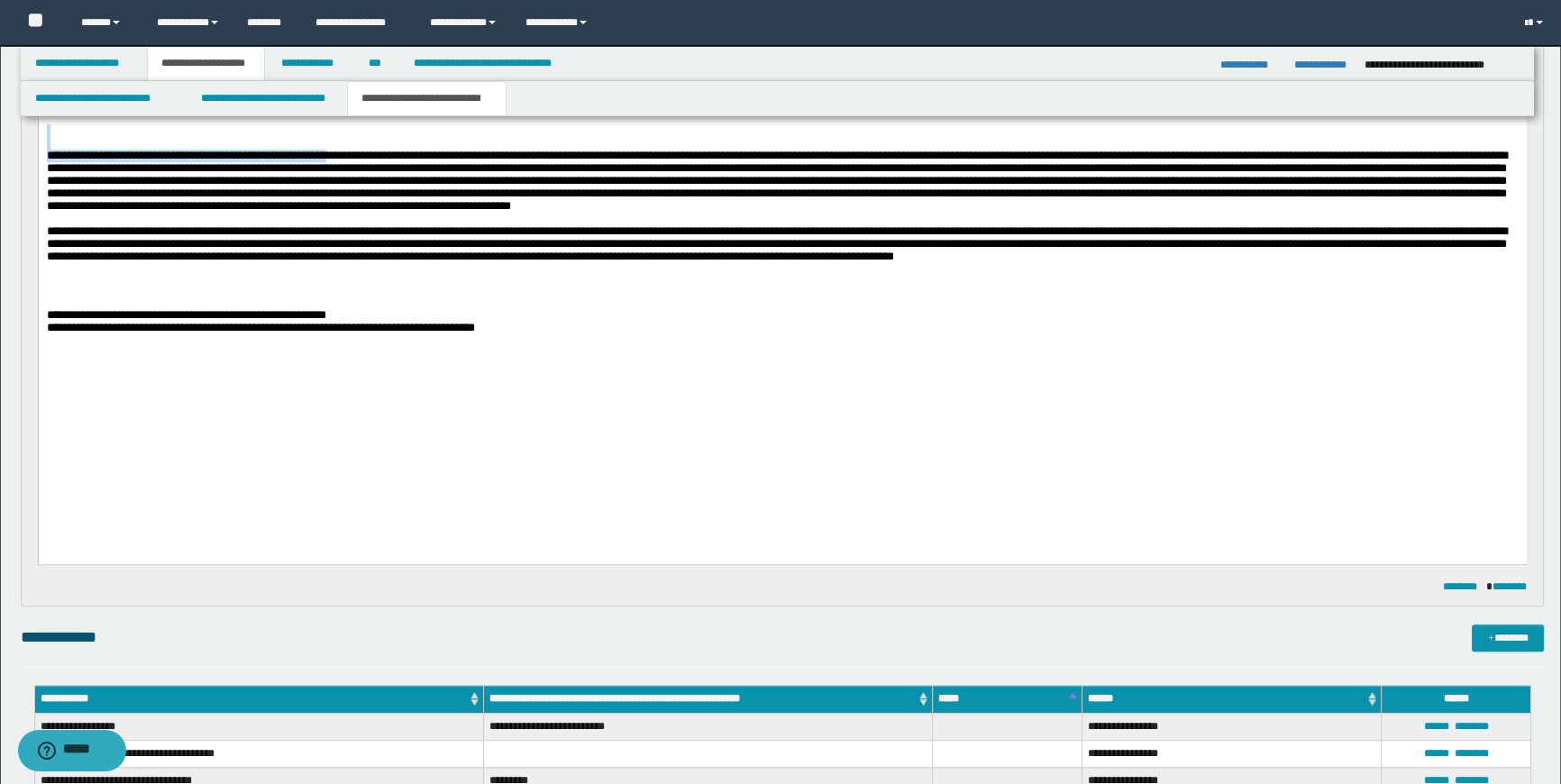 drag, startPoint x: 406, startPoint y: 264, endPoint x: 46, endPoint y: 236, distance: 361.08725 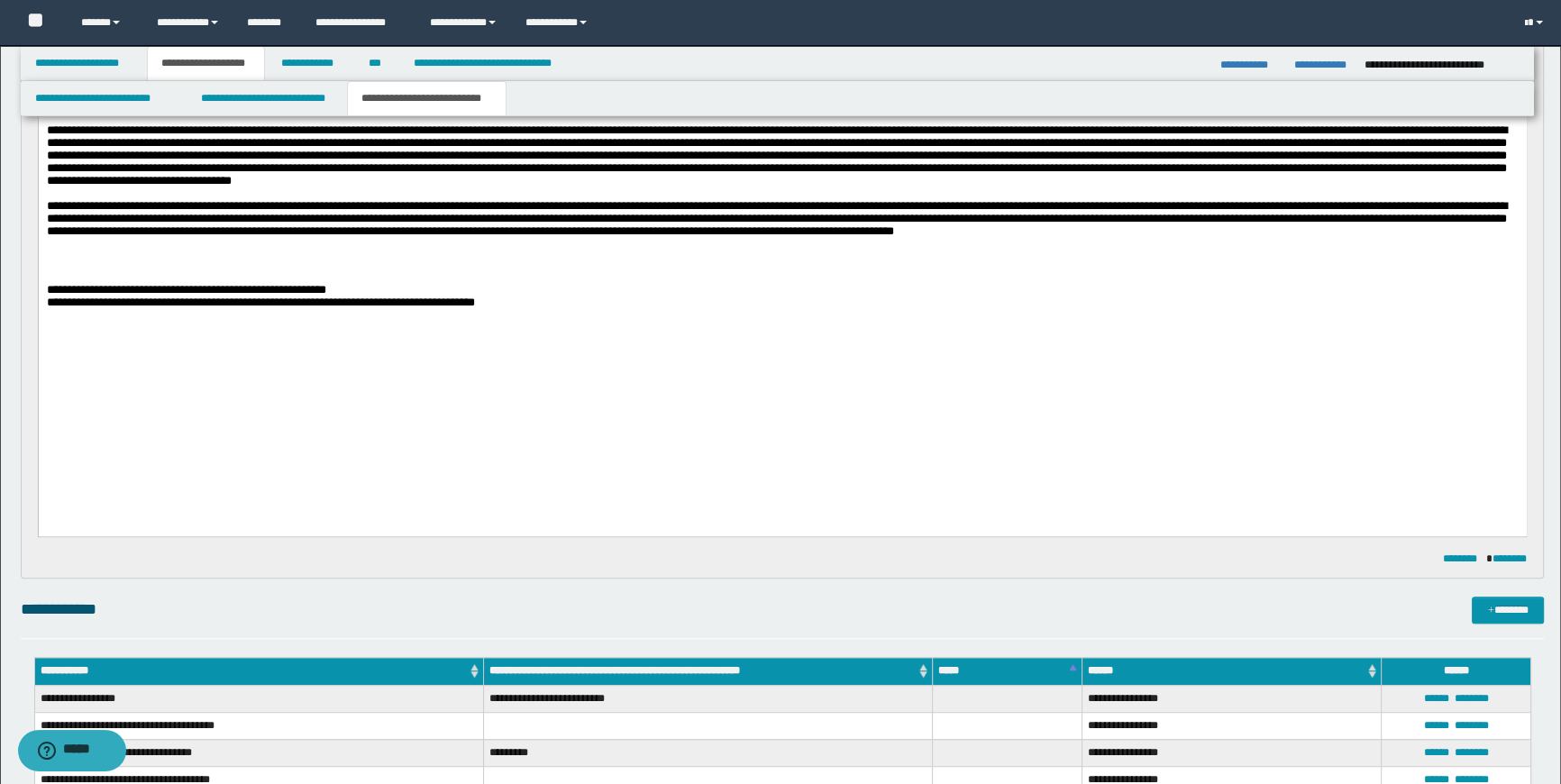 drag, startPoint x: 303, startPoint y: 198, endPoint x: 321, endPoint y: 193, distance: 18.681542 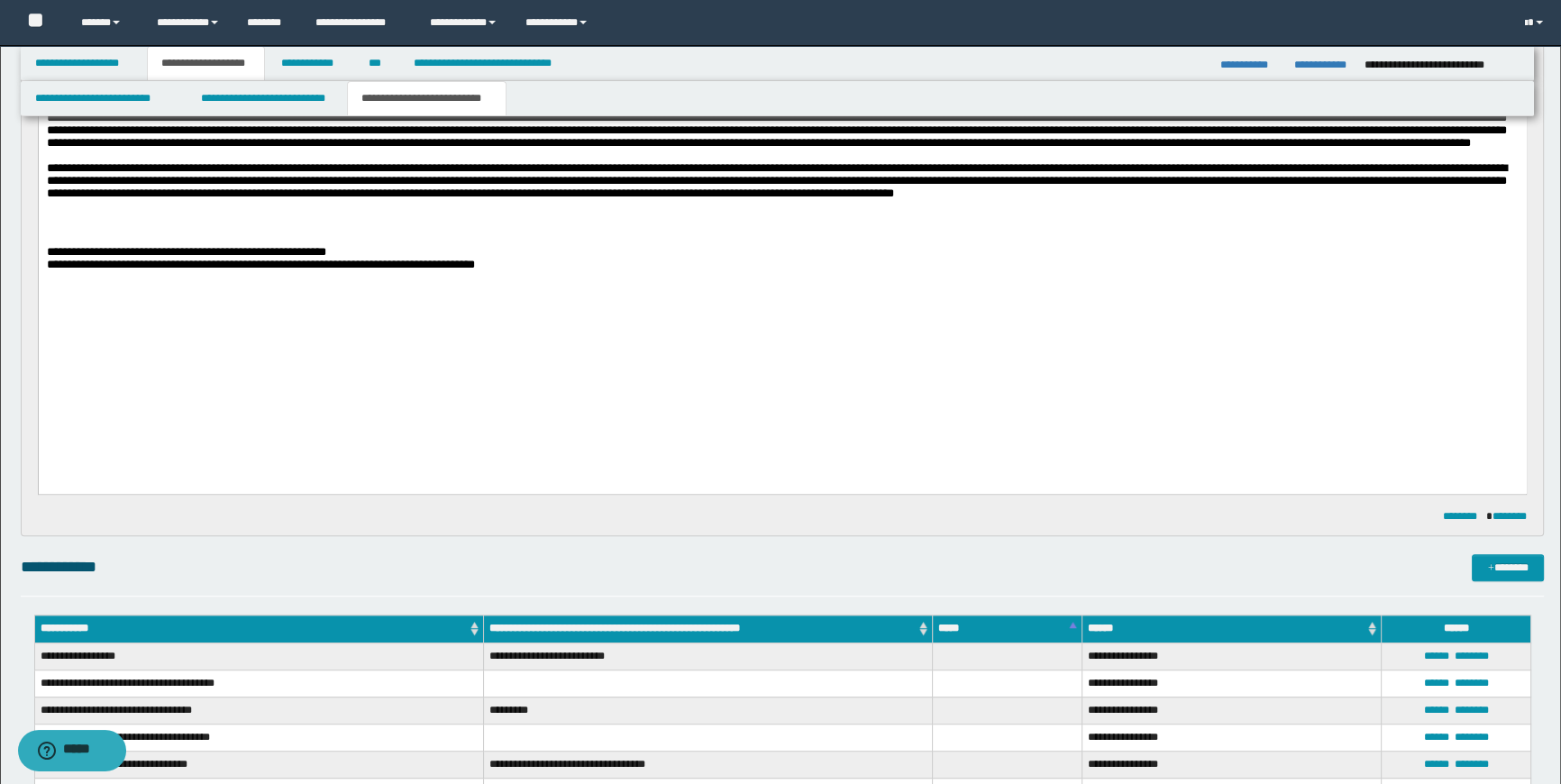 click at bounding box center (776, 118) 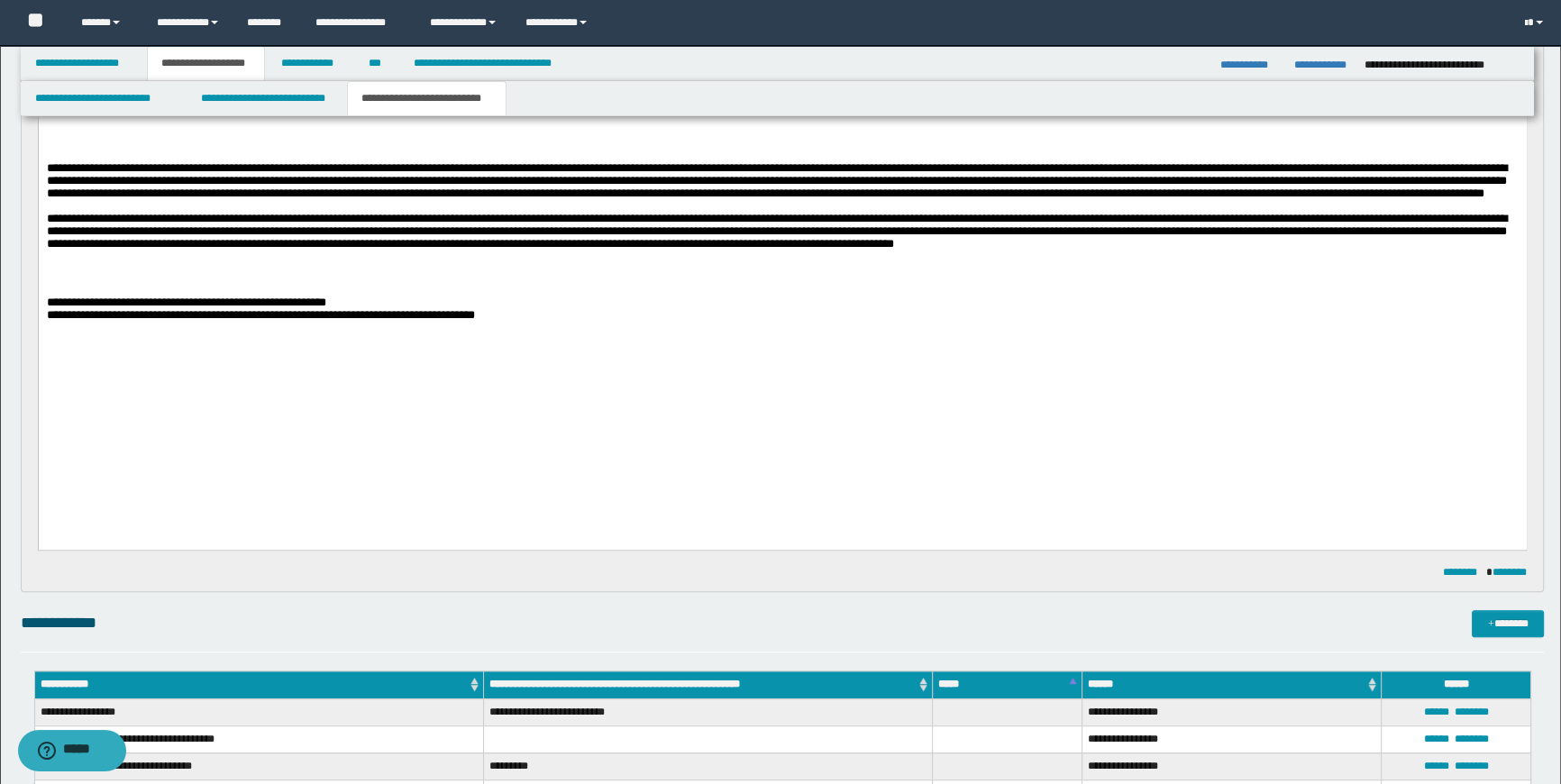 click at bounding box center (781, 132) 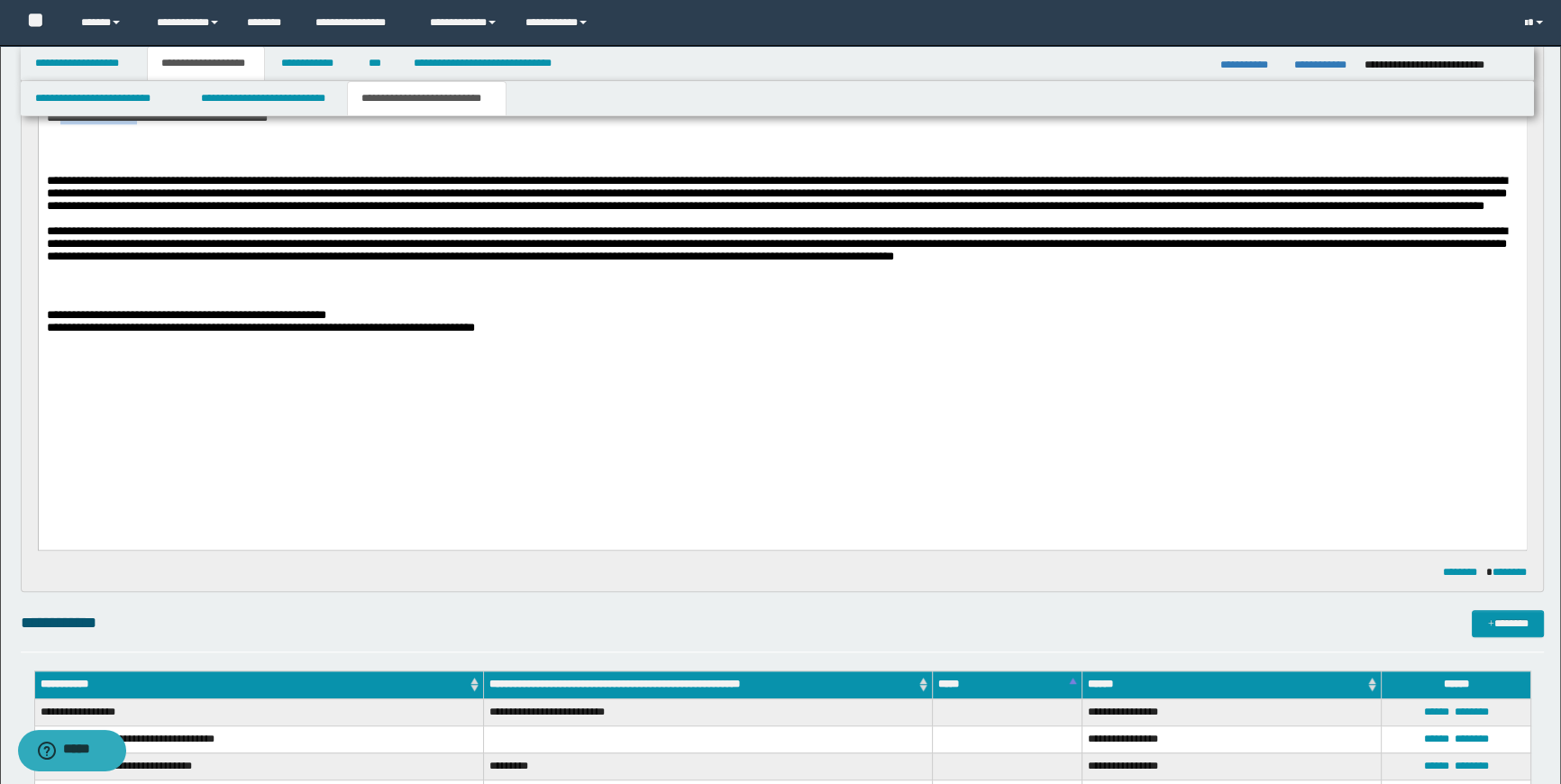 drag, startPoint x: 859, startPoint y: 211, endPoint x: 972, endPoint y: 213, distance: 113.018 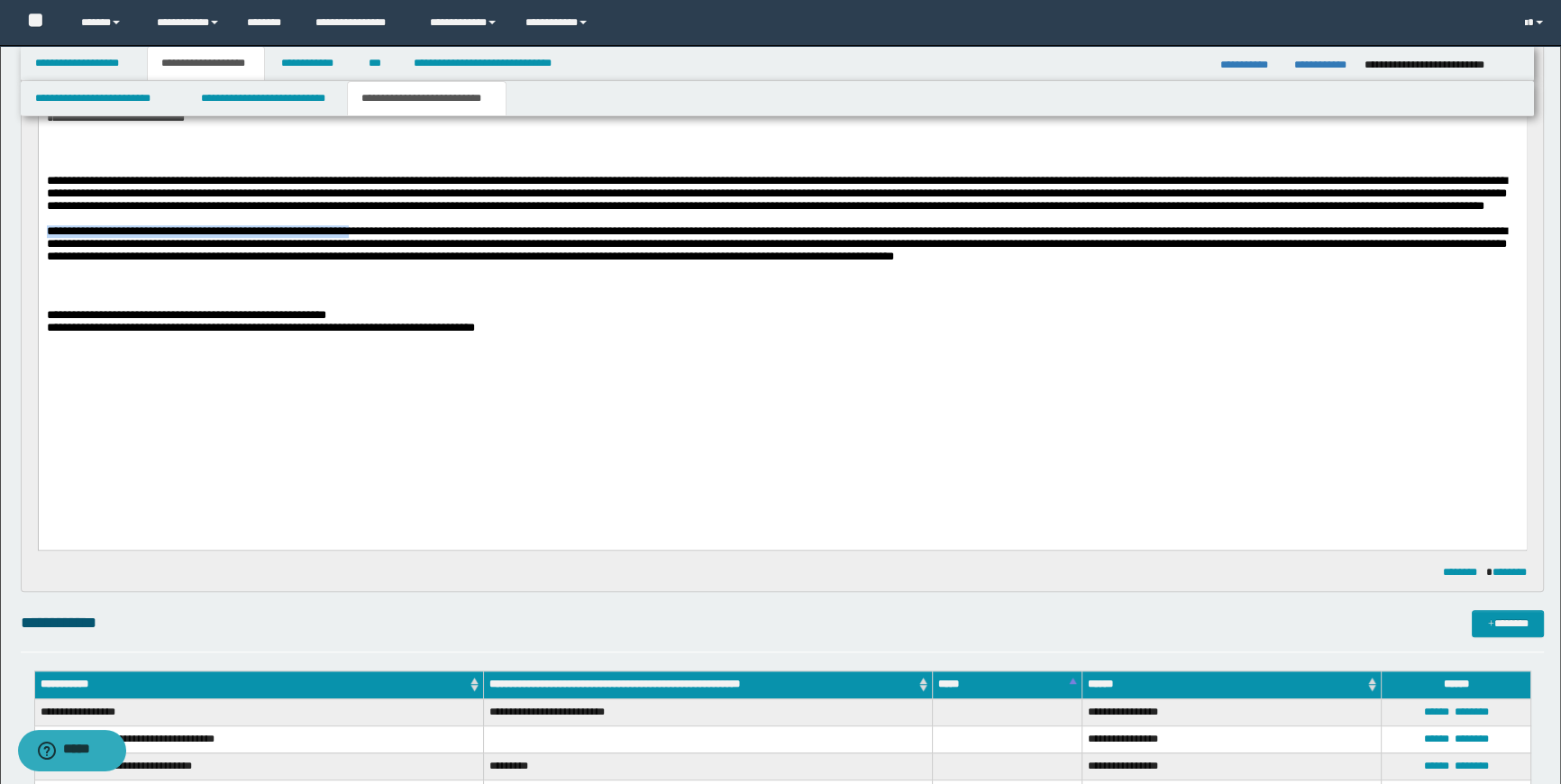drag, startPoint x: 404, startPoint y: 352, endPoint x: 0, endPoint y: 345, distance: 404.0606 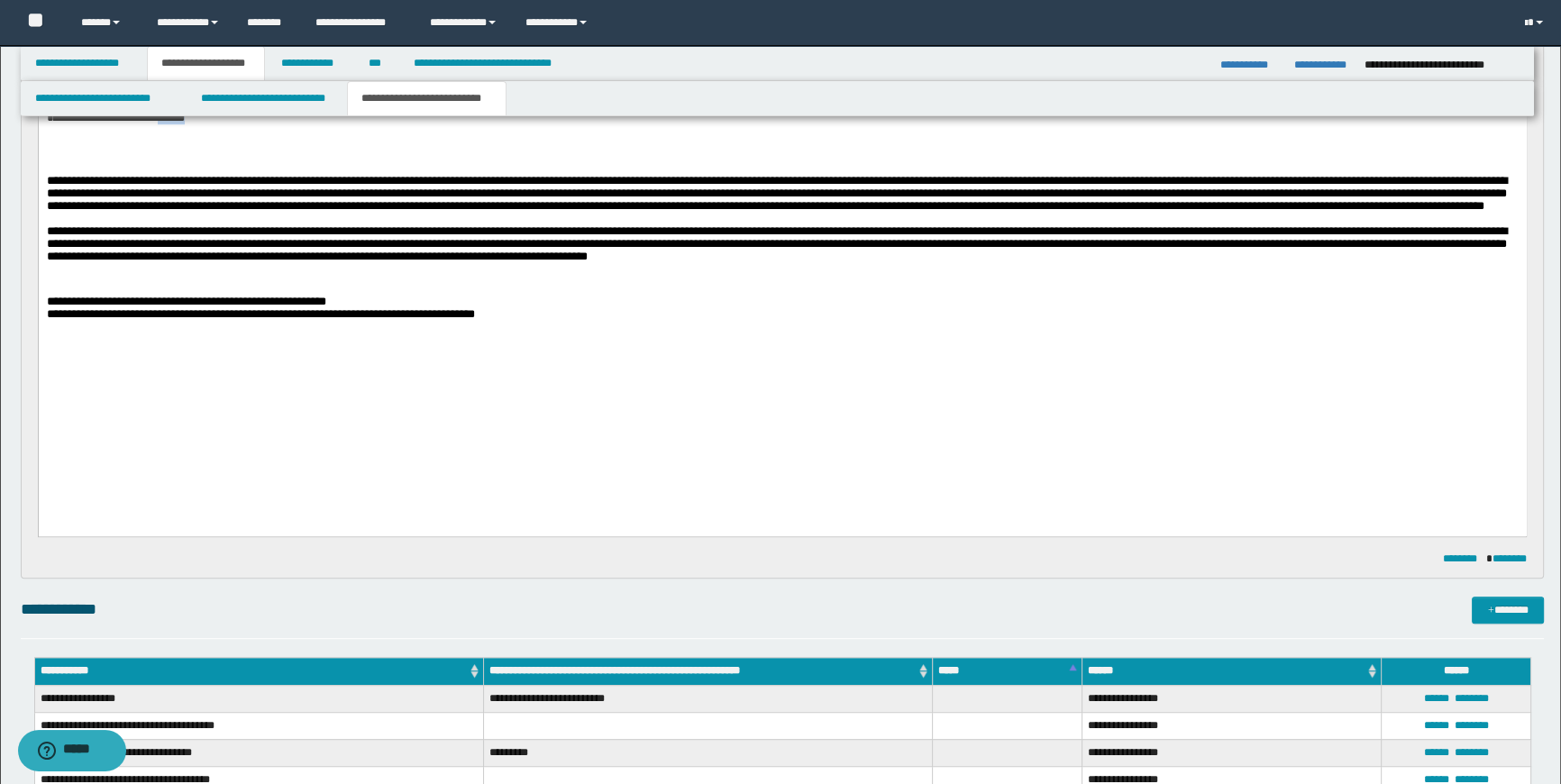 drag, startPoint x: 1000, startPoint y: 212, endPoint x: 1107, endPoint y: 225, distance: 107.78683 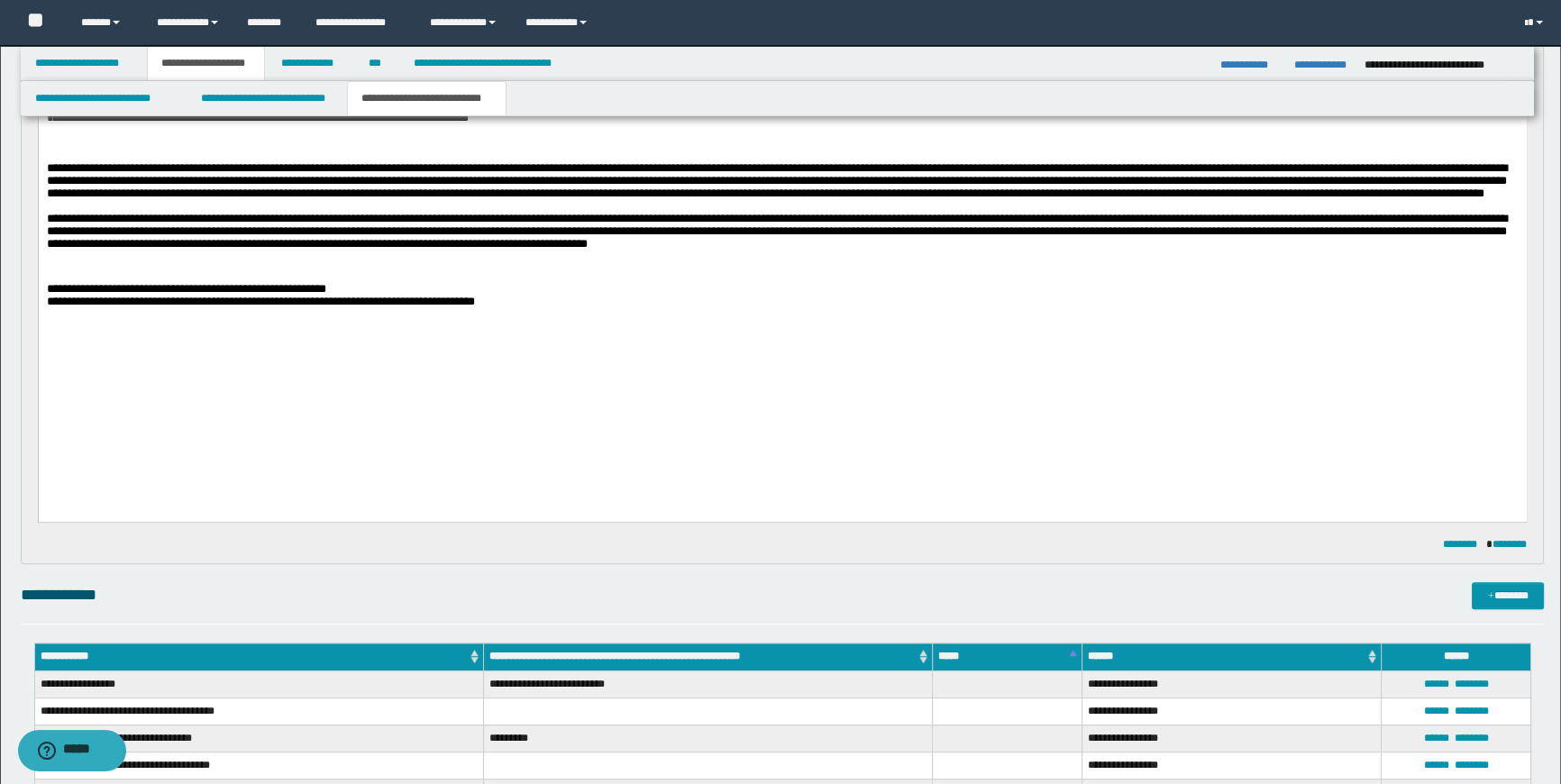 click on "**********" at bounding box center [780, 105] 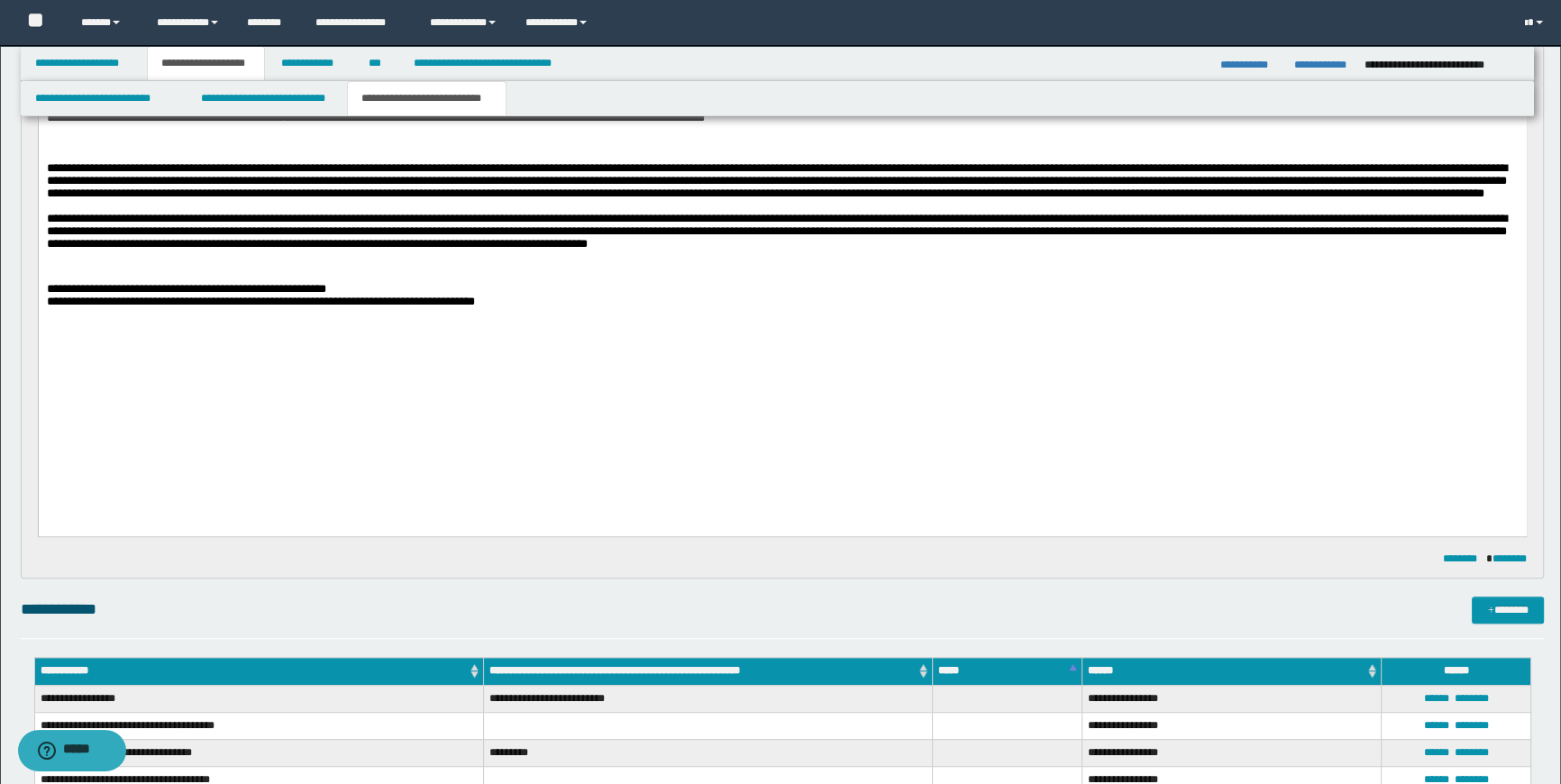 drag, startPoint x: 124, startPoint y: 209, endPoint x: 173, endPoint y: 210, distance: 49.0102 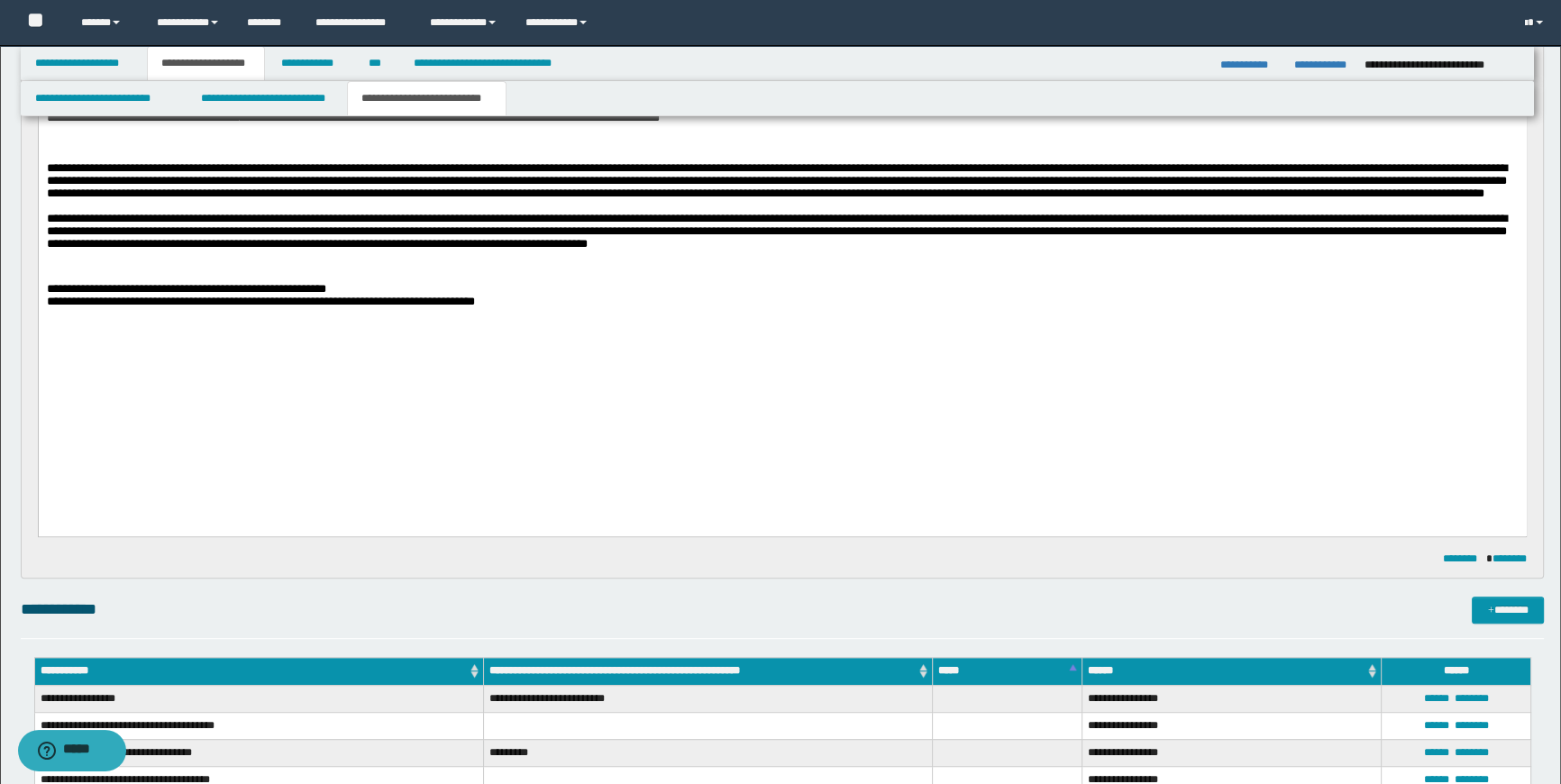 click on "**********" at bounding box center [781, 100] 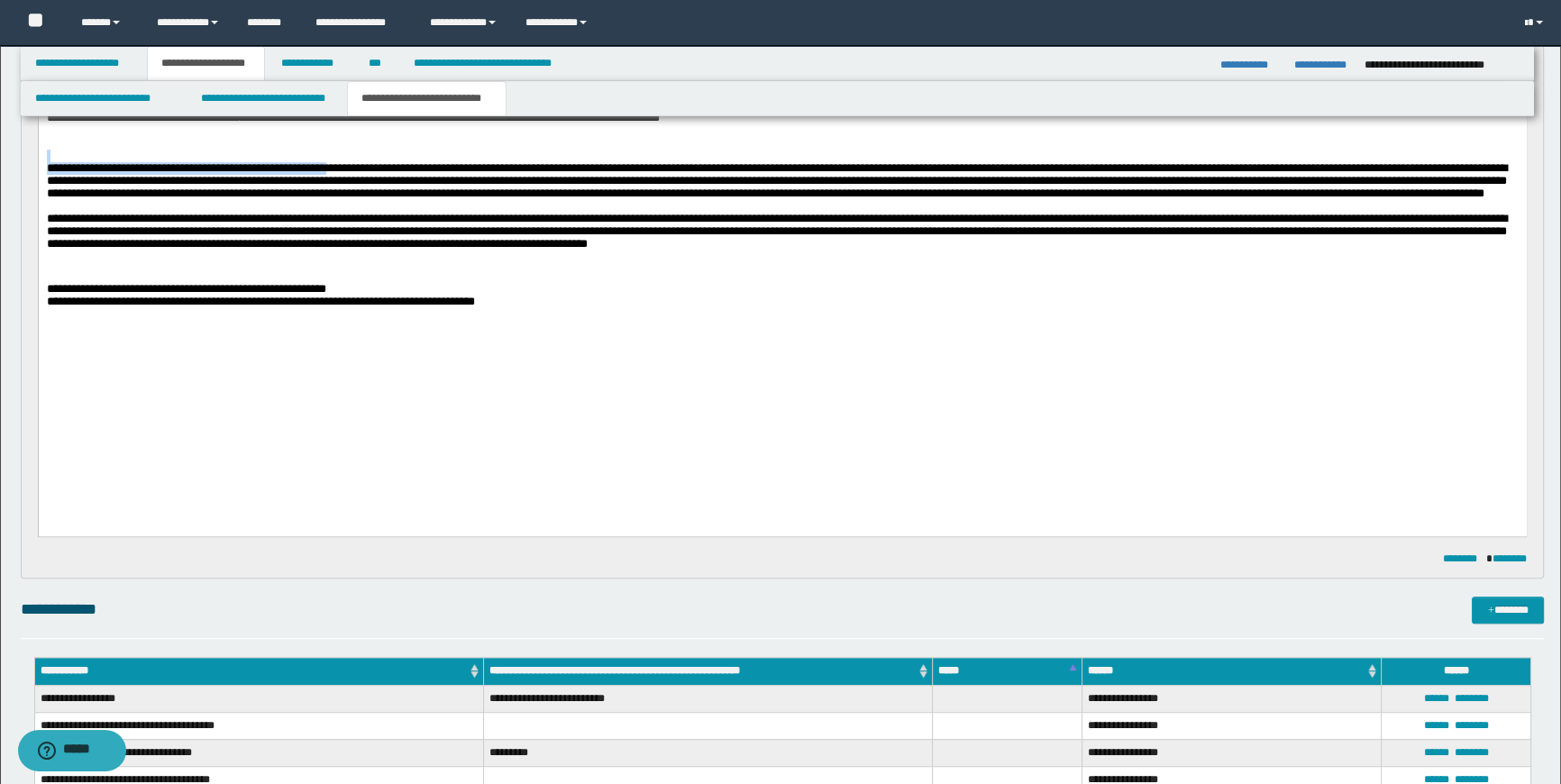 drag, startPoint x: 406, startPoint y: 279, endPoint x: 54, endPoint y: -6, distance: 452.91169 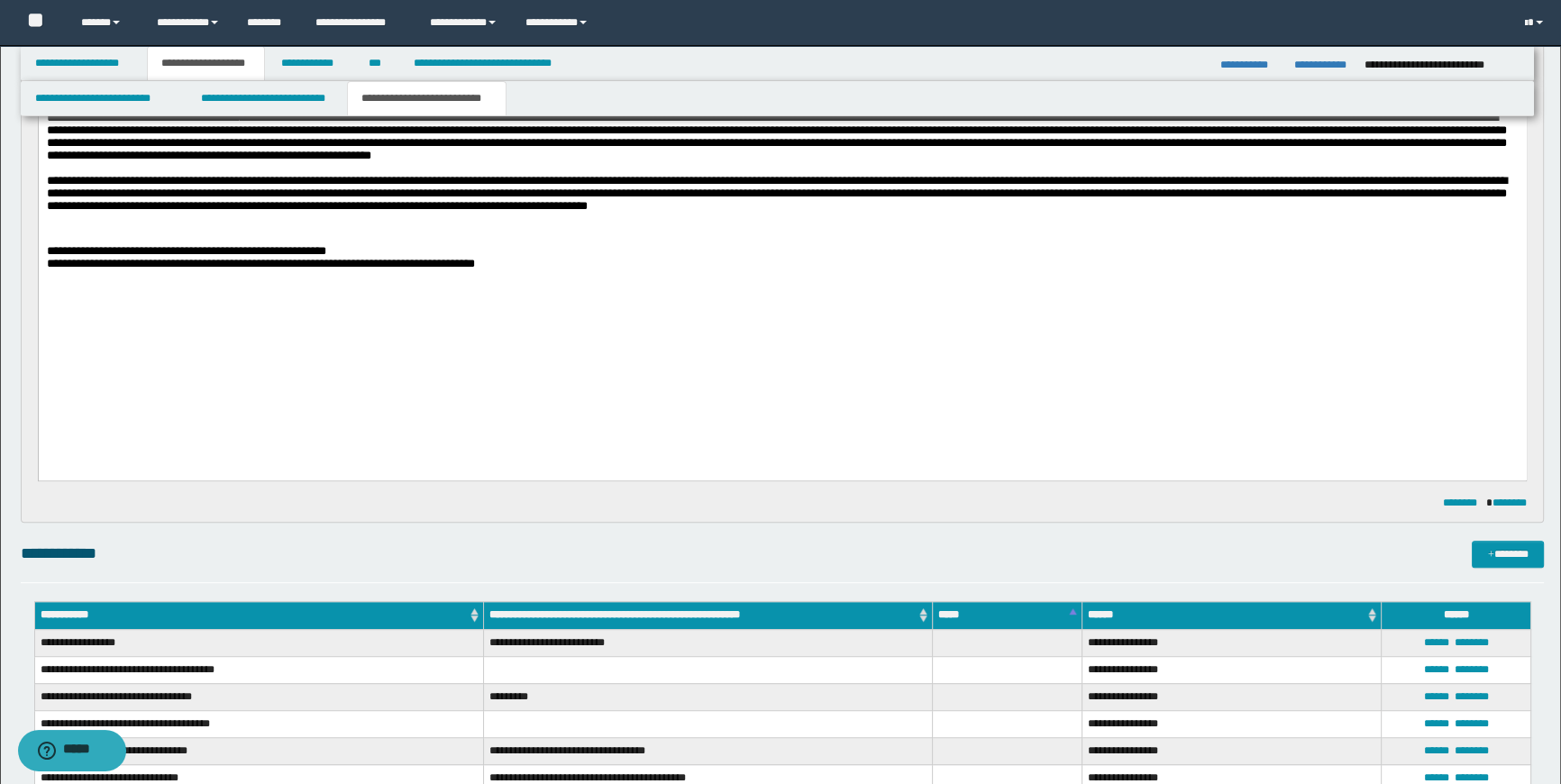 click on "**********" at bounding box center [776, 137] 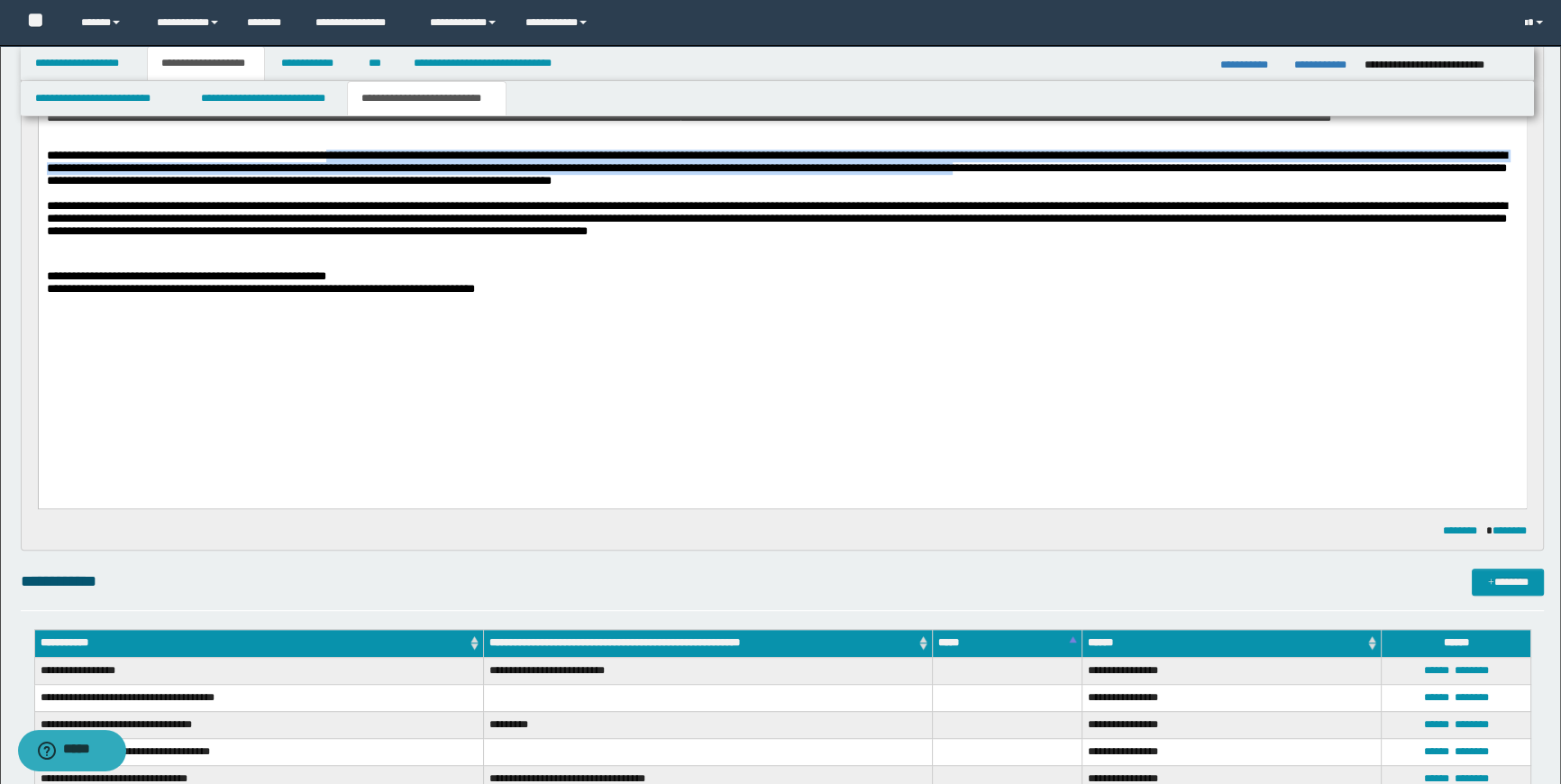 drag, startPoint x: 408, startPoint y: 266, endPoint x: 38, endPoint y: 23, distance: 442.661 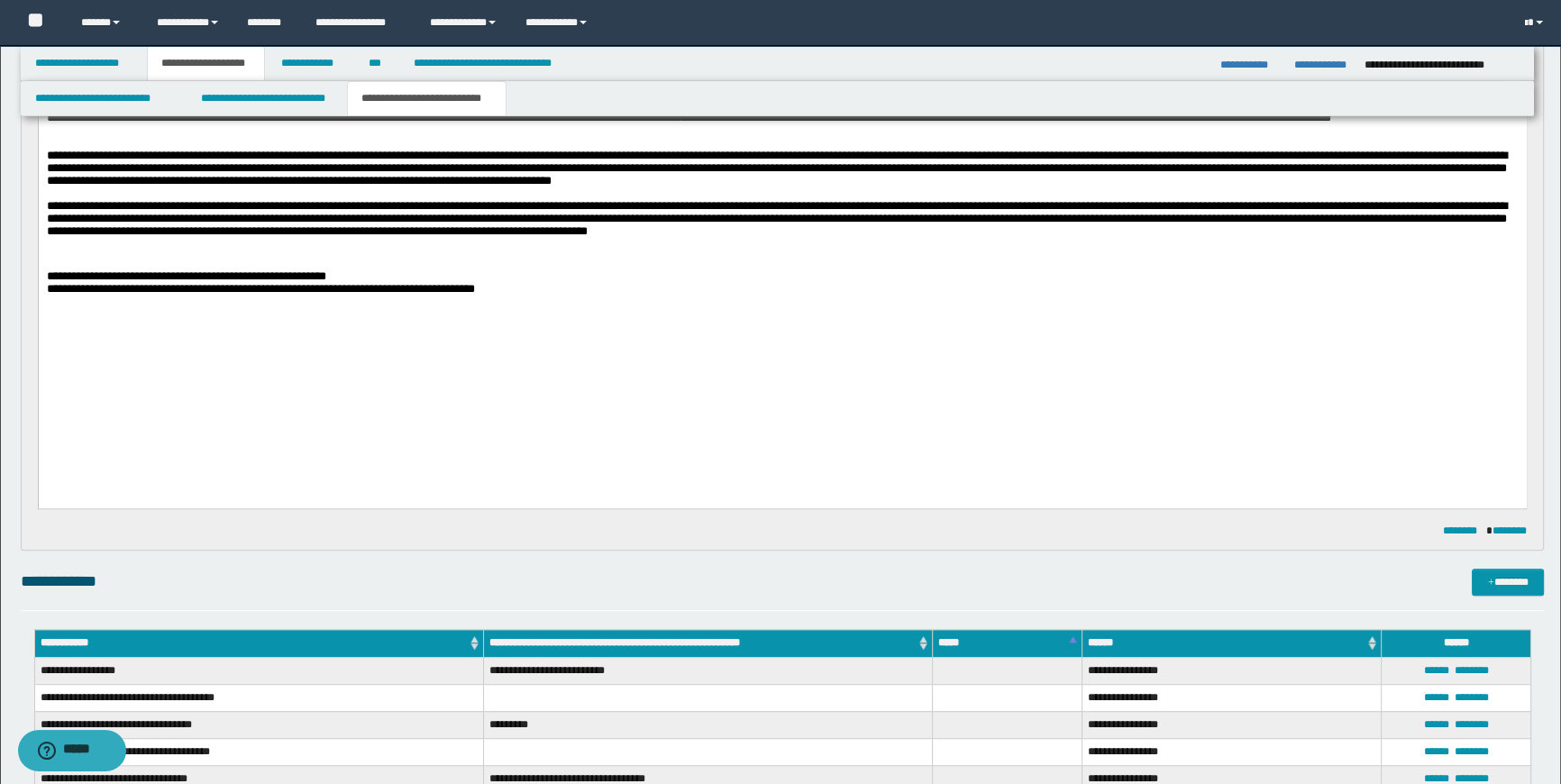 click at bounding box center [781, 144] 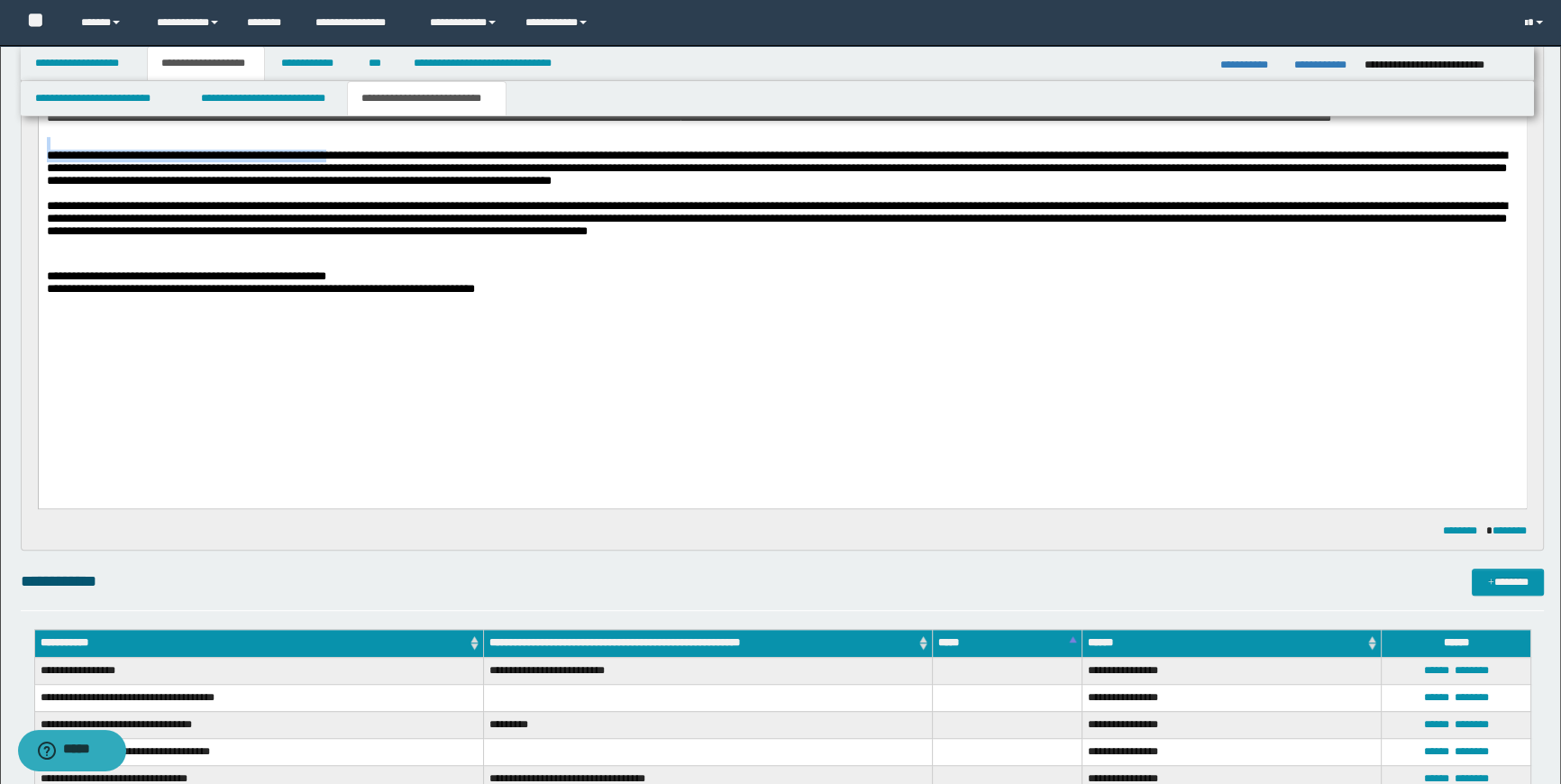 drag, startPoint x: 409, startPoint y: 263, endPoint x: 38, endPoint y: -6, distance: 458.25975 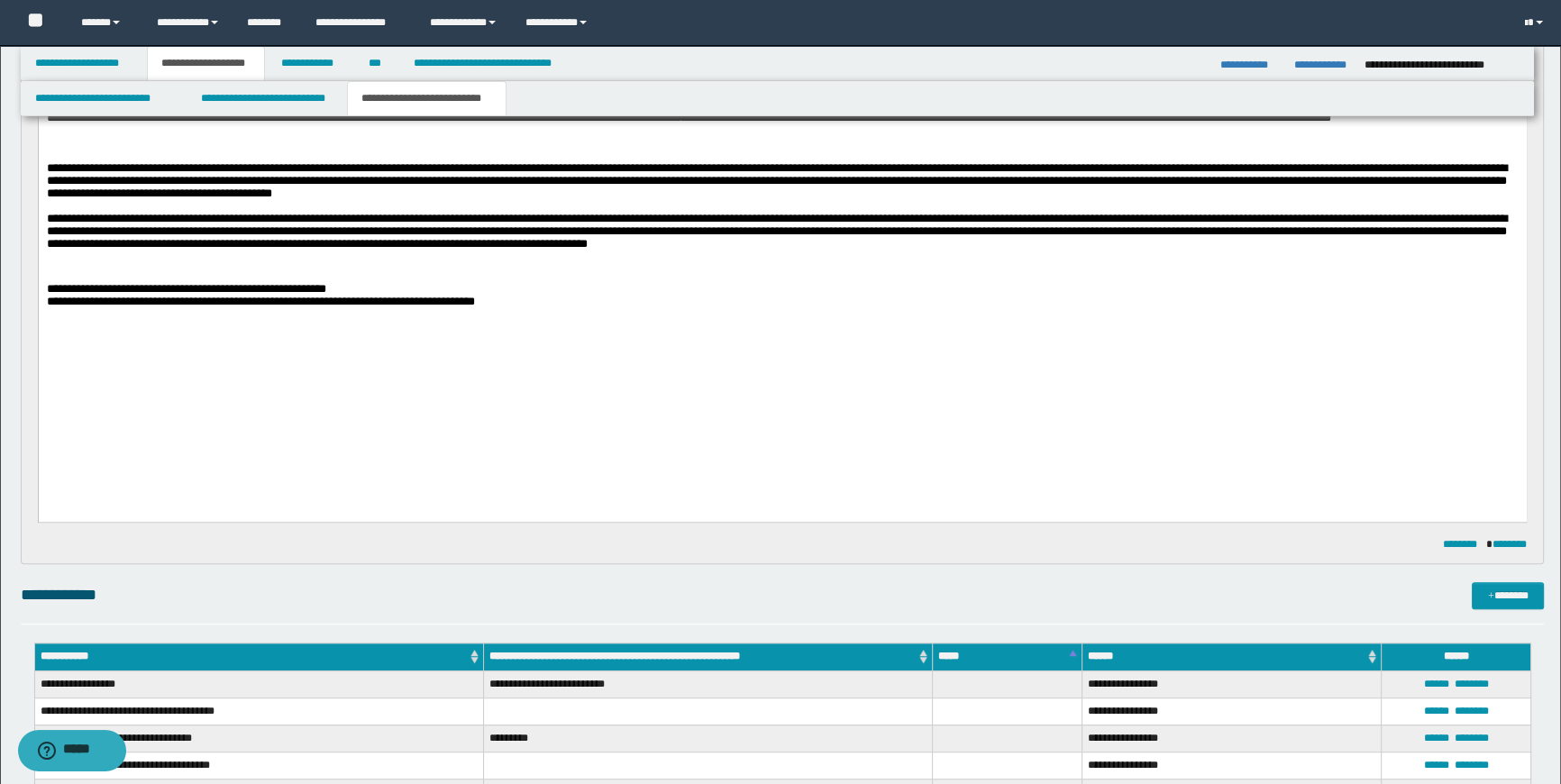 click on "**********" at bounding box center [1006, 118] 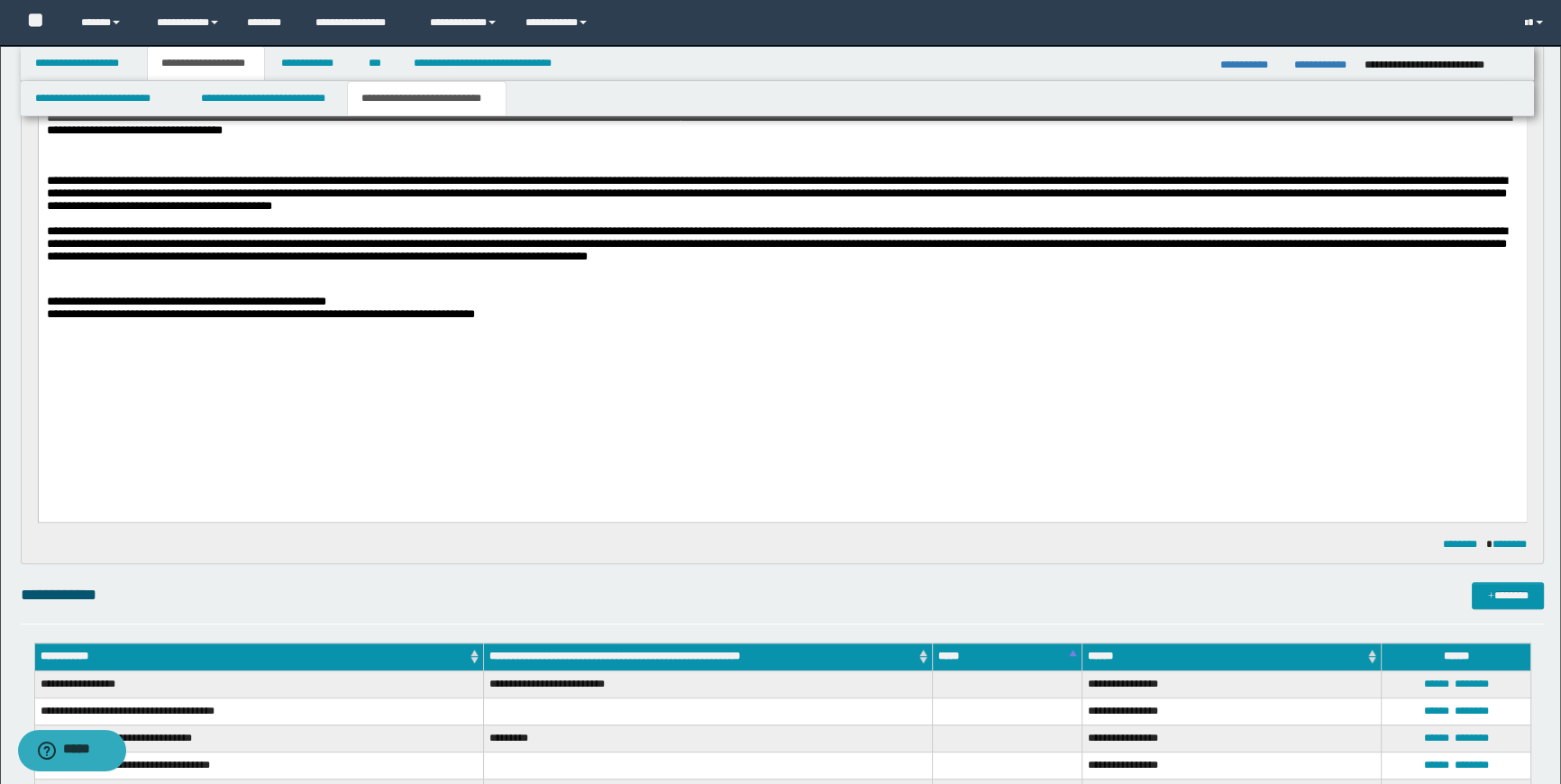click on "**********" at bounding box center [778, 124] 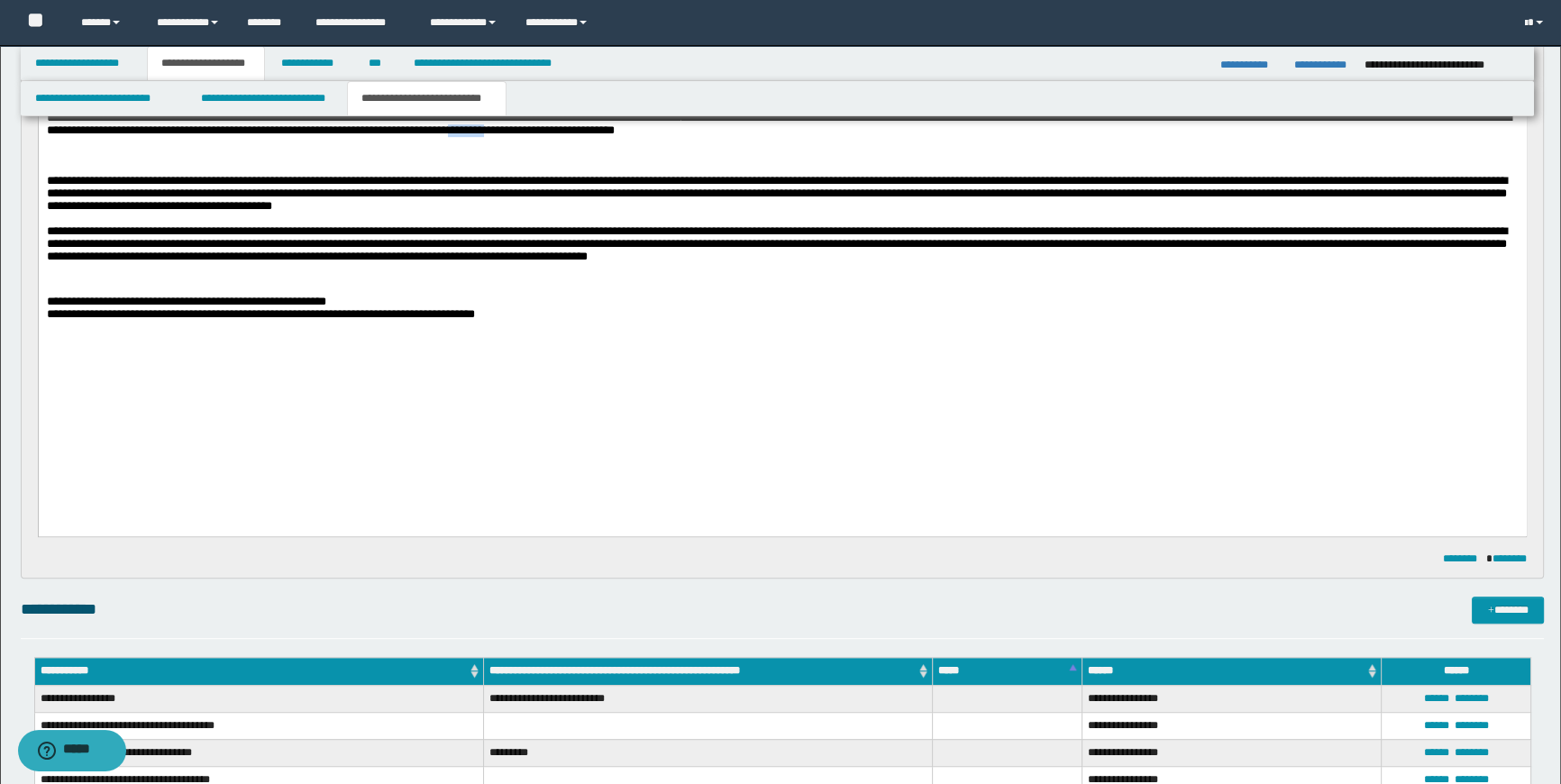 drag, startPoint x: 56, startPoint y: 237, endPoint x: 107, endPoint y: 236, distance: 51.0098 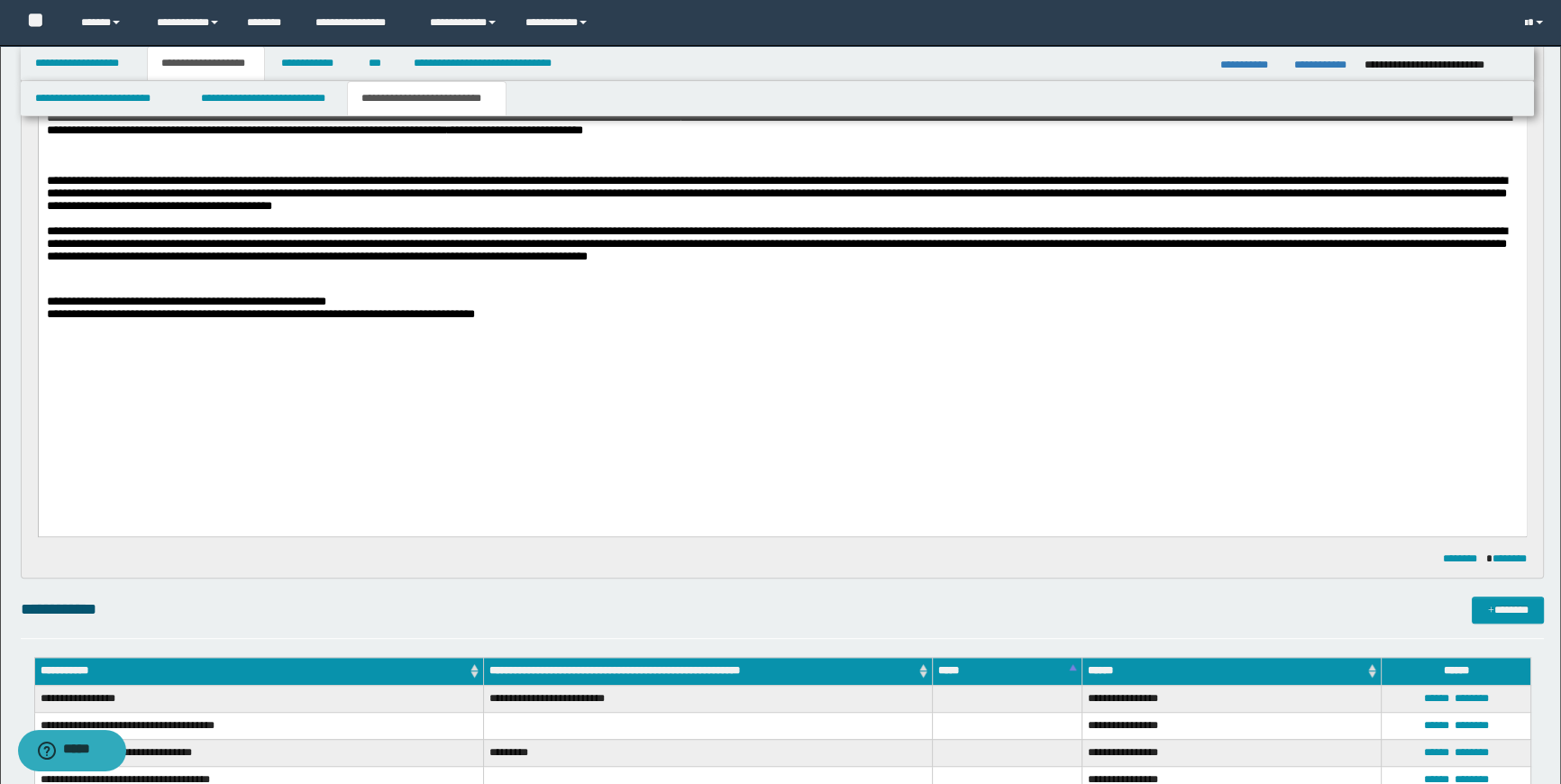 click at bounding box center (781, 144) 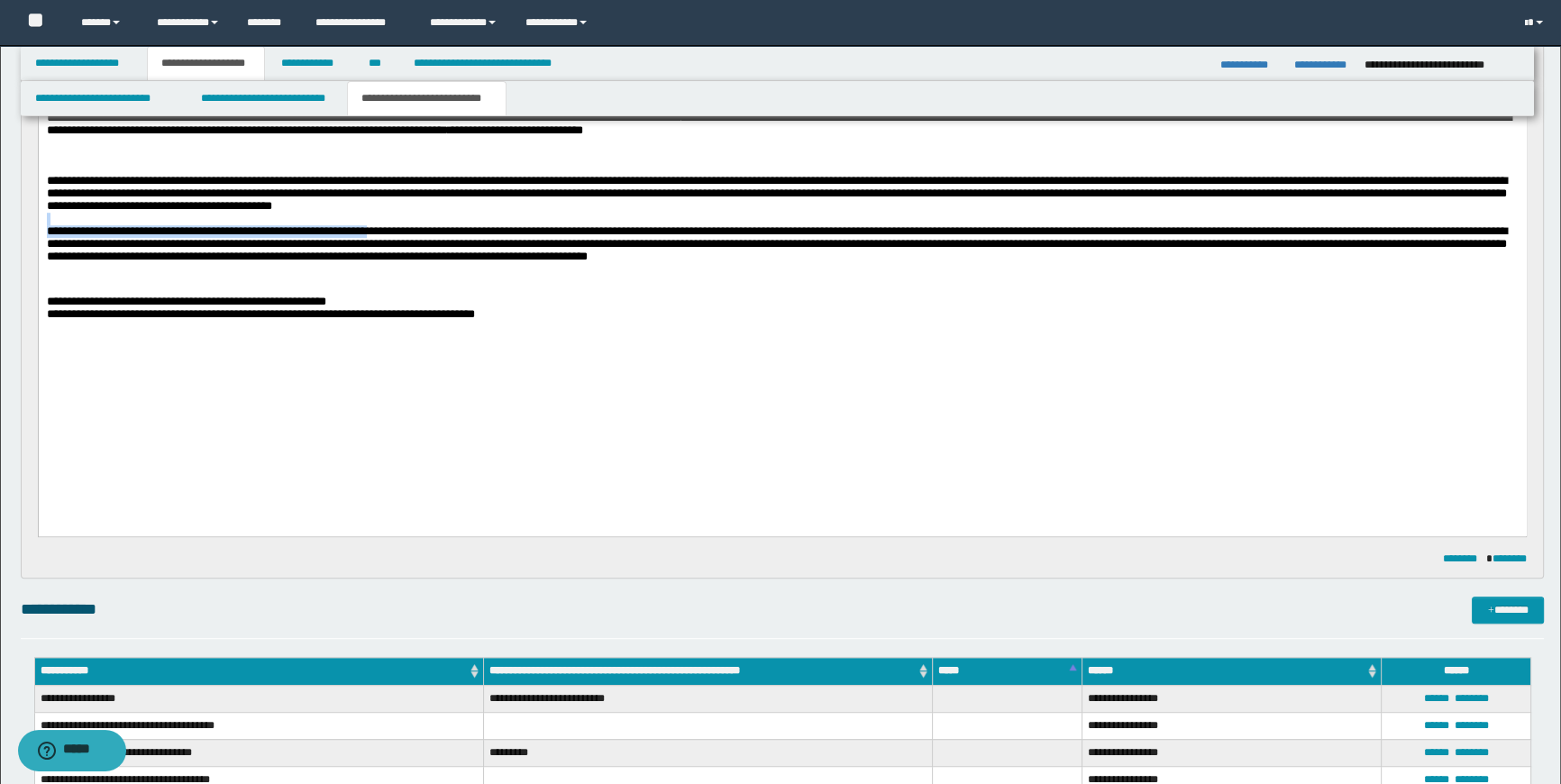 drag, startPoint x: 430, startPoint y: 345, endPoint x: 108, endPoint y: 337, distance: 322.09936 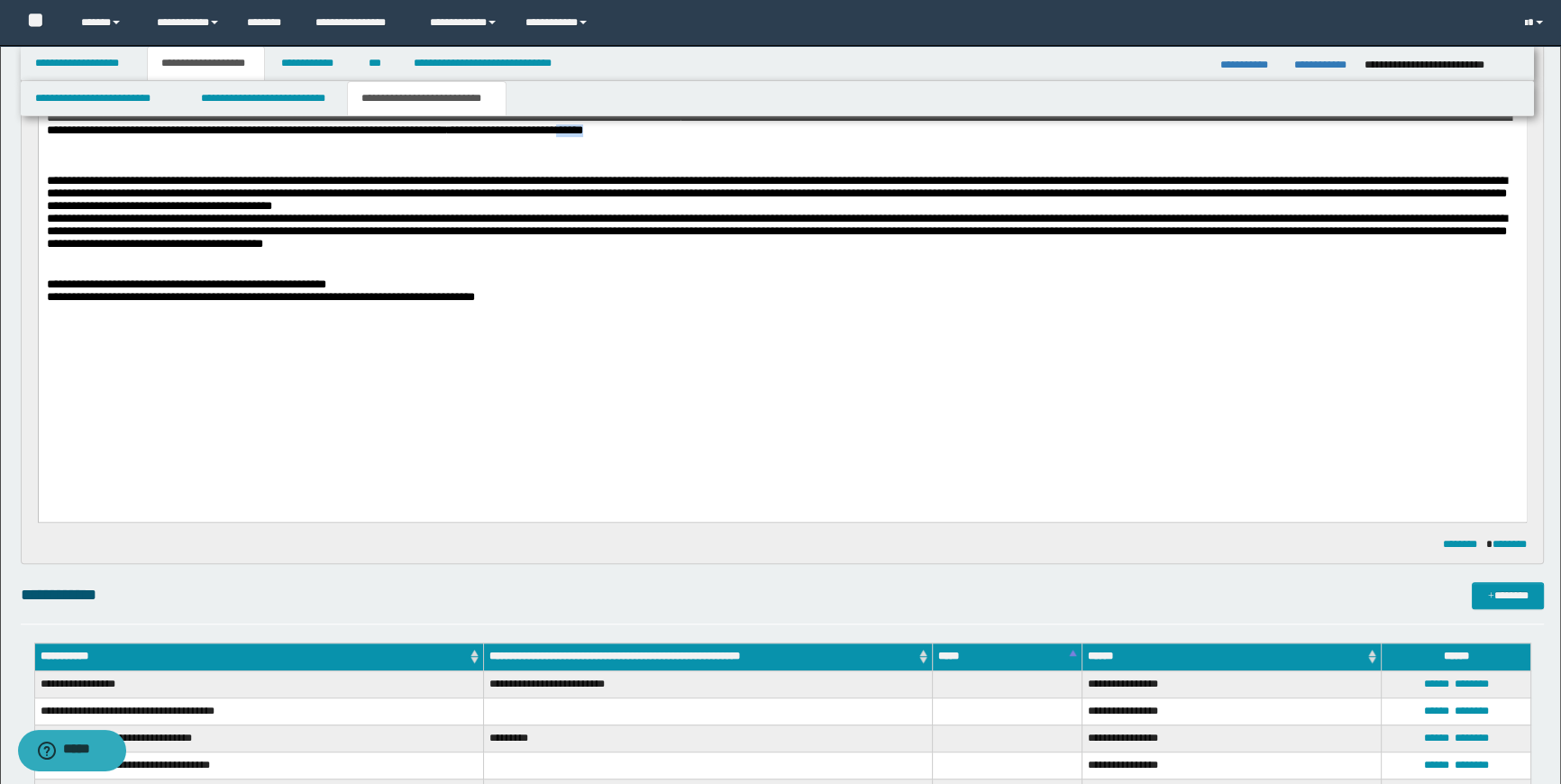 drag, startPoint x: 197, startPoint y: 237, endPoint x: 327, endPoint y: 248, distance: 130.46455 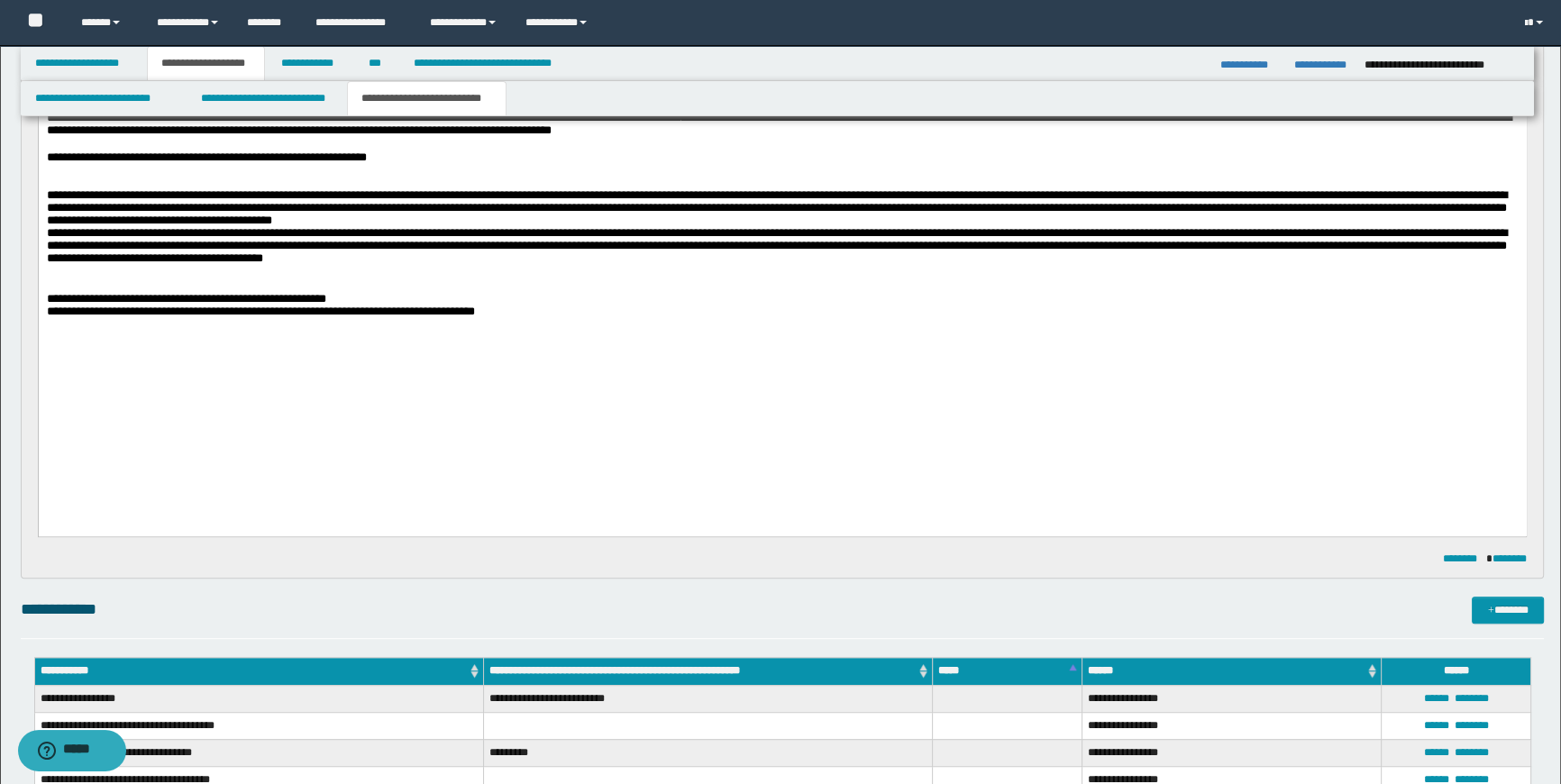 click on "**********" at bounding box center (781, 106) 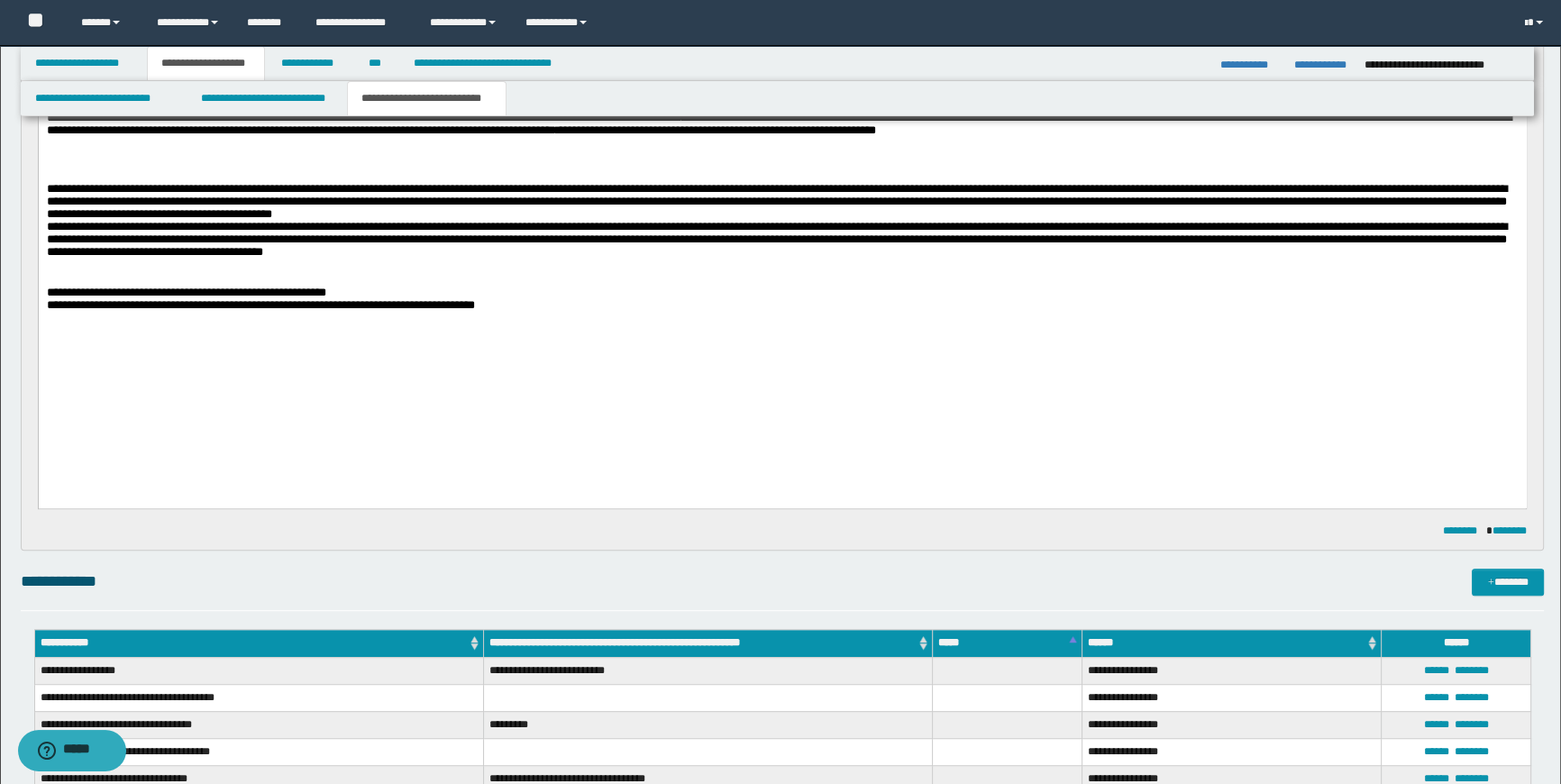 click on "**********" at bounding box center (715, 131) 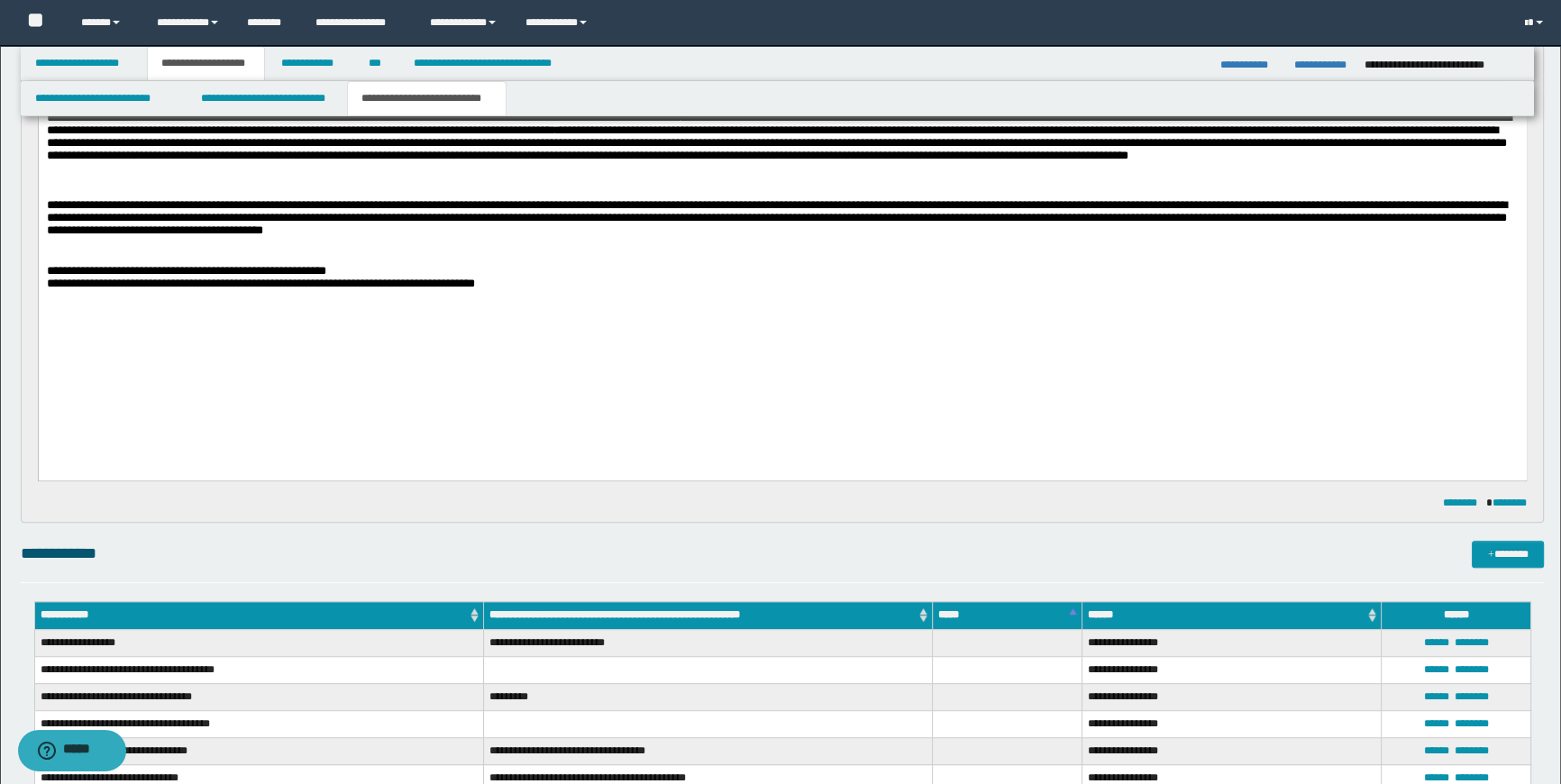 click on "**********" at bounding box center [776, 143] 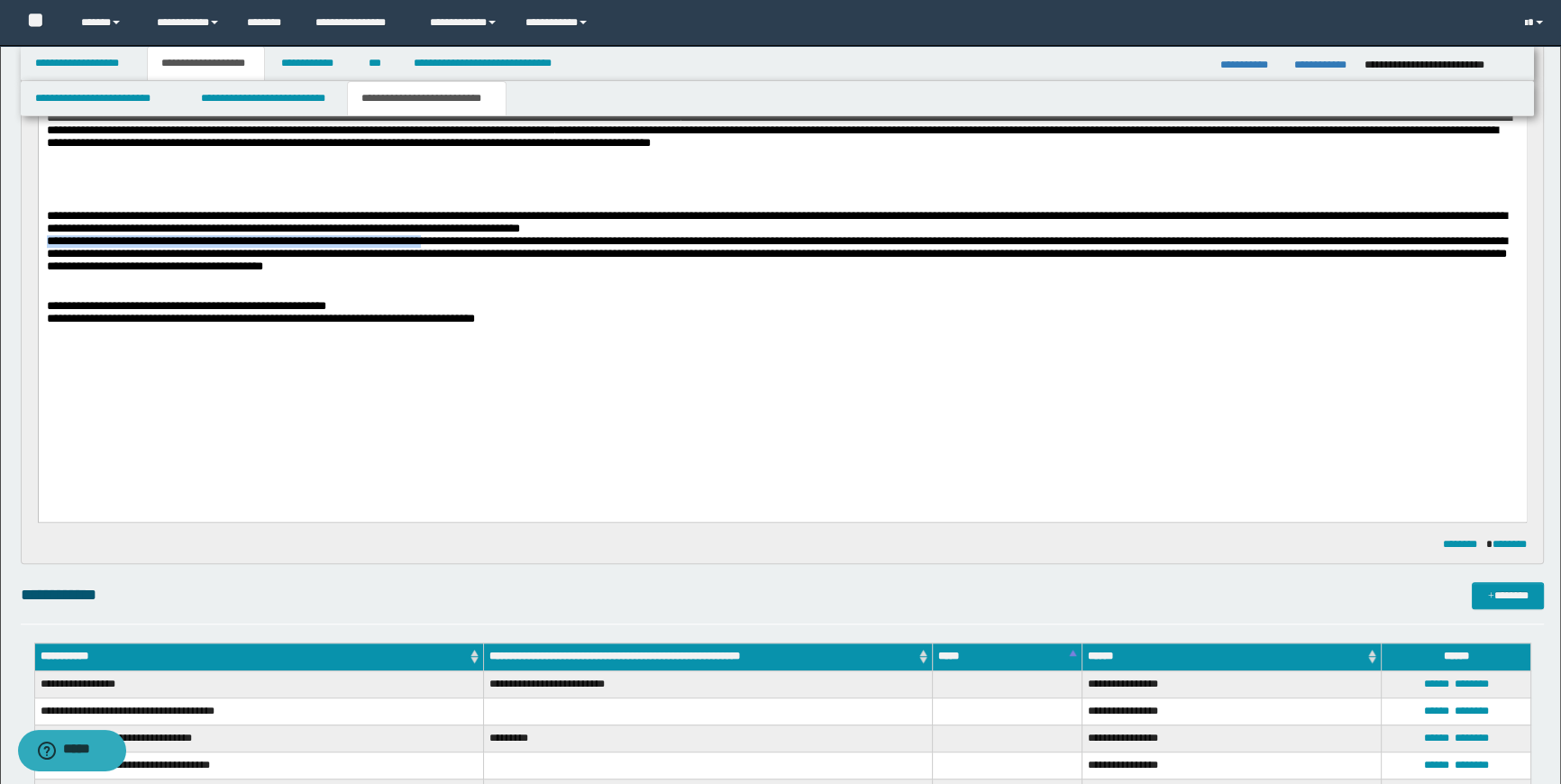 drag, startPoint x: 480, startPoint y: 333, endPoint x: 74, endPoint y: 62, distance: 488.1363 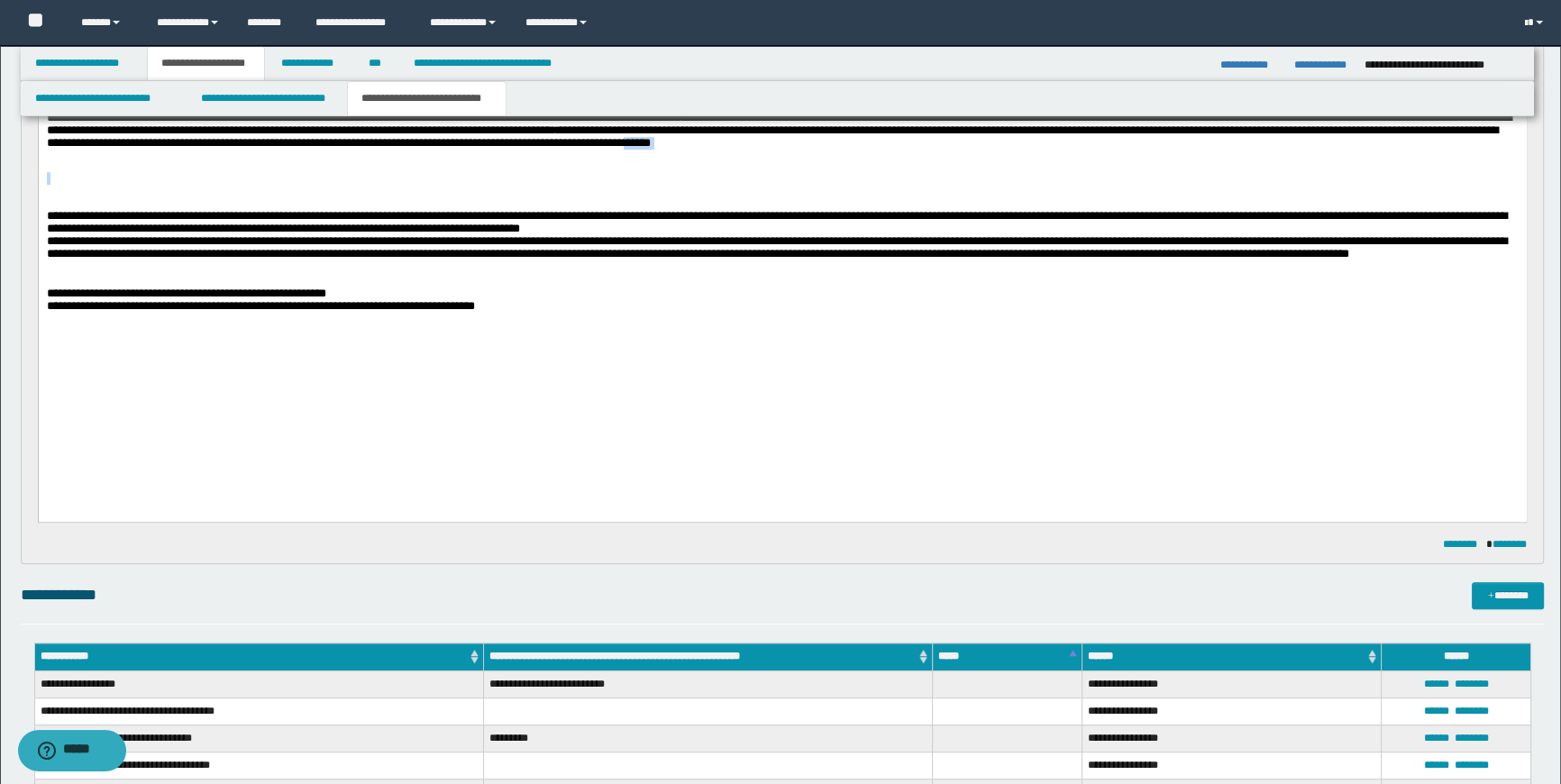 drag, startPoint x: 590, startPoint y: 250, endPoint x: 762, endPoint y: 274, distance: 173.66635 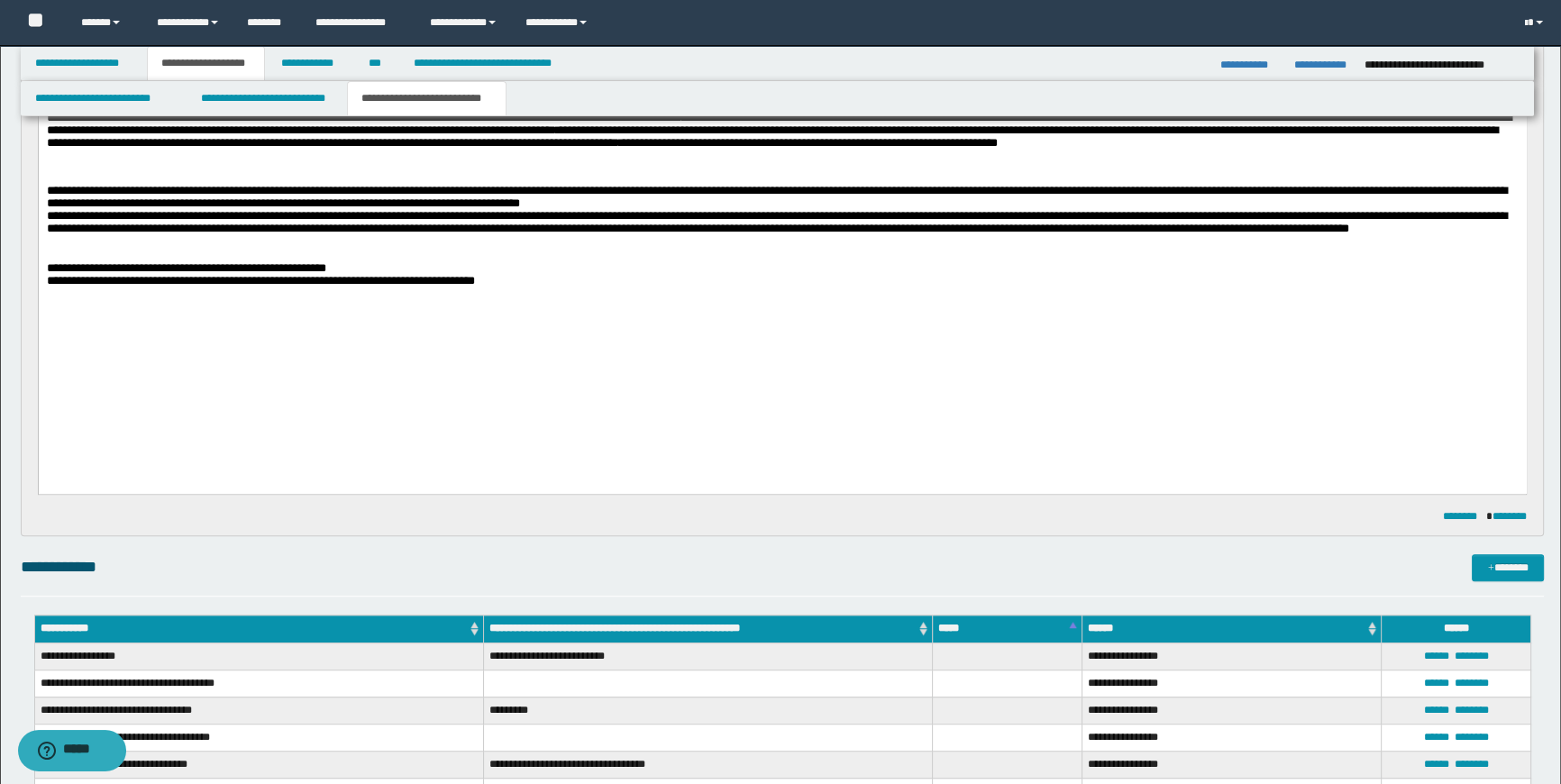 click on "**********" at bounding box center [771, 137] 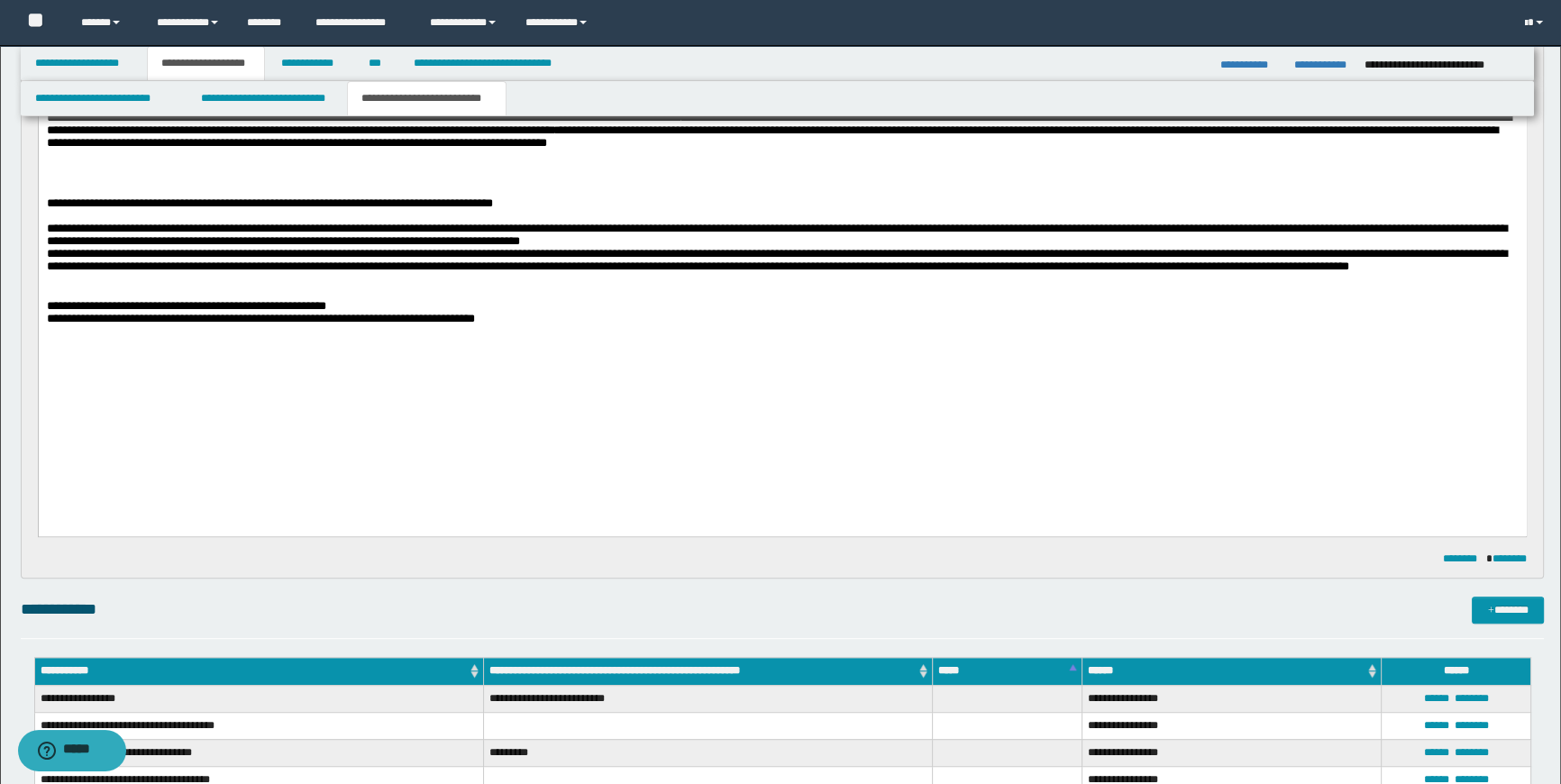 click on "**********" at bounding box center (781, 123) 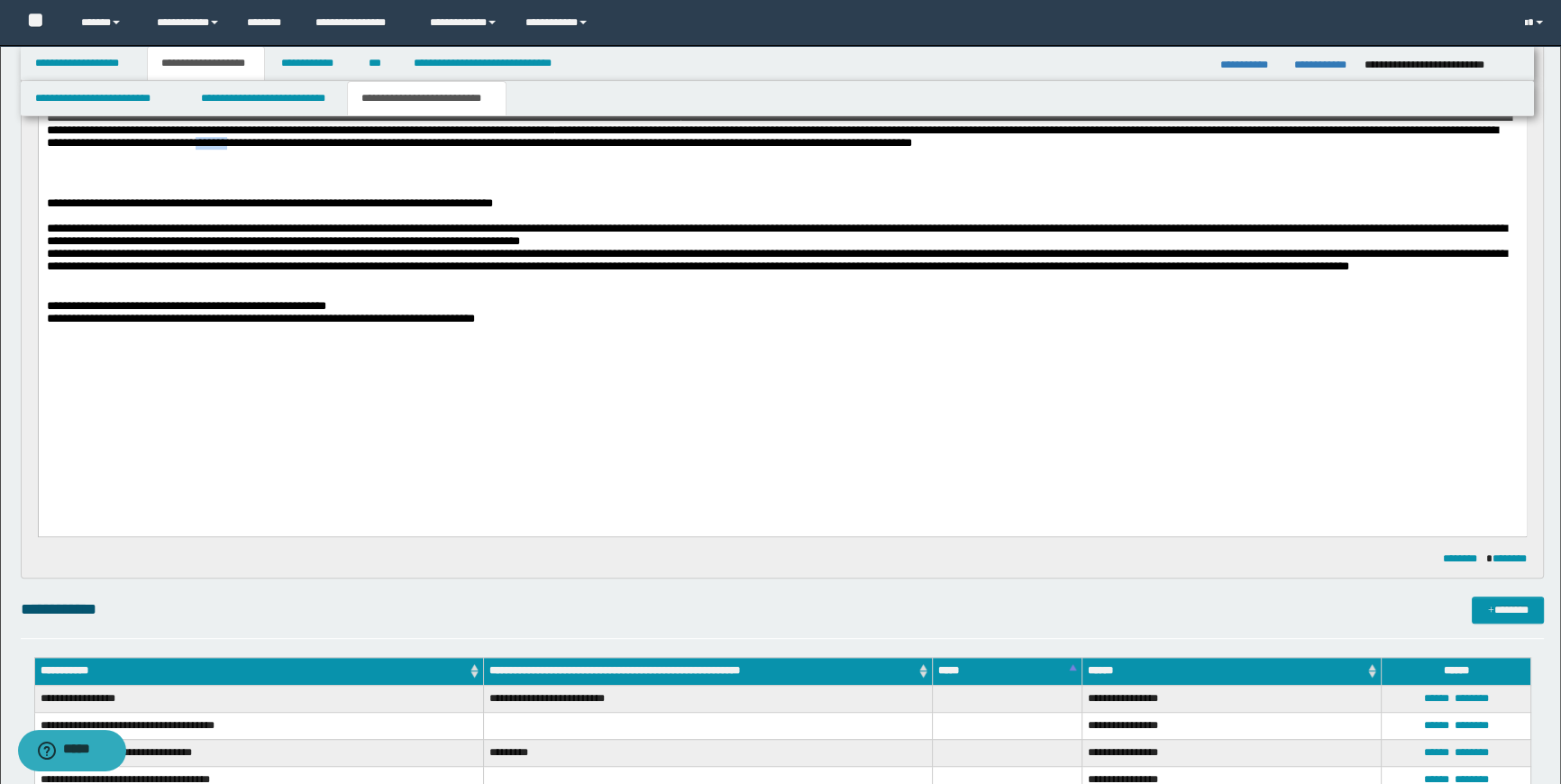 drag, startPoint x: 1461, startPoint y: 237, endPoint x: 1515, endPoint y: 232, distance: 54.230987 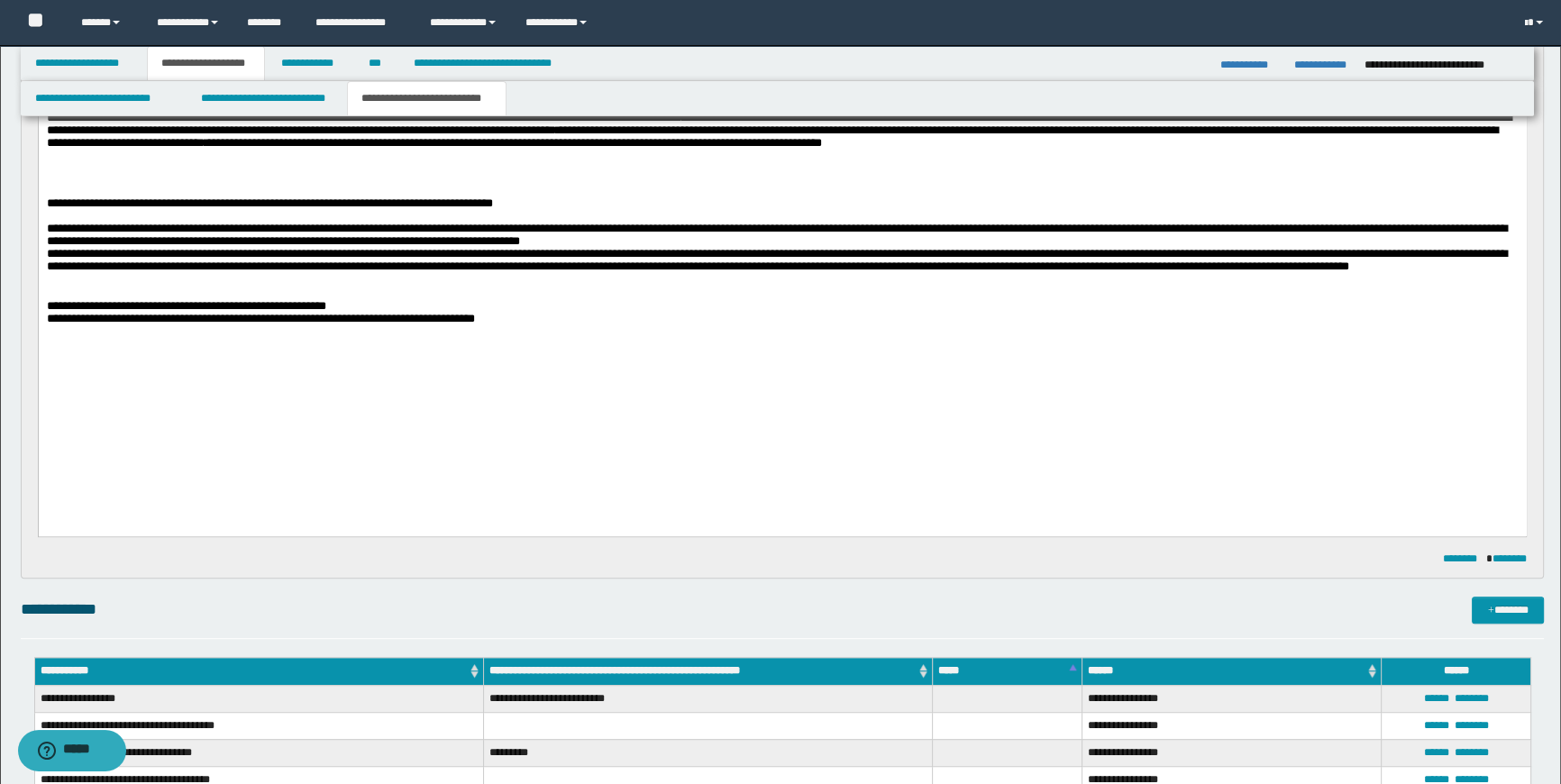 click on "**********" at bounding box center [771, 137] 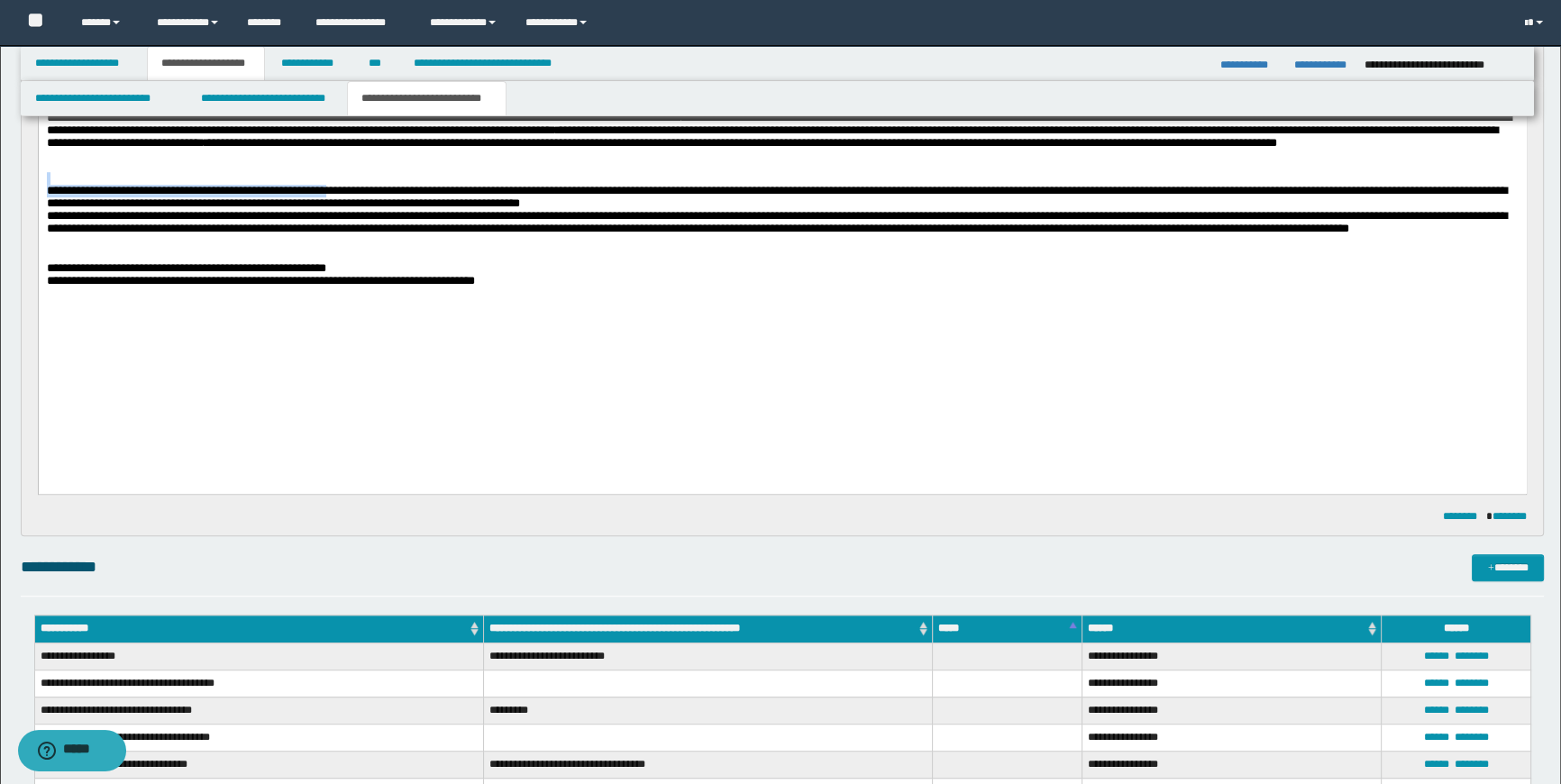 drag, startPoint x: 409, startPoint y: 278, endPoint x: 38, endPoint y: 5, distance: 460.6191 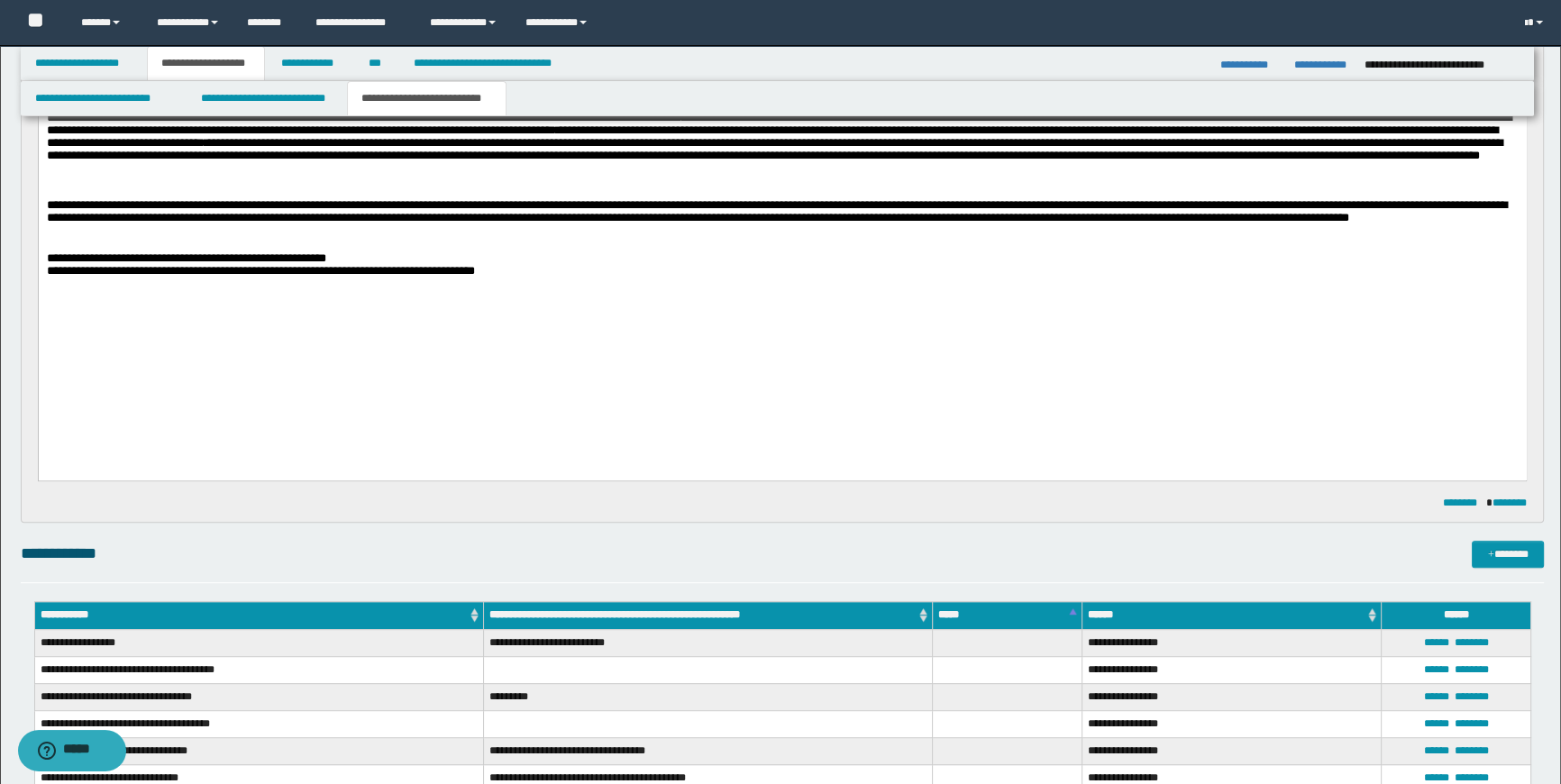 click on "**********" at bounding box center (773, 150) 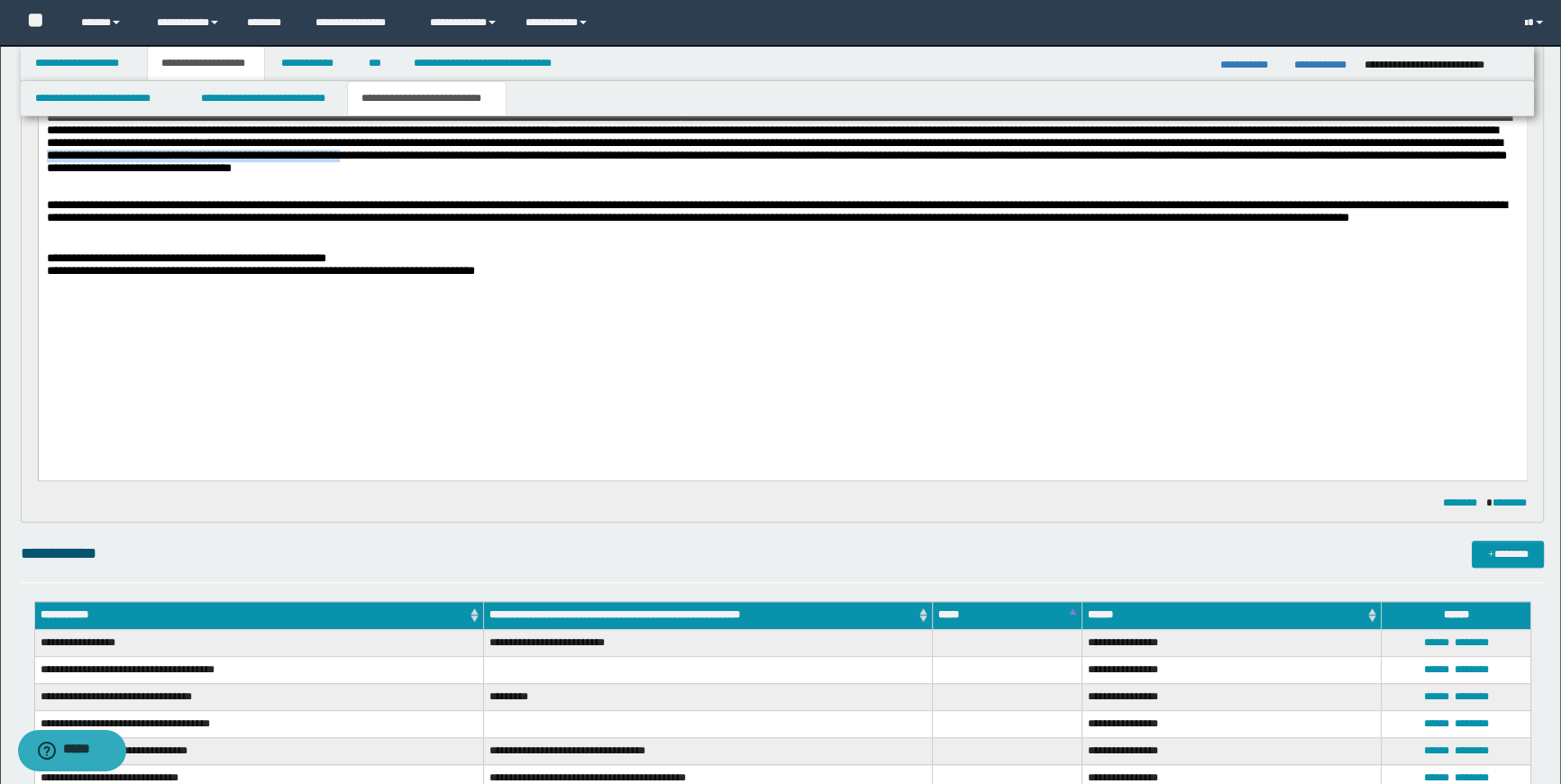drag, startPoint x: 416, startPoint y: 264, endPoint x: 78, endPoint y: 268, distance: 338.02367 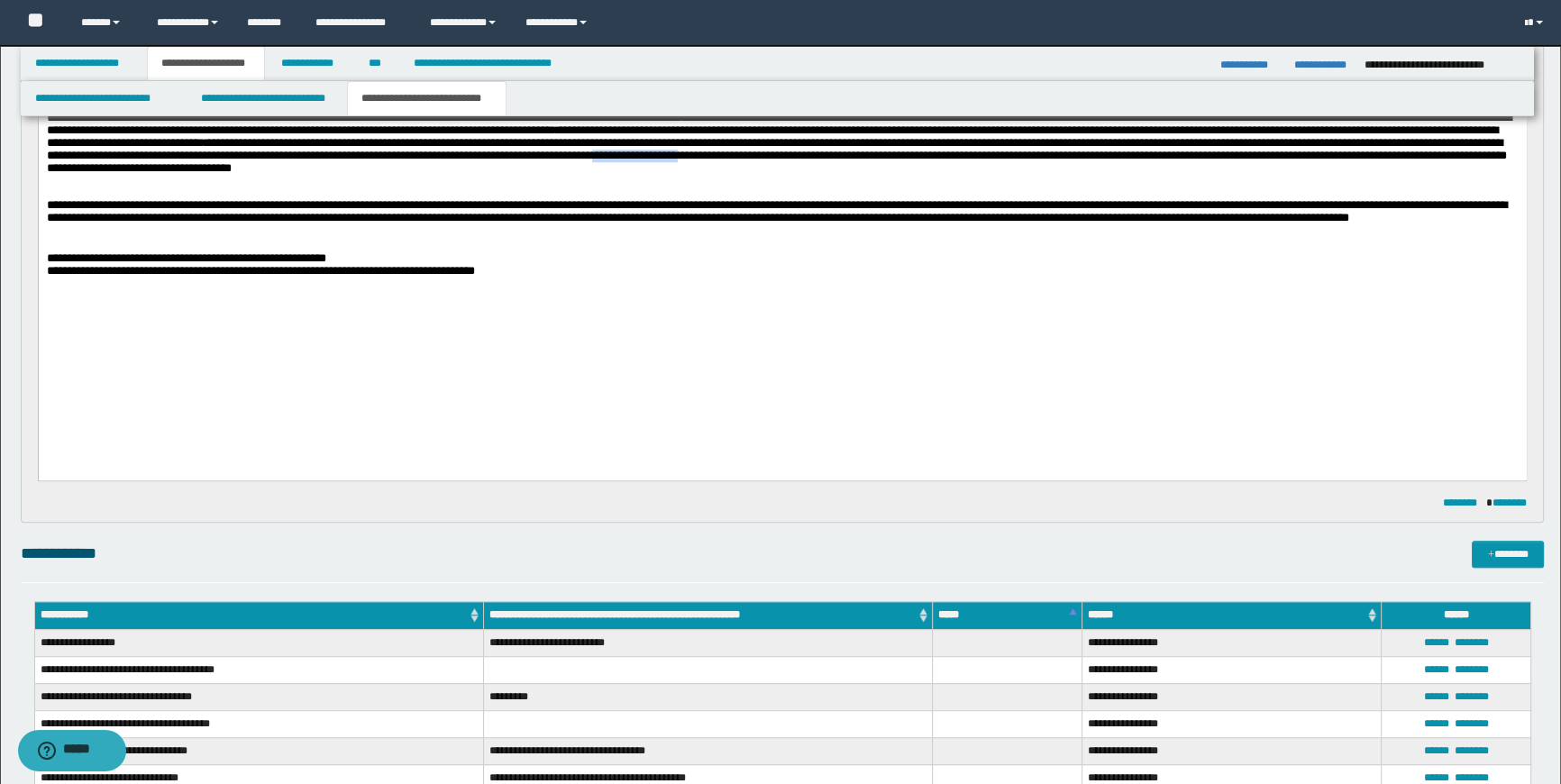 drag, startPoint x: 712, startPoint y: 266, endPoint x: 818, endPoint y: 270, distance: 106.07544 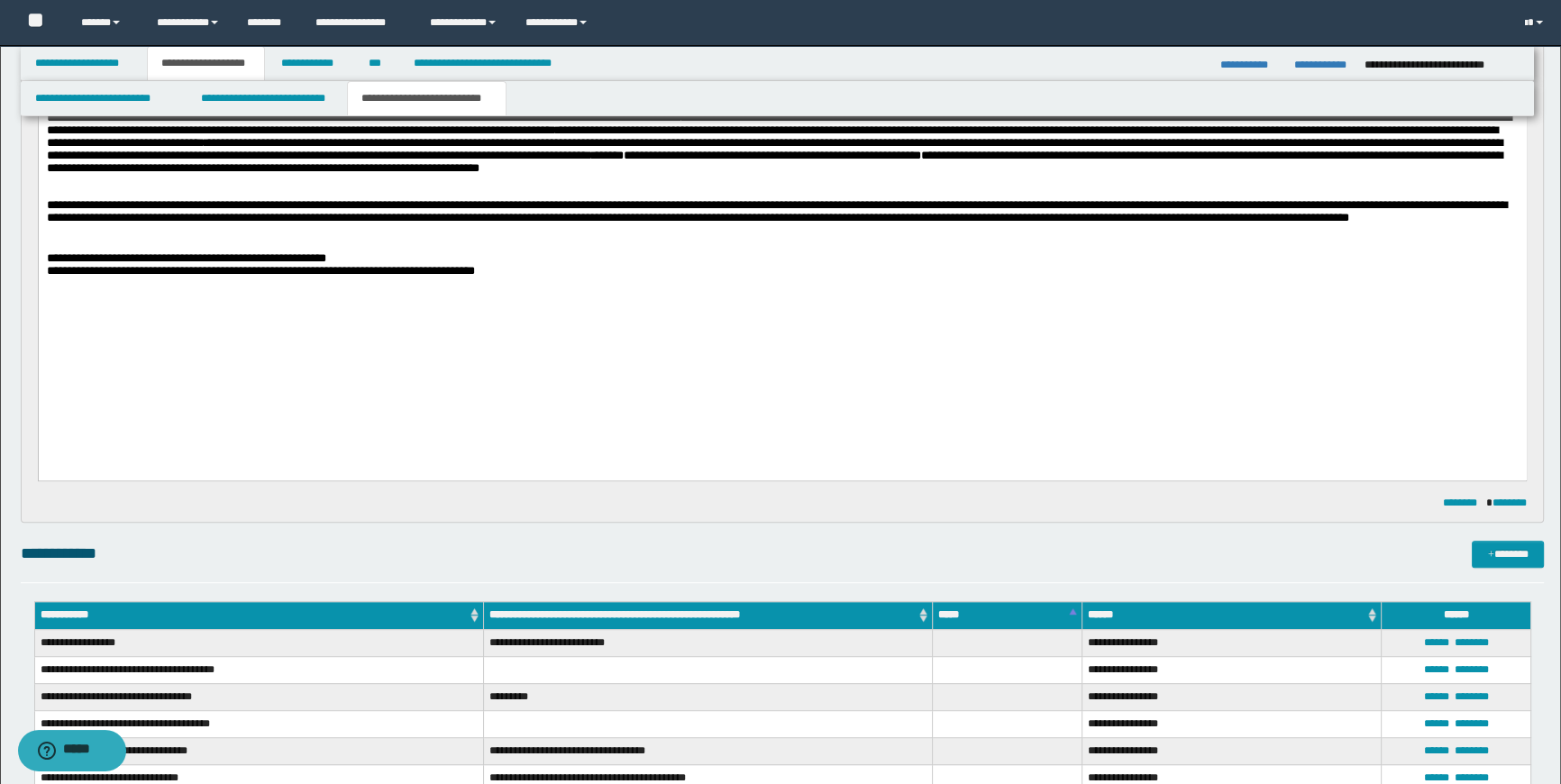 click on "**********" at bounding box center [773, 156] 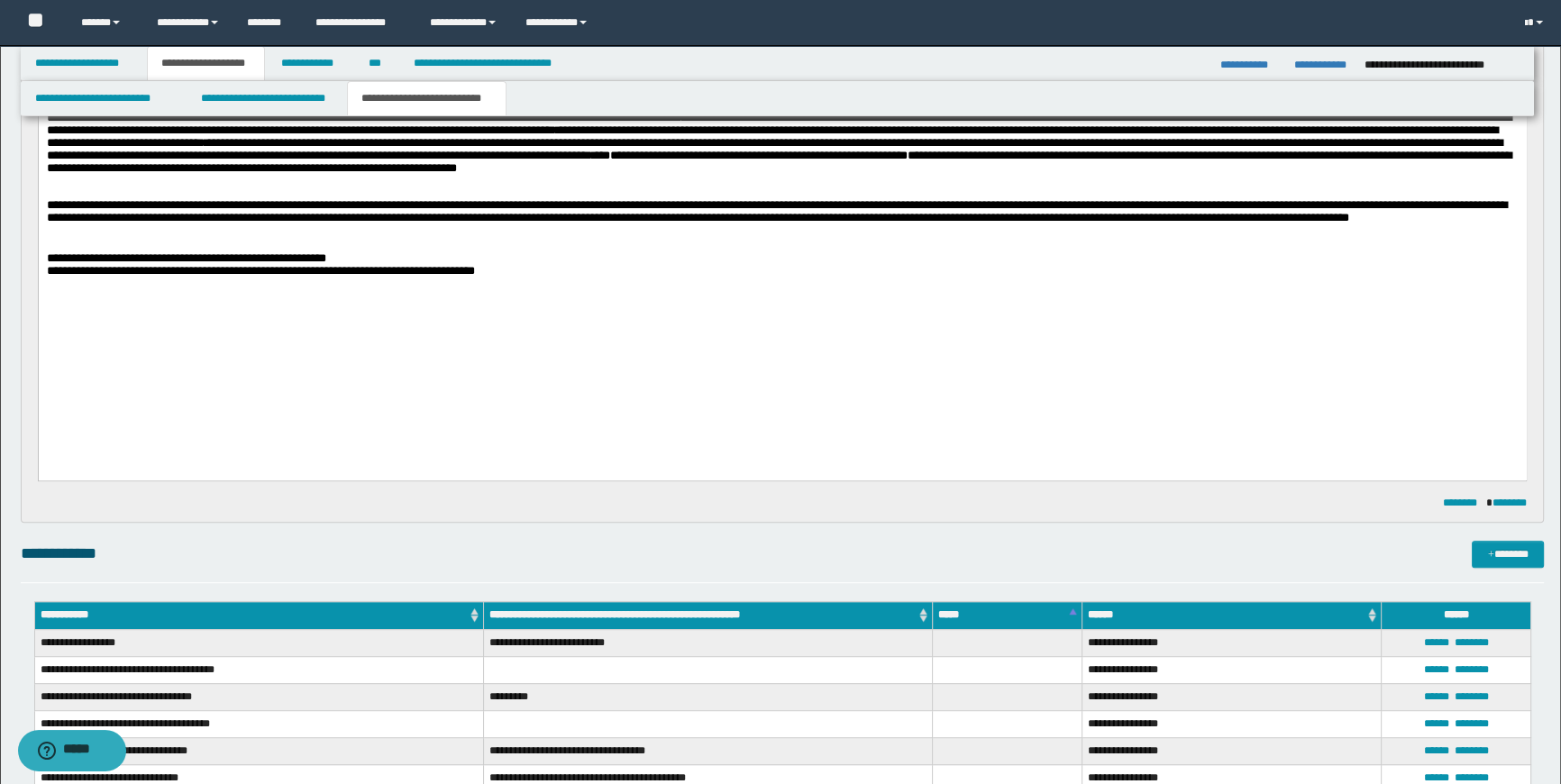 click on "**********" at bounding box center (758, 156) 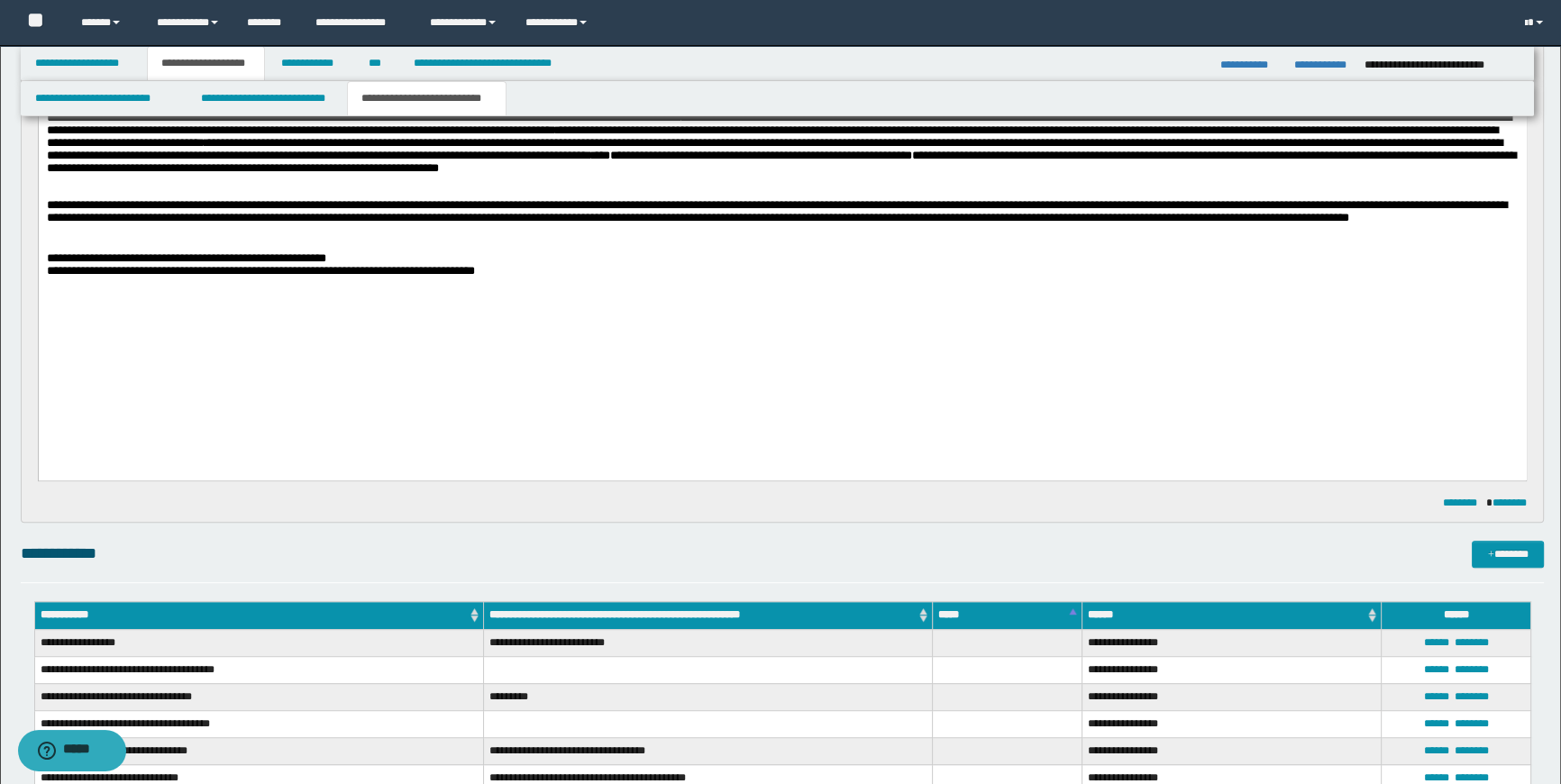 click on "**********" at bounding box center [780, 156] 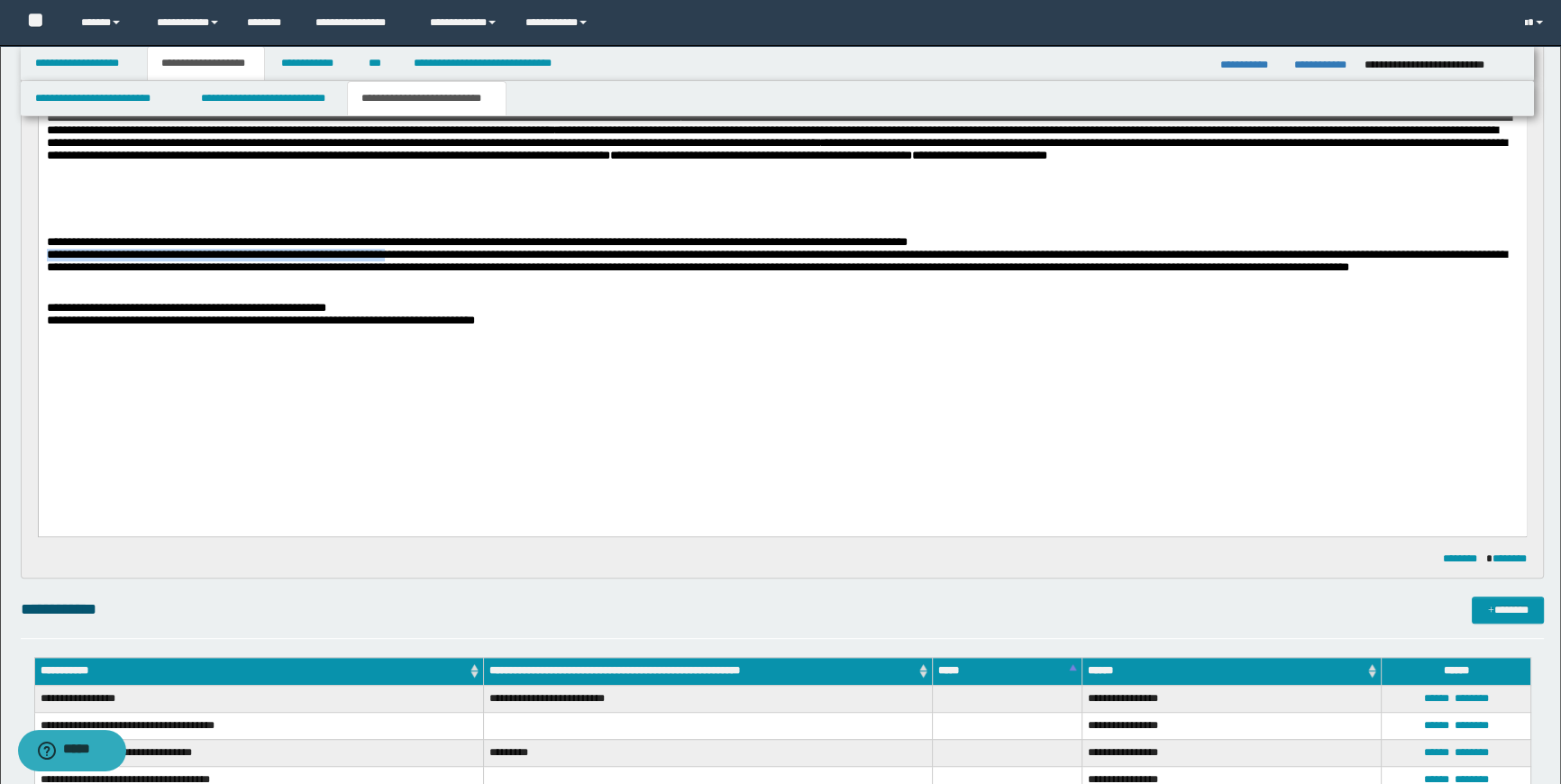drag, startPoint x: 443, startPoint y: 348, endPoint x: 52, endPoint y: 353, distance: 391.03197 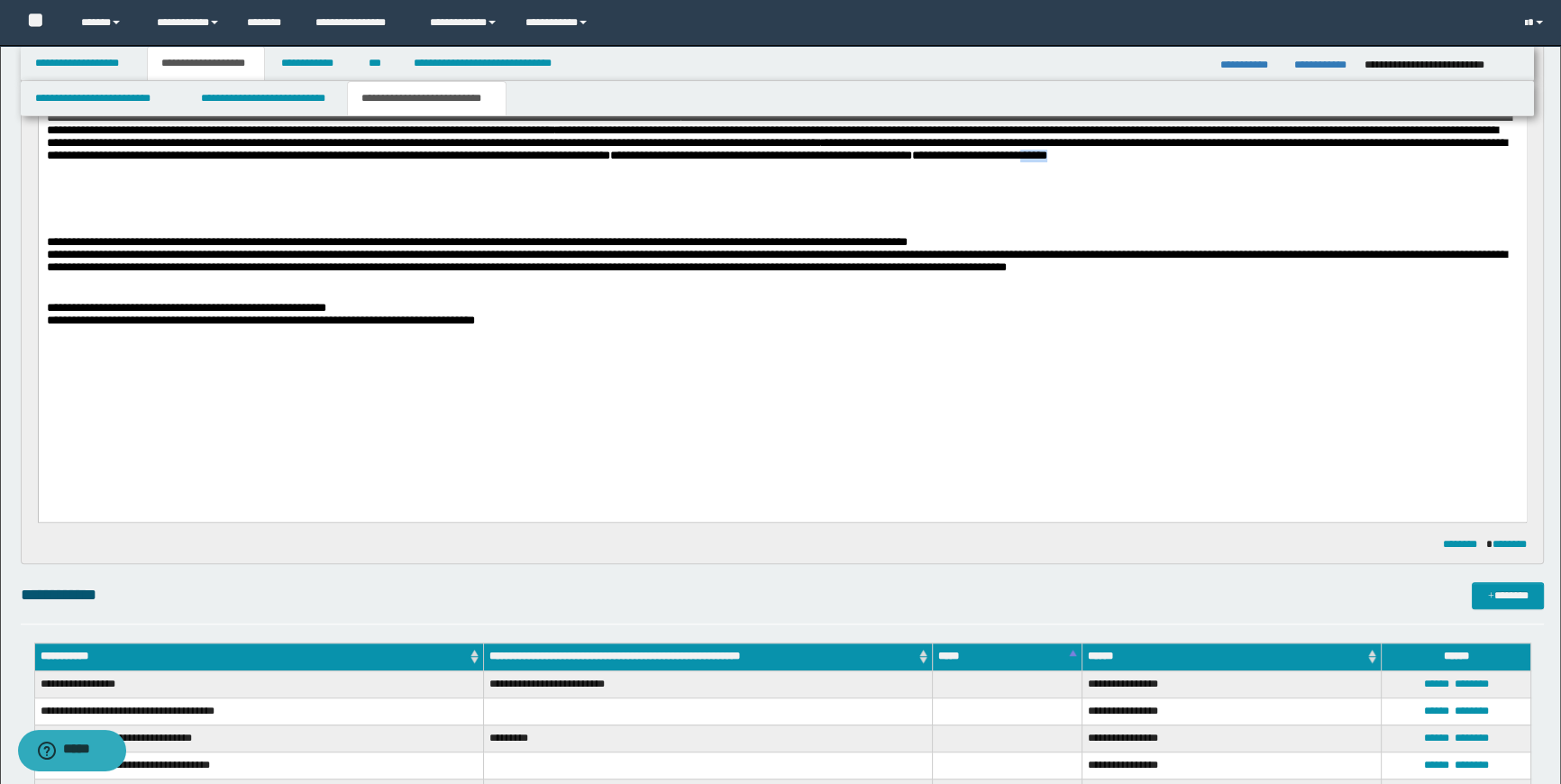 drag, startPoint x: 1210, startPoint y: 266, endPoint x: 1294, endPoint y: 273, distance: 84.29116 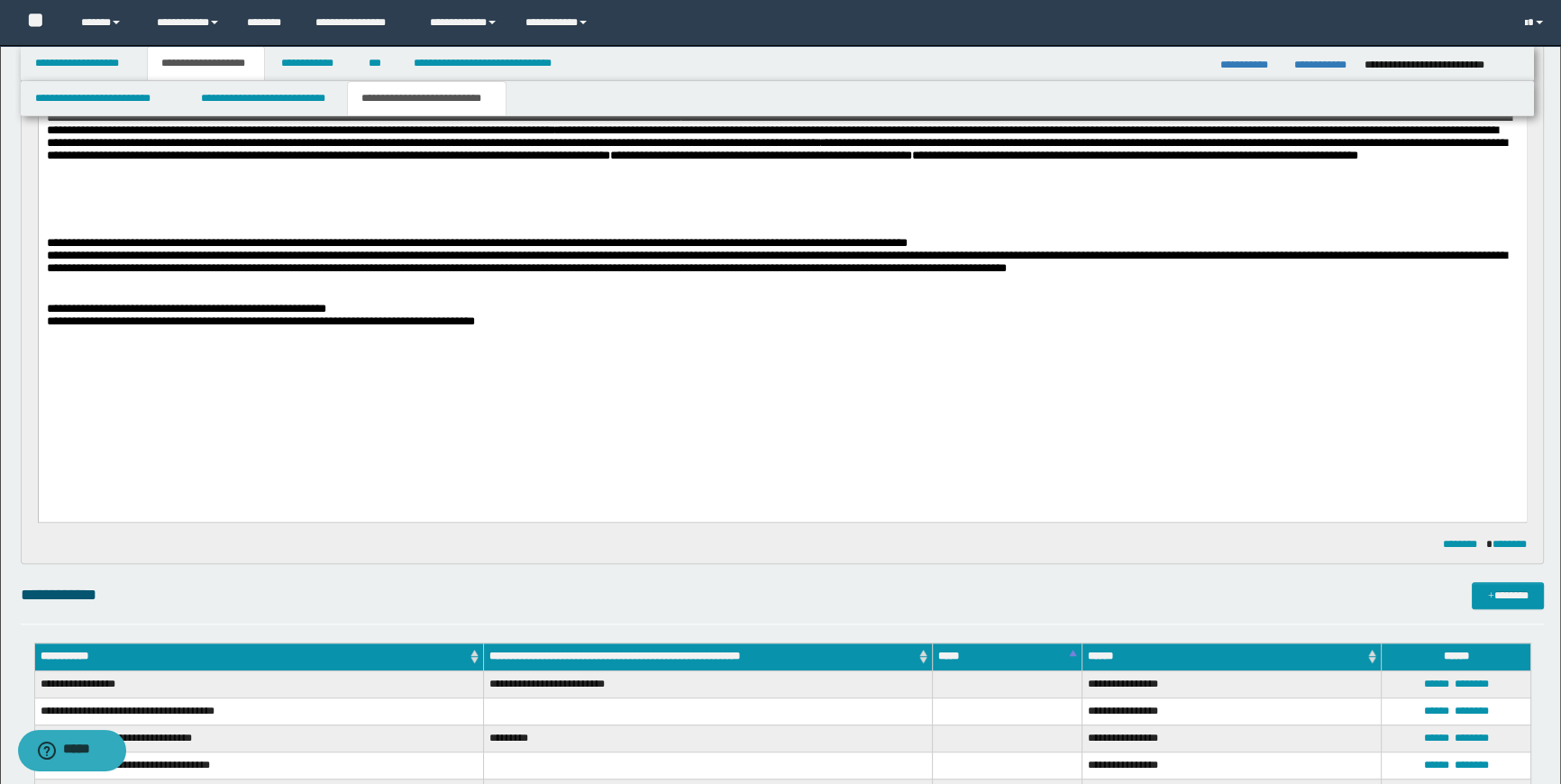 click on "**********" at bounding box center [776, 150] 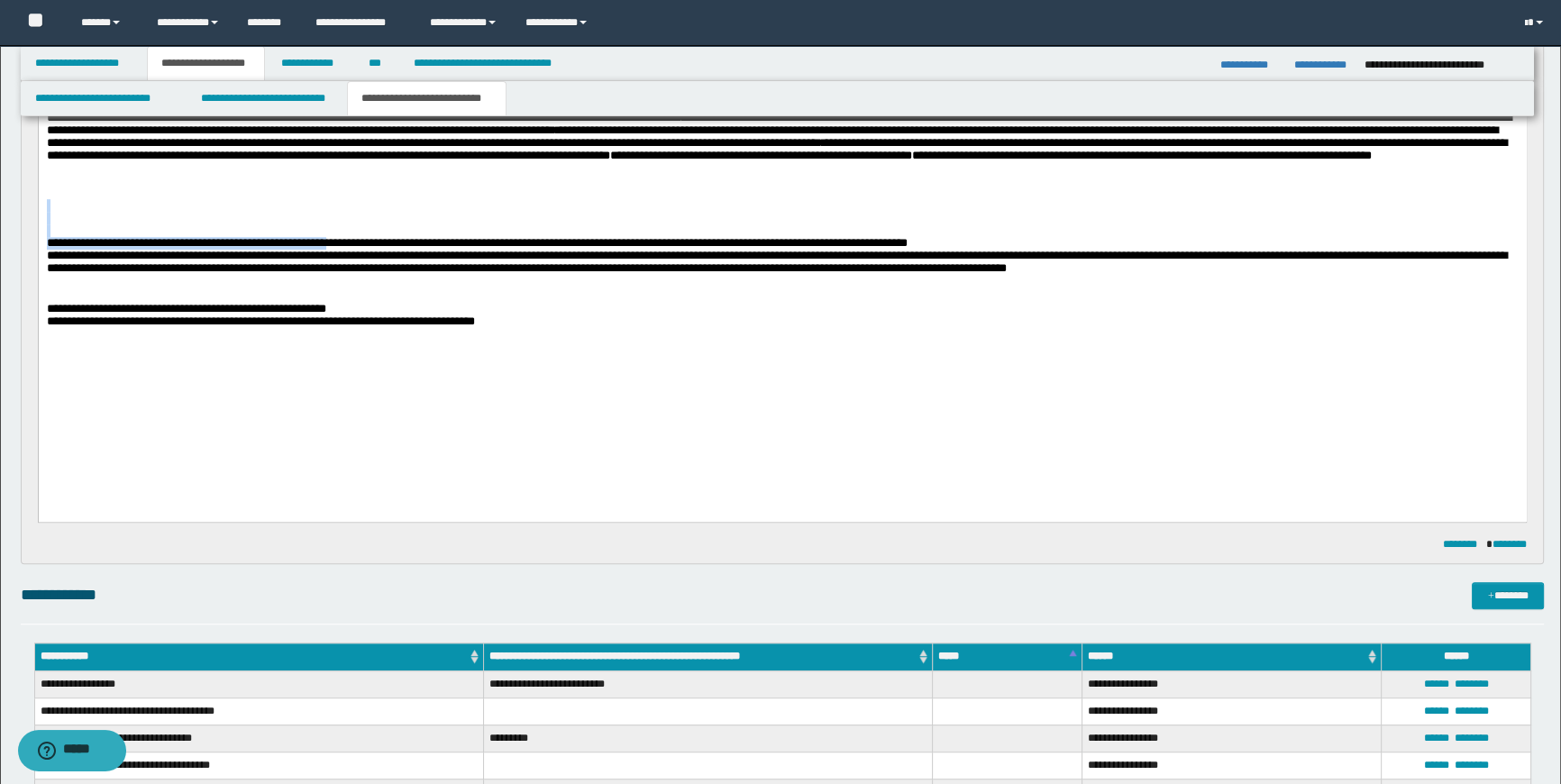 drag, startPoint x: 407, startPoint y: 334, endPoint x: 87, endPoint y: 289, distance: 323.14857 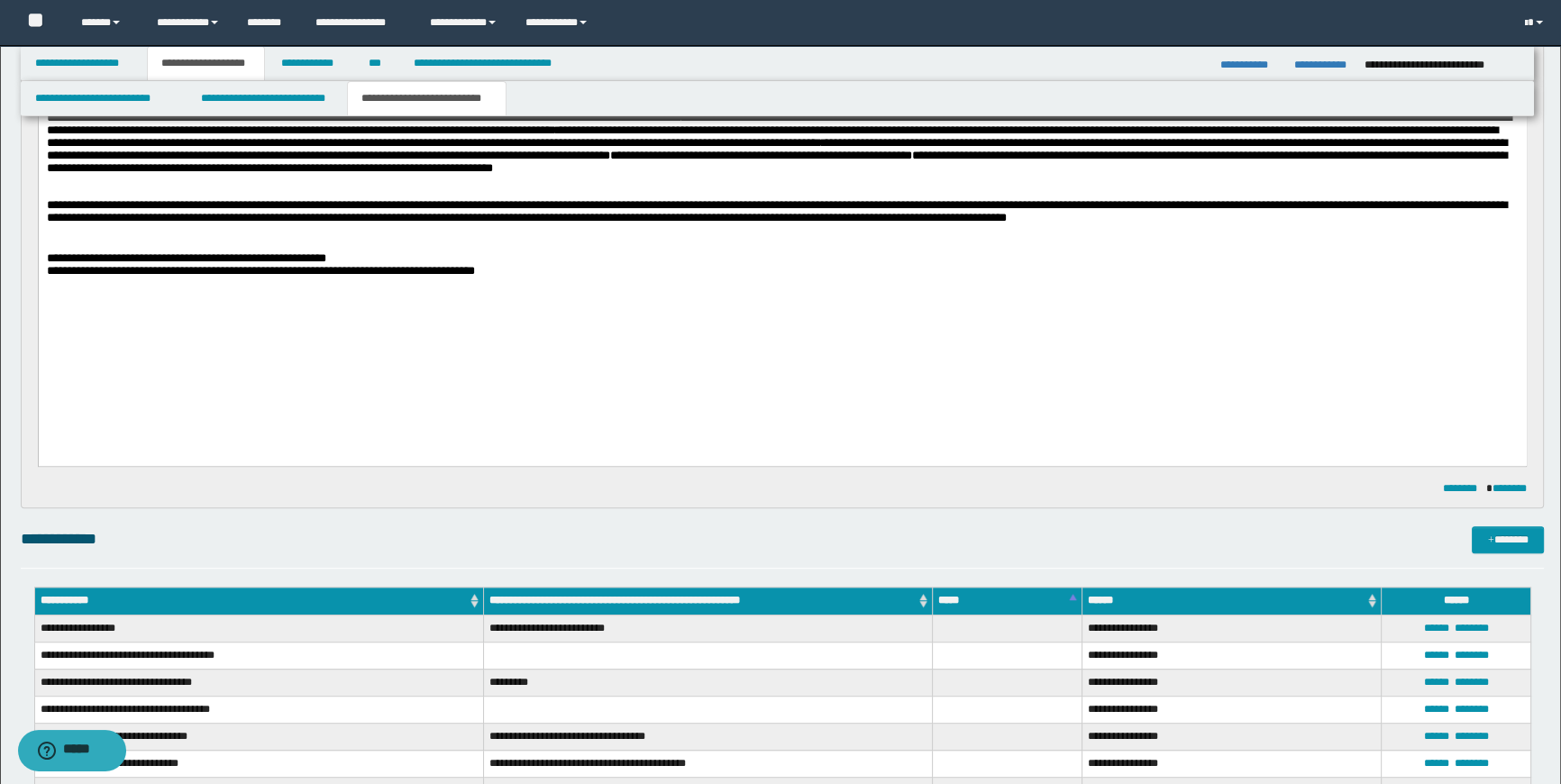 click on "**********" at bounding box center [776, 162] 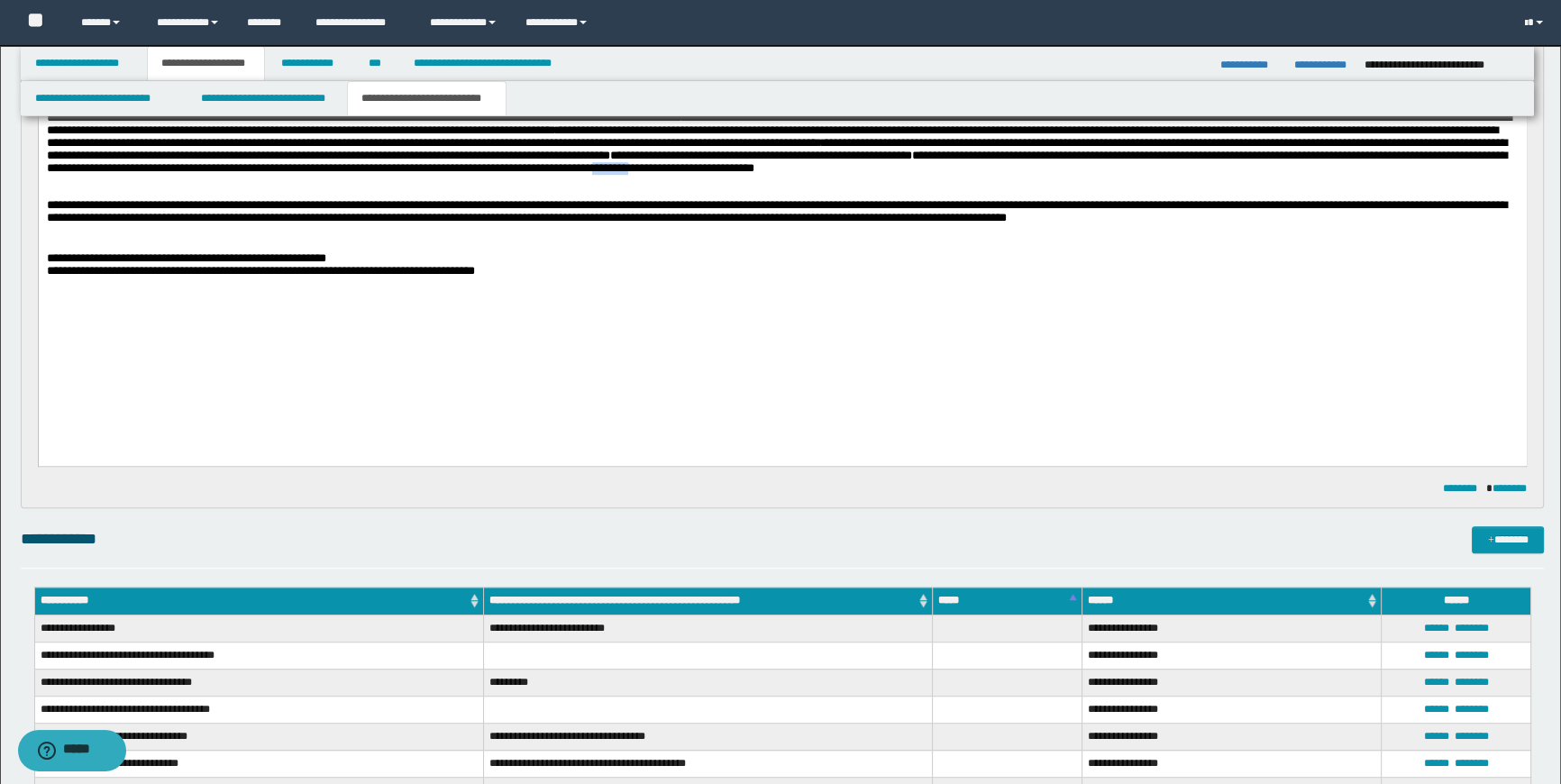 drag, startPoint x: 964, startPoint y: 277, endPoint x: 1018, endPoint y: 281, distance: 54.147945 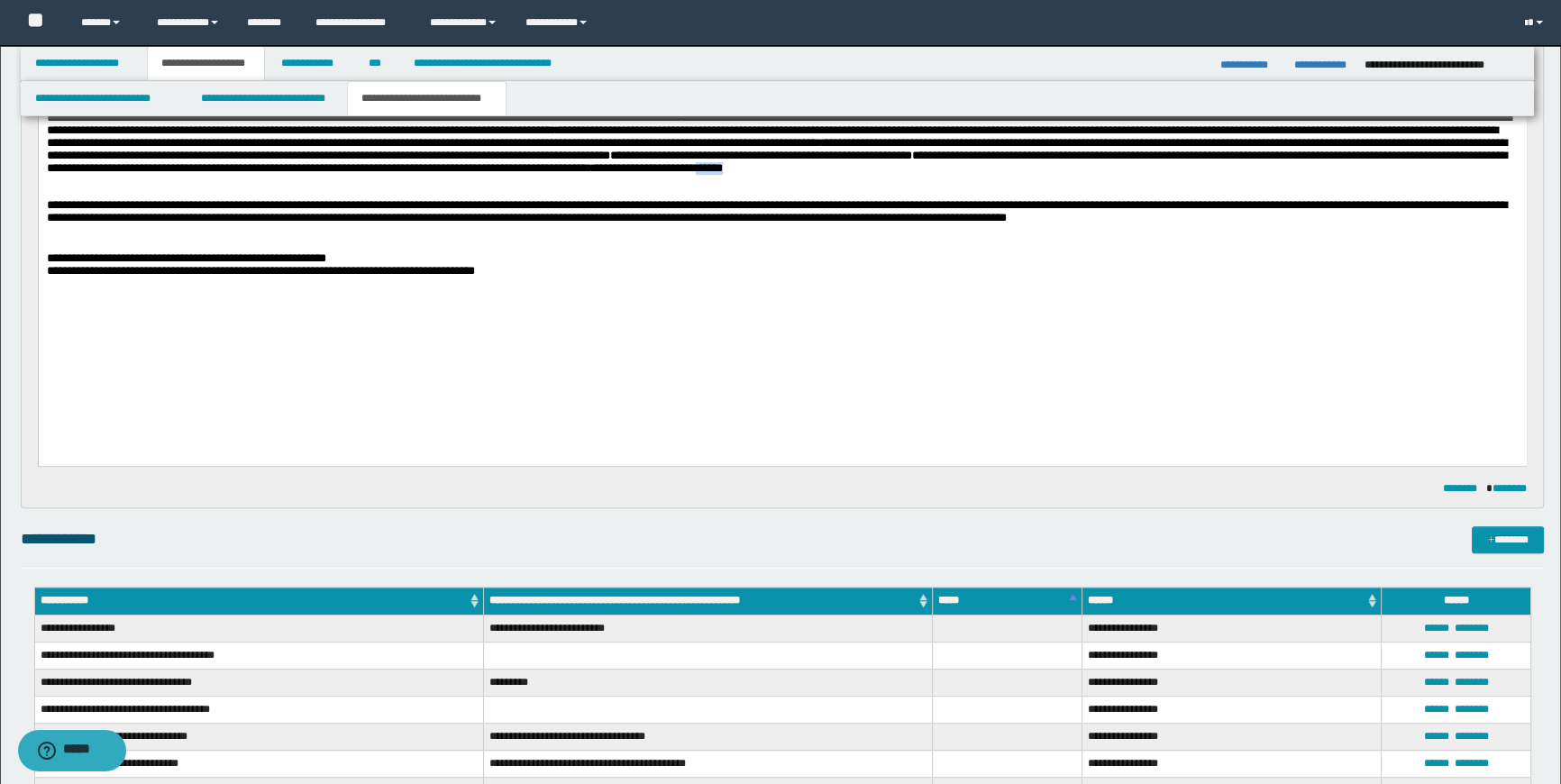 drag, startPoint x: 1106, startPoint y: 275, endPoint x: 1210, endPoint y: 287, distance: 104.69002 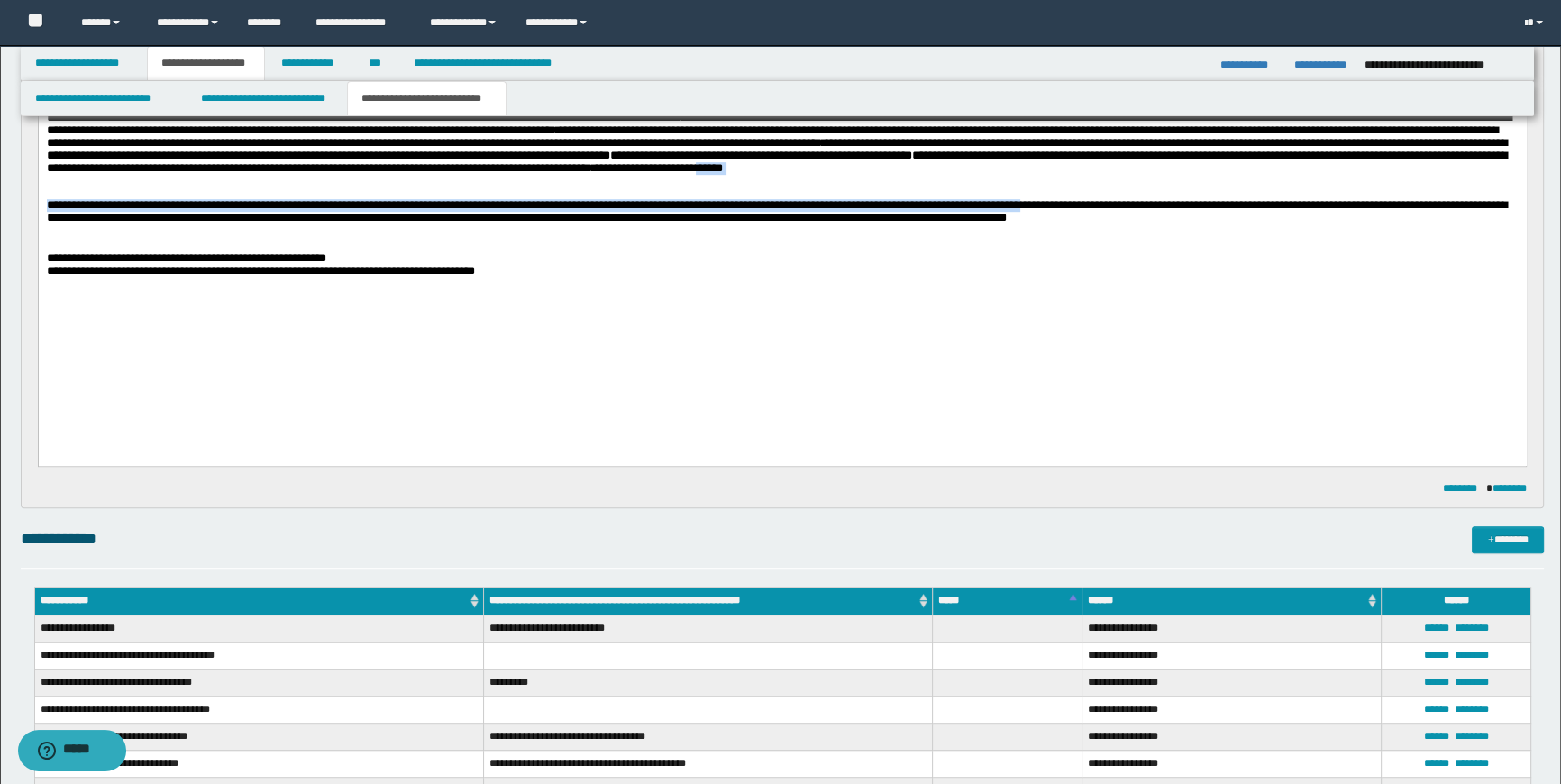 click on "**********" at bounding box center (776, 162) 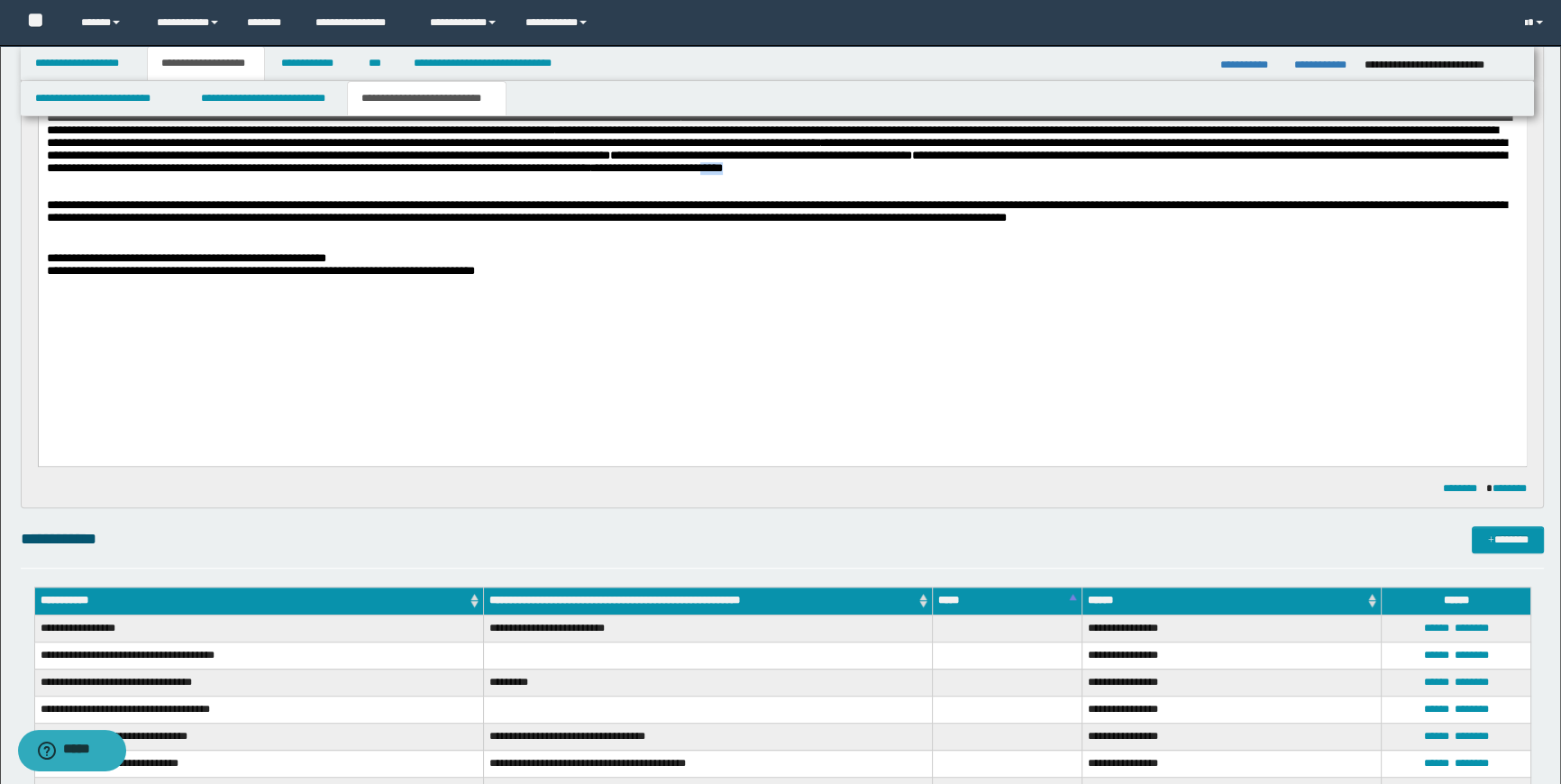 drag, startPoint x: 1107, startPoint y: 278, endPoint x: 1164, endPoint y: 278, distance: 57 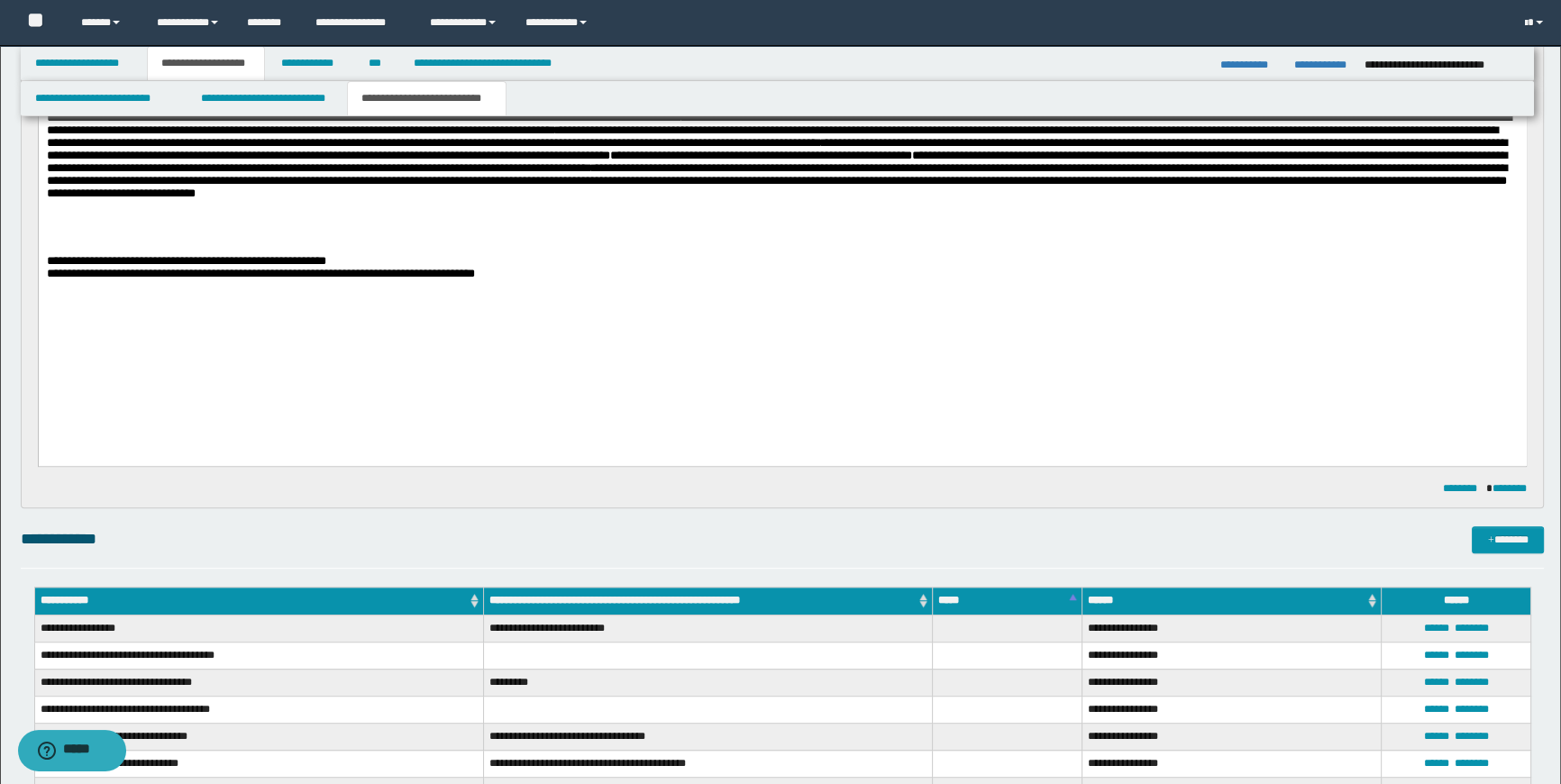 click on "**********" at bounding box center [776, 181] 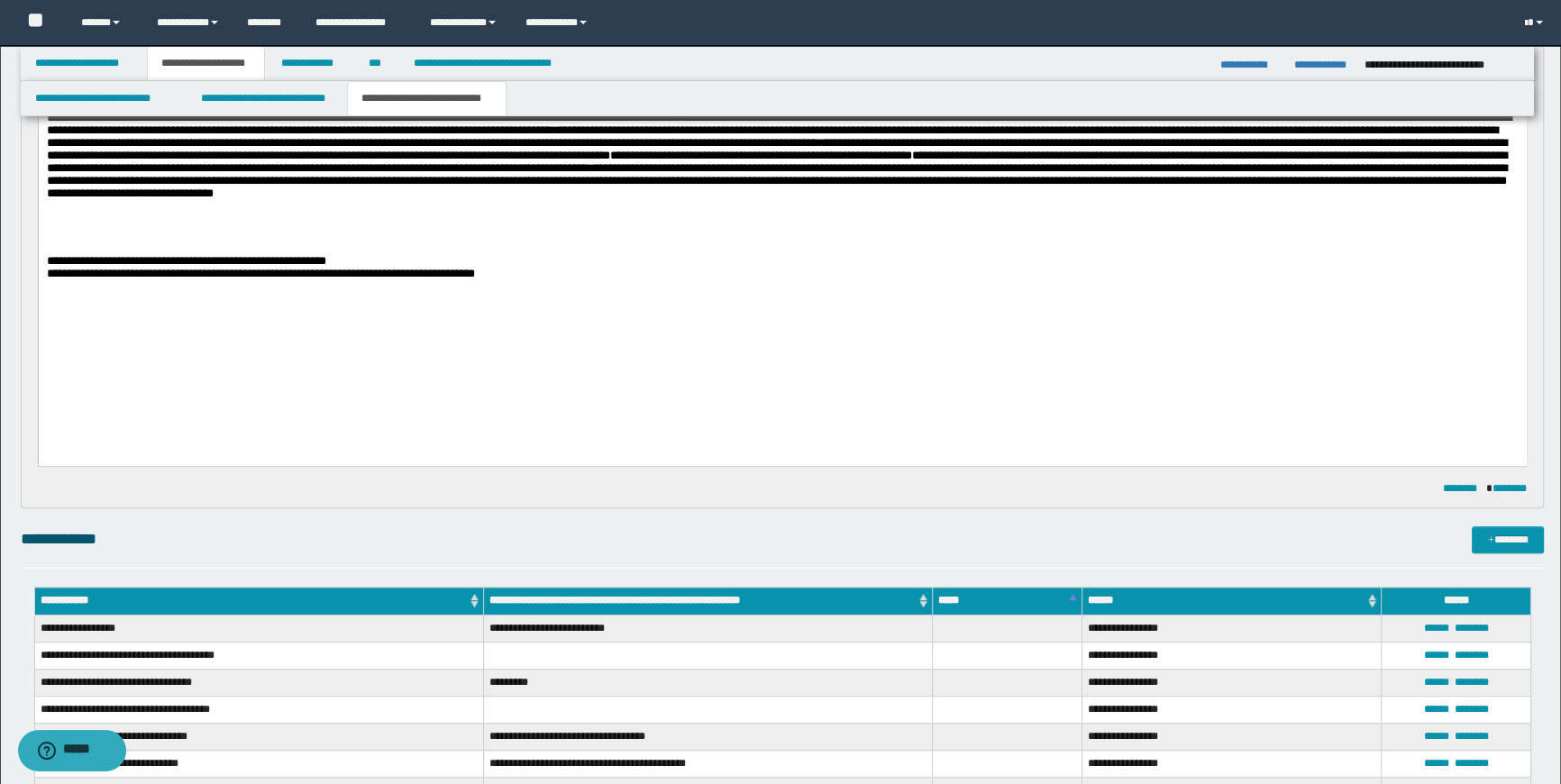 click on "**********" at bounding box center (776, 181) 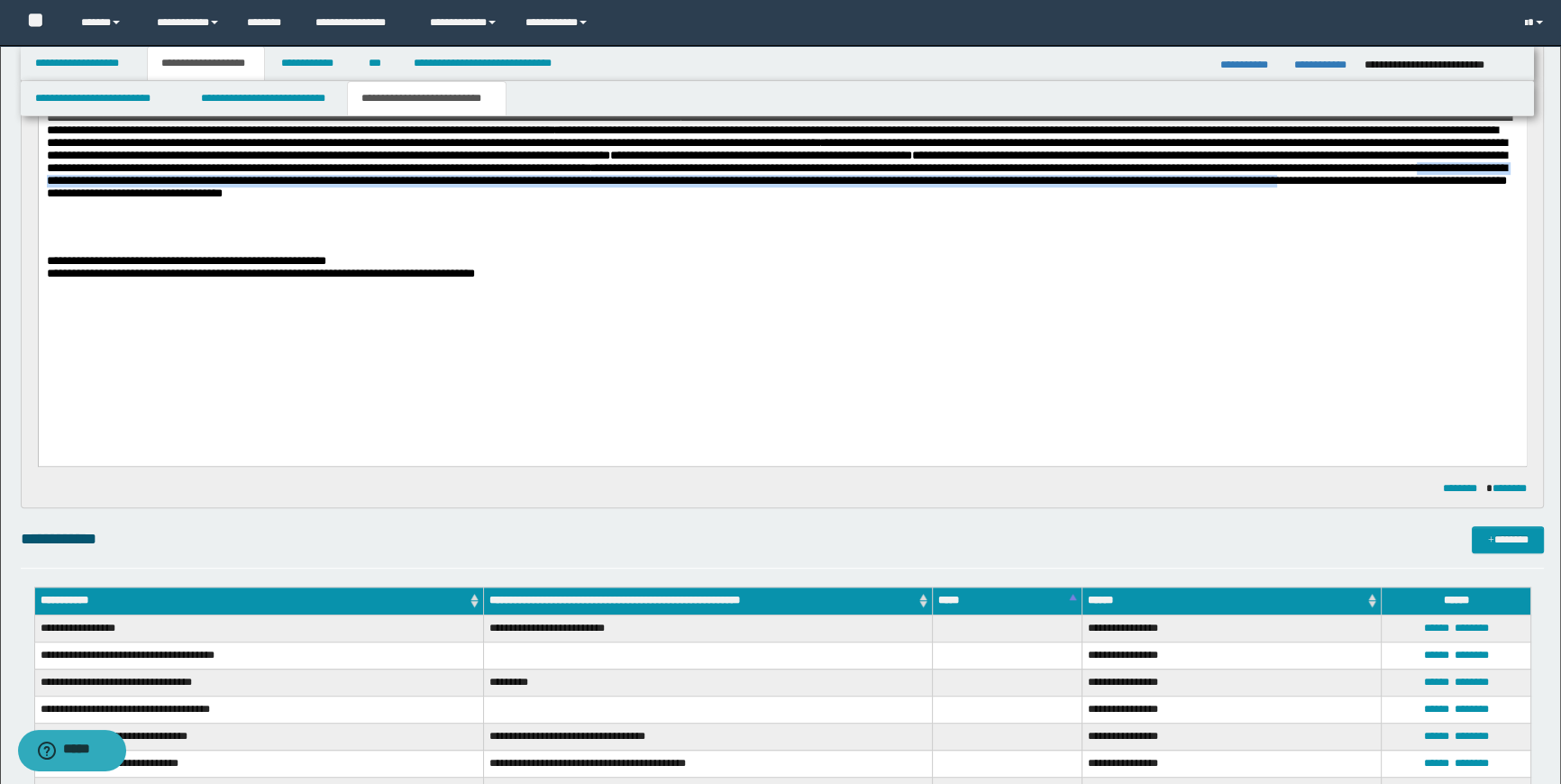 drag, startPoint x: 506, startPoint y: 291, endPoint x: 618, endPoint y: 304, distance: 112.75194 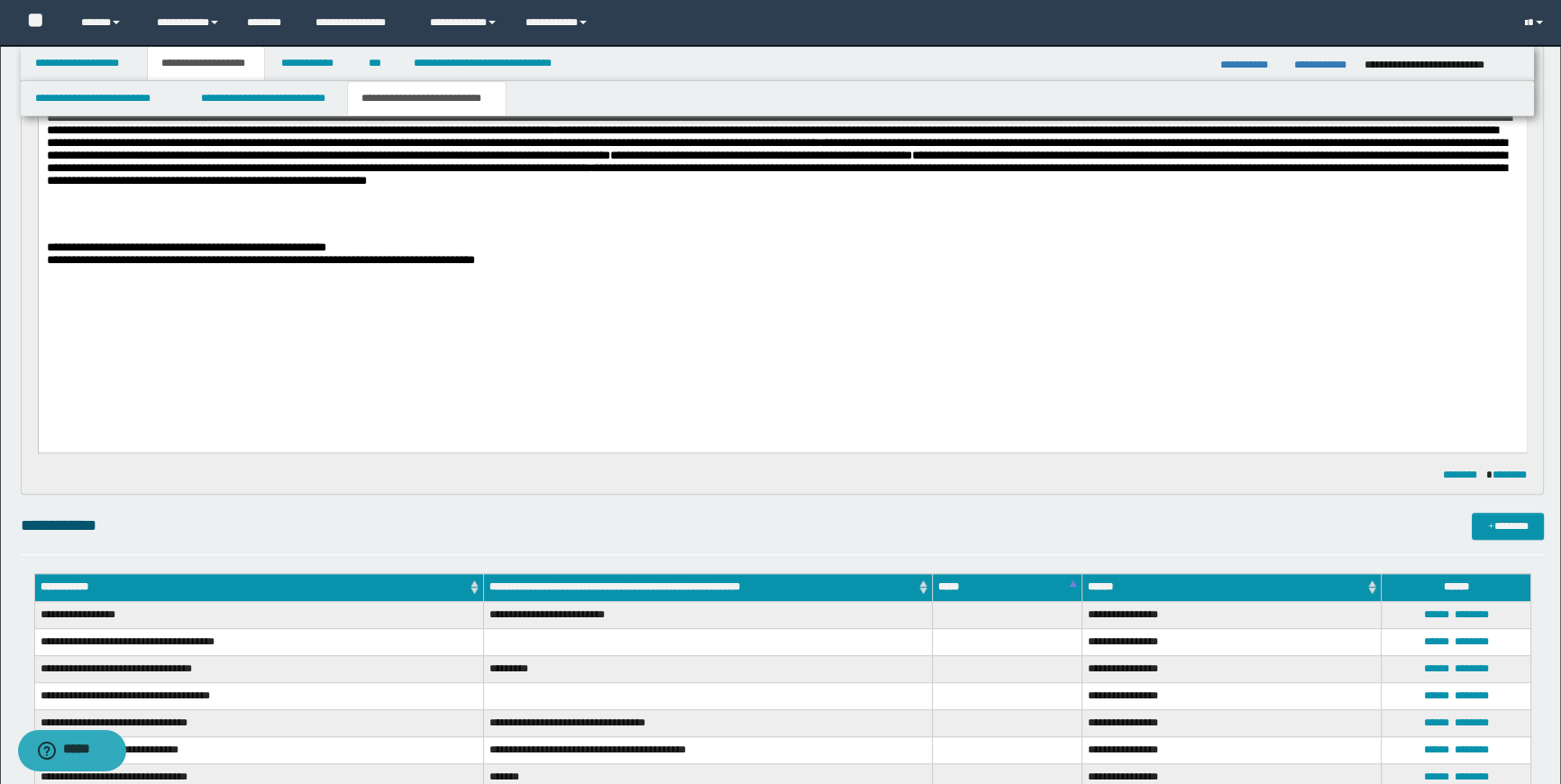 drag, startPoint x: 942, startPoint y: 288, endPoint x: 962, endPoint y: 306, distance: 26.907248 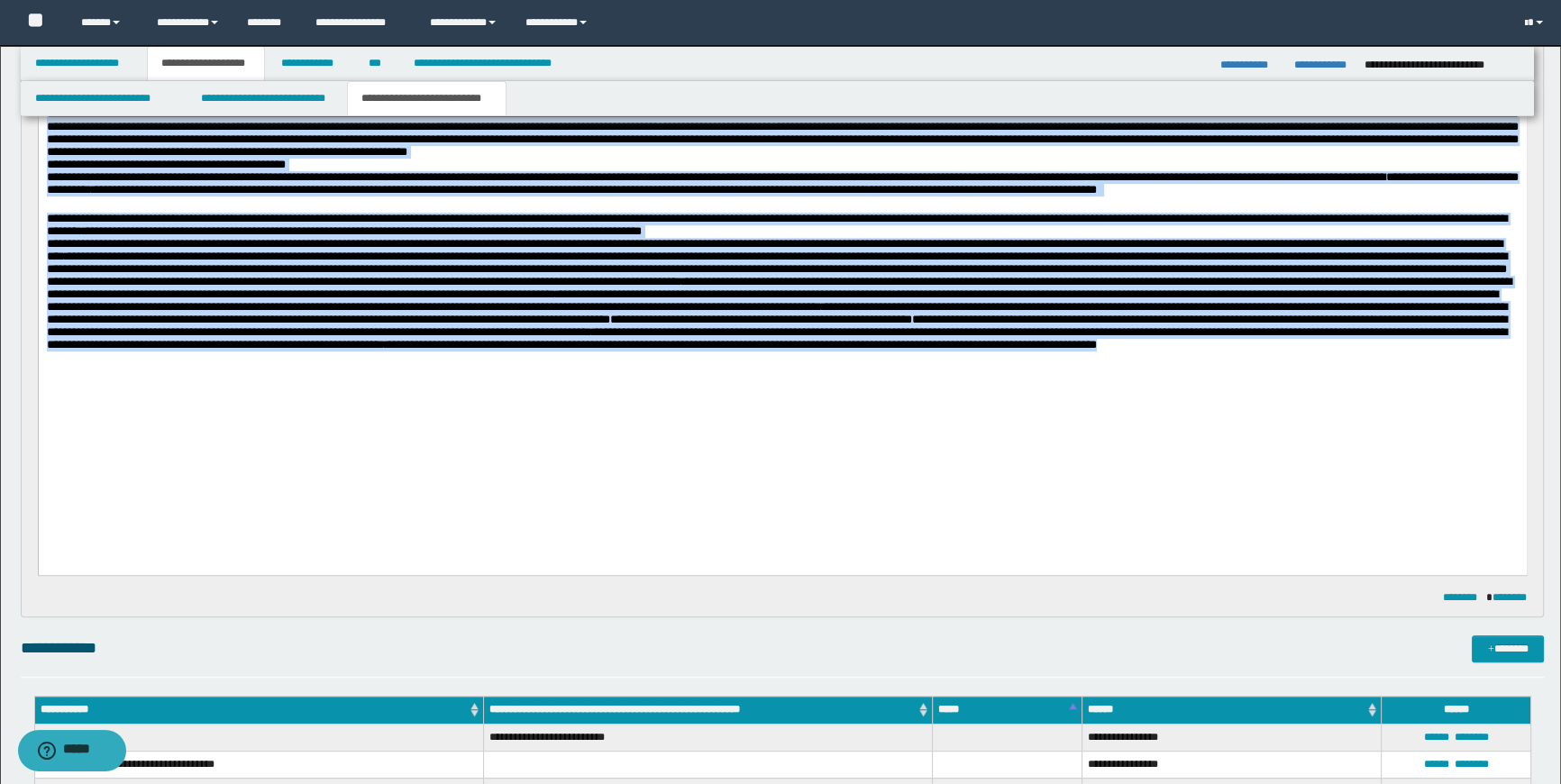 scroll, scrollTop: 834, scrollLeft: 0, axis: vertical 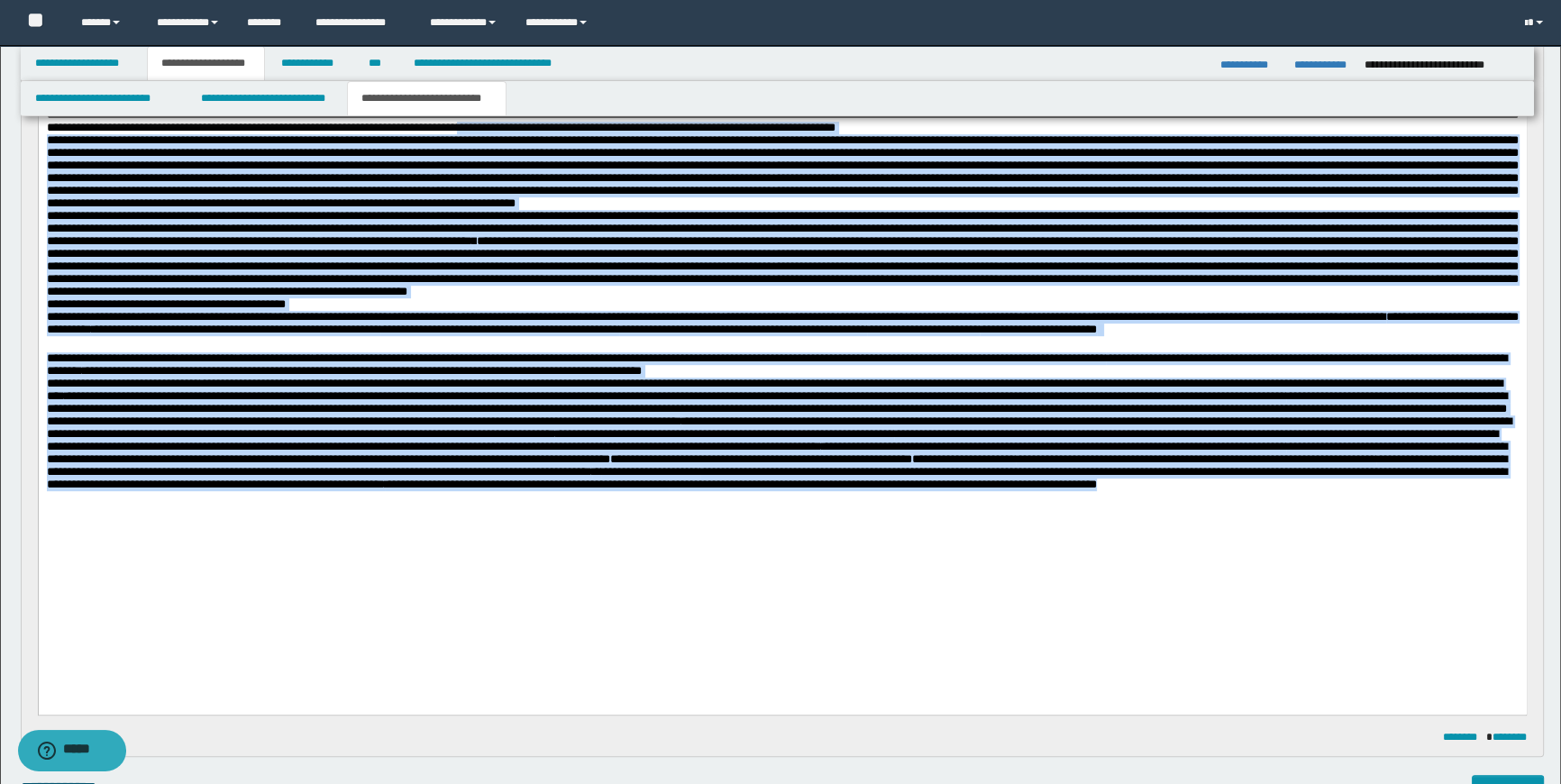 drag, startPoint x: 483, startPoint y: 614, endPoint x: -1, endPoint y: 41, distance: 750.05666 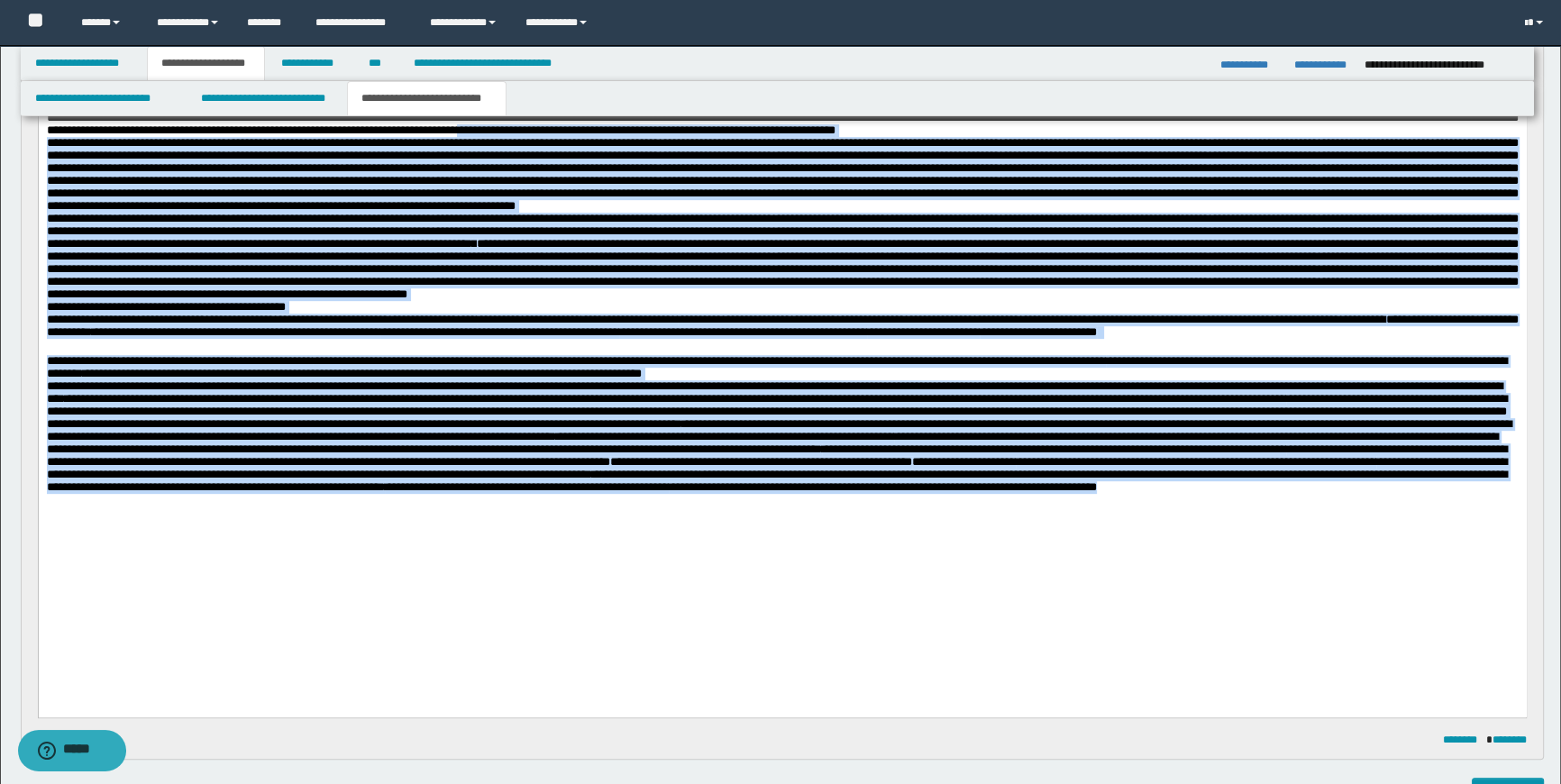 click on "**********" at bounding box center (781, 314) 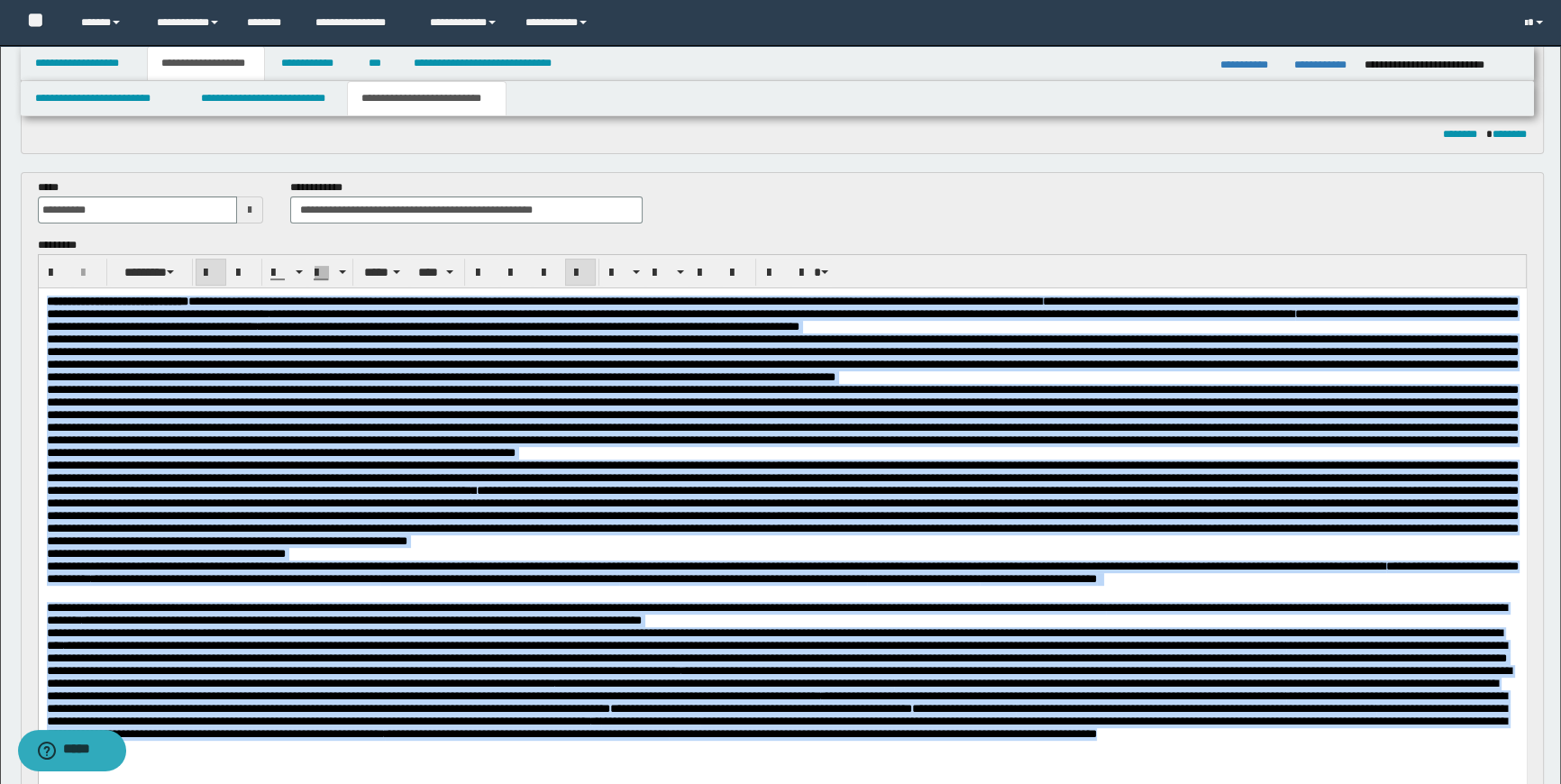scroll, scrollTop: 670, scrollLeft: 0, axis: vertical 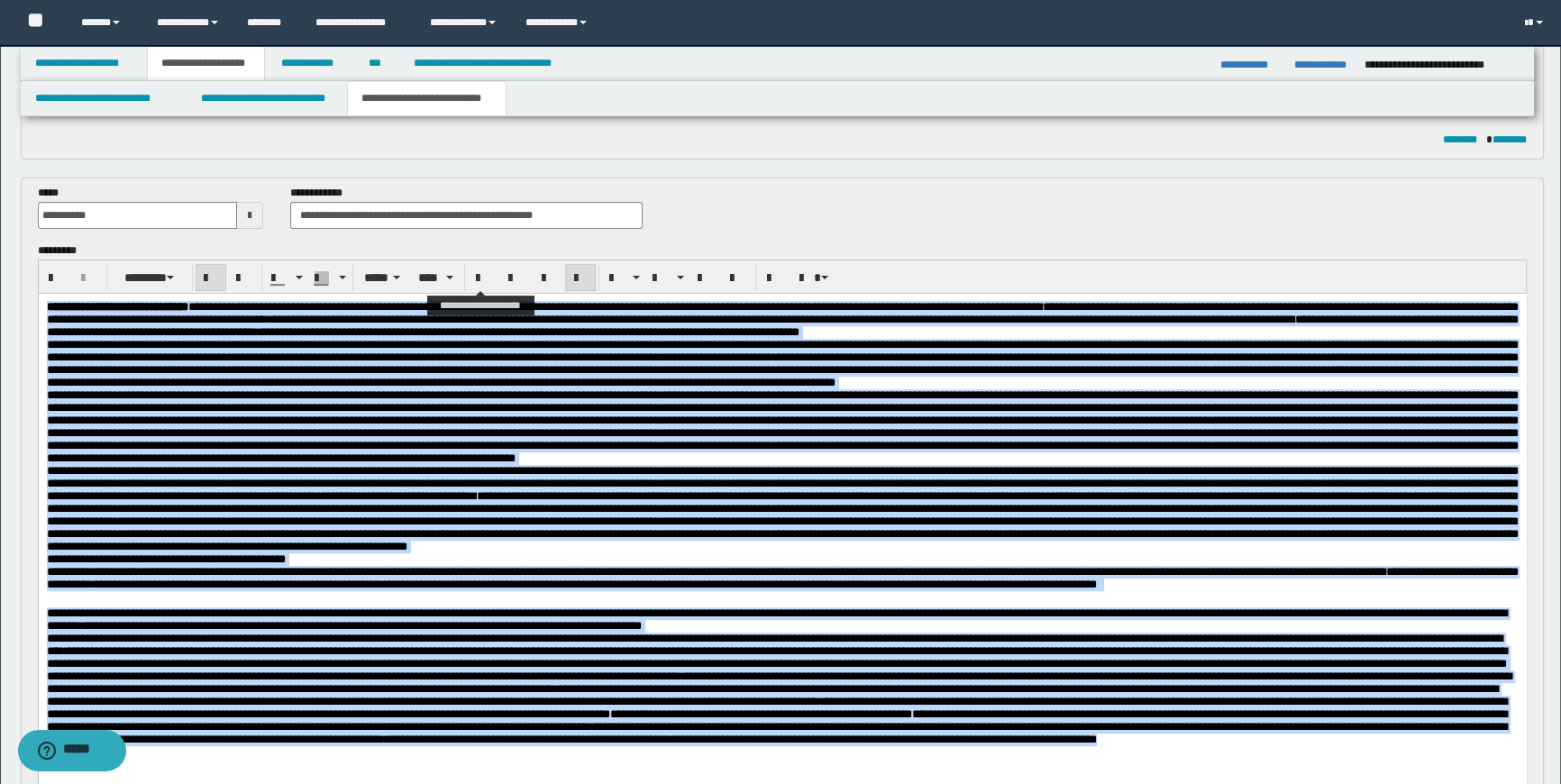 click at bounding box center [483, 278] 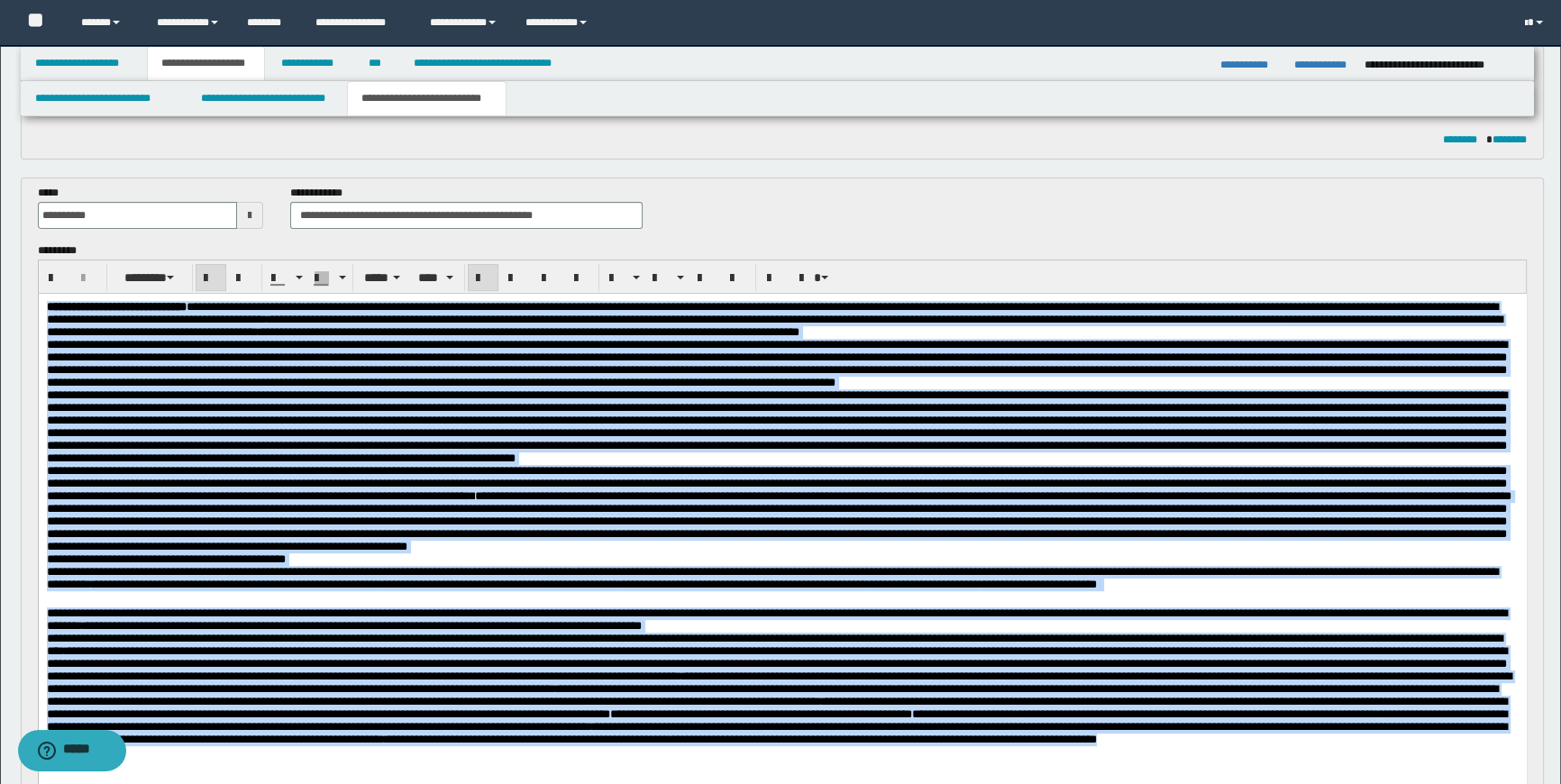 click at bounding box center (580, 278) 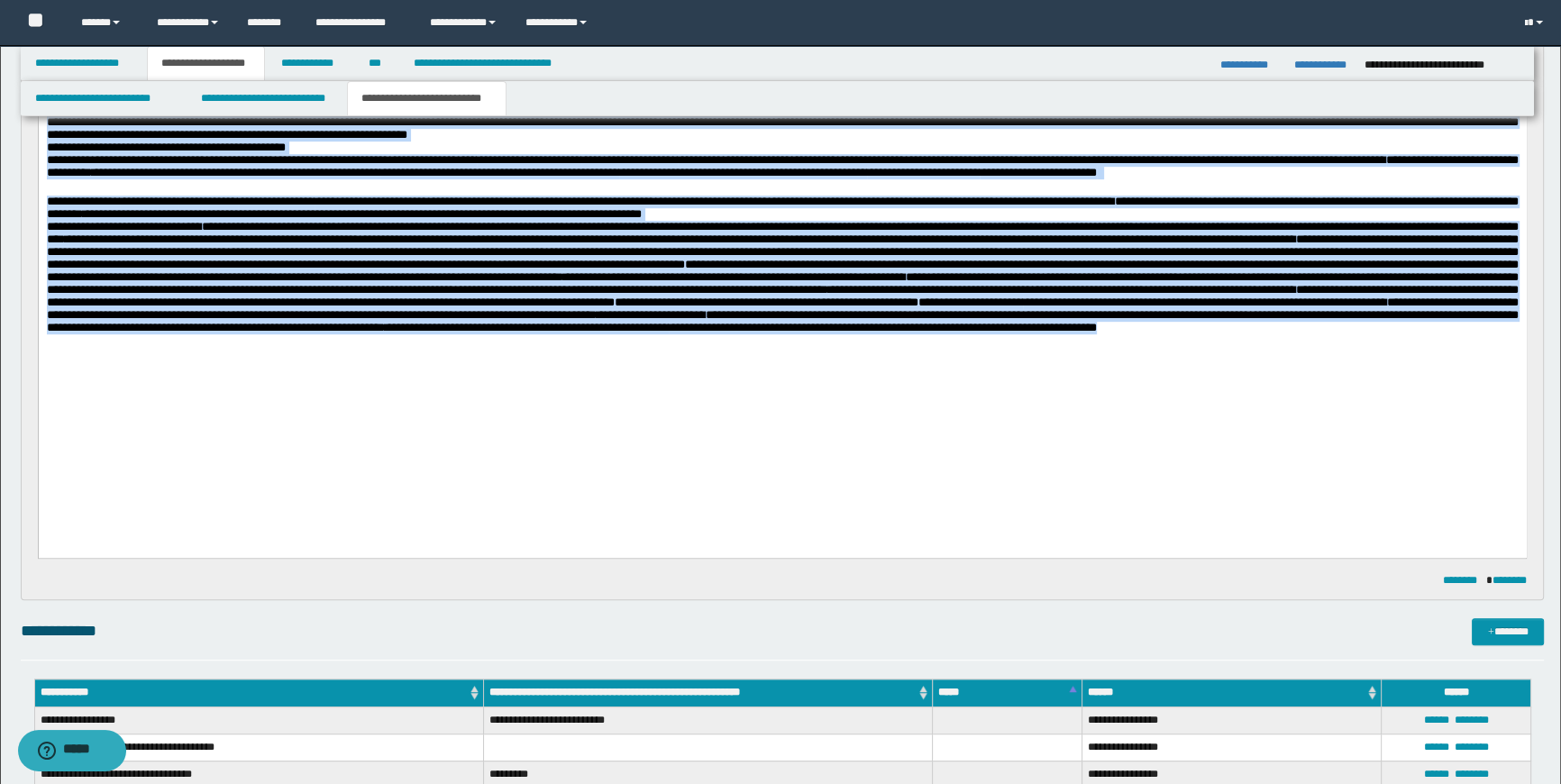 scroll, scrollTop: 1162, scrollLeft: 0, axis: vertical 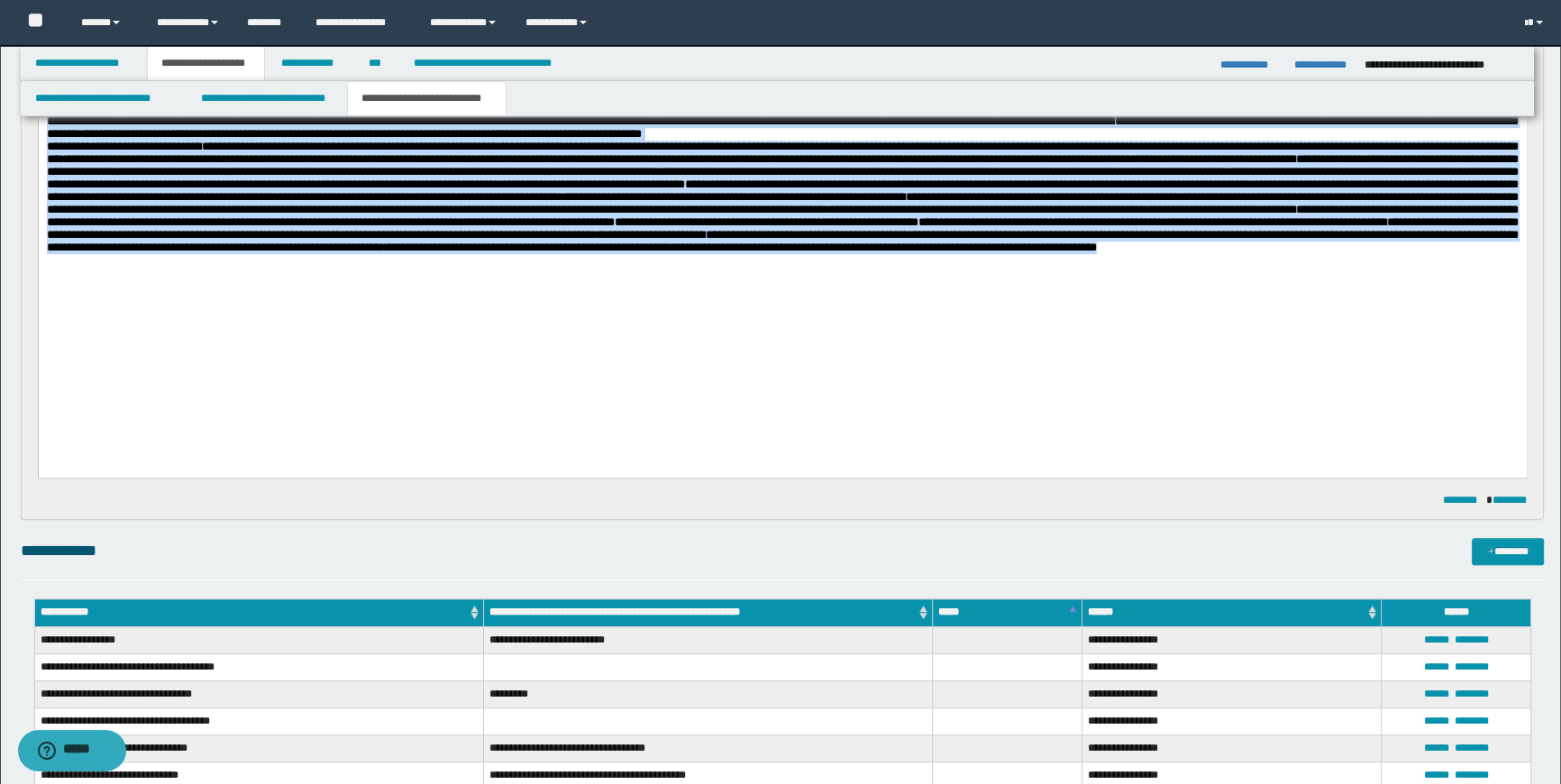 click on "**********" at bounding box center (781, 229) 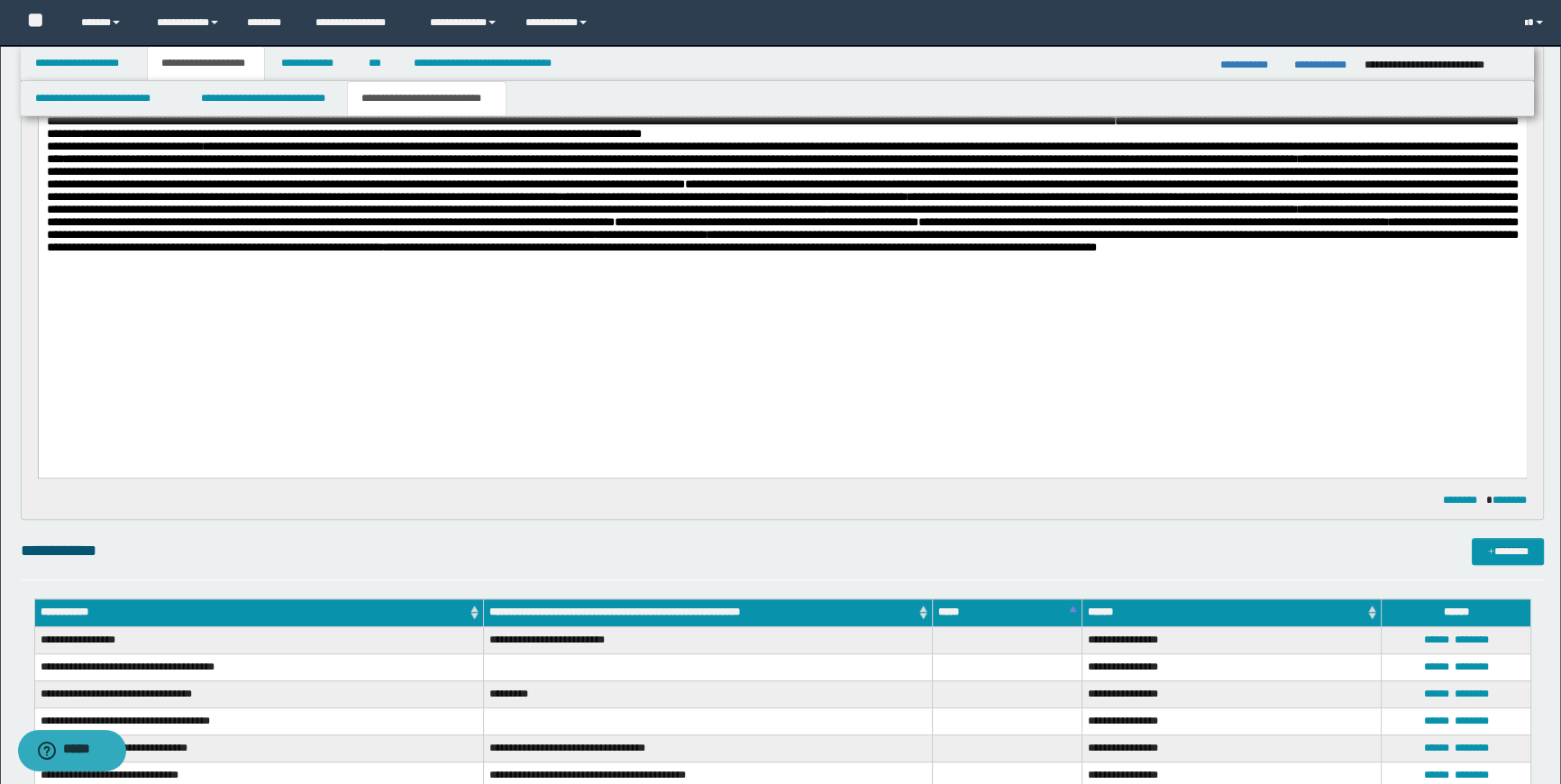click on "**********" at bounding box center (781, 218) 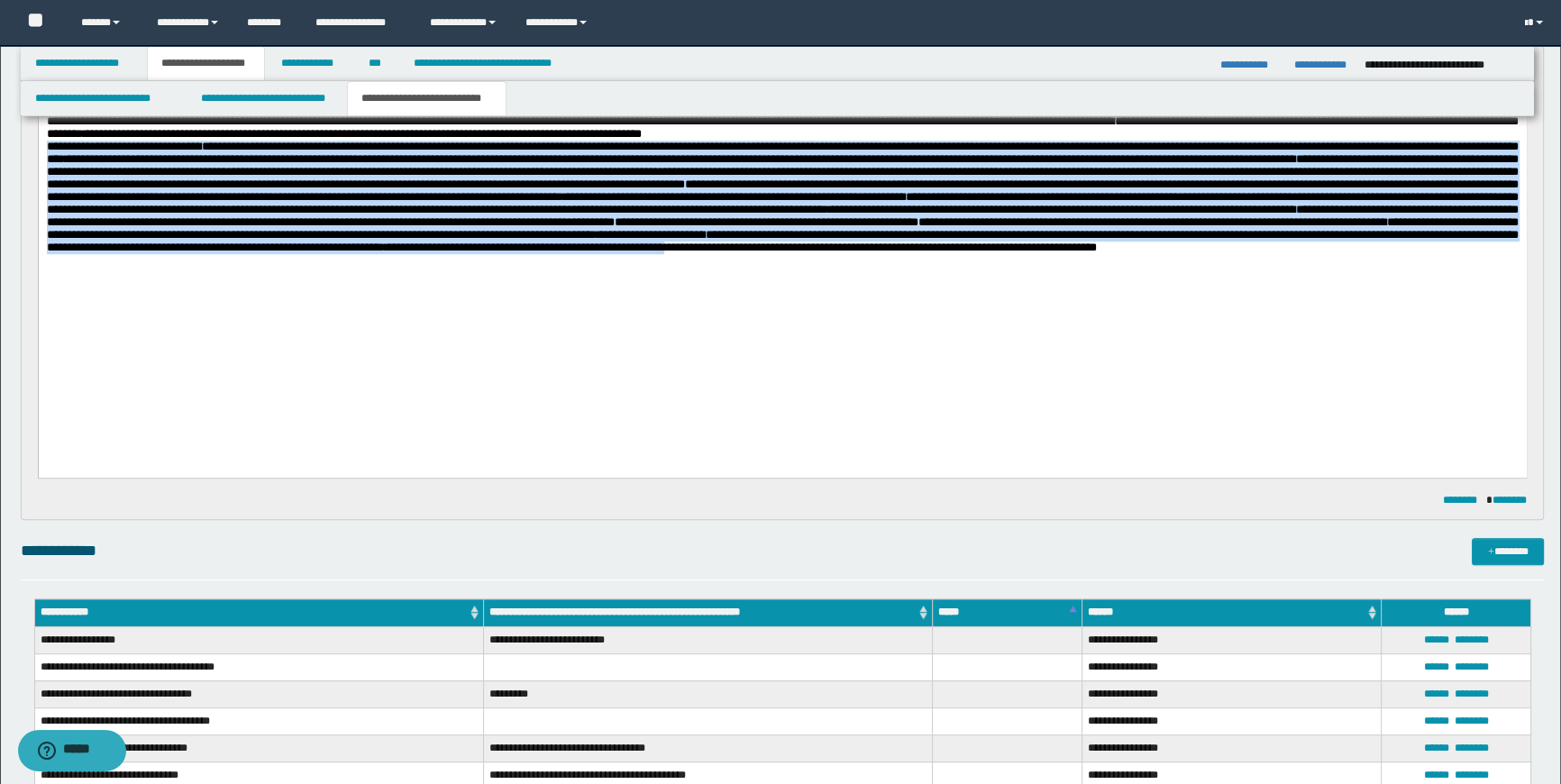 drag, startPoint x: 48, startPoint y: 232, endPoint x: 1355, endPoint y: 360, distance: 1313.2528 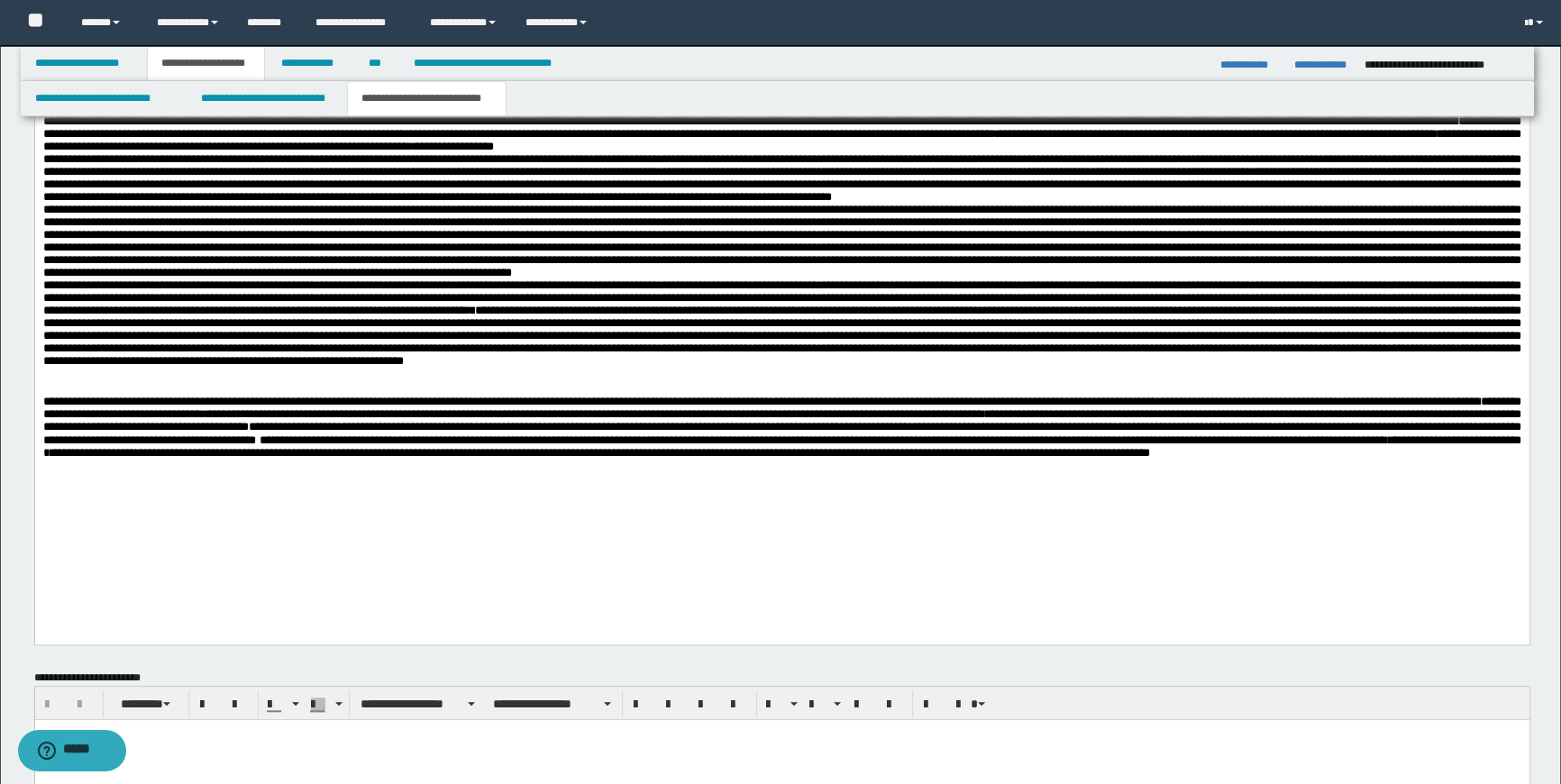 scroll, scrollTop: 2226, scrollLeft: 0, axis: vertical 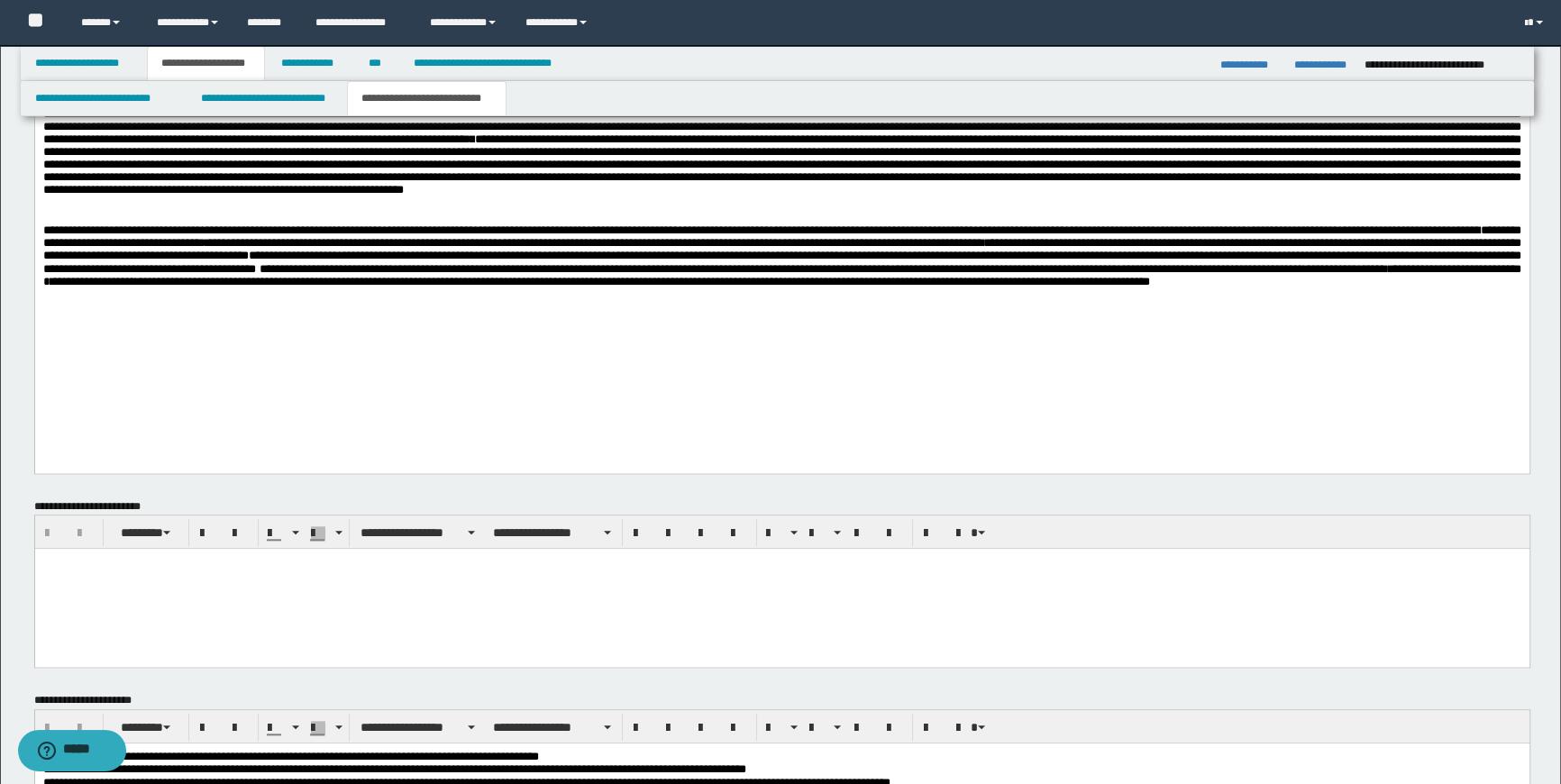 click at bounding box center (781, 204) 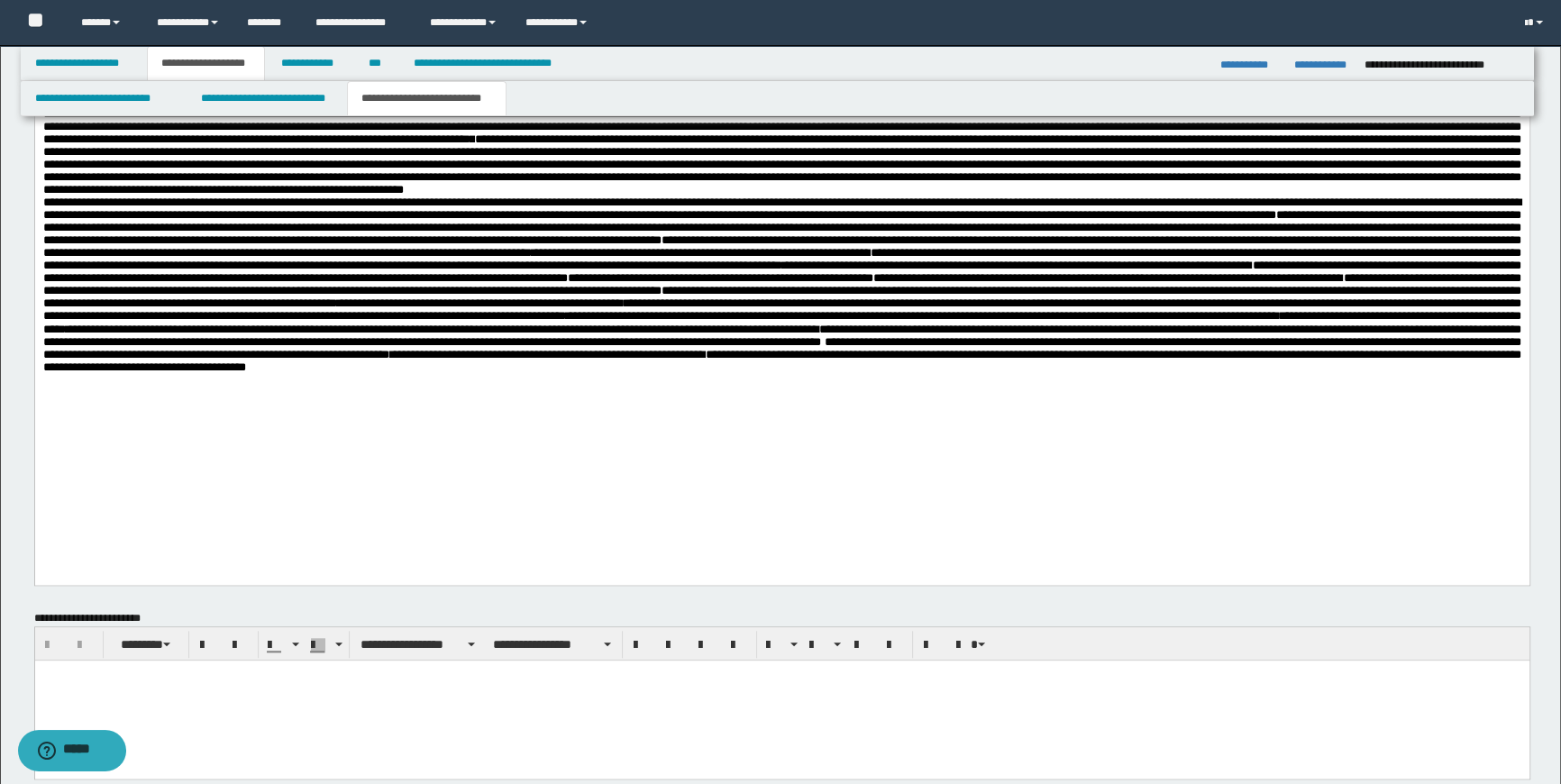 click on "**********" 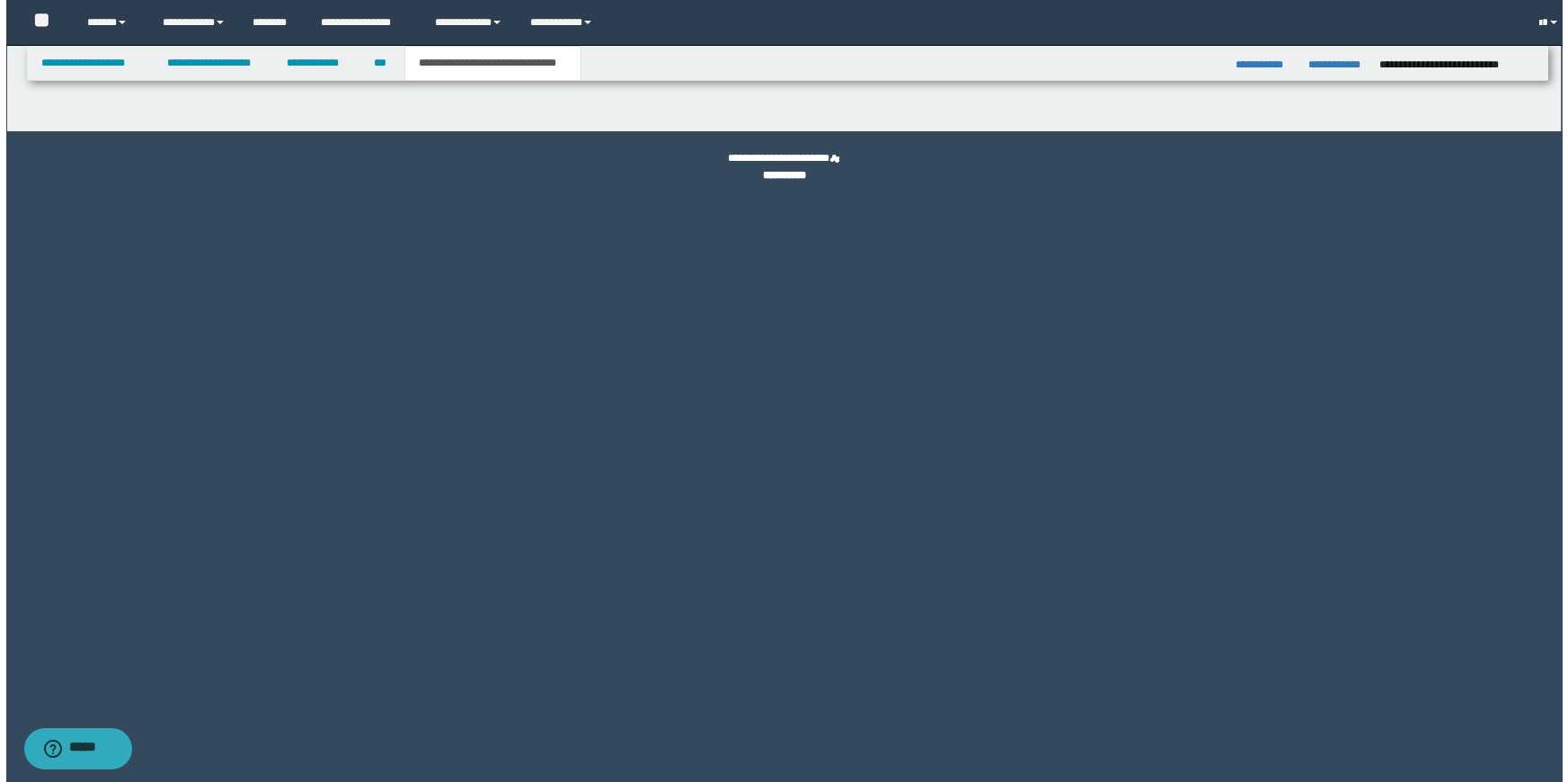scroll, scrollTop: 0, scrollLeft: 0, axis: both 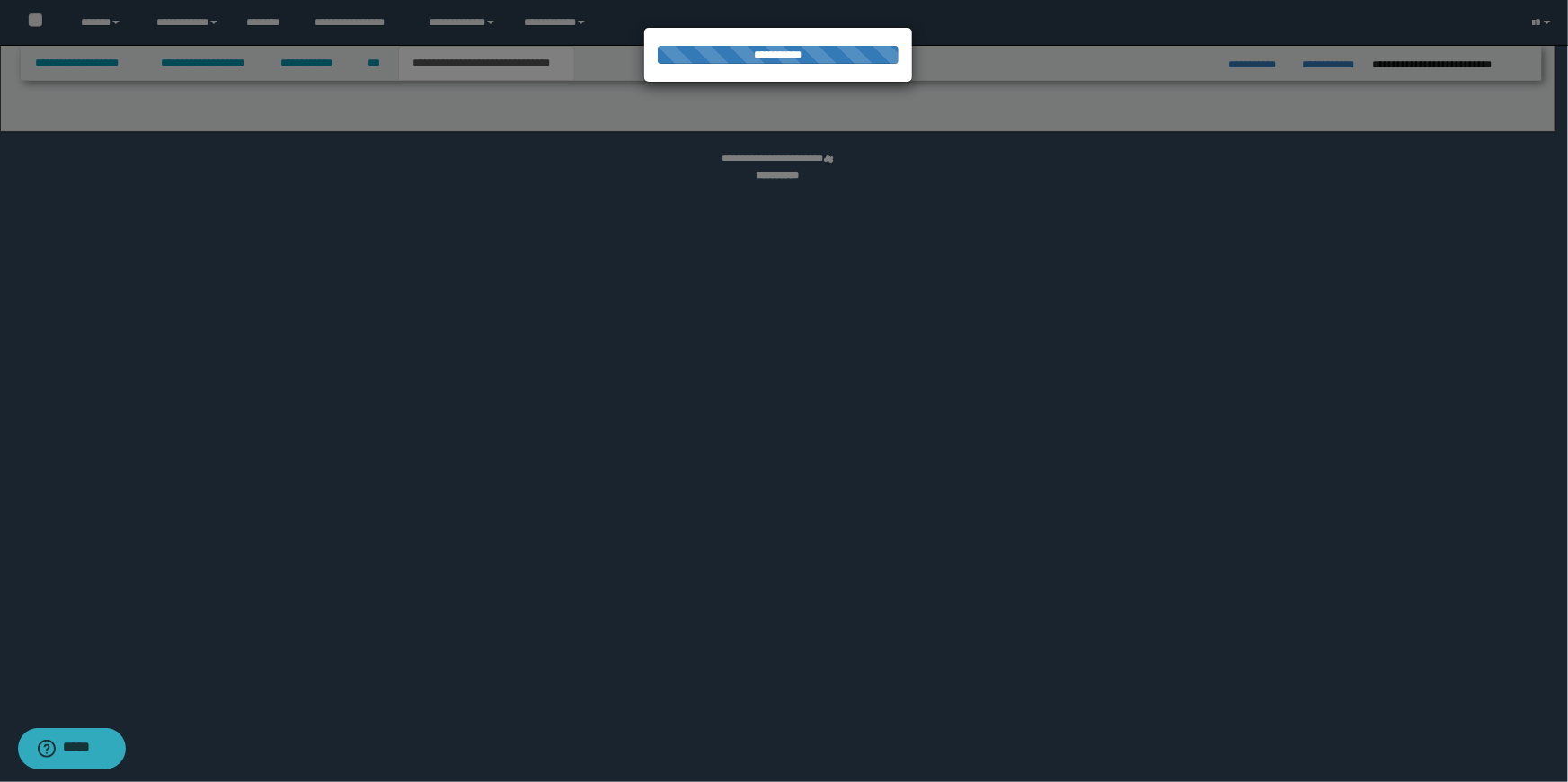 click at bounding box center [784, 391] 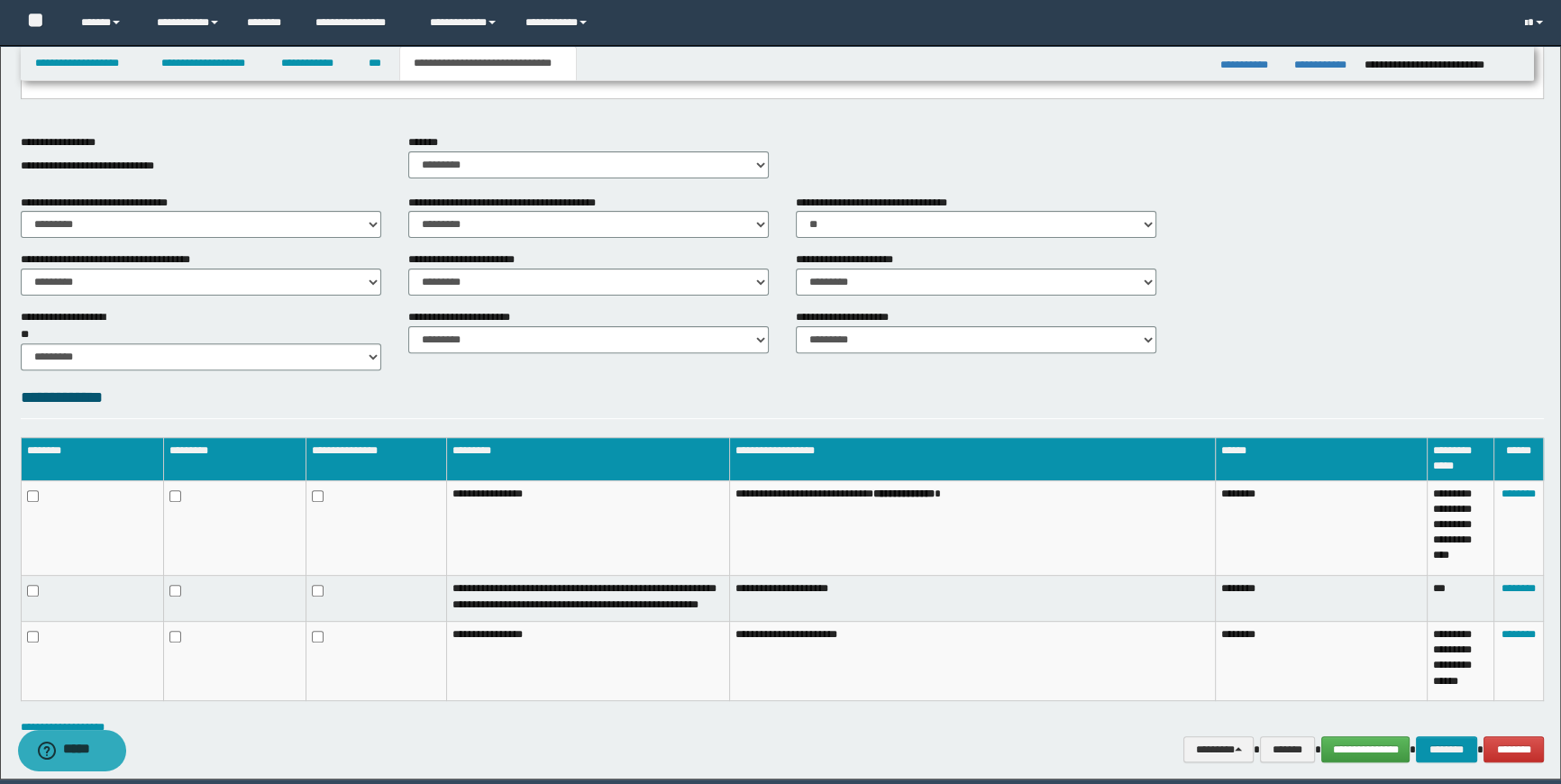 scroll, scrollTop: 794, scrollLeft: 0, axis: vertical 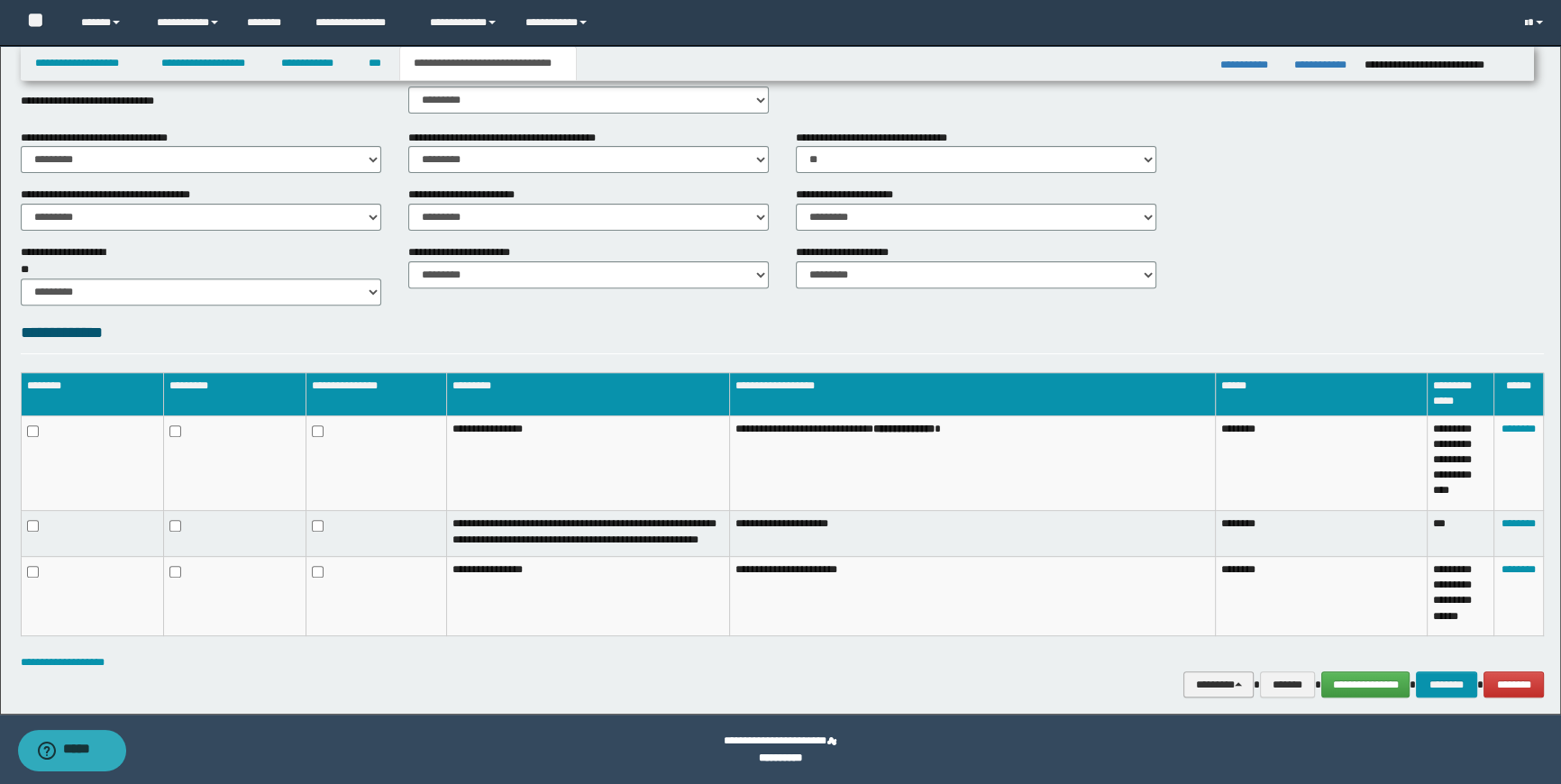 click on "********" at bounding box center [1218, 685] 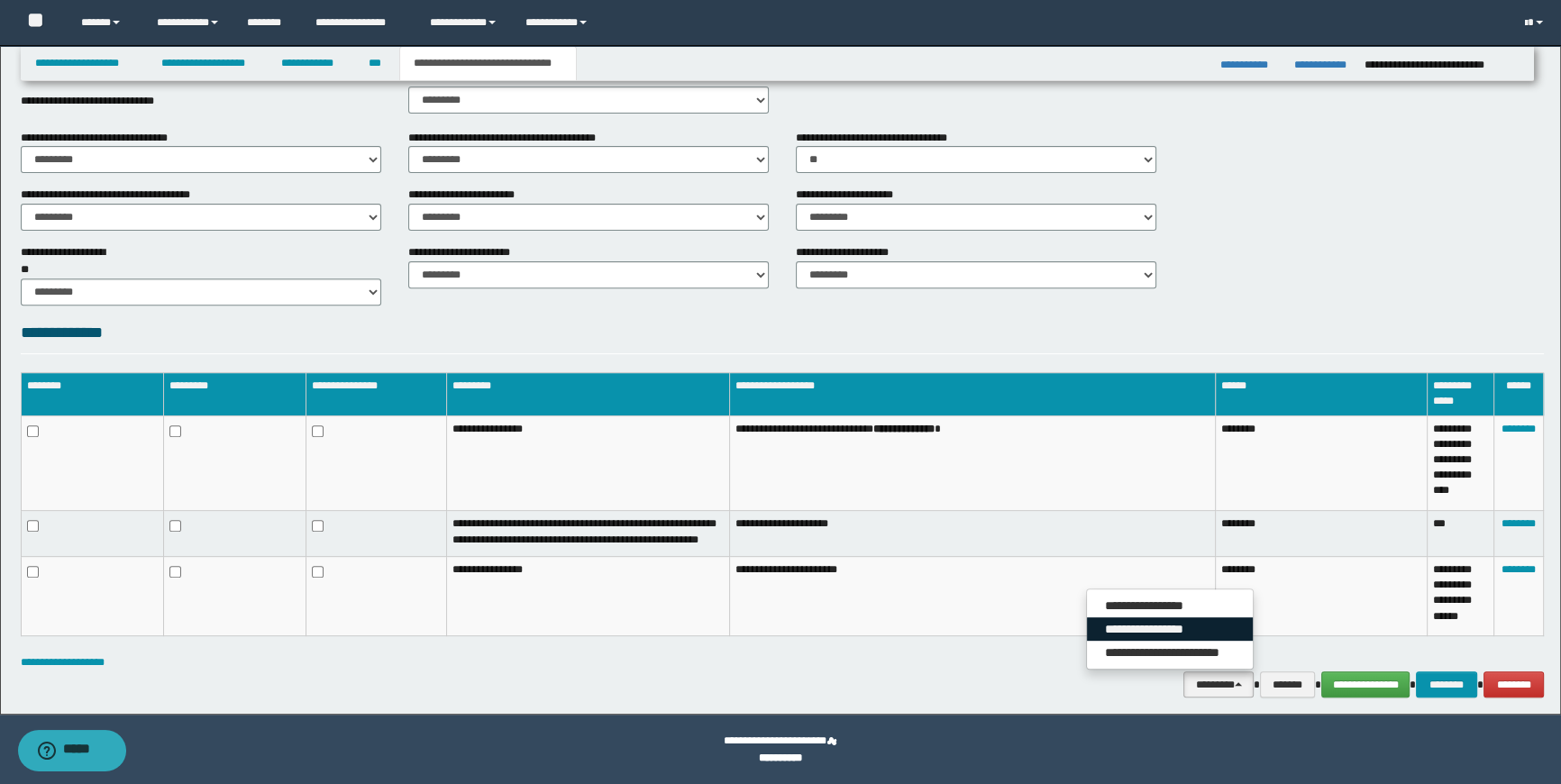click on "**********" at bounding box center [1170, 629] 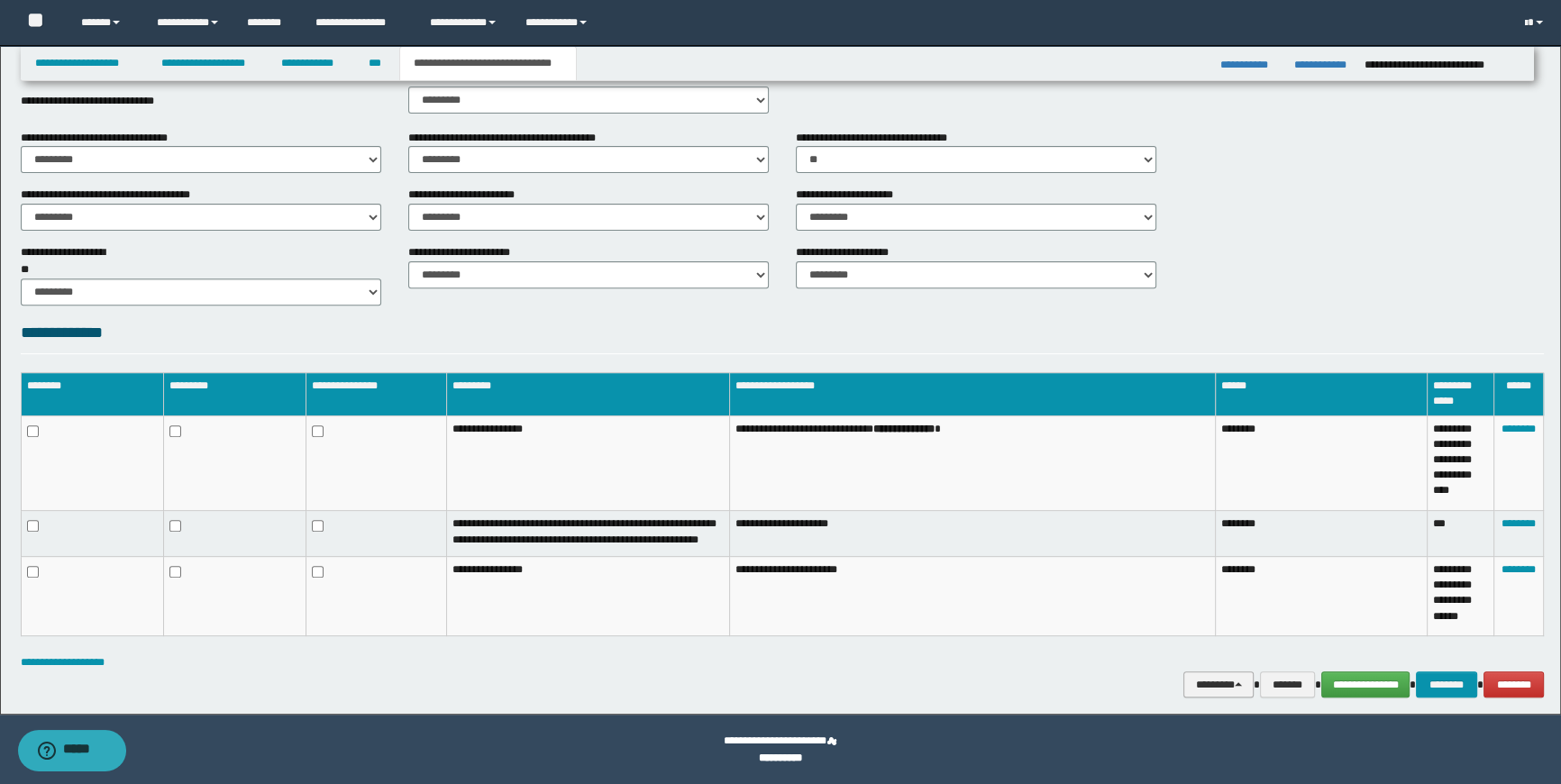 click on "********" at bounding box center (1218, 685) 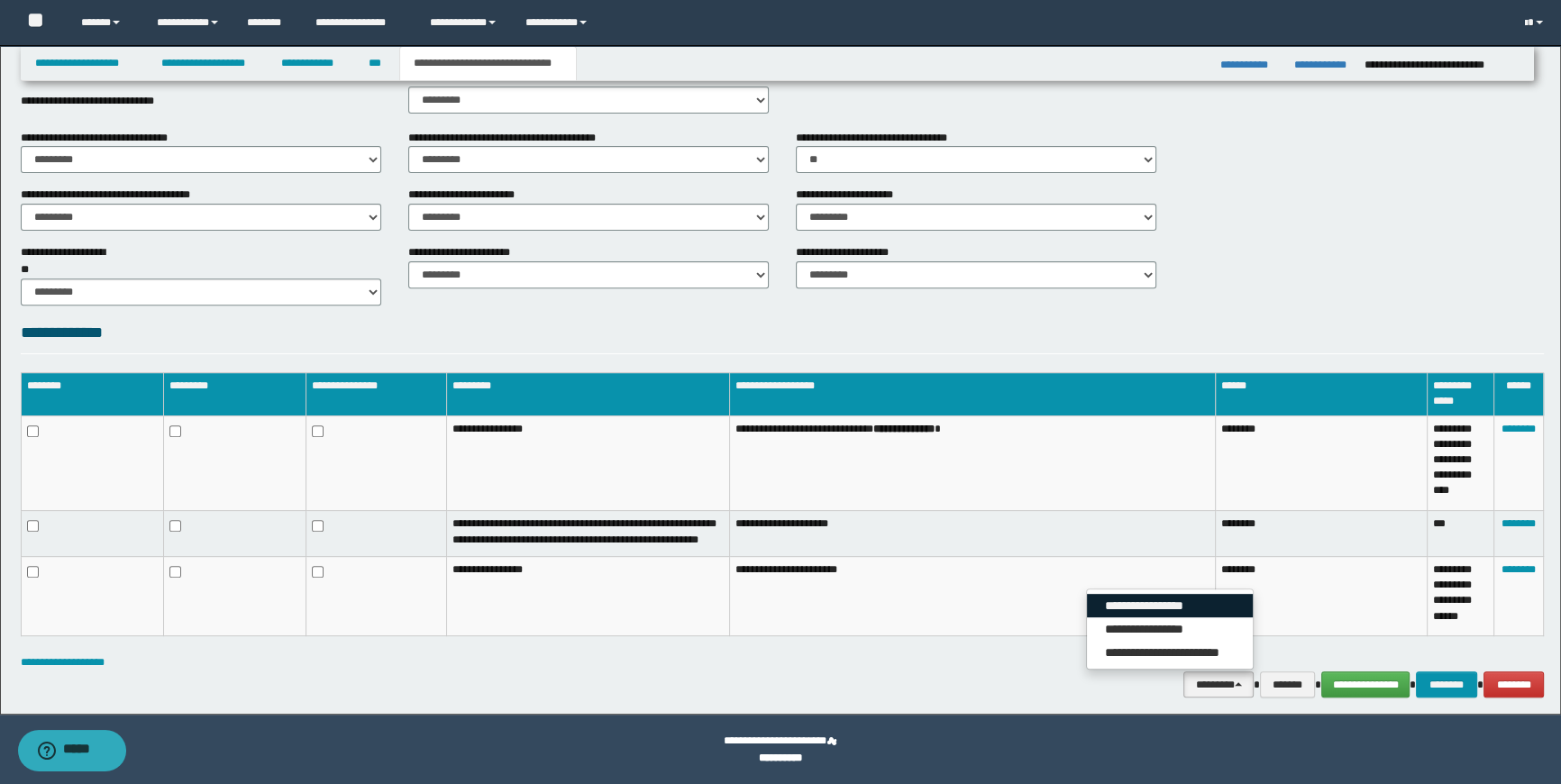 drag, startPoint x: 1200, startPoint y: 610, endPoint x: 1208, endPoint y: 589, distance: 22.472205 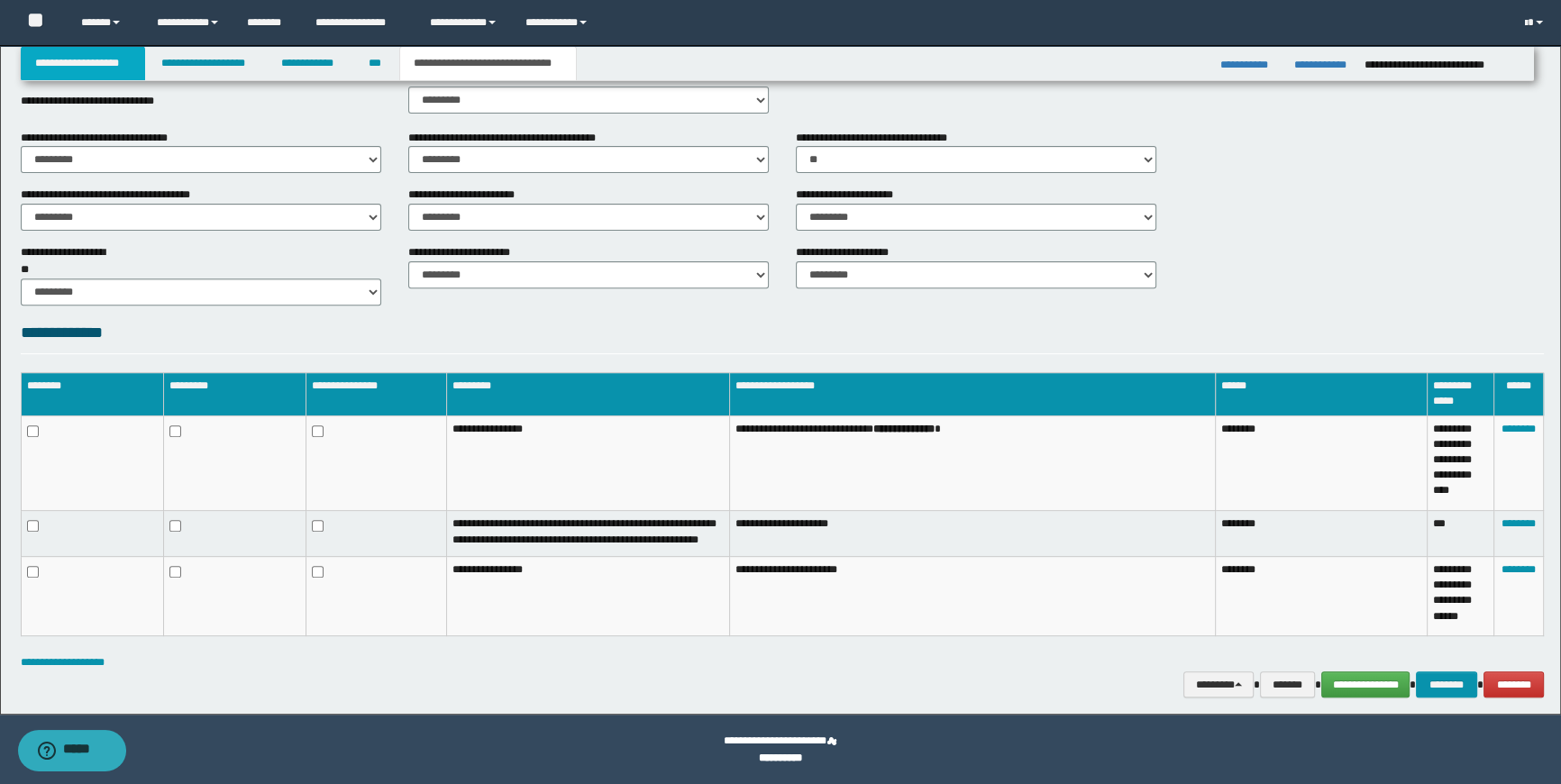 click on "**********" at bounding box center [83, 63] 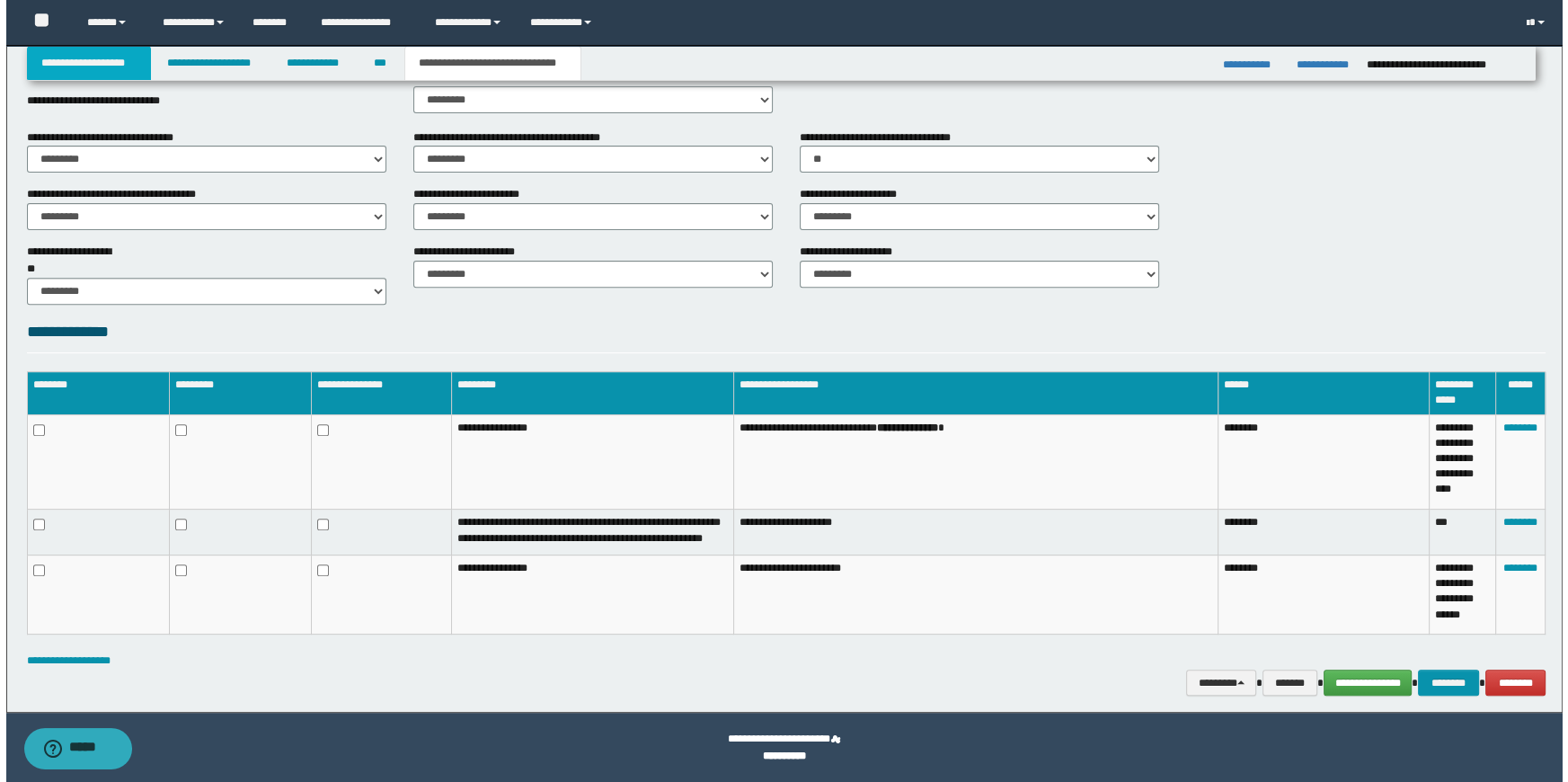 scroll, scrollTop: 0, scrollLeft: 0, axis: both 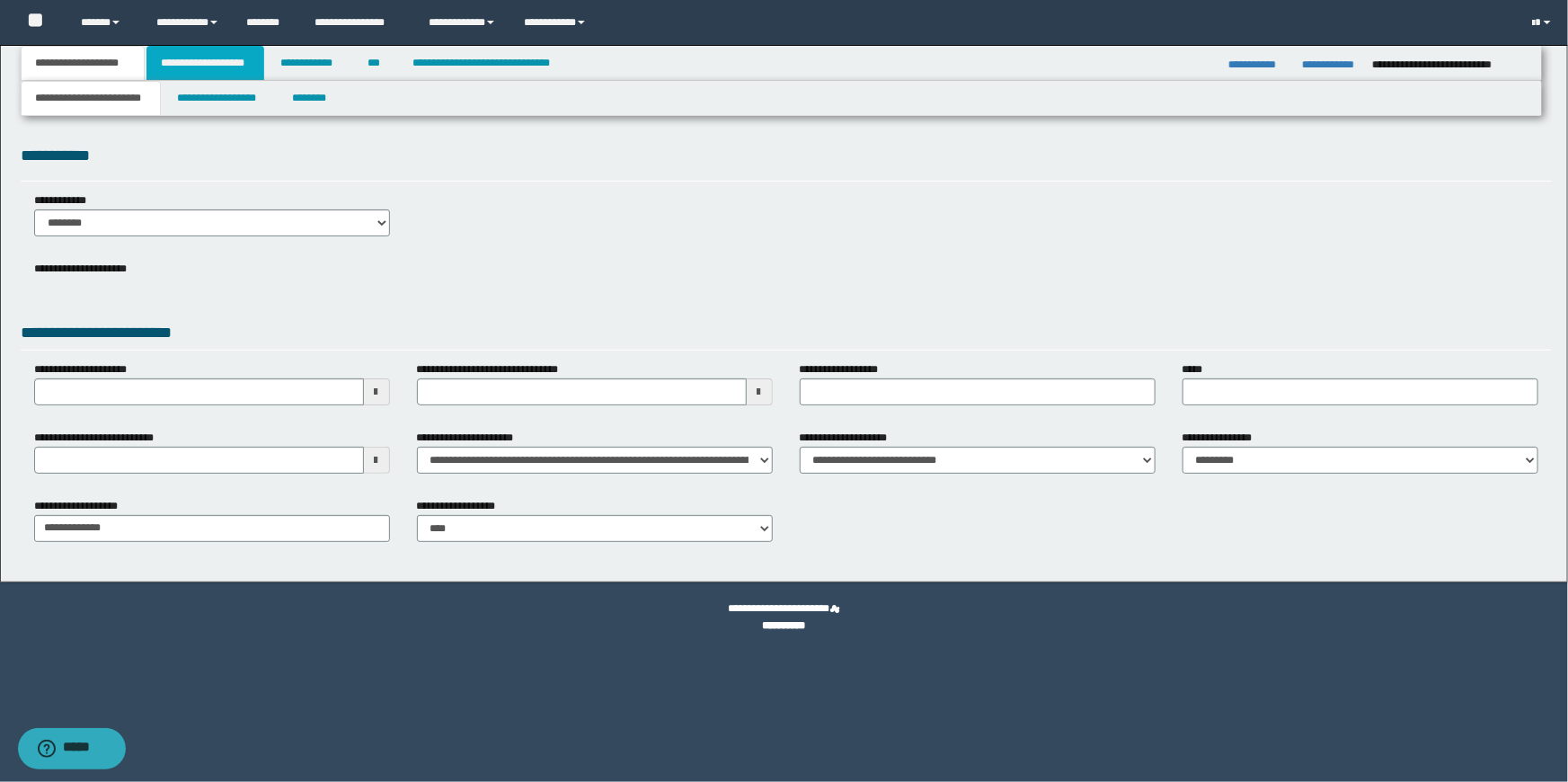click on "**********" at bounding box center [205, 63] 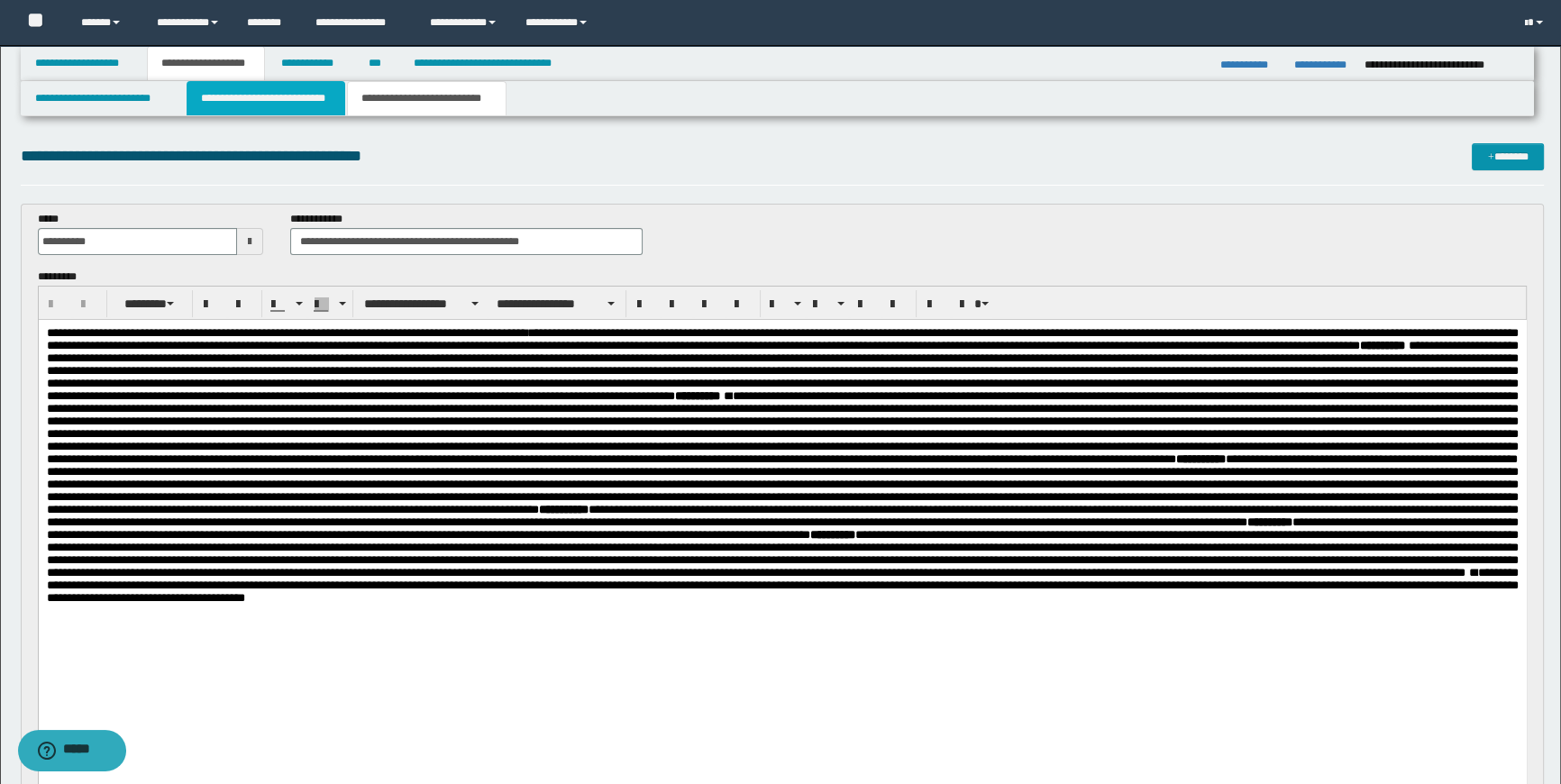 click on "**********" at bounding box center (265, 98) 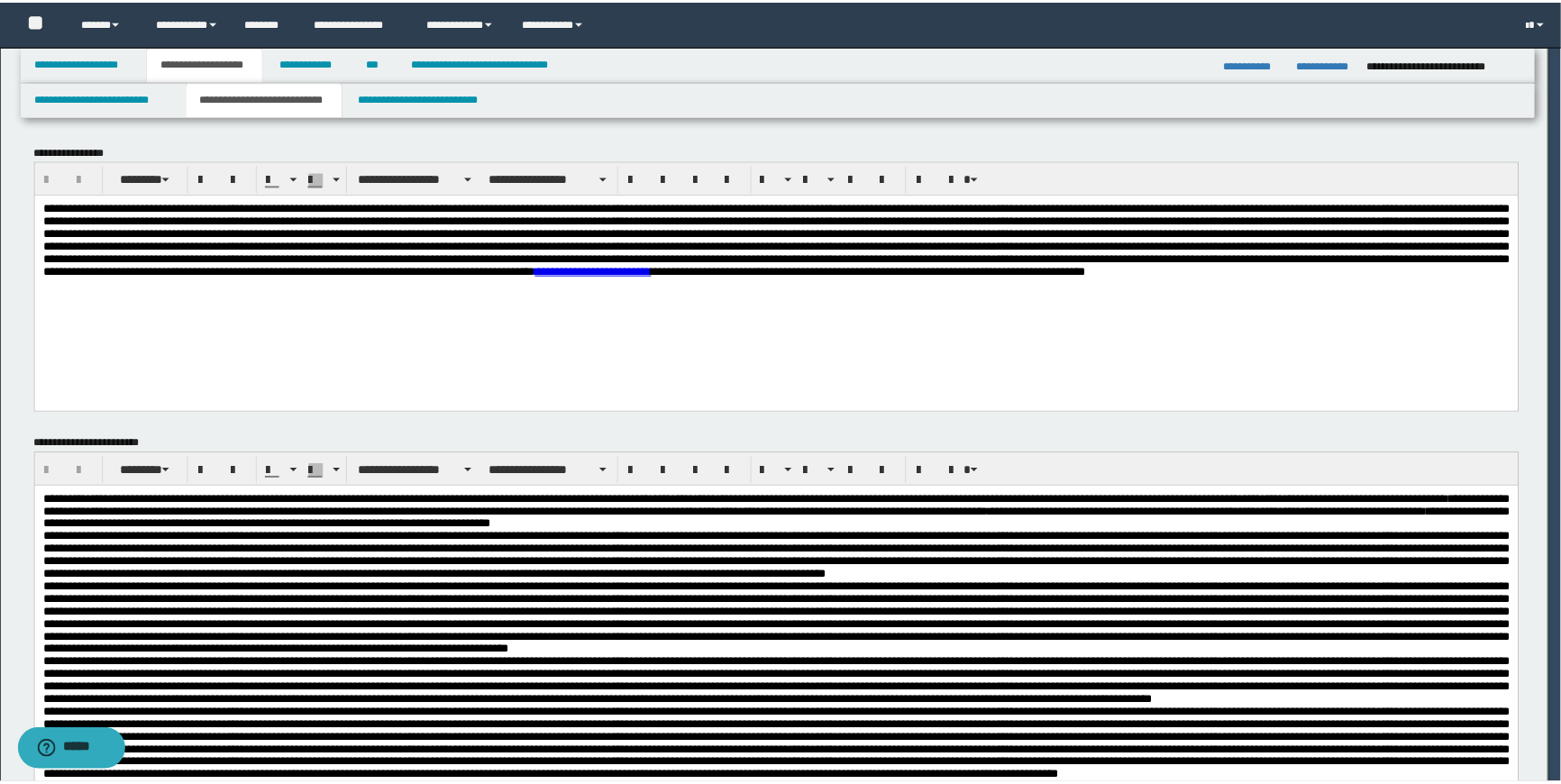 scroll, scrollTop: 0, scrollLeft: 0, axis: both 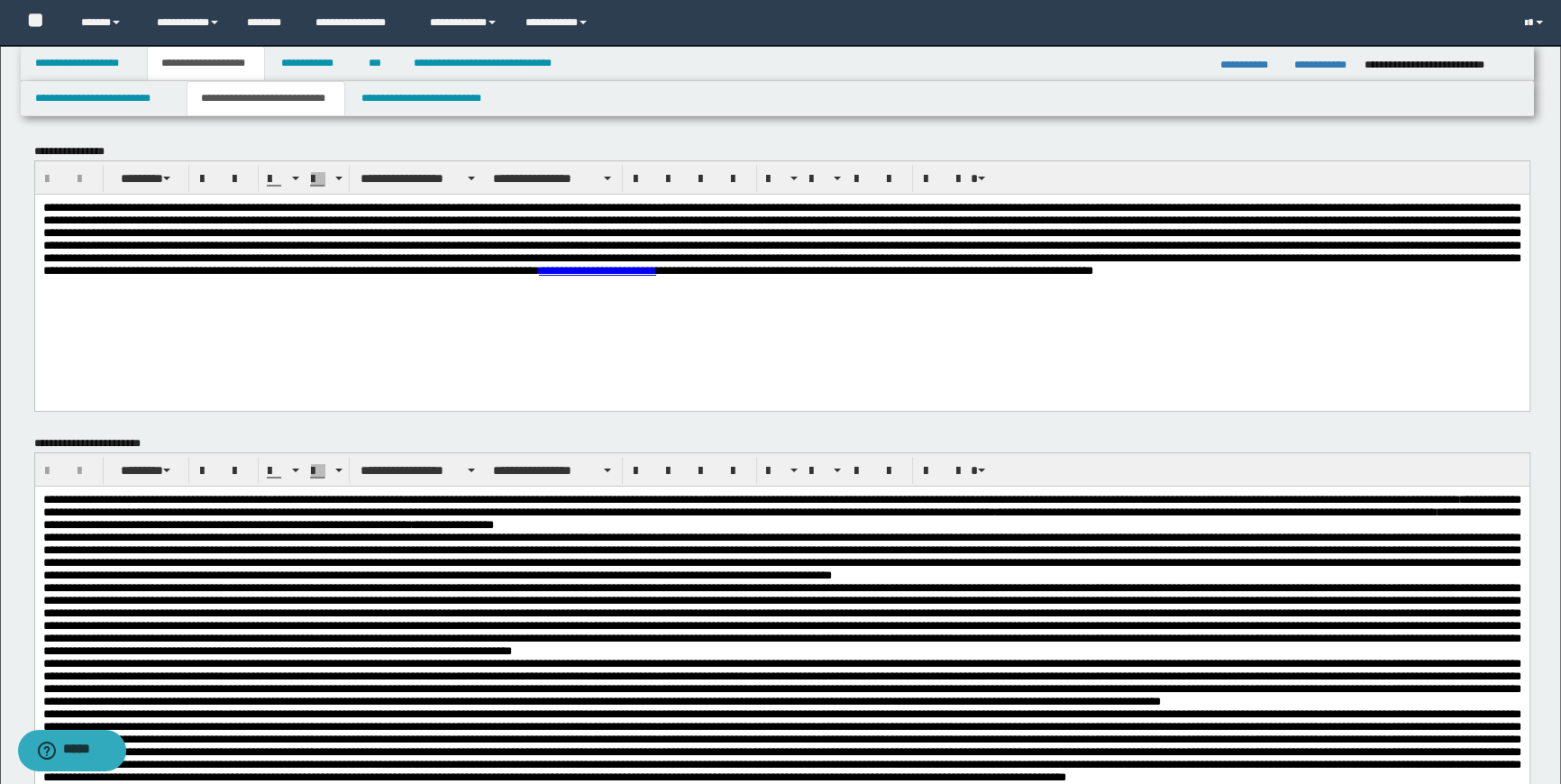 click on "**********" at bounding box center [781, 261] 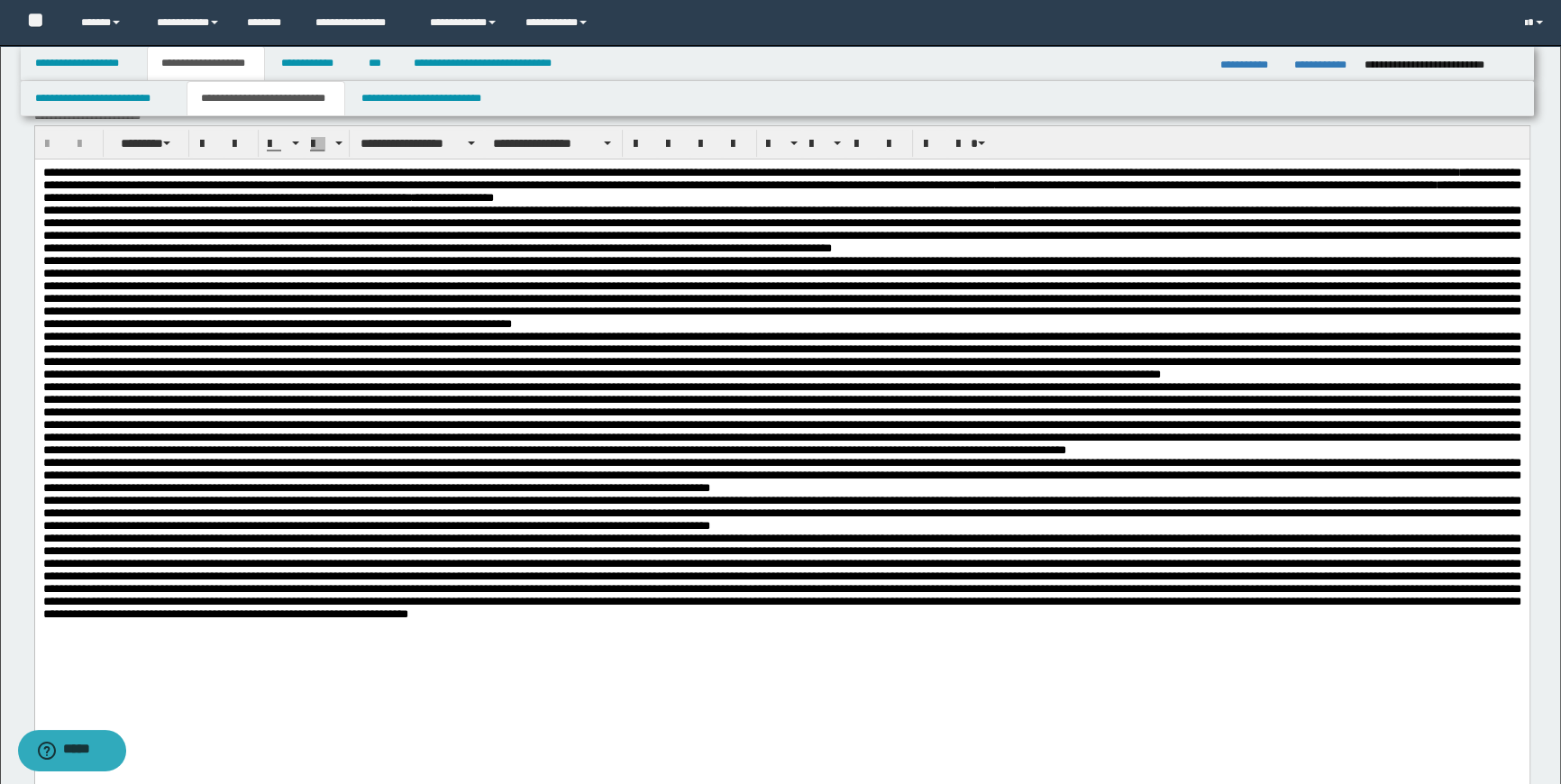 scroll, scrollTop: 491, scrollLeft: 0, axis: vertical 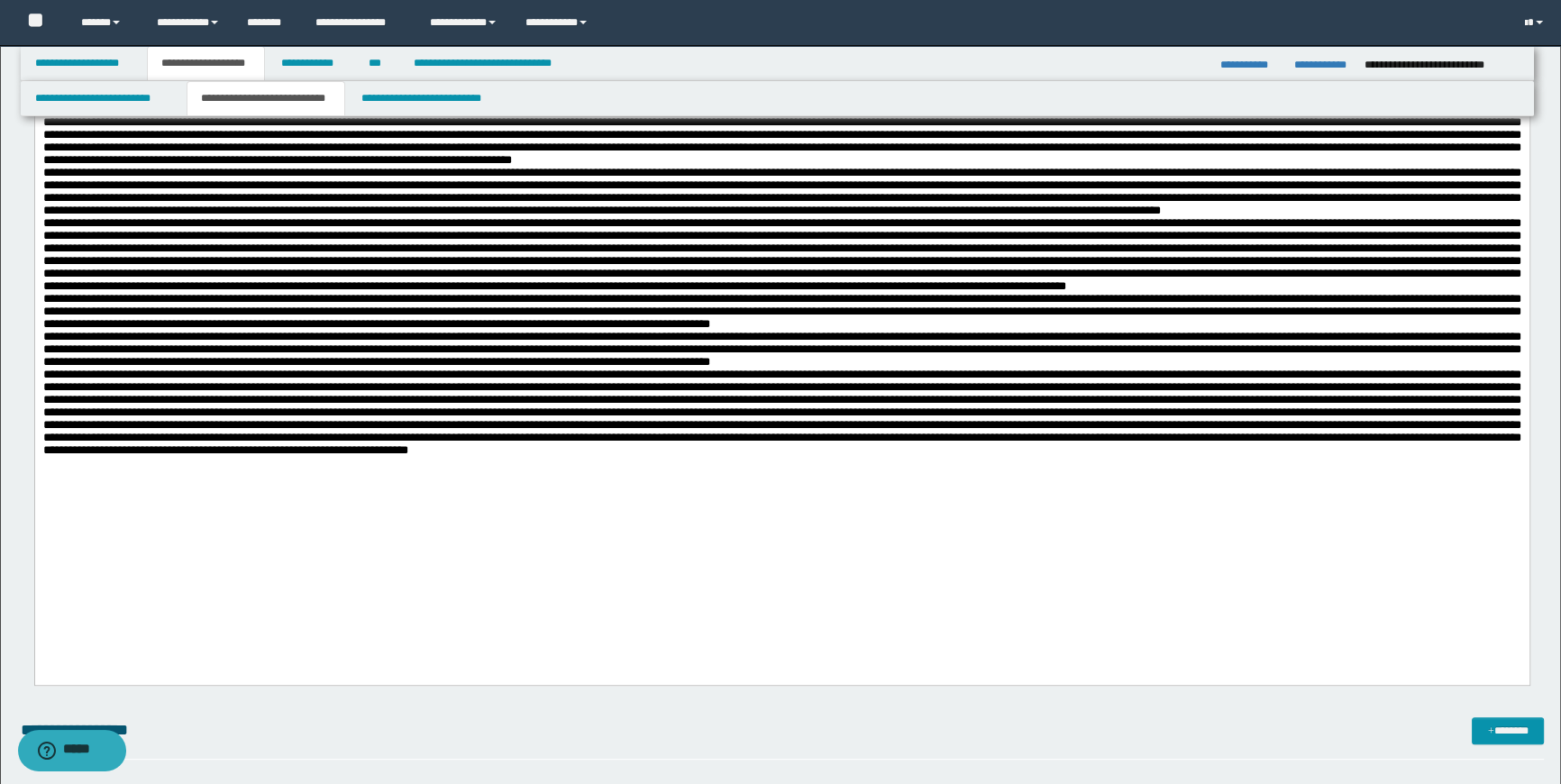click at bounding box center (781, 464) 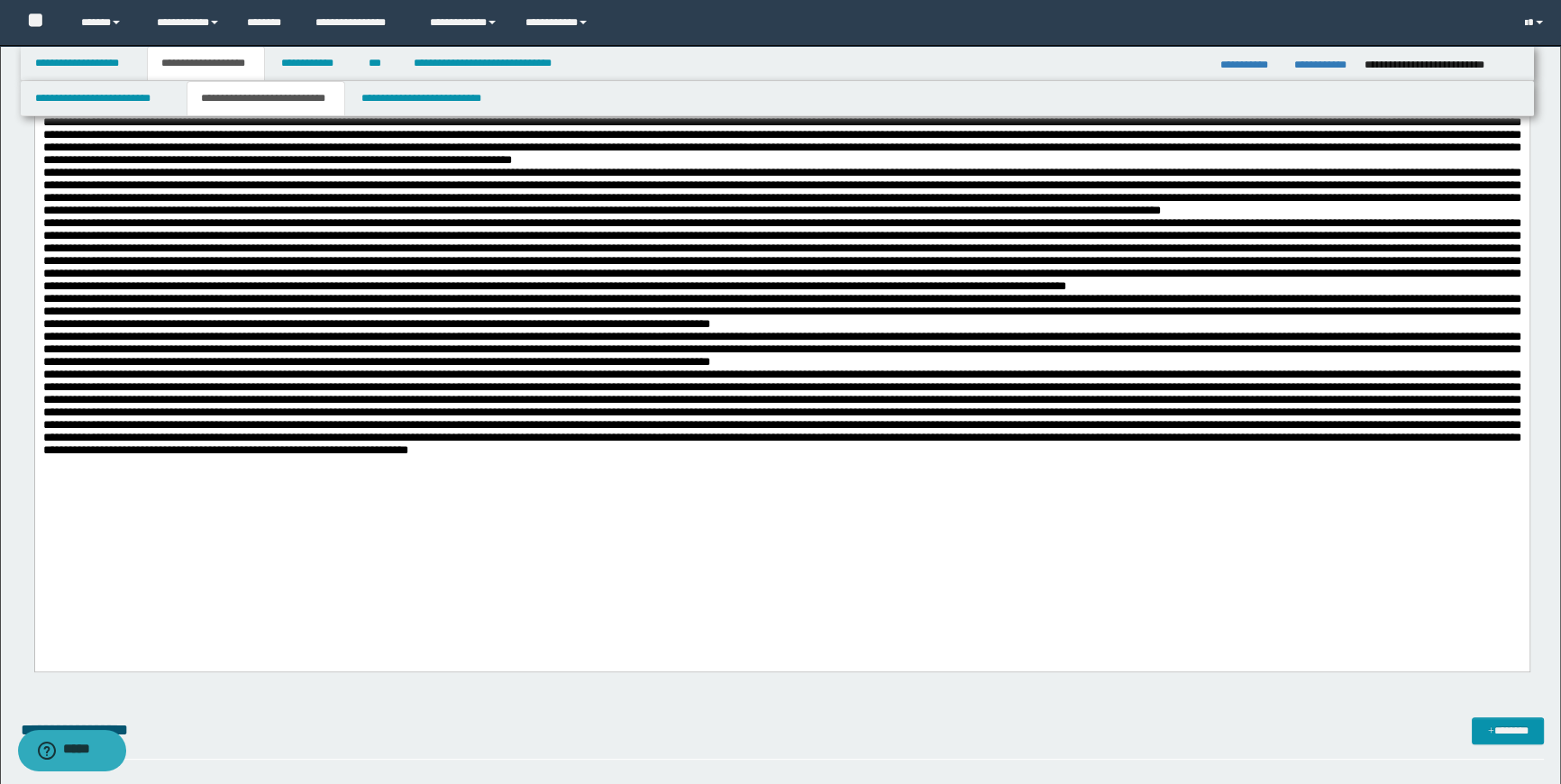 type 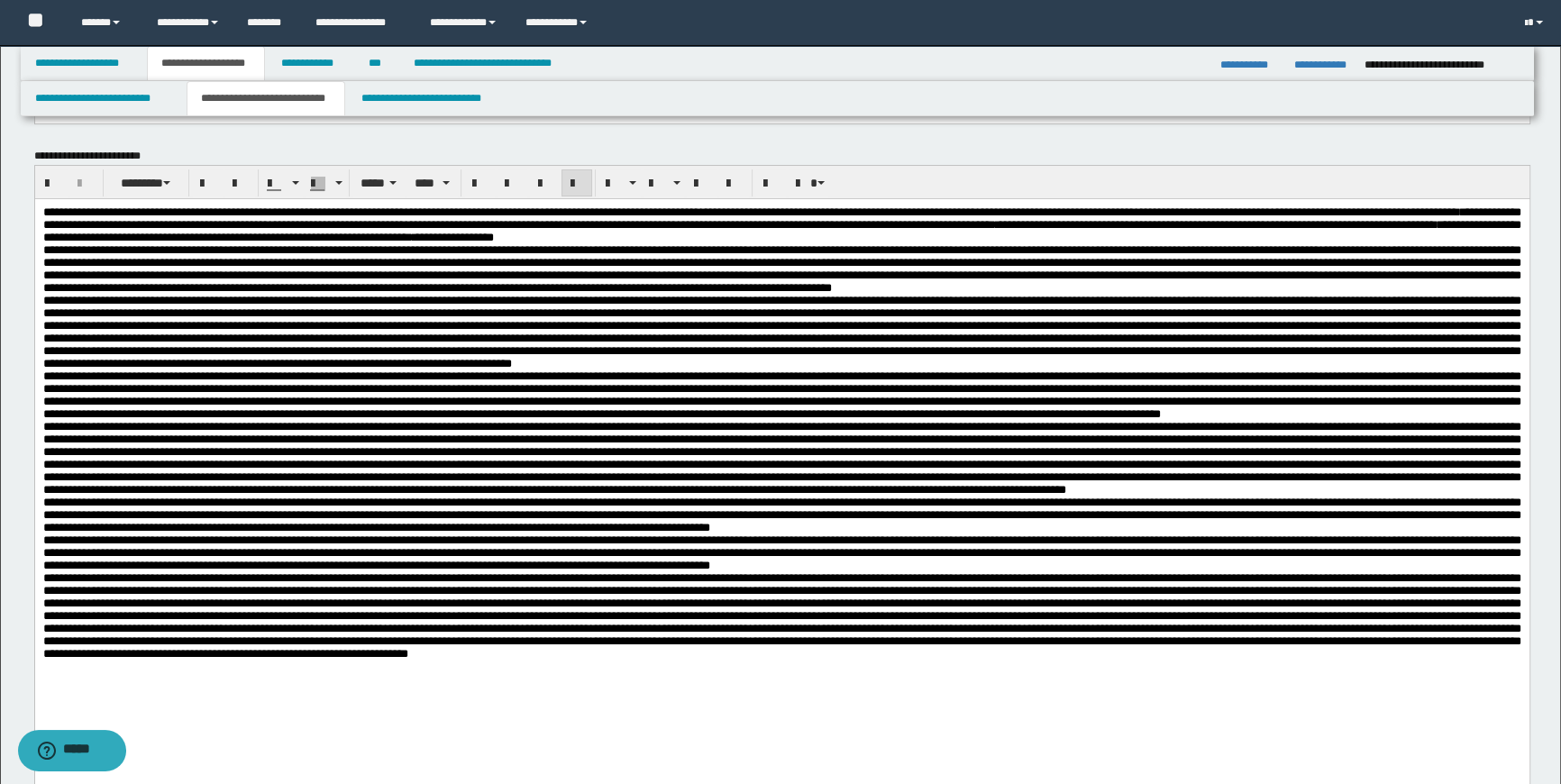 scroll, scrollTop: 81, scrollLeft: 0, axis: vertical 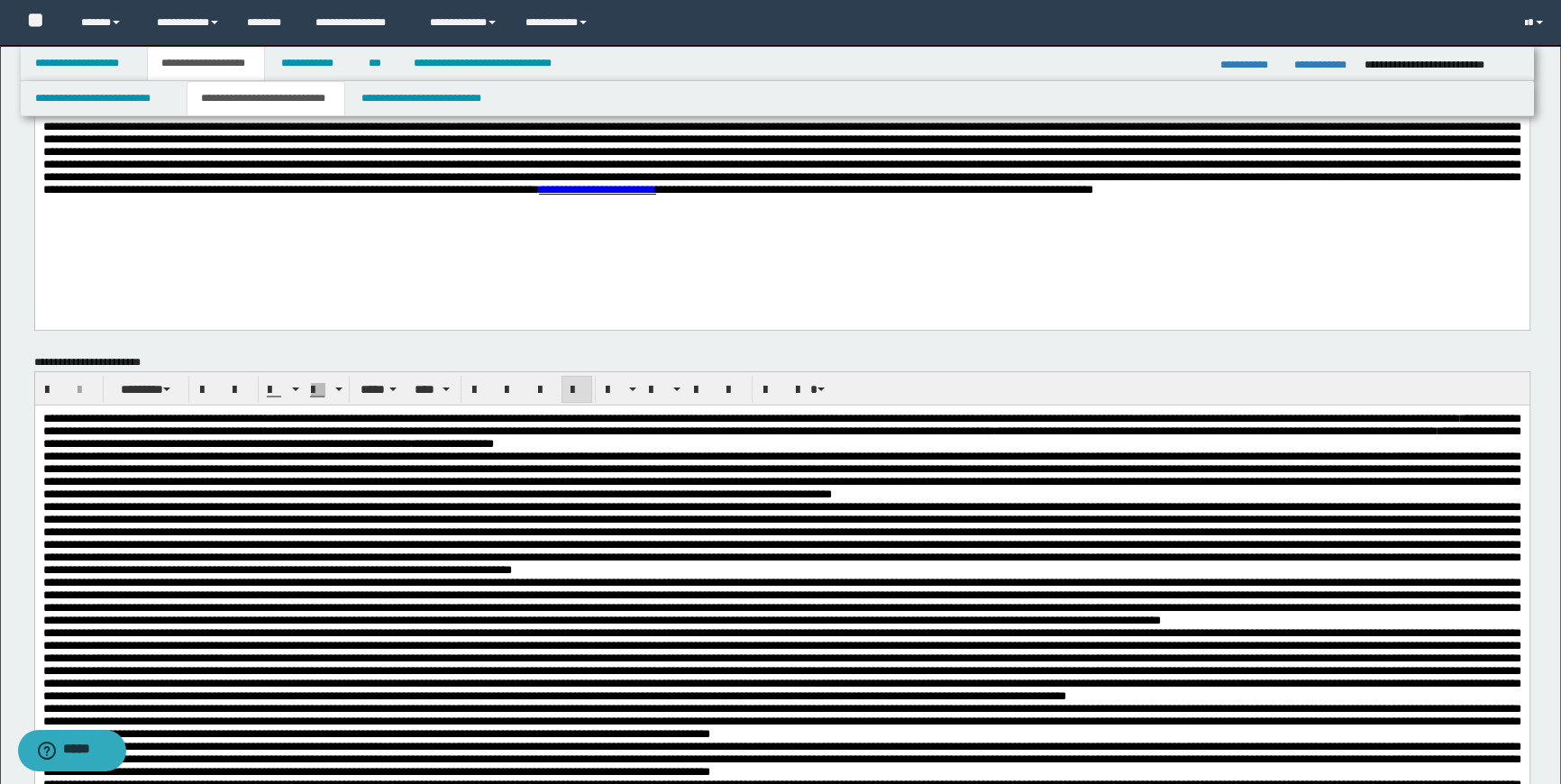 click on "**********" at bounding box center (781, 180) 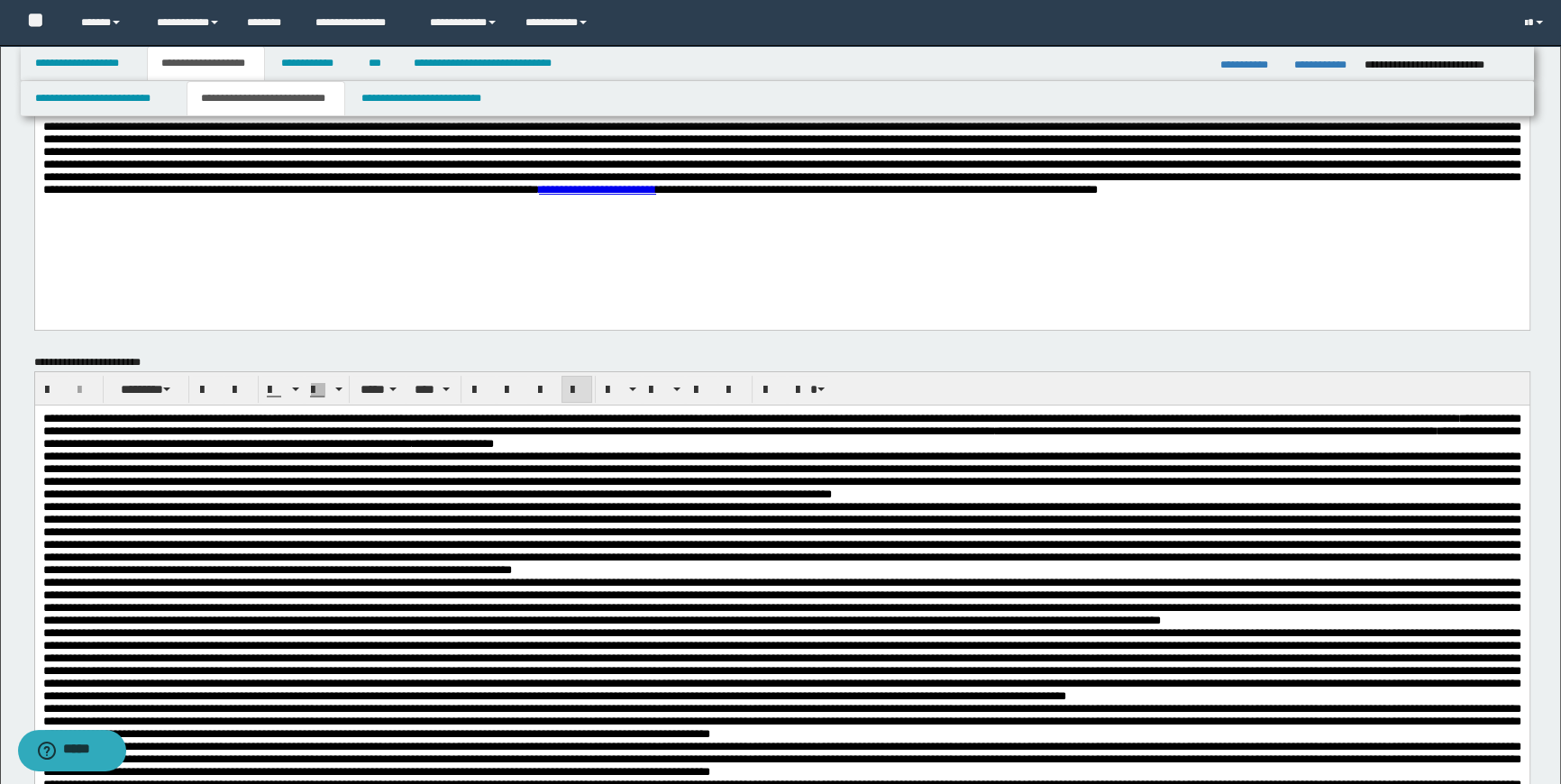 click on "**********" at bounding box center [488, 63] 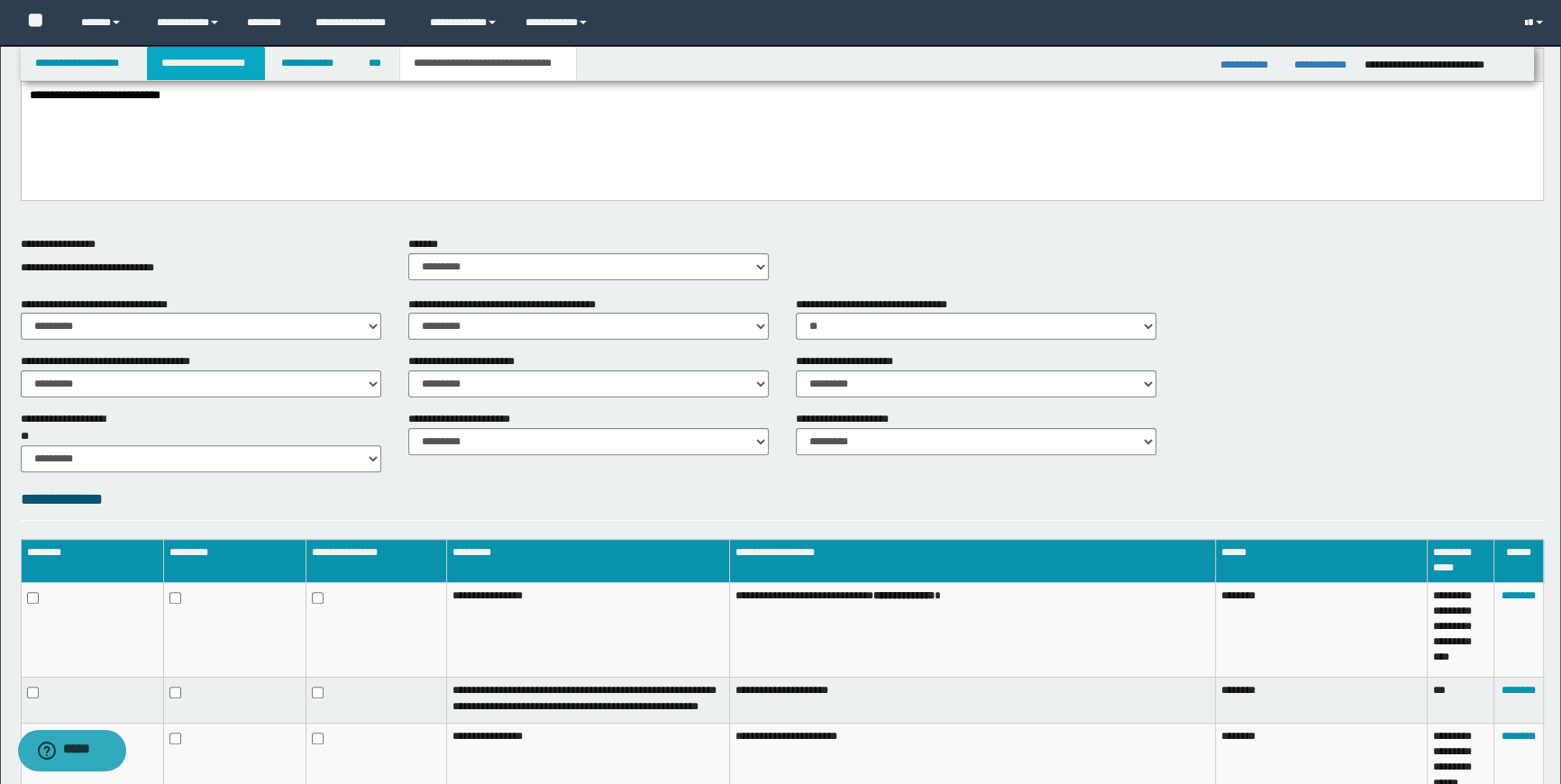 click on "**********" at bounding box center [205, 63] 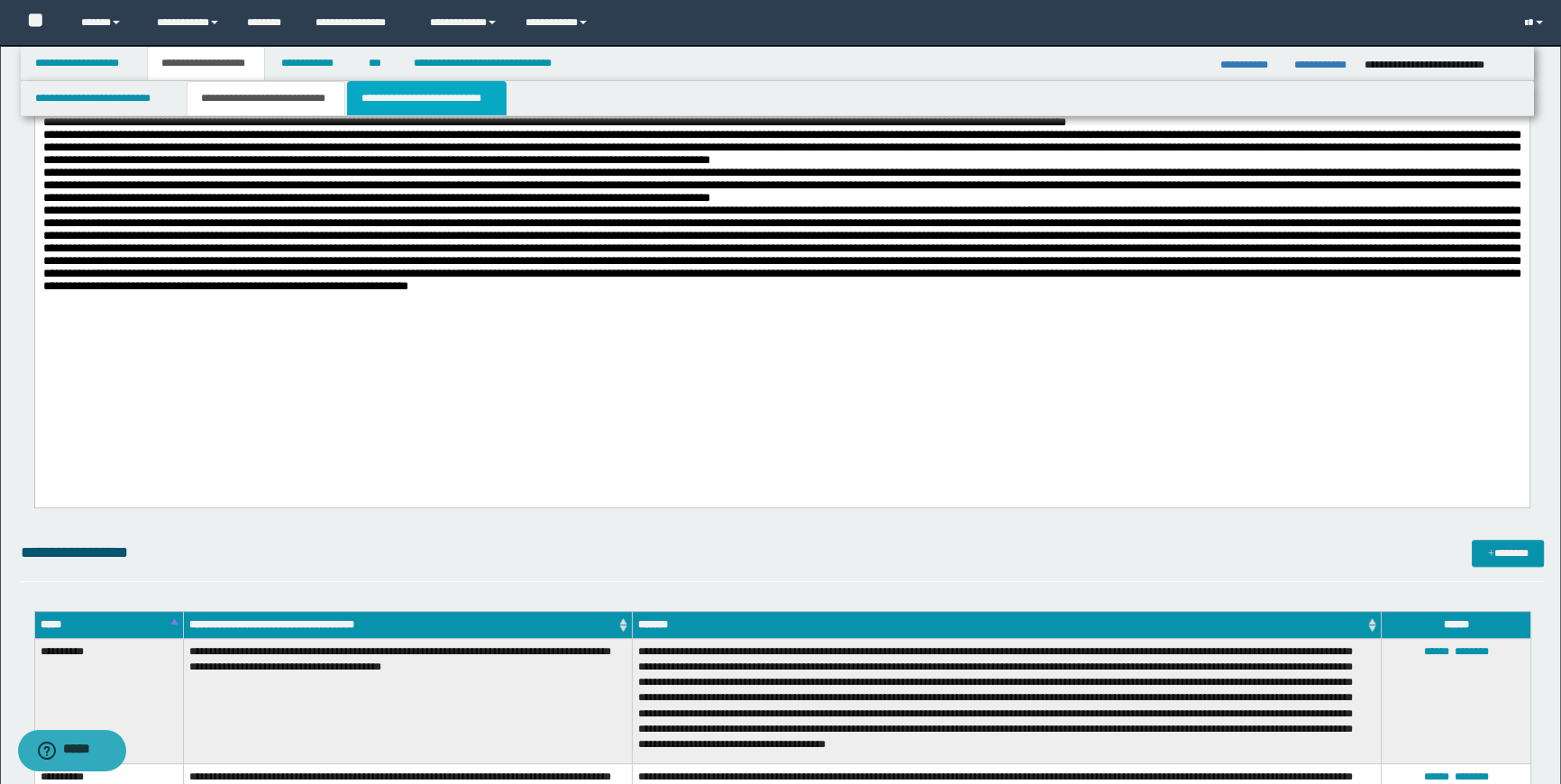 click on "**********" at bounding box center [426, 98] 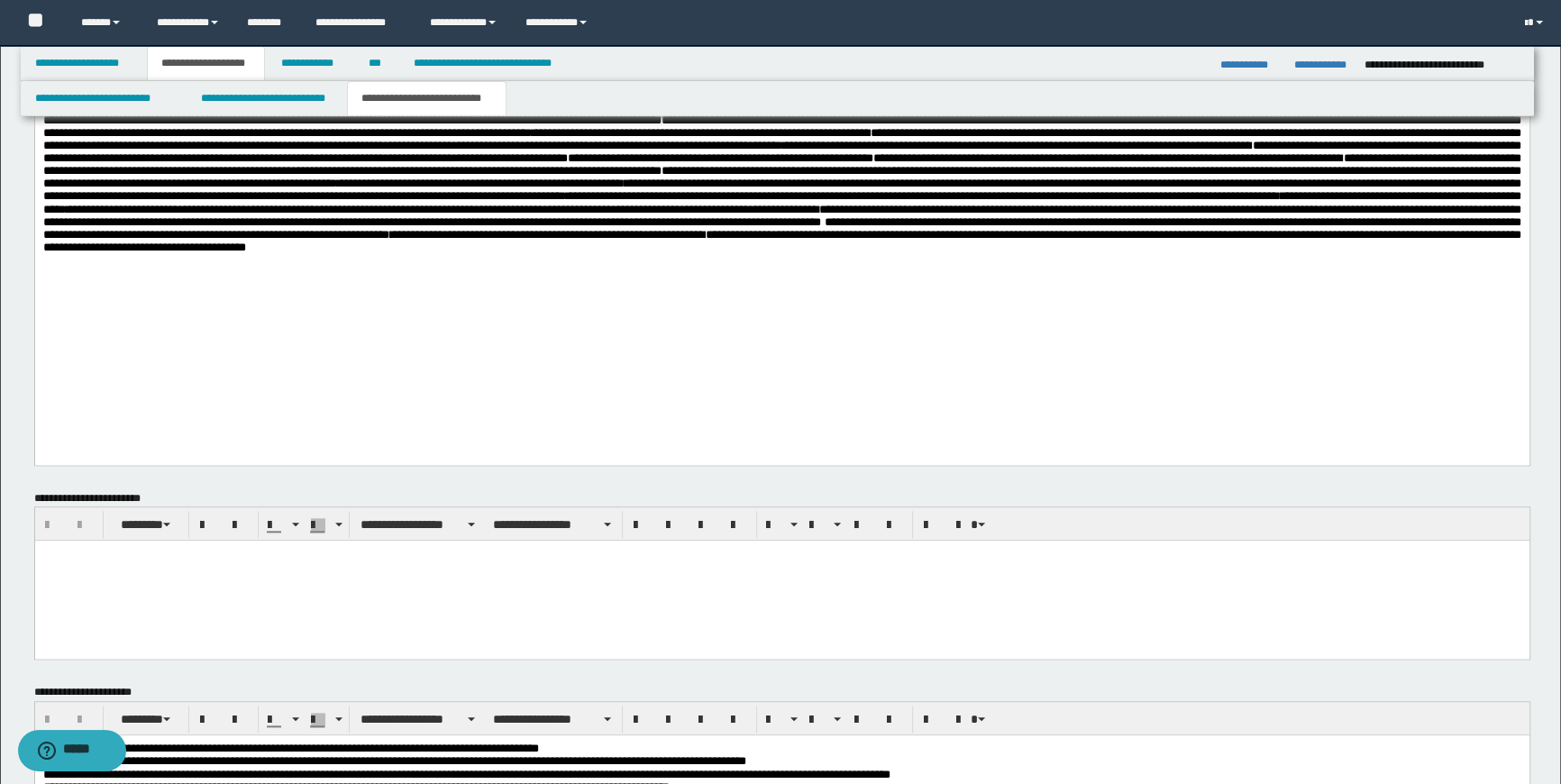 scroll, scrollTop: 2483, scrollLeft: 0, axis: vertical 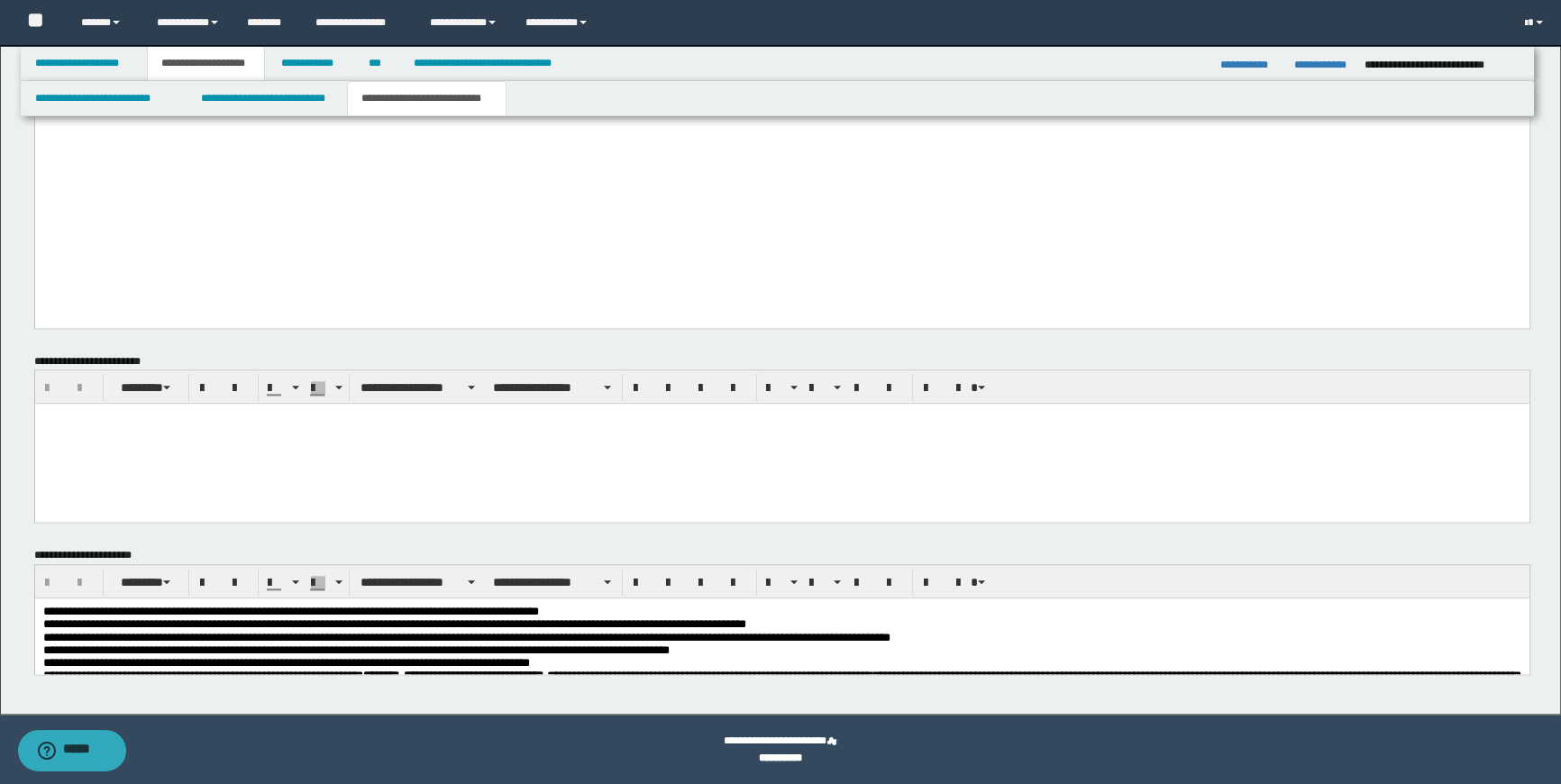 click at bounding box center (738, 582) 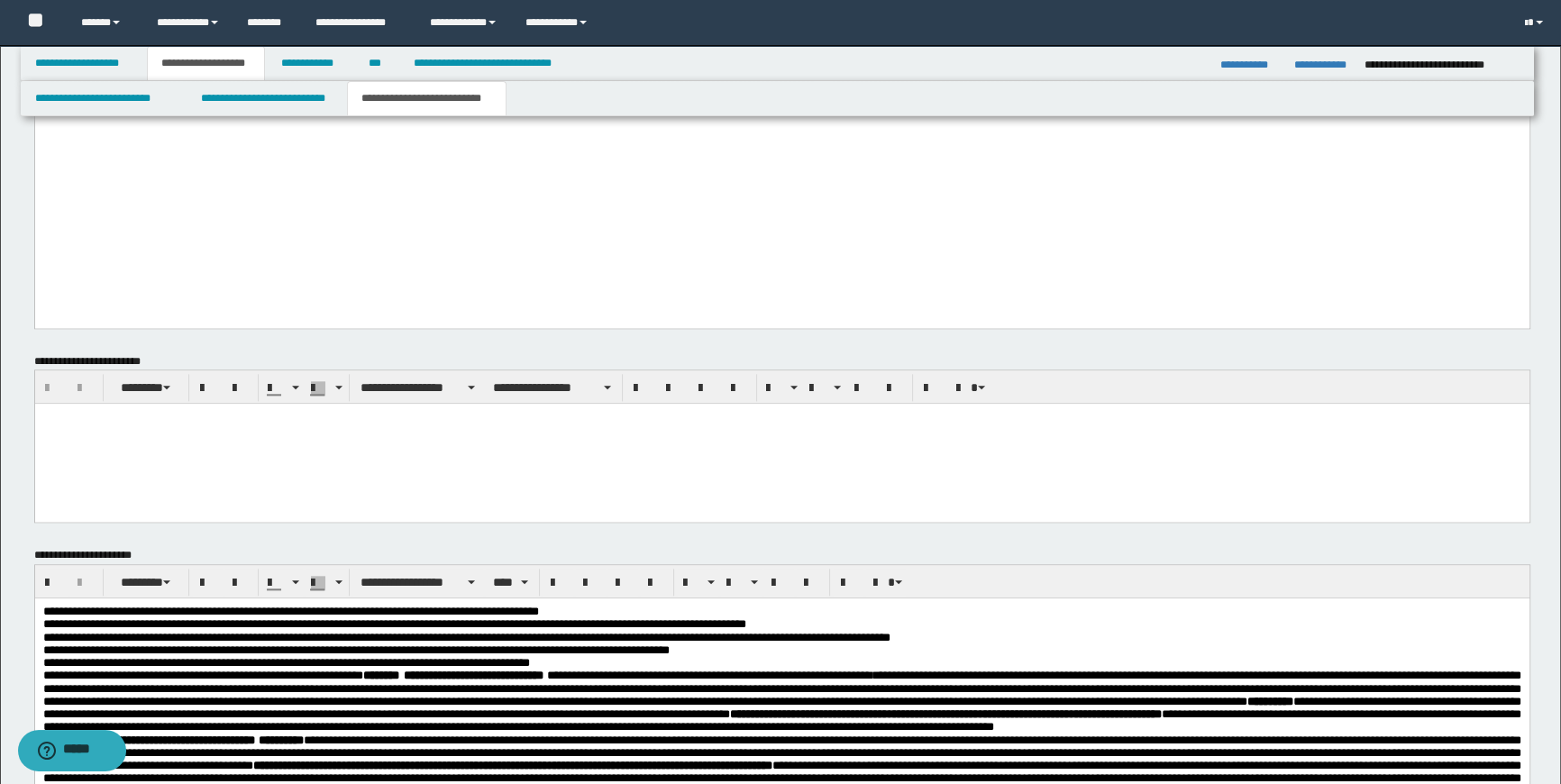 click on "**********" at bounding box center (781, 611) 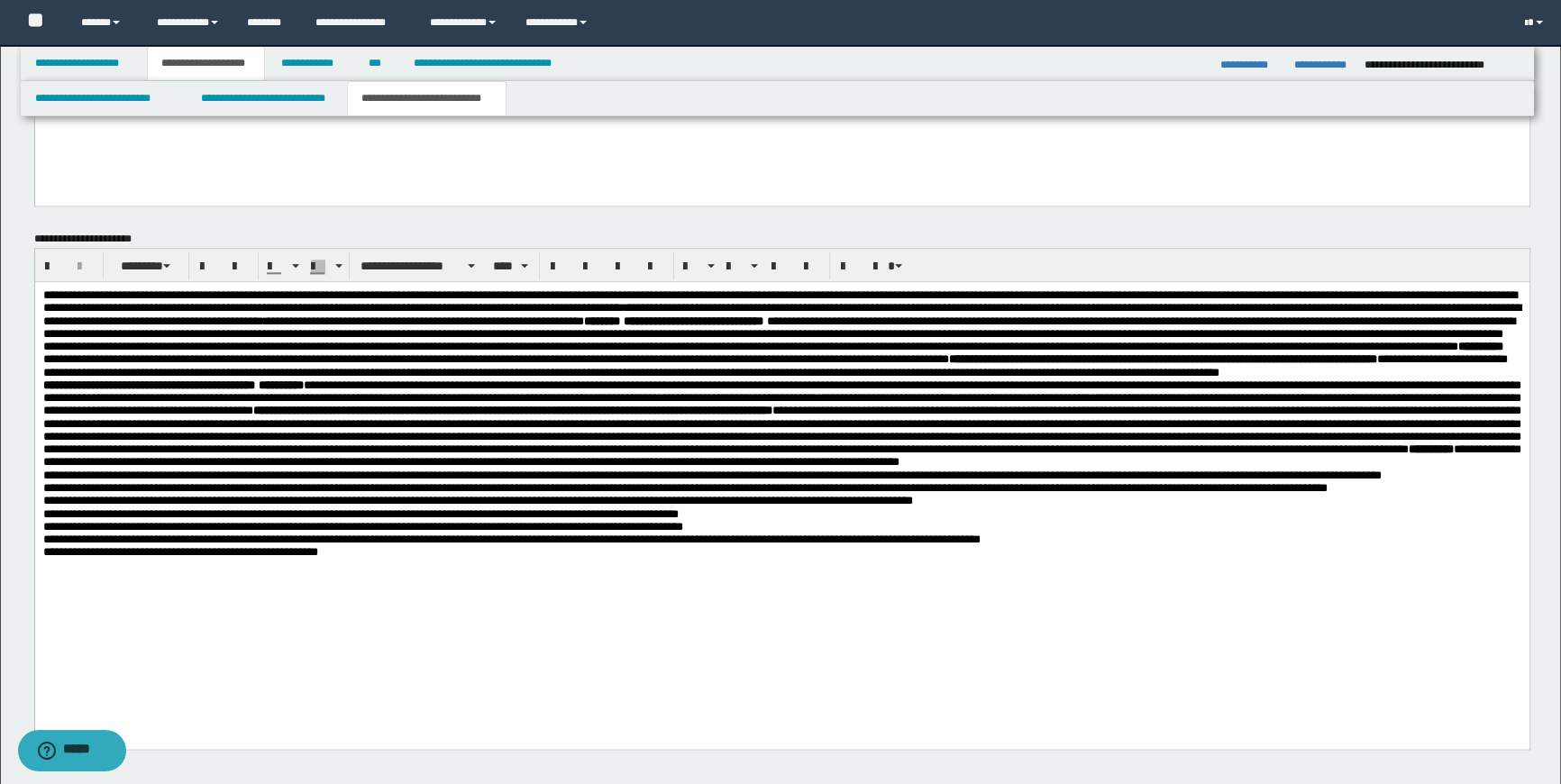 scroll, scrollTop: 2811, scrollLeft: 0, axis: vertical 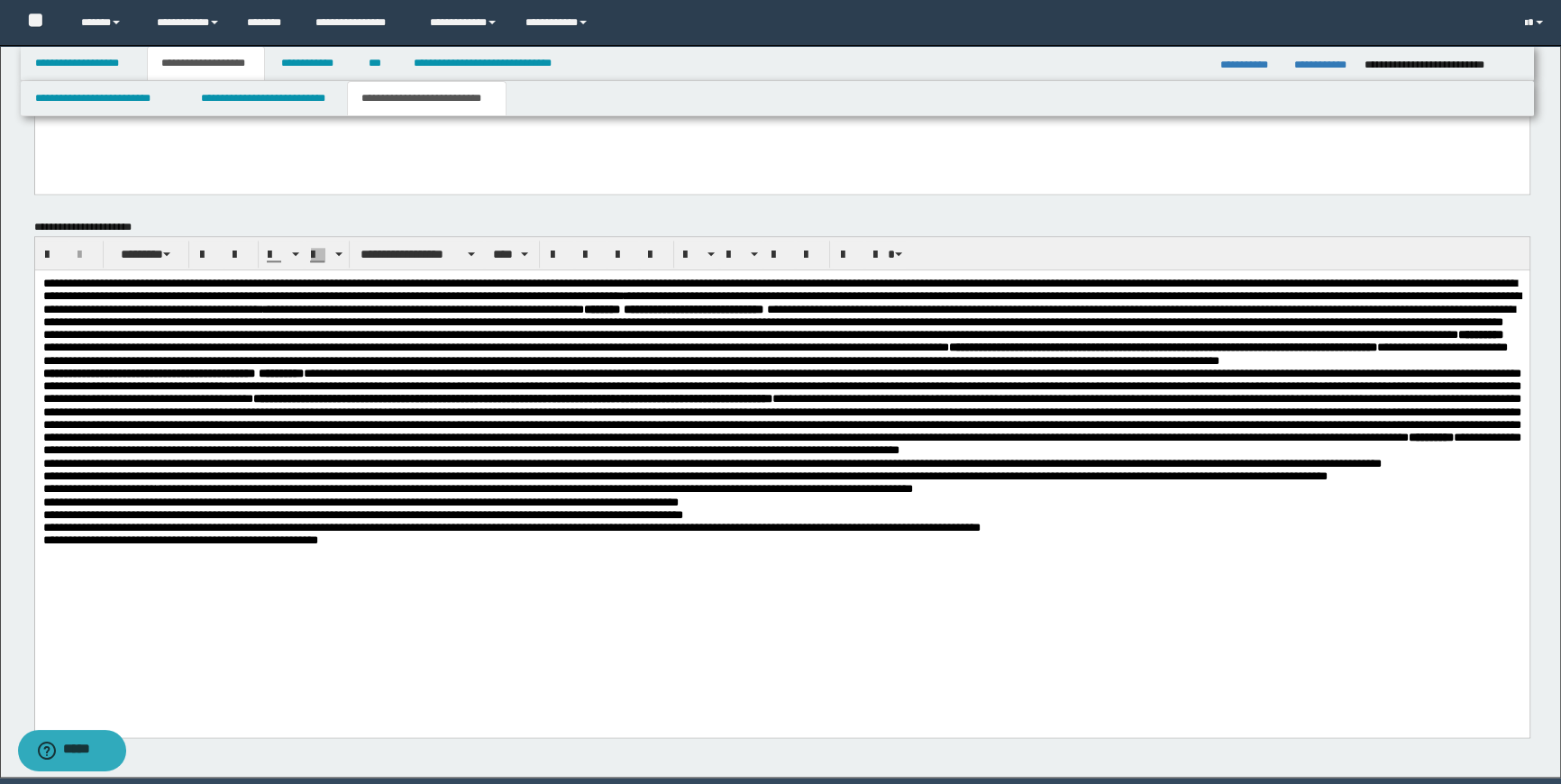 click on "**********" at bounding box center (781, 322) 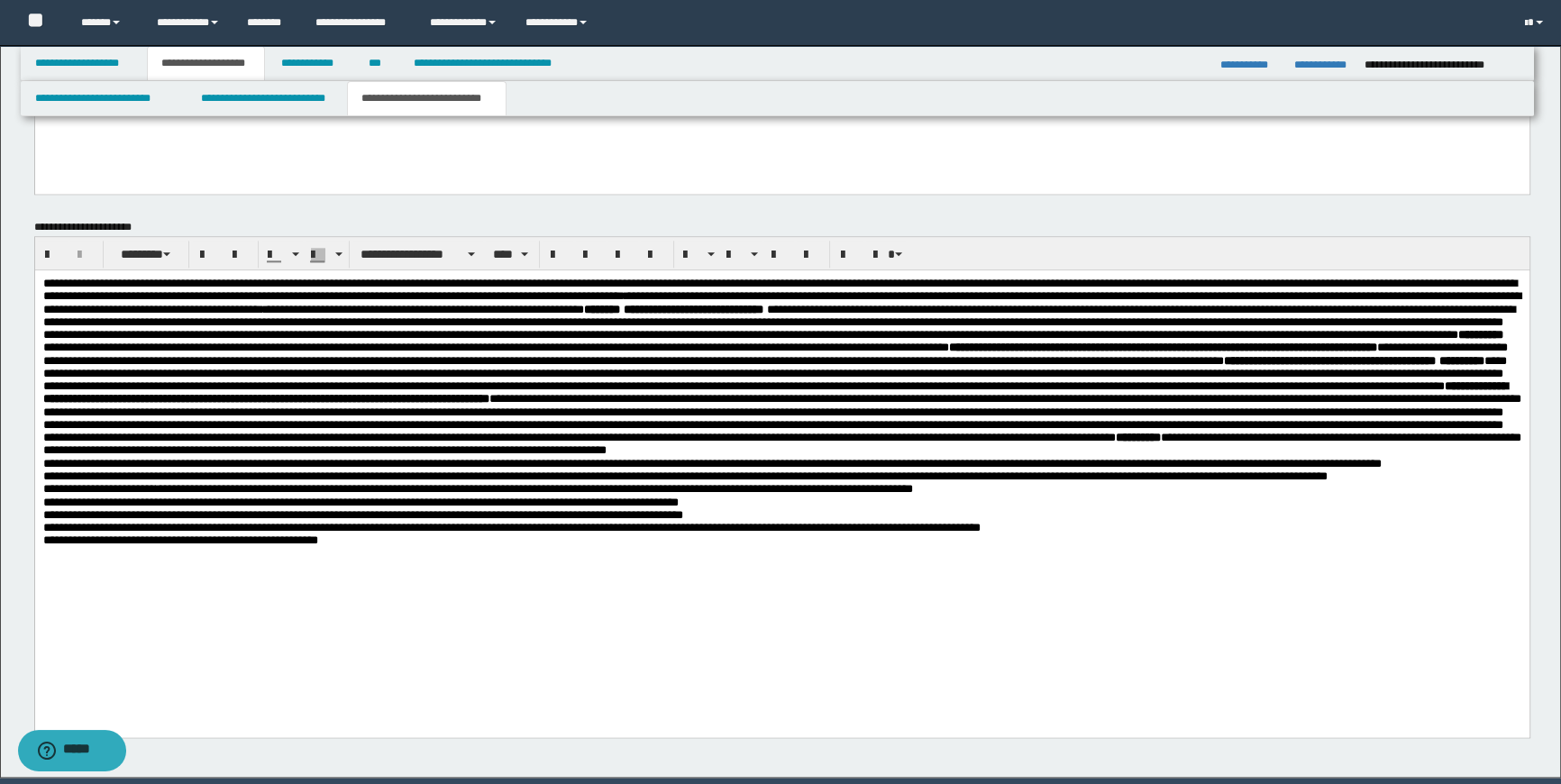 click on "**********" at bounding box center [781, 367] 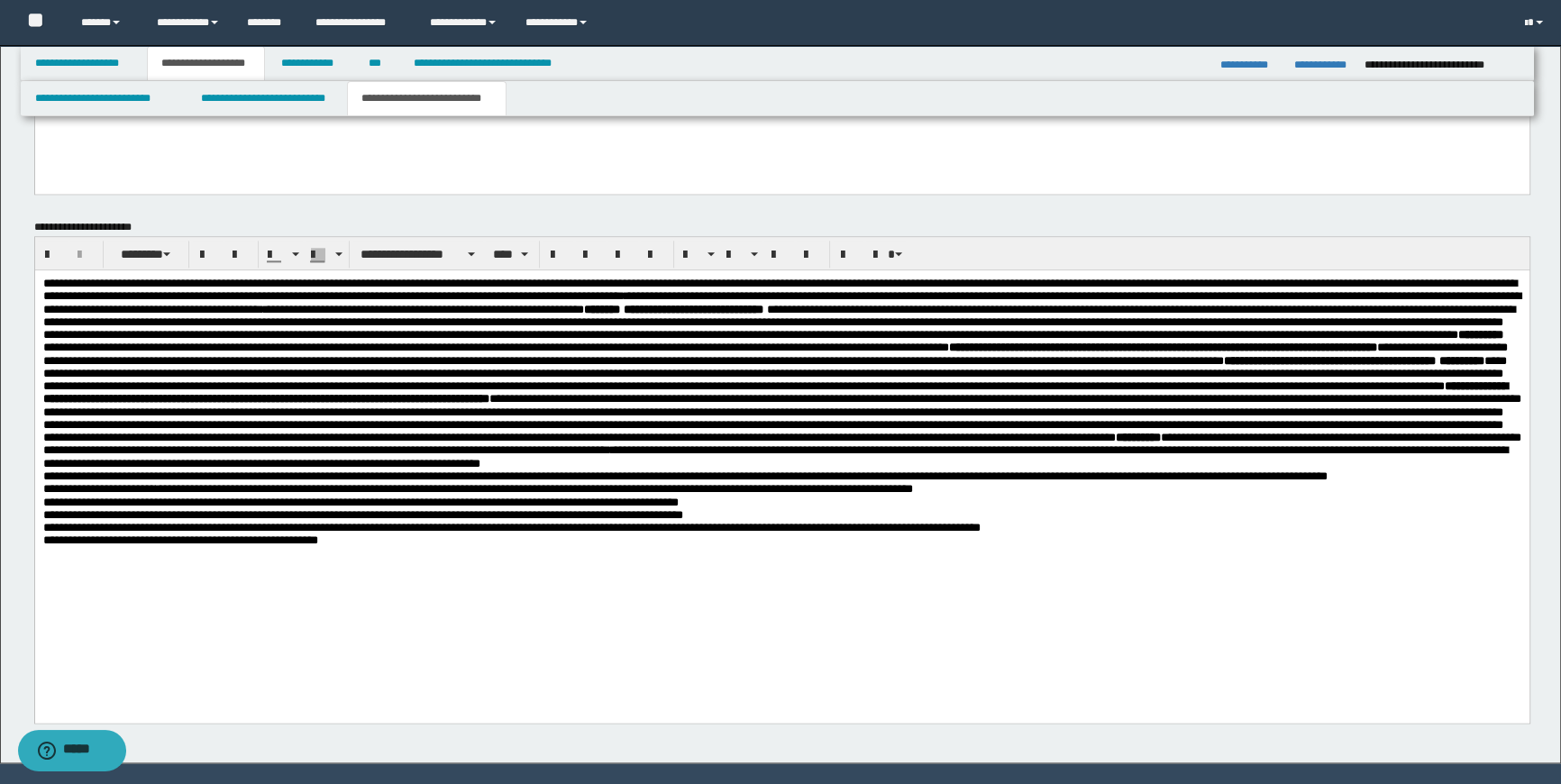 click on "**********" at bounding box center (781, 373) 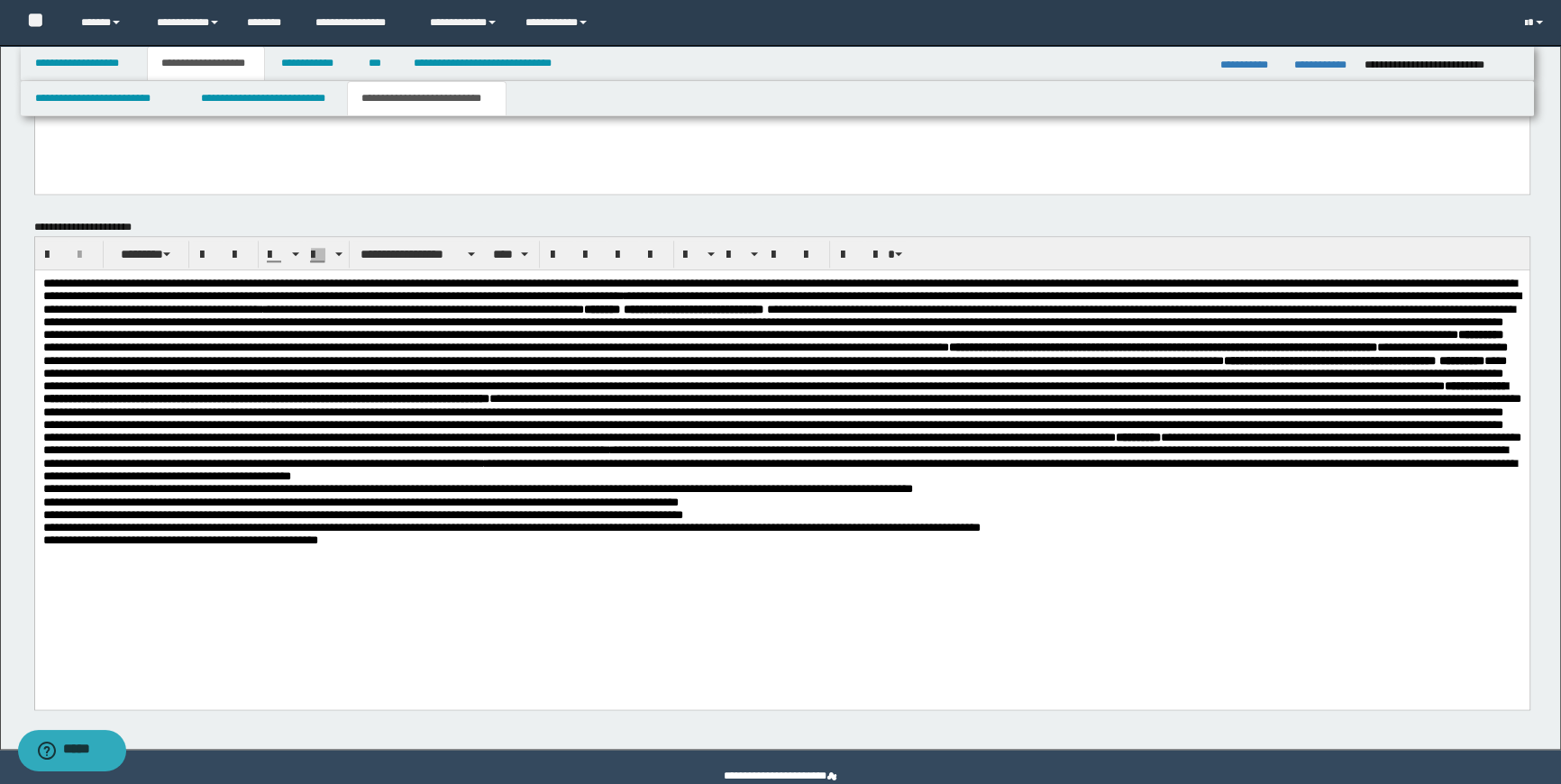 click on "**********" at bounding box center (781, 379) 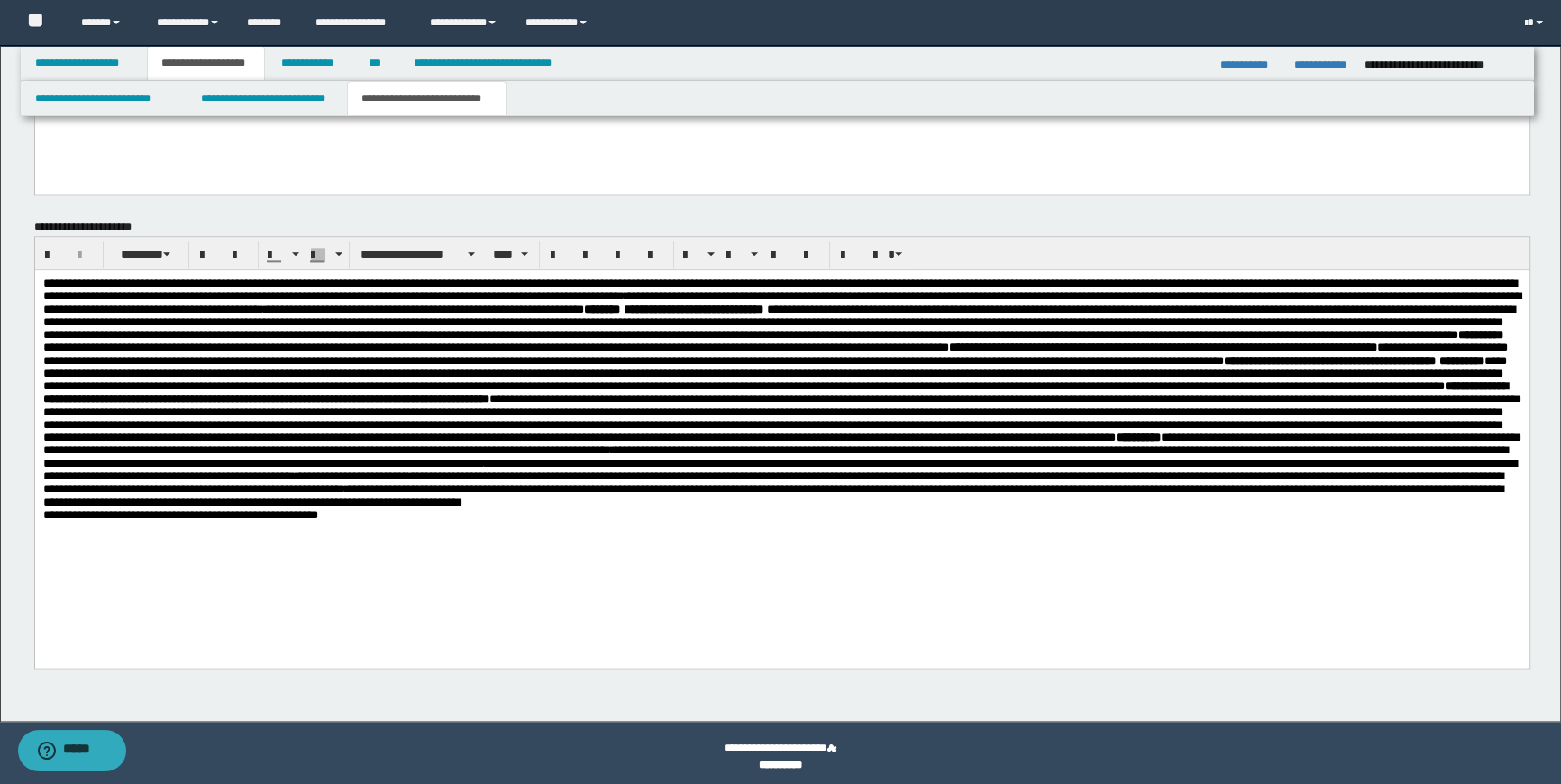 scroll, scrollTop: 2804, scrollLeft: 0, axis: vertical 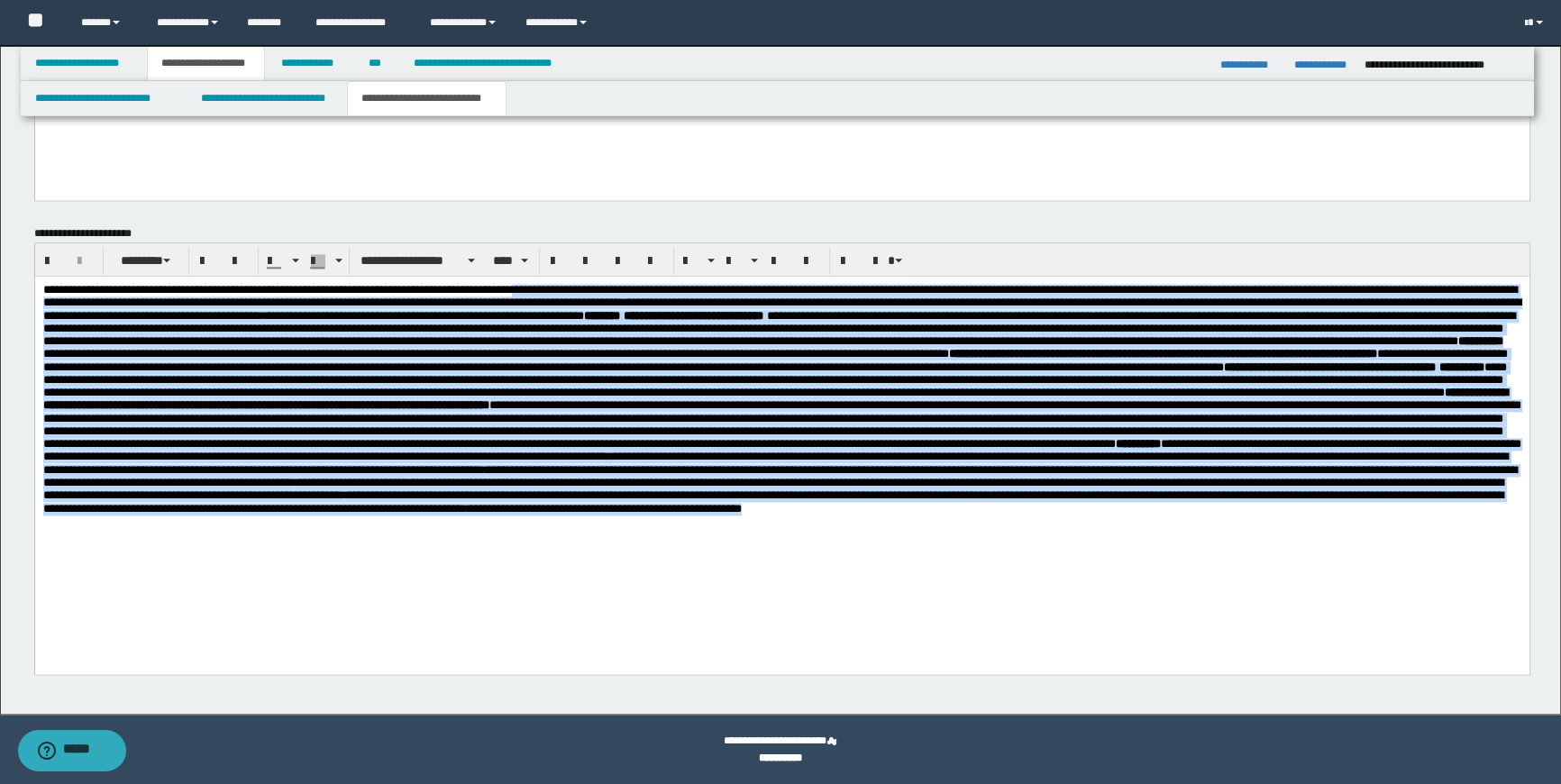 drag, startPoint x: 1471, startPoint y: 577, endPoint x: 366, endPoint y: 182, distance: 1173.478 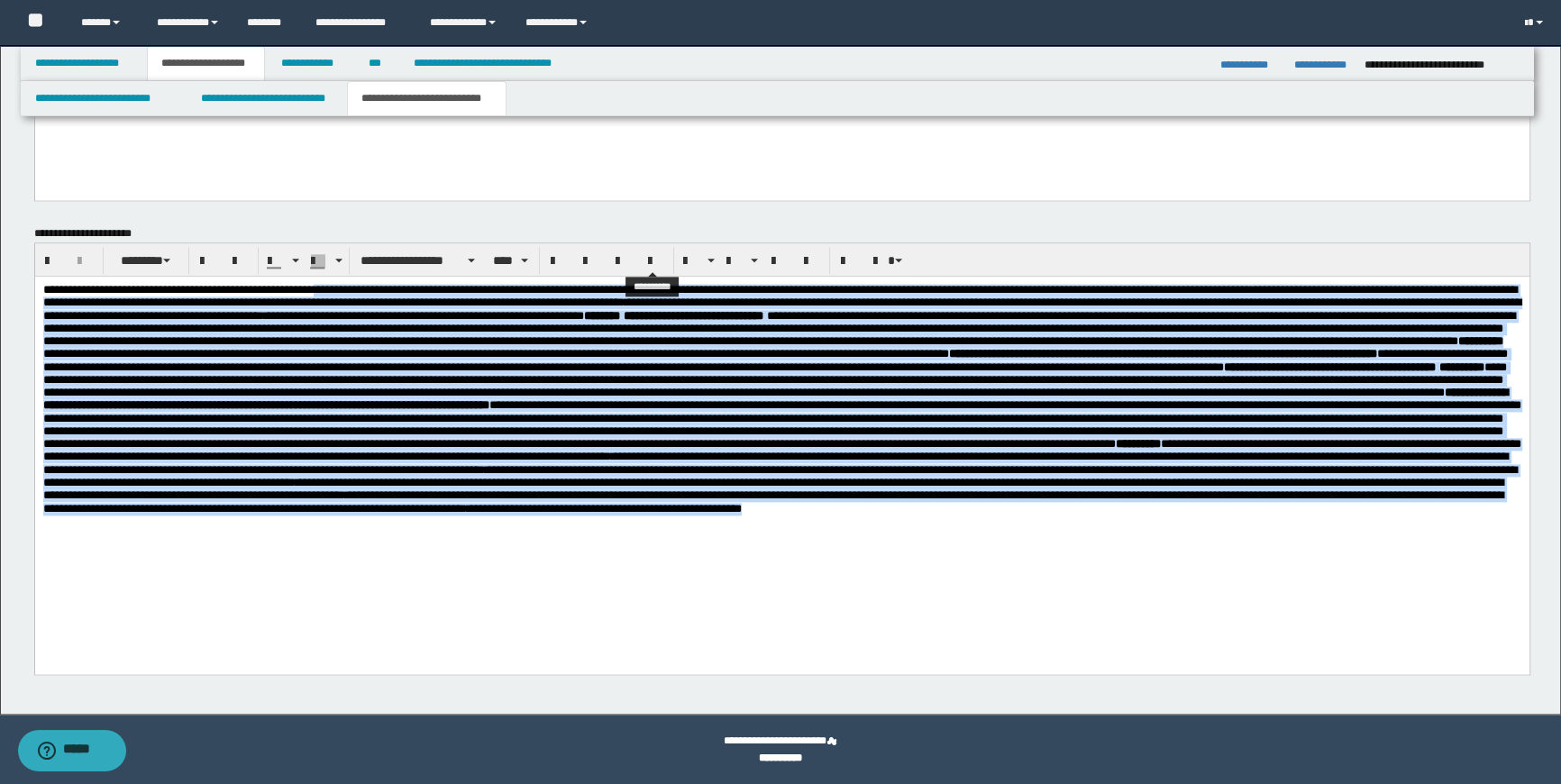 click at bounding box center (655, 261) 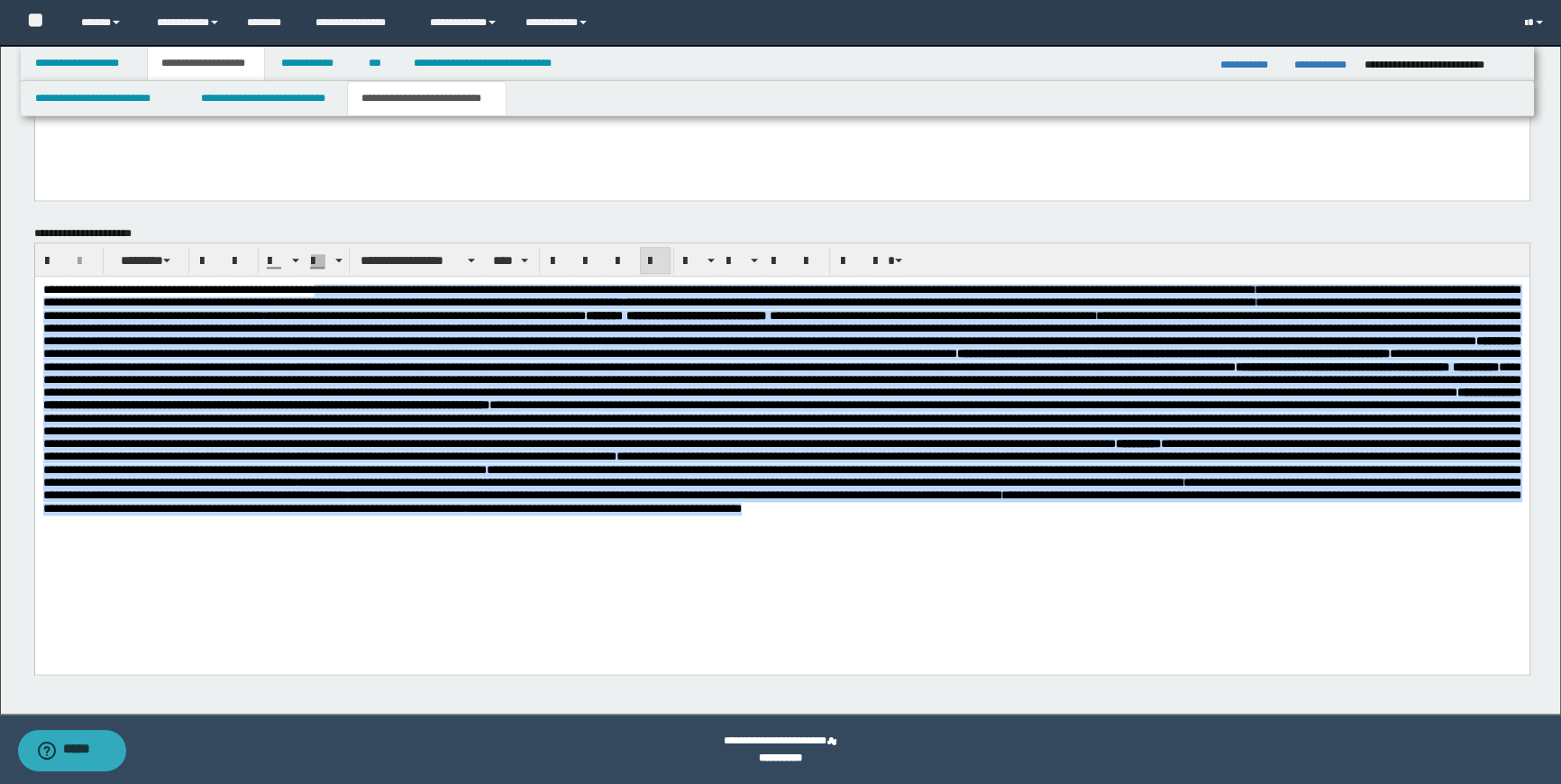 click on "**********" at bounding box center [781, 411] 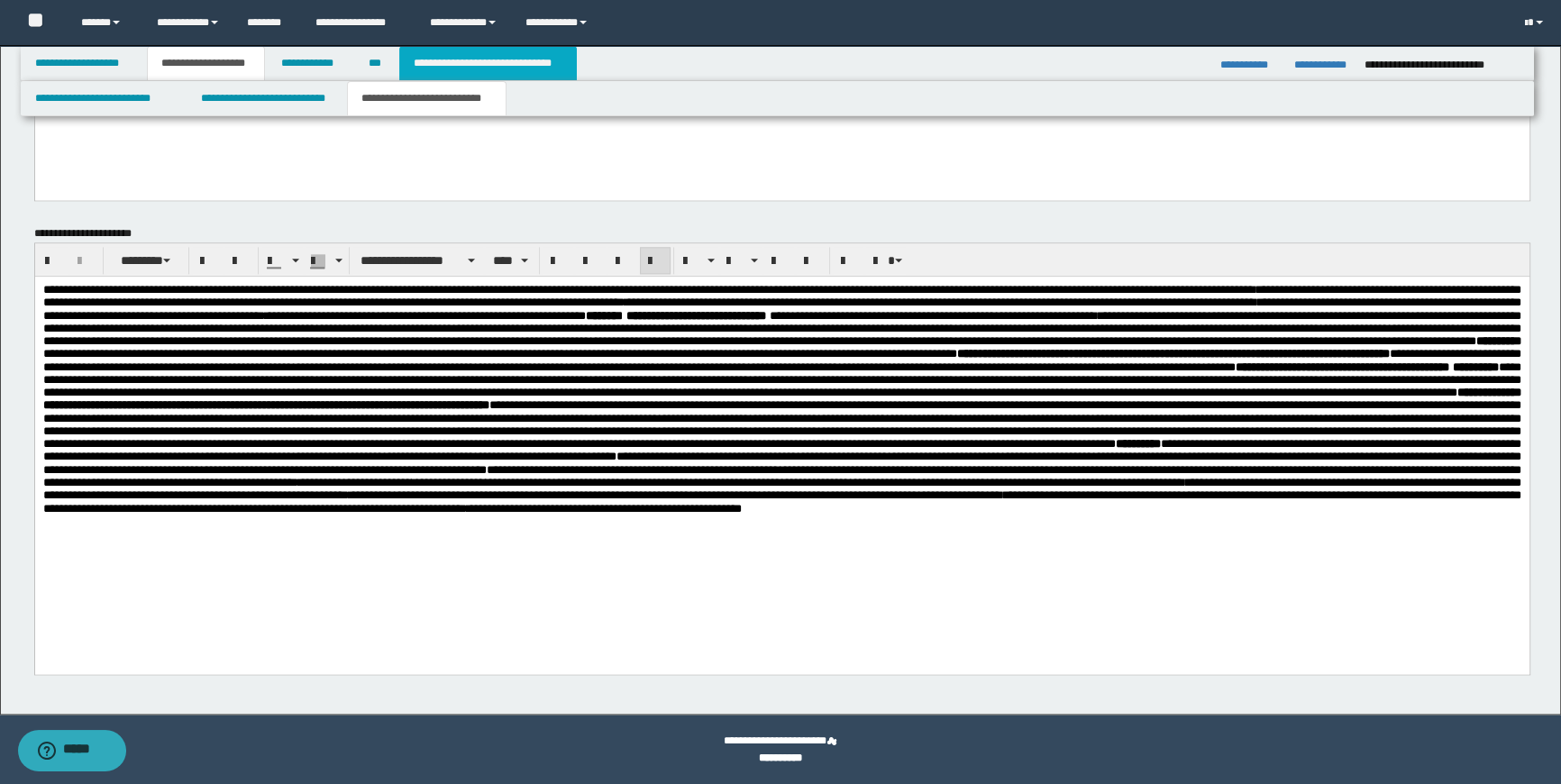 click on "**********" at bounding box center [488, 63] 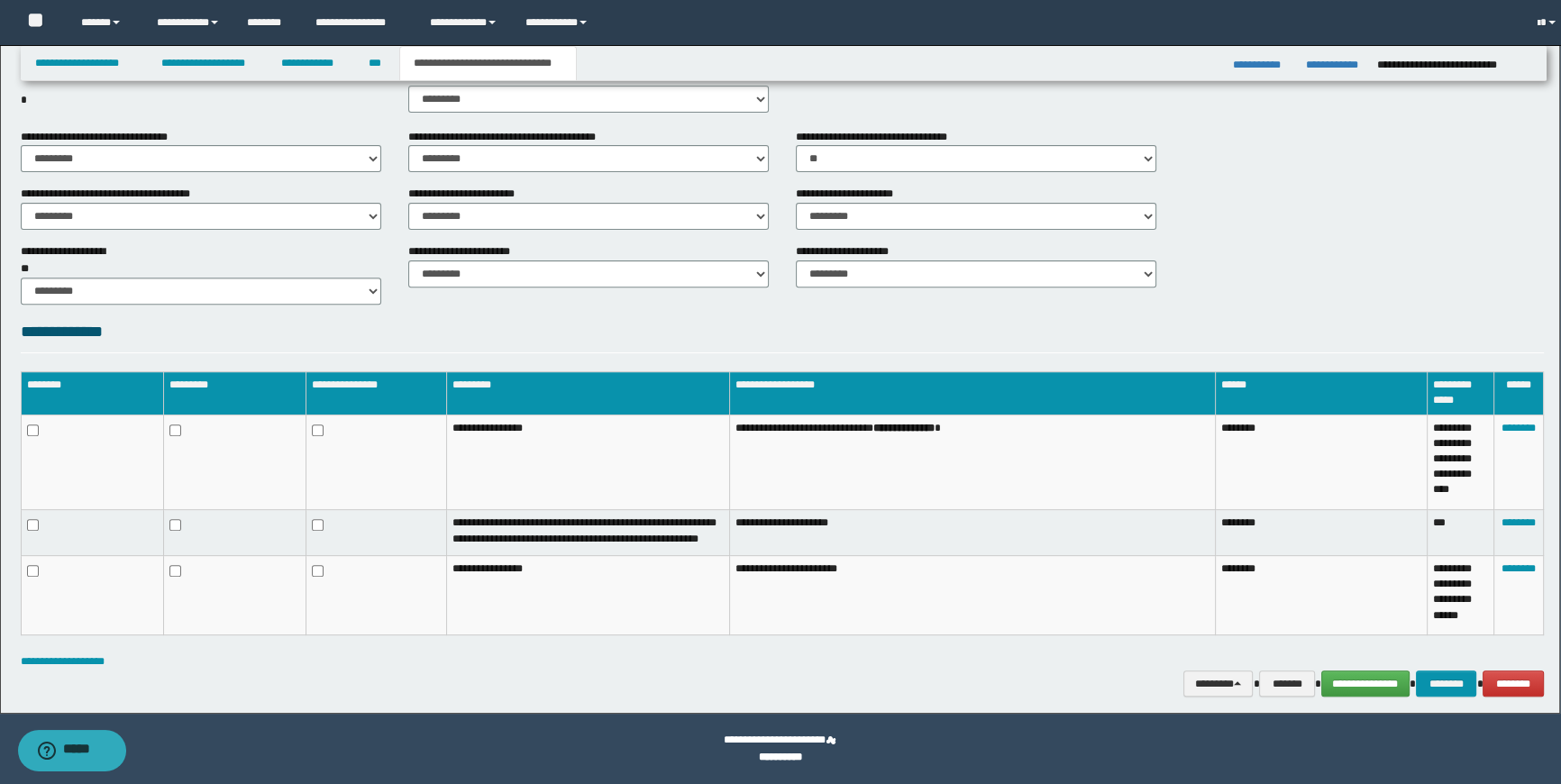 scroll, scrollTop: 794, scrollLeft: 0, axis: vertical 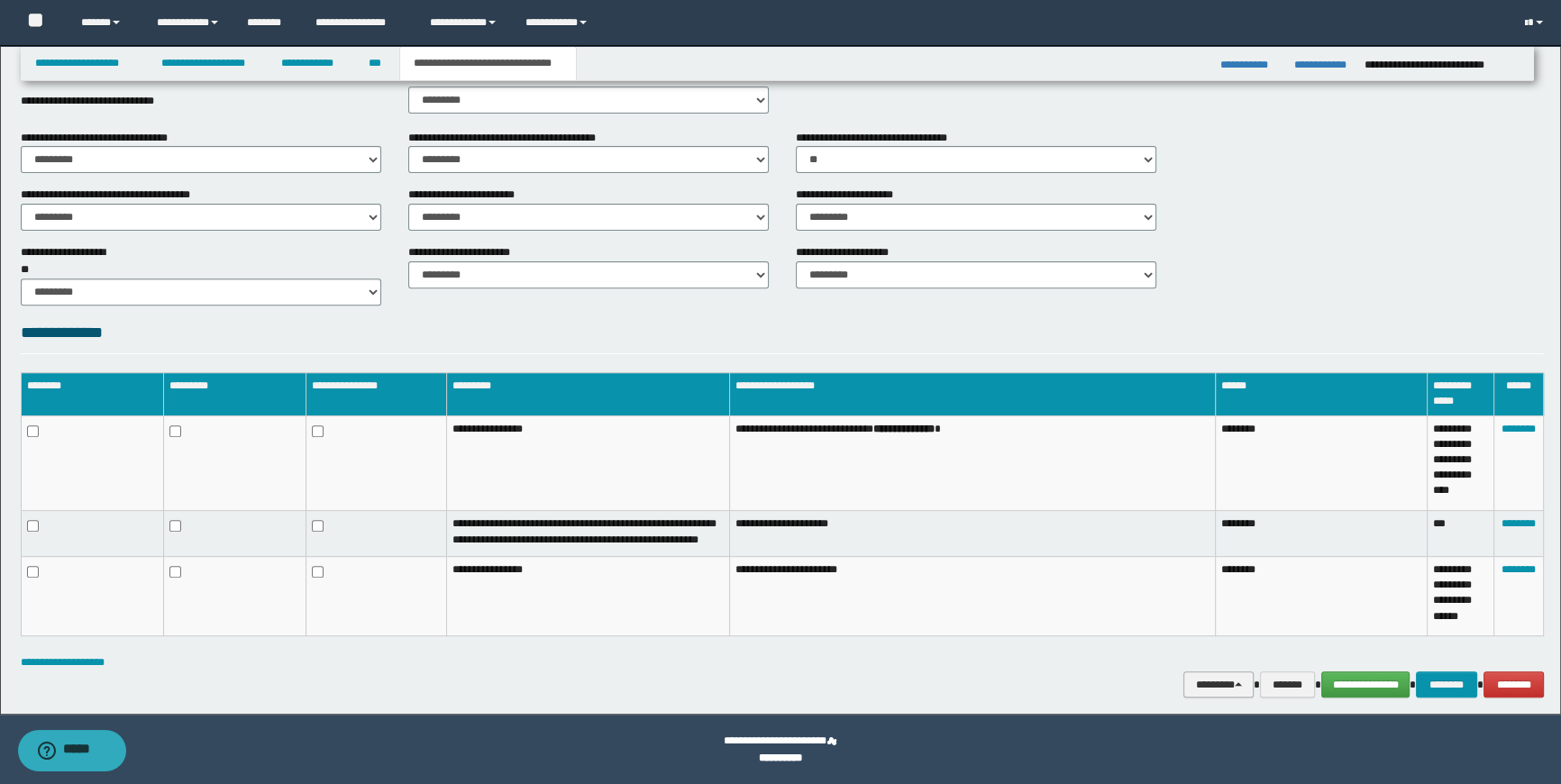 click on "********" at bounding box center [1218, 685] 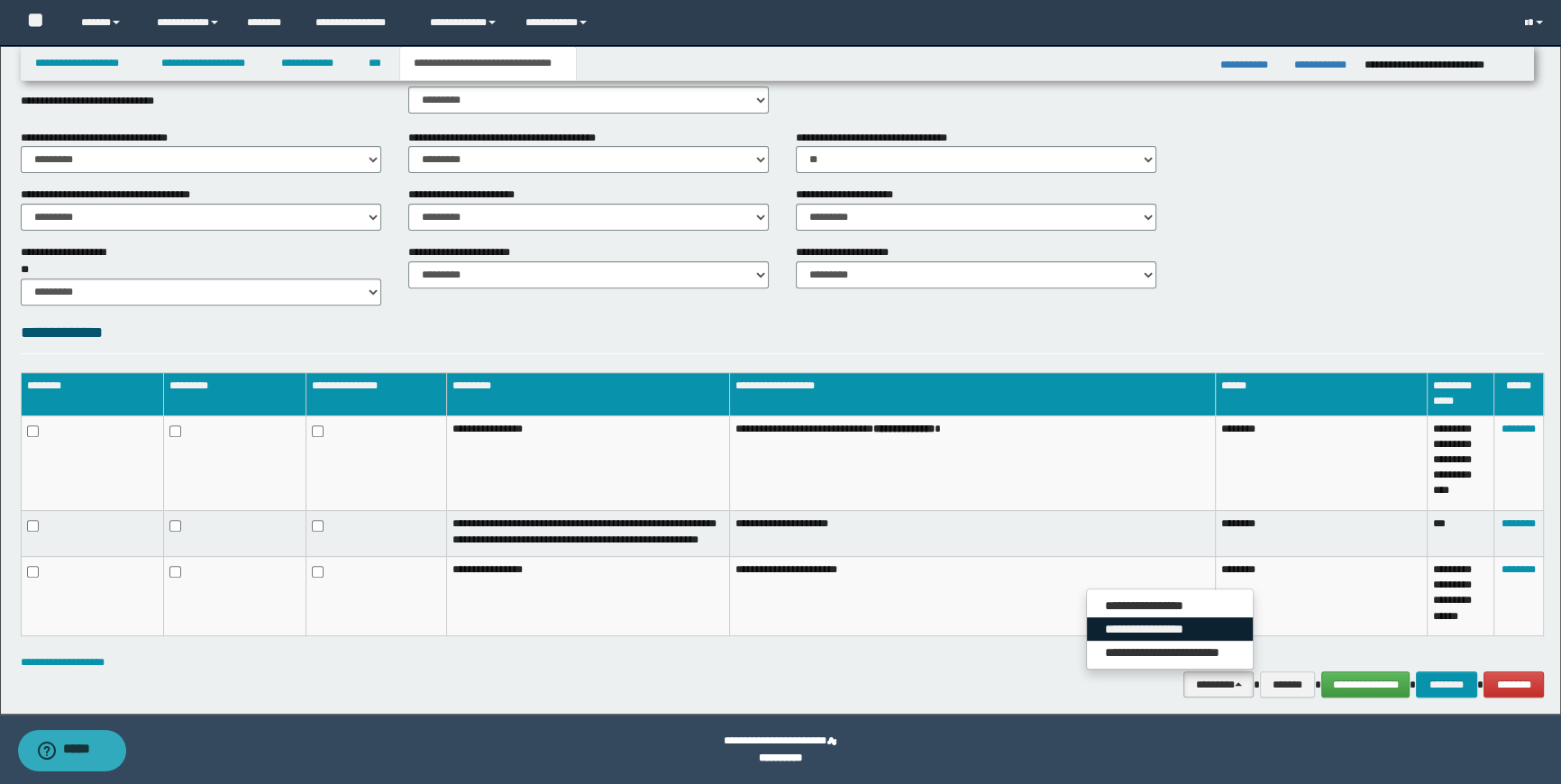 click on "**********" at bounding box center (1170, 629) 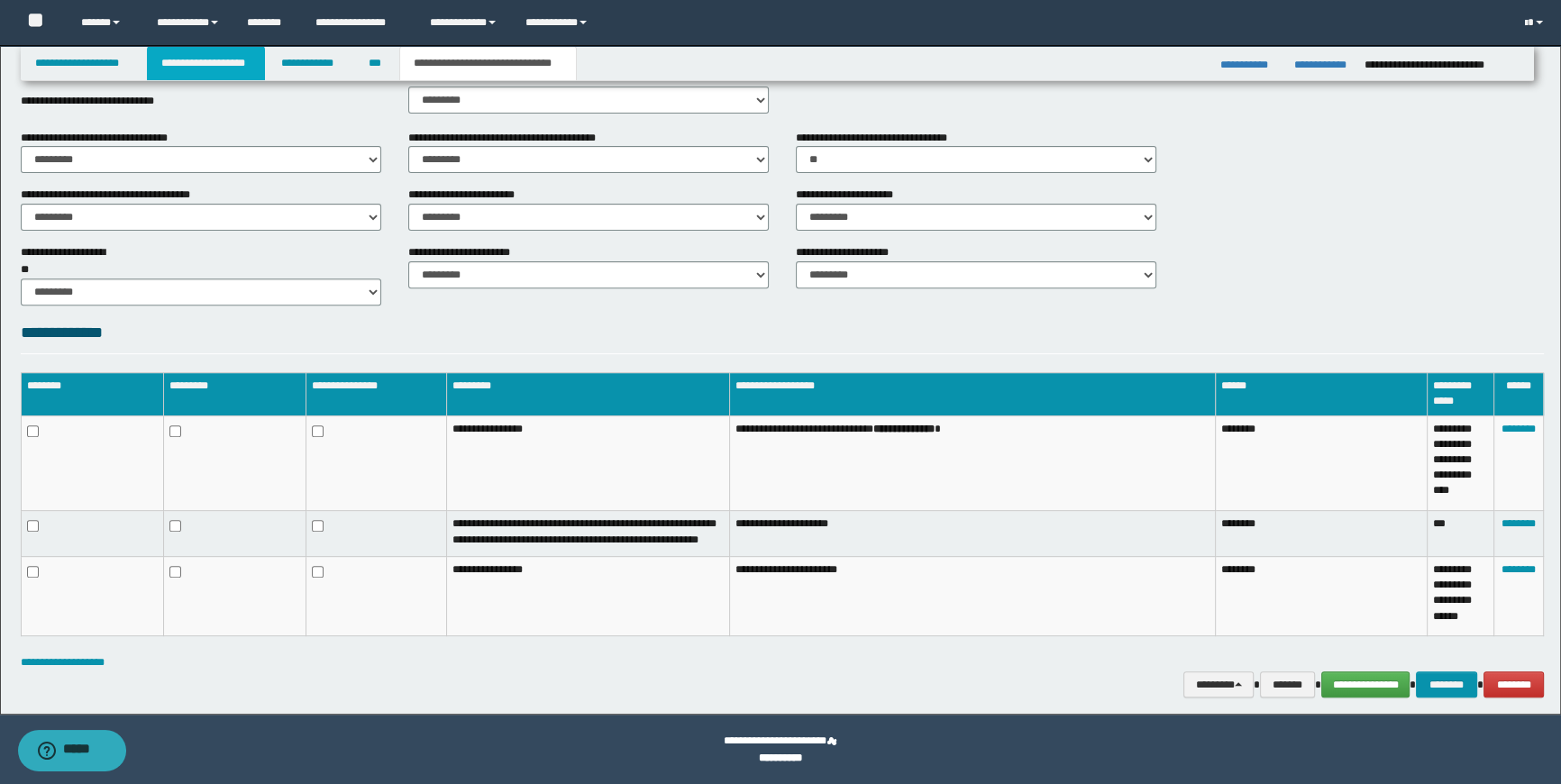 click on "**********" at bounding box center [205, 63] 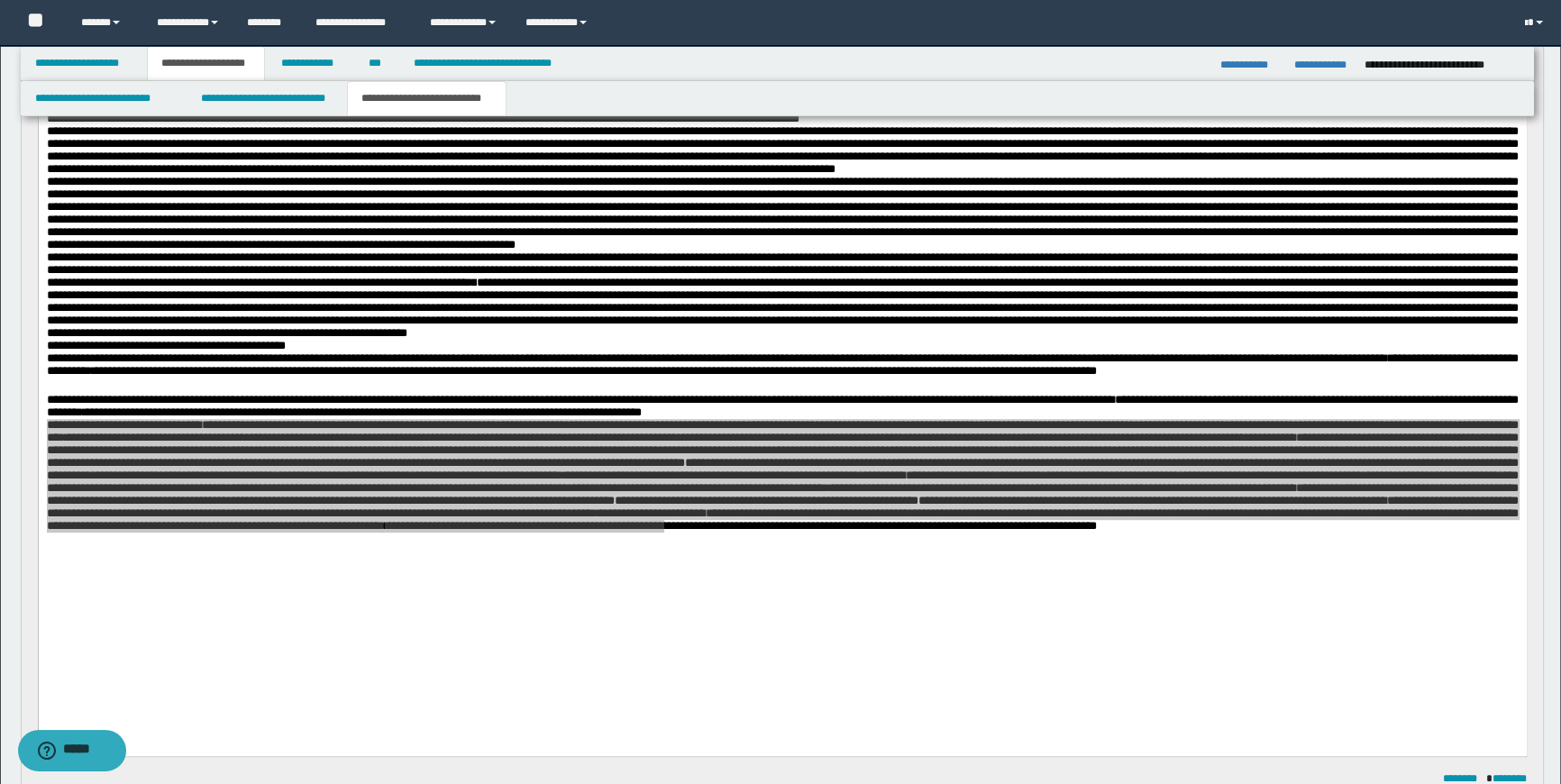 scroll, scrollTop: 986, scrollLeft: 0, axis: vertical 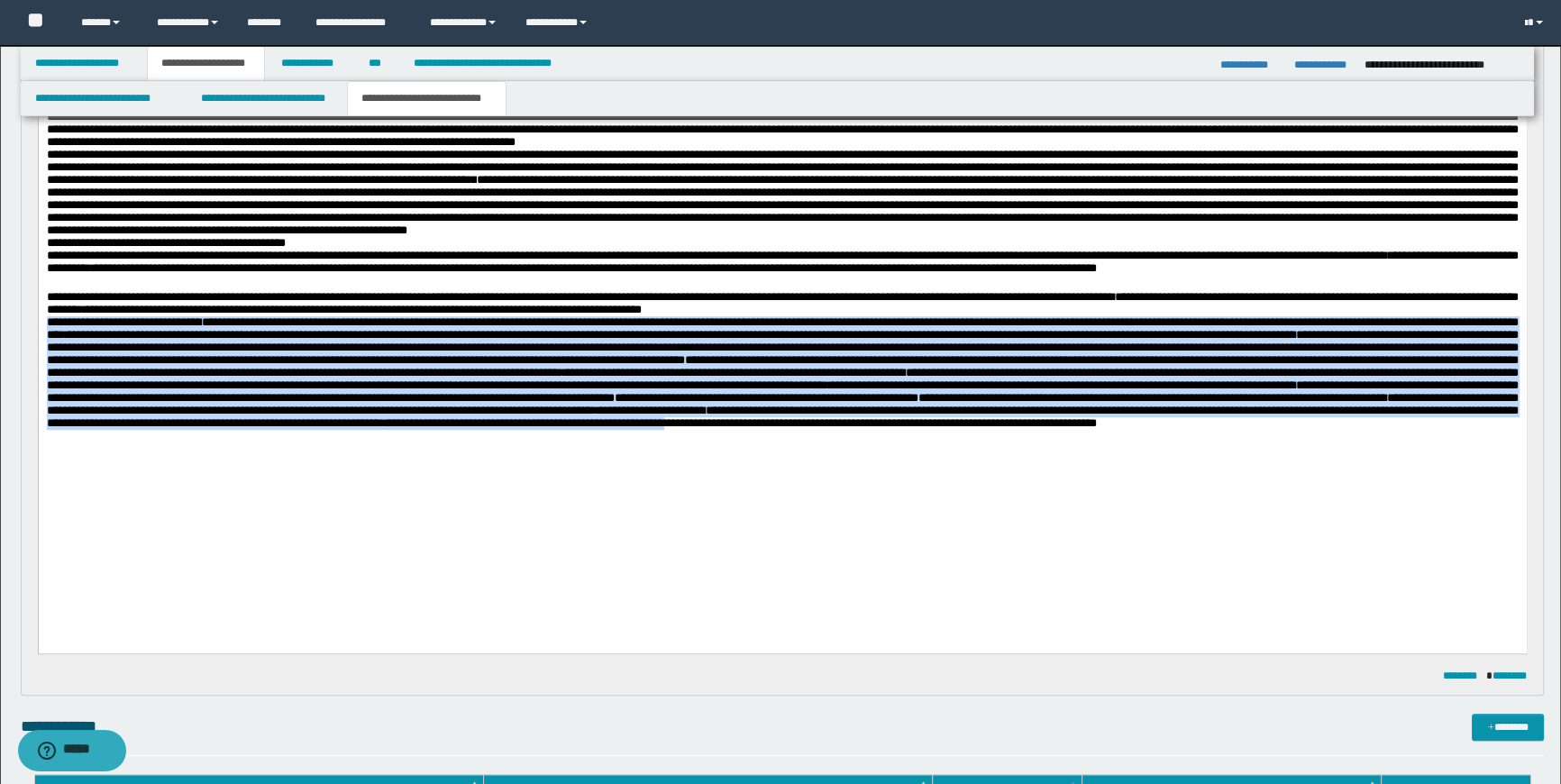 click on "**********" at bounding box center (781, 251) 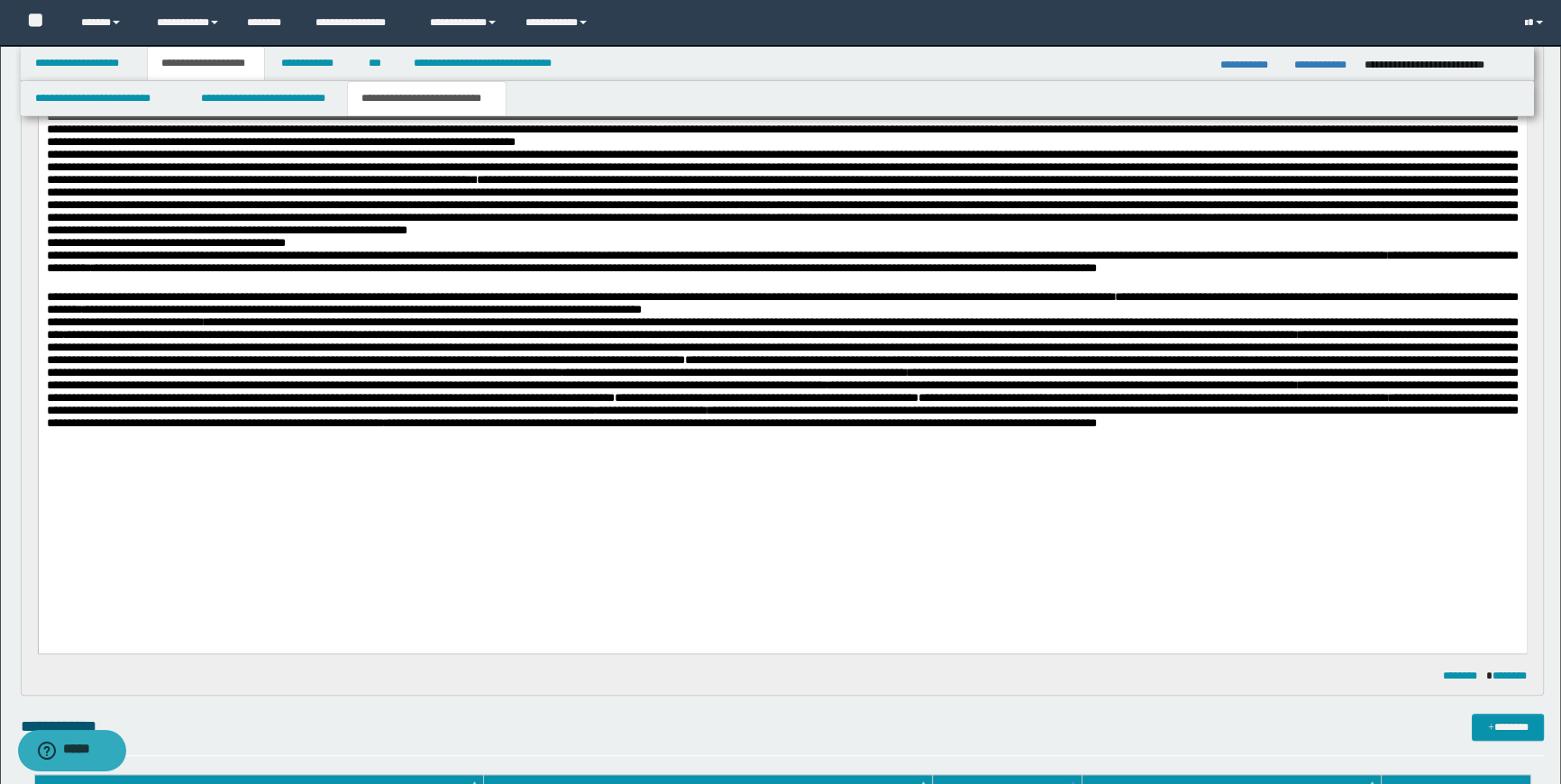 click on "**********" at bounding box center [781, 251] 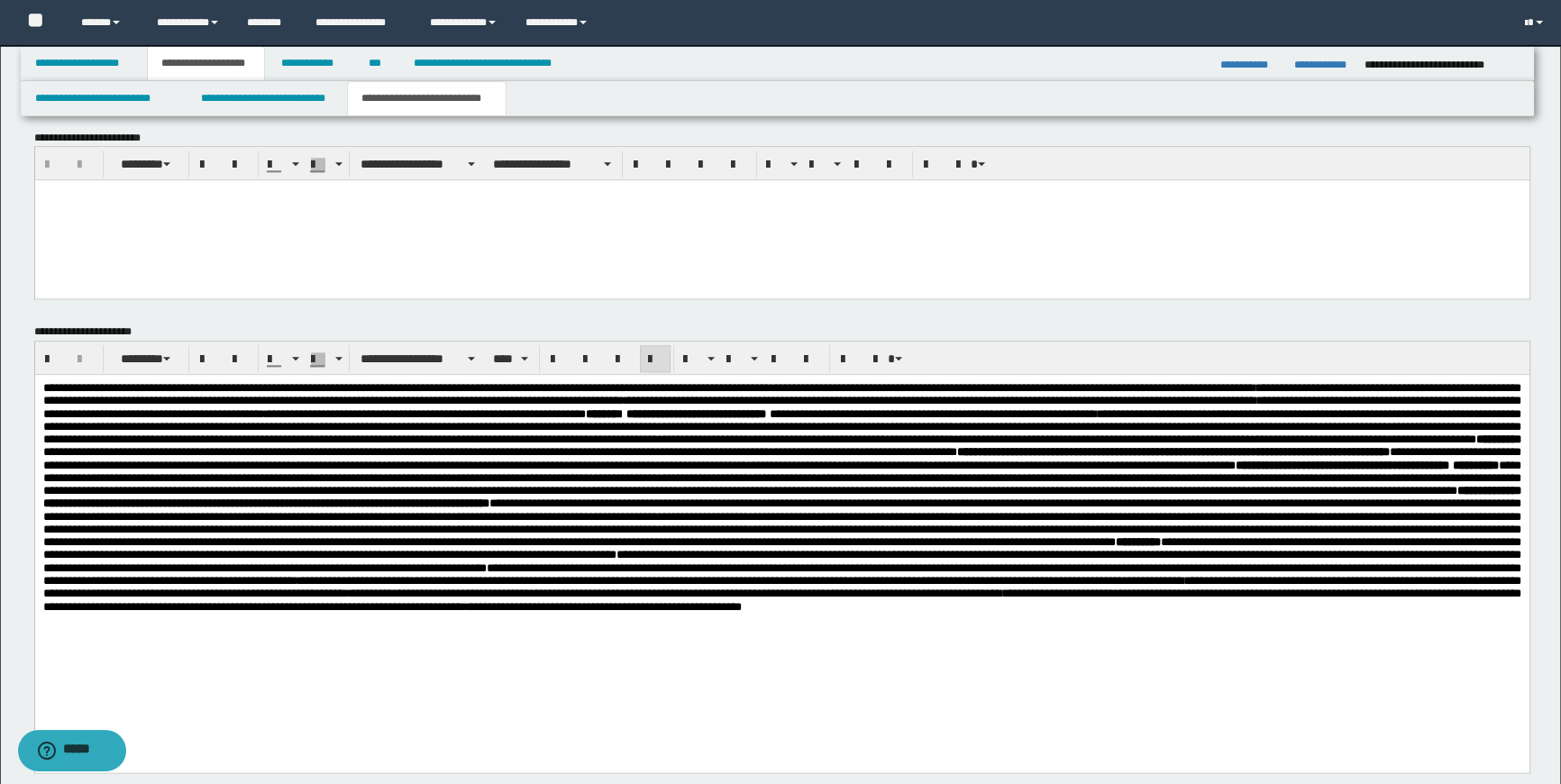 scroll, scrollTop: 2804, scrollLeft: 0, axis: vertical 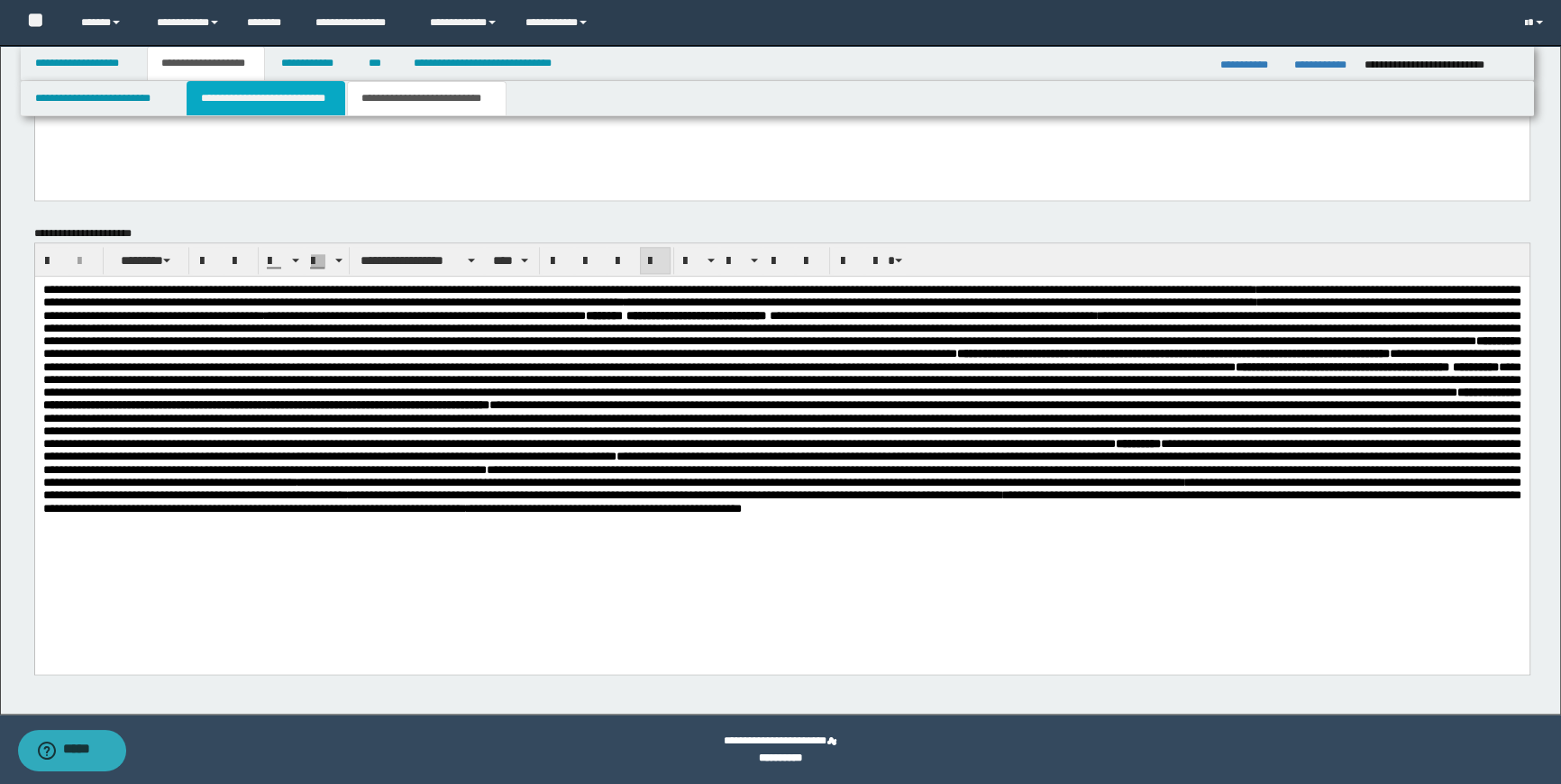 click on "**********" at bounding box center (265, 98) 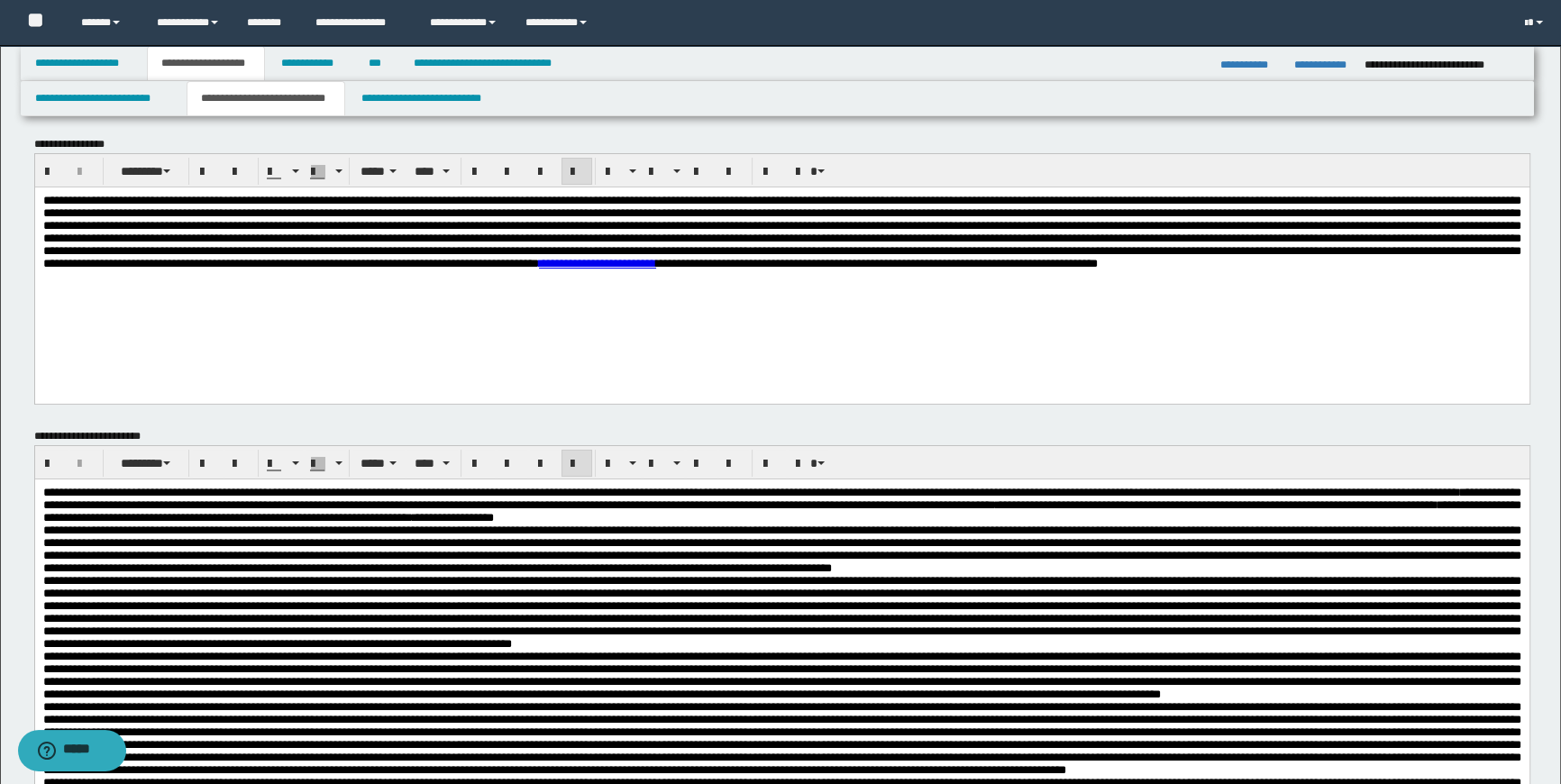 scroll, scrollTop: 0, scrollLeft: 0, axis: both 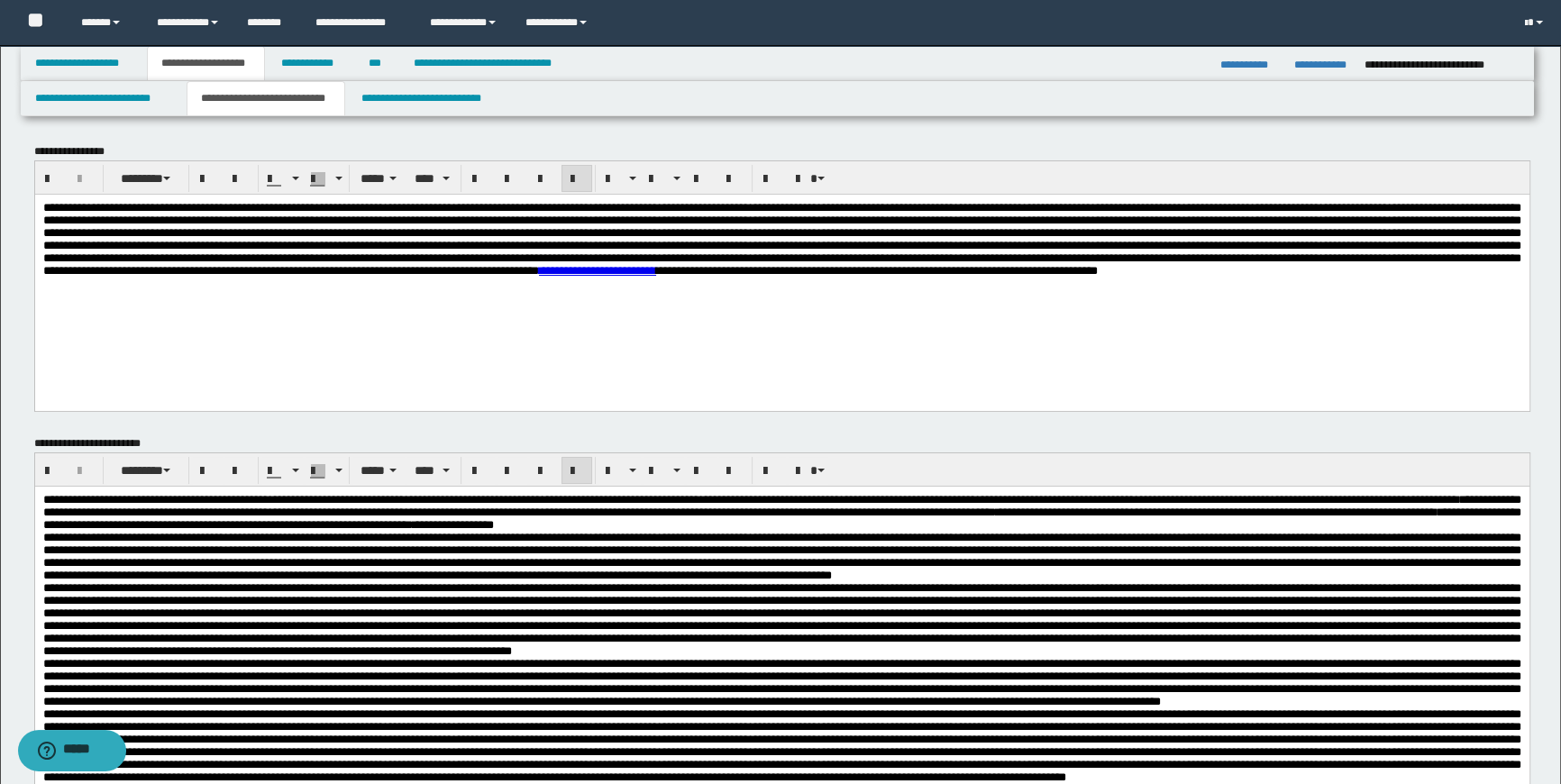 click on "**********" at bounding box center [781, 239] 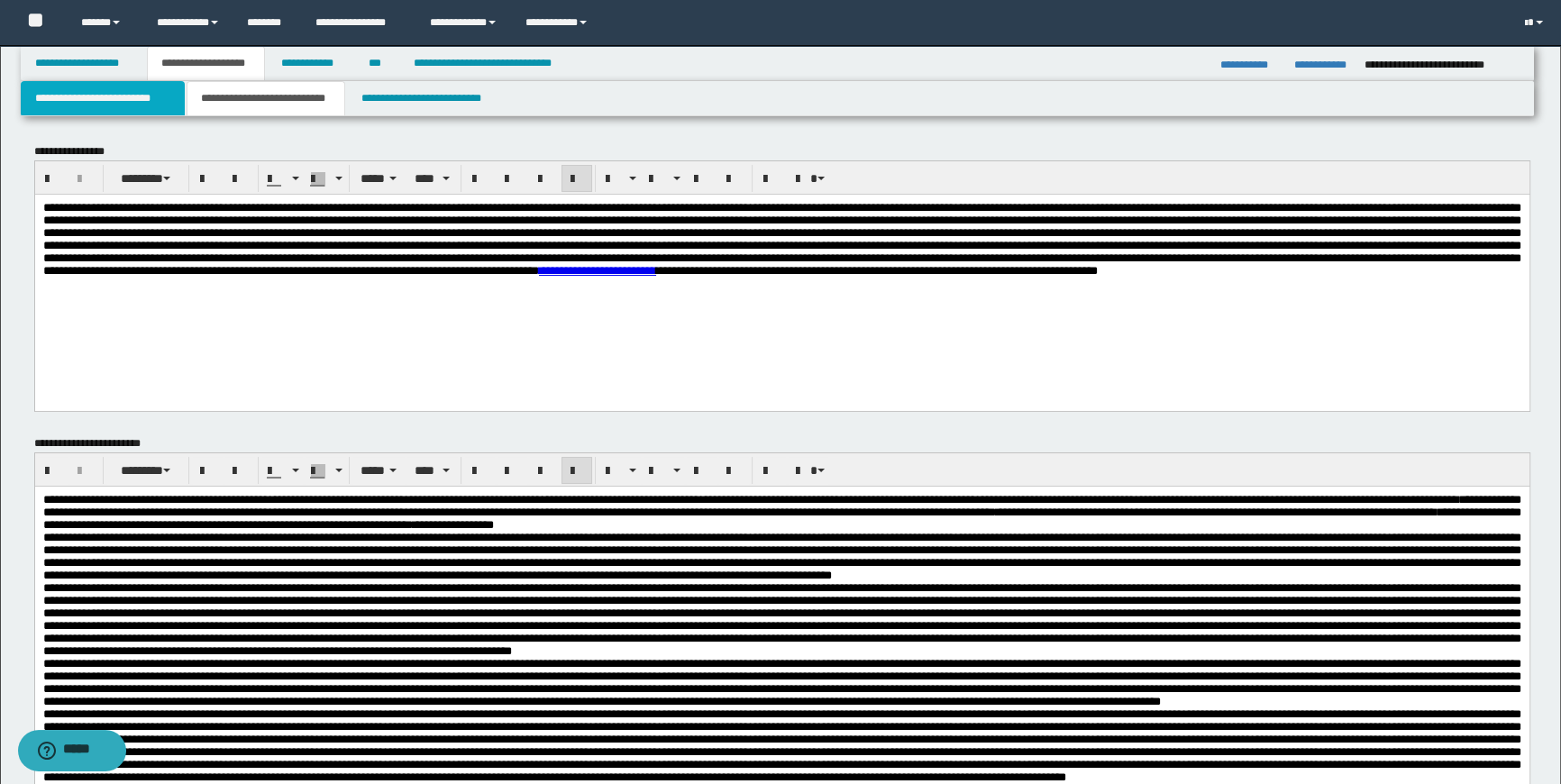 click on "**********" at bounding box center (103, 98) 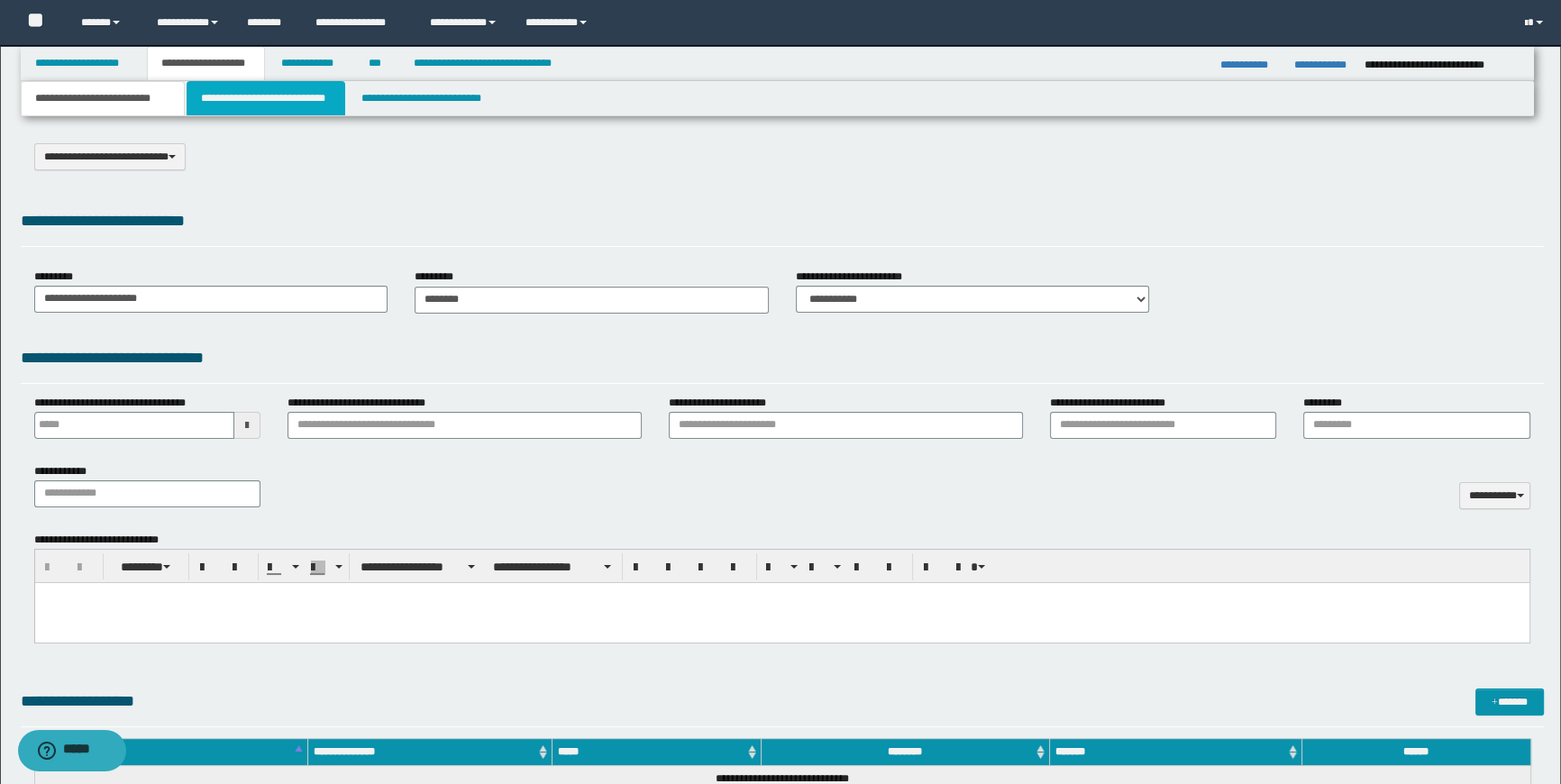 click on "**********" at bounding box center (265, 98) 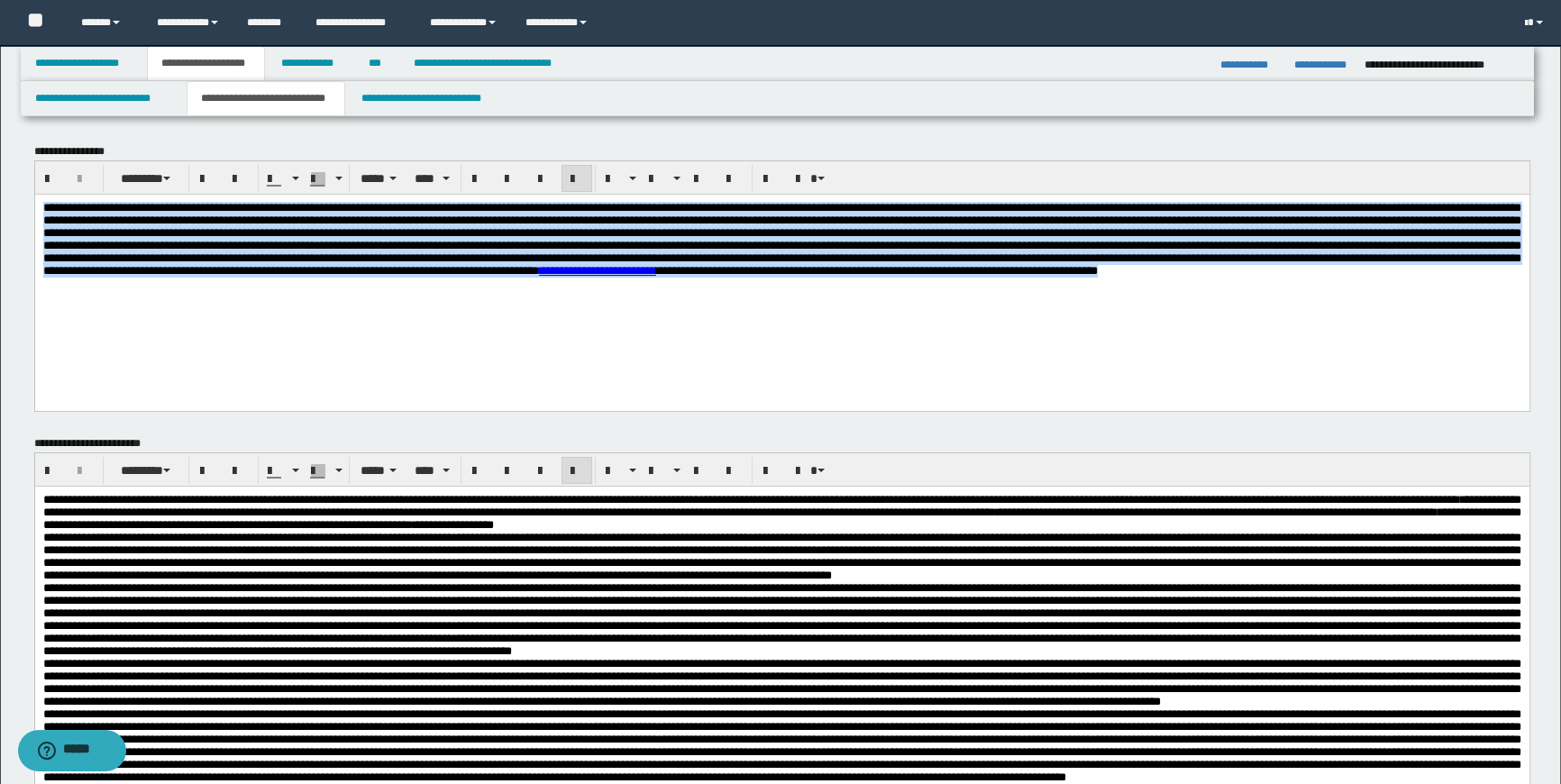 drag, startPoint x: 377, startPoint y: 308, endPoint x: -1, endPoint y: 47, distance: 459.35281 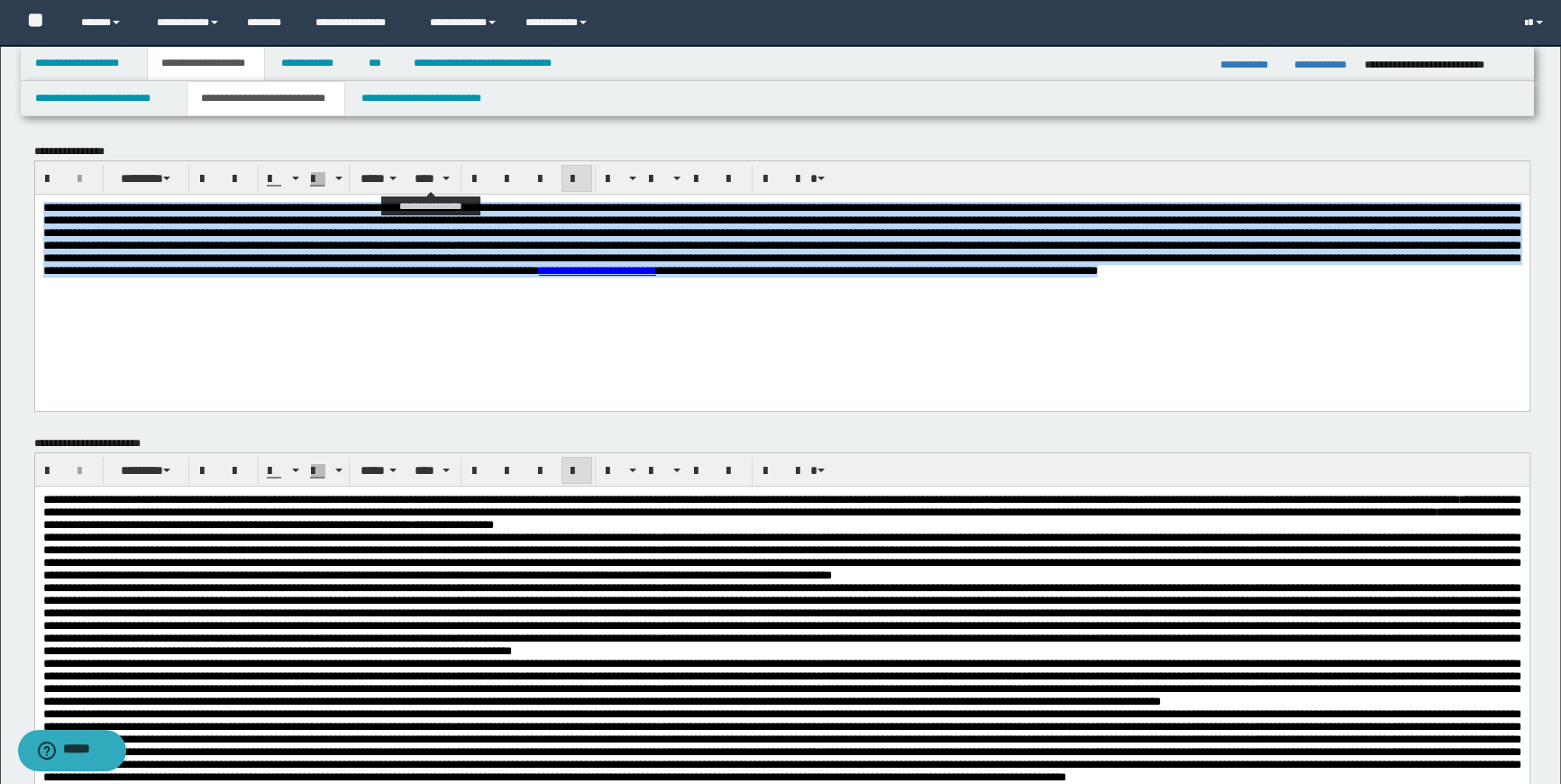 click on "****" at bounding box center [432, 178] 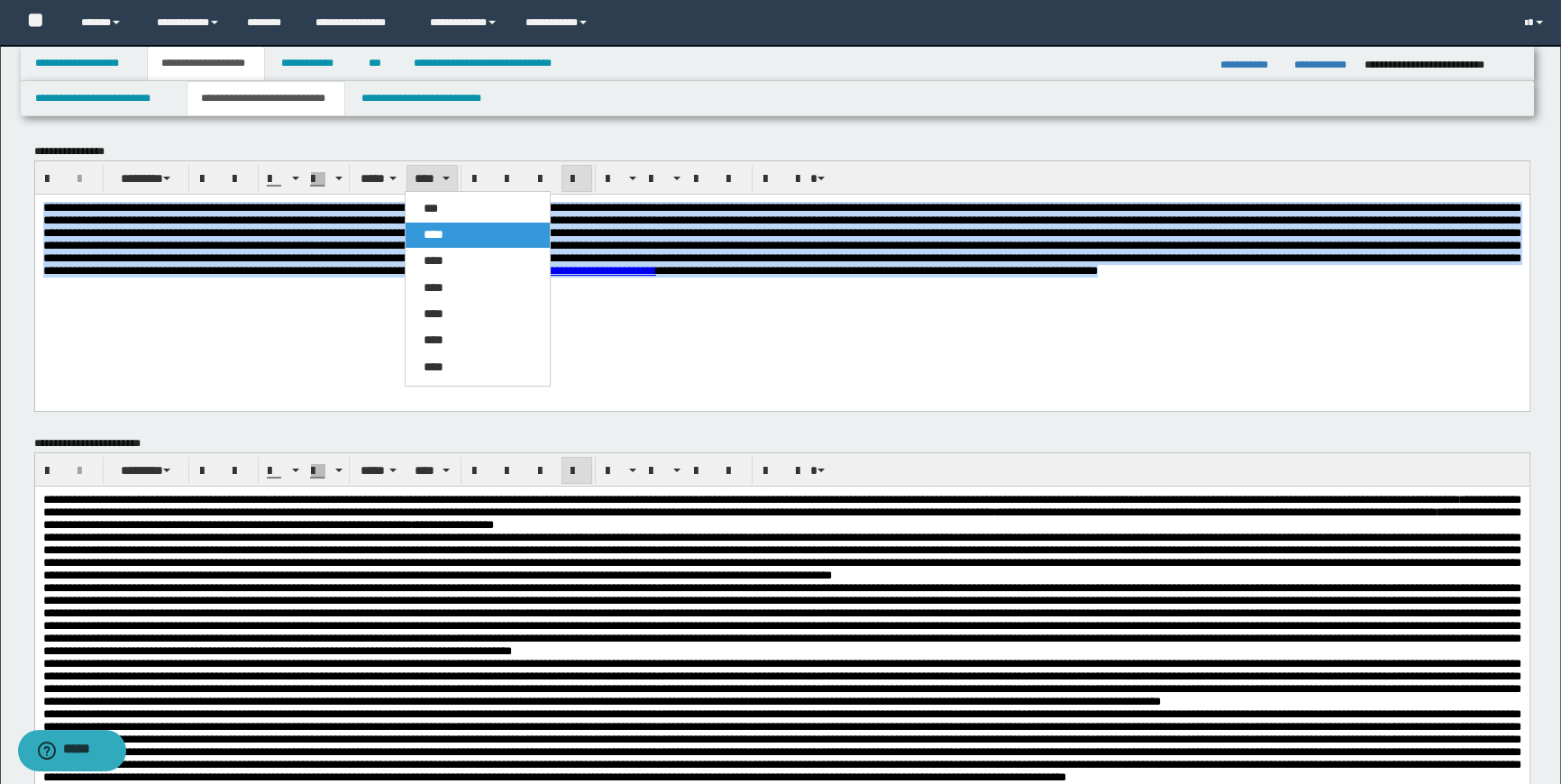 click on "***" at bounding box center [478, 209] 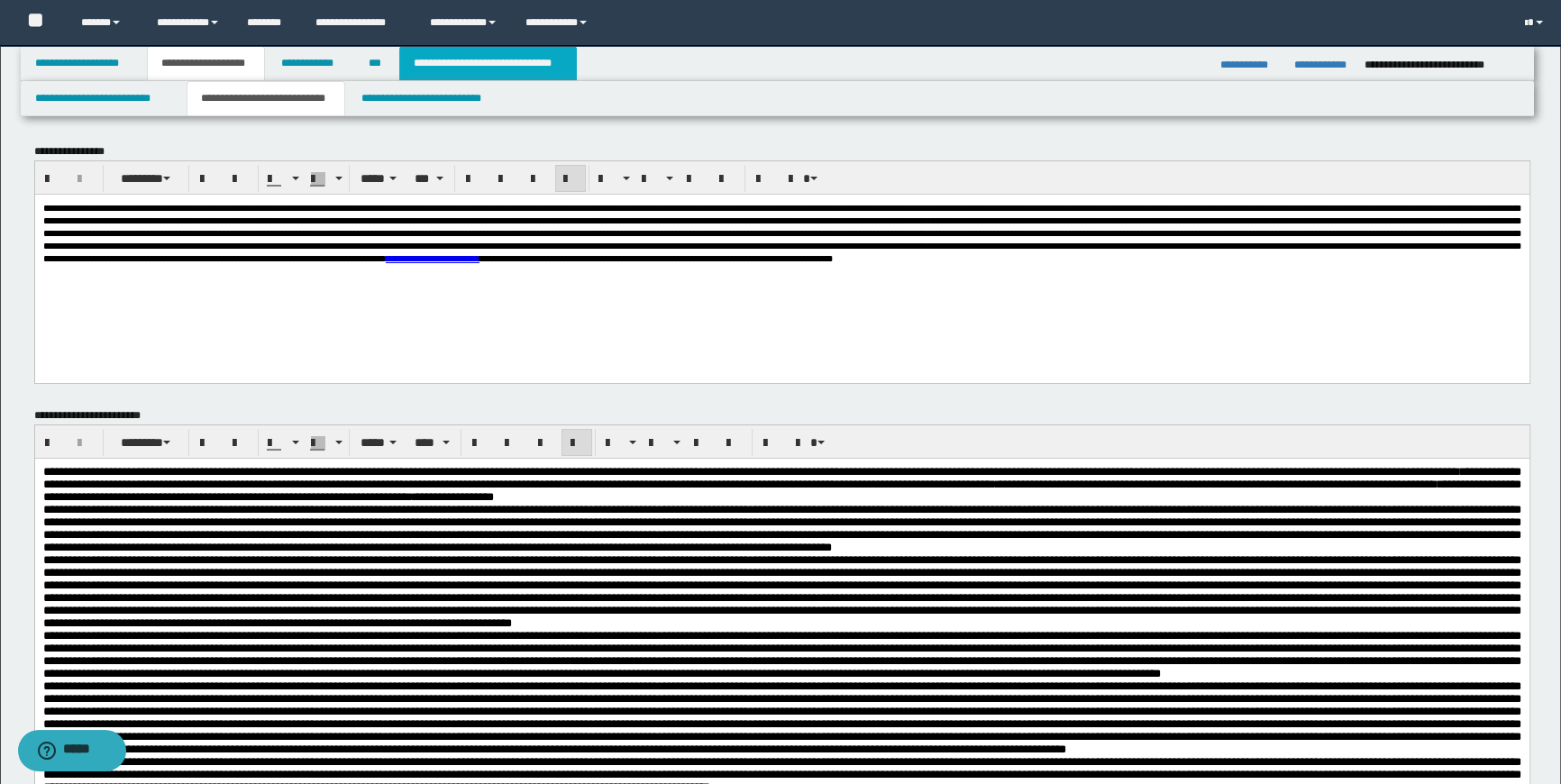 click on "**********" at bounding box center (488, 63) 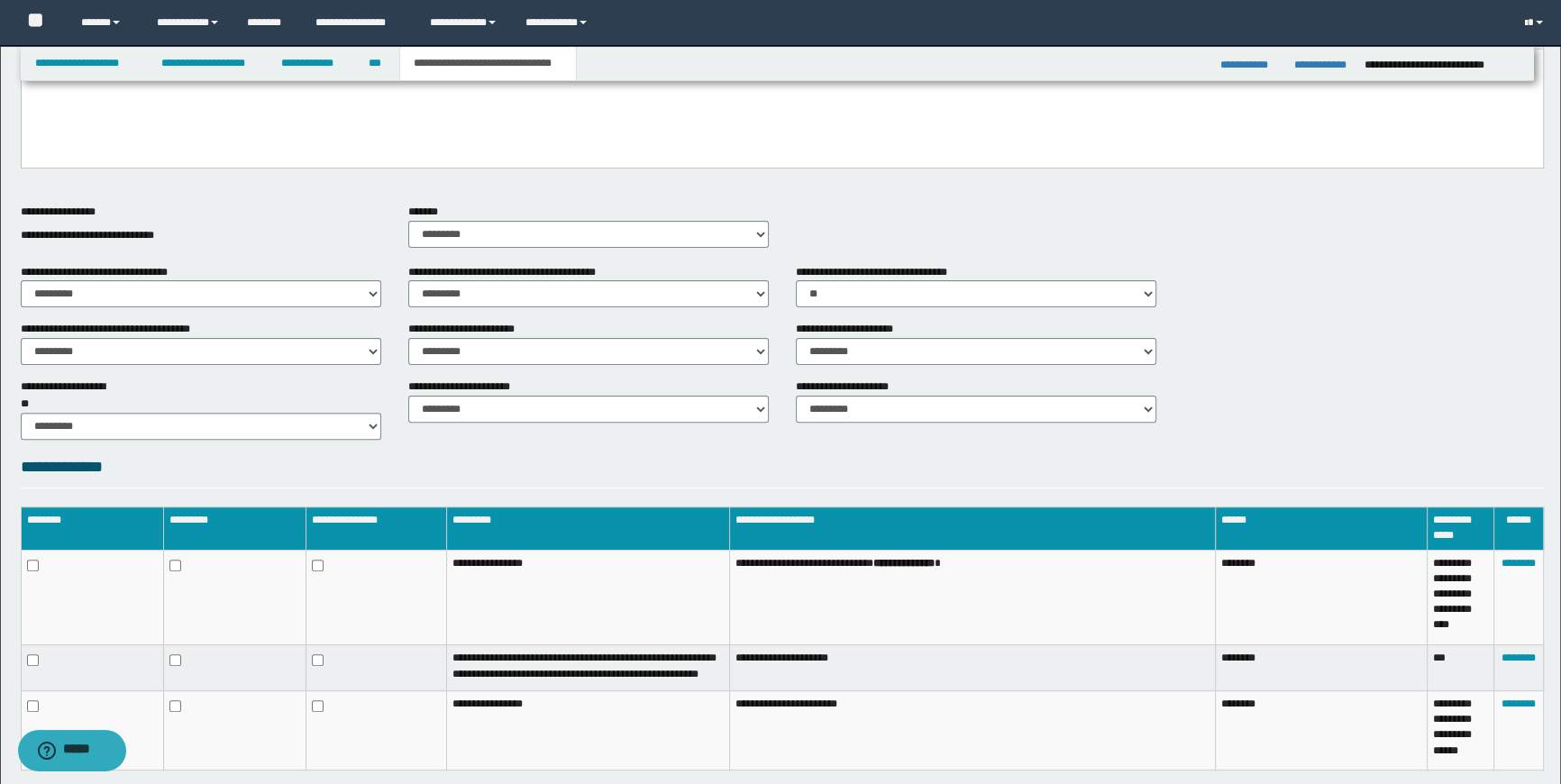 scroll, scrollTop: 794, scrollLeft: 0, axis: vertical 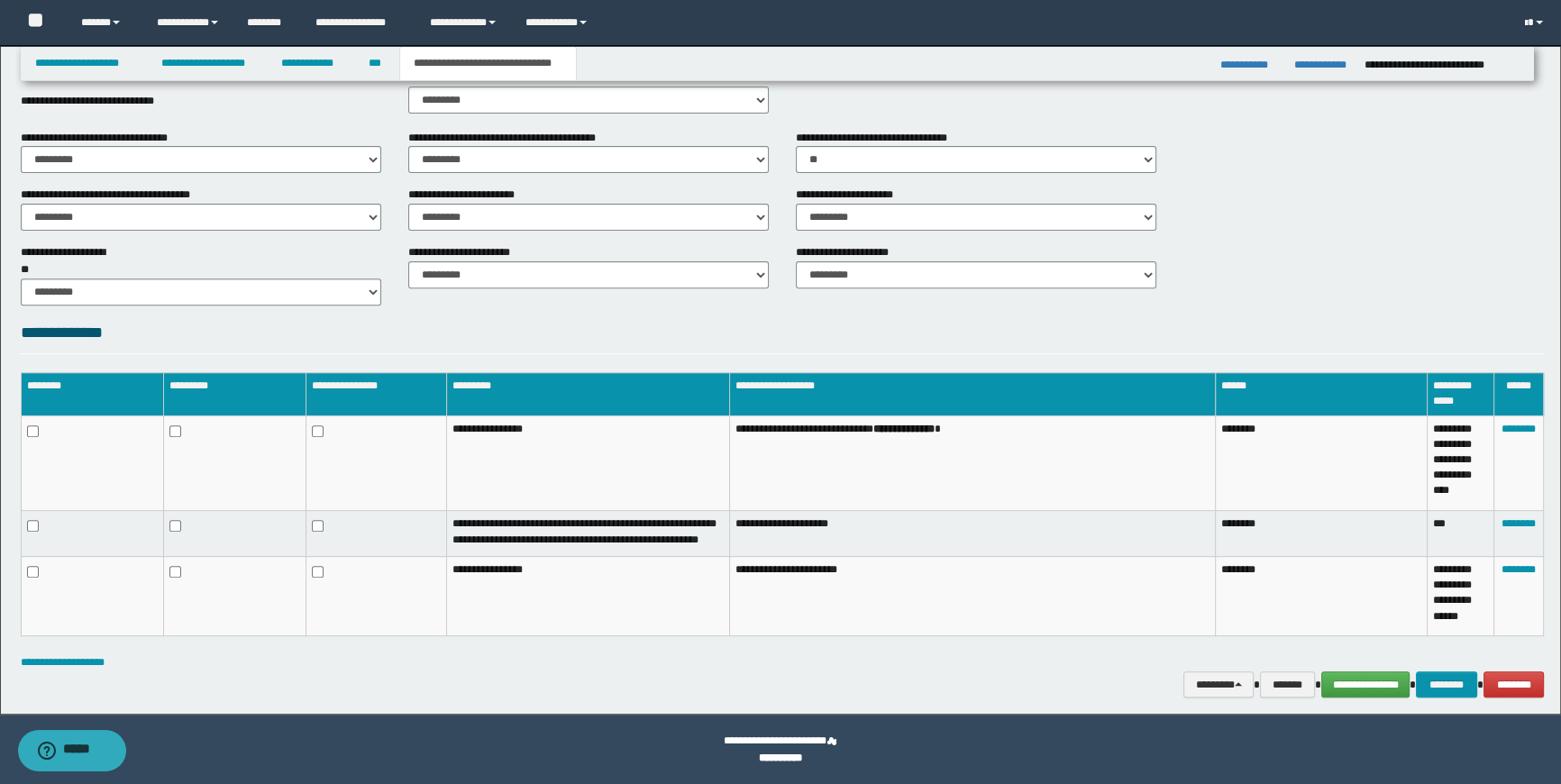 click on "**********" at bounding box center [780, -17] 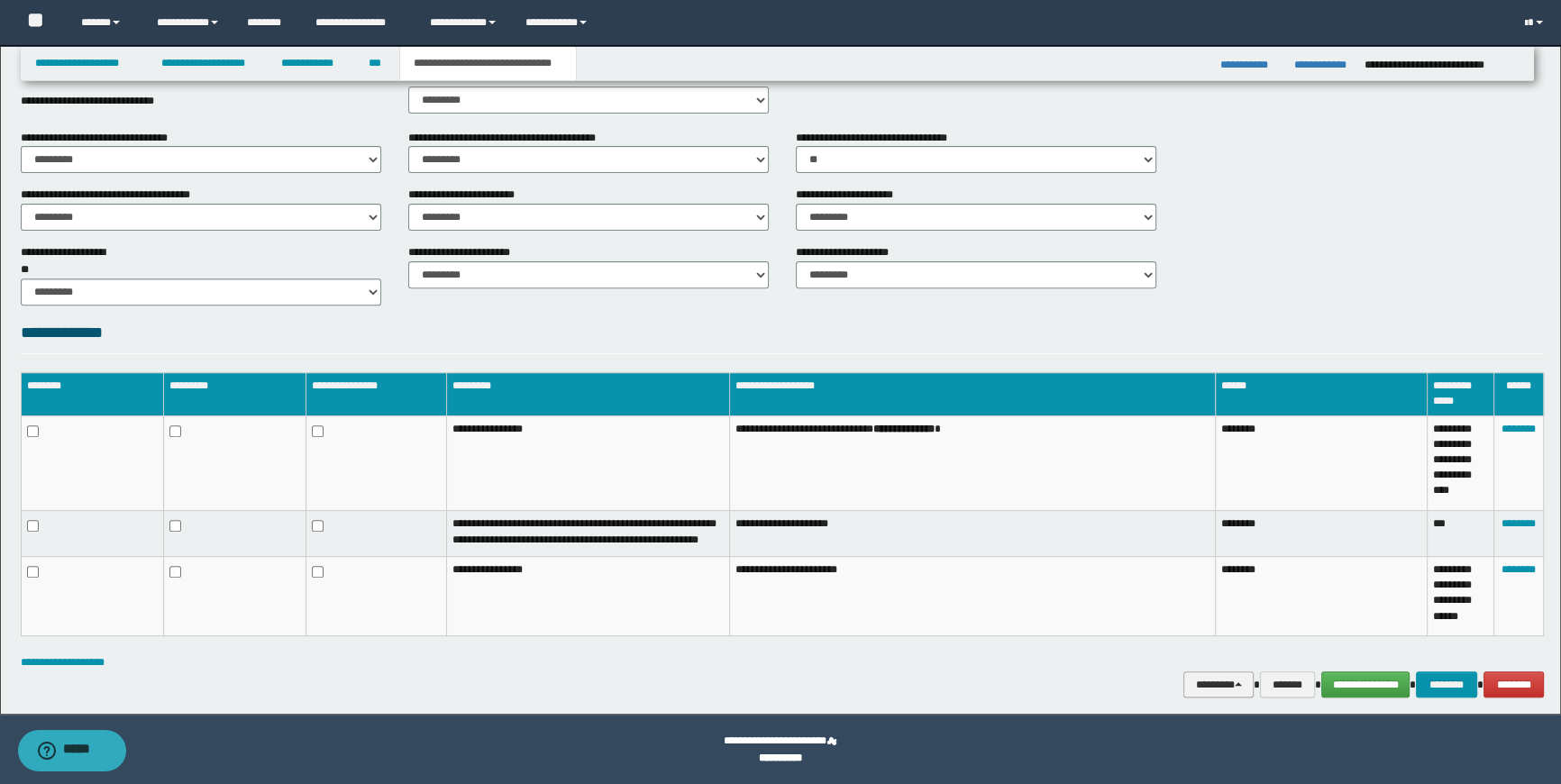 click on "********" at bounding box center [1218, 685] 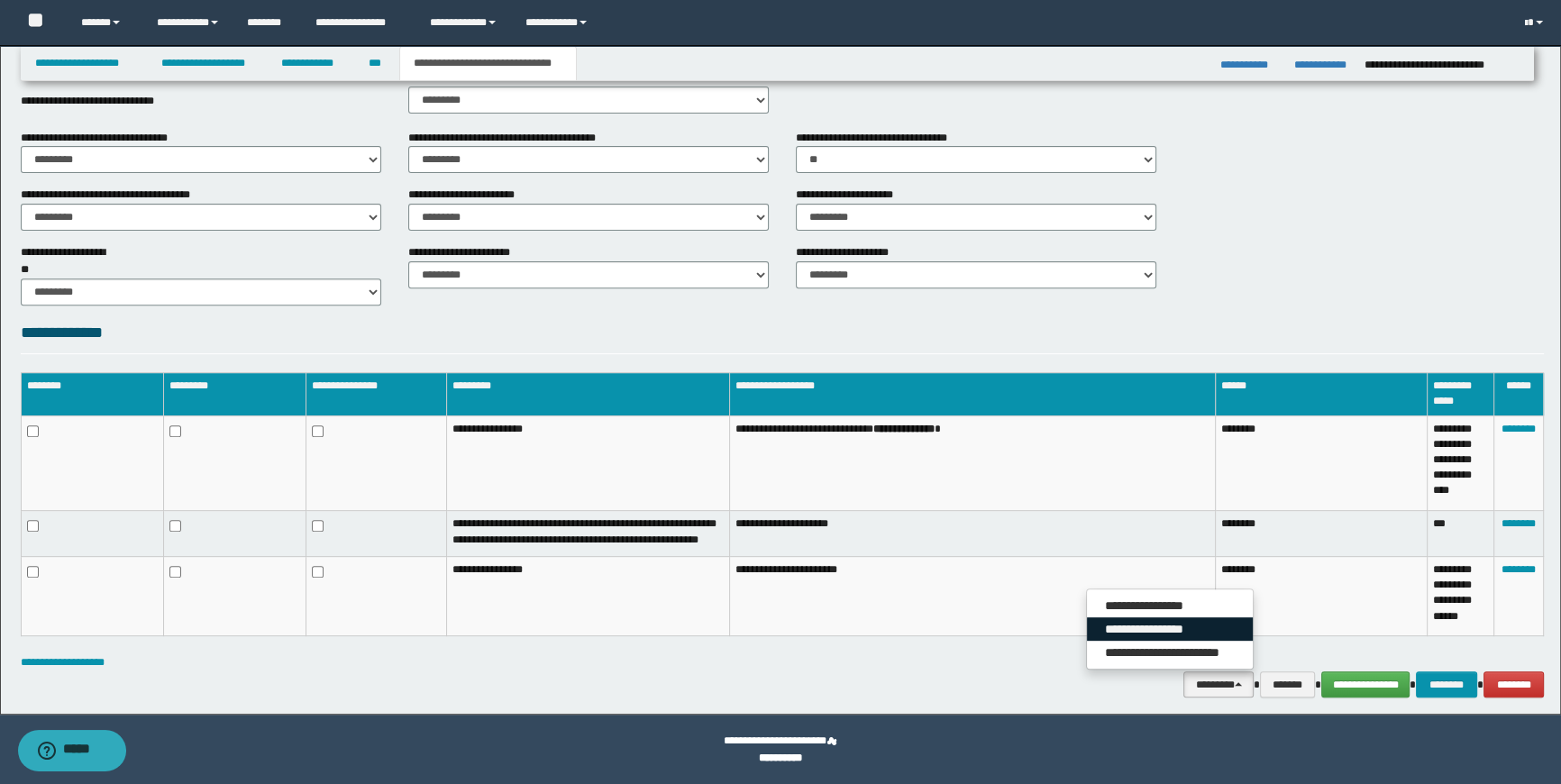 click on "**********" at bounding box center (1170, 629) 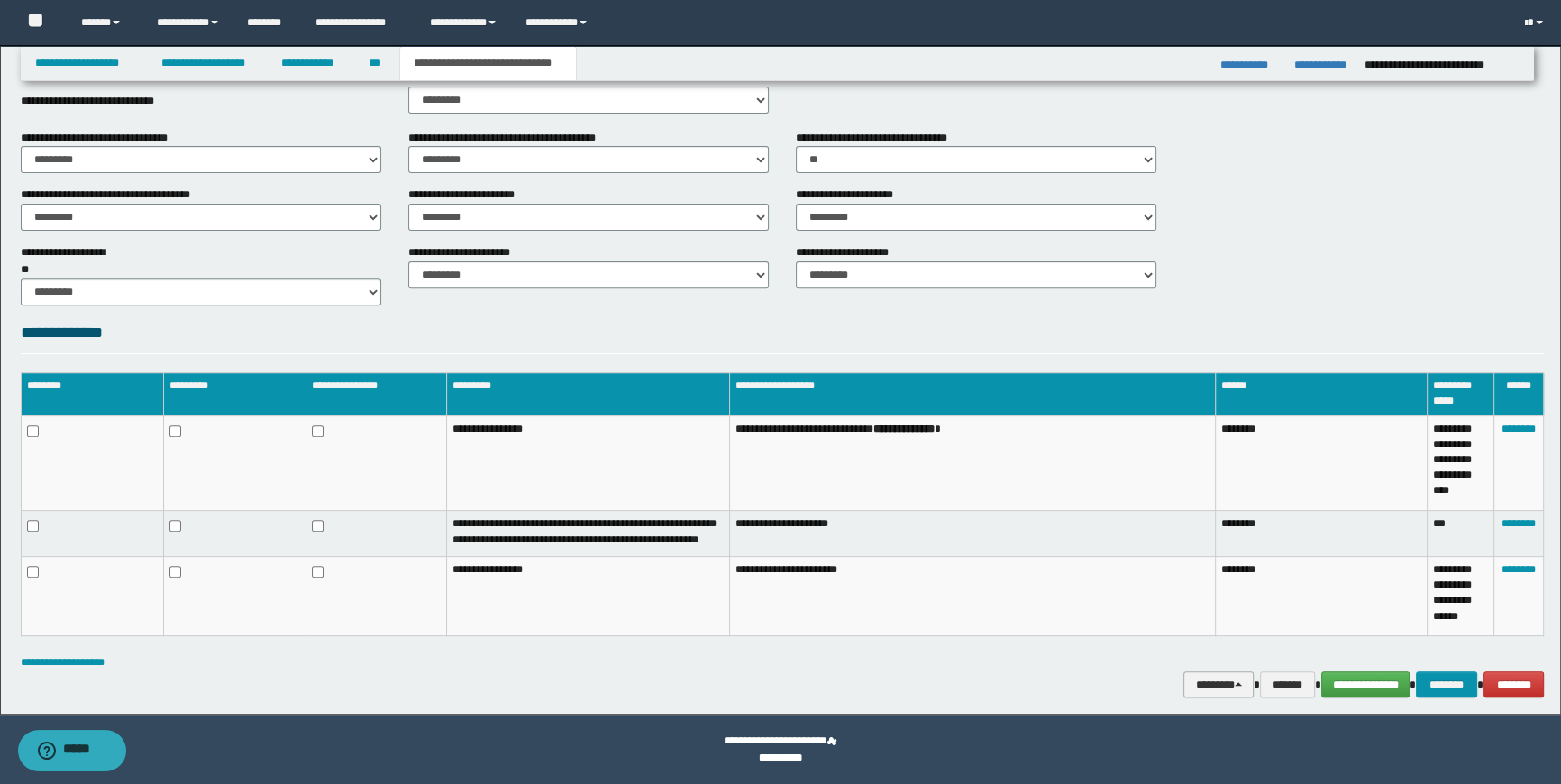 click on "********" at bounding box center [1218, 685] 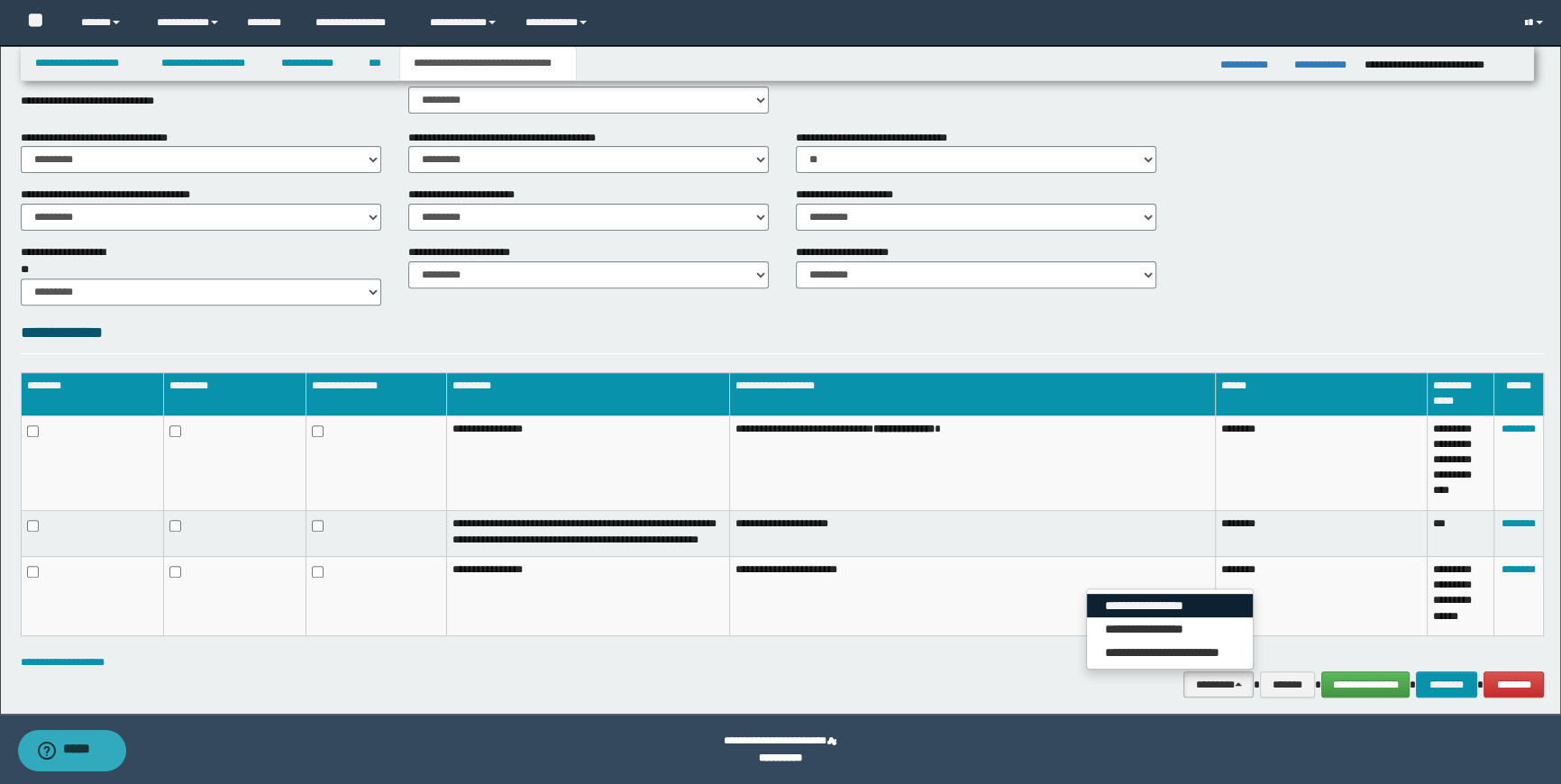 click on "**********" at bounding box center [1170, 606] 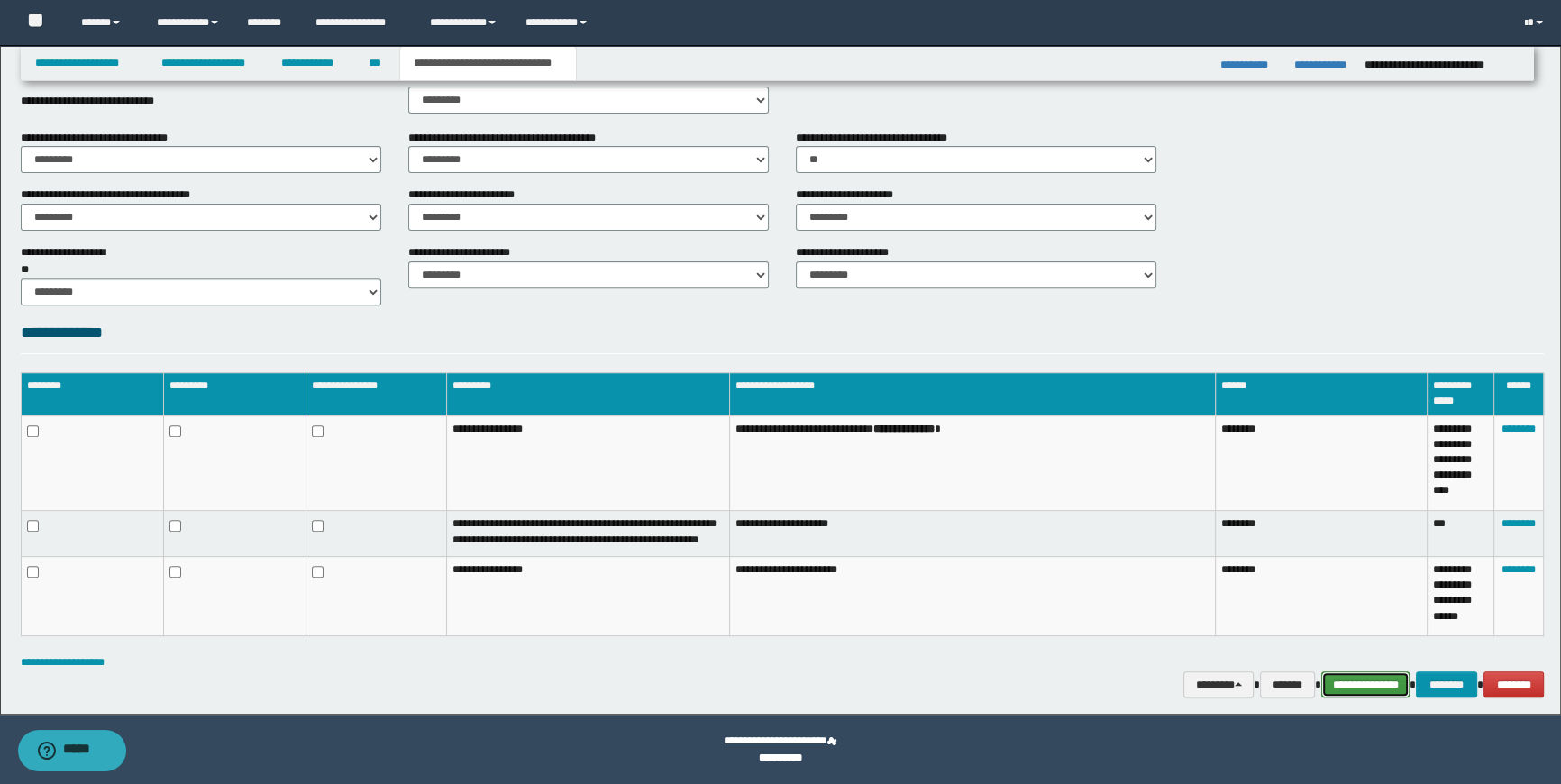 click on "**********" at bounding box center (1365, 685) 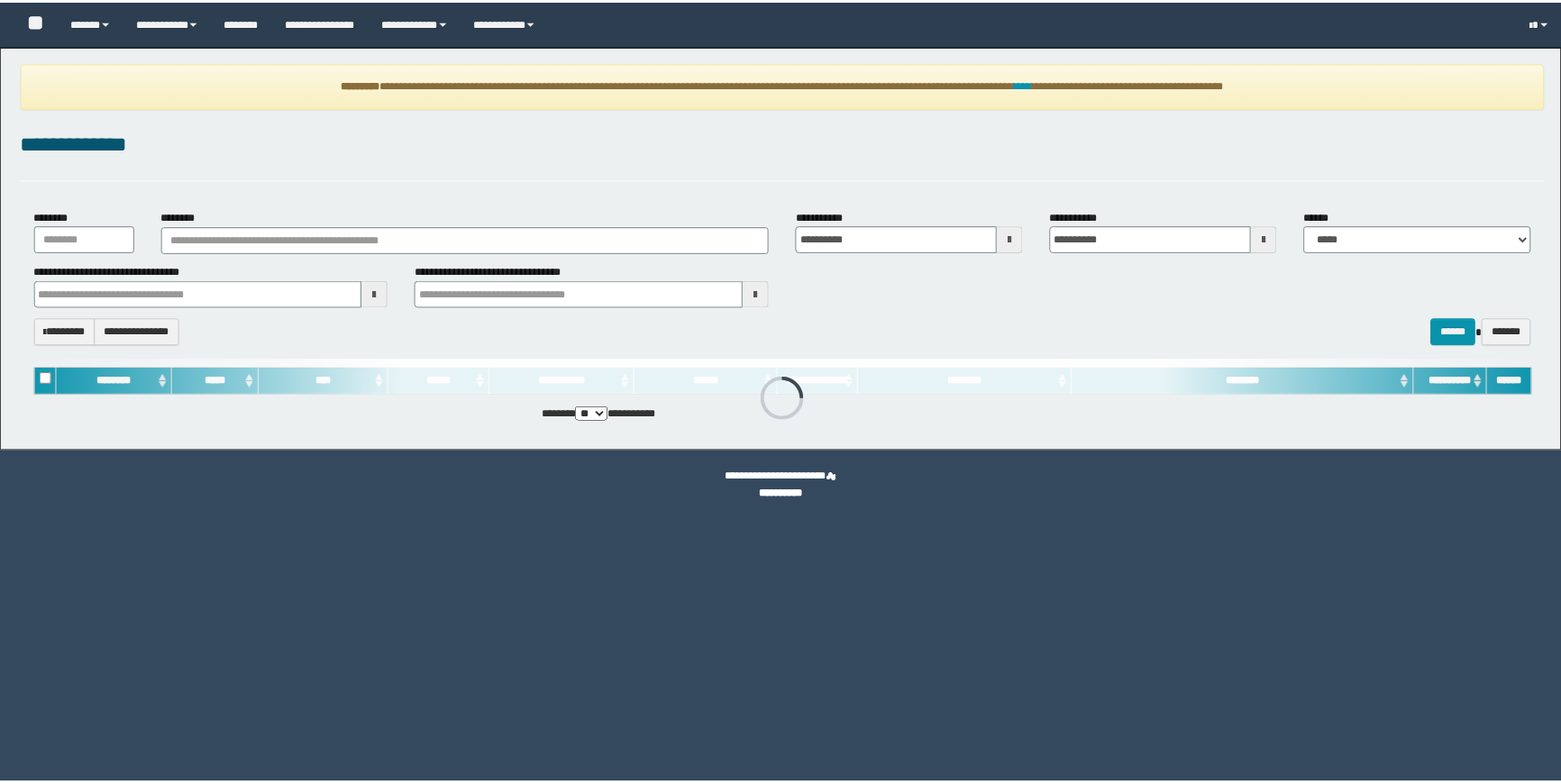 scroll, scrollTop: 0, scrollLeft: 0, axis: both 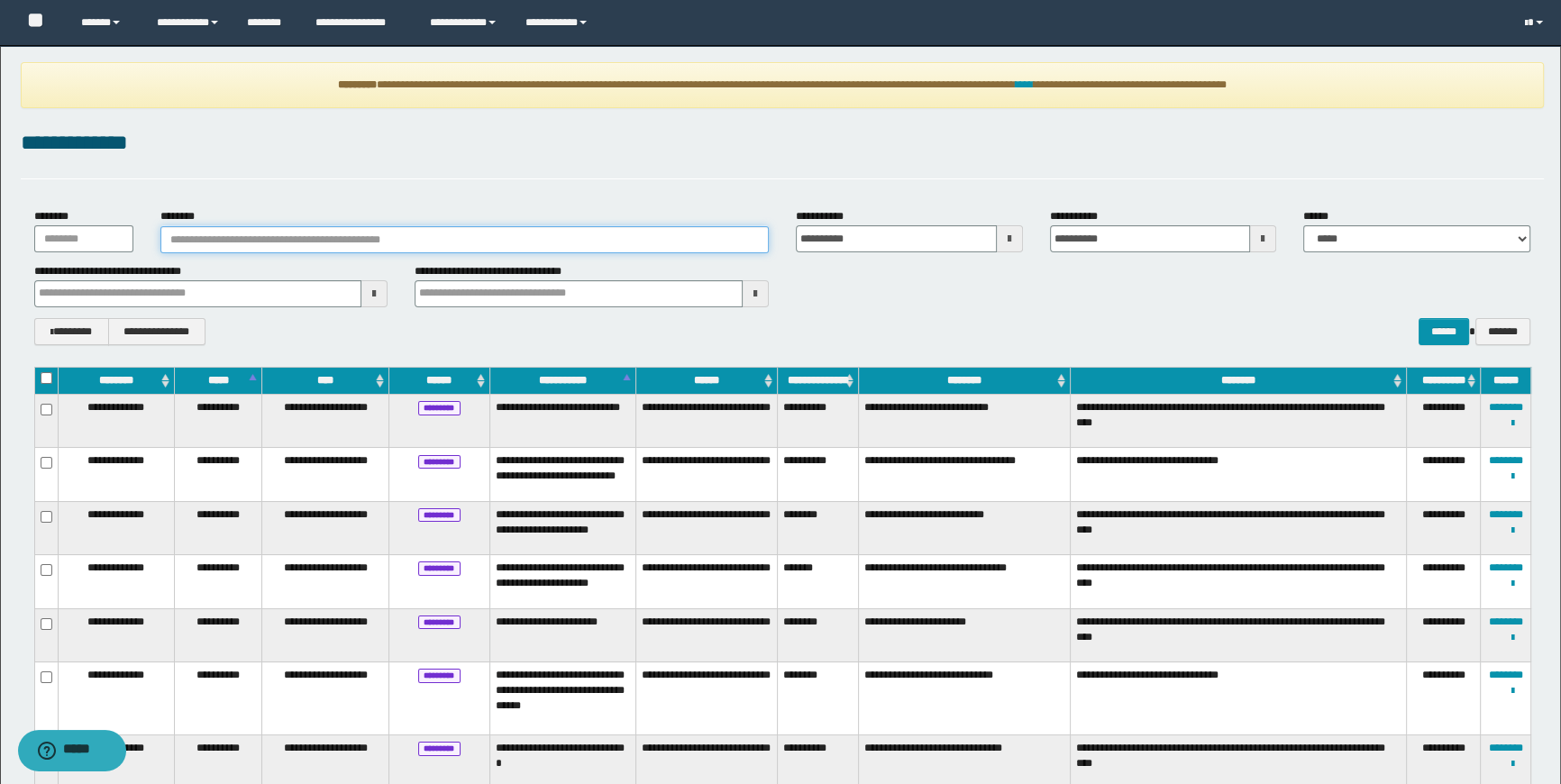 click on "********" at bounding box center (464, 240) 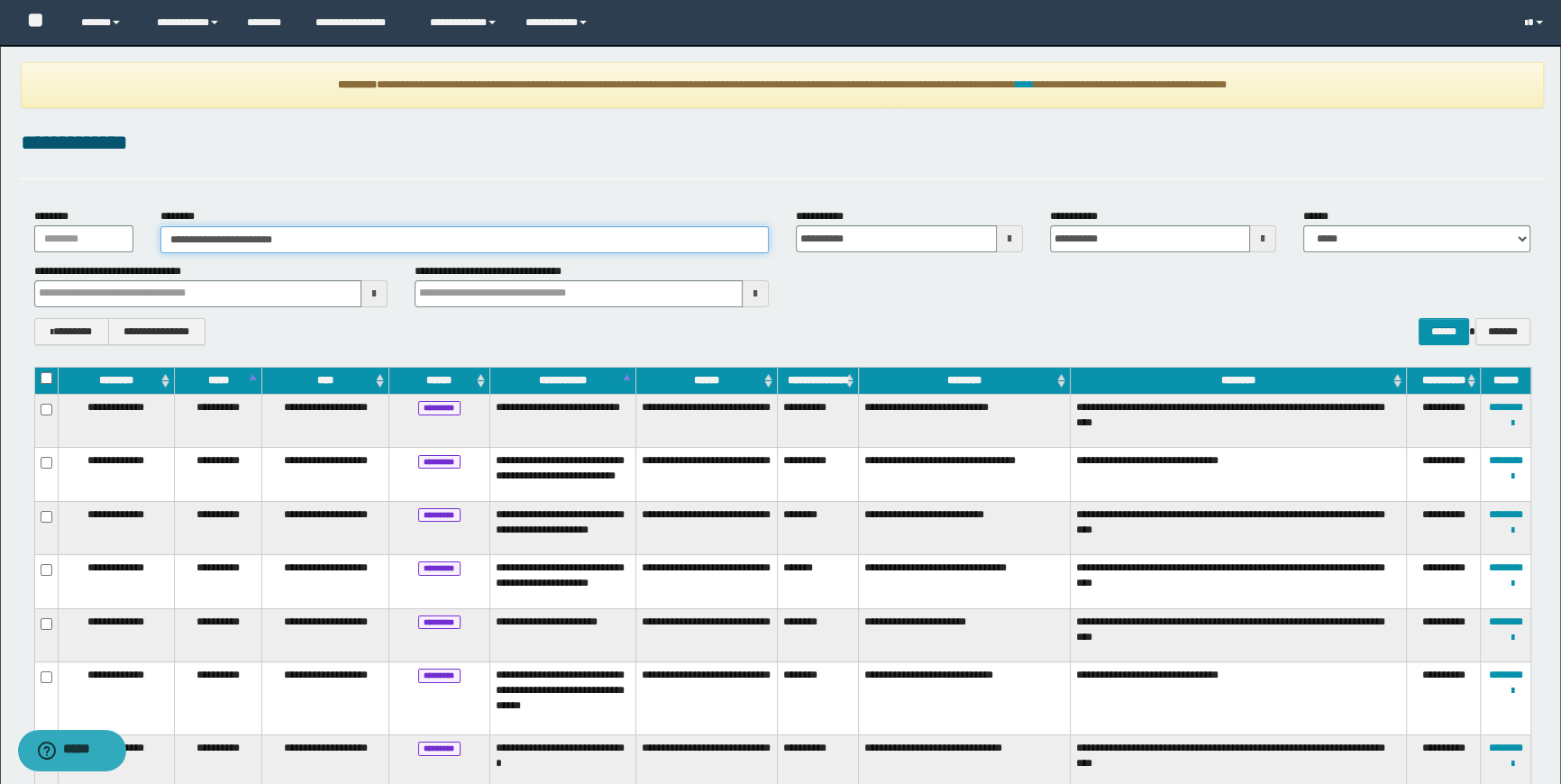 type on "**********" 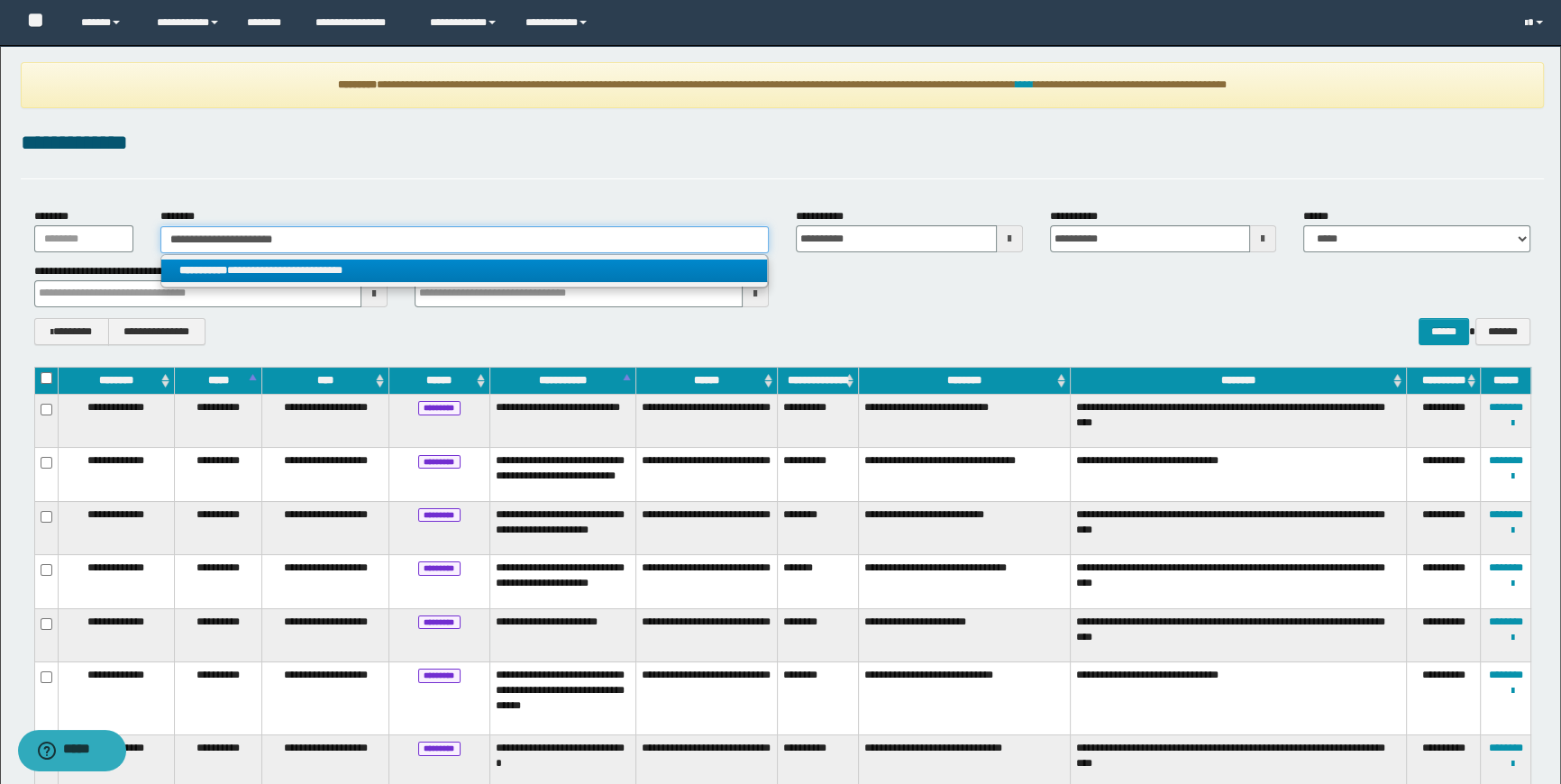 type on "**********" 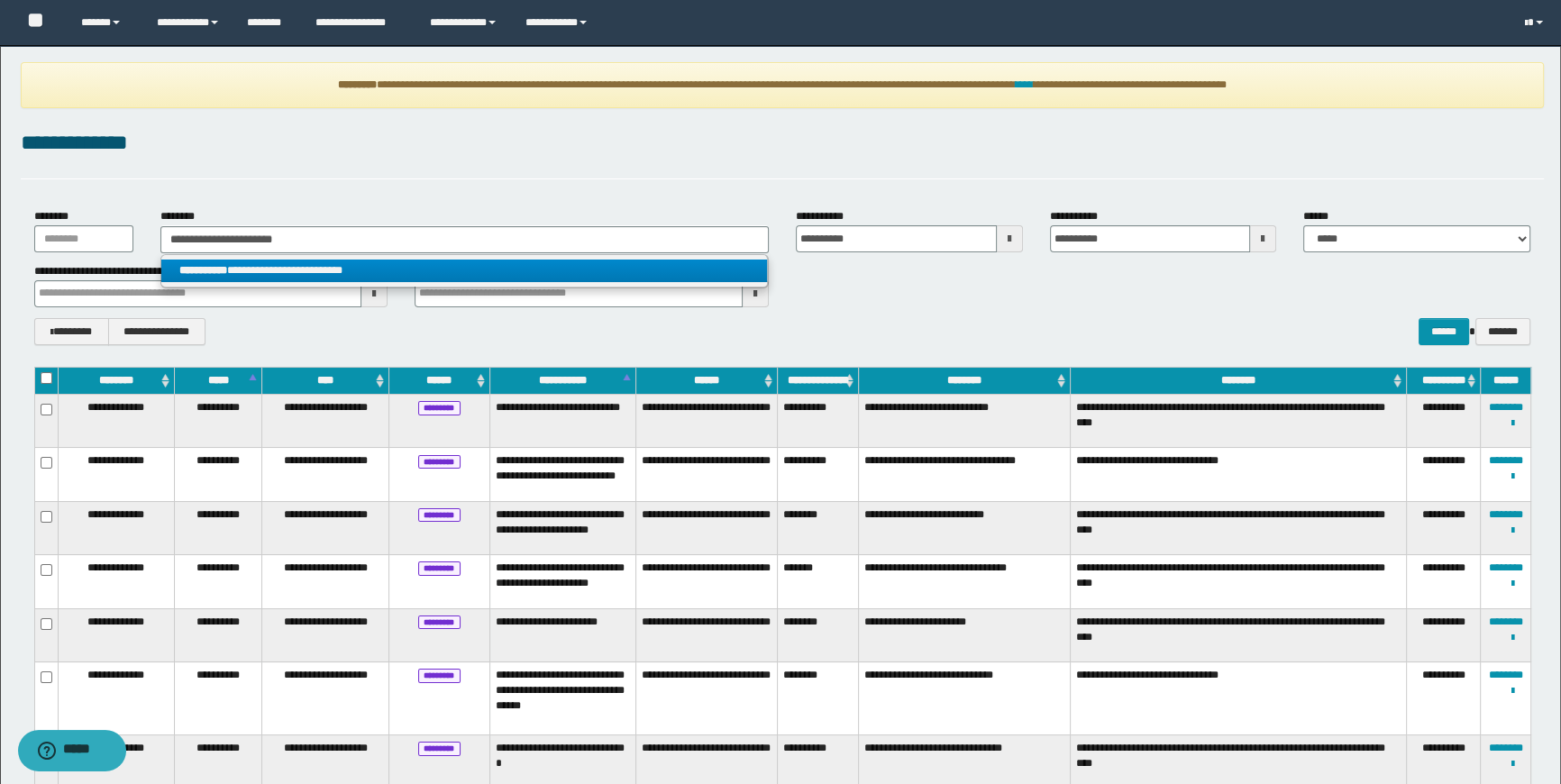 click on "**********" at bounding box center (463, 270) 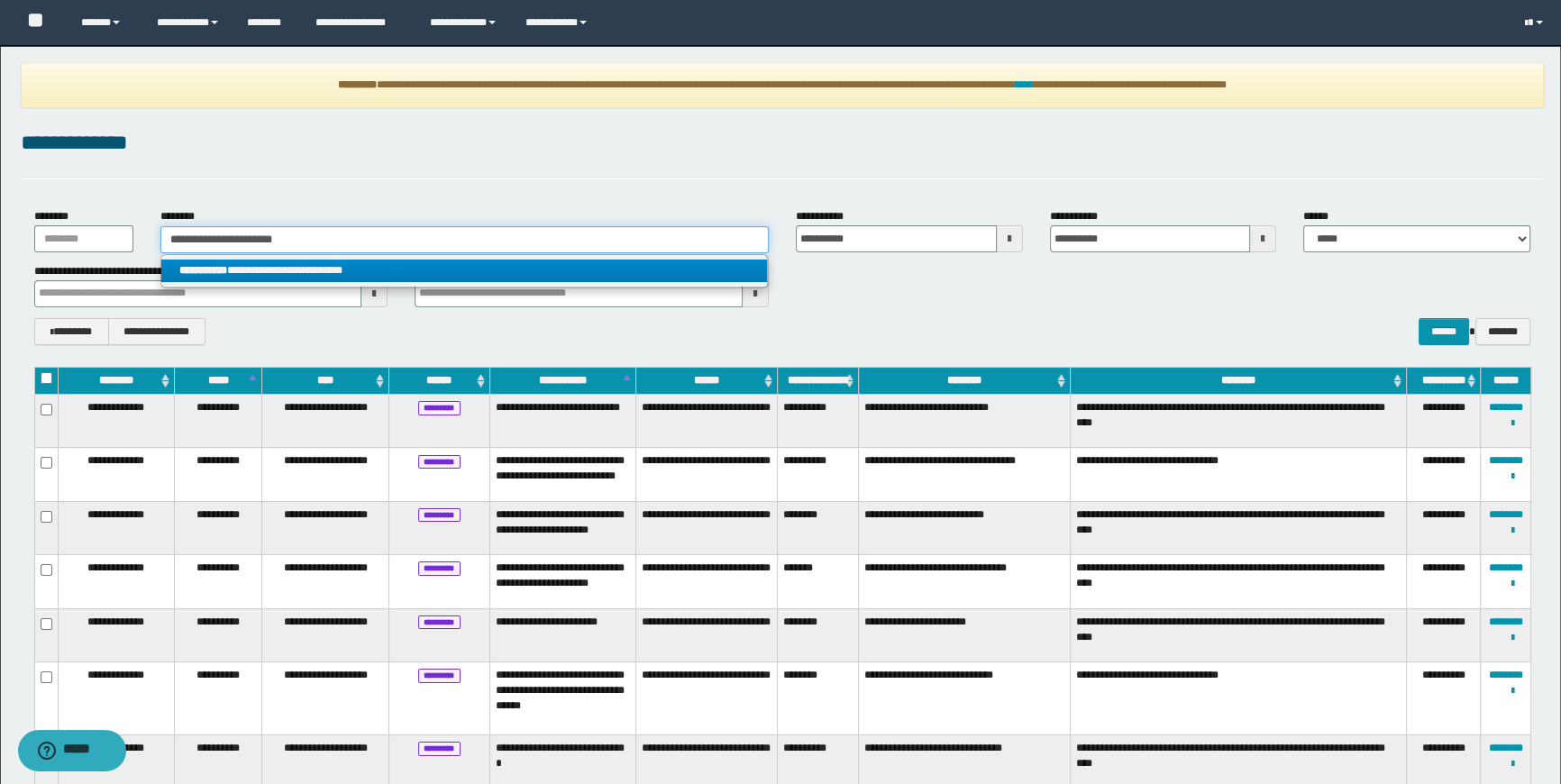 type 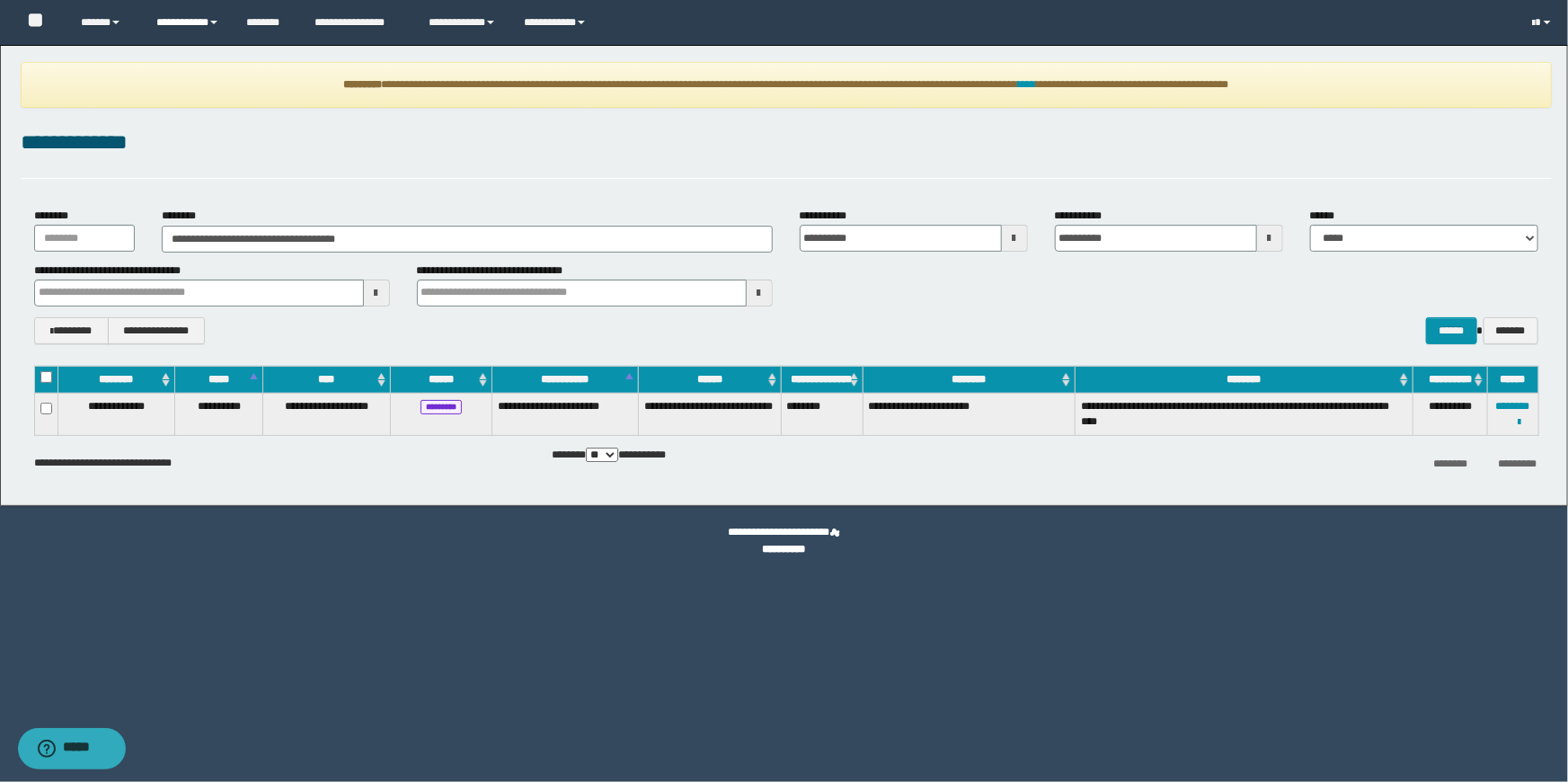 click on "**********" at bounding box center [188, 22] 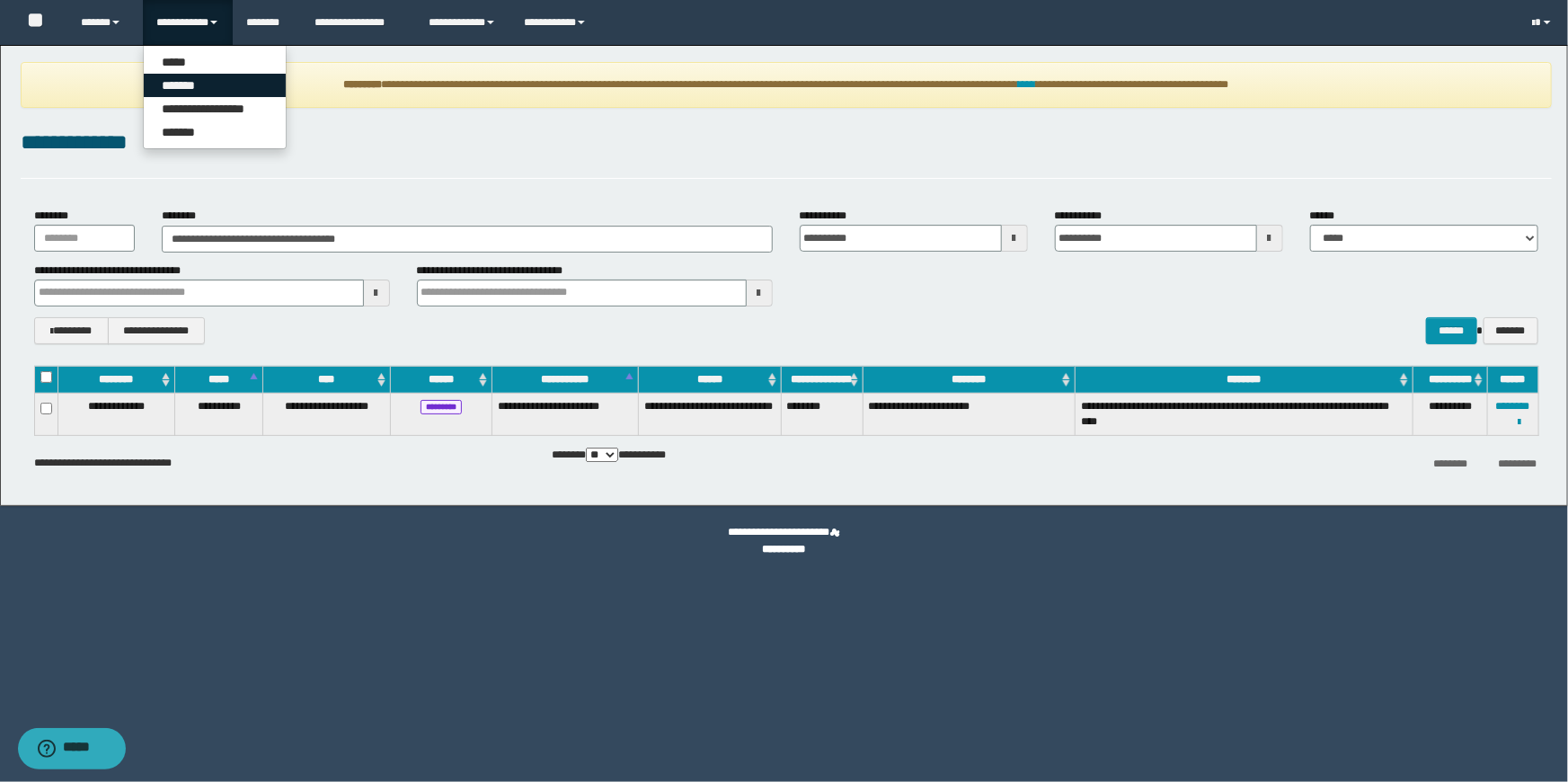 click on "*******" at bounding box center [215, 85] 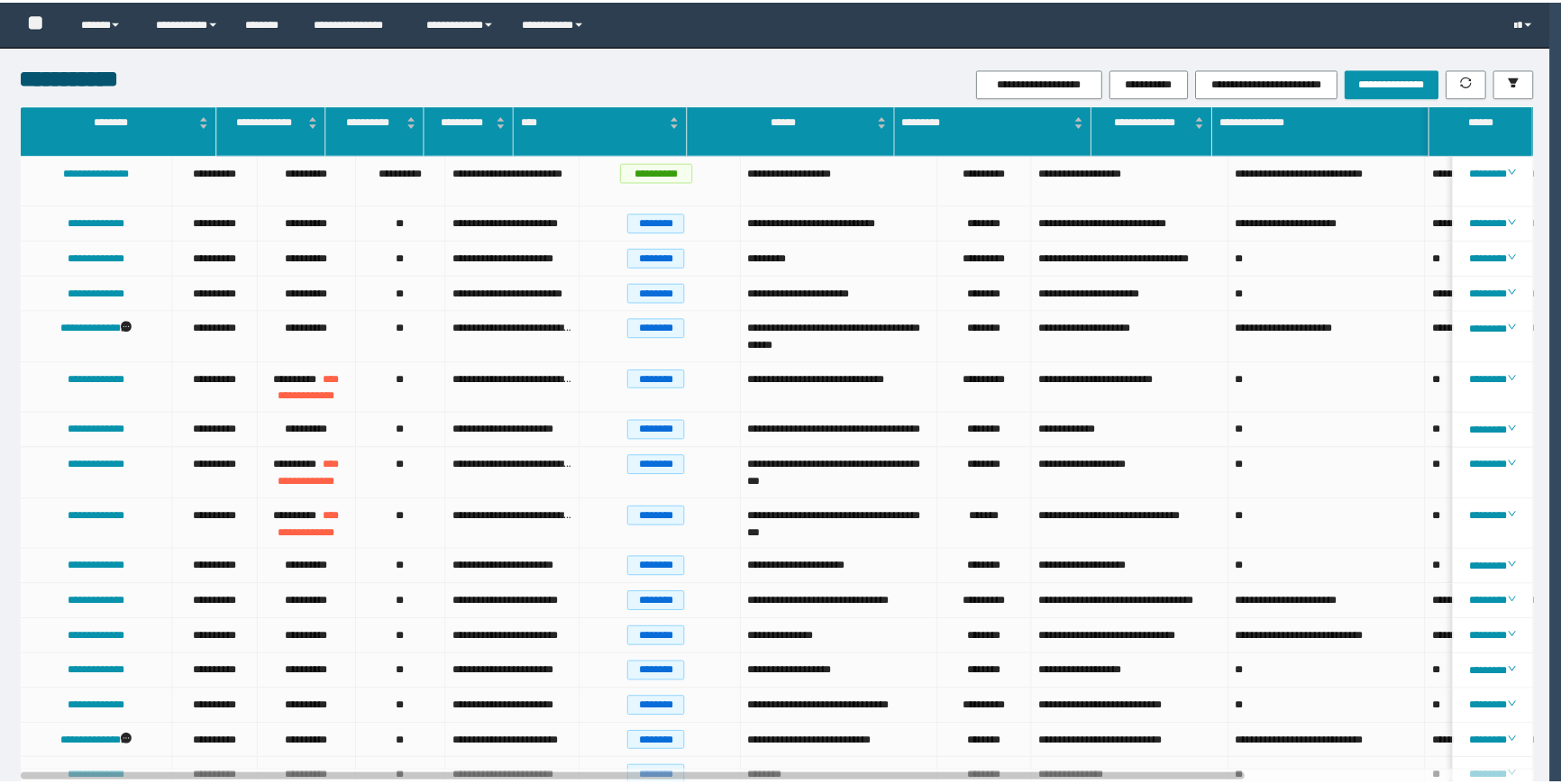scroll, scrollTop: 0, scrollLeft: 0, axis: both 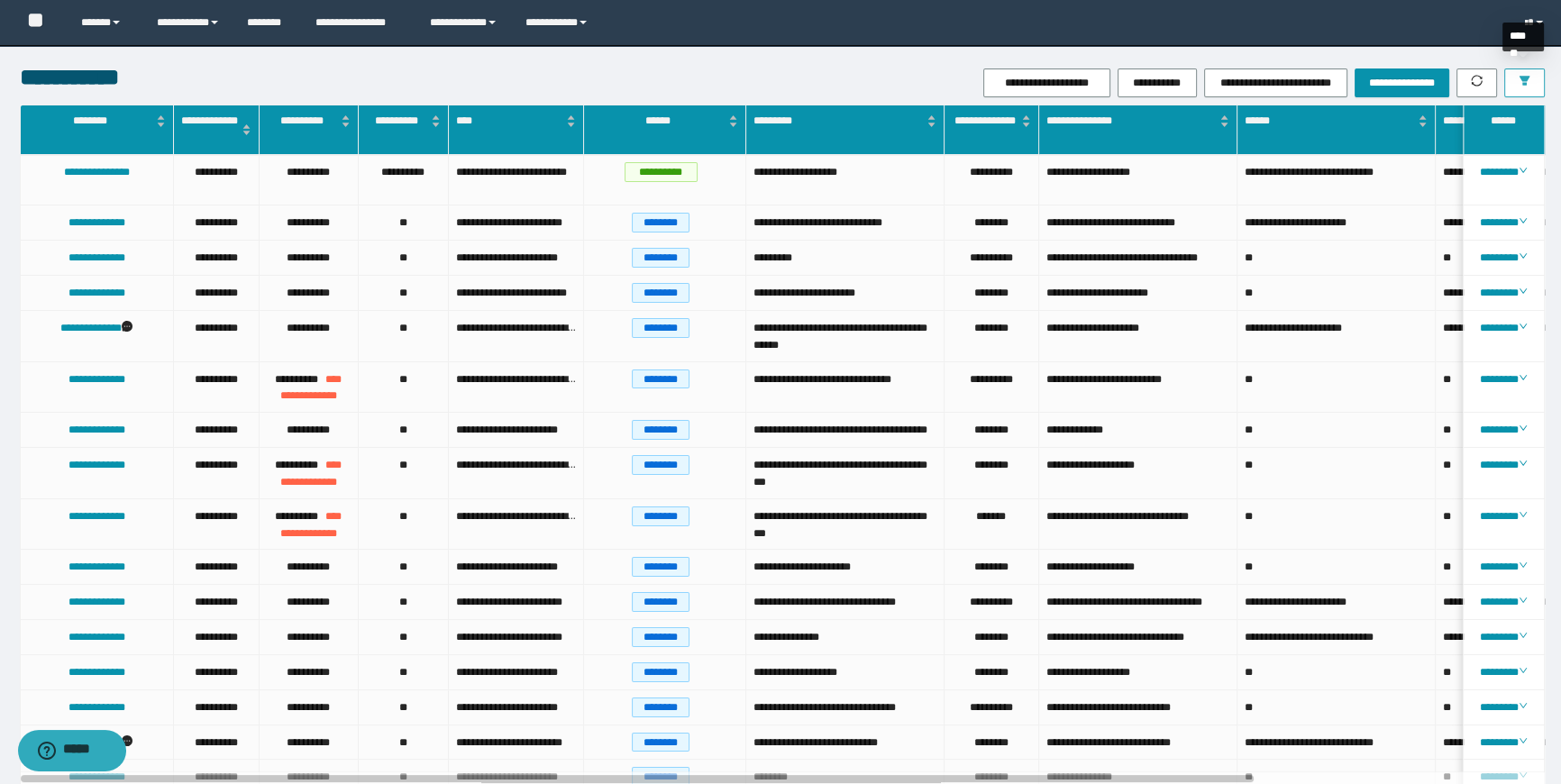 click 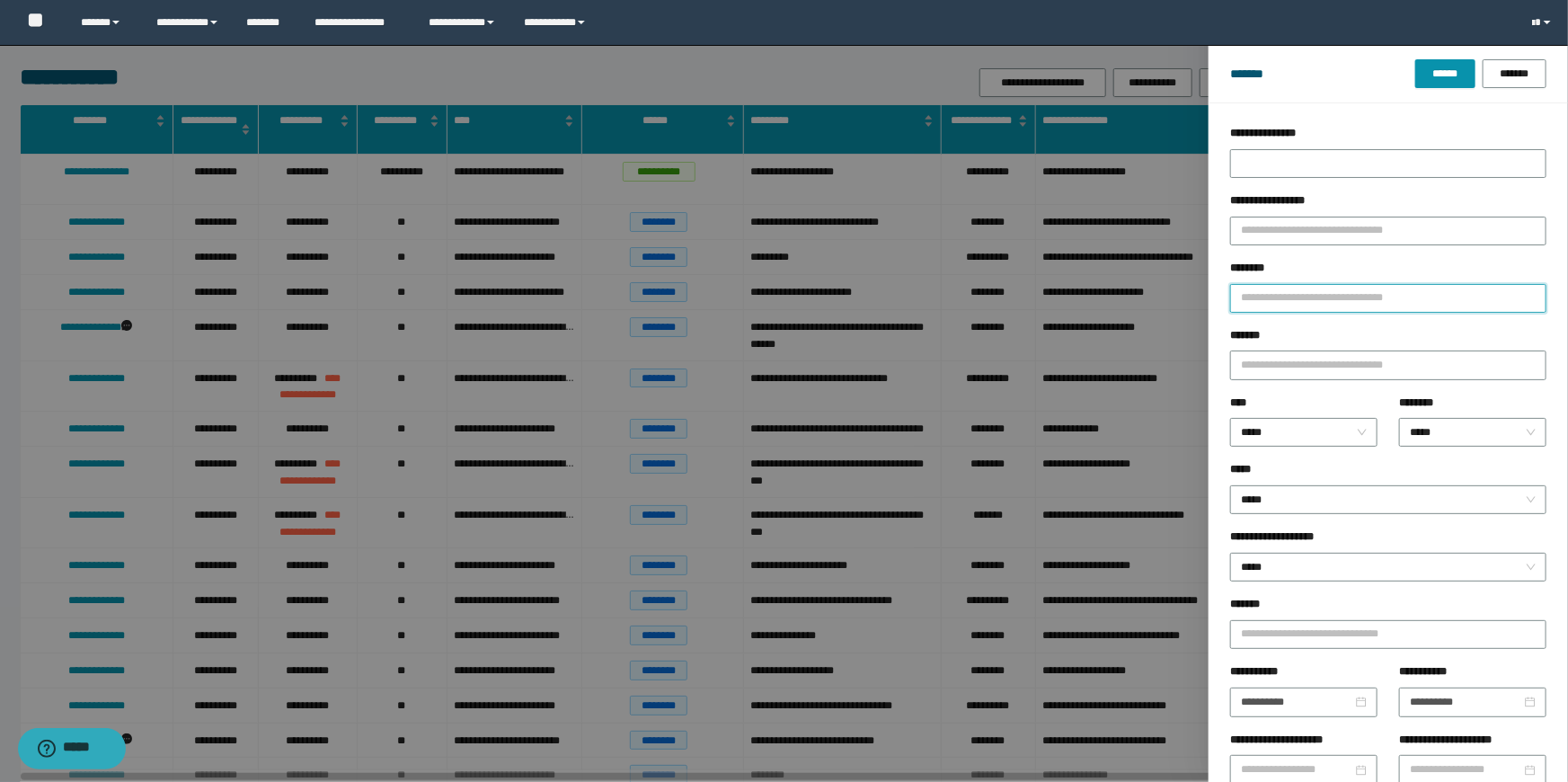 click on "********" at bounding box center (1388, 298) 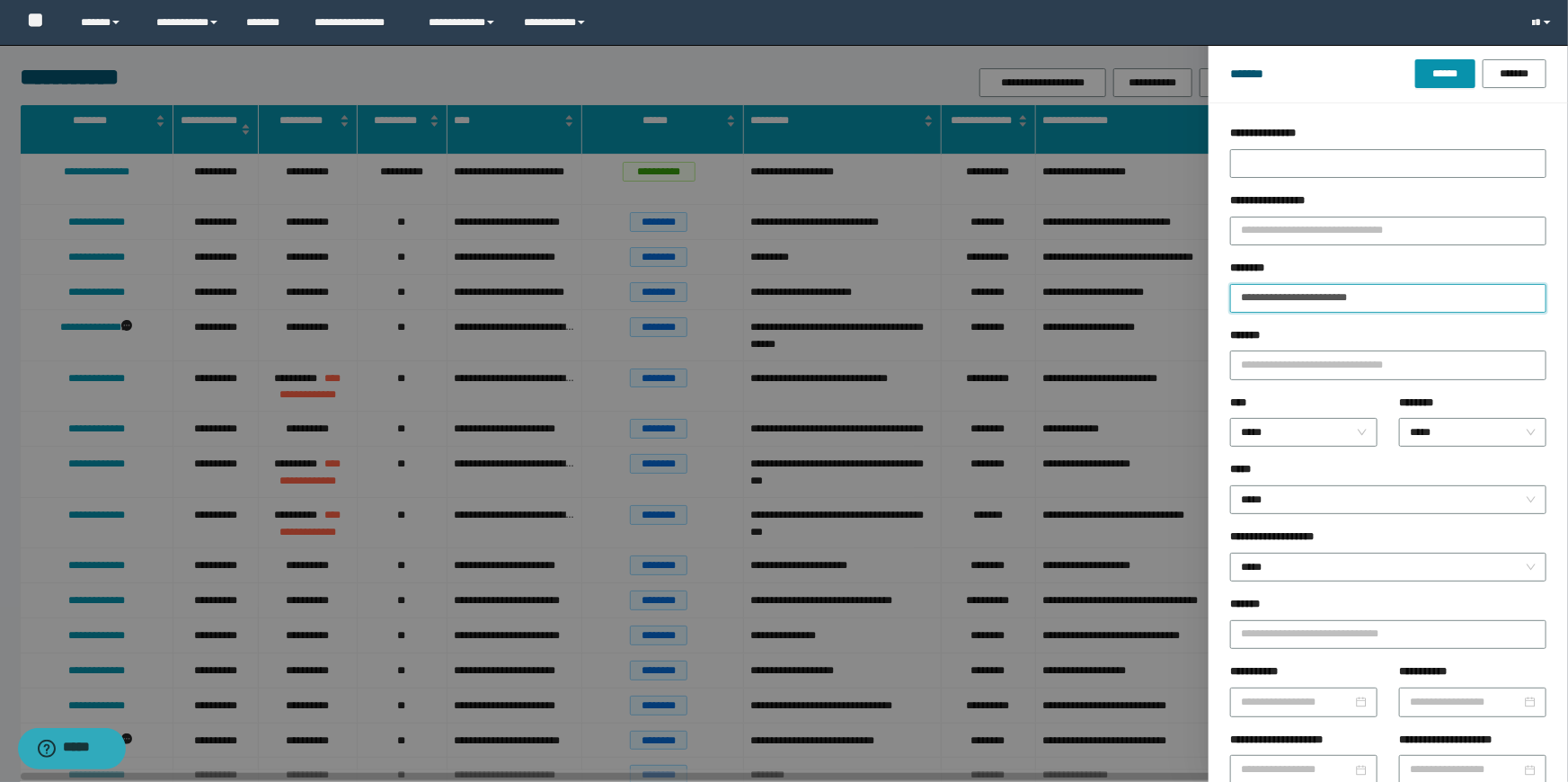 drag, startPoint x: 1258, startPoint y: 302, endPoint x: 965, endPoint y: 265, distance: 295.3269 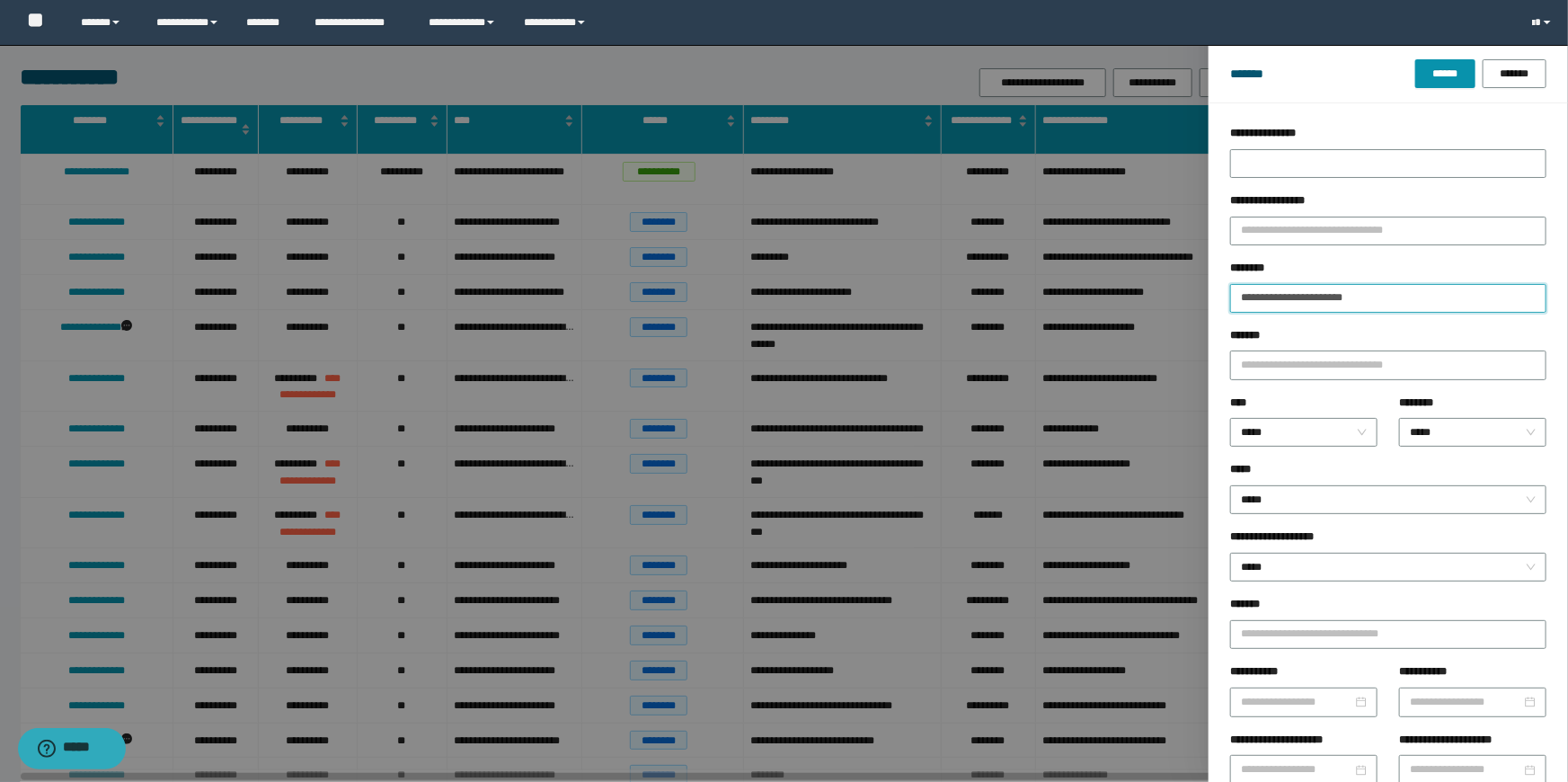 type on "**********" 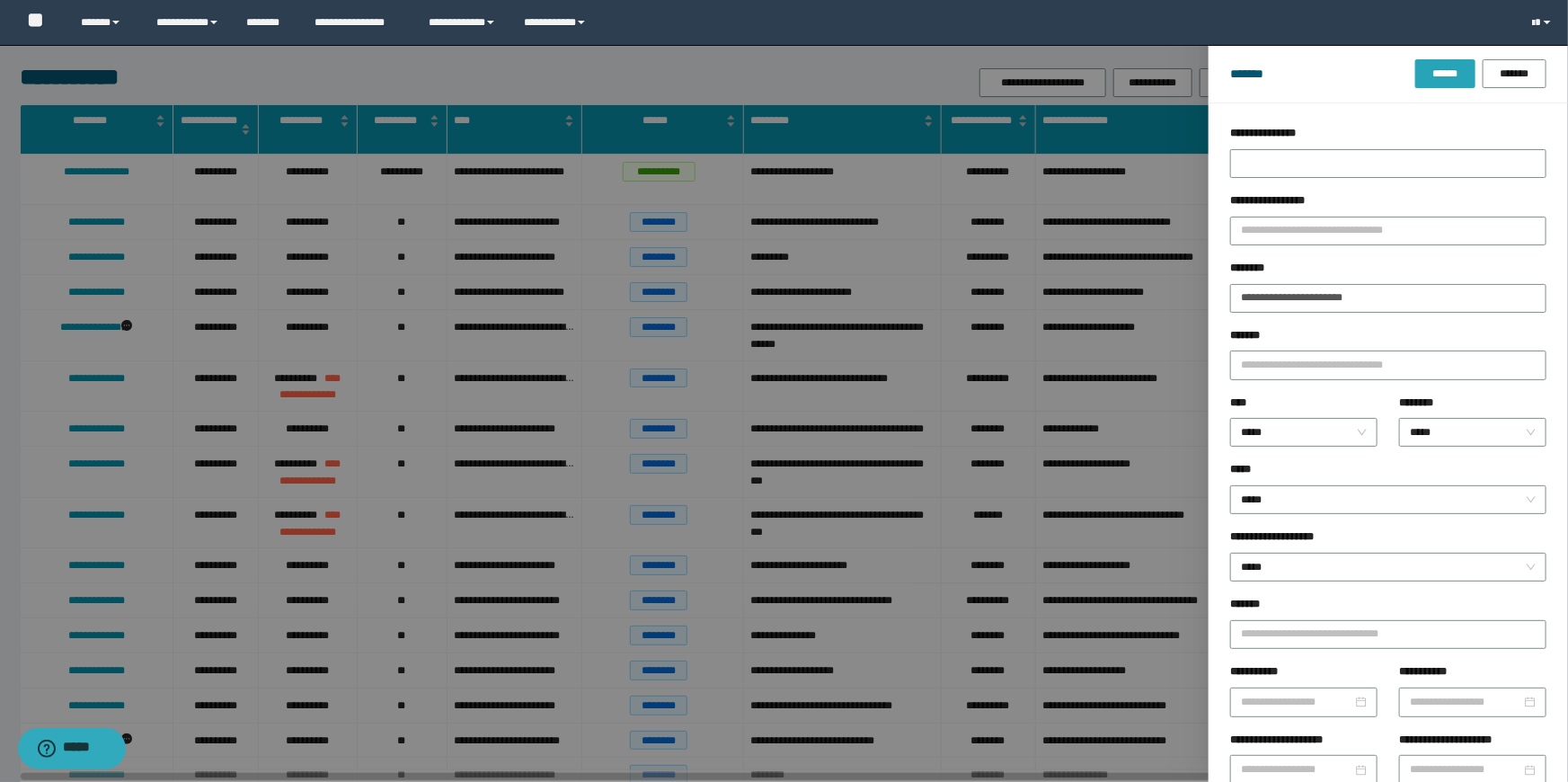 click on "******" at bounding box center [1445, 74] 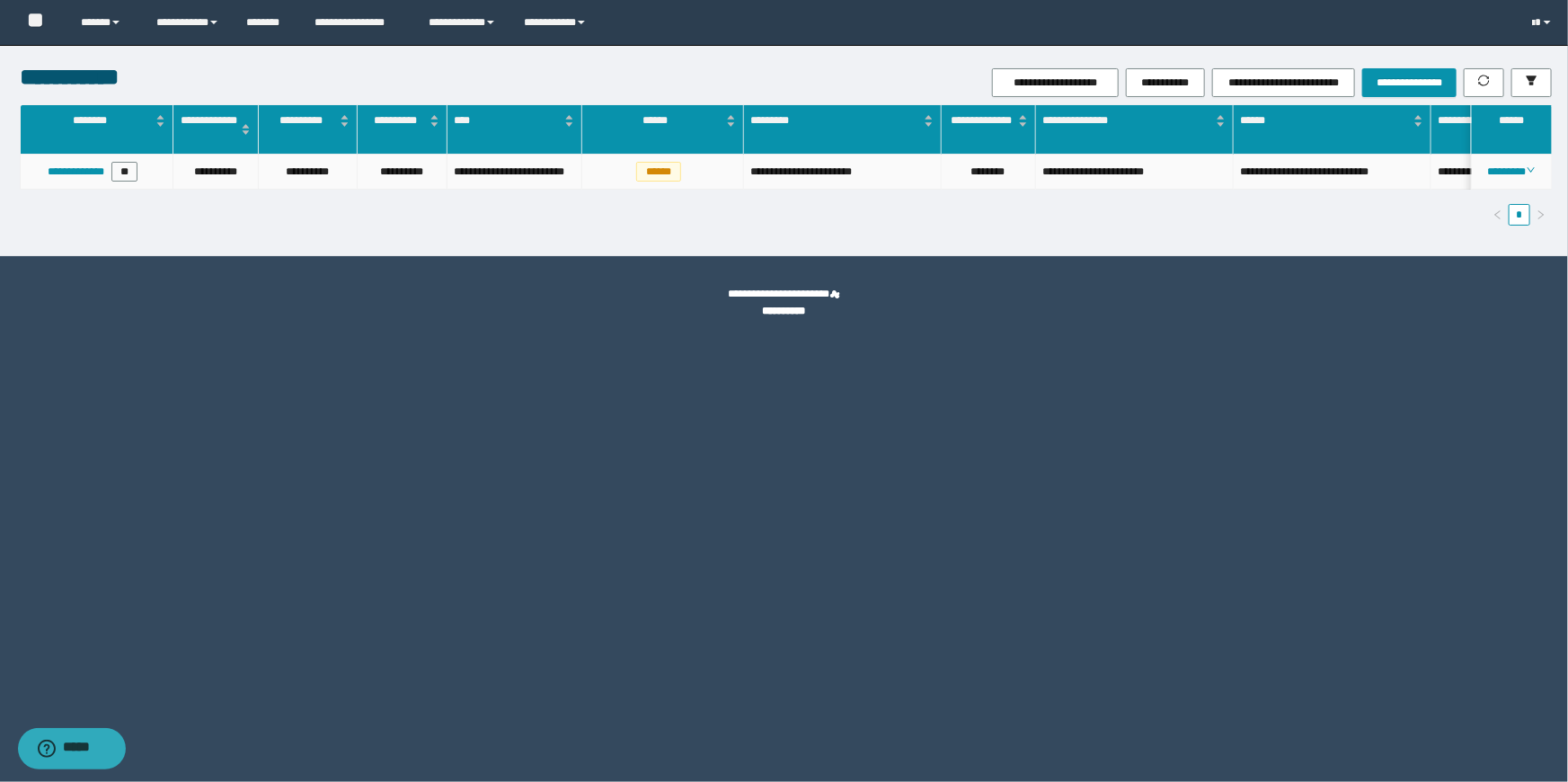 click on "********" at bounding box center (1510, 172) 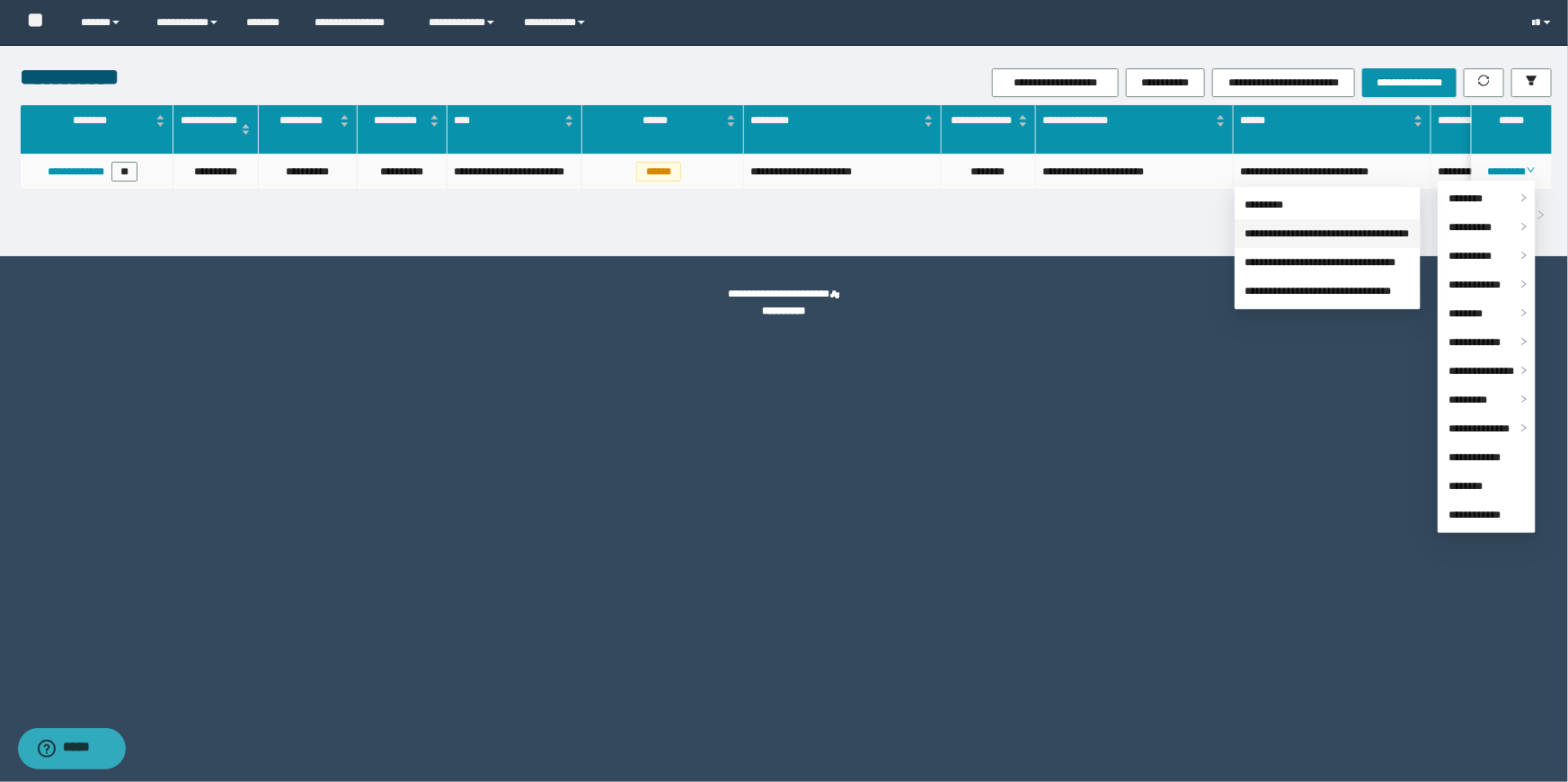 click on "**********" at bounding box center [1327, 234] 